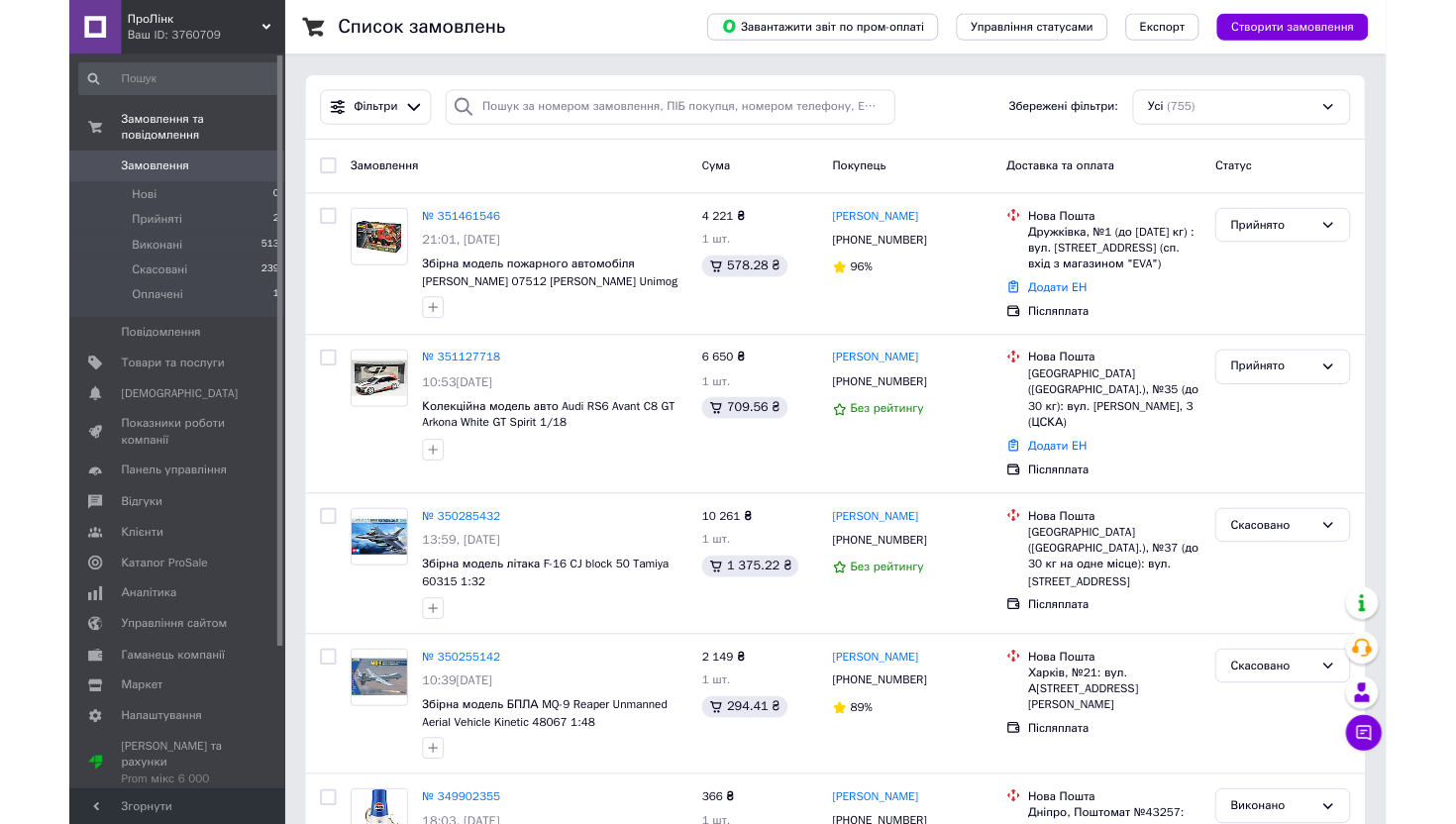 scroll, scrollTop: 0, scrollLeft: 0, axis: both 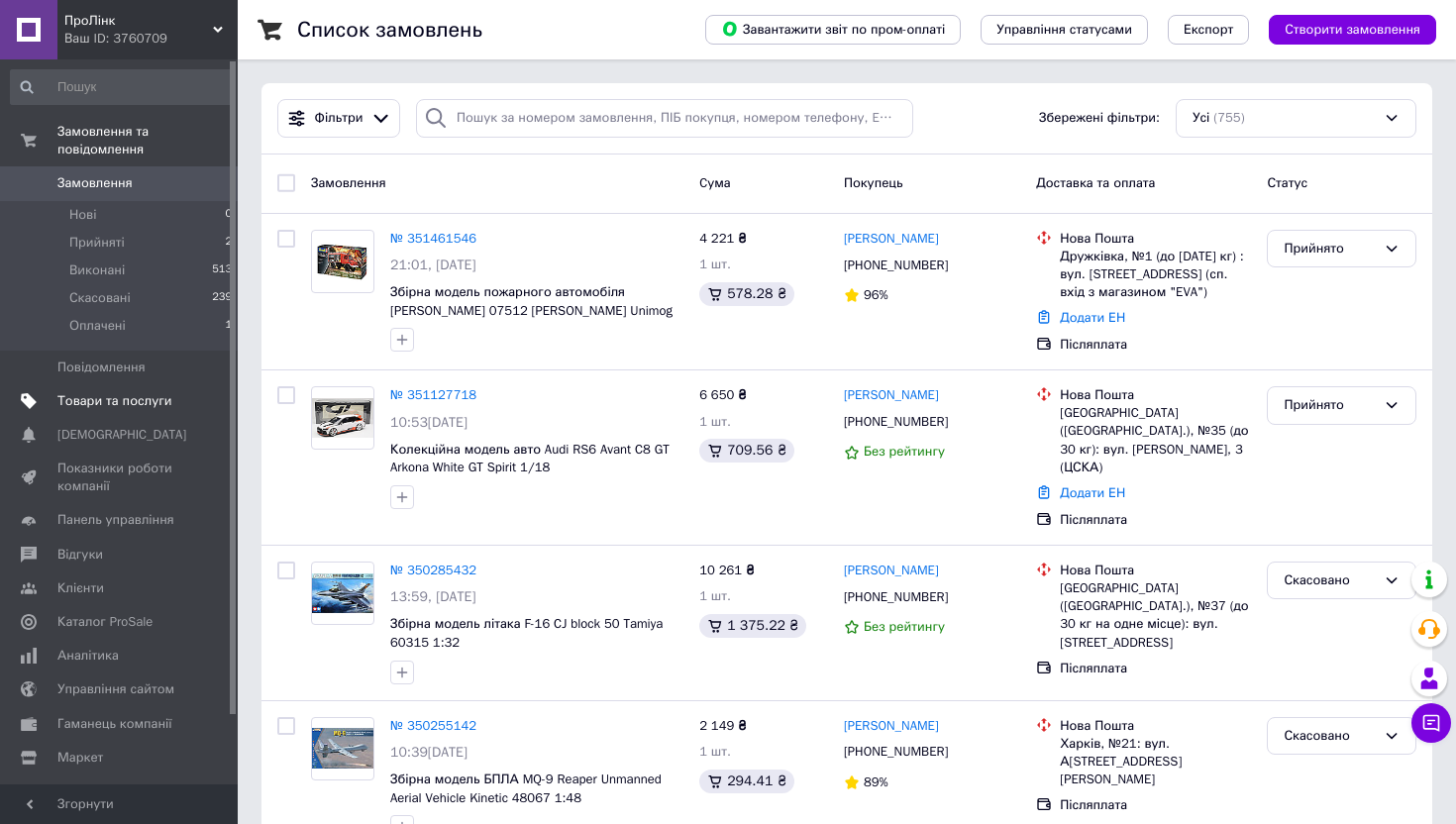 click on "Товари та послуги" at bounding box center [122, 401] 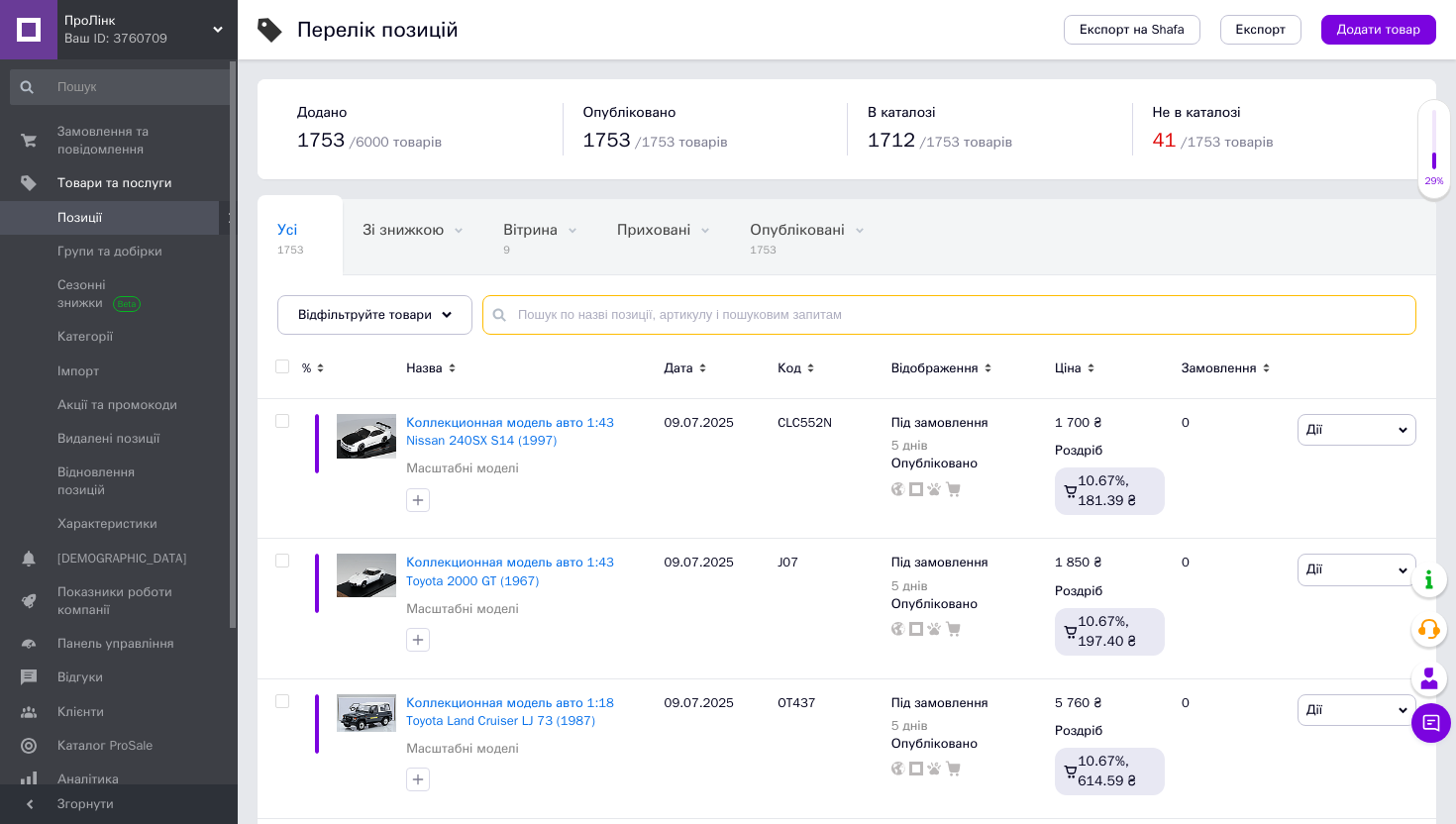 click at bounding box center (949, 315) 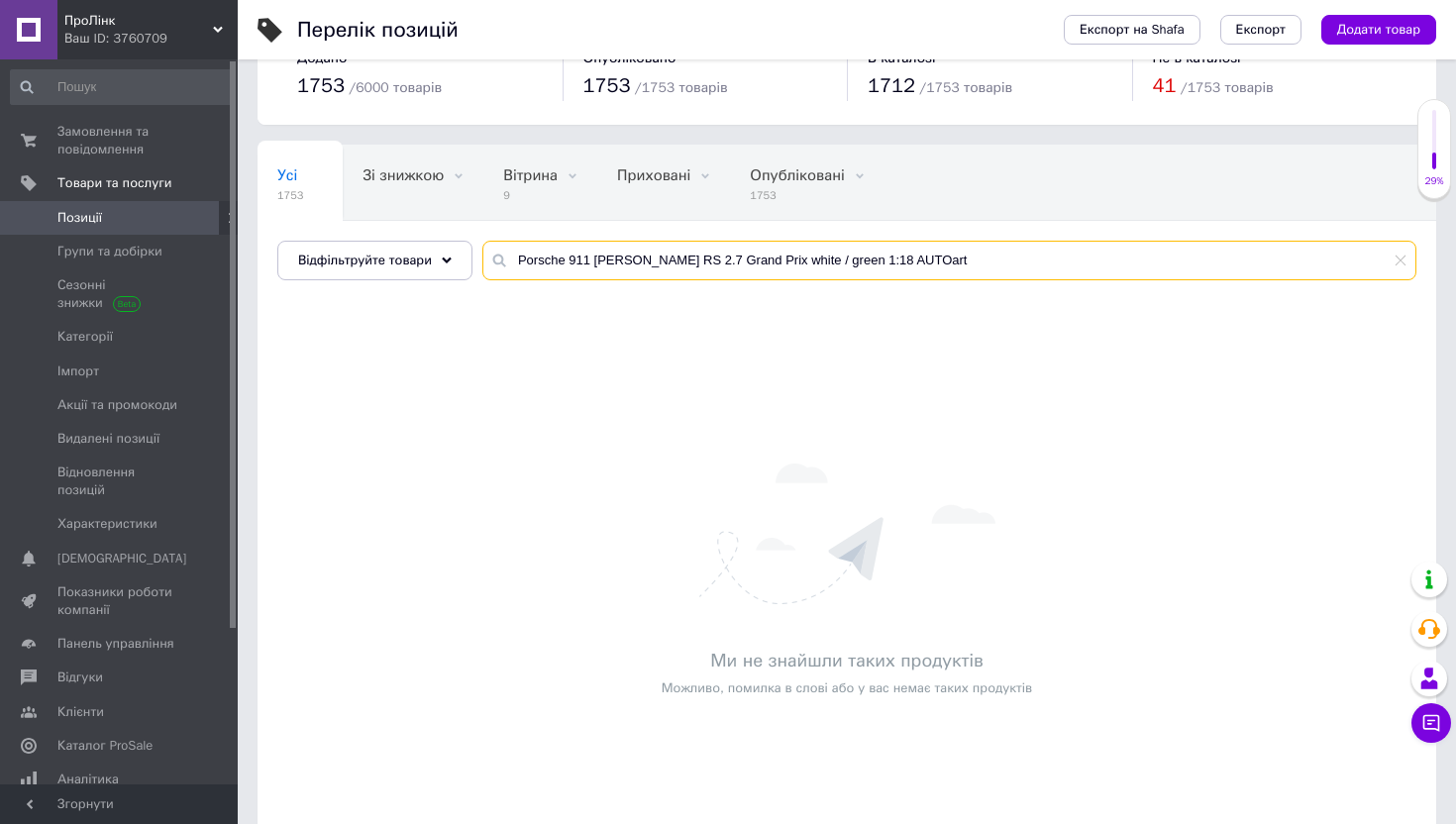 scroll, scrollTop: 55, scrollLeft: 0, axis: vertical 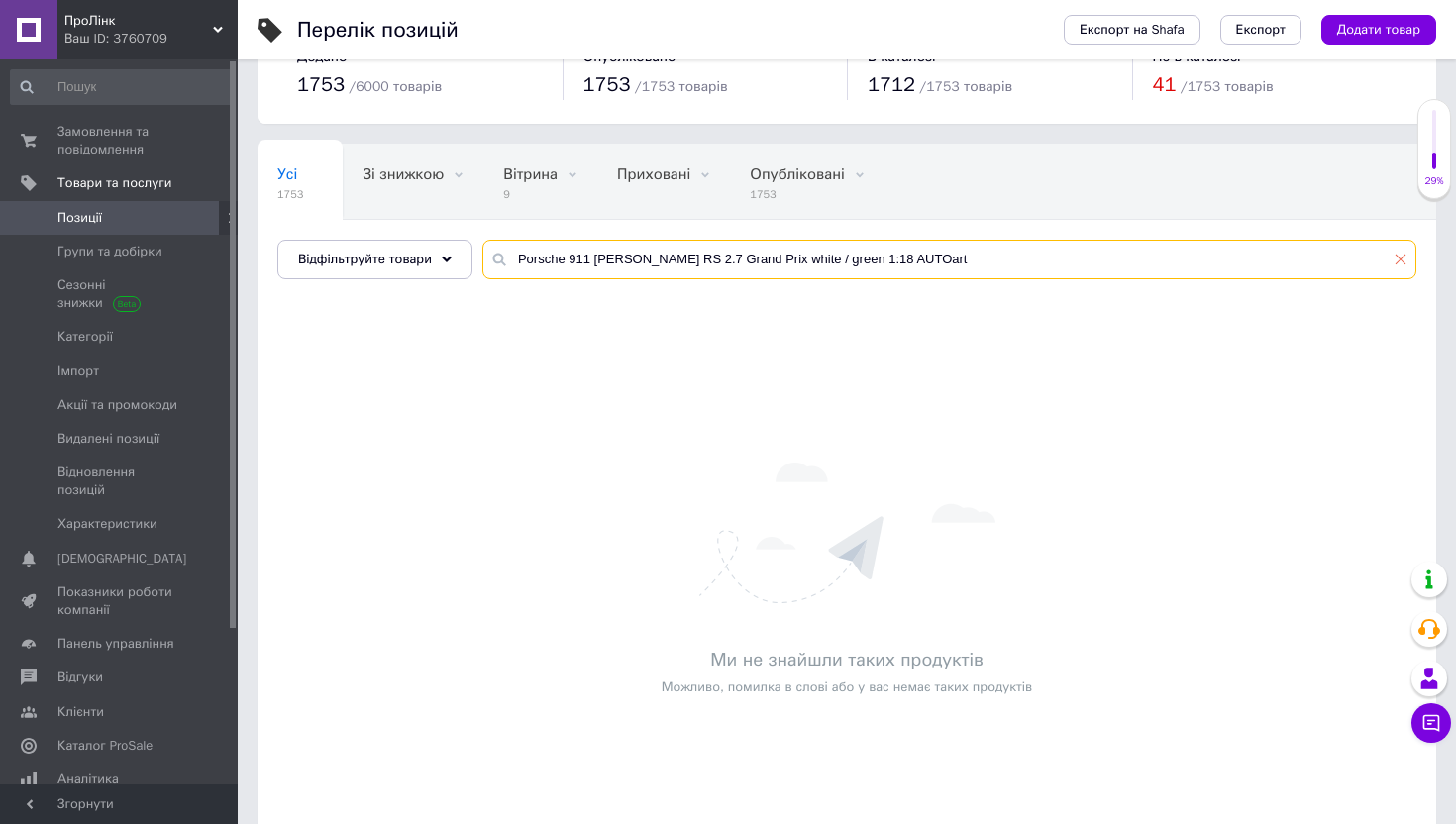 type on "Porsche 911 [PERSON_NAME] RS 2.7 Grand Prix white / green 1:18 AUTOart" 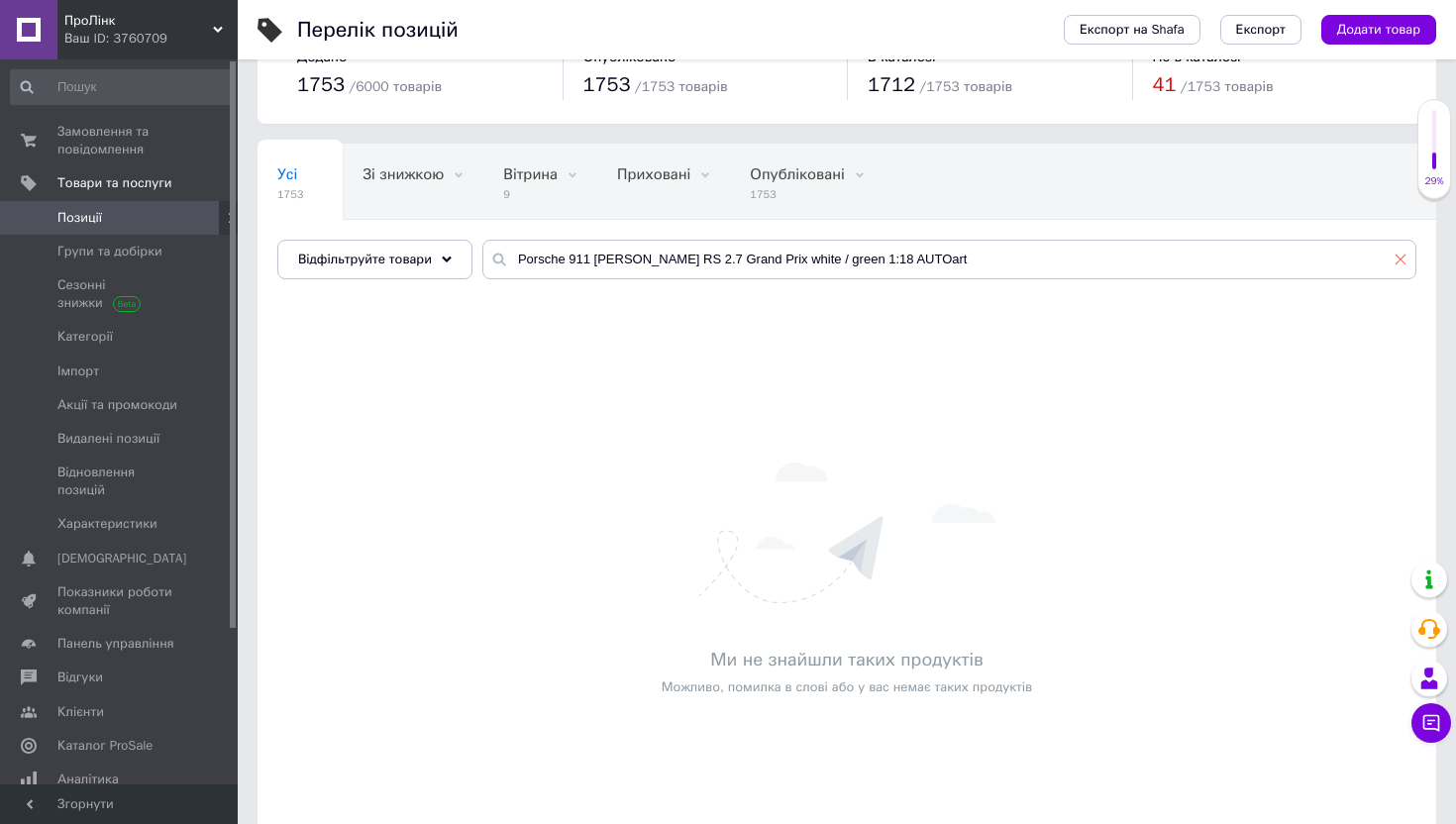 click 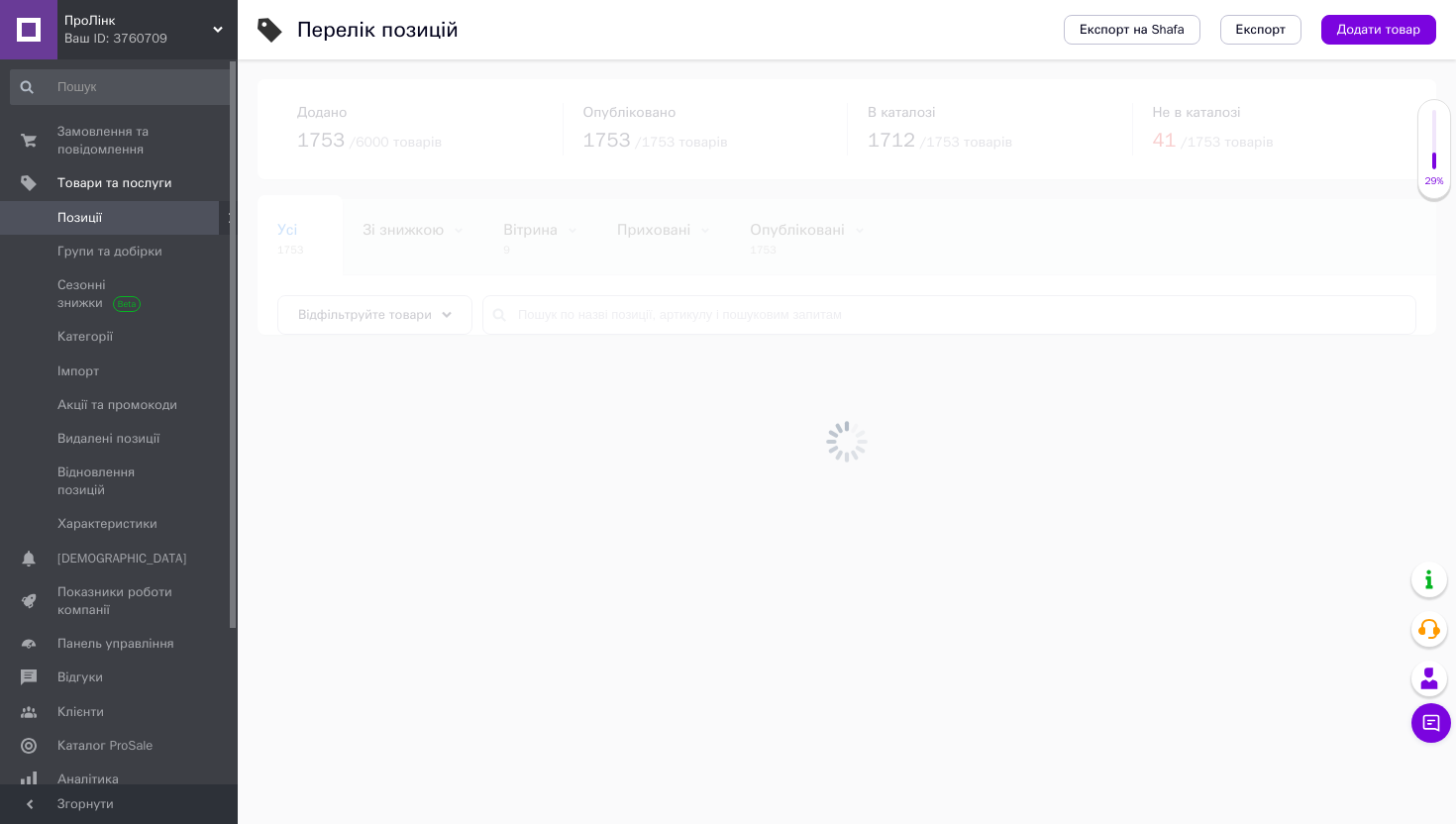 scroll, scrollTop: 0, scrollLeft: 0, axis: both 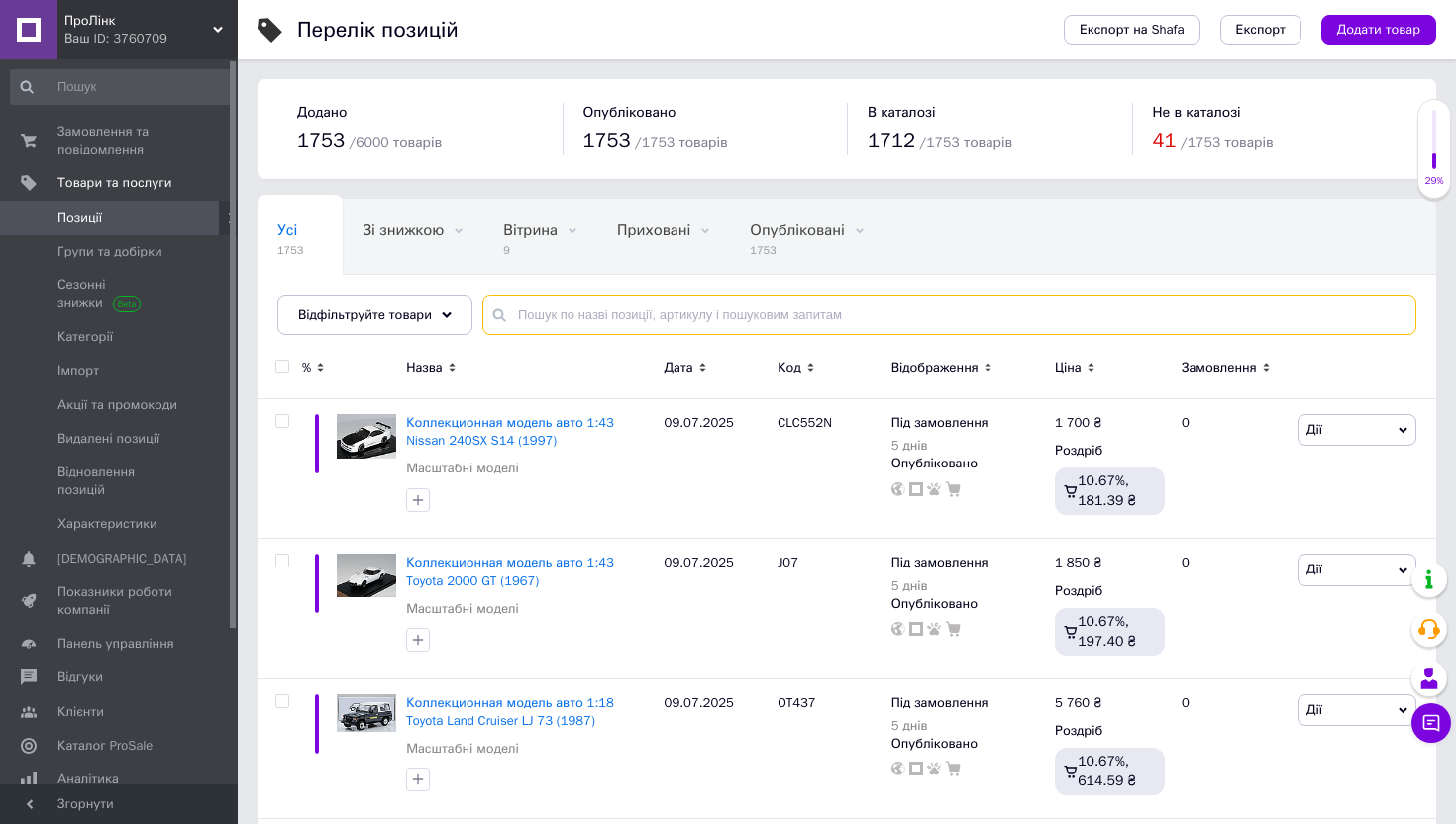 click at bounding box center [949, 315] 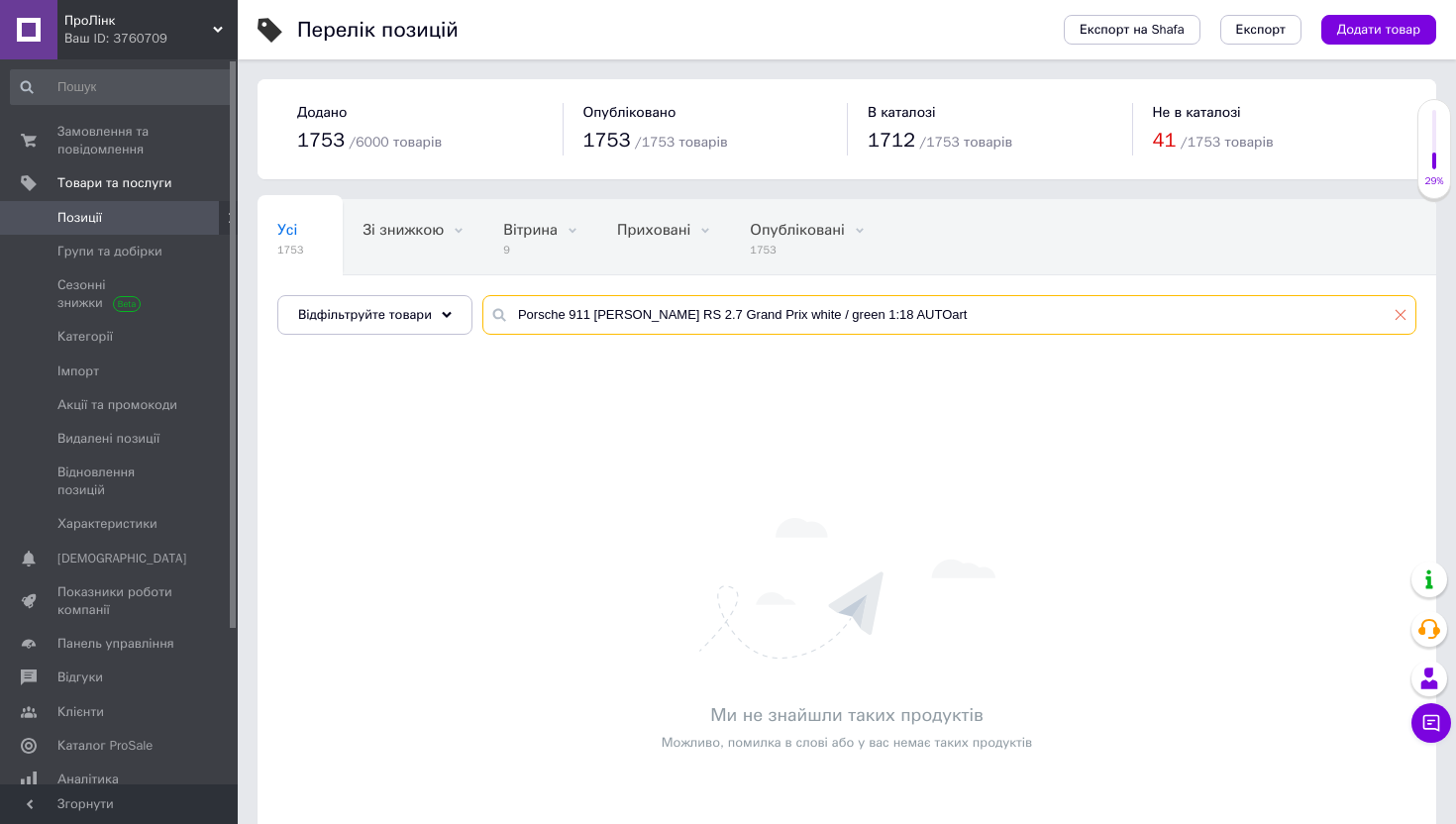 type on "Porsche 911 [PERSON_NAME] RS 2.7 Grand Prix white / green 1:18 AUTOart" 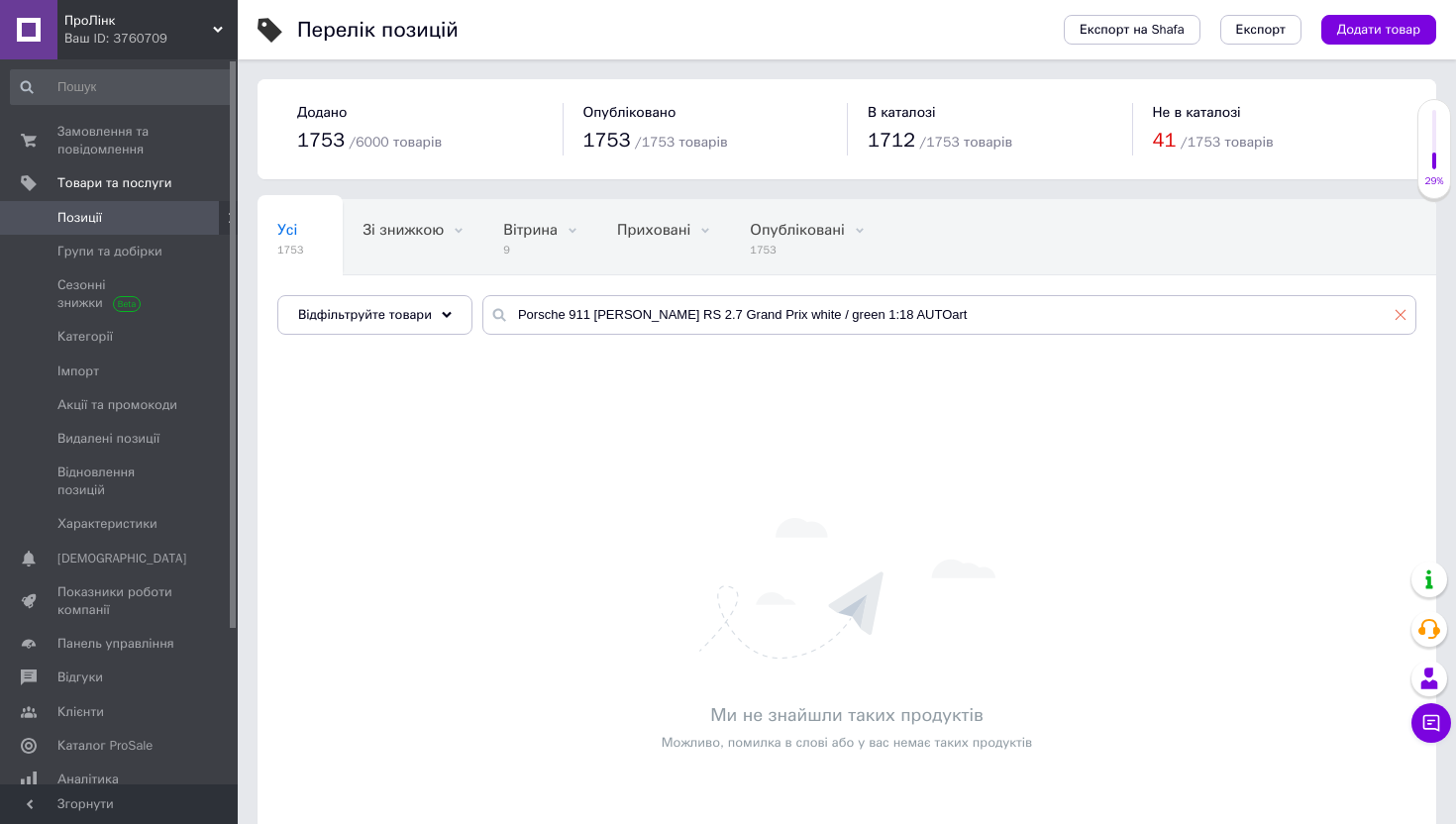 click 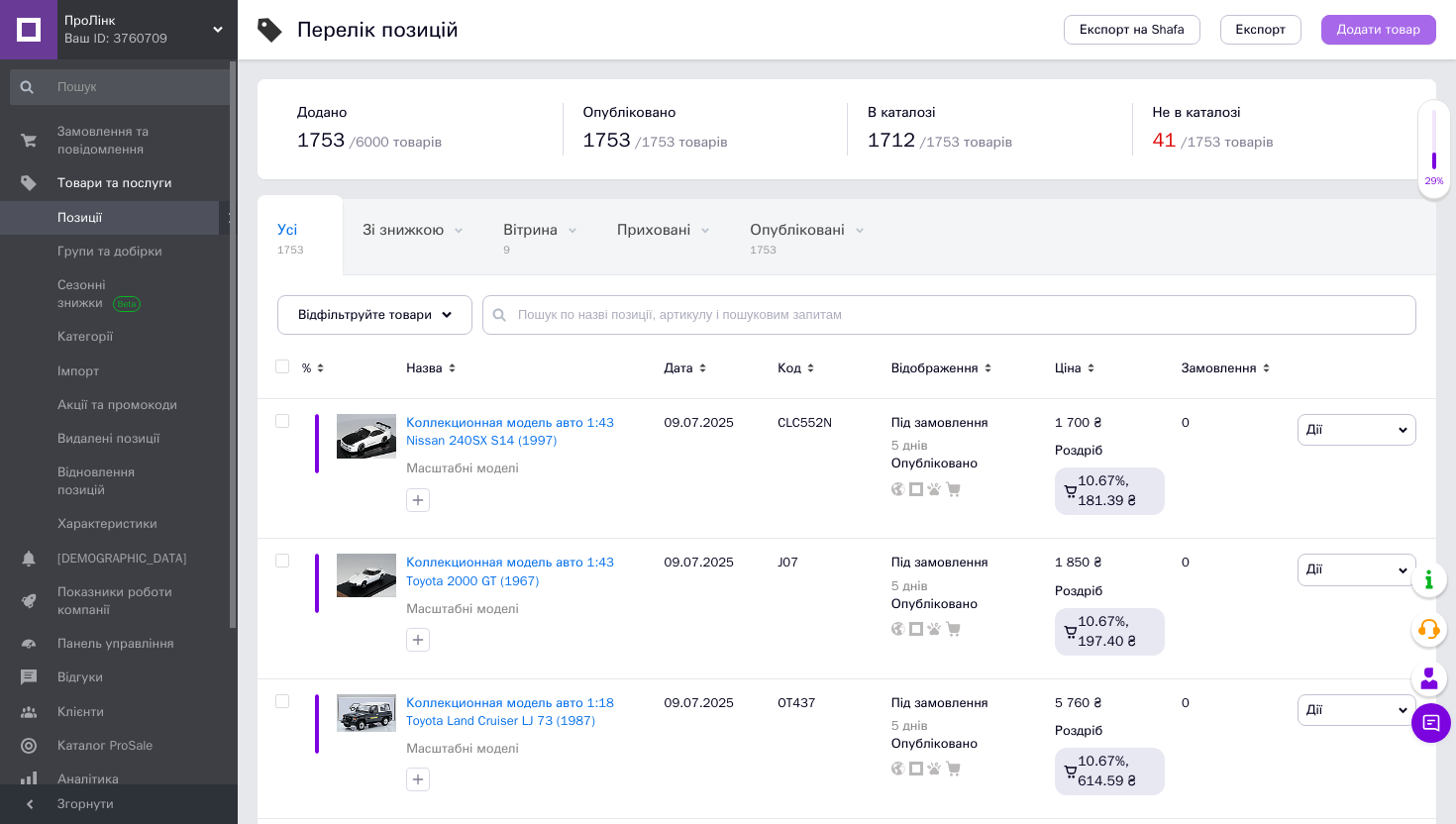 click on "Додати товар" at bounding box center (1379, 30) 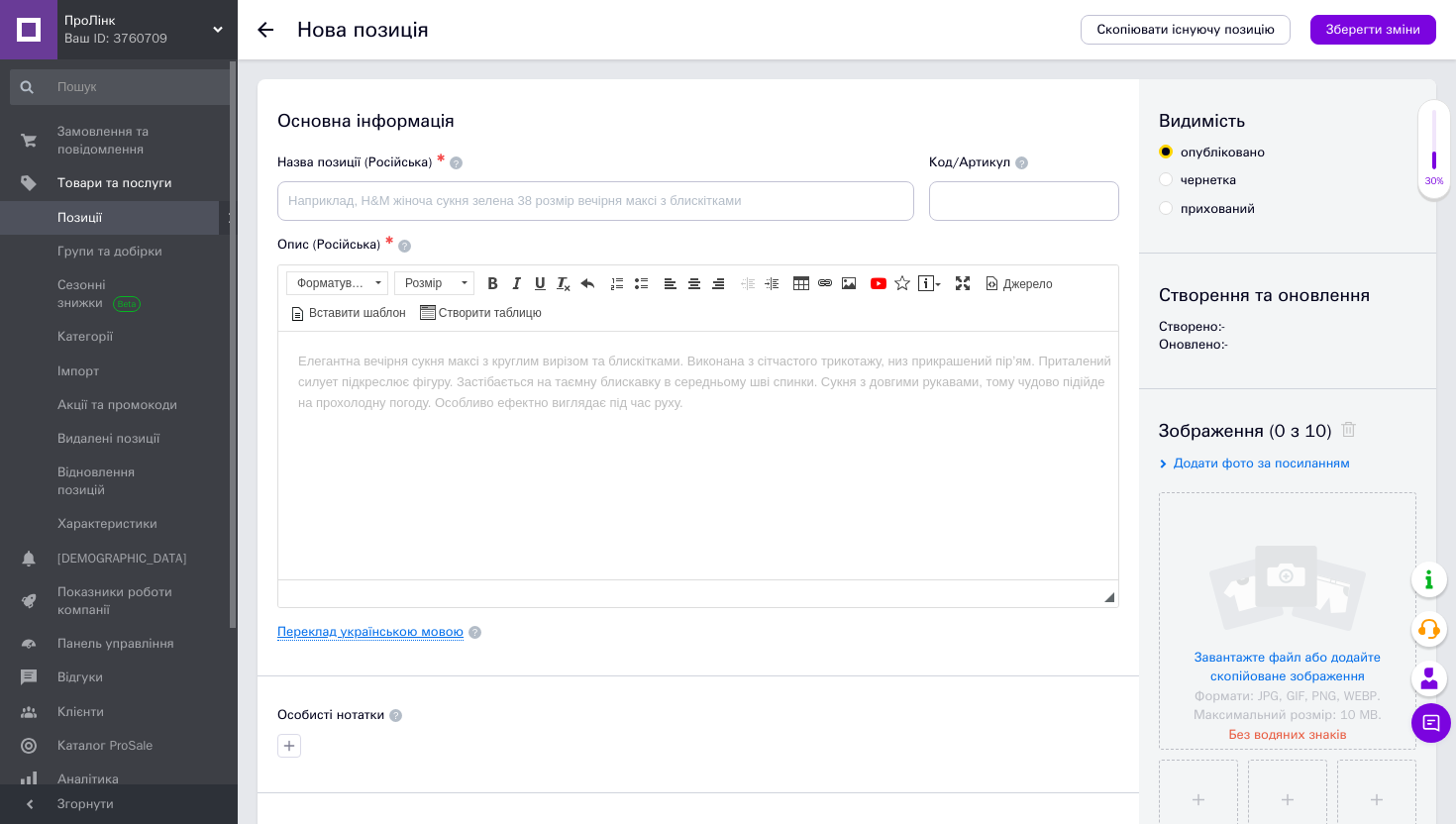 scroll, scrollTop: 0, scrollLeft: 0, axis: both 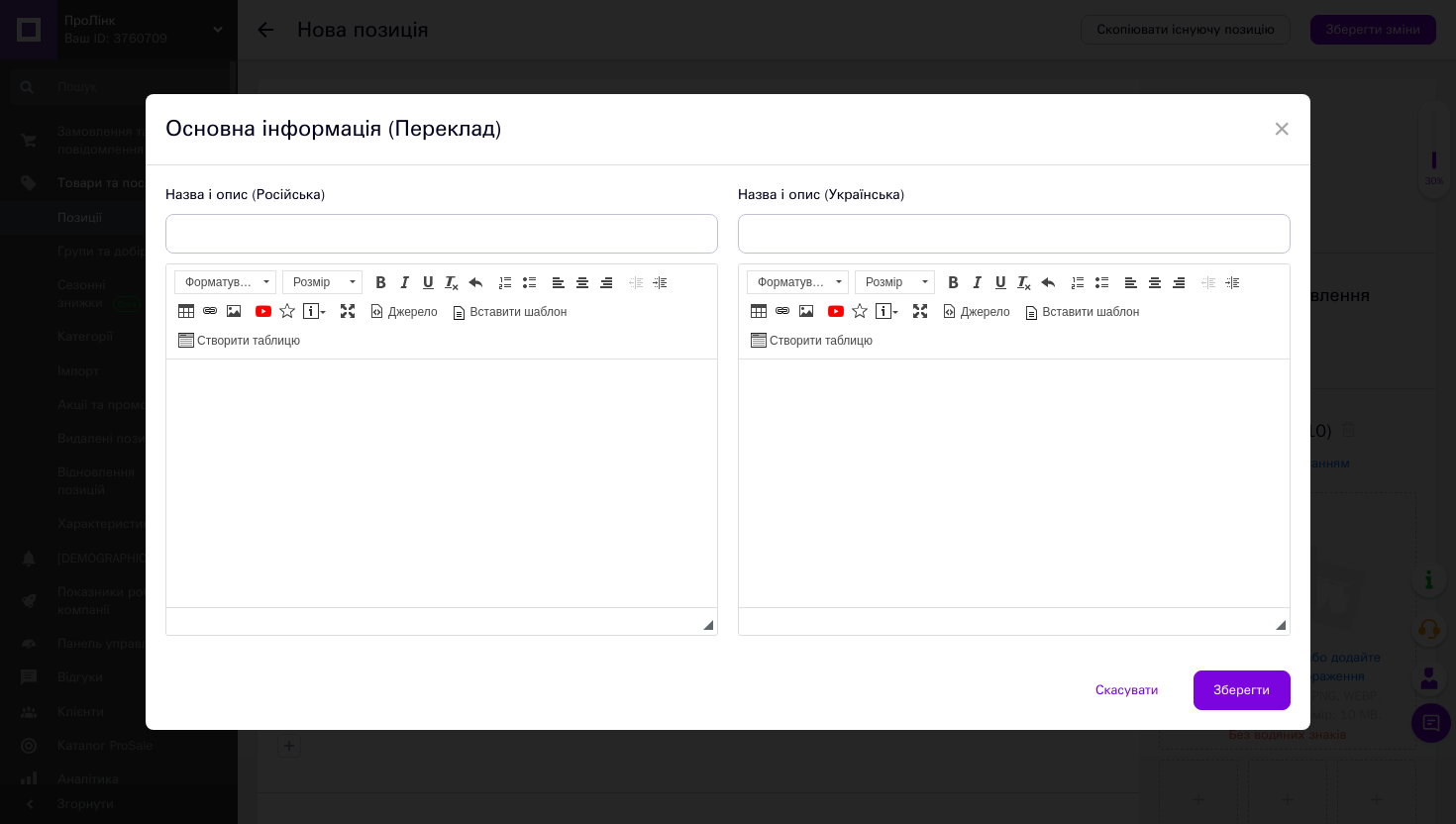 click at bounding box center (442, 389) 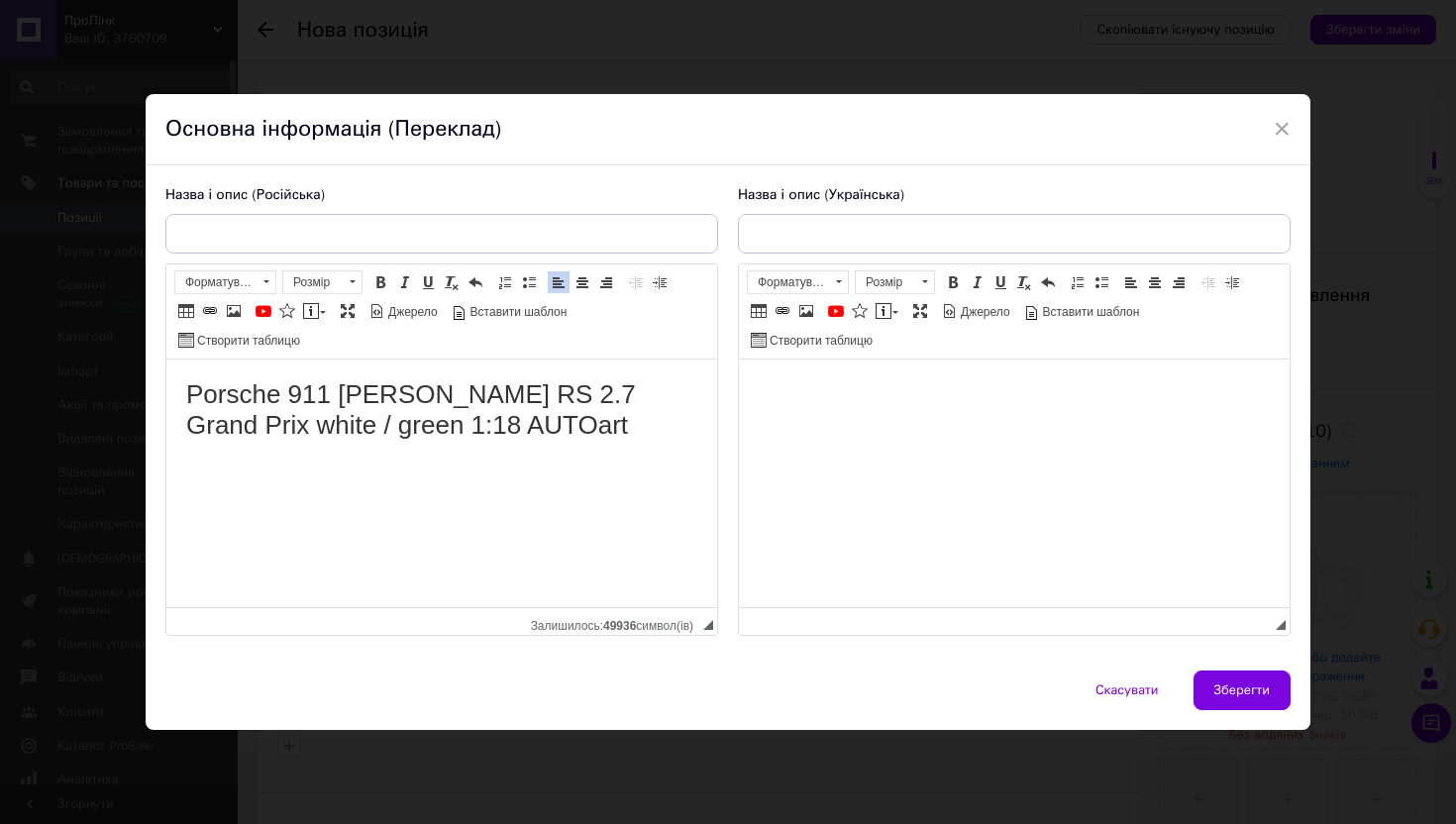 click at bounding box center [1014, 389] 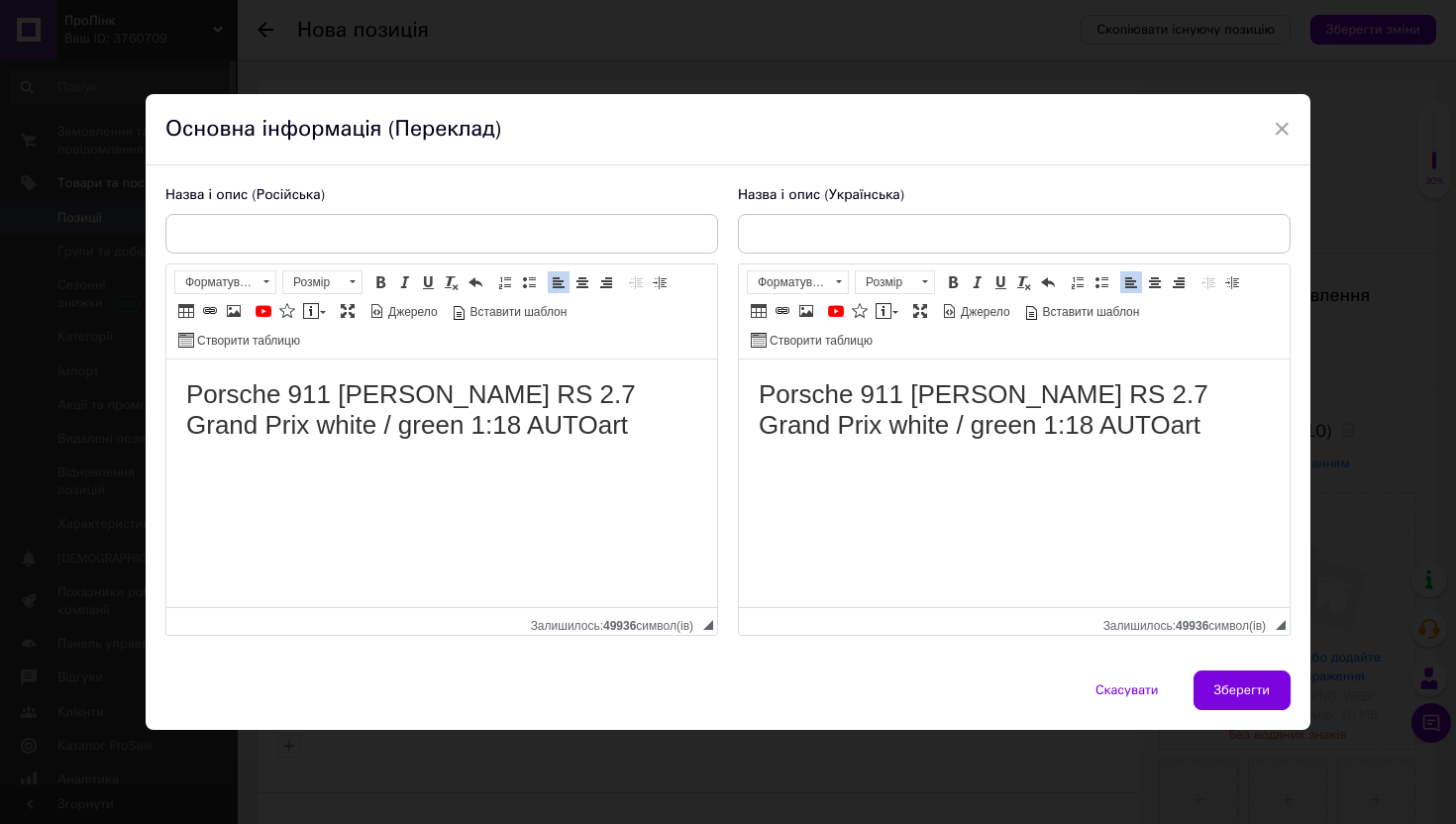 click at bounding box center (1014, 234) 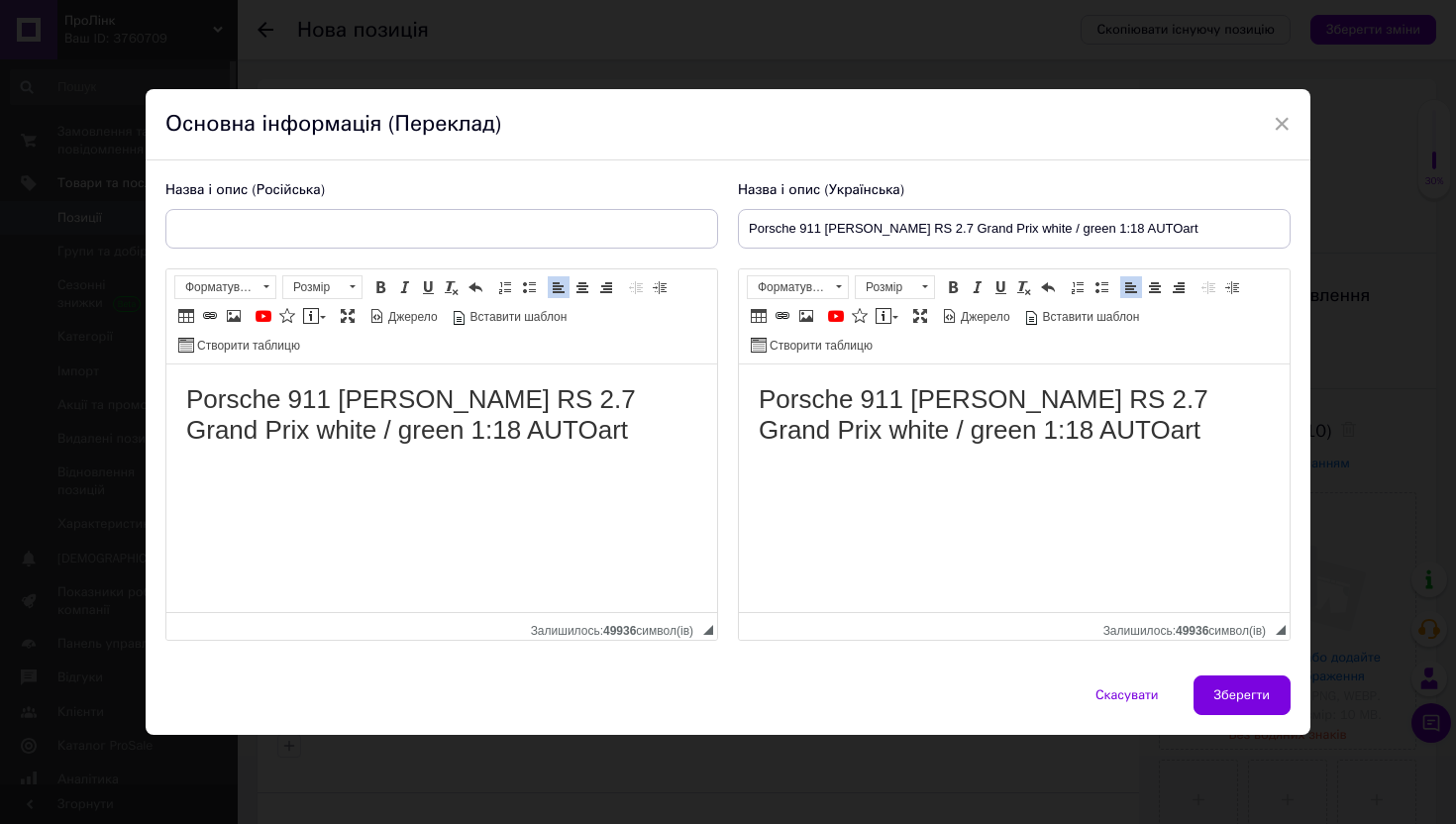 click on "Porsche 911 [PERSON_NAME] RS 2.7 Grand Prix white / green 1:18 AUTOart" at bounding box center (1014, 229) 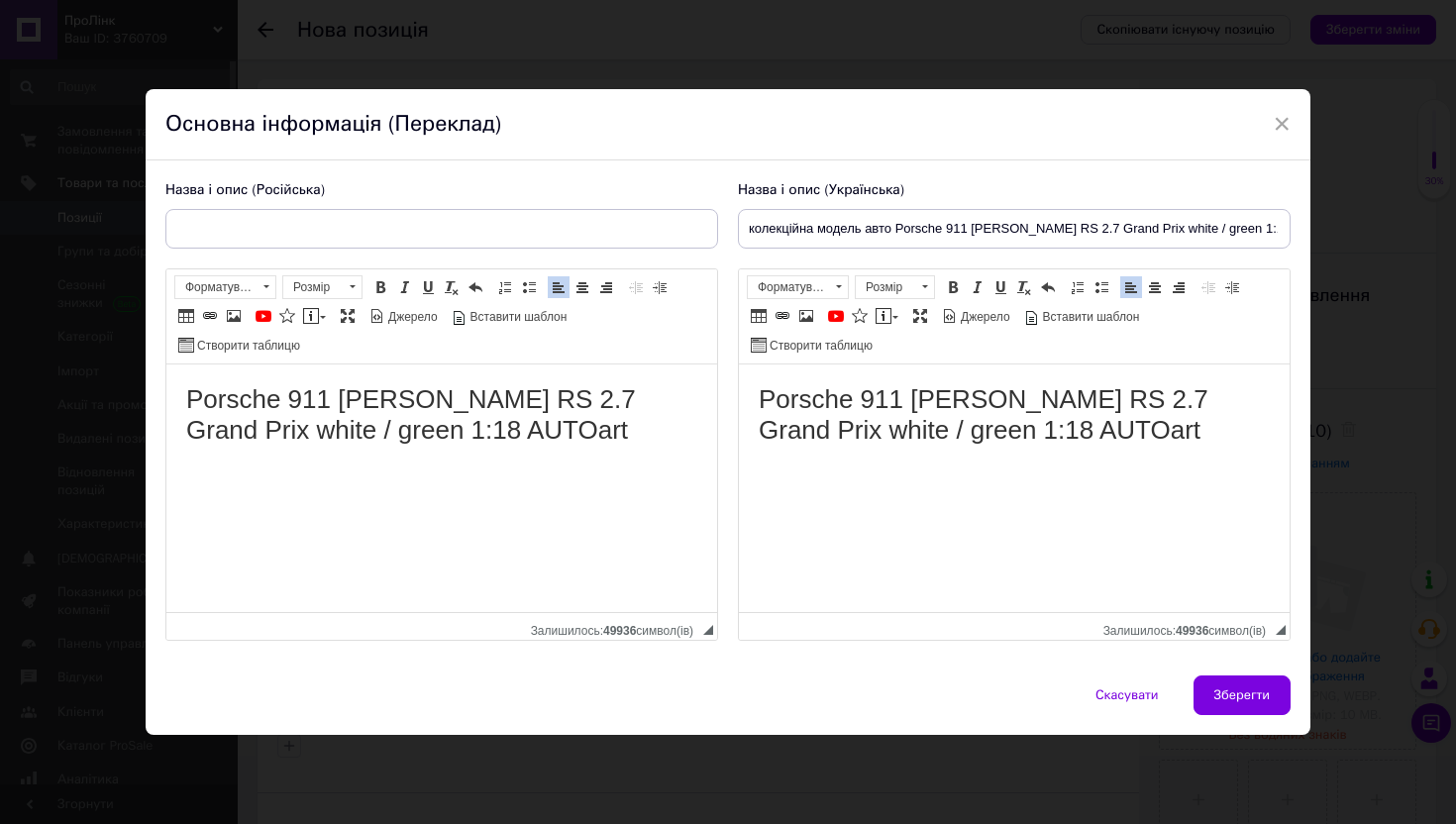 click on "колекційна модель авто Porsche 911 [PERSON_NAME] RS 2.7 Grand Prix white / green 1:18 AUTOart" at bounding box center [1014, 229] 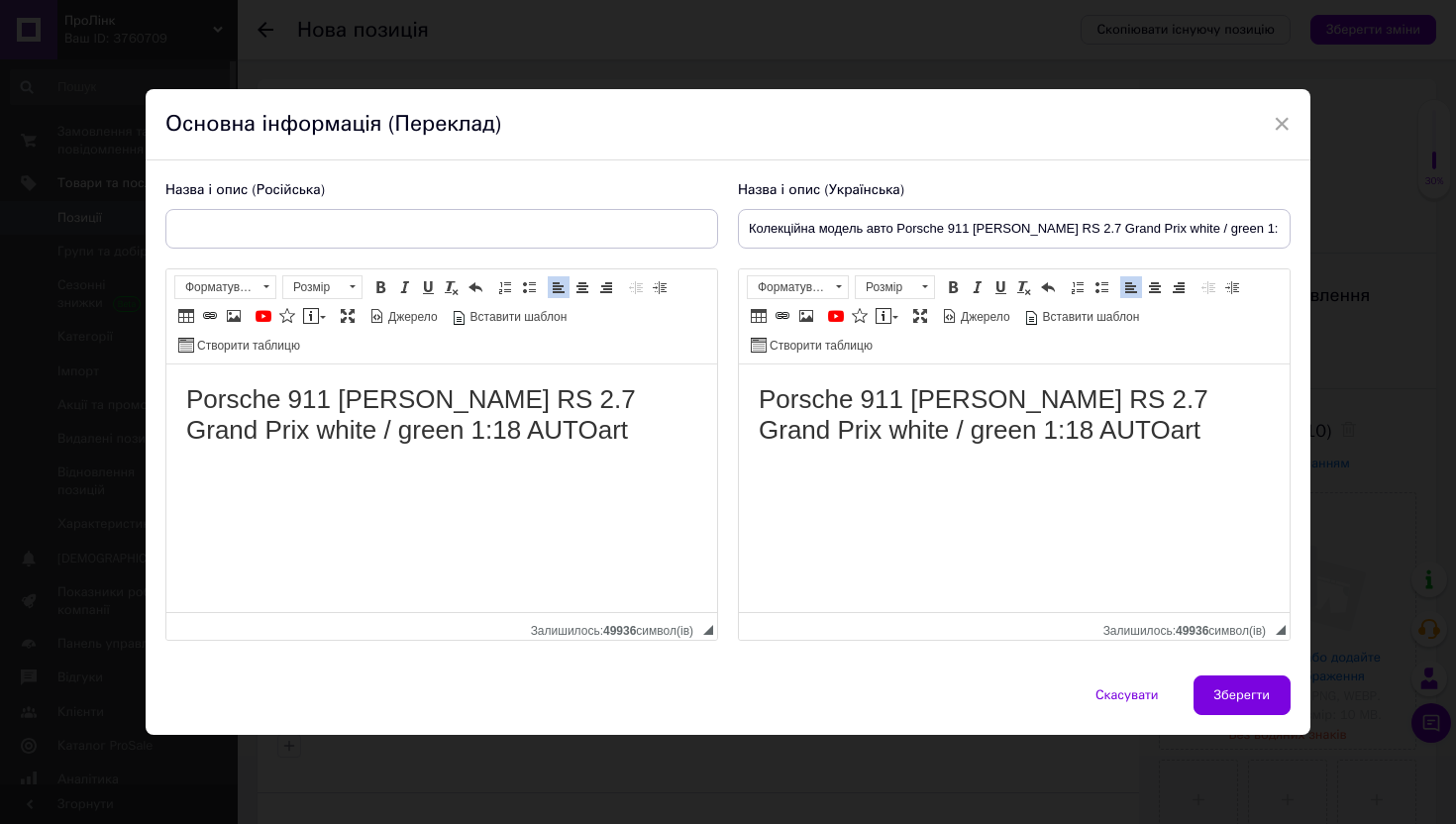 scroll, scrollTop: 0, scrollLeft: 7, axis: horizontal 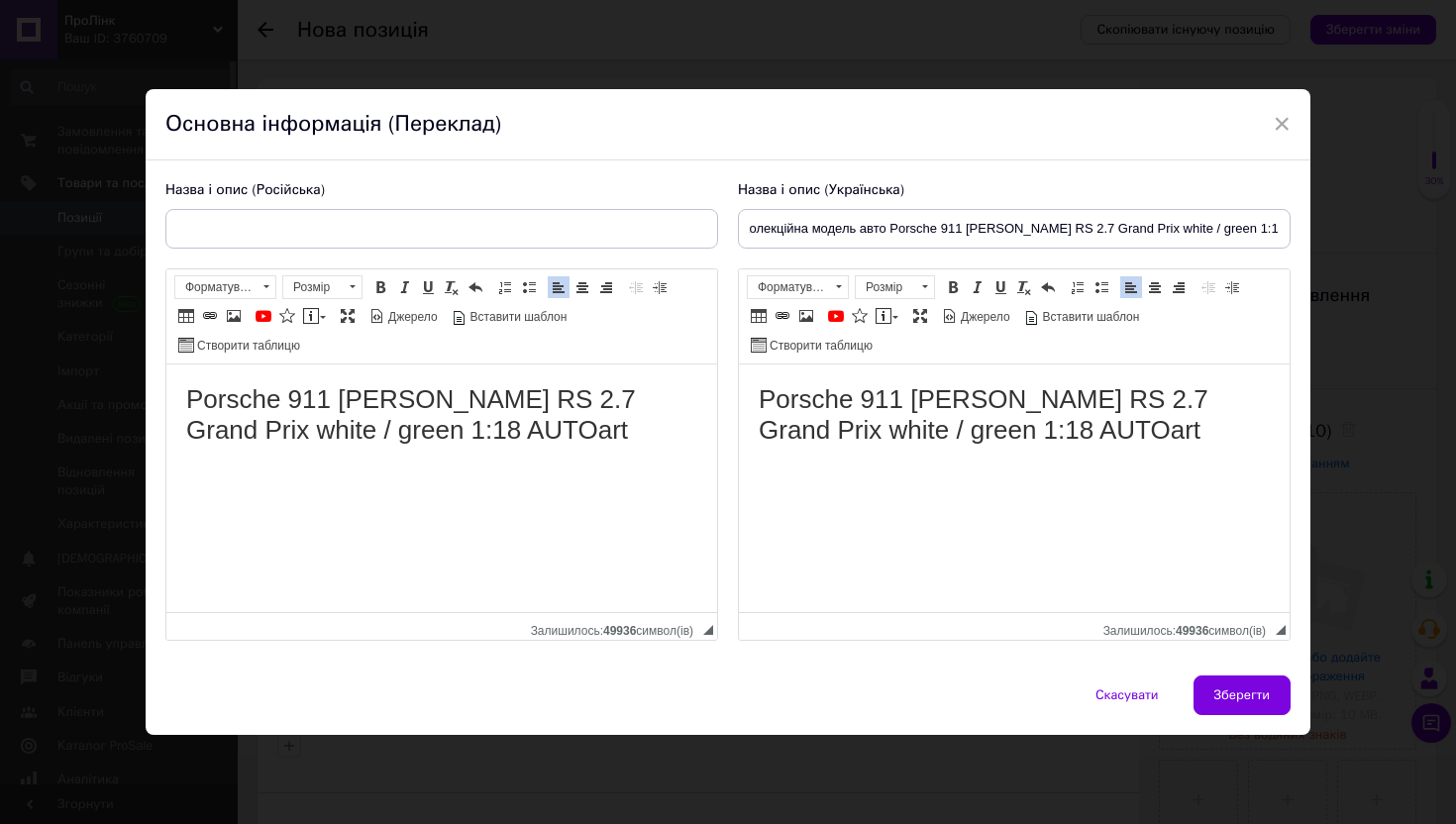 drag, startPoint x: 744, startPoint y: 231, endPoint x: 1443, endPoint y: 242, distance: 699.0865 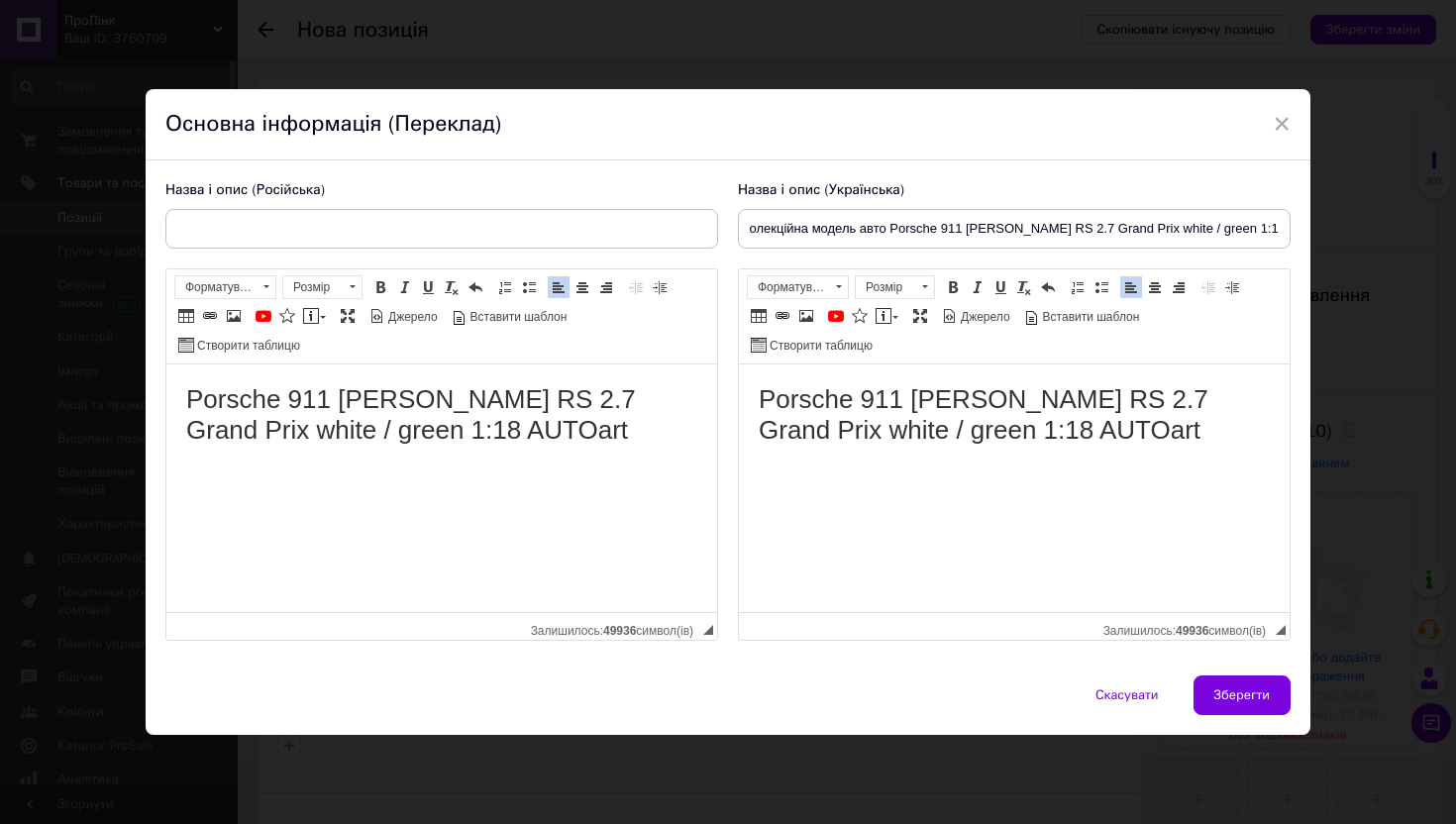 type on "Колекційна модель авто Porsche 911 [PERSON_NAME] RS 2.7 Grand Prix white / green 1:18 AUTOart" 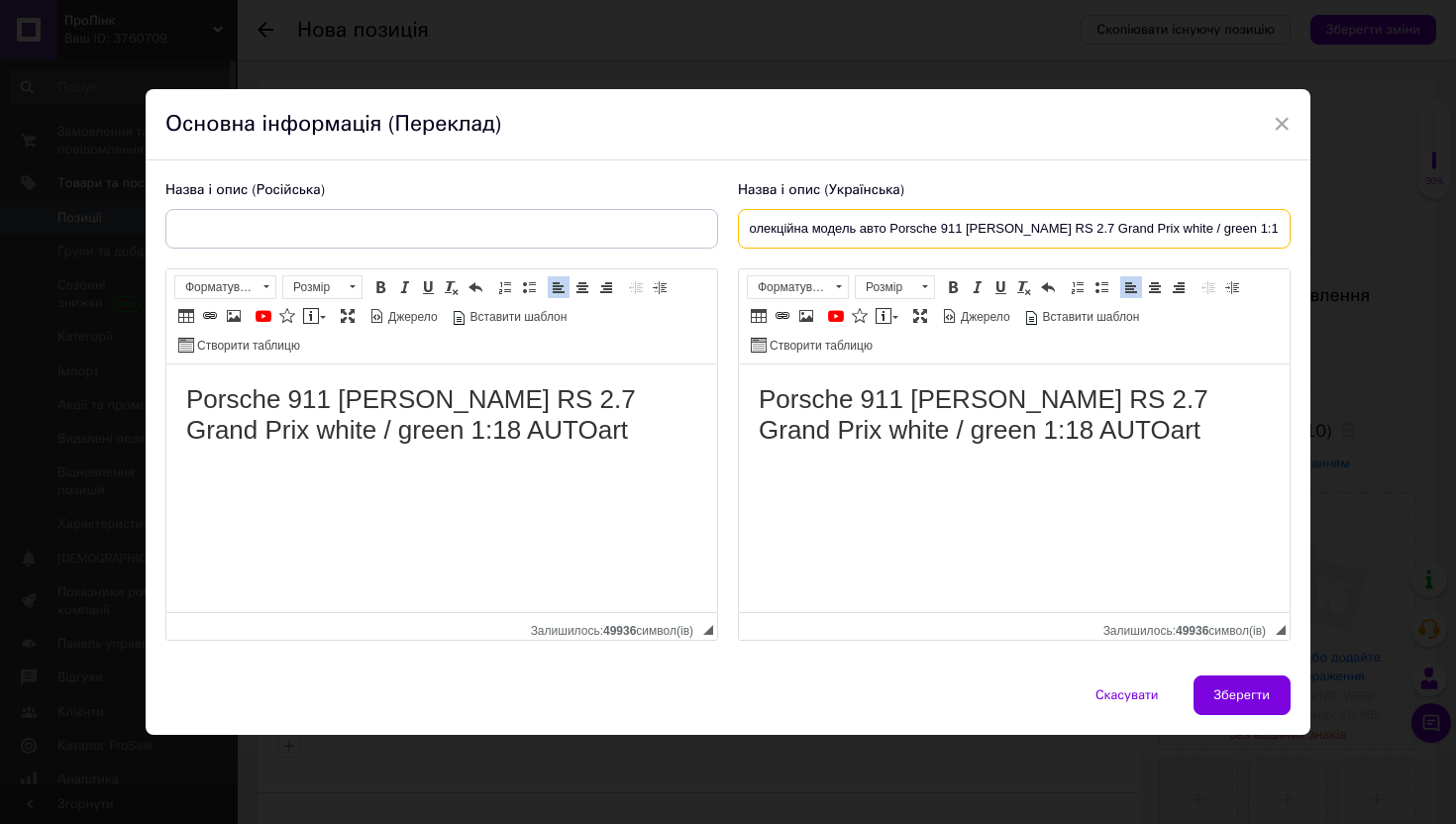 scroll, scrollTop: 0, scrollLeft: 0, axis: both 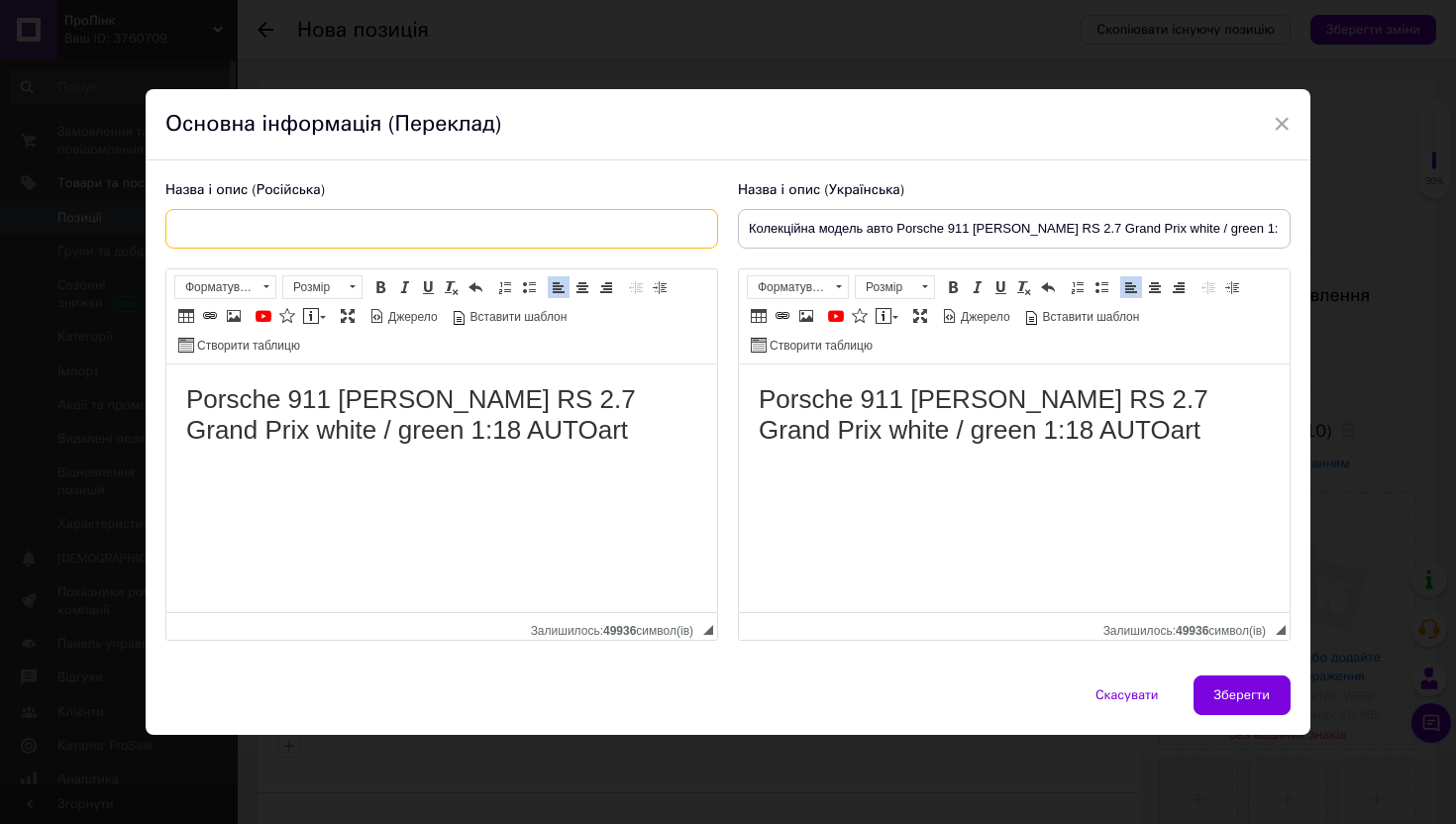 click at bounding box center [442, 229] 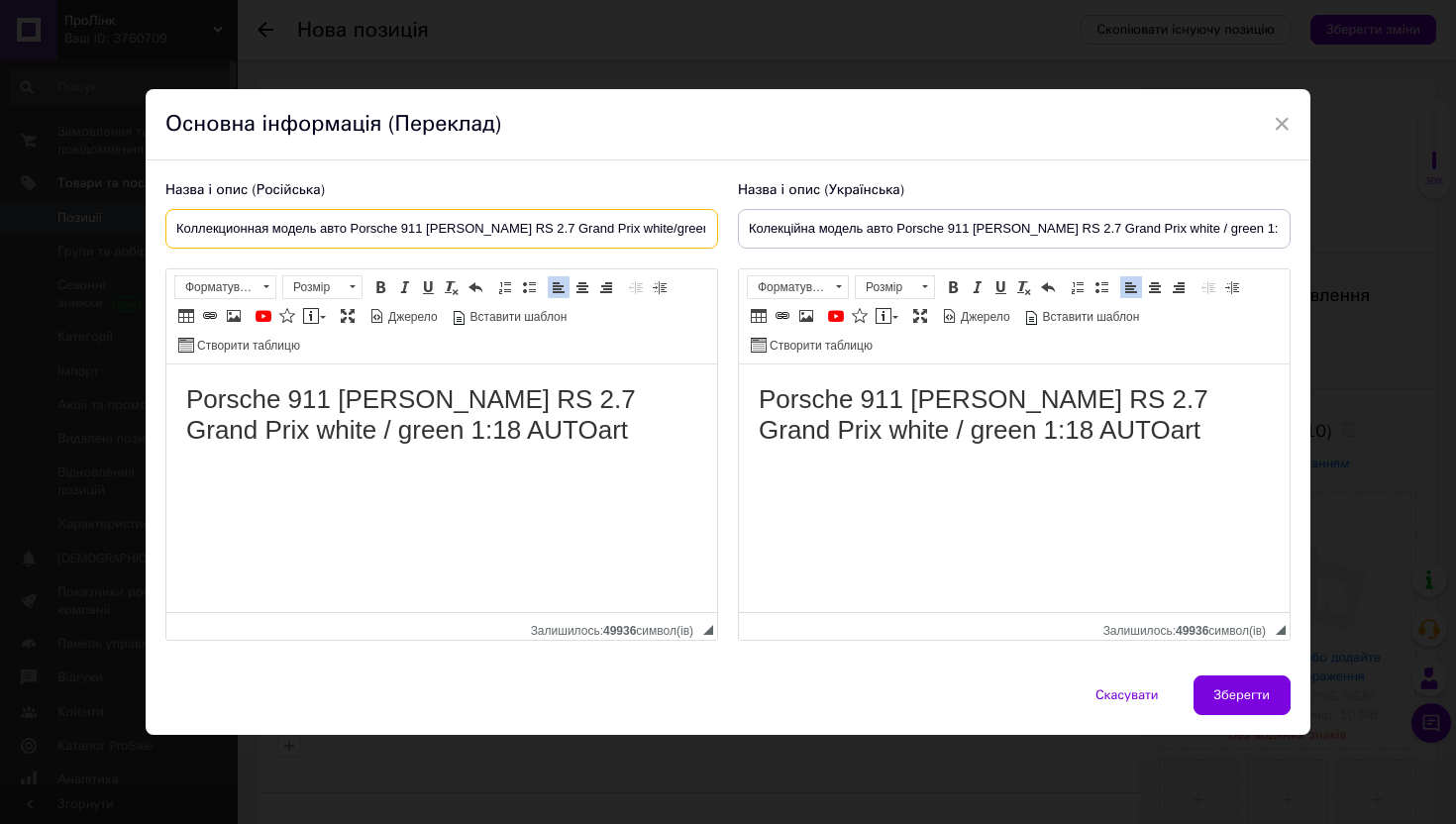 scroll, scrollTop: 0, scrollLeft: 26, axis: horizontal 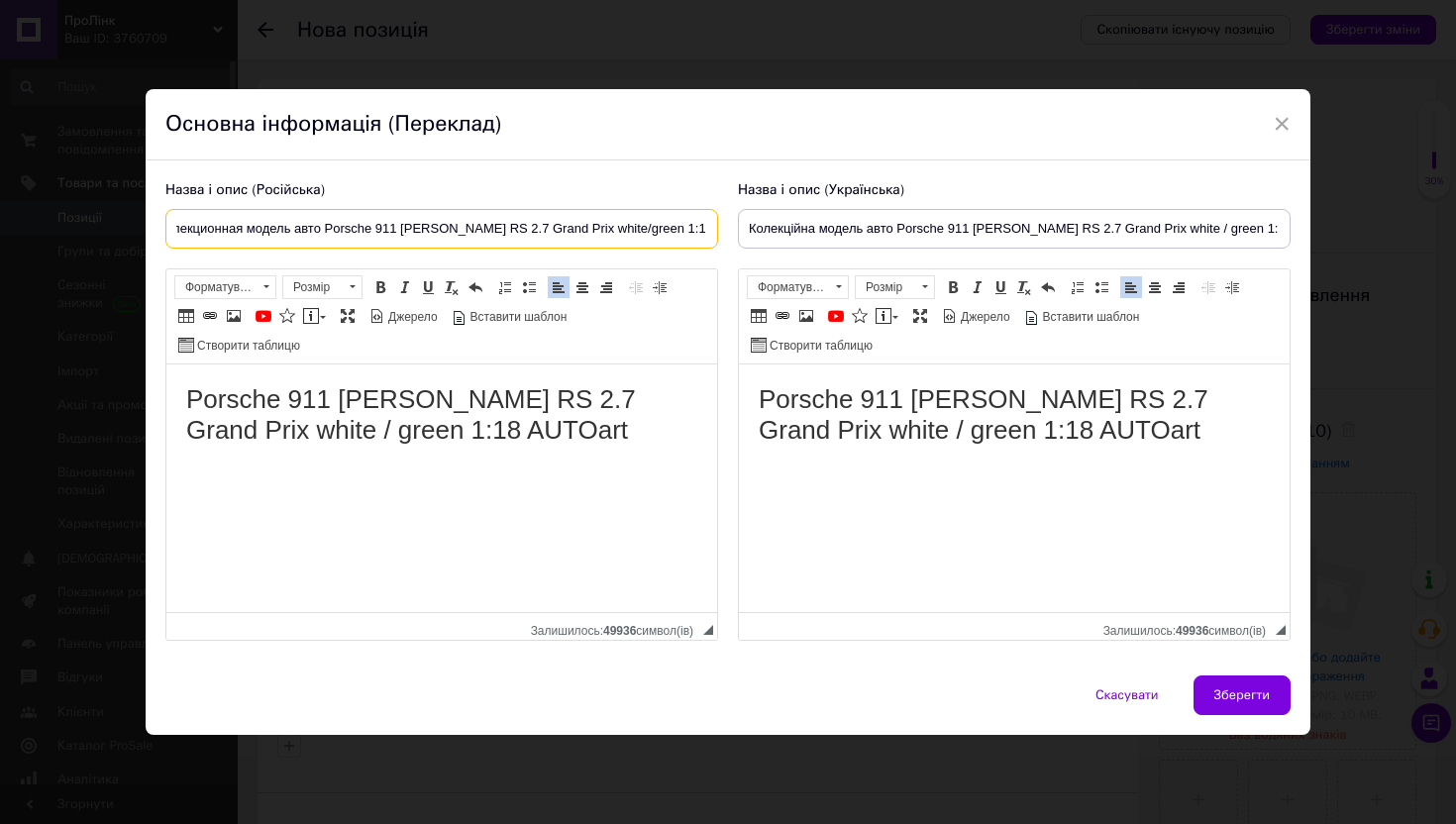 type on "Коллекционная модель авто Porsche 911 [PERSON_NAME] RS 2.7 Grand Prix white/green 1:18 AUTOart" 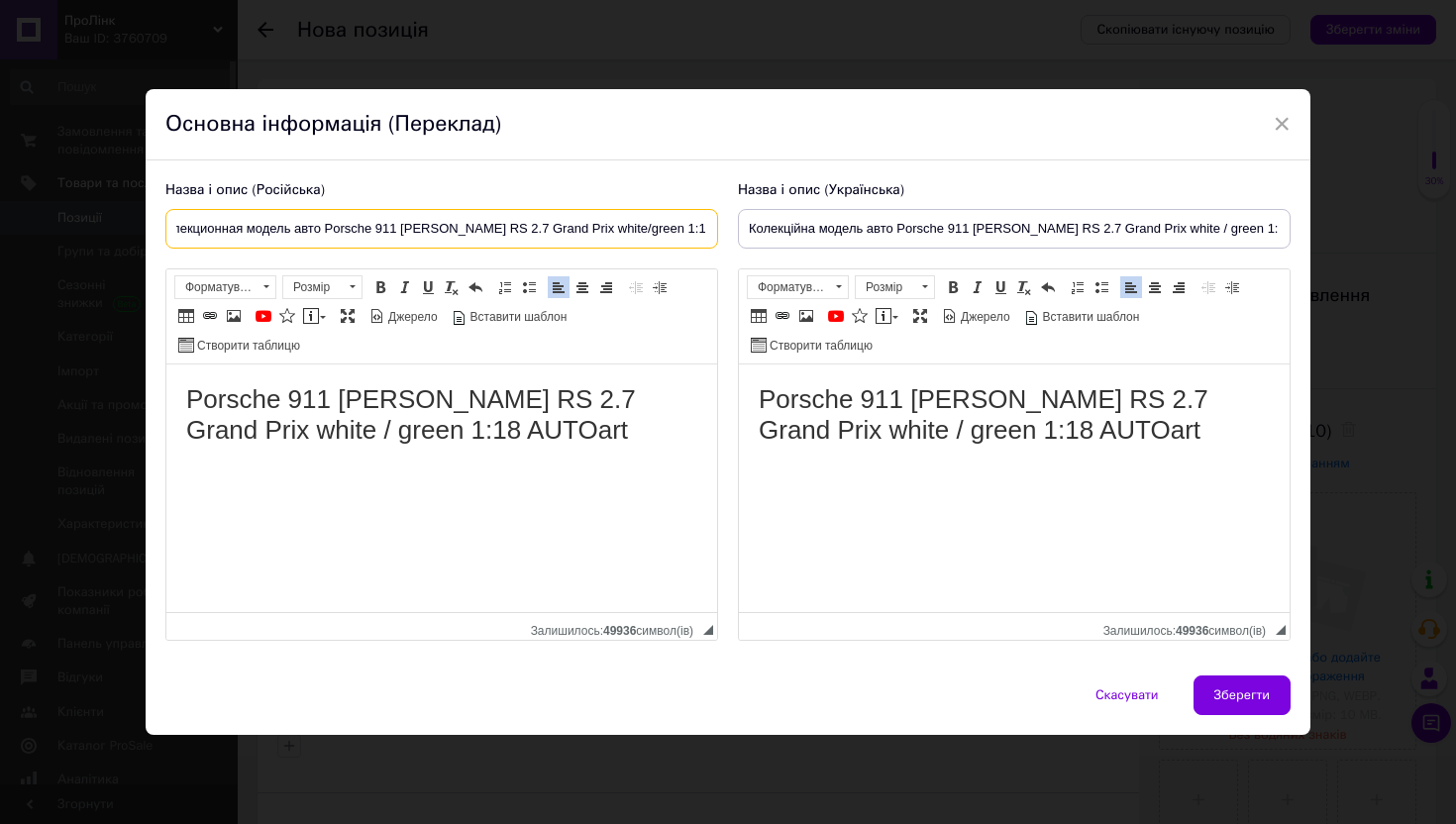 scroll, scrollTop: 0, scrollLeft: 0, axis: both 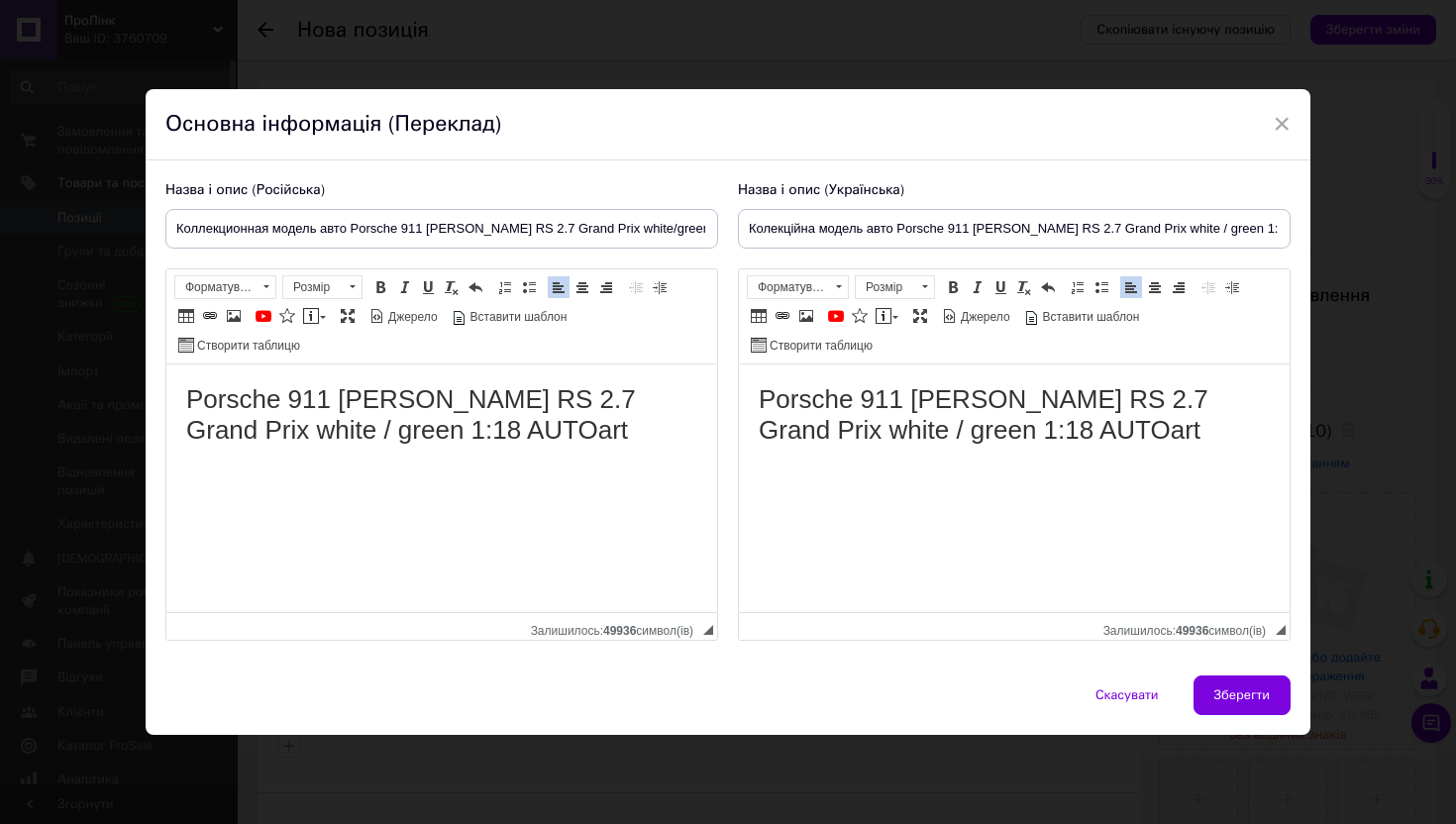 click on "Porsche 911 [PERSON_NAME] RS 2.7 Grand Prix white / green 1:18 AUTOart" at bounding box center (1014, 415) 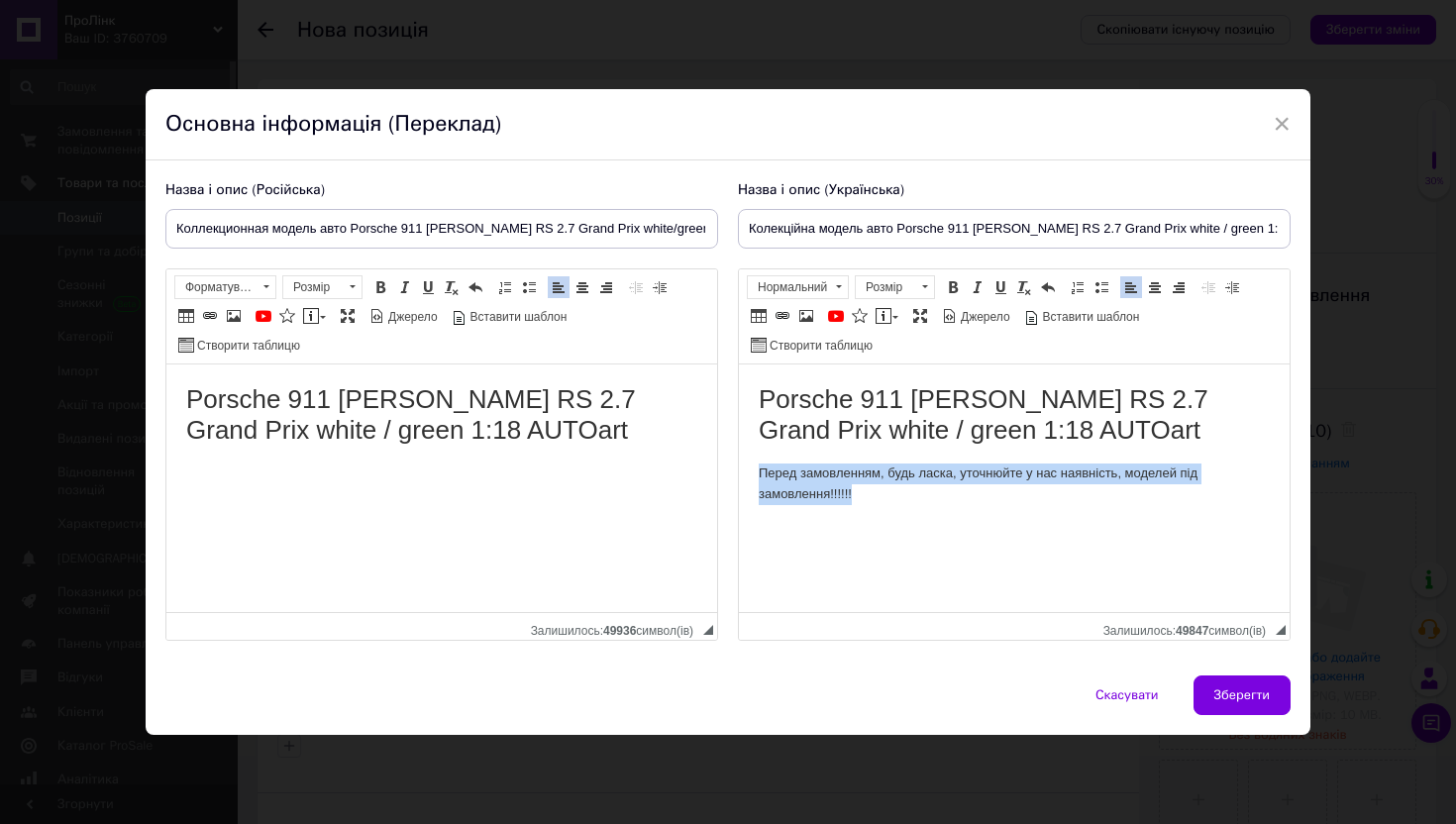 drag, startPoint x: 757, startPoint y: 475, endPoint x: 886, endPoint y: 487, distance: 129.55694 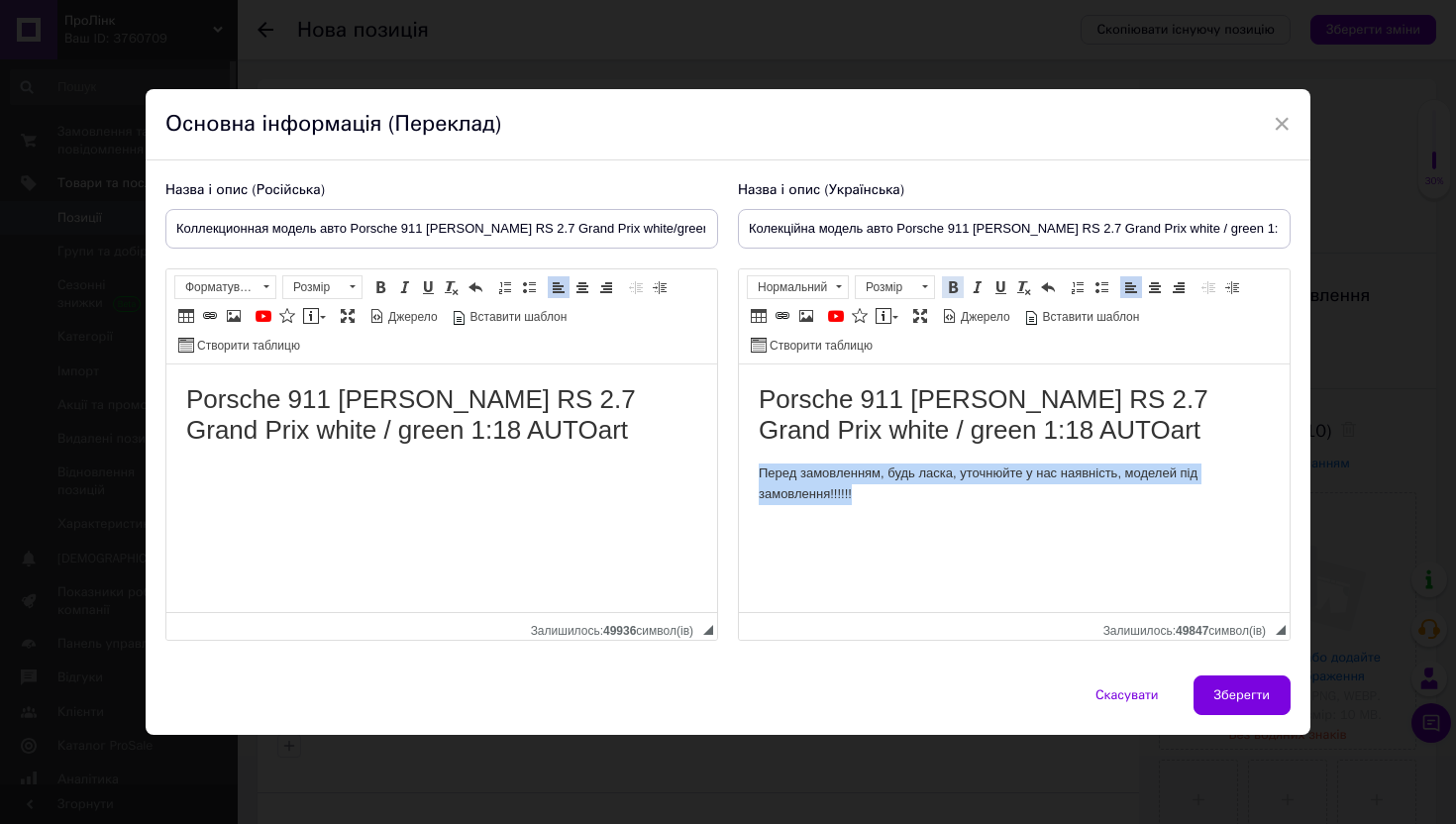 click at bounding box center (953, 287) 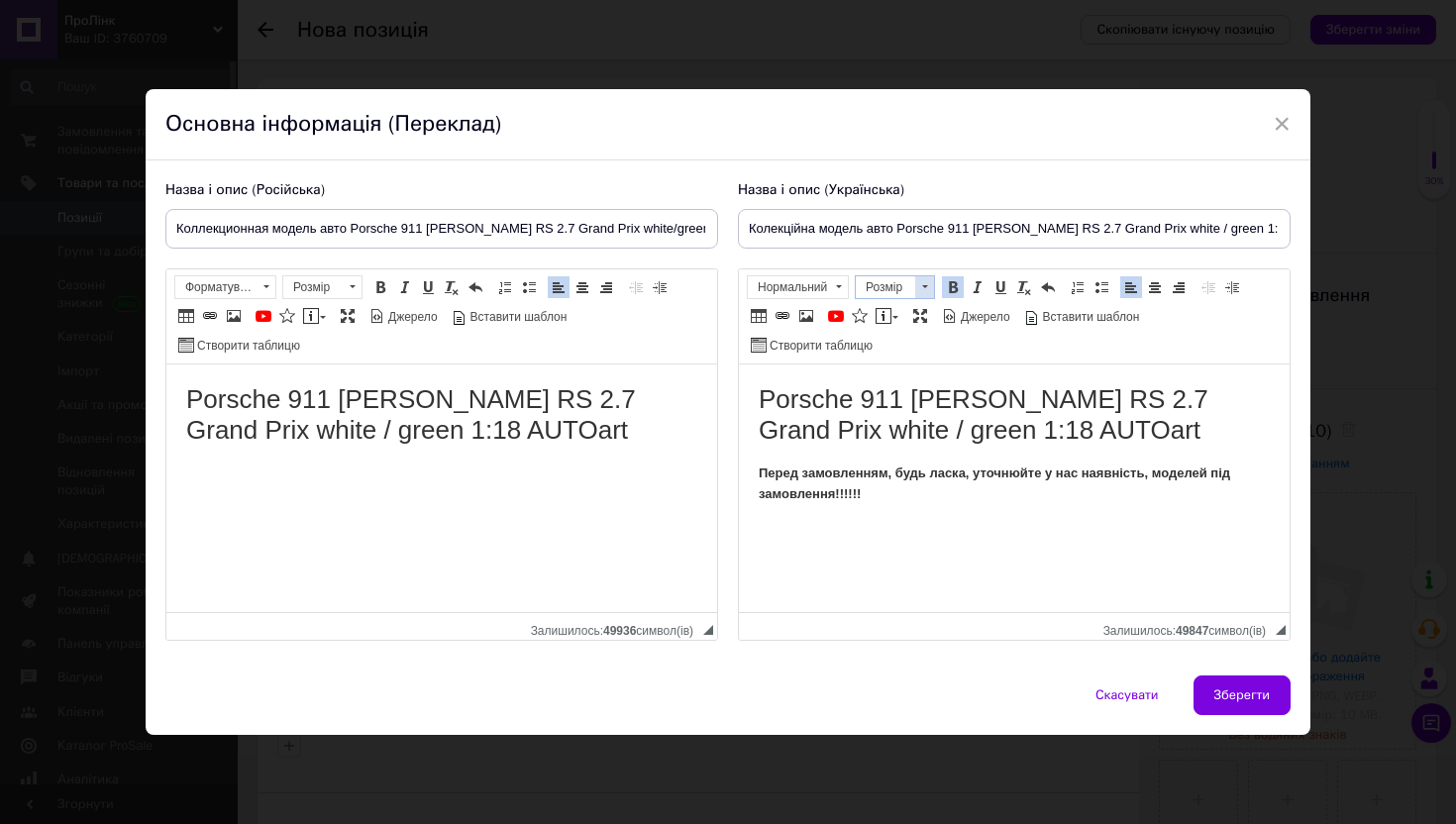 click at bounding box center (924, 287) 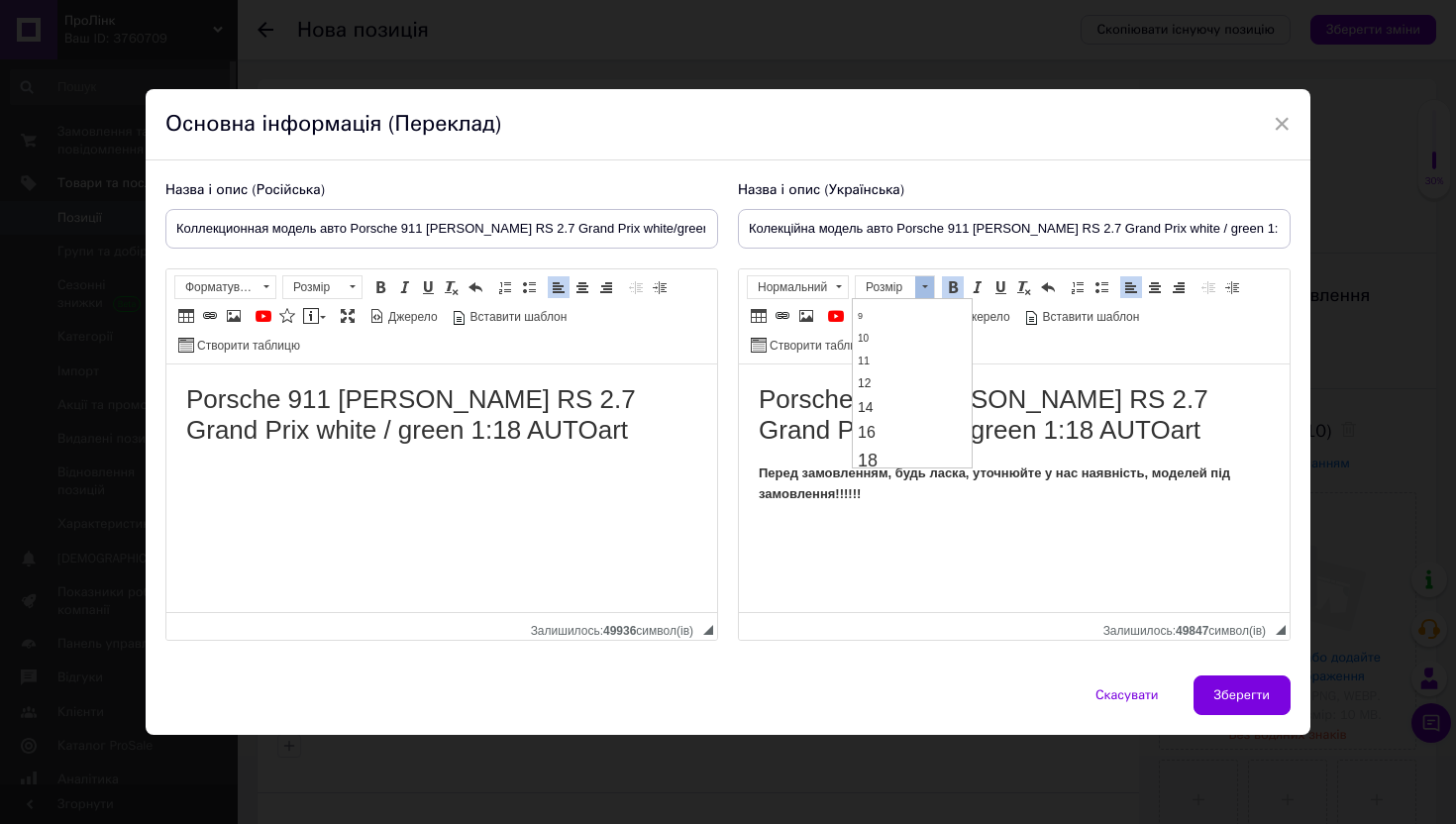 scroll, scrollTop: 71, scrollLeft: 0, axis: vertical 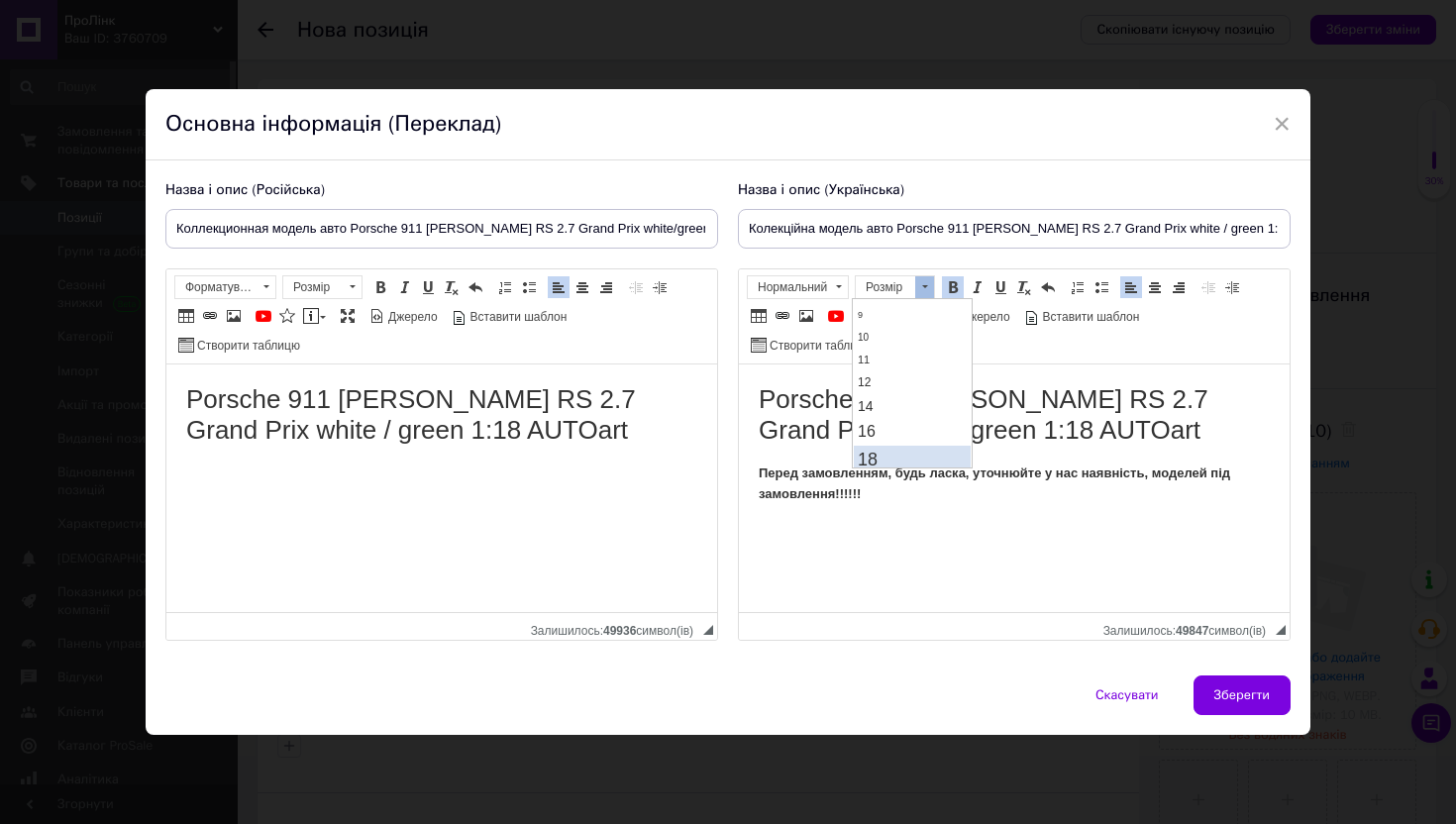 click on "18" at bounding box center [911, 460] 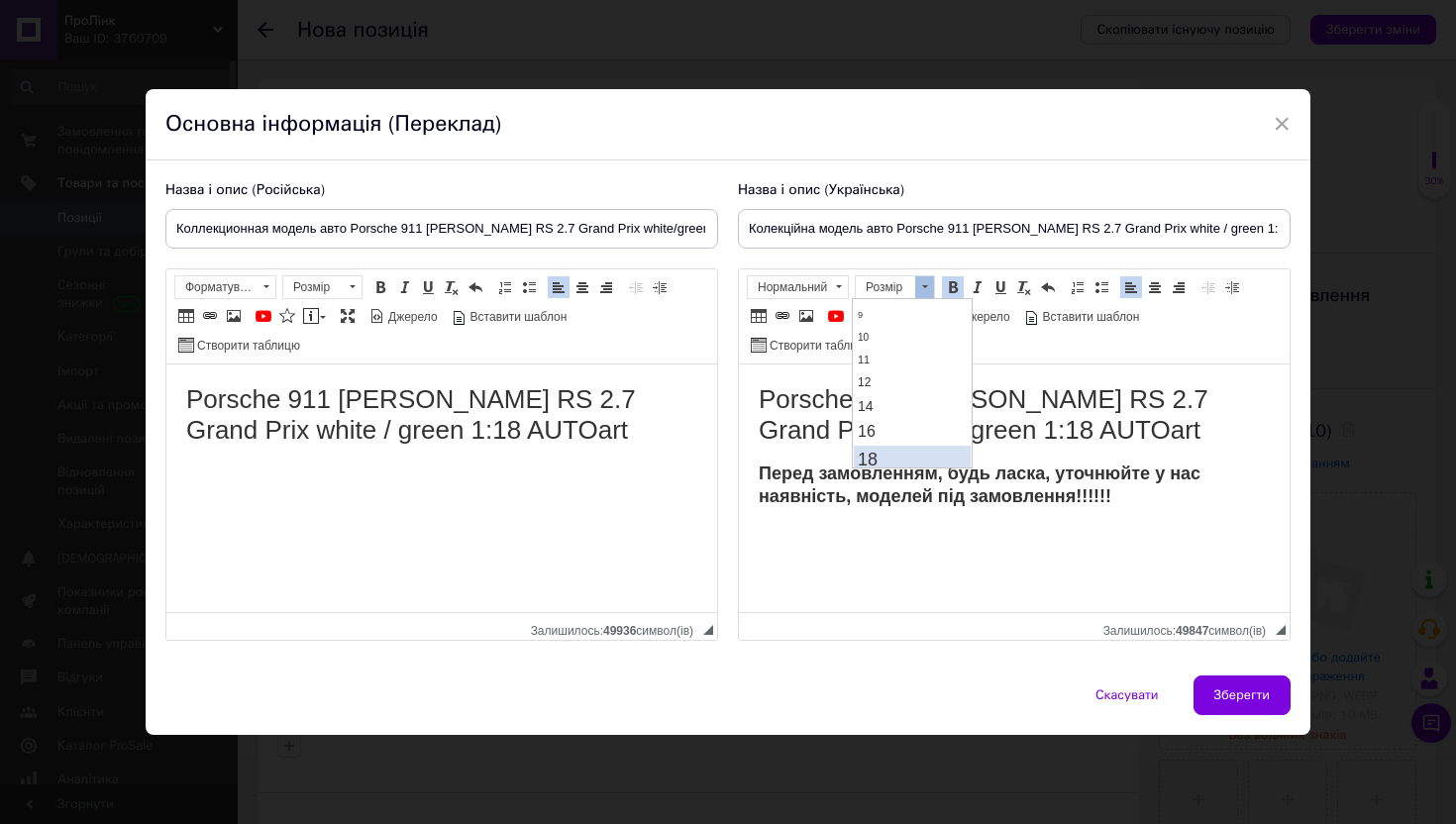 scroll, scrollTop: 0, scrollLeft: 0, axis: both 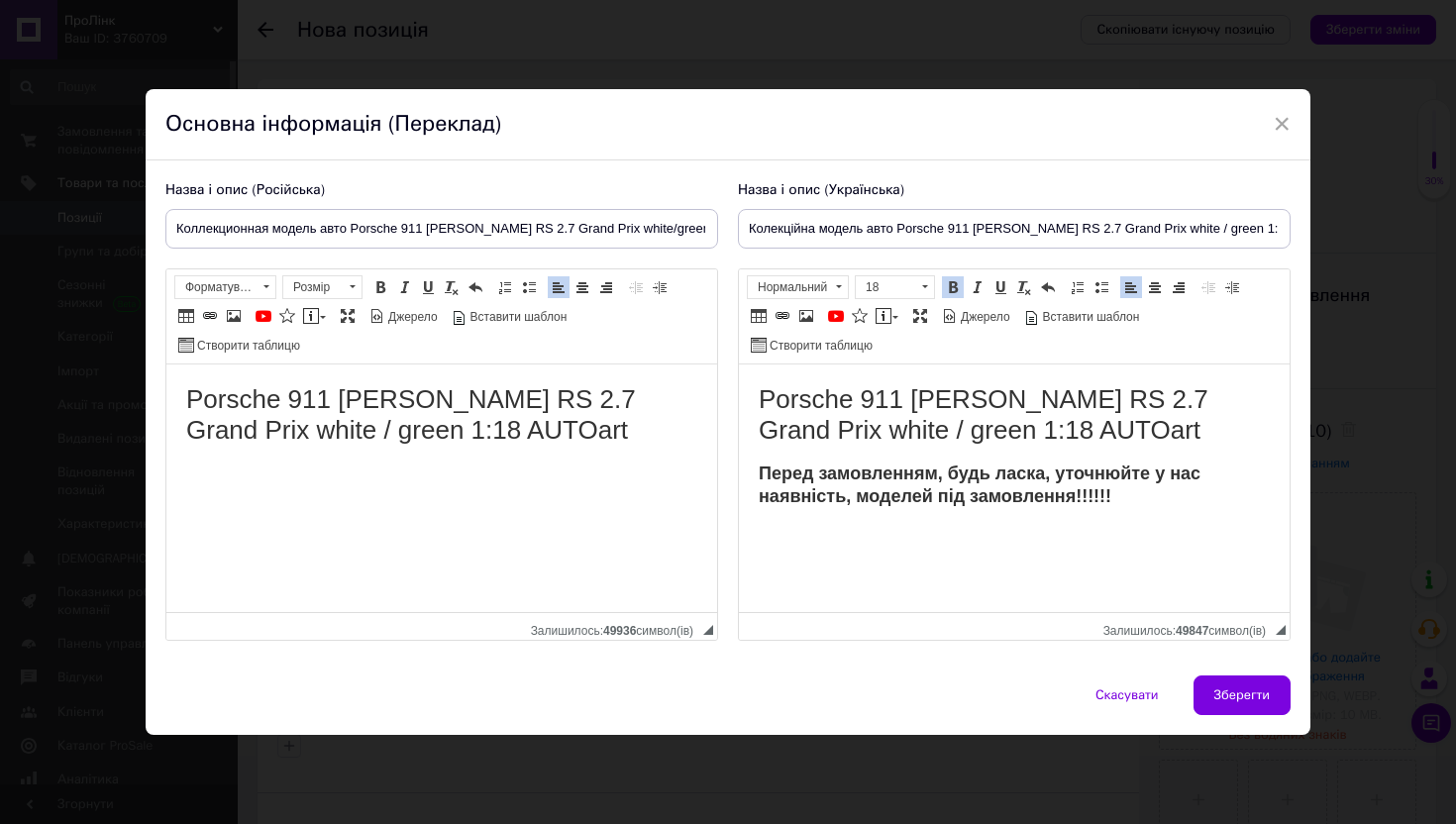 click on "Porsche 911 [PERSON_NAME] RS 2.7 Grand Prix white / green 1:18 AUTOart" at bounding box center [442, 415] 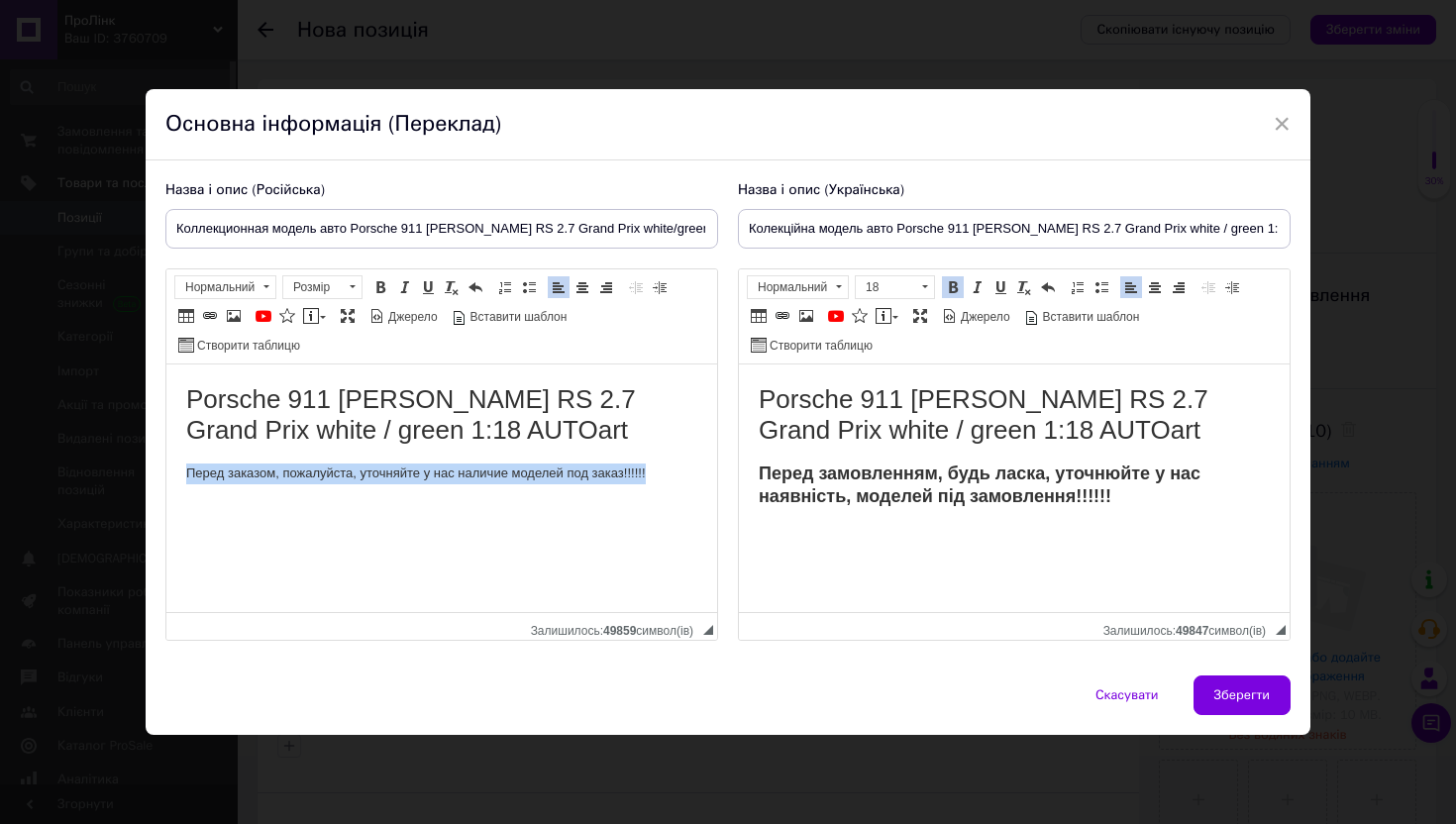 drag, startPoint x: 410, startPoint y: 474, endPoint x: 762, endPoint y: 481, distance: 352.07 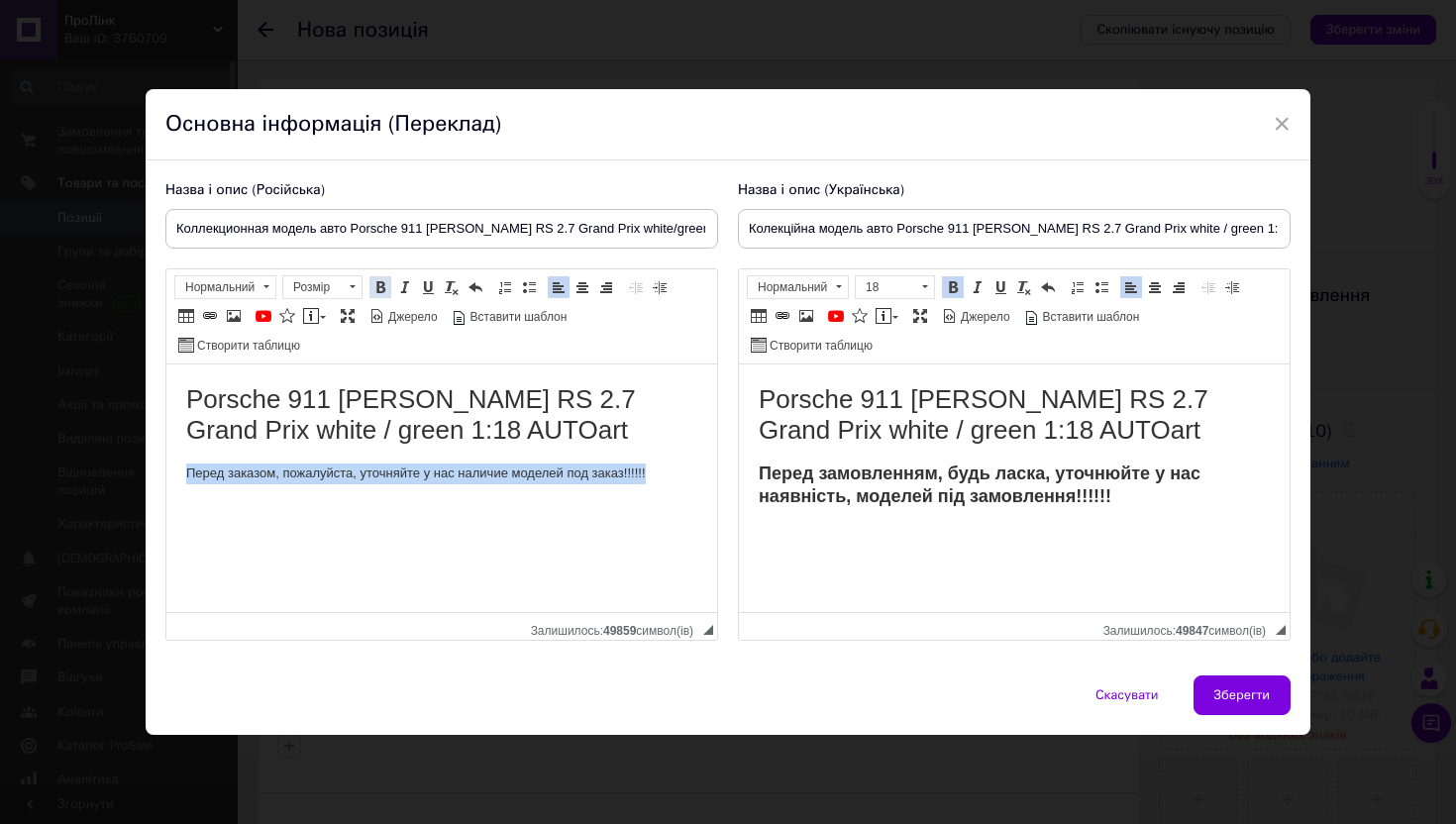 click at bounding box center [380, 287] 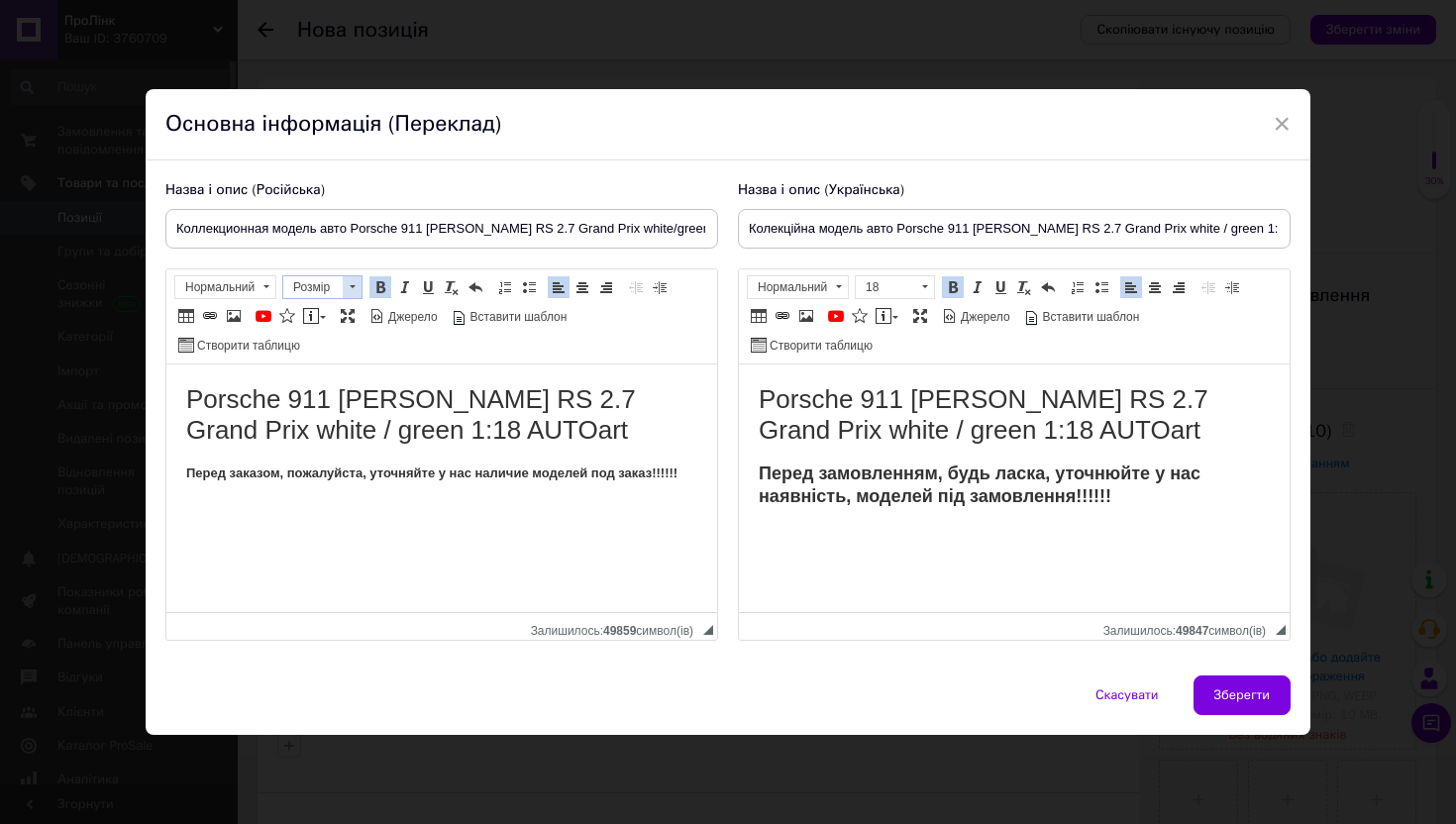 click at bounding box center [352, 287] 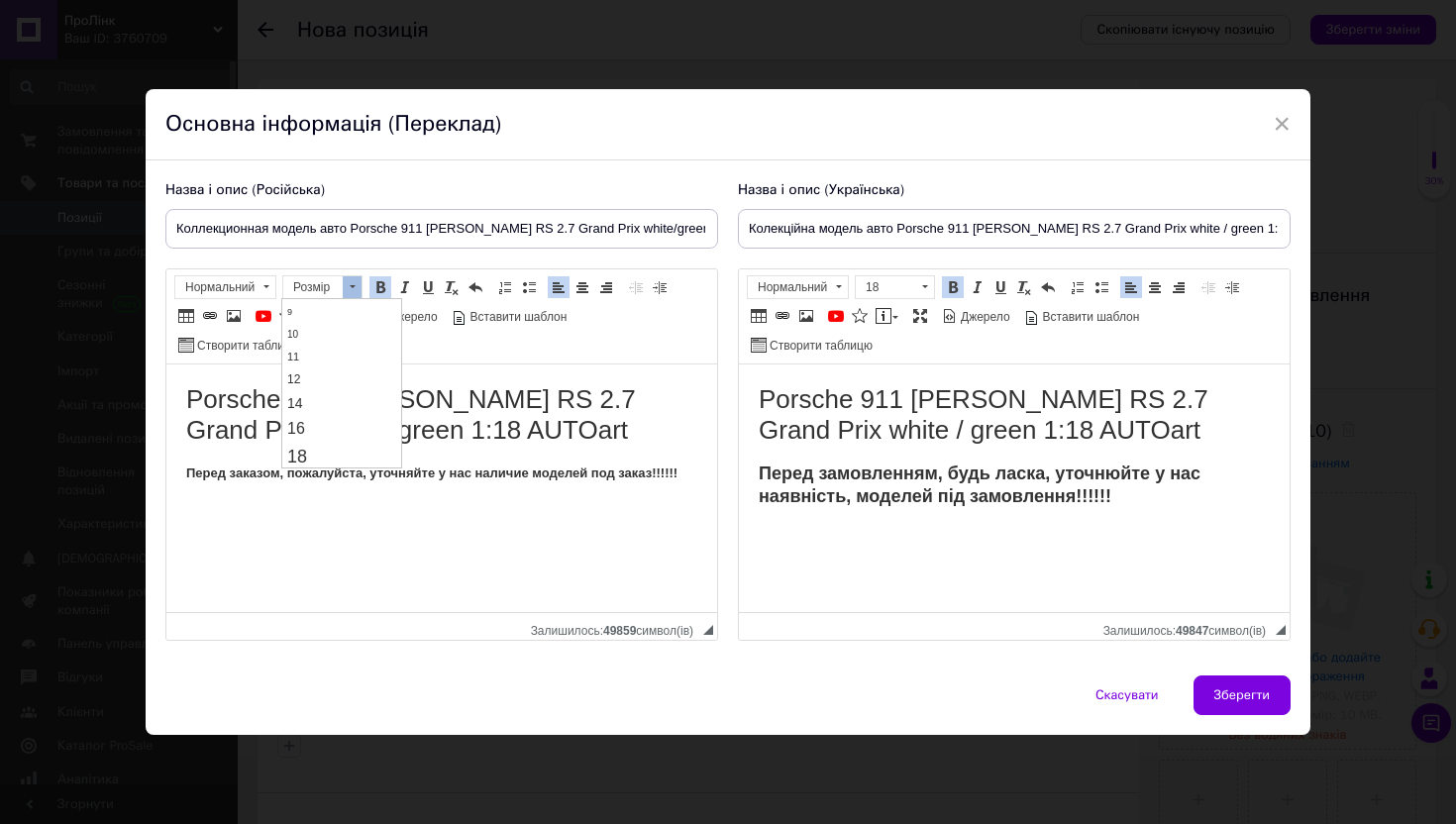 scroll, scrollTop: 75, scrollLeft: 0, axis: vertical 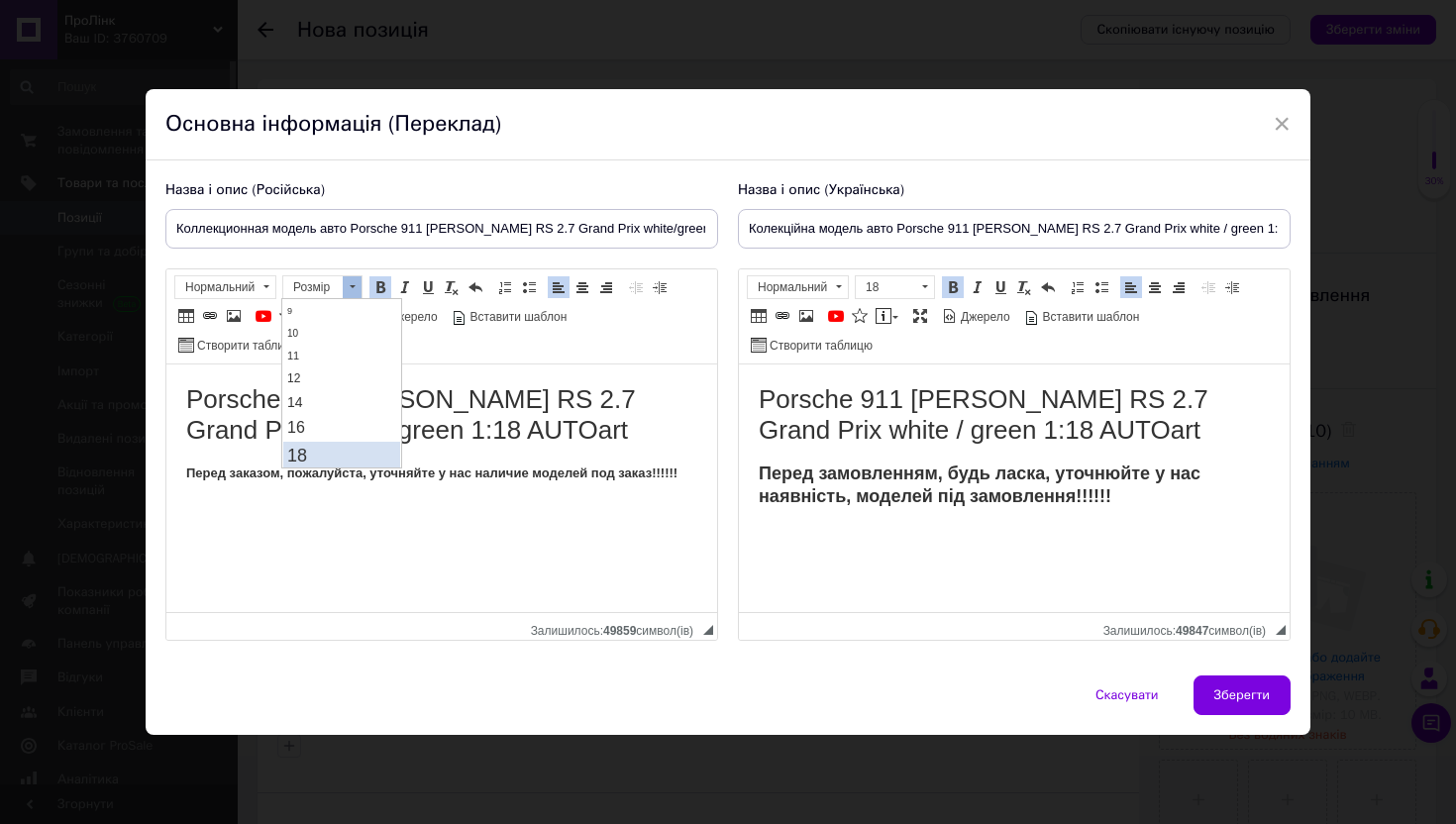 click on "18" at bounding box center (342, 456) 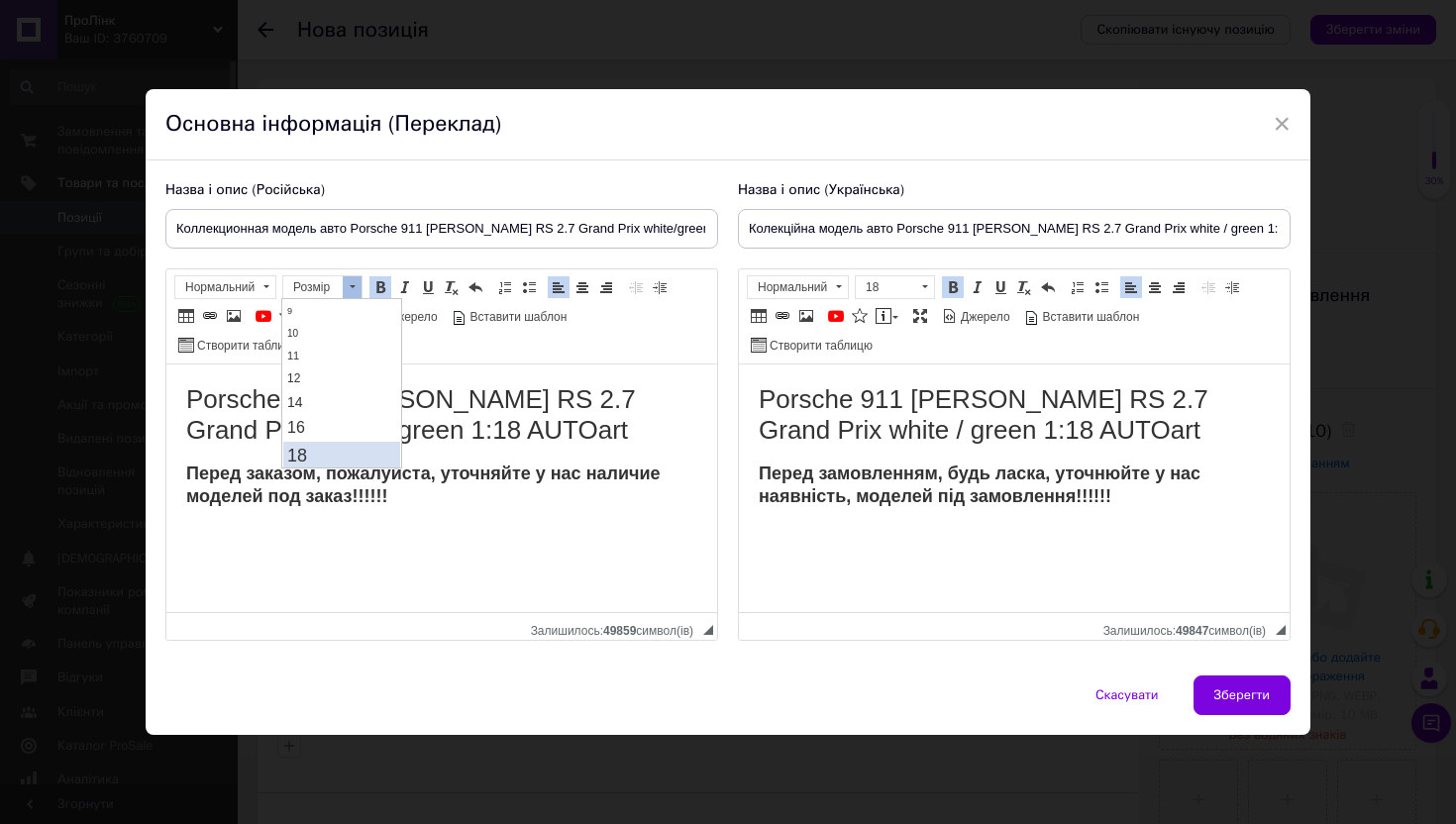 scroll, scrollTop: 0, scrollLeft: 0, axis: both 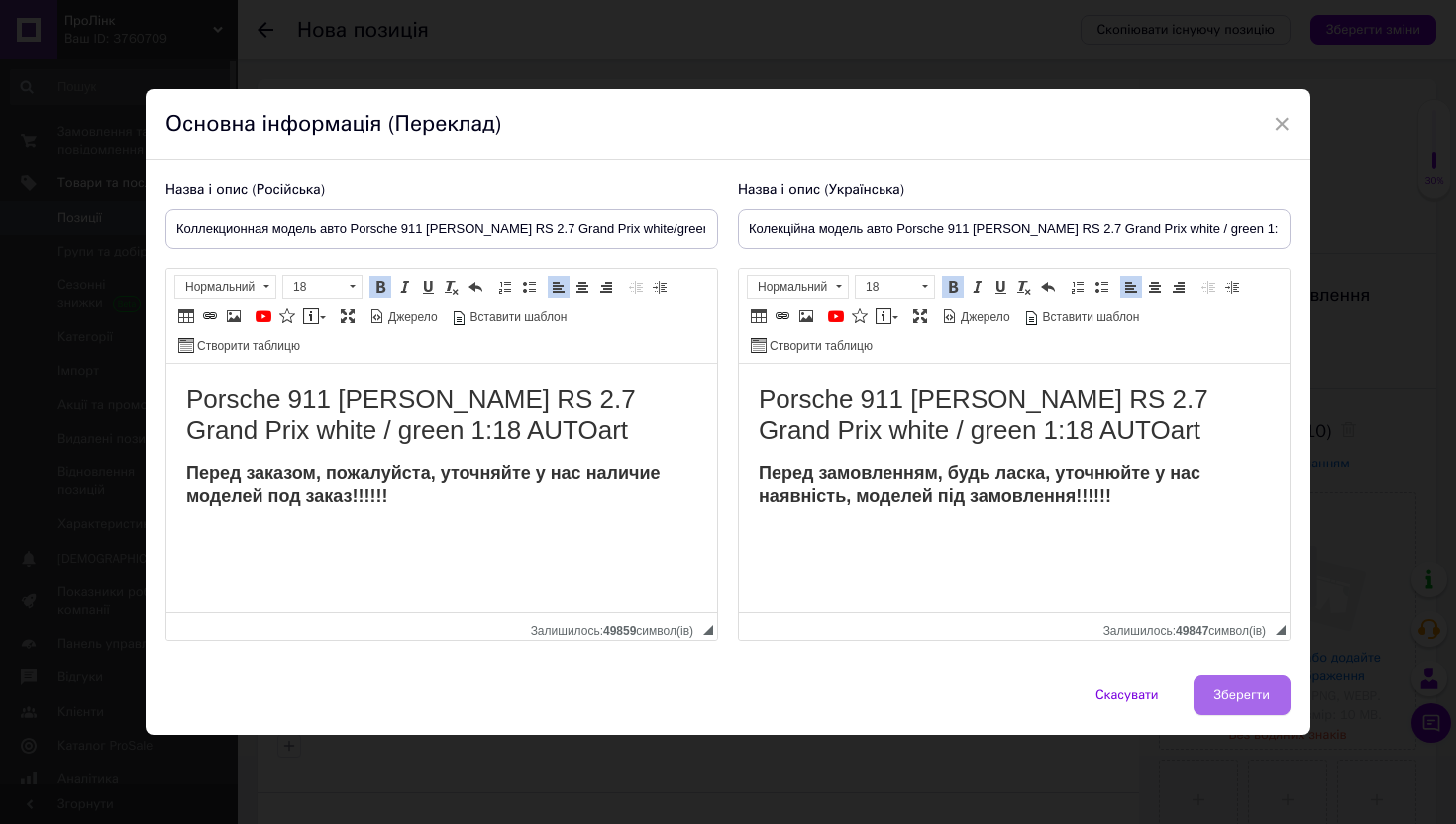 click on "Зберегти" at bounding box center [1242, 695] 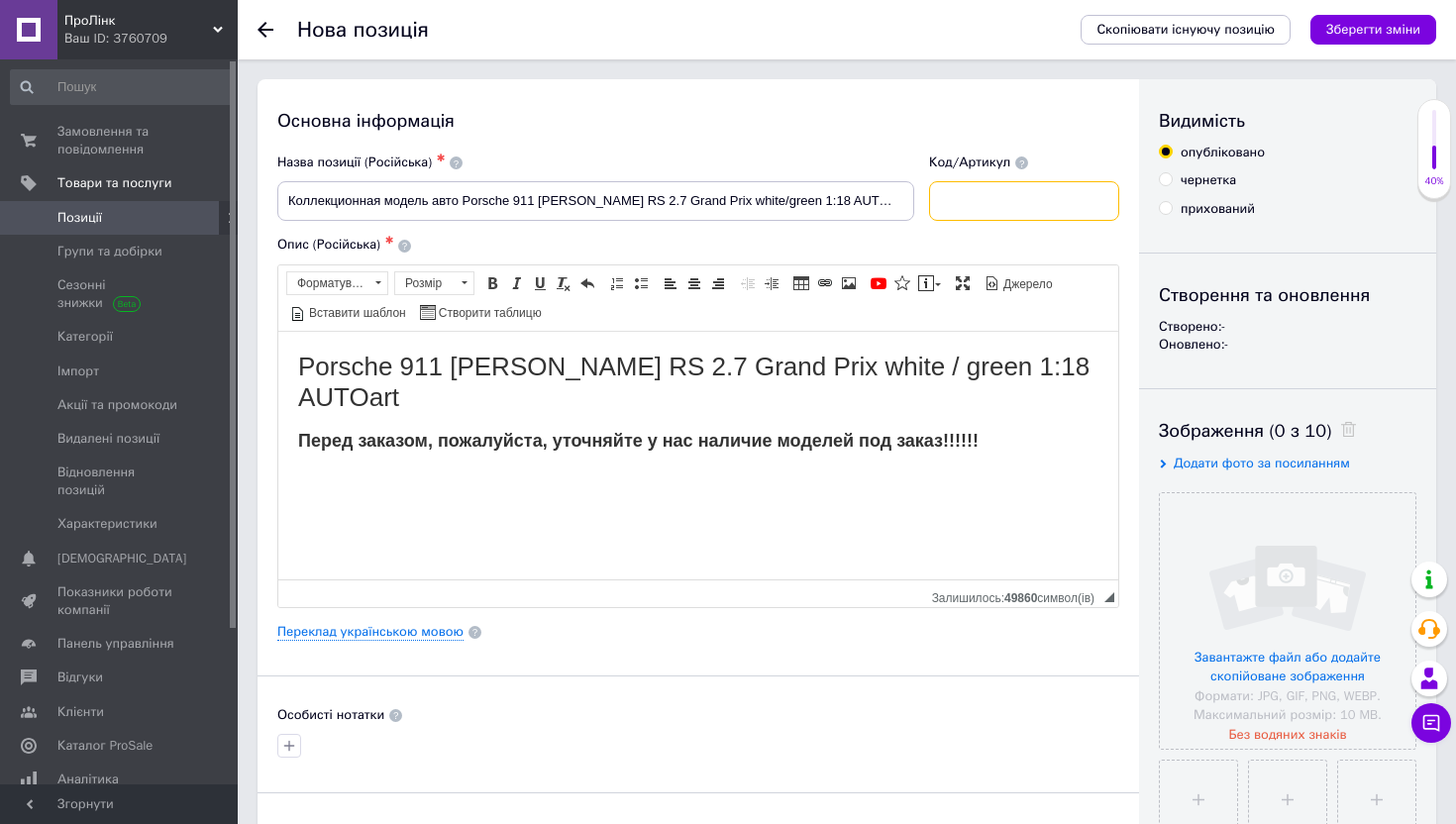 click at bounding box center (1024, 201) 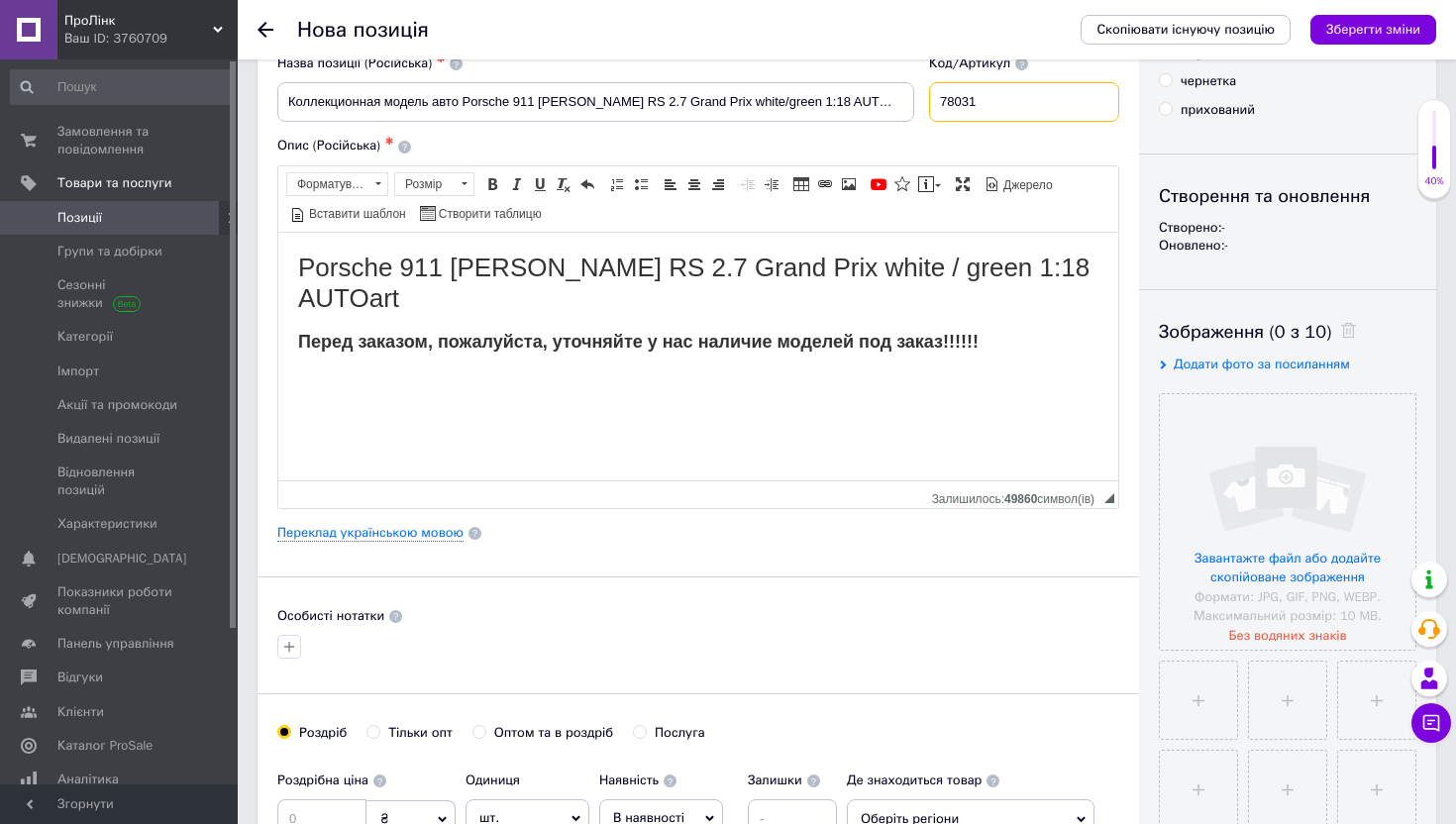 scroll, scrollTop: 227, scrollLeft: 0, axis: vertical 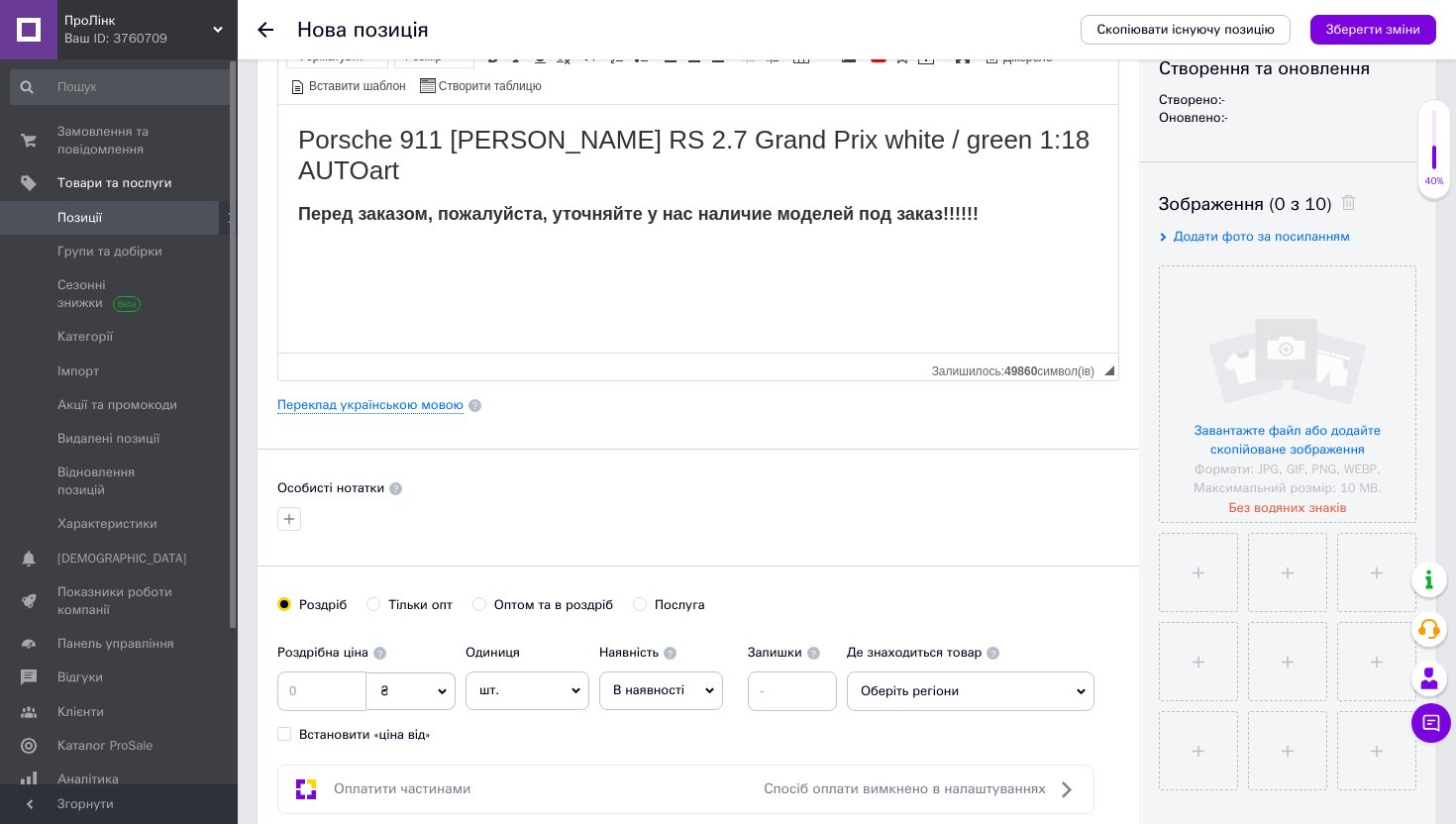 type on "78031" 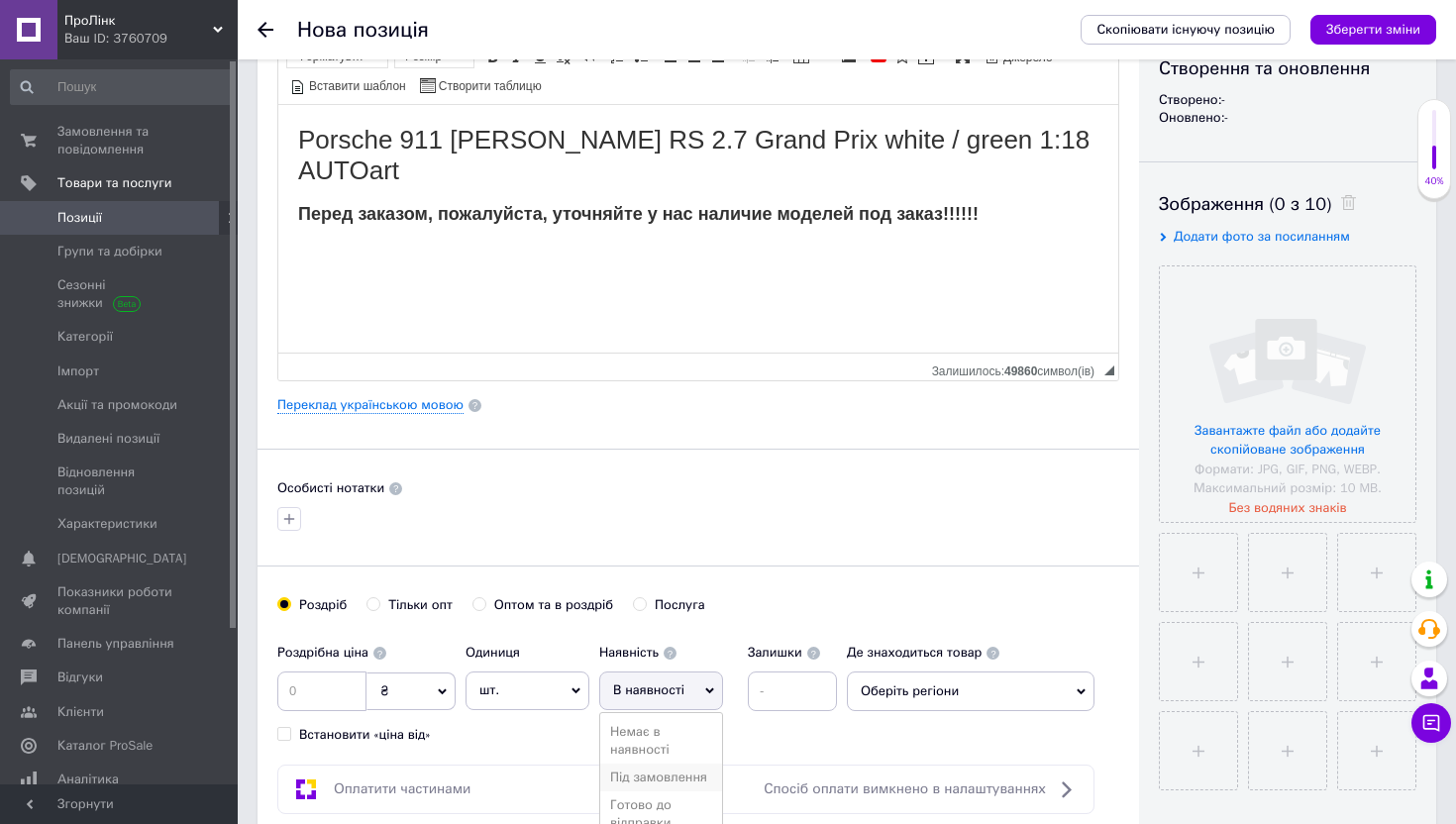 click on "Під замовлення" at bounding box center [661, 777] 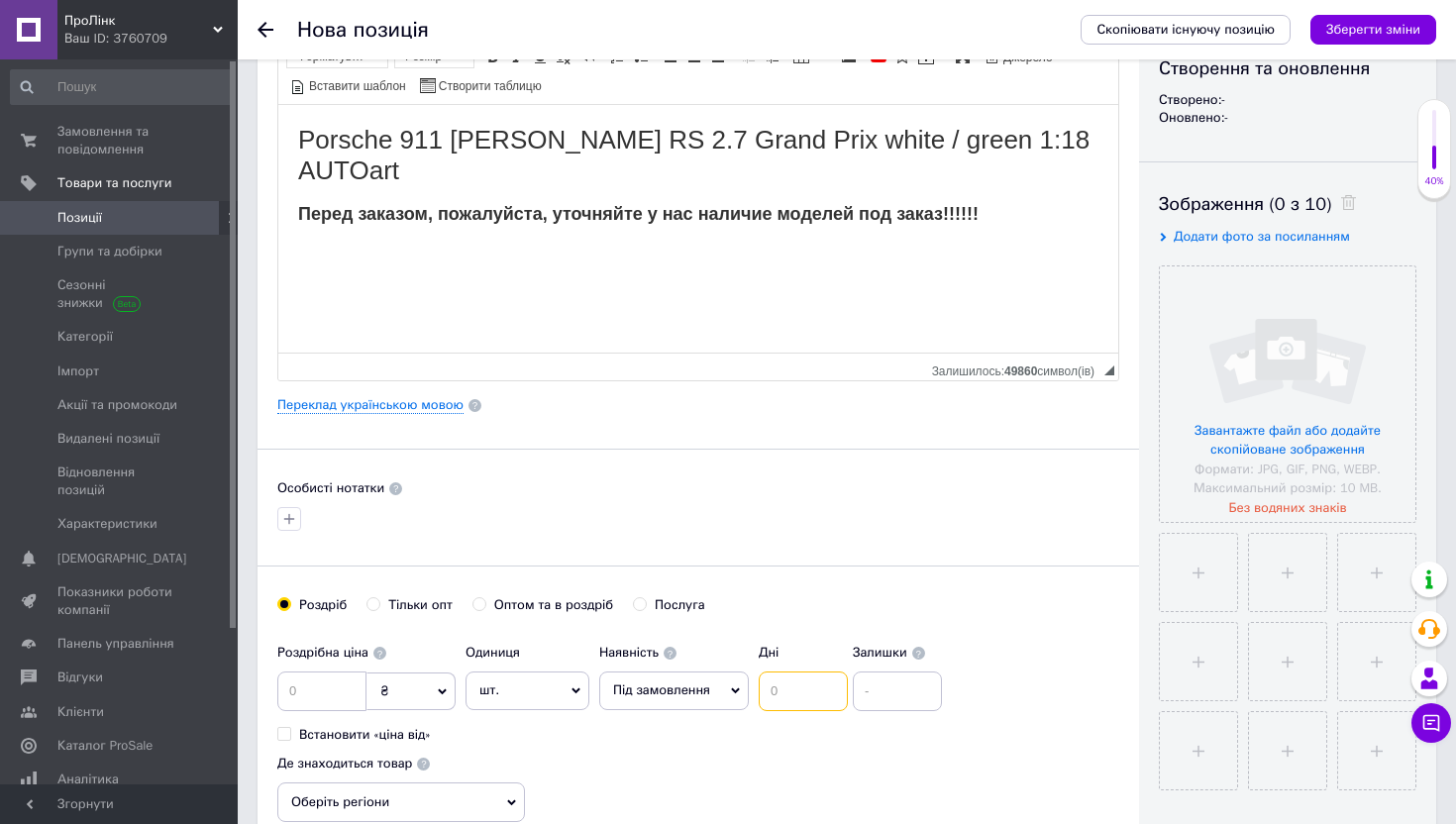 click at bounding box center [803, 691] 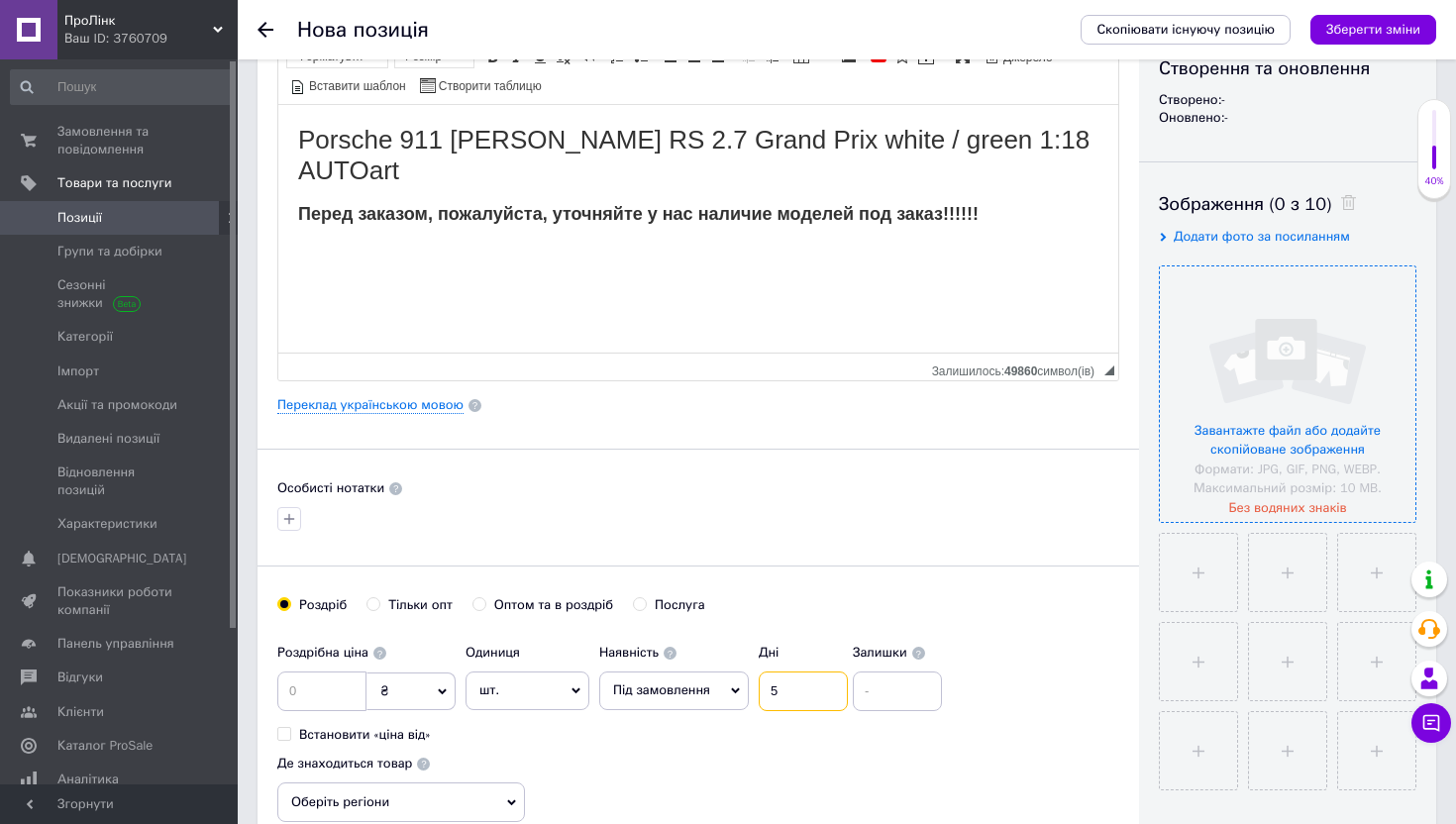 type on "5" 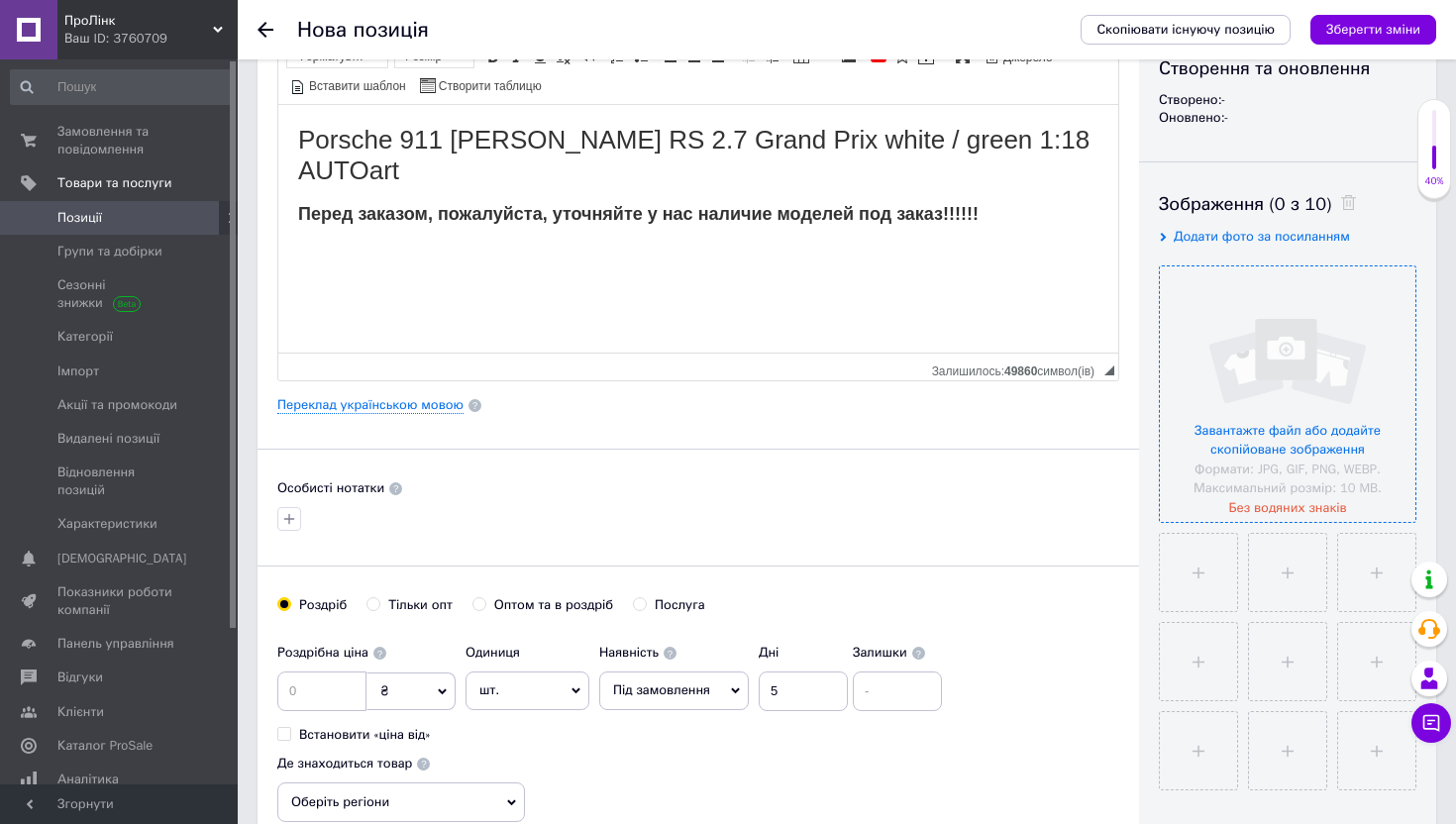 click at bounding box center [1288, 394] 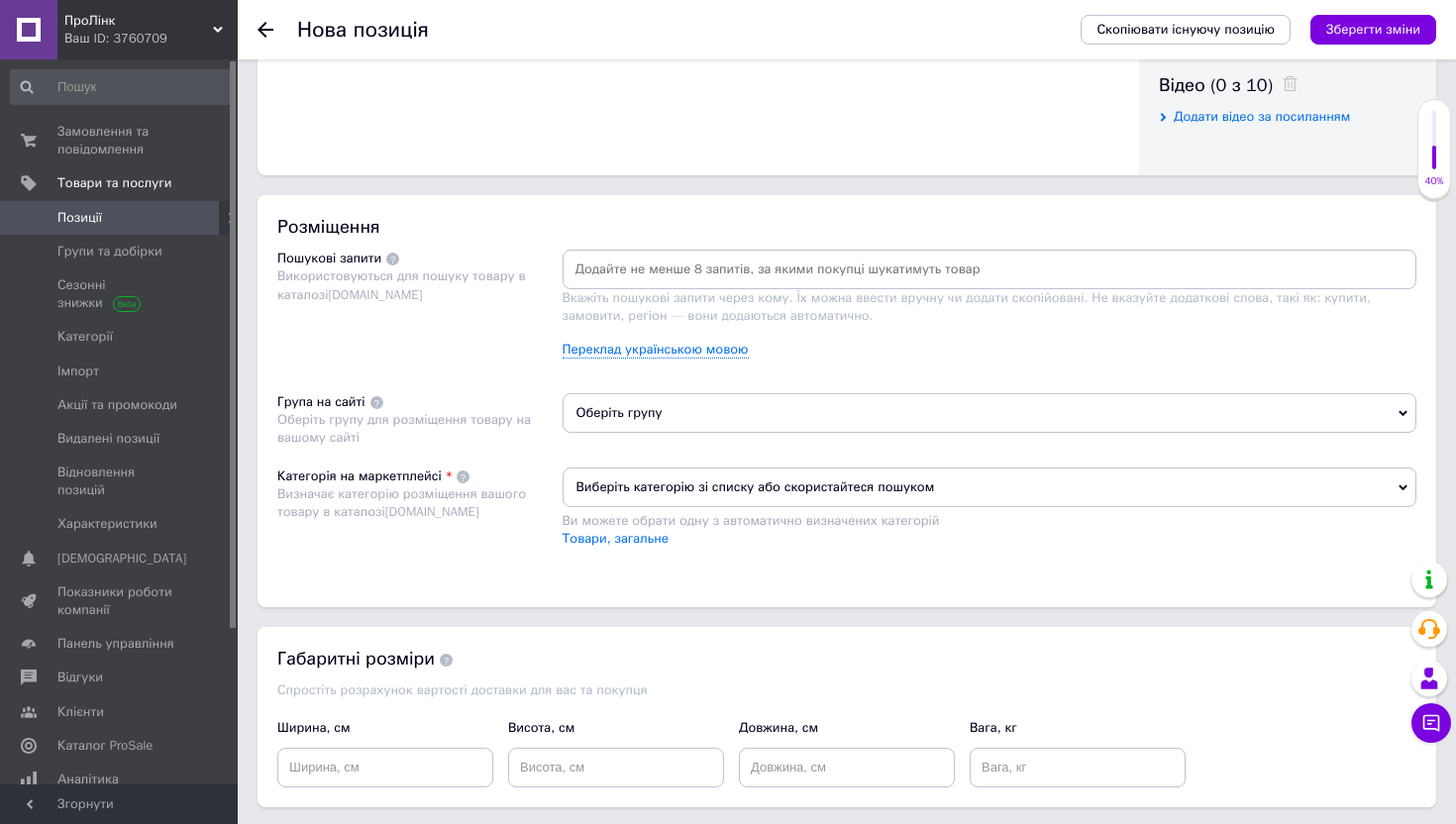 scroll, scrollTop: 1353, scrollLeft: 0, axis: vertical 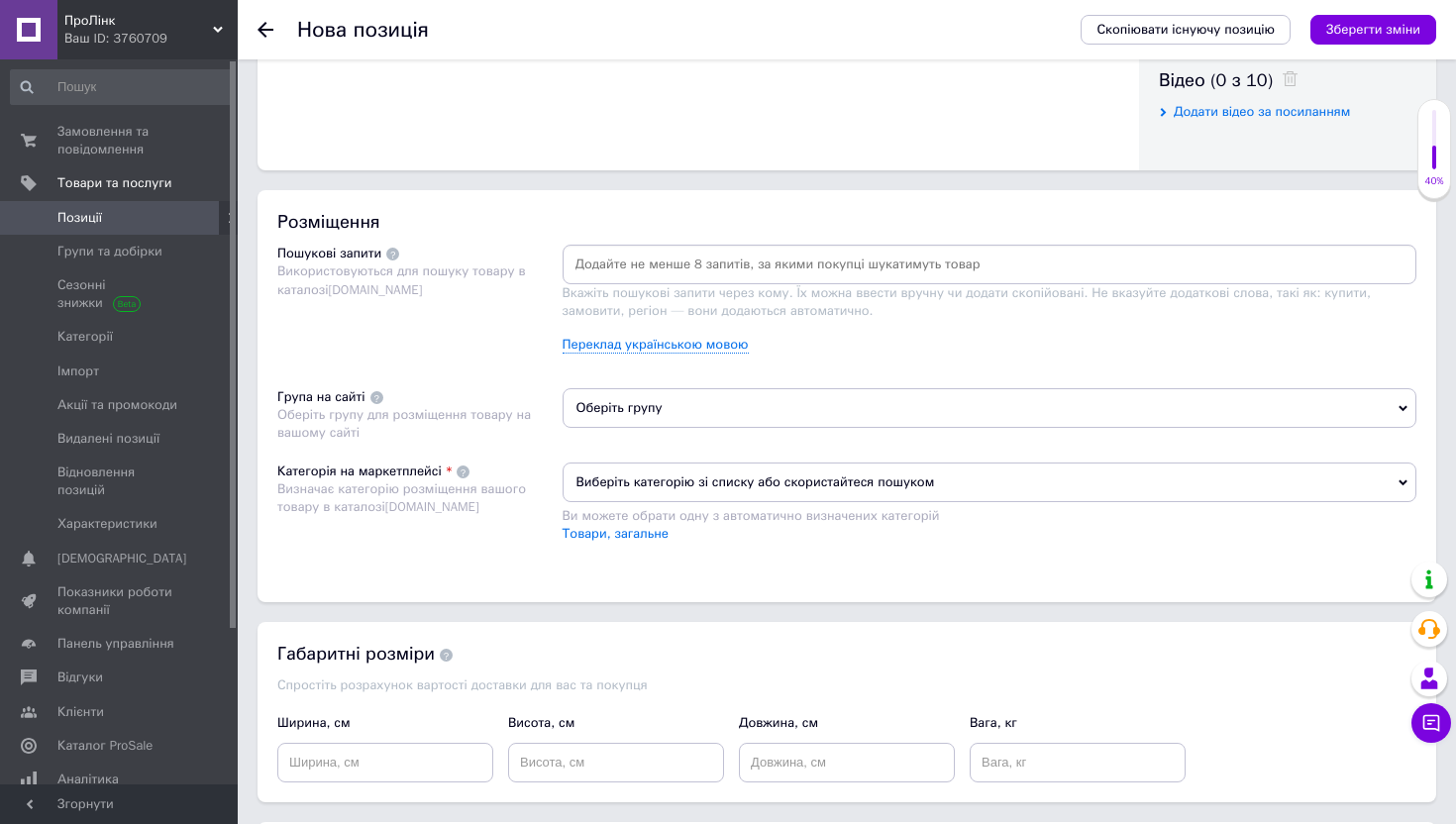 click on "Виберіть категорію зі списку або скористайтеся пошуком" at bounding box center (989, 482) 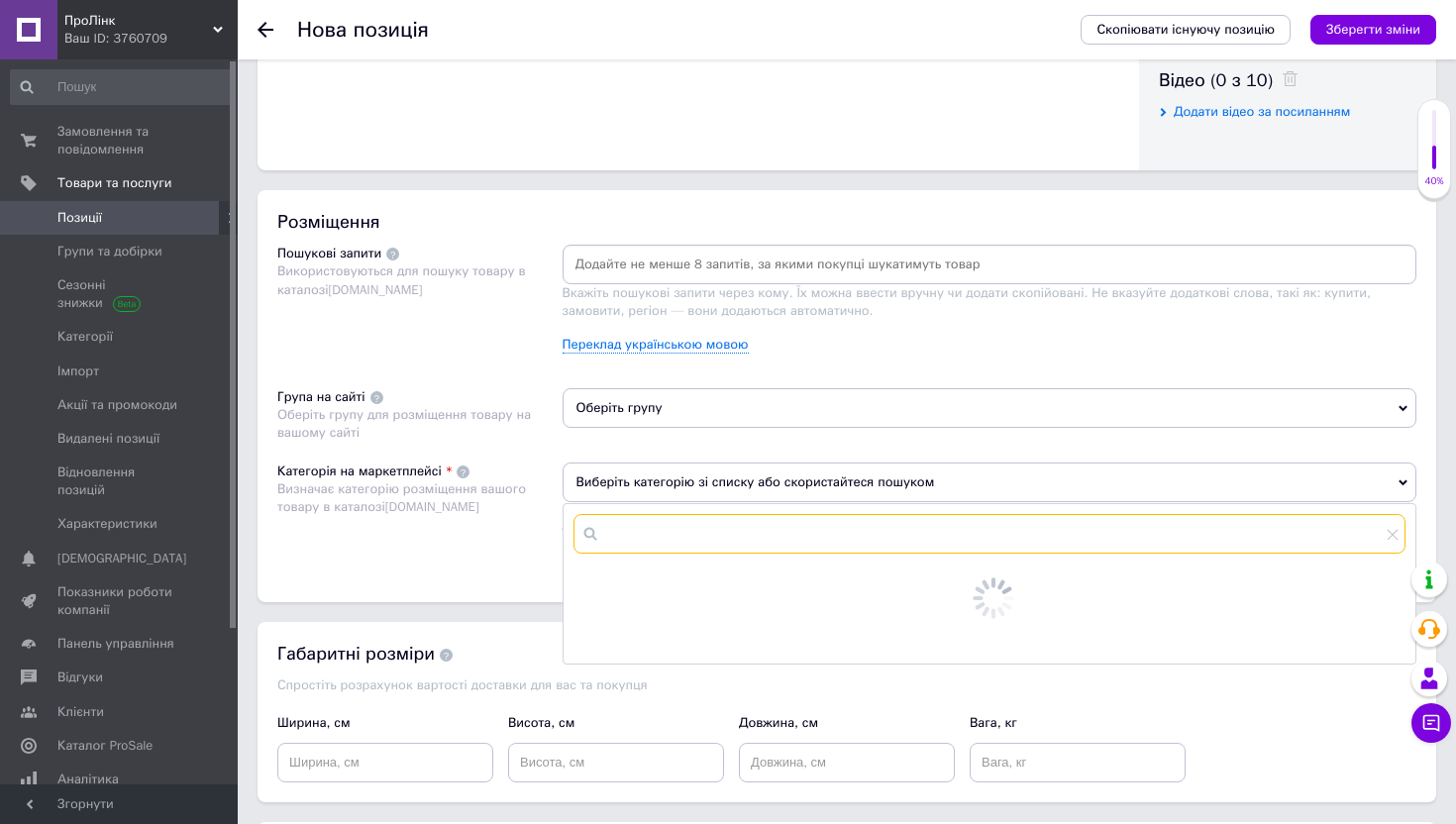 click at bounding box center [989, 534] 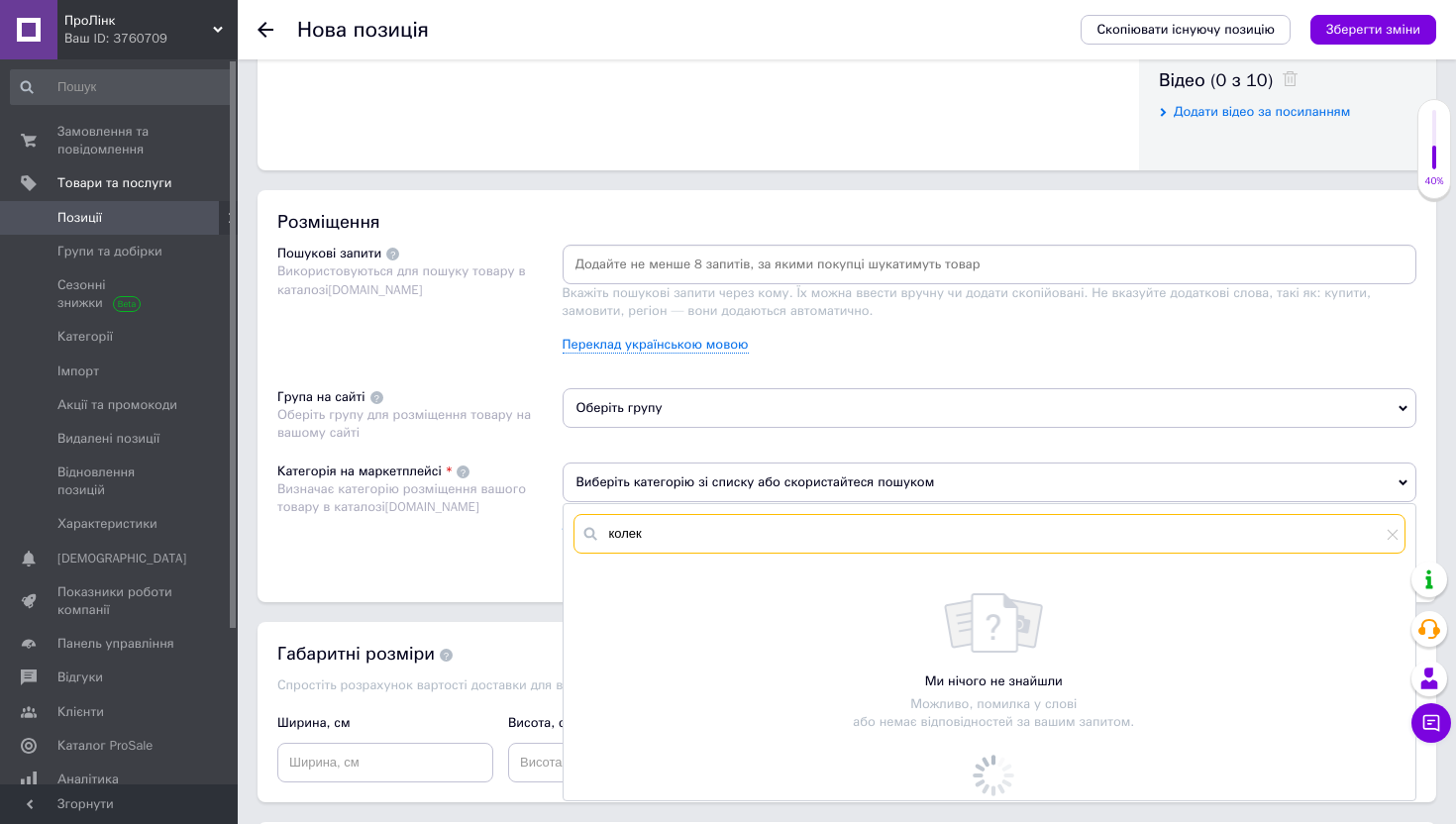 scroll, scrollTop: 1506, scrollLeft: 0, axis: vertical 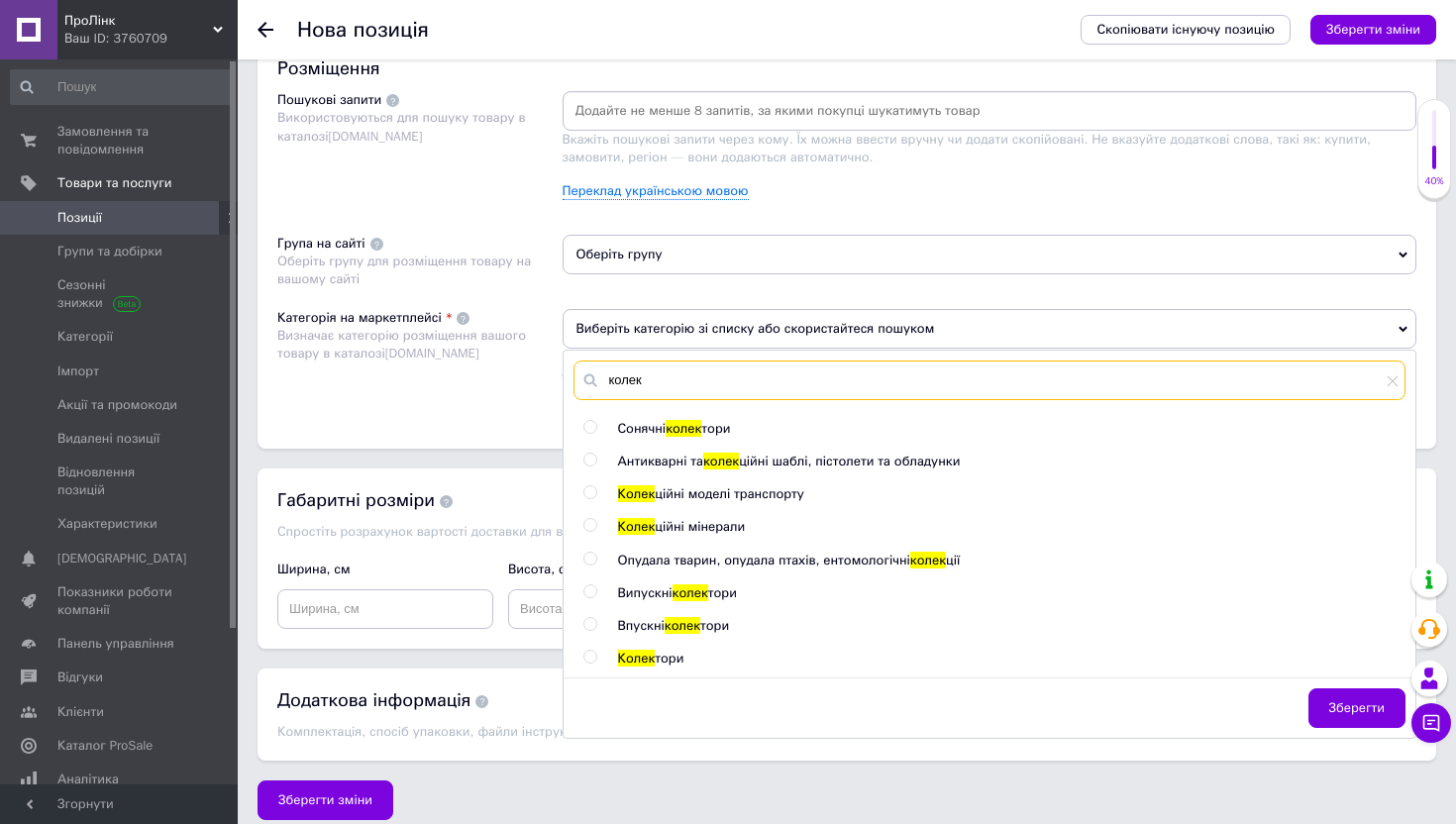 type on "колек" 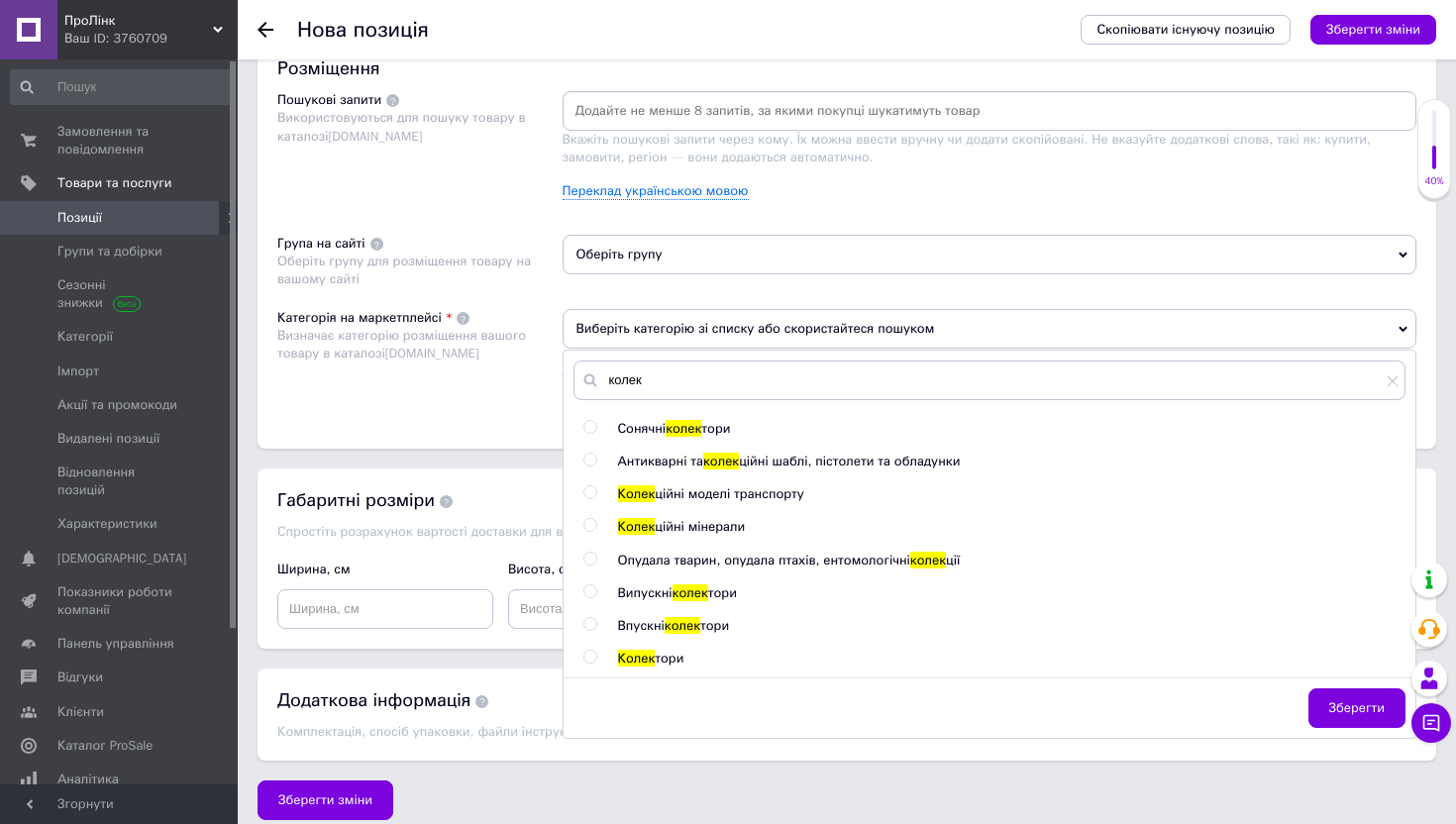 click on "ційні моделі транспорту" at bounding box center [729, 493] 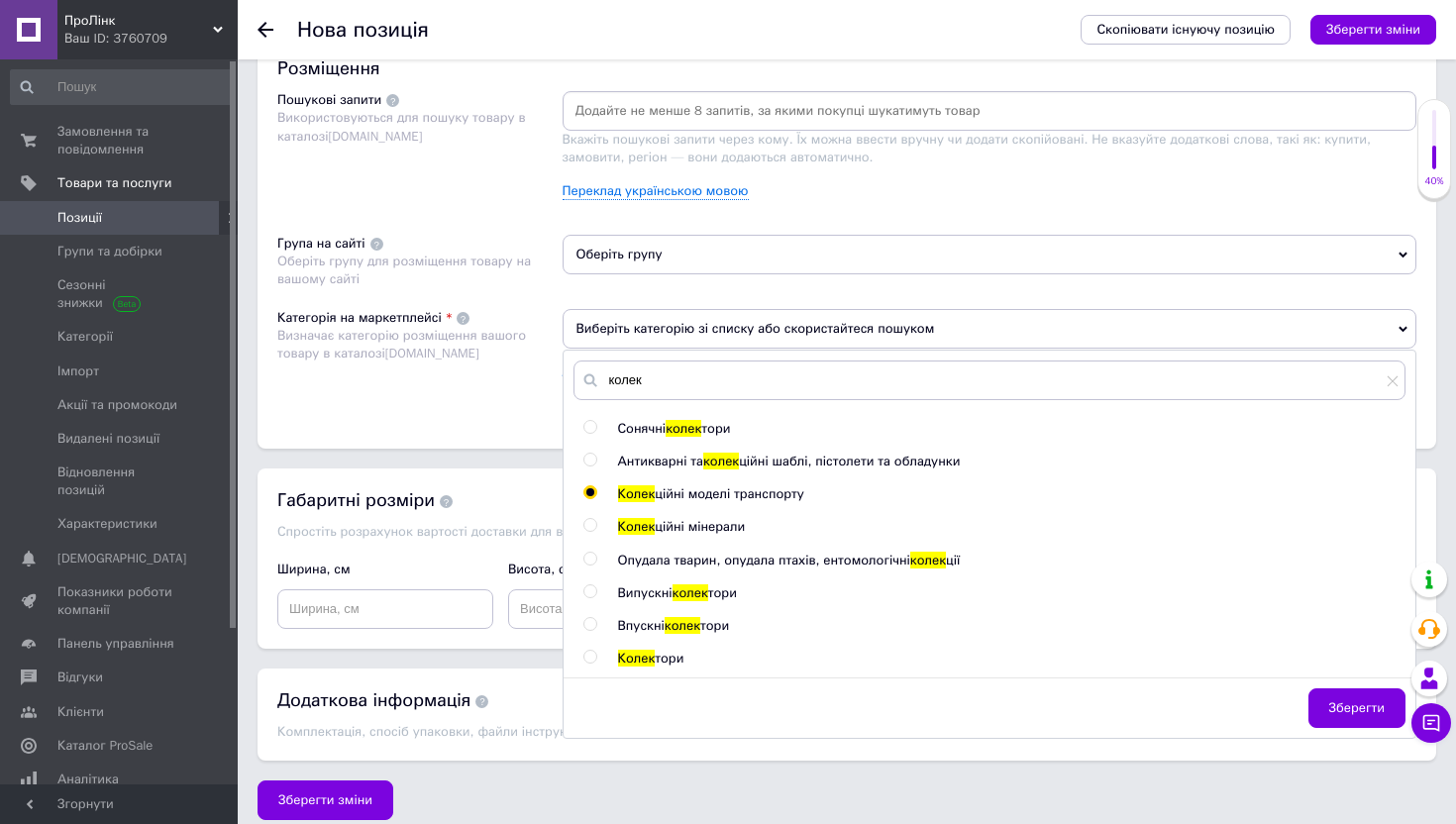 radio on "true" 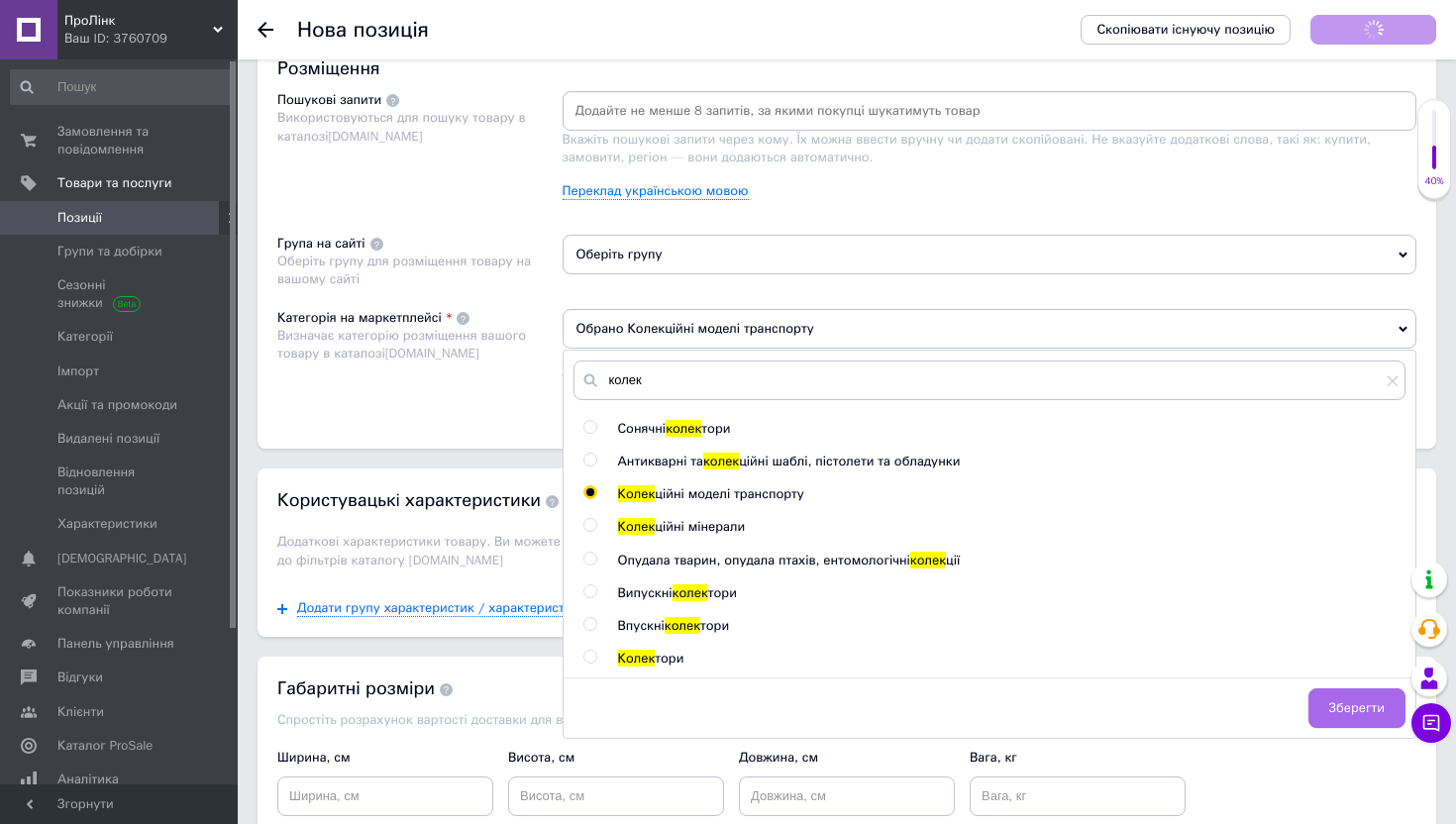 click on "Зберегти" at bounding box center [1357, 708] 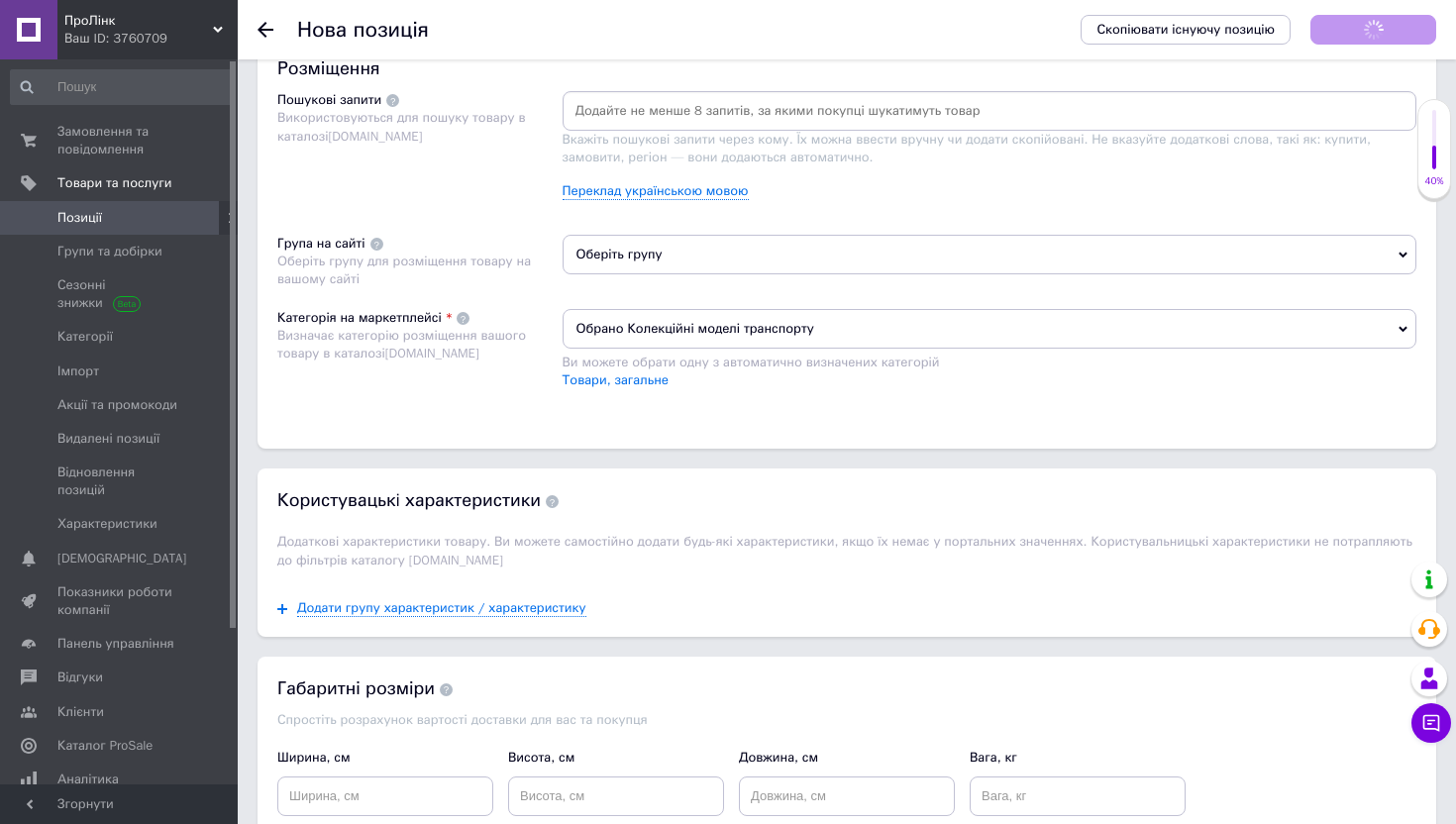 click on "Оберіть групу" at bounding box center (989, 255) 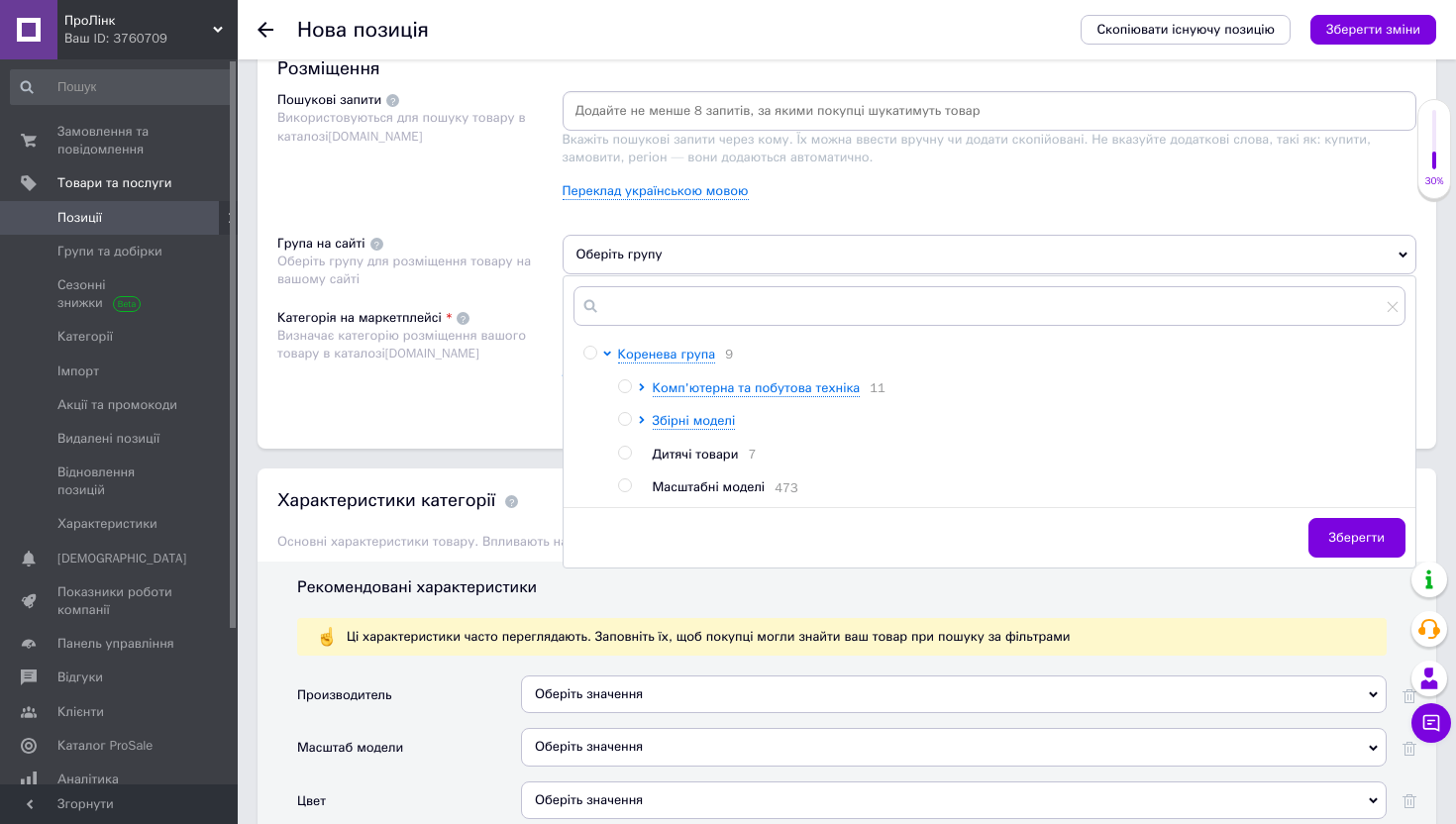click on "Масштабні моделі" at bounding box center (709, 486) 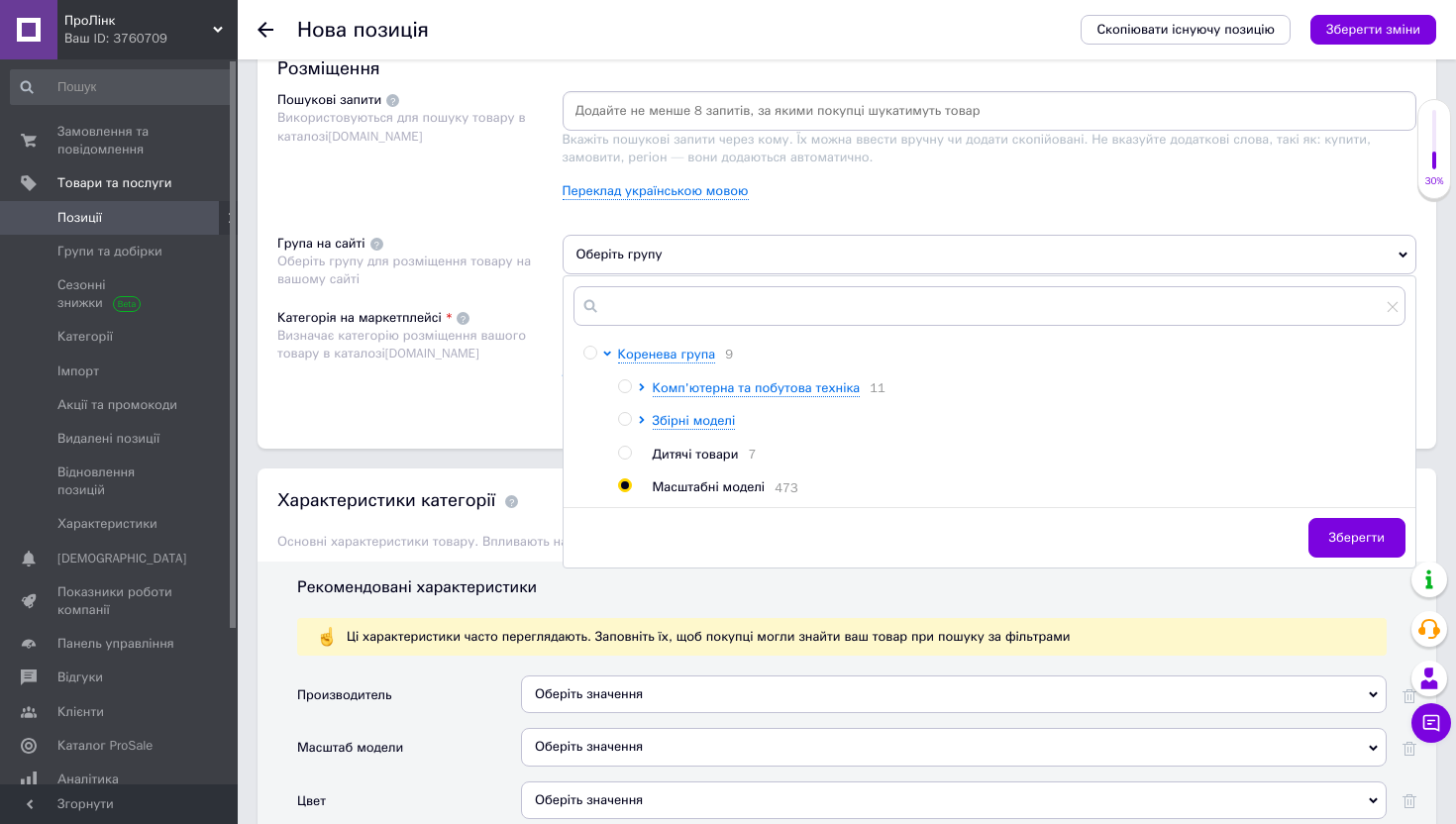 radio on "true" 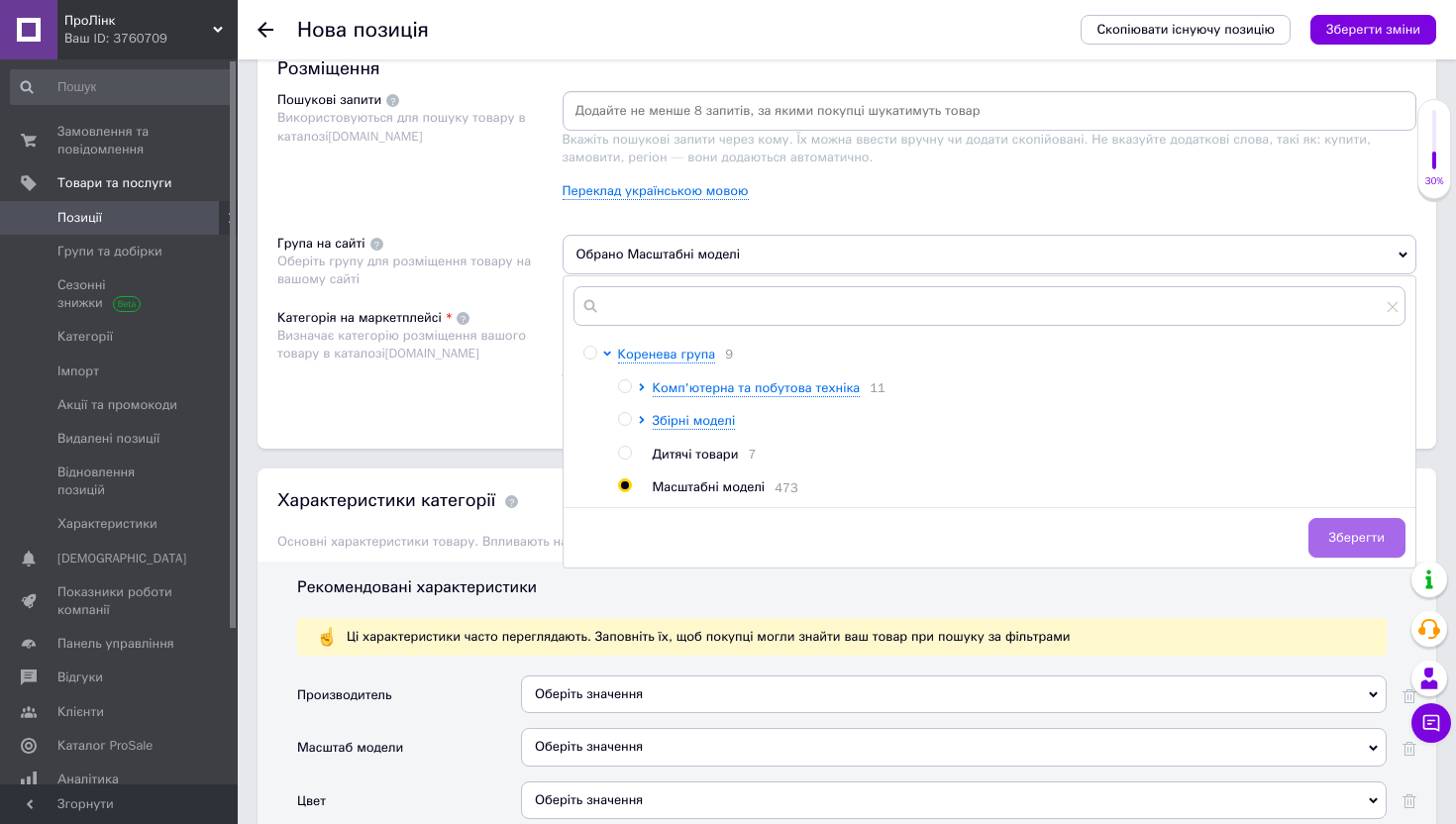 click on "Зберегти" at bounding box center [1357, 538] 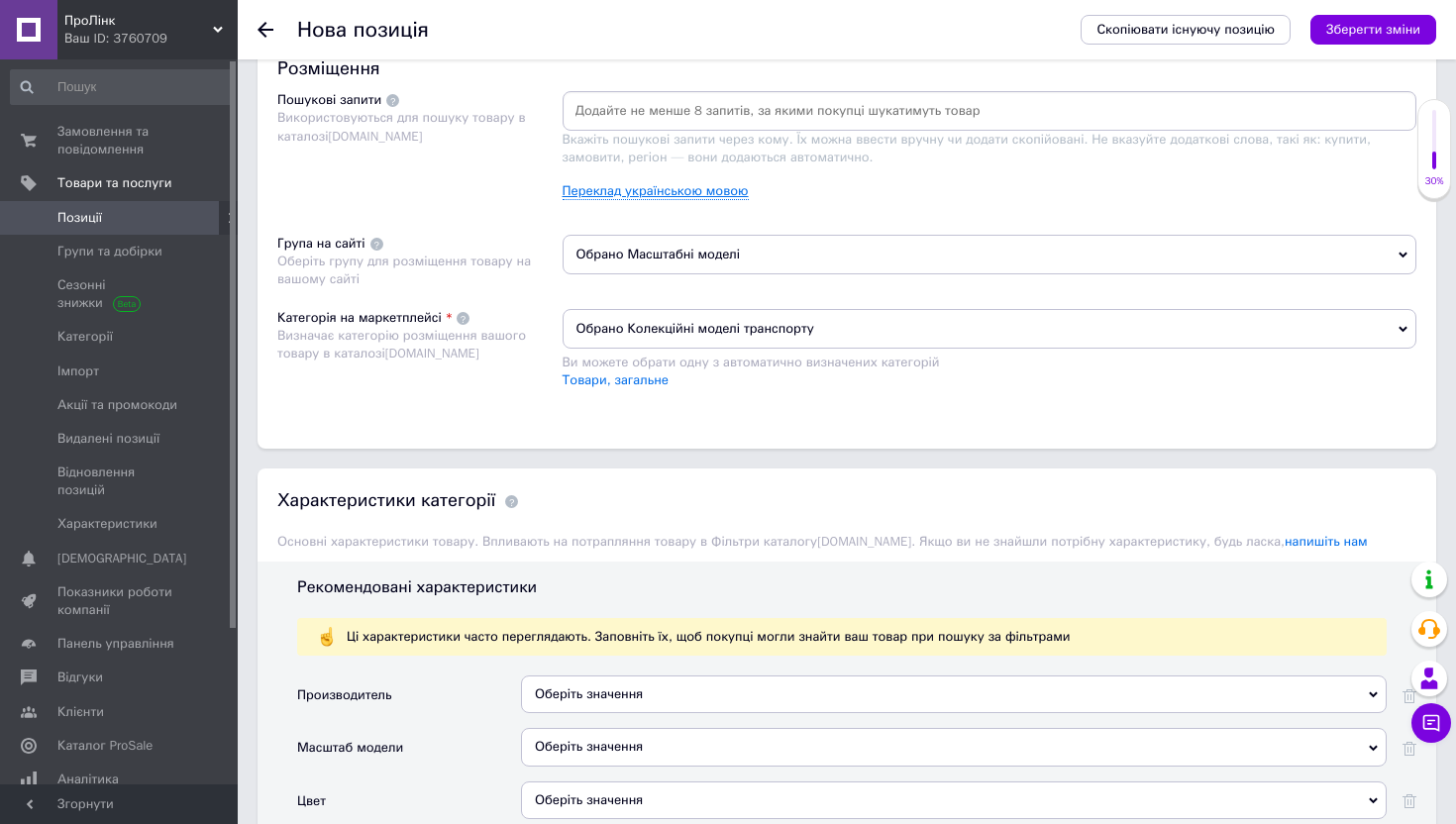 click on "Переклад українською мовою" at bounding box center [656, 191] 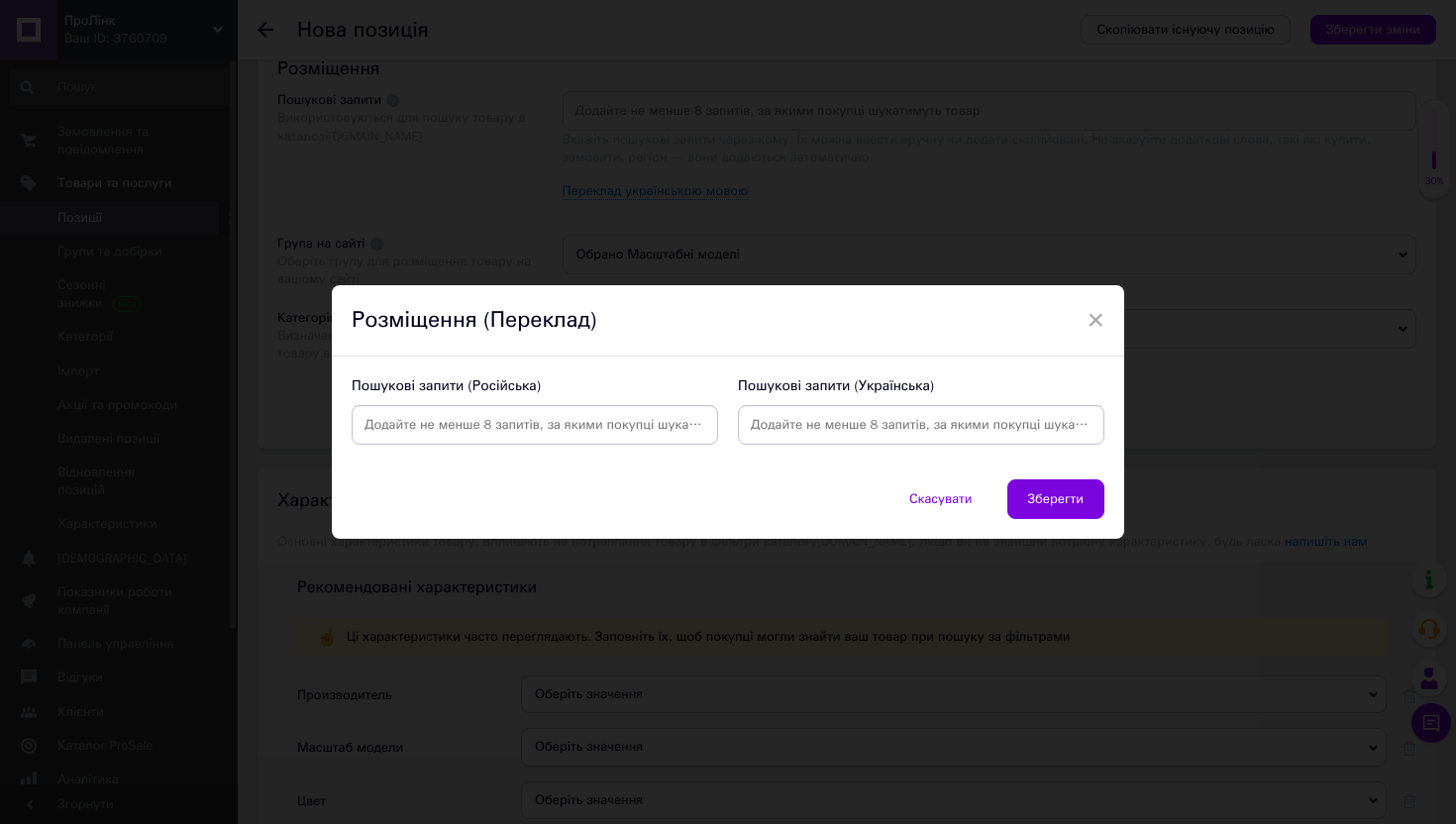 click at bounding box center (535, 425) 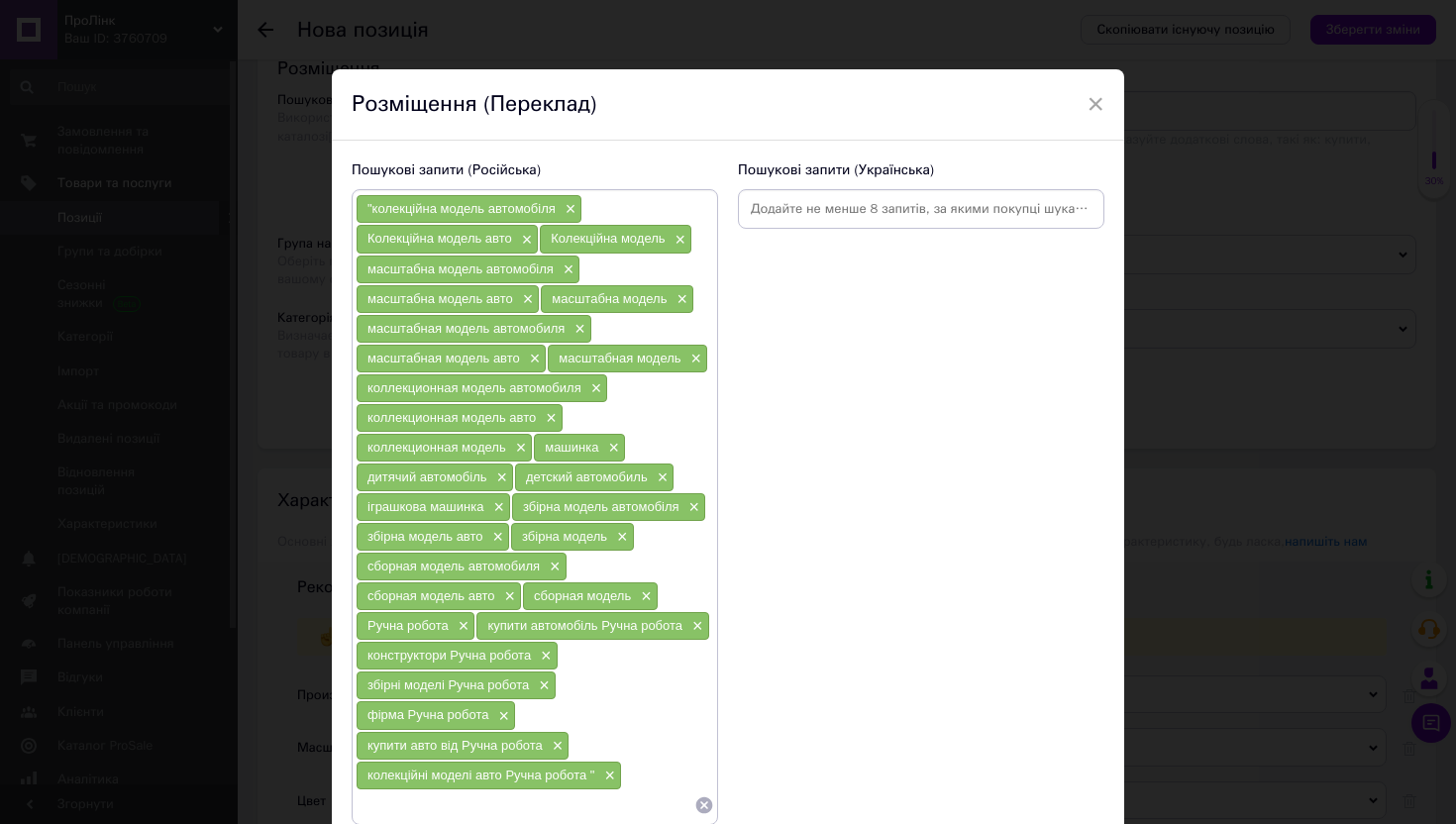 click at bounding box center [921, 209] 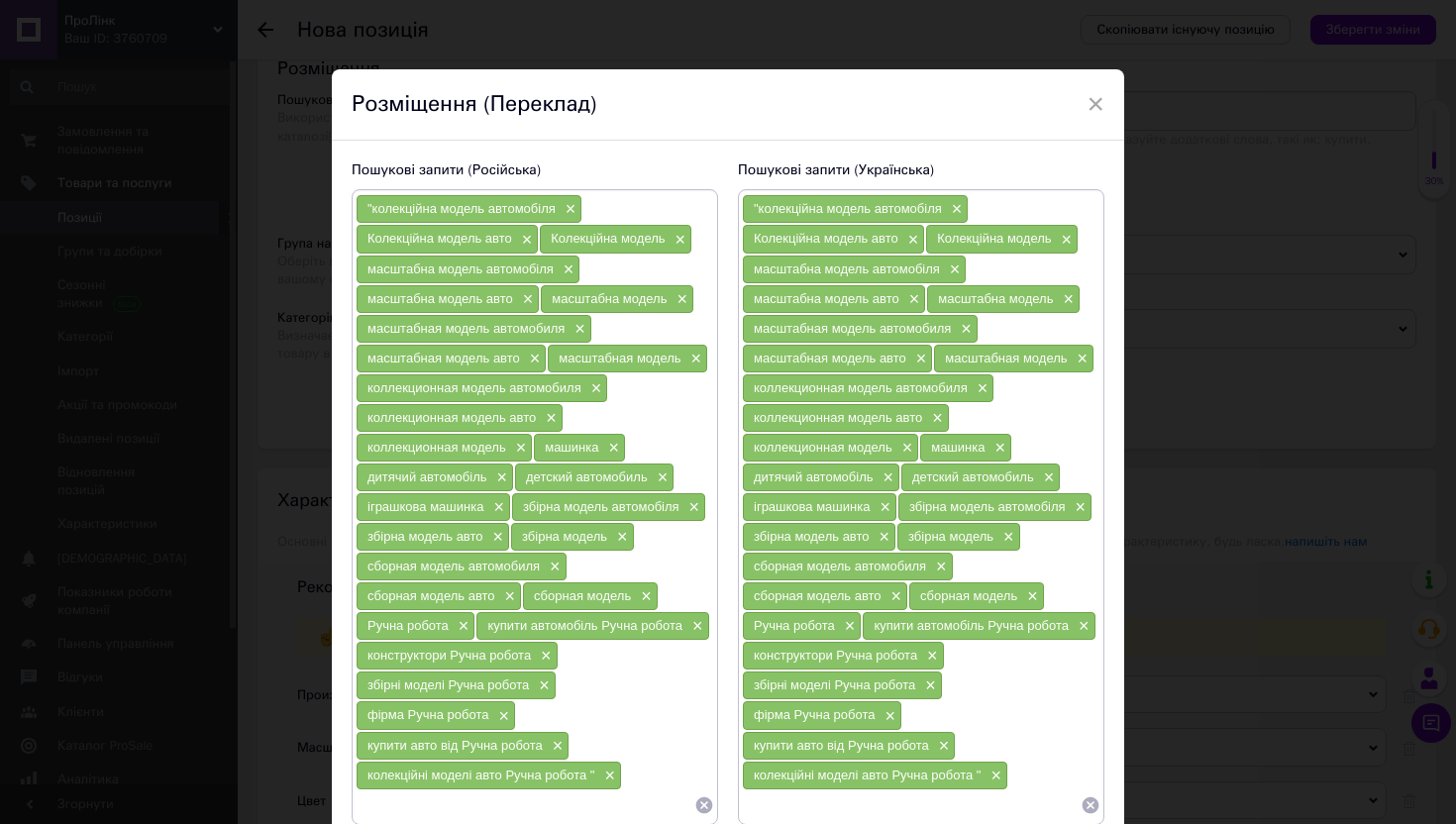 paste on "Porsche 911 [PERSON_NAME] RS" 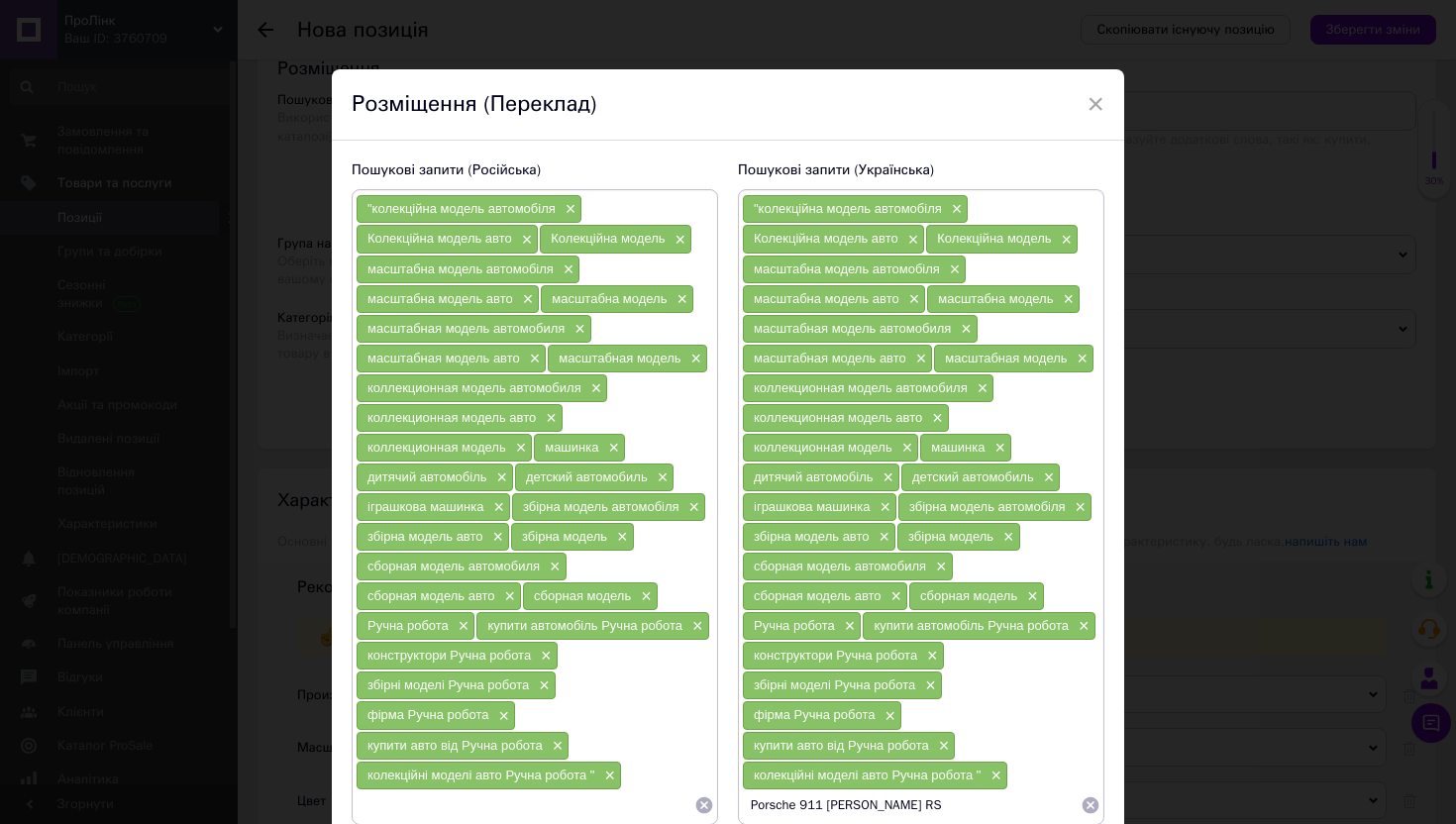 type on "Porsche 911 [PERSON_NAME] RSʼ" 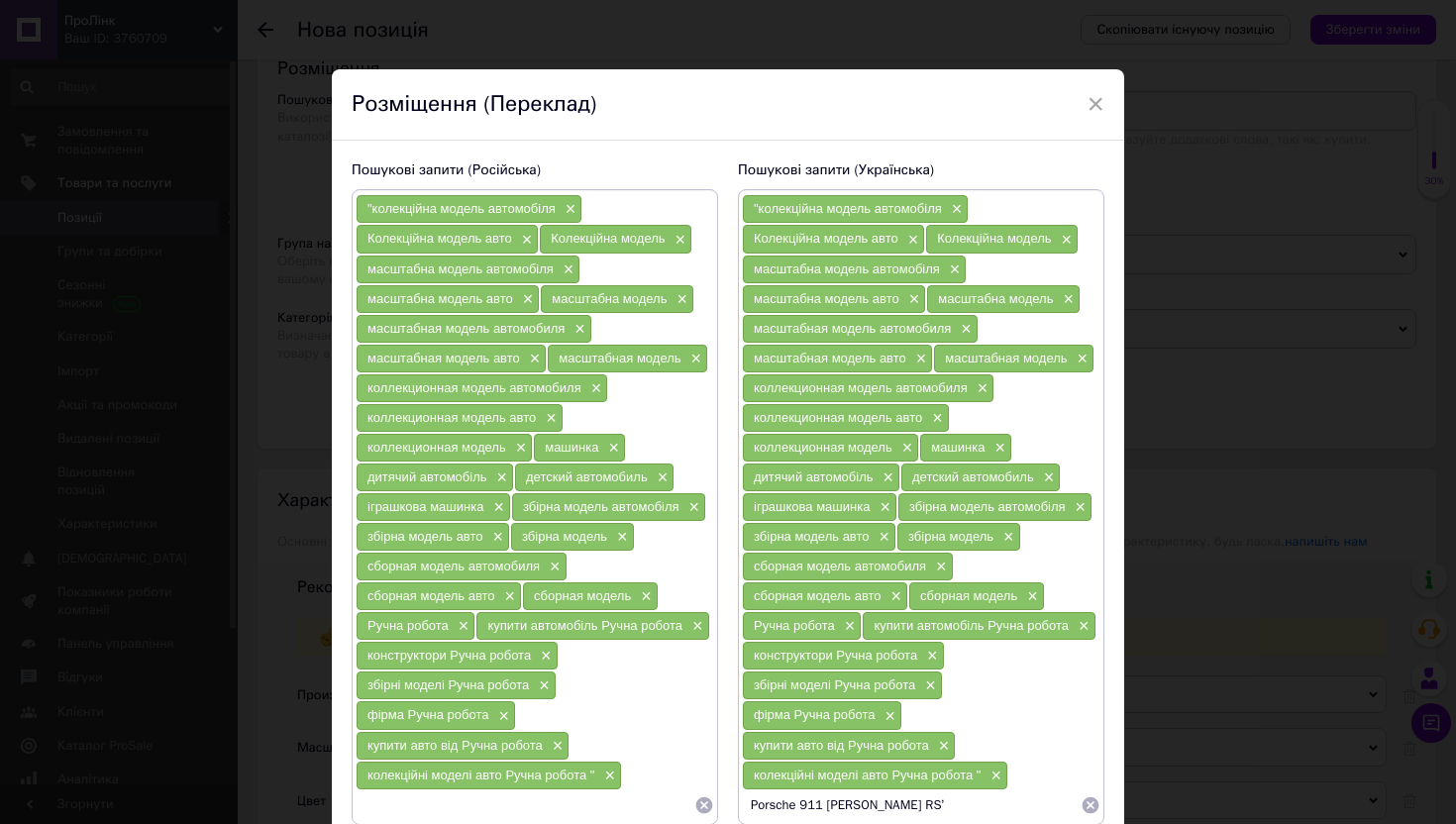 type on "Porsche 911 [PERSON_NAME] RS" 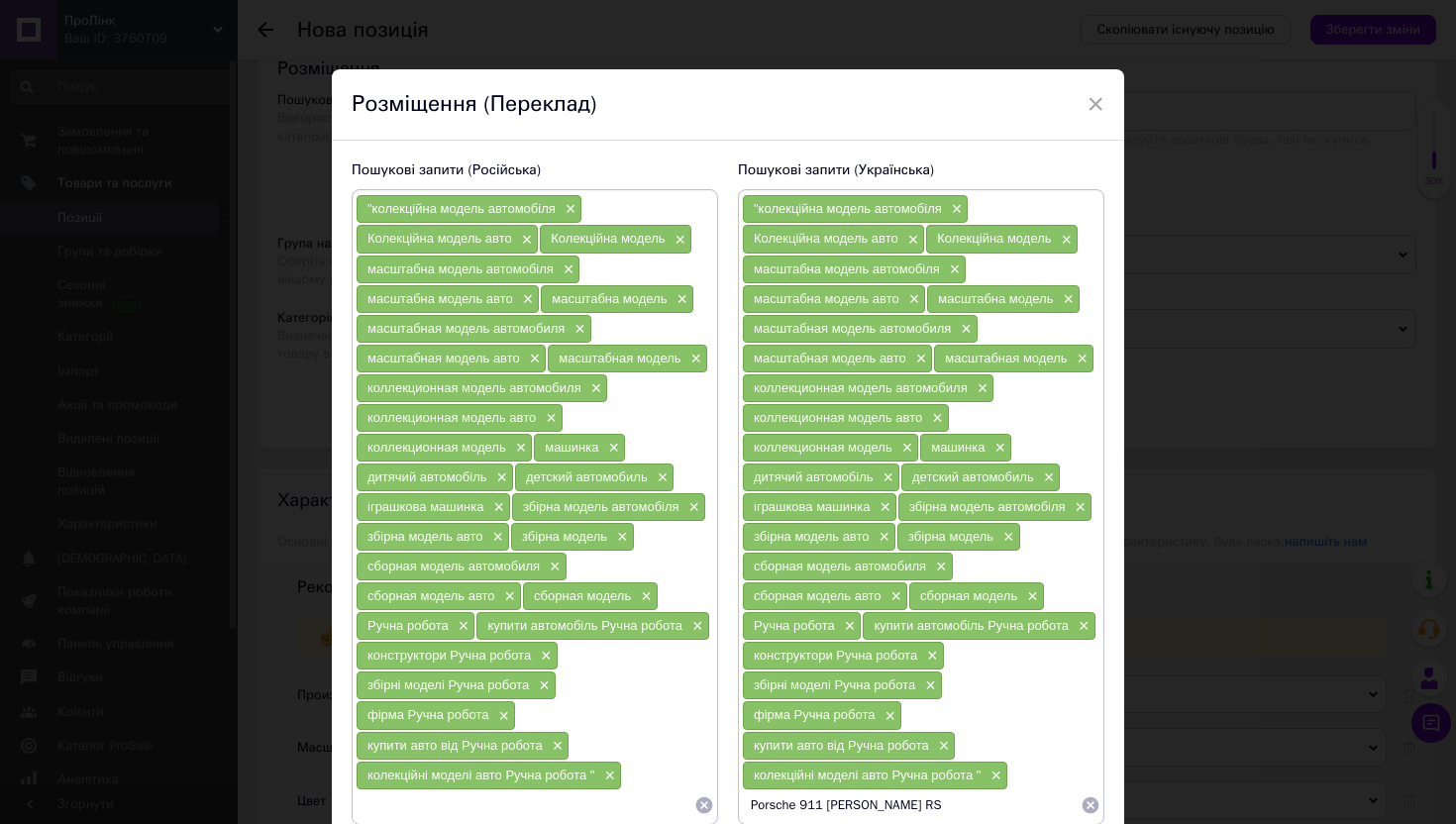type 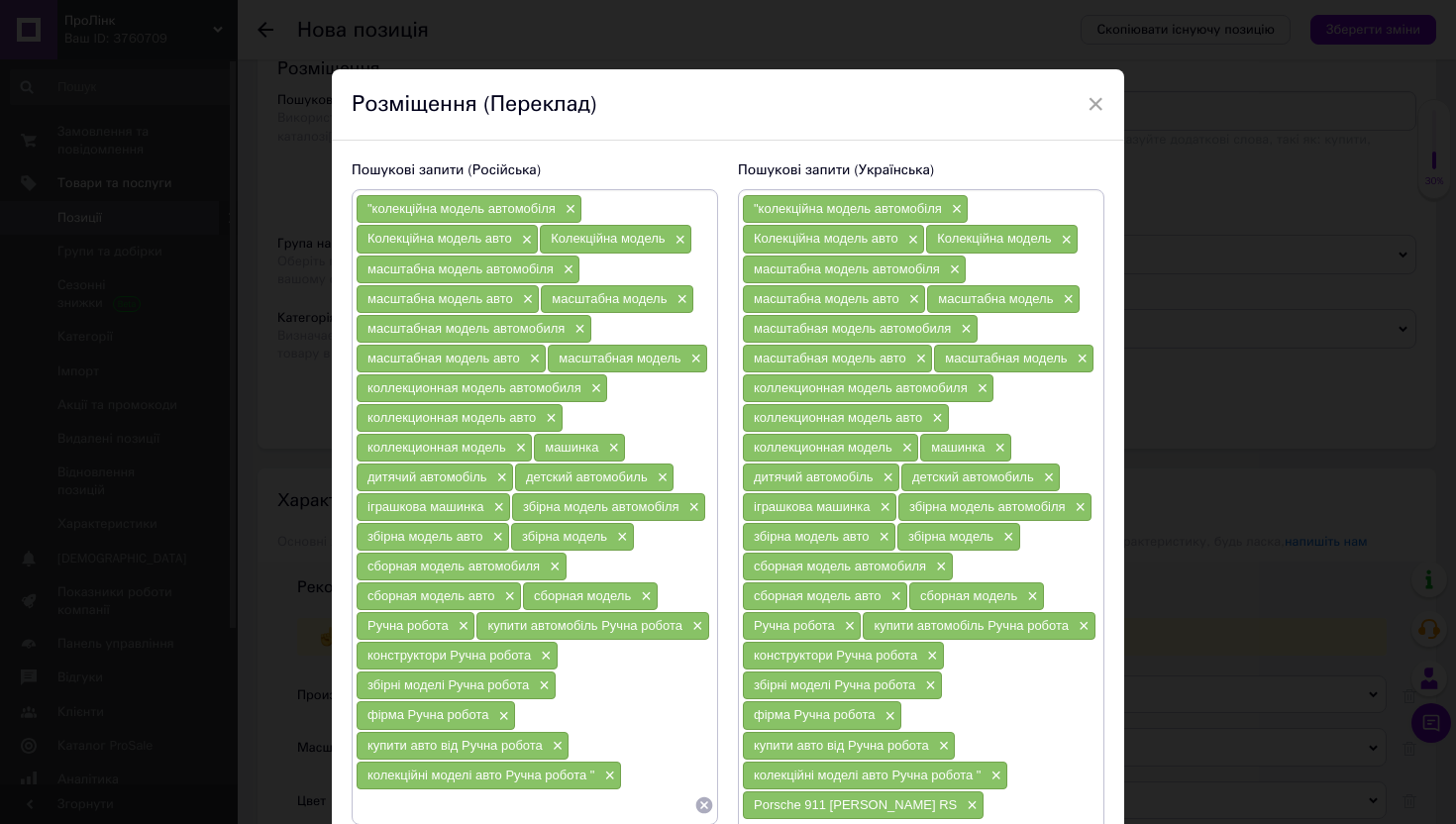 click at bounding box center [525, 805] 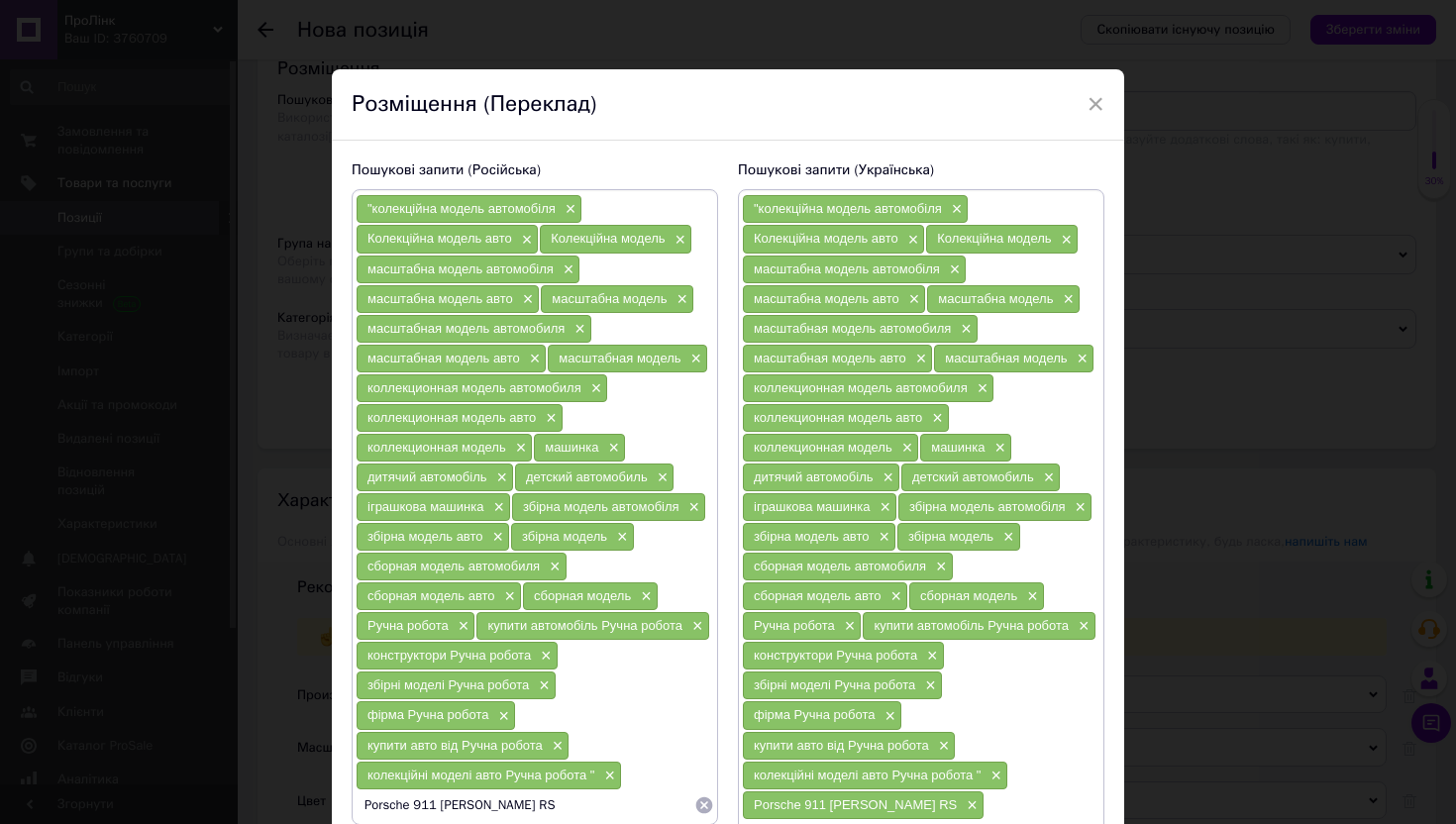 type 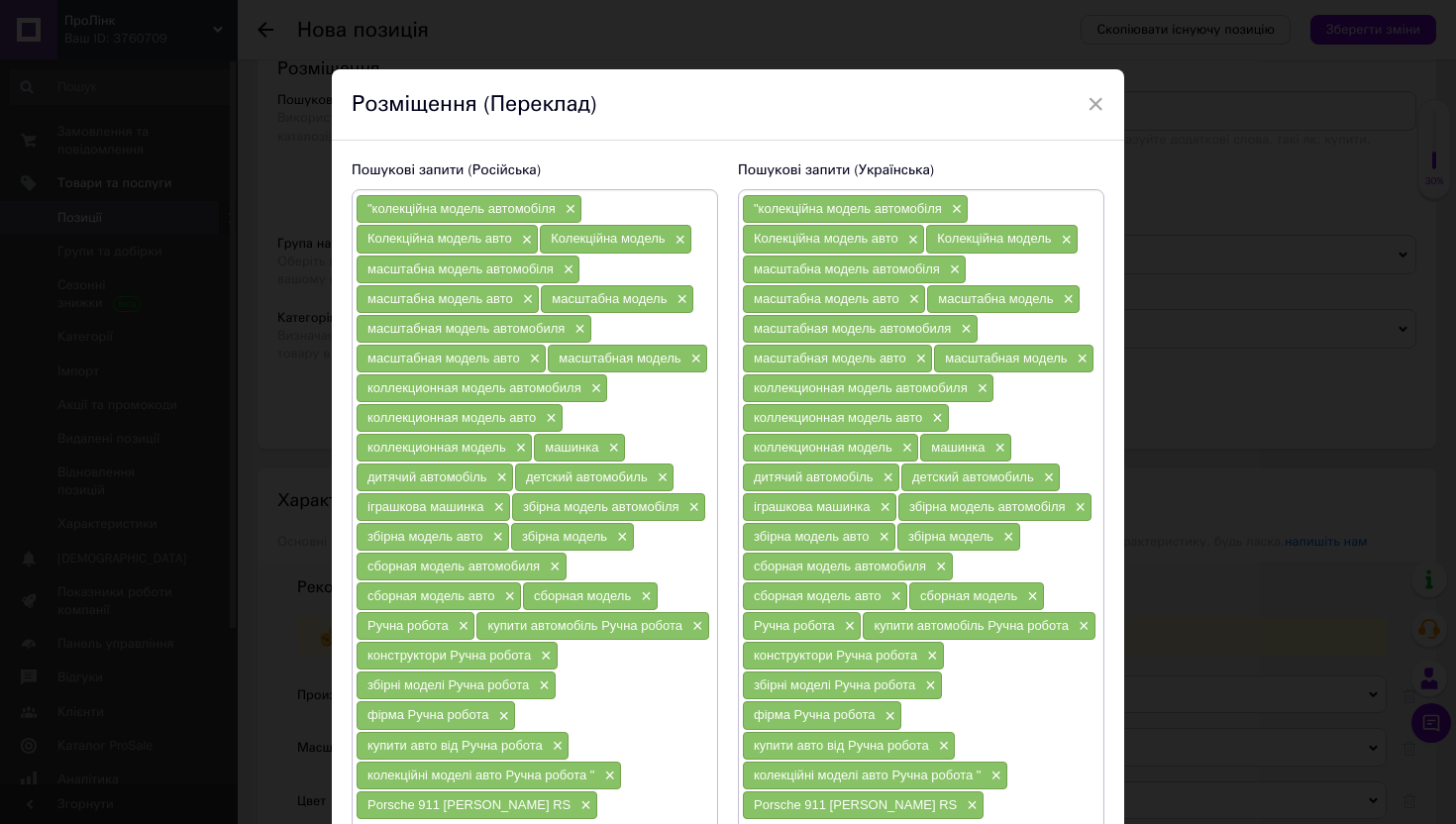 scroll, scrollTop: 195, scrollLeft: 0, axis: vertical 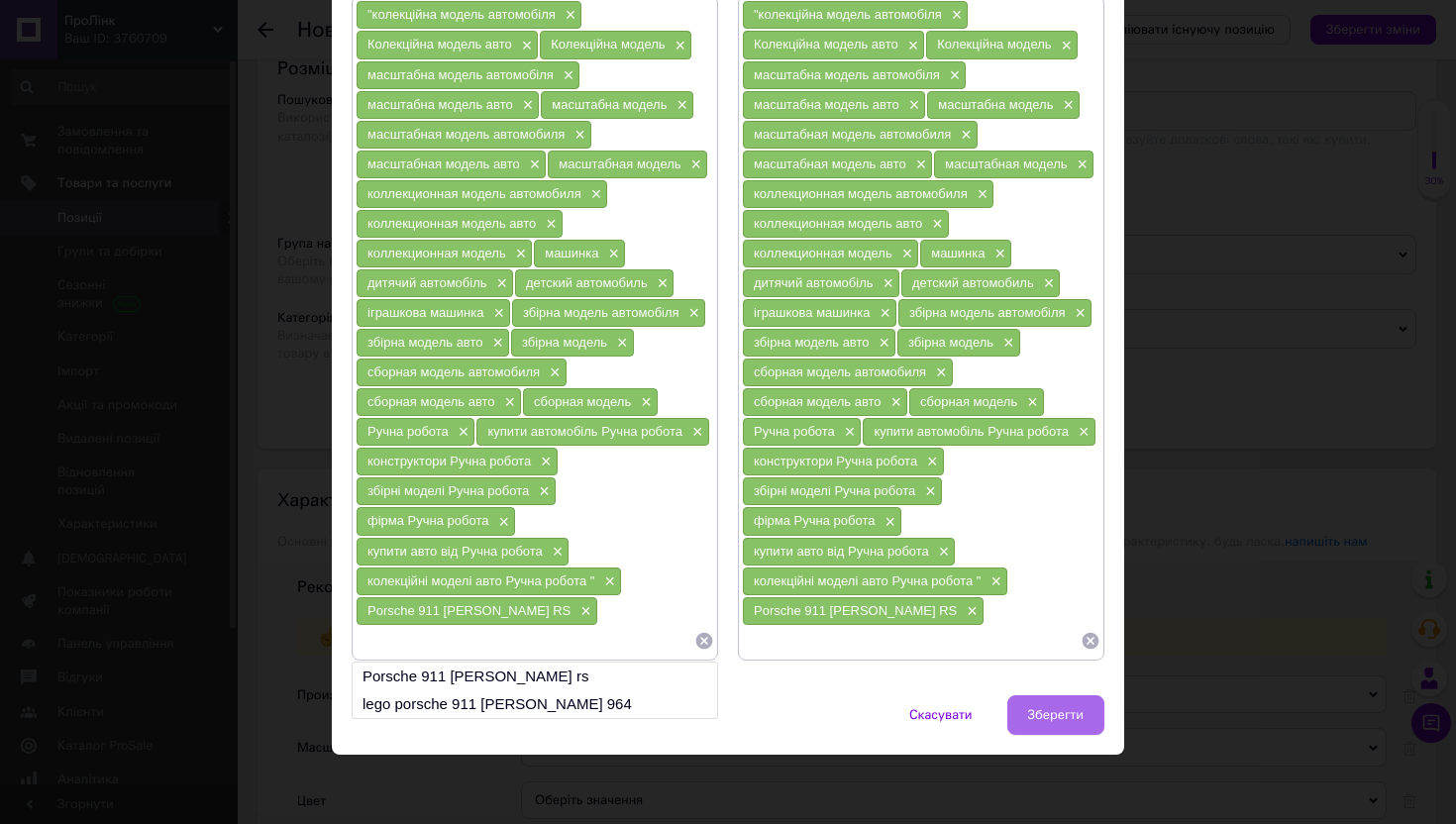 click on "Зберегти" at bounding box center (1056, 715) 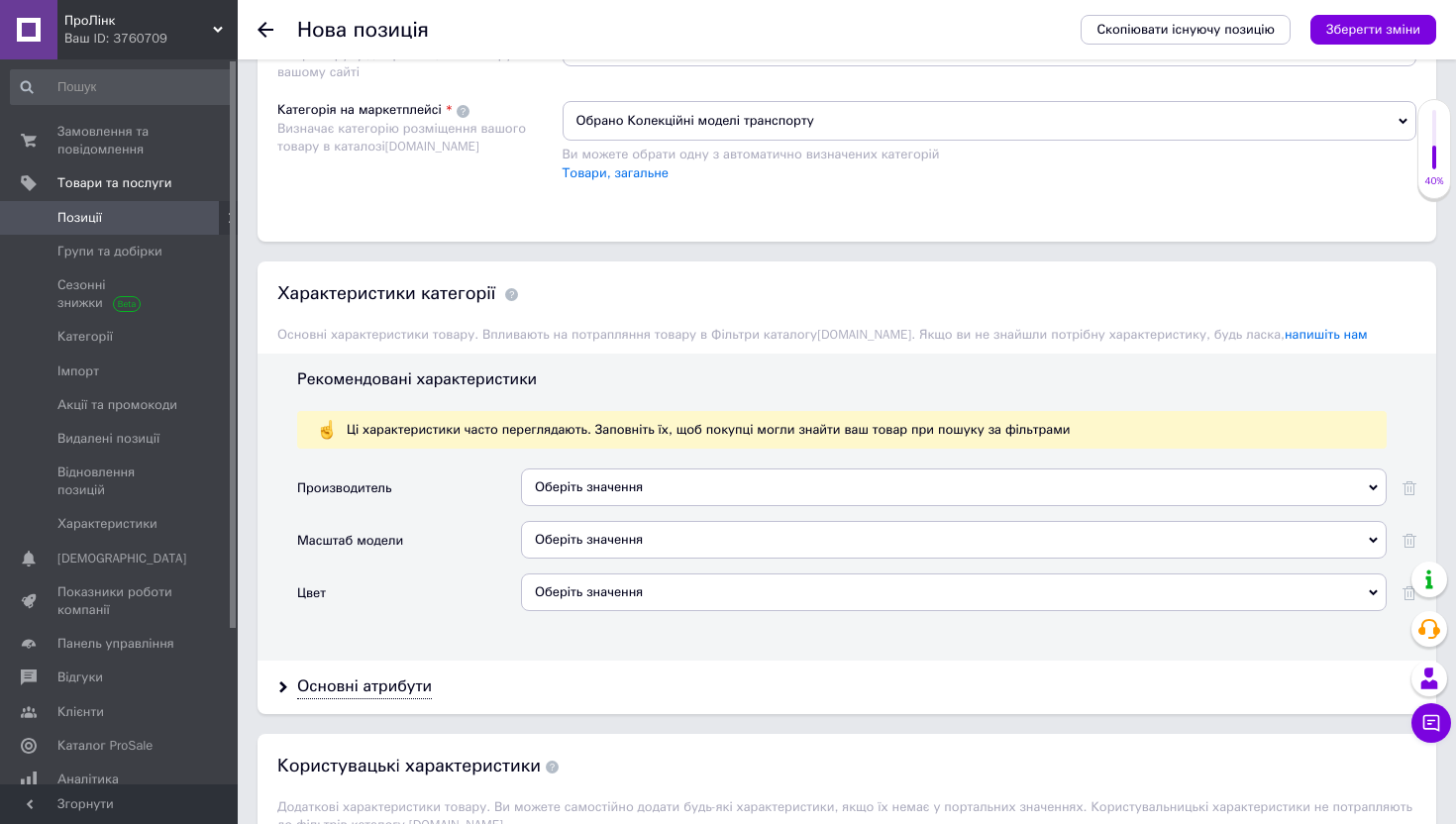 scroll, scrollTop: 1947, scrollLeft: 0, axis: vertical 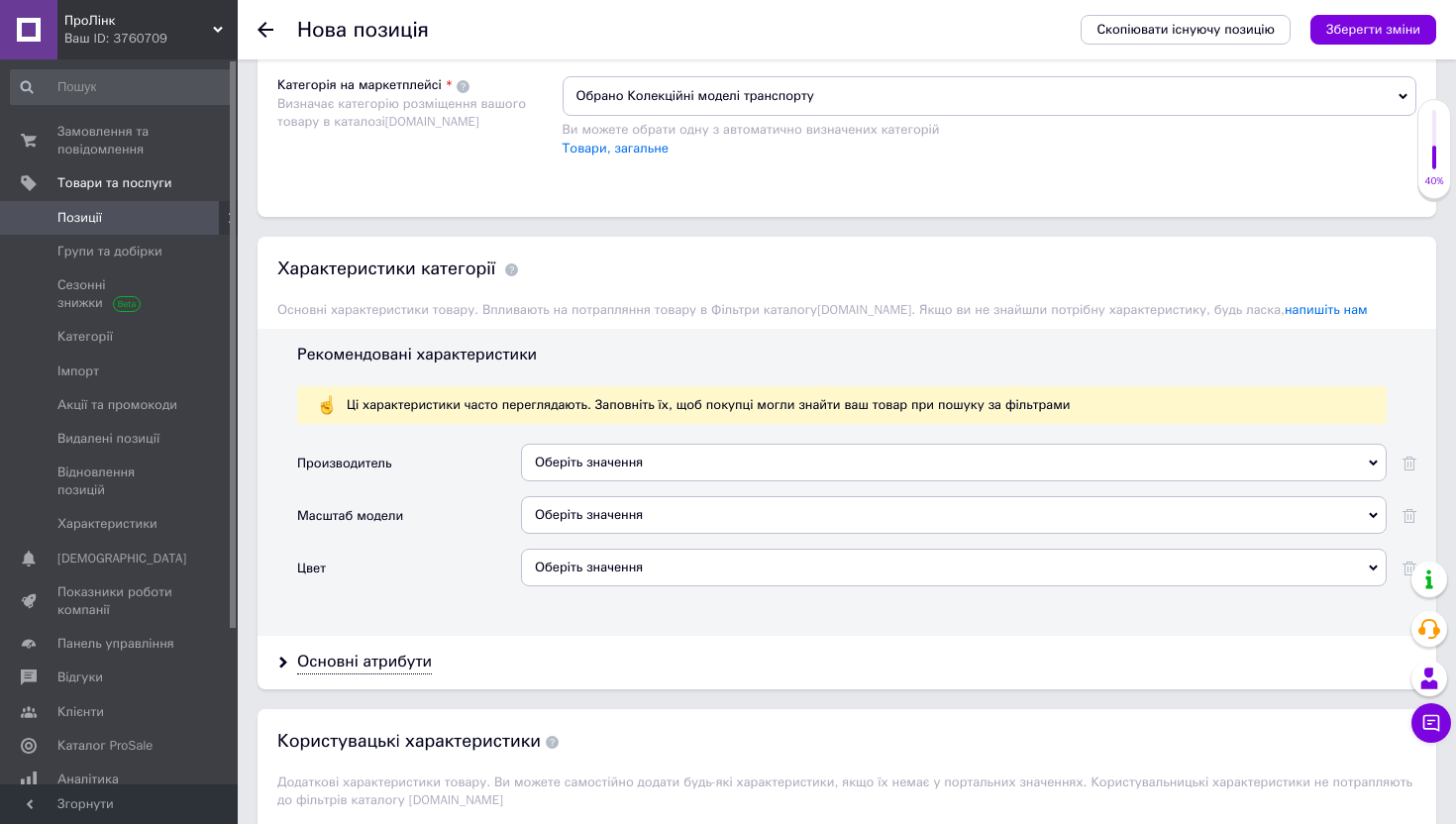 click on "Оберіть значення" at bounding box center [954, 463] 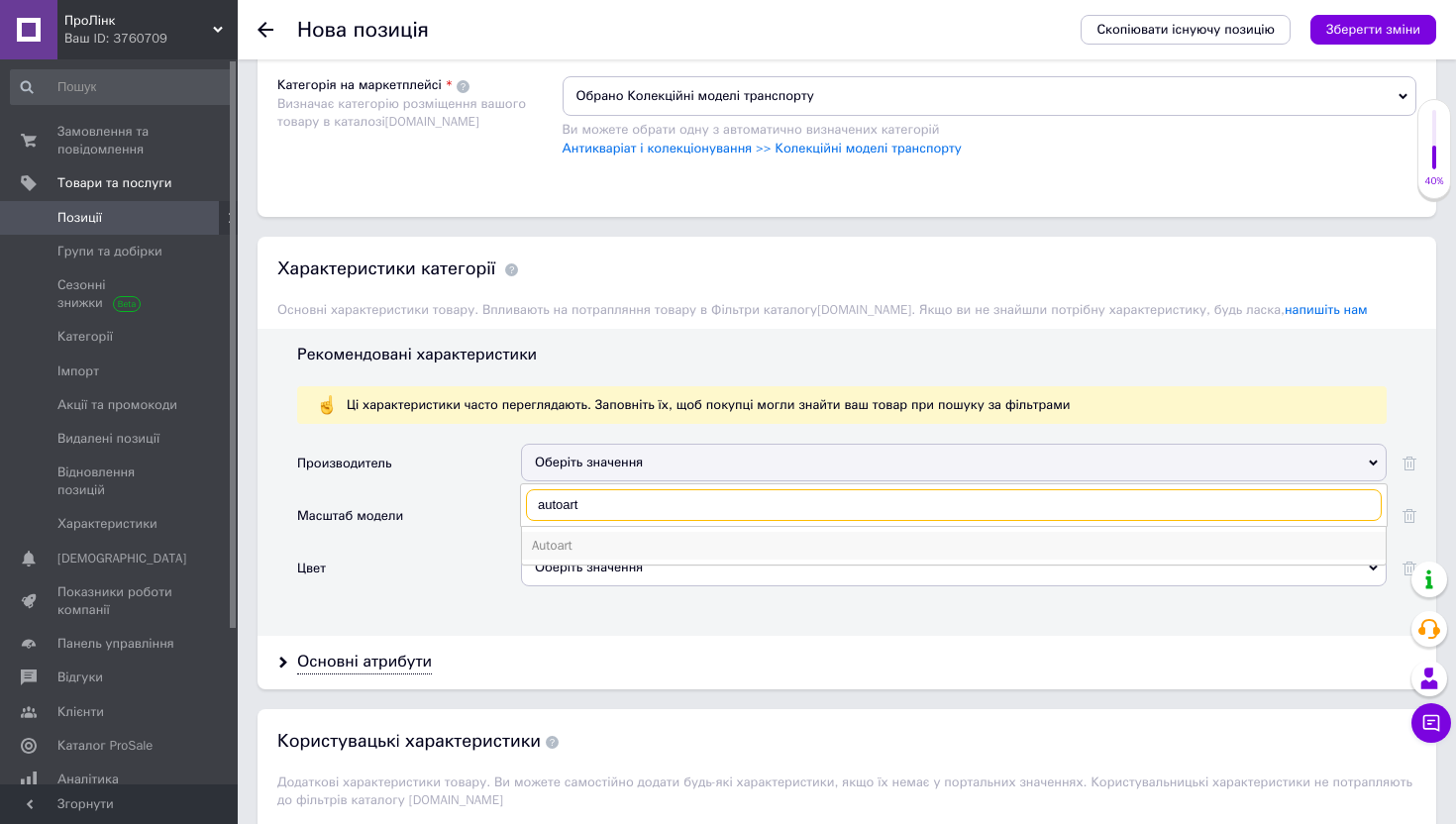type on "autoart" 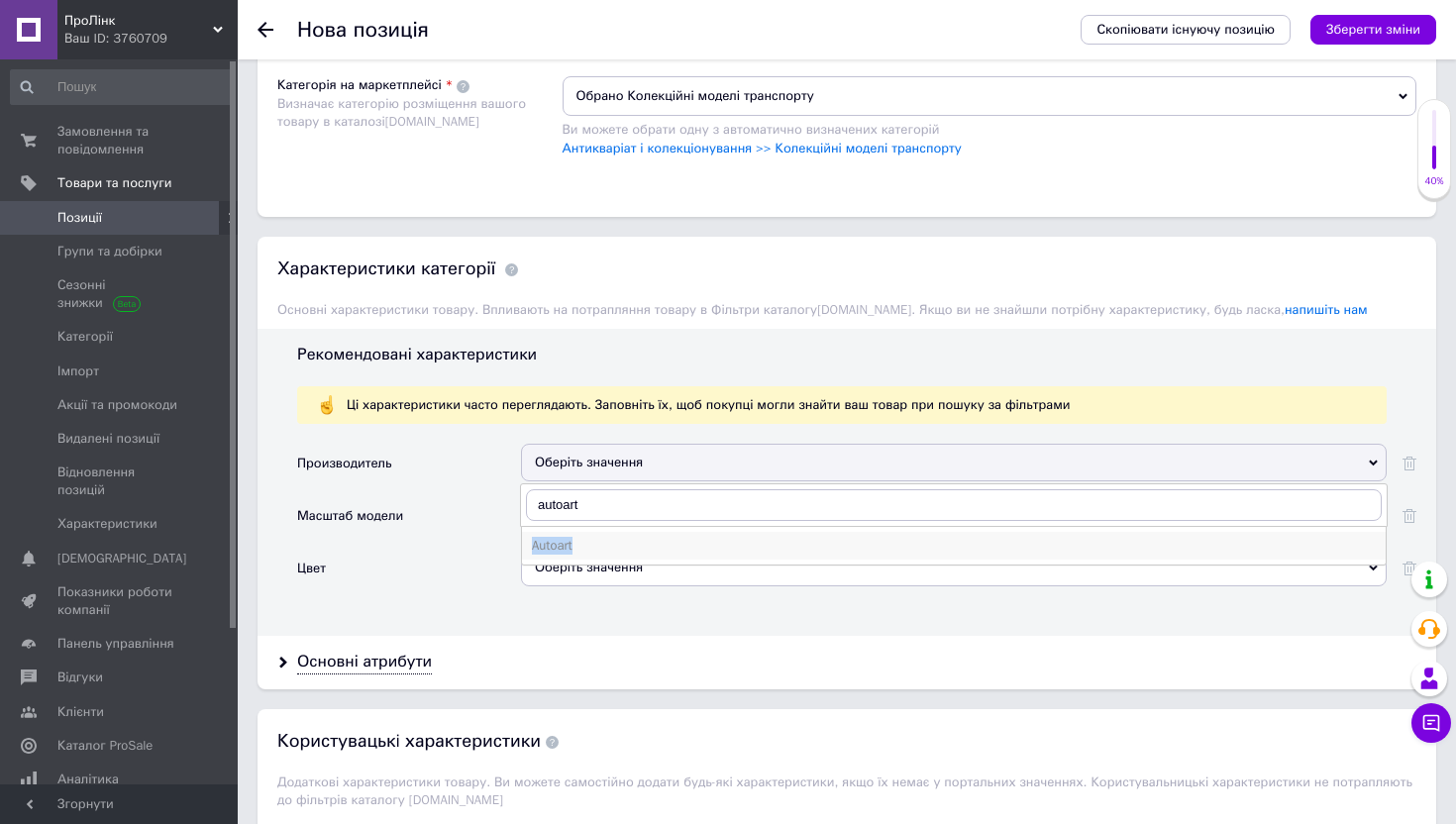 click on "Autoart" at bounding box center (954, 546) 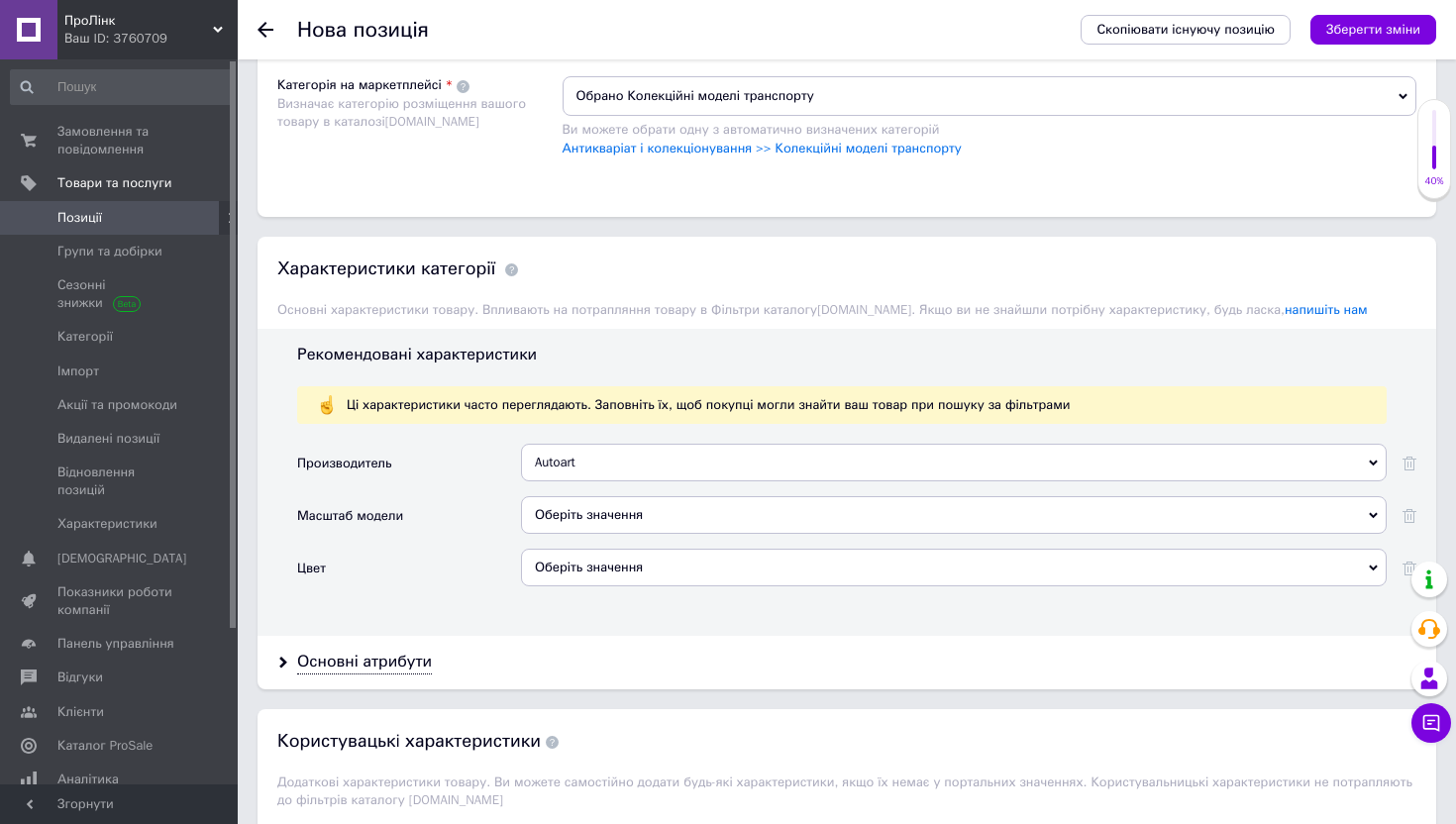 click on "Оберіть значення" at bounding box center [954, 515] 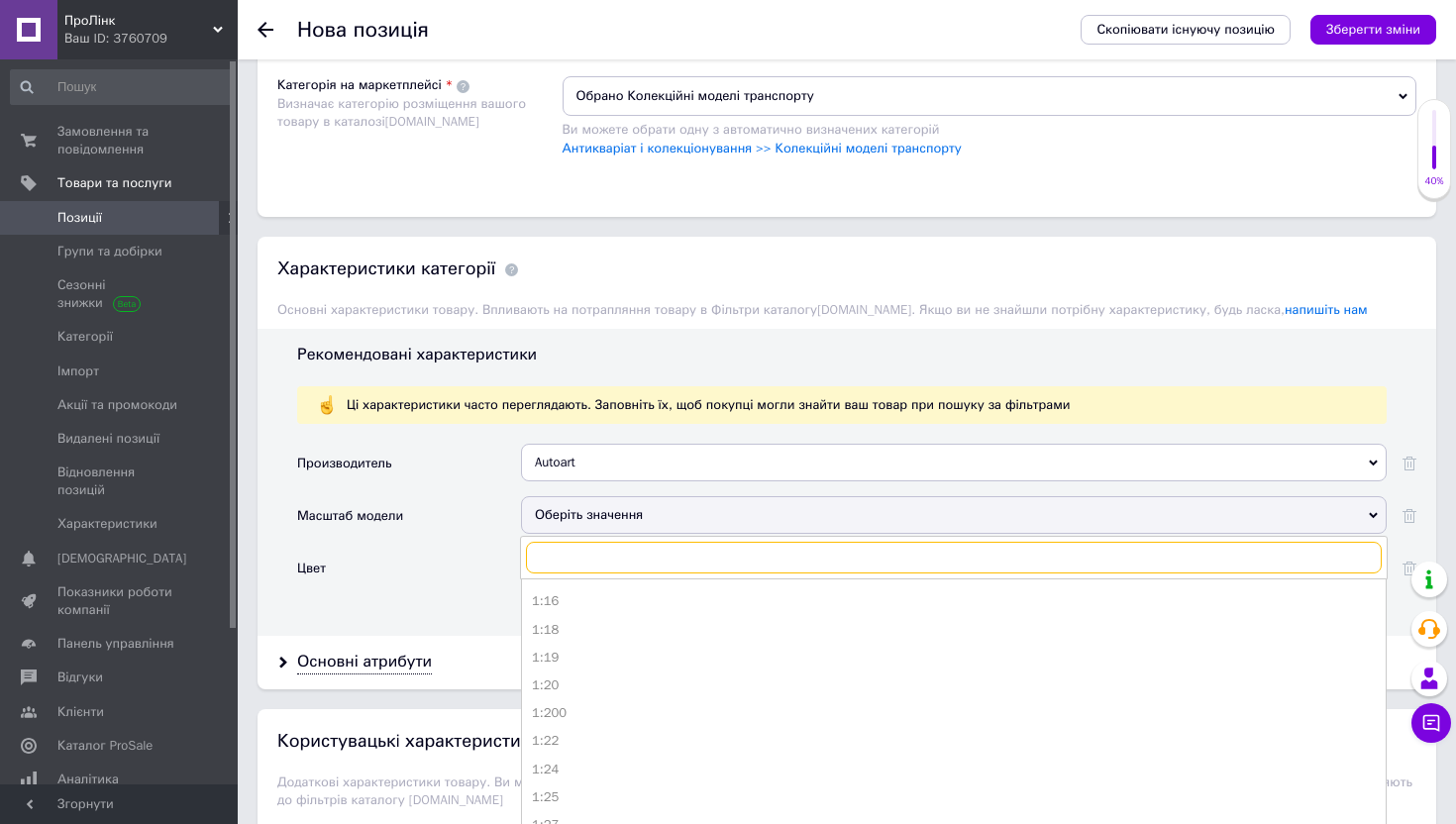 scroll, scrollTop: 200, scrollLeft: 0, axis: vertical 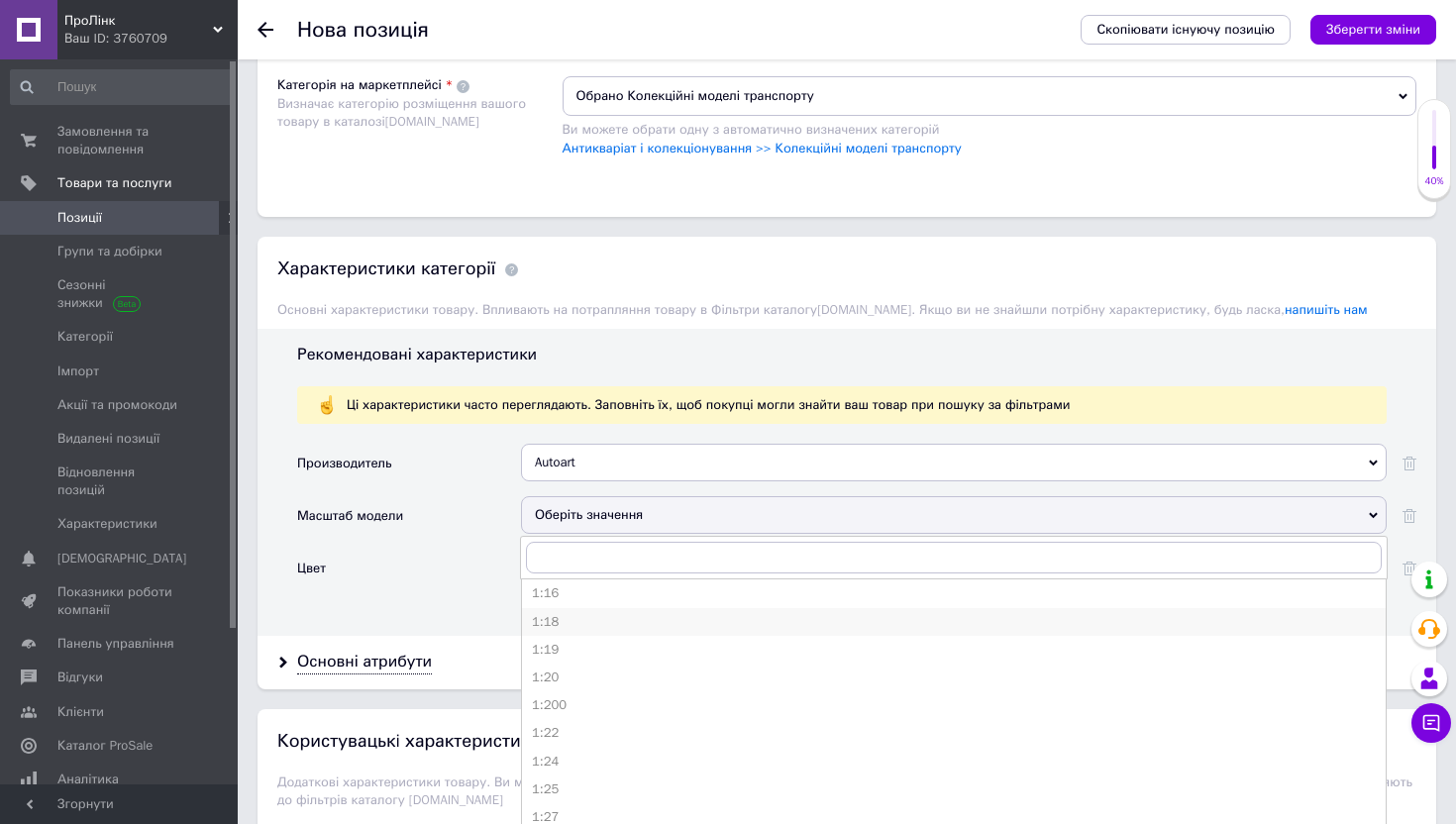 click on "1:18" at bounding box center [954, 622] 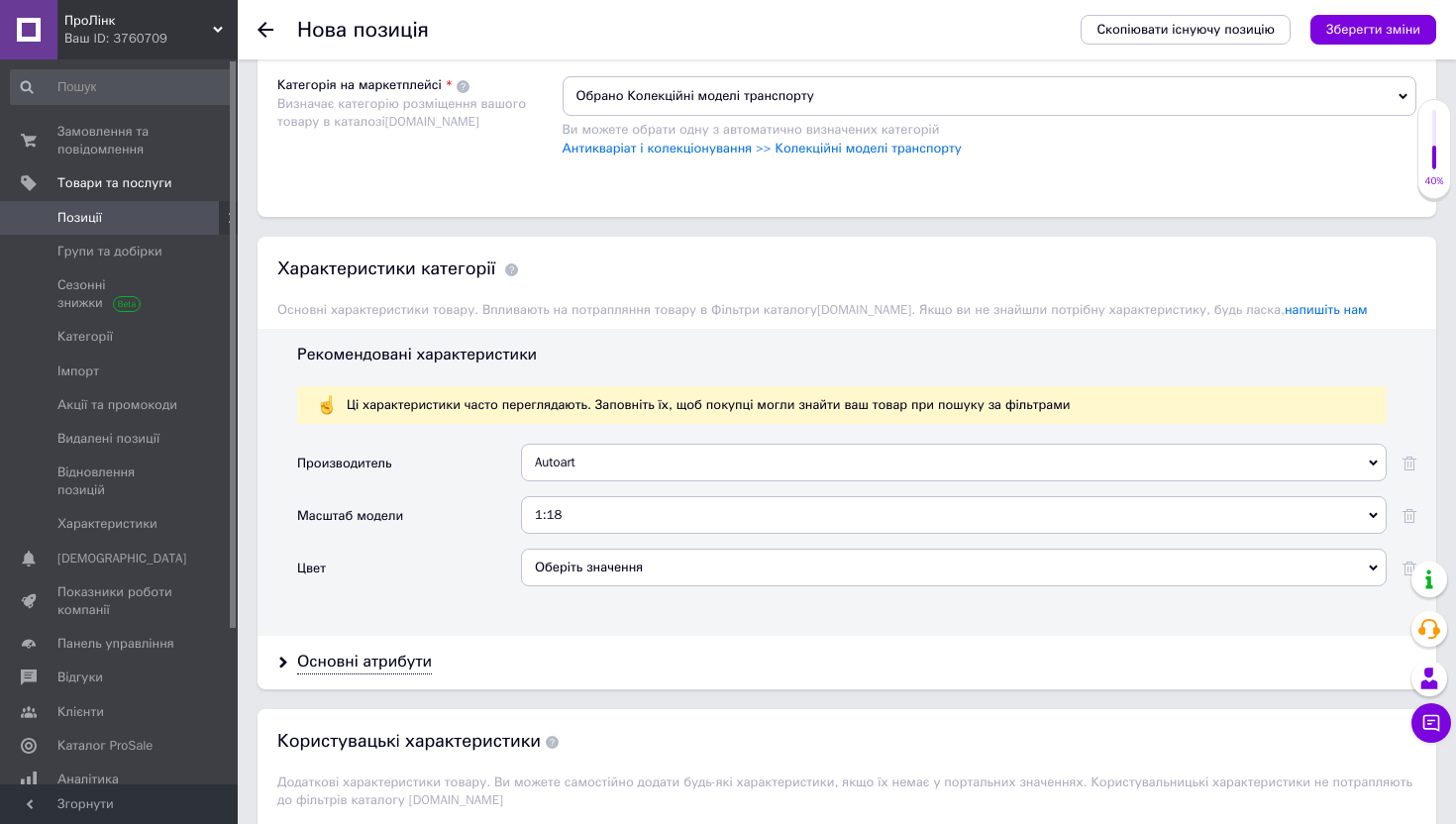click on "Оберіть значення" at bounding box center [954, 567] 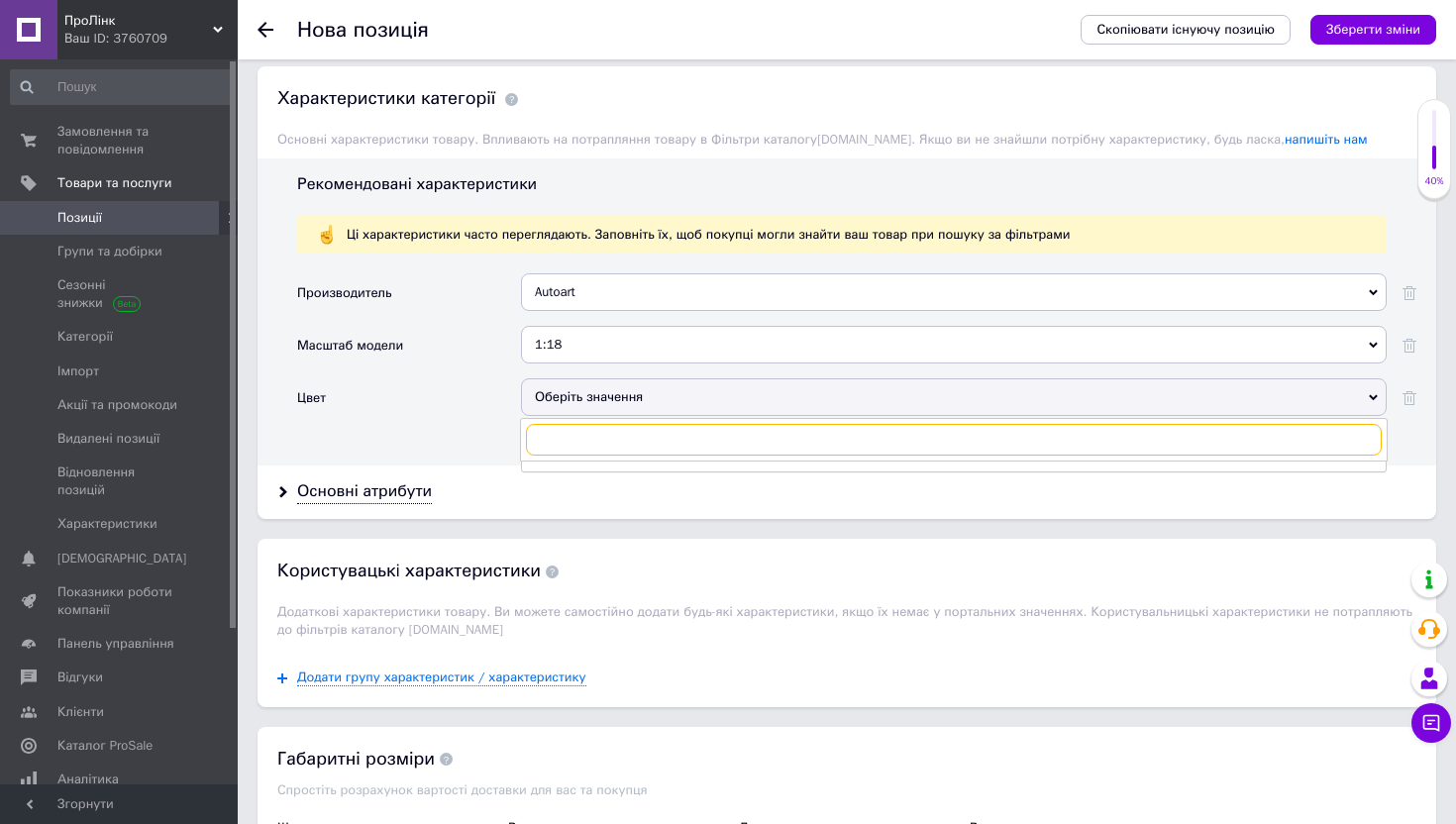 scroll, scrollTop: 2173, scrollLeft: 0, axis: vertical 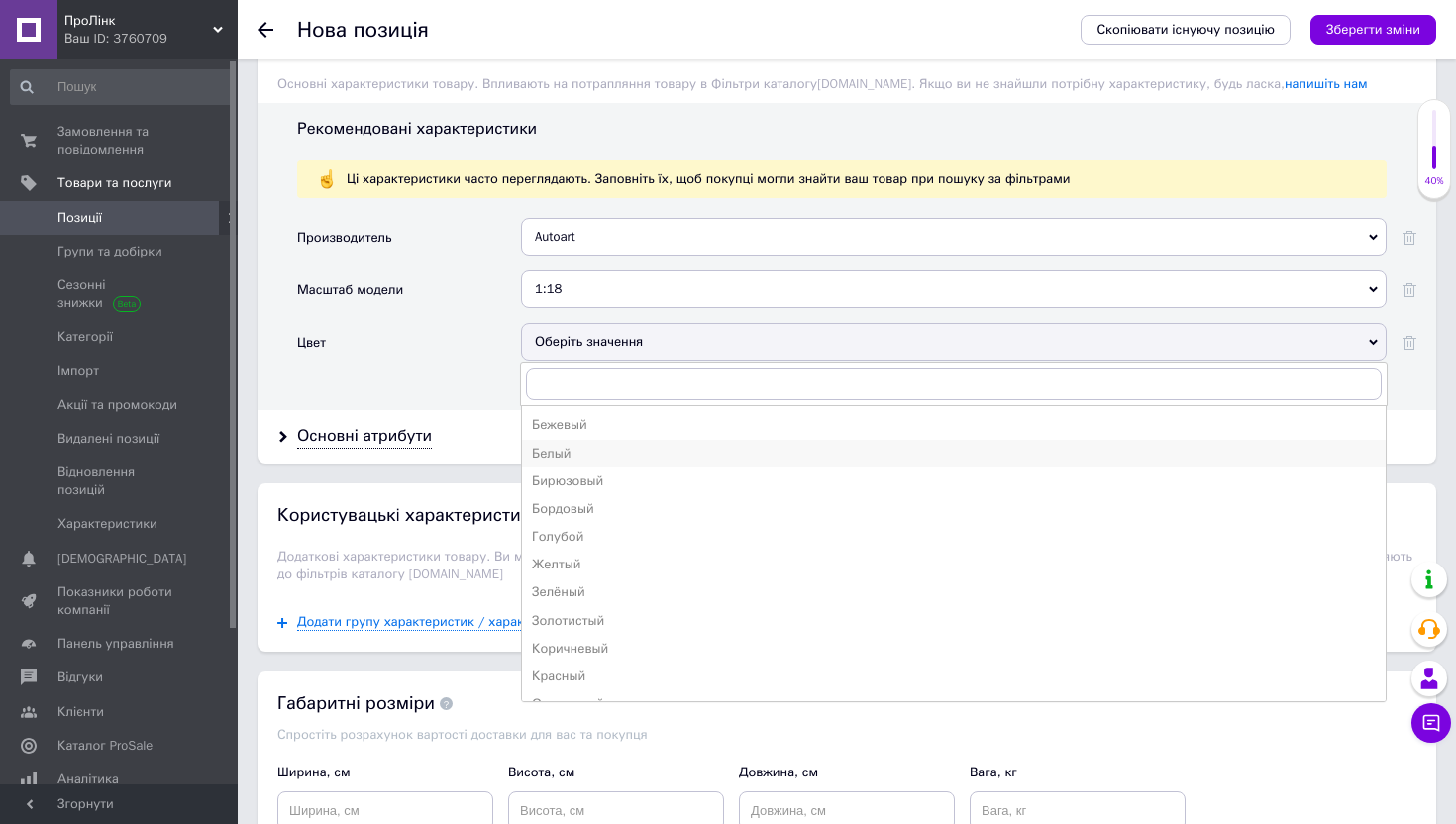 click on "Белый" at bounding box center [954, 454] 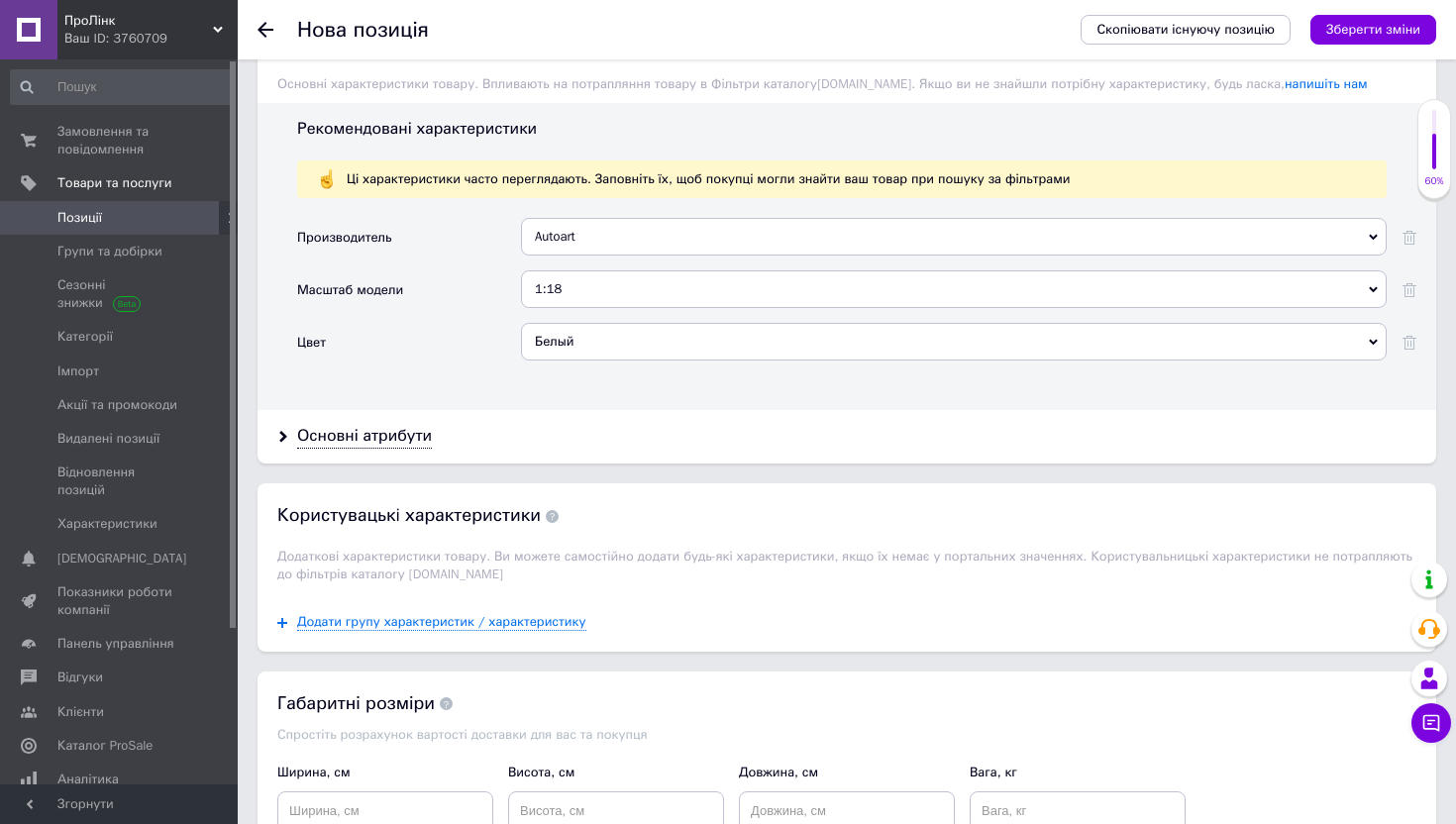 scroll, scrollTop: 2385, scrollLeft: 0, axis: vertical 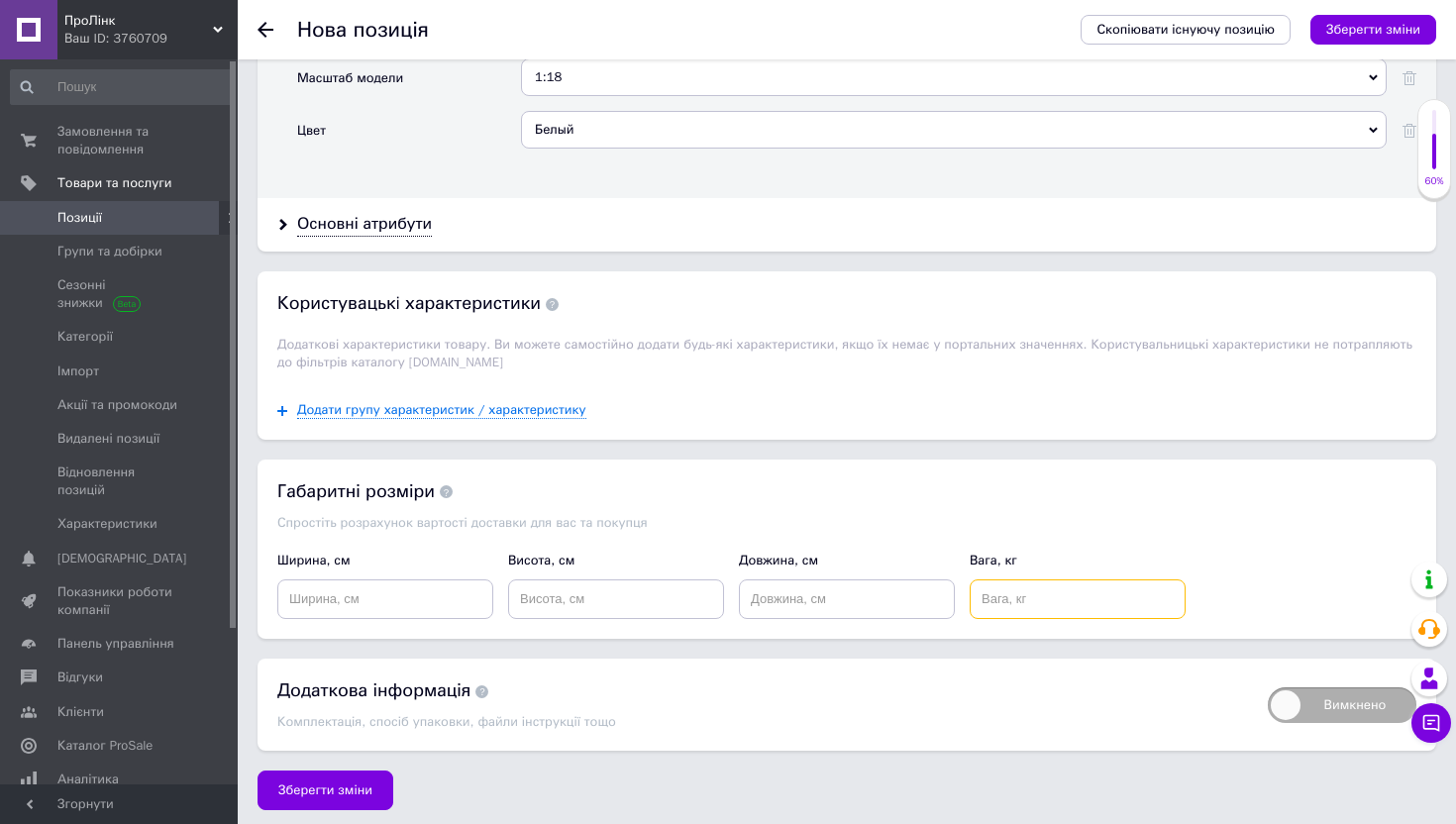 click at bounding box center (1078, 599) 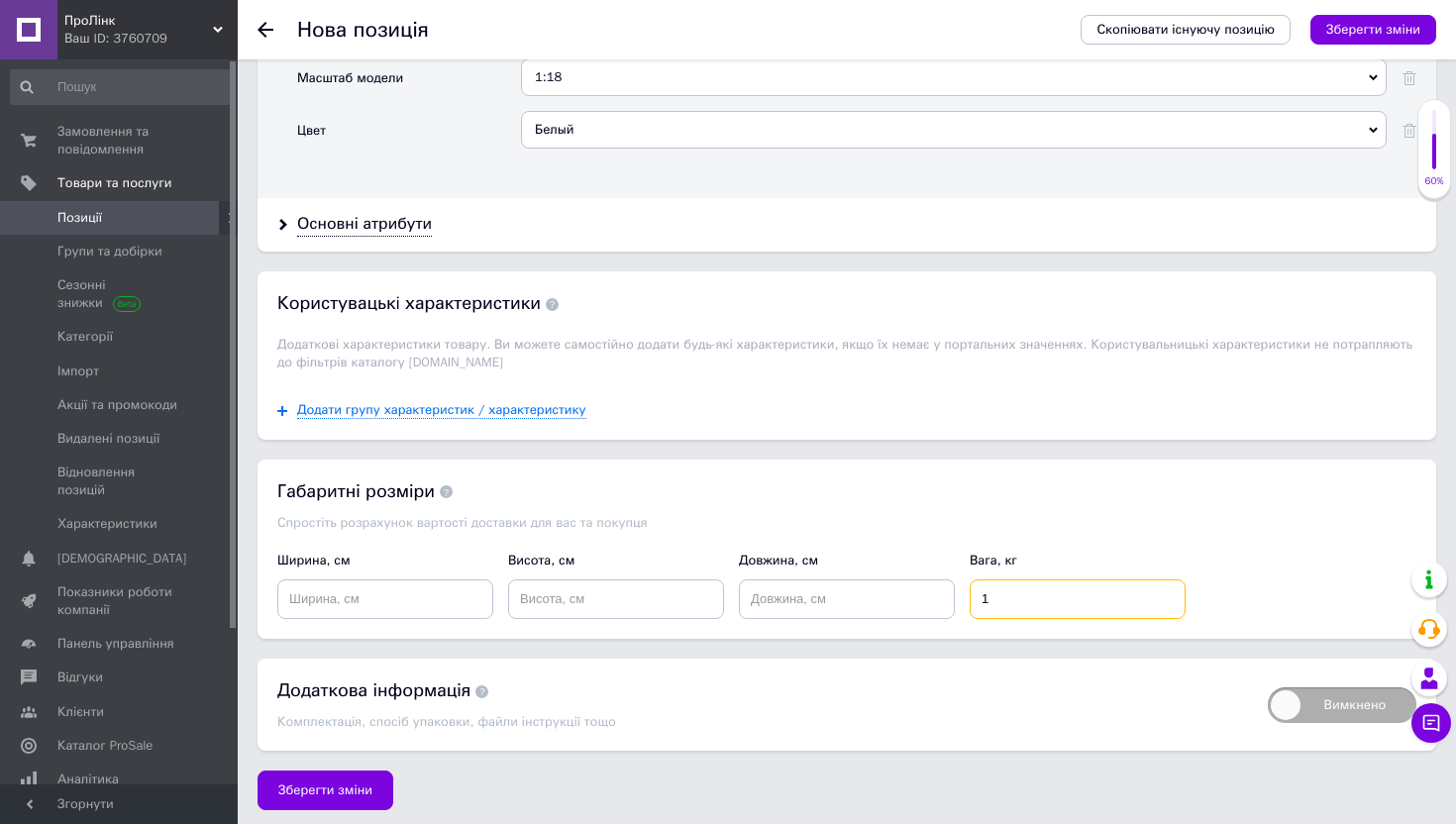 type on "1" 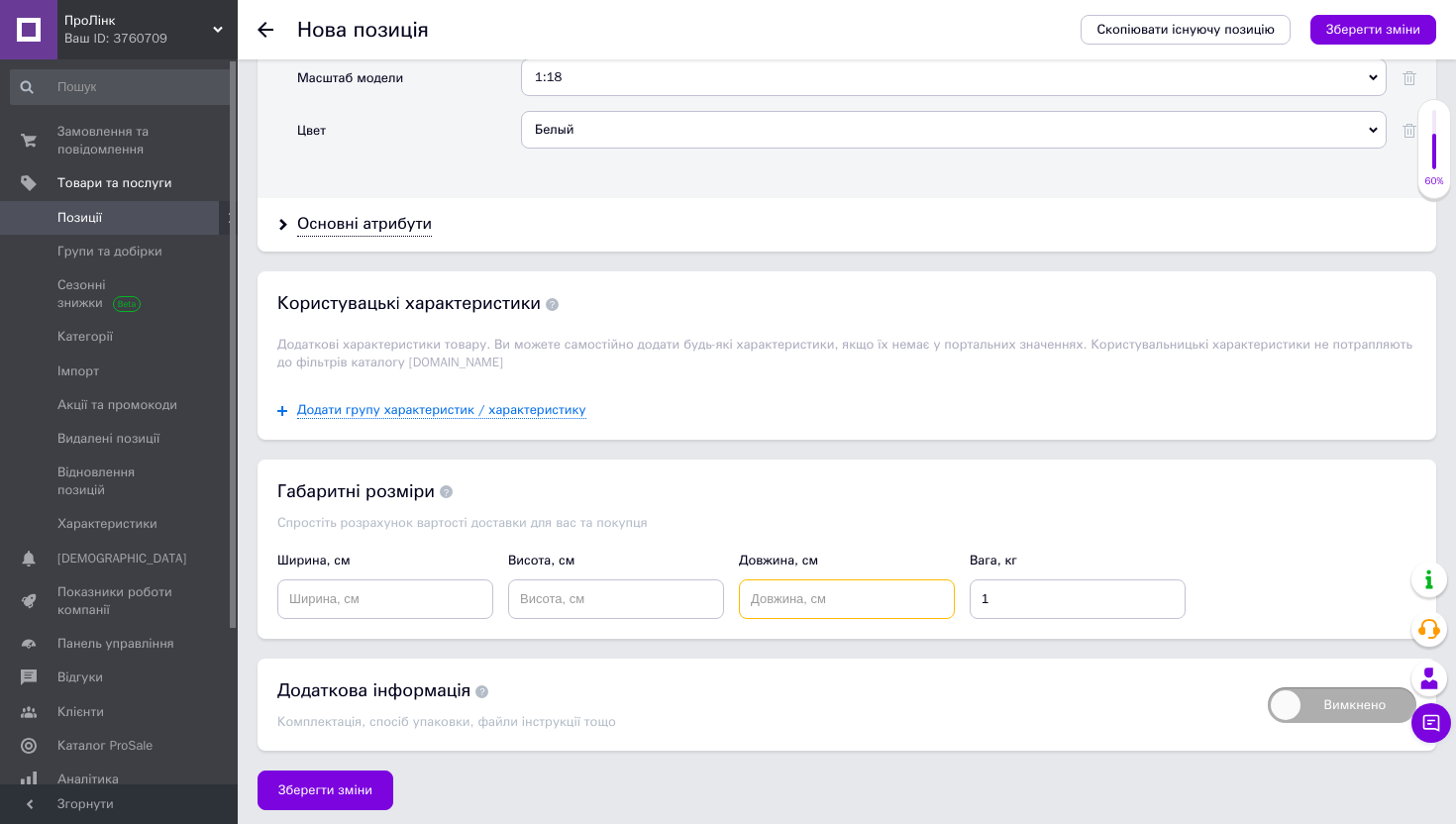 click at bounding box center [847, 599] 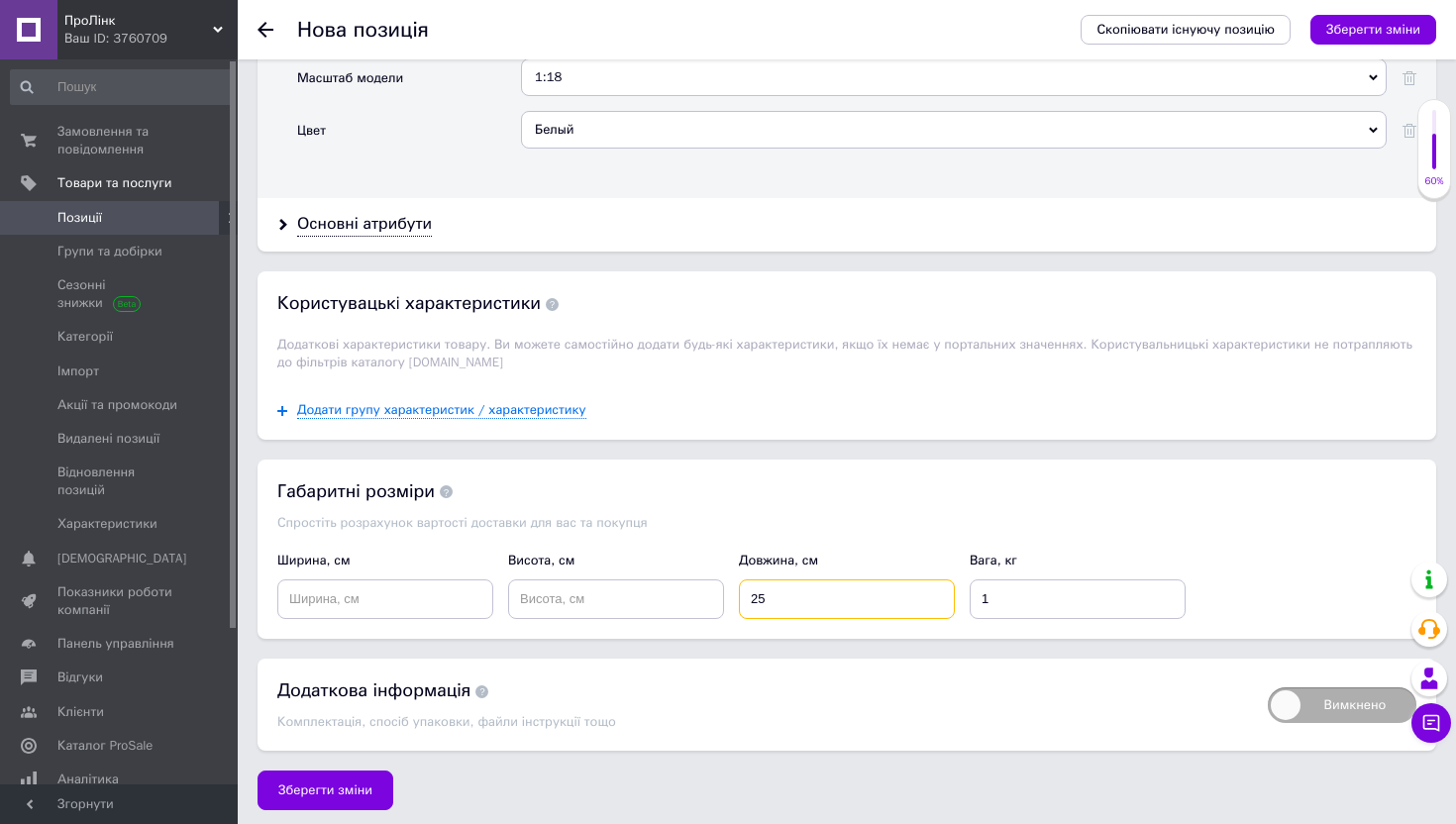 type on "25" 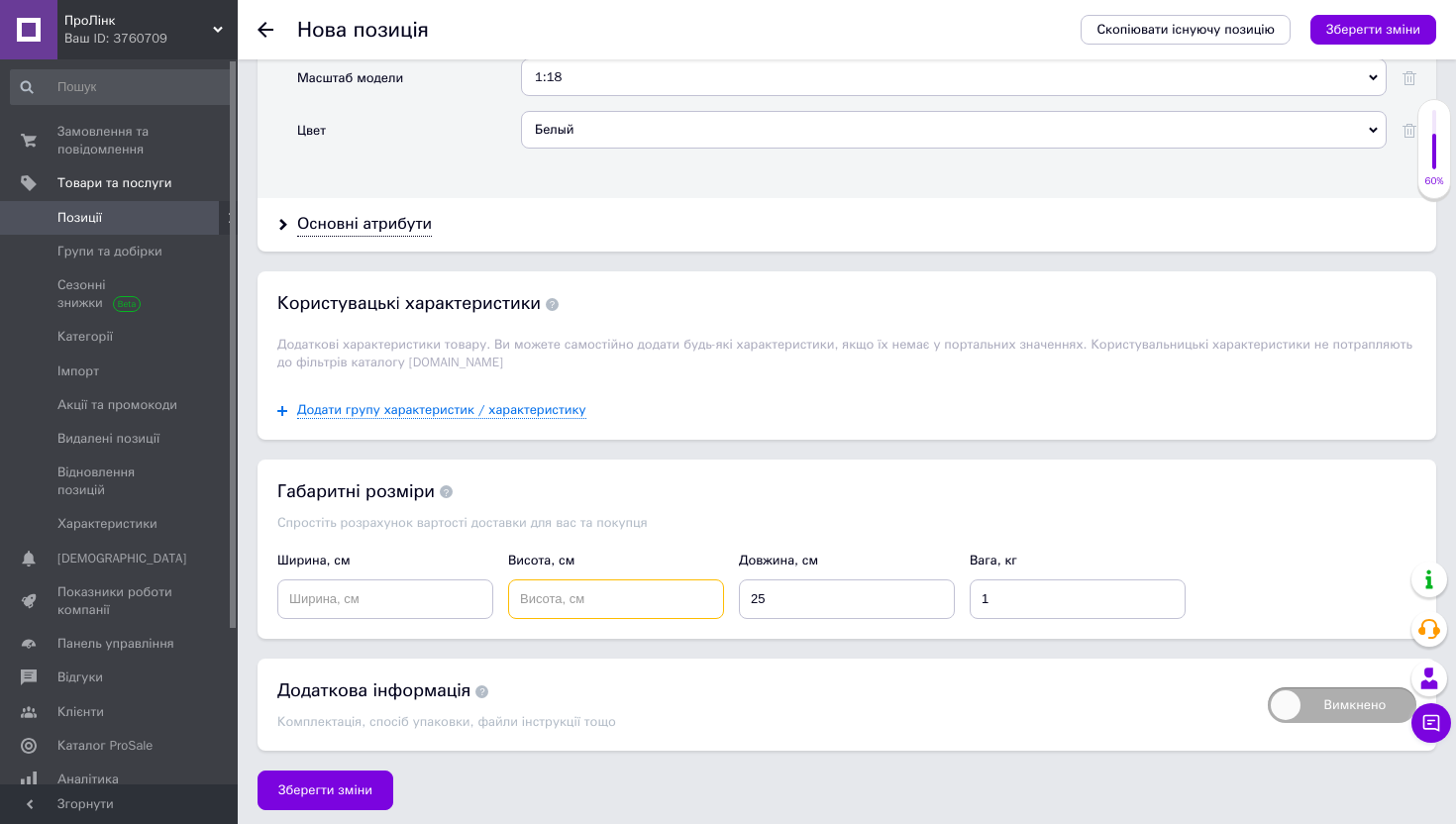 click at bounding box center [616, 599] 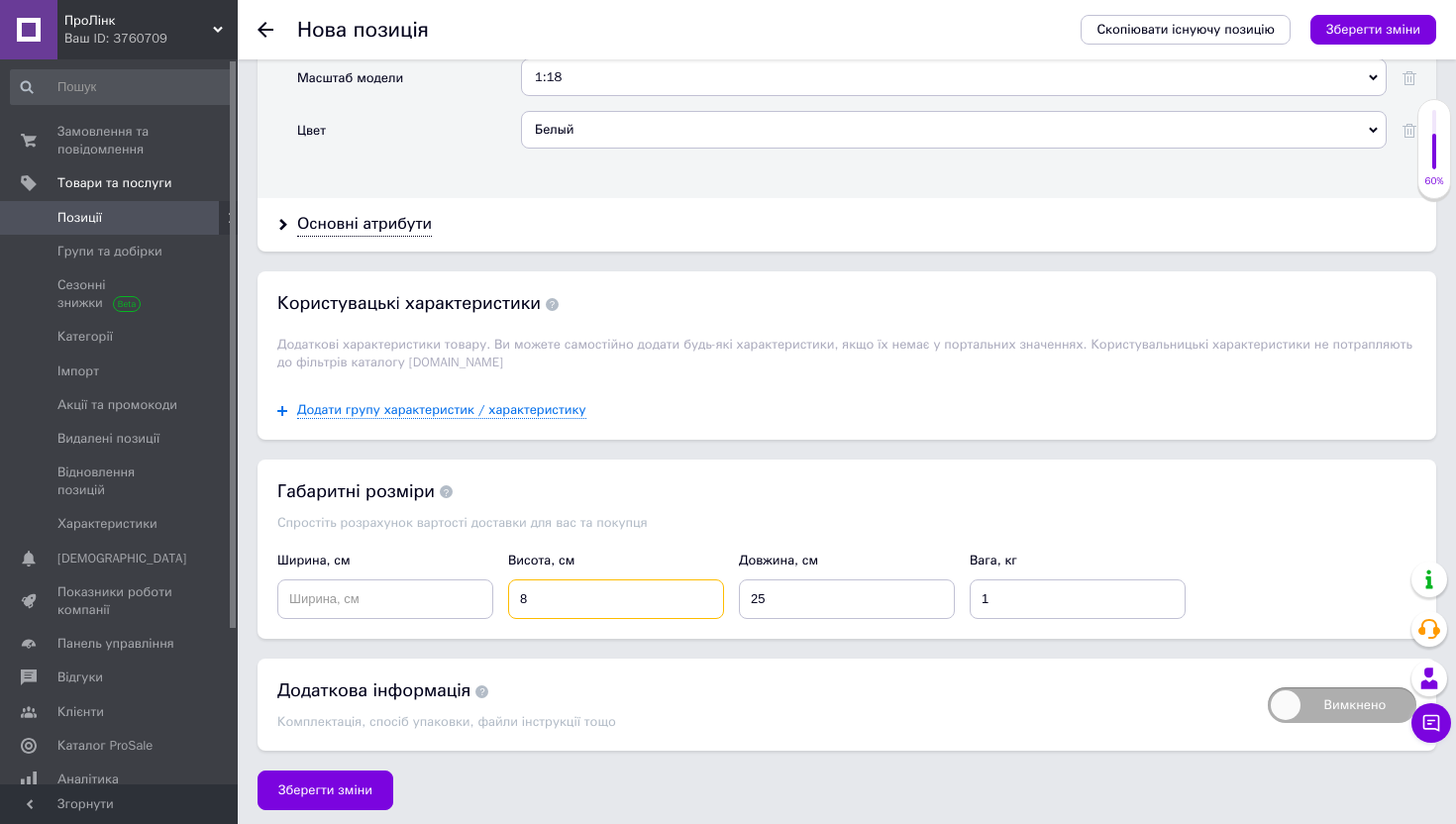type on "81" 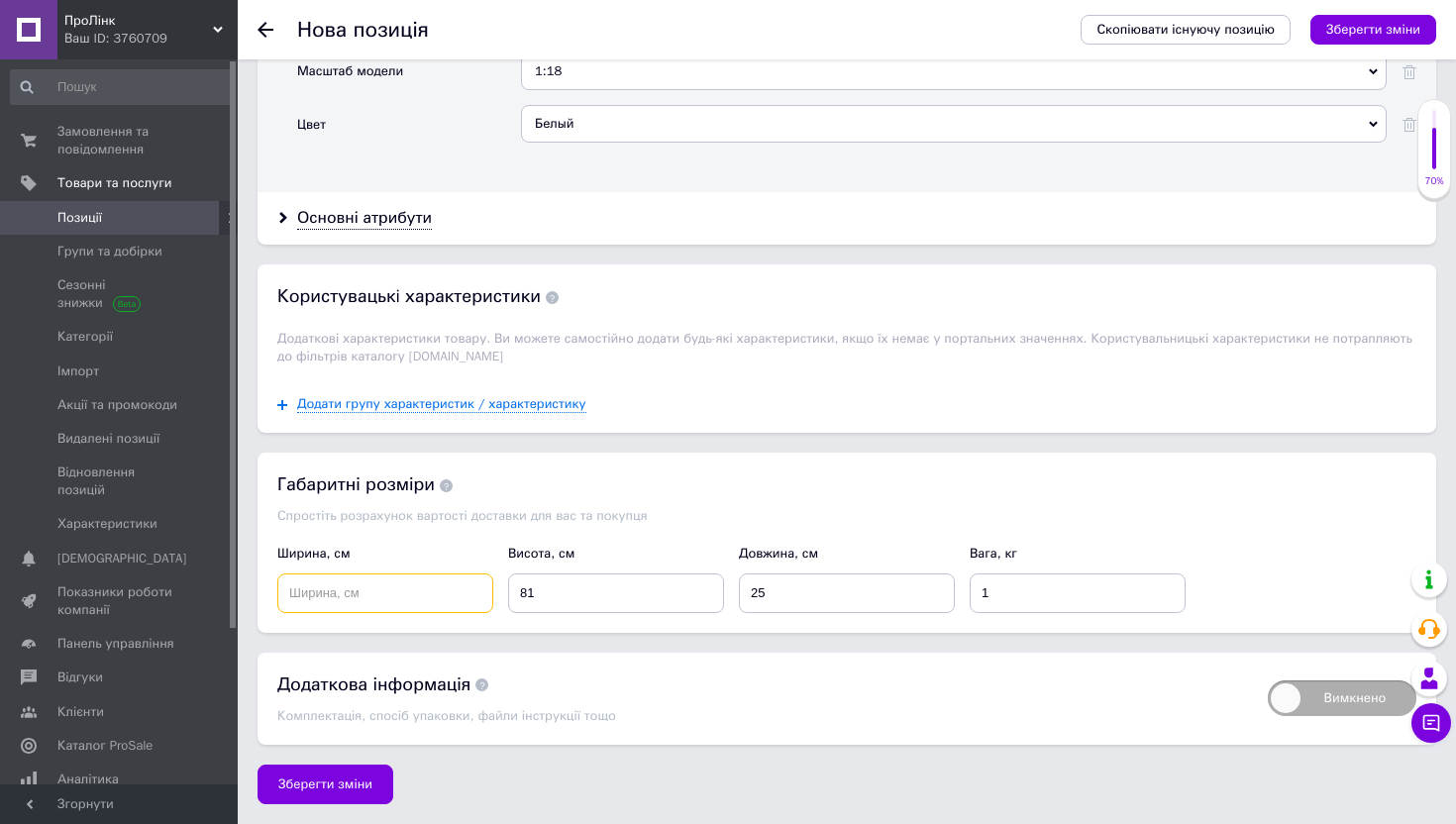 scroll, scrollTop: 2009, scrollLeft: 0, axis: vertical 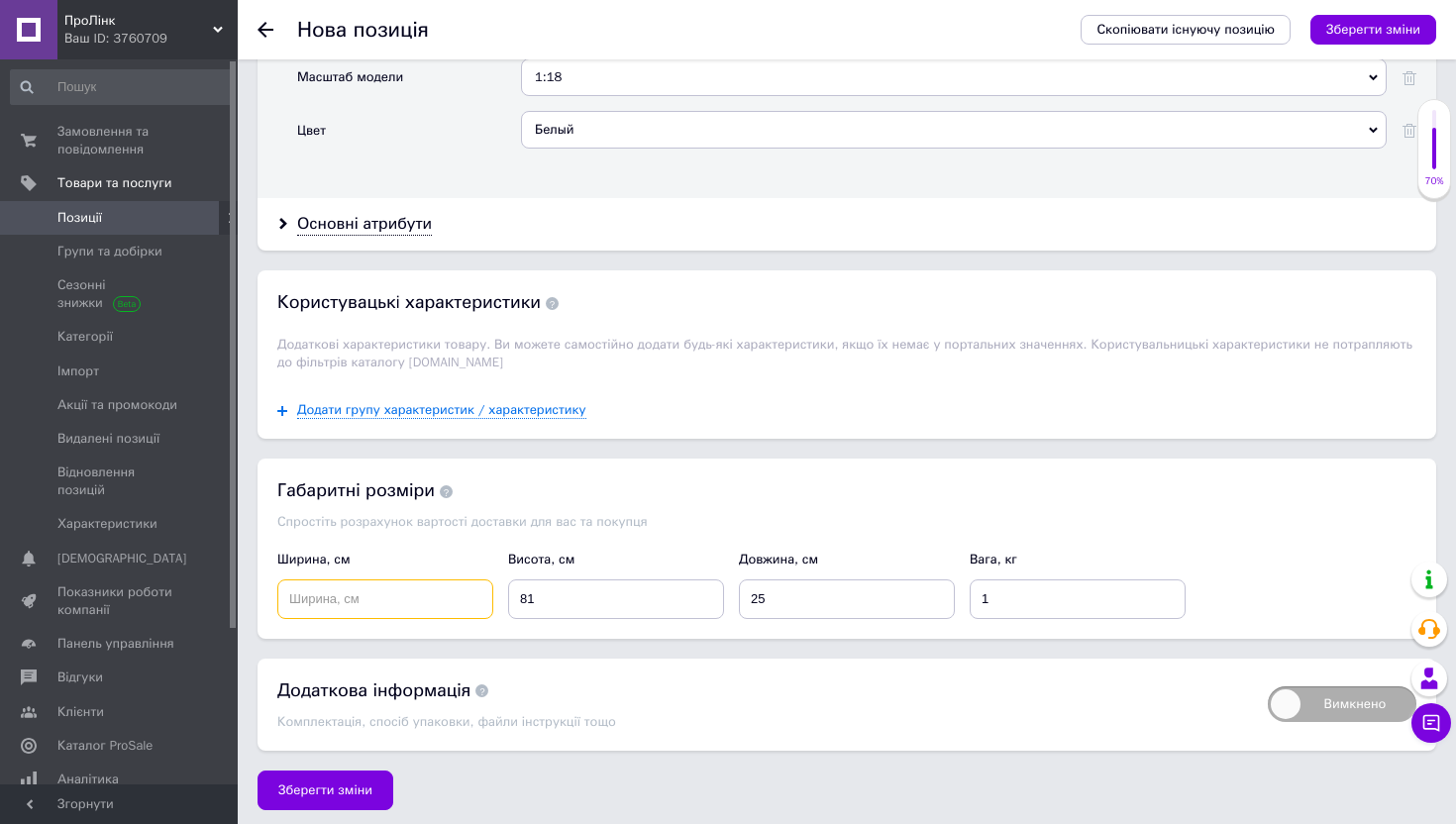 click at bounding box center (385, 599) 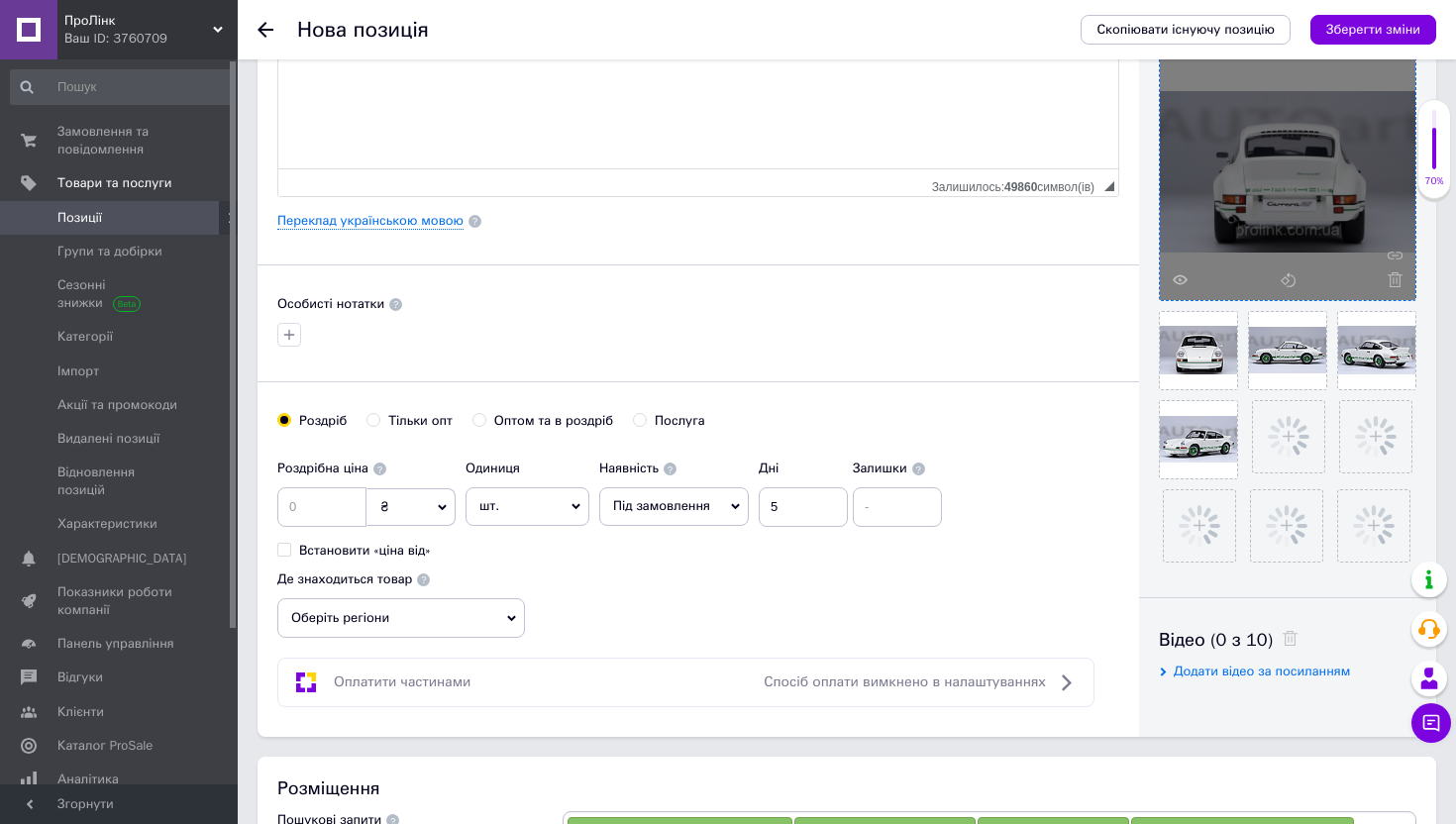scroll, scrollTop: 409, scrollLeft: 0, axis: vertical 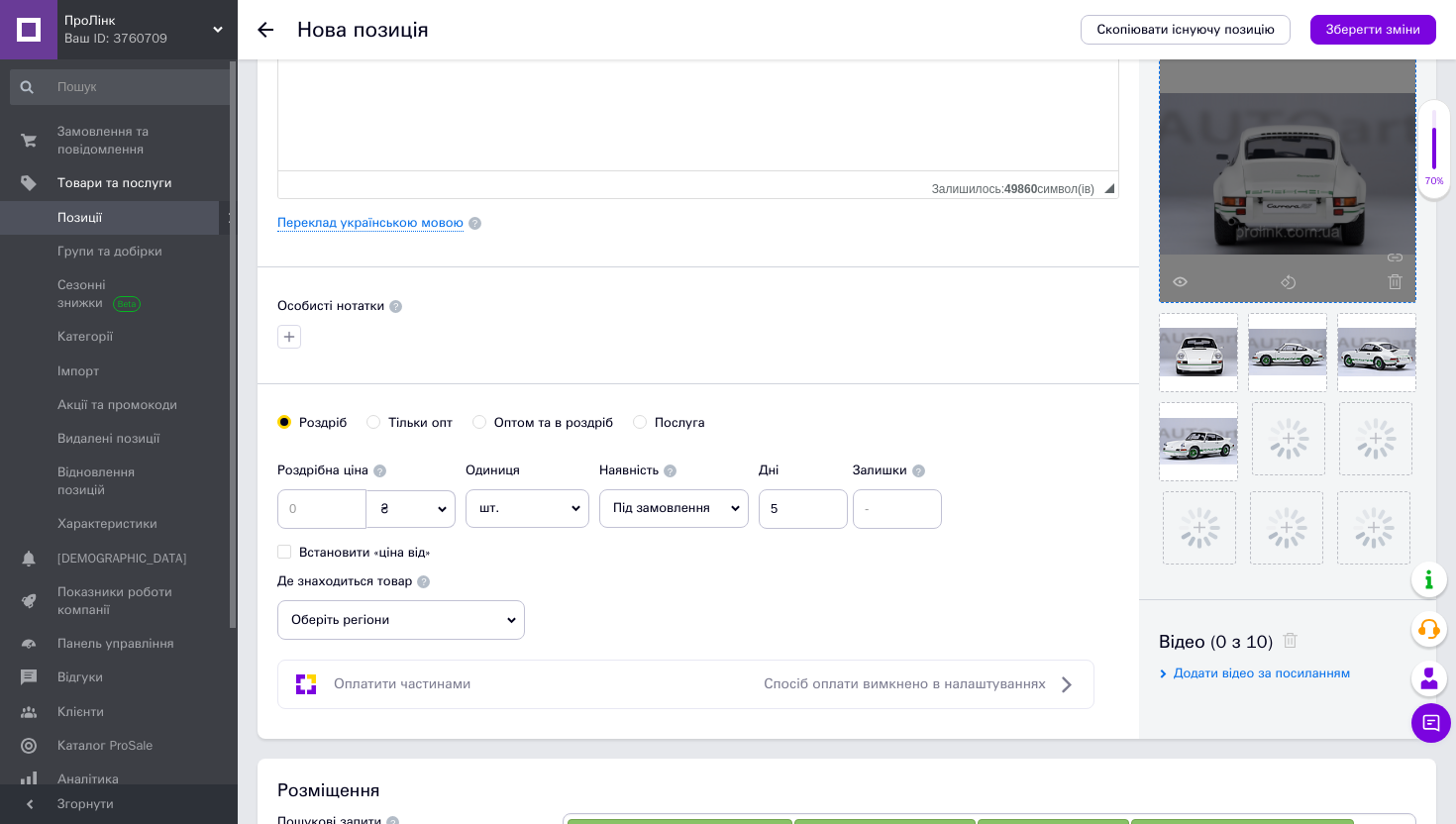 type on "10" 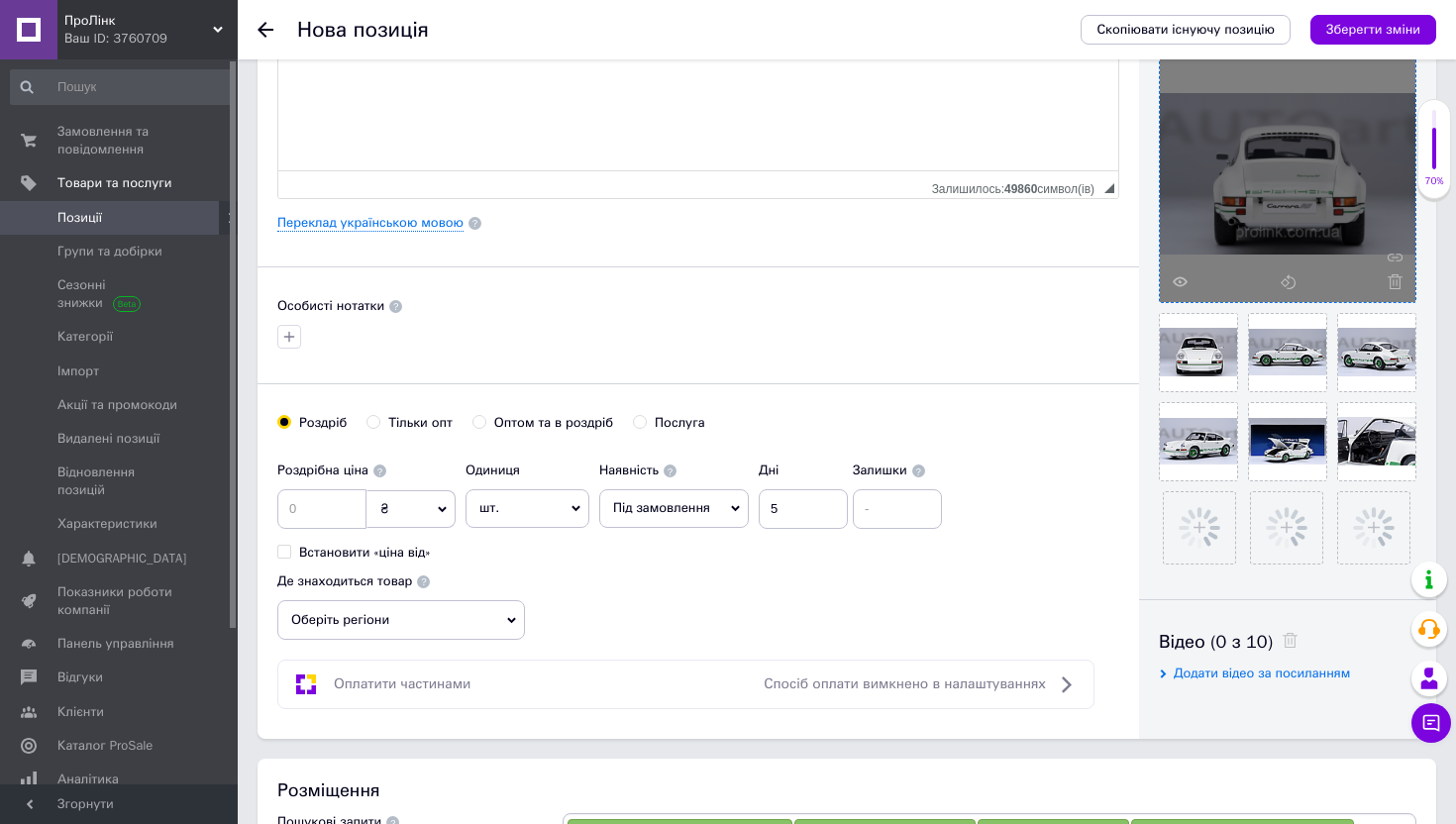 scroll, scrollTop: 426, scrollLeft: 0, axis: vertical 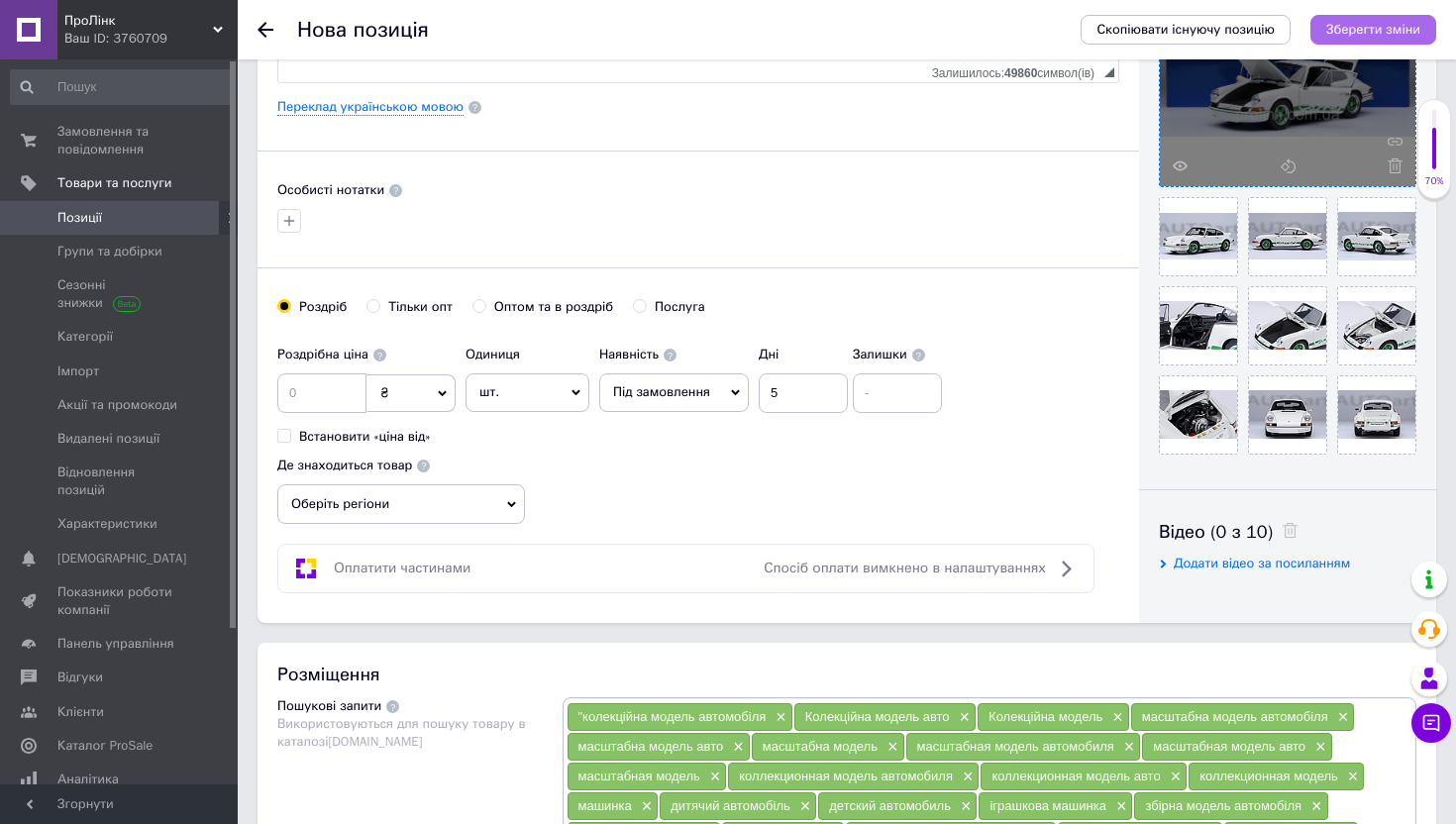 click on "Зберегти зміни" at bounding box center (1373, 29) 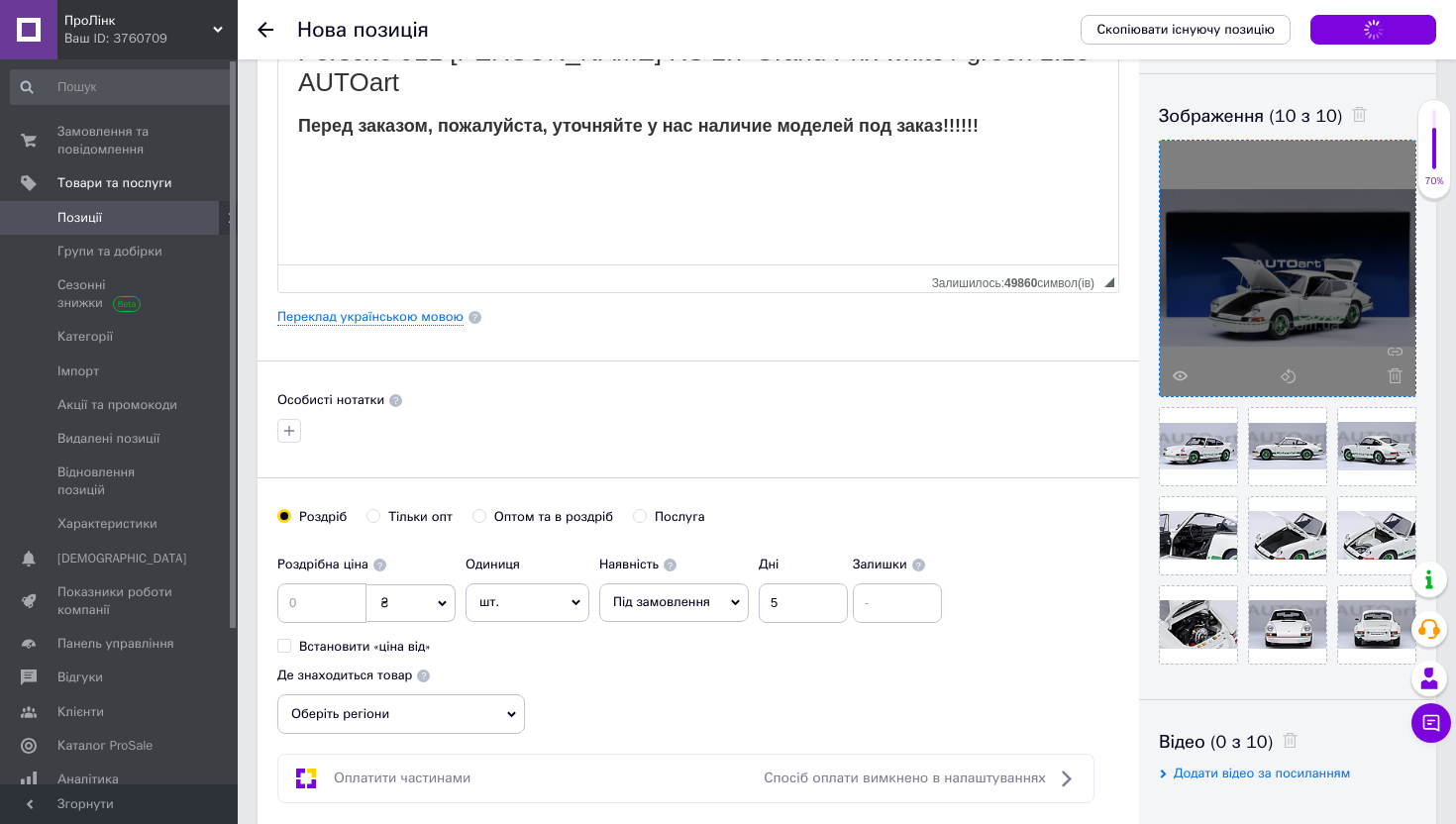 scroll, scrollTop: 165, scrollLeft: 0, axis: vertical 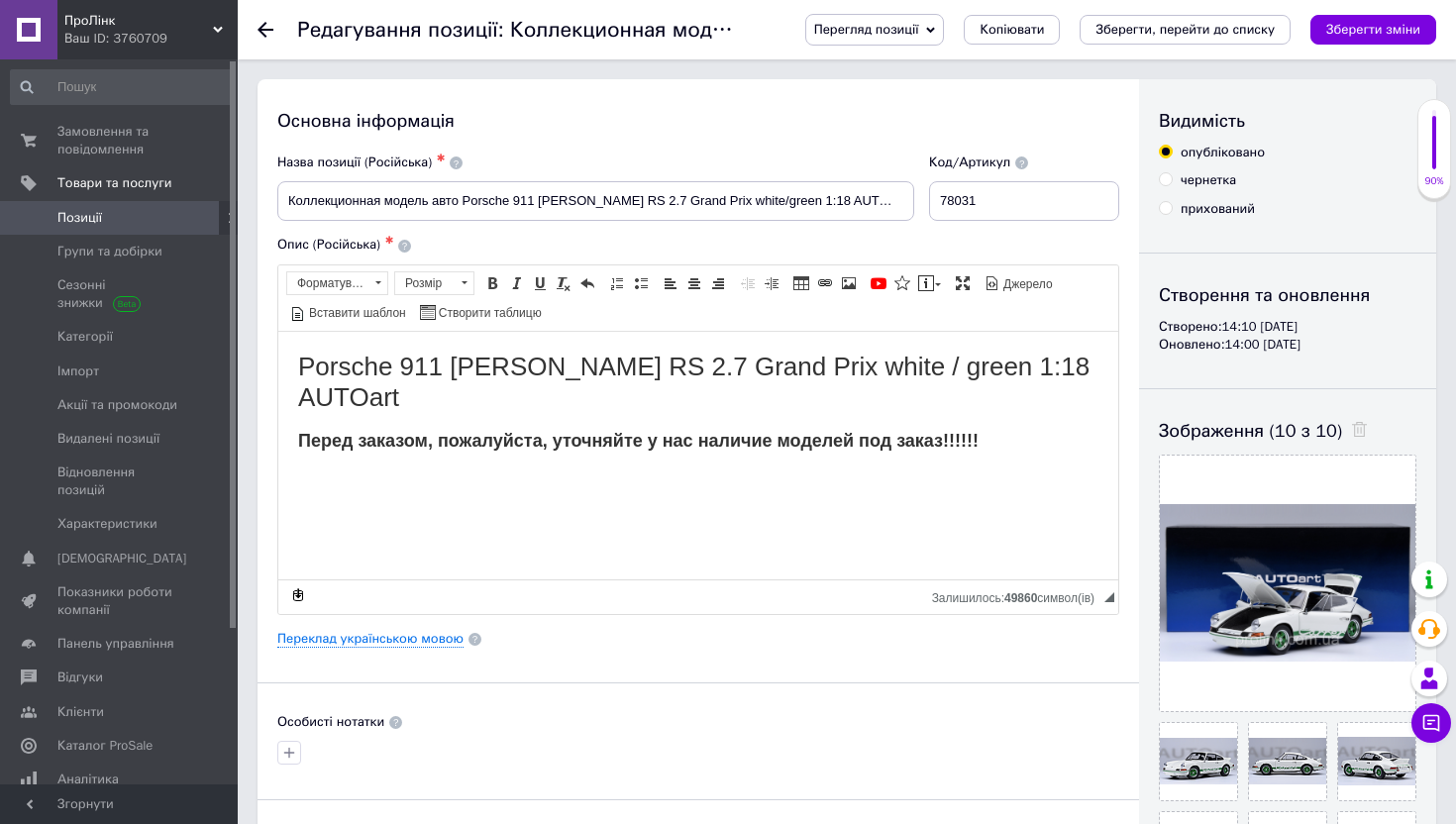 click 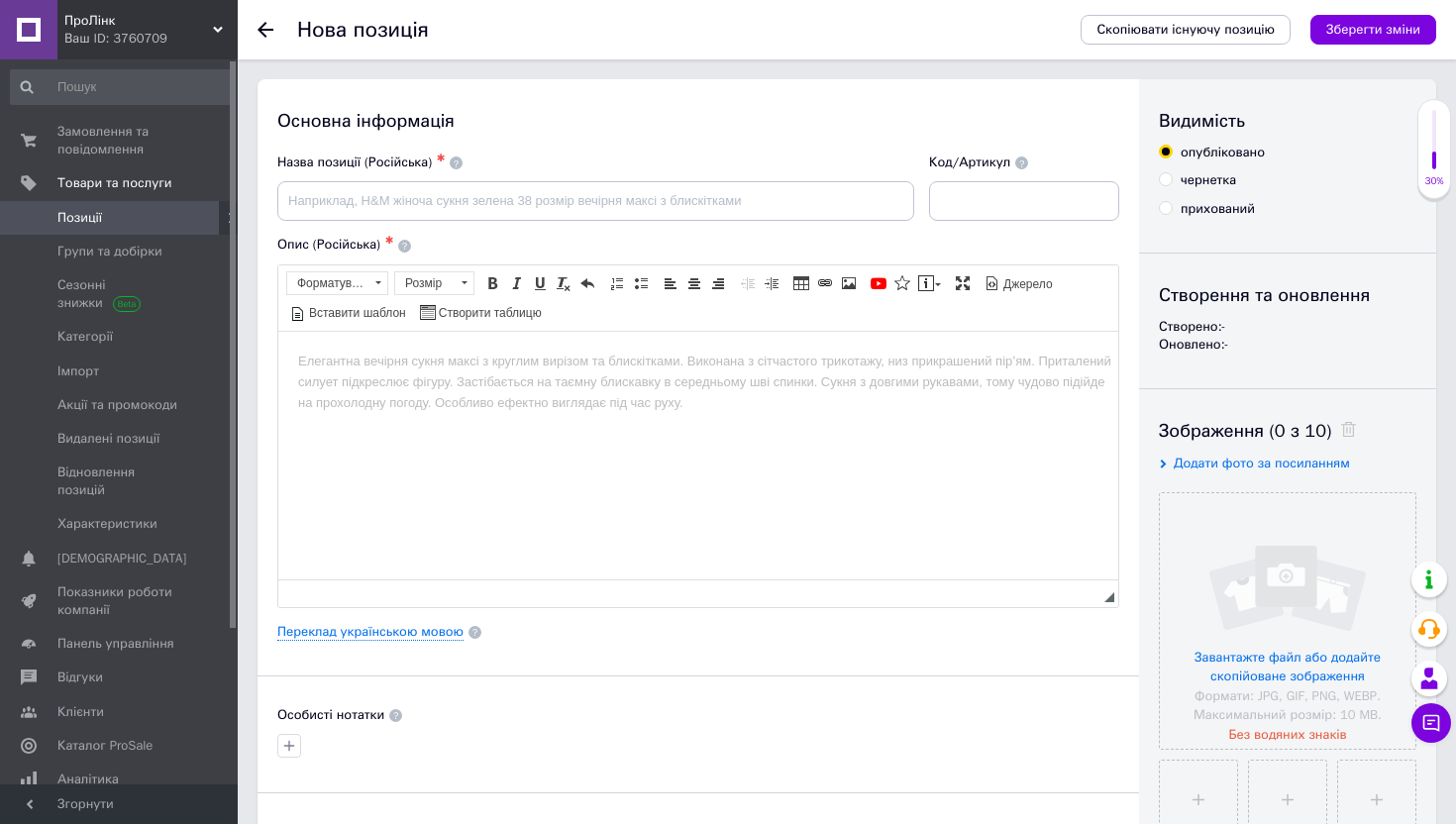 scroll, scrollTop: 0, scrollLeft: 0, axis: both 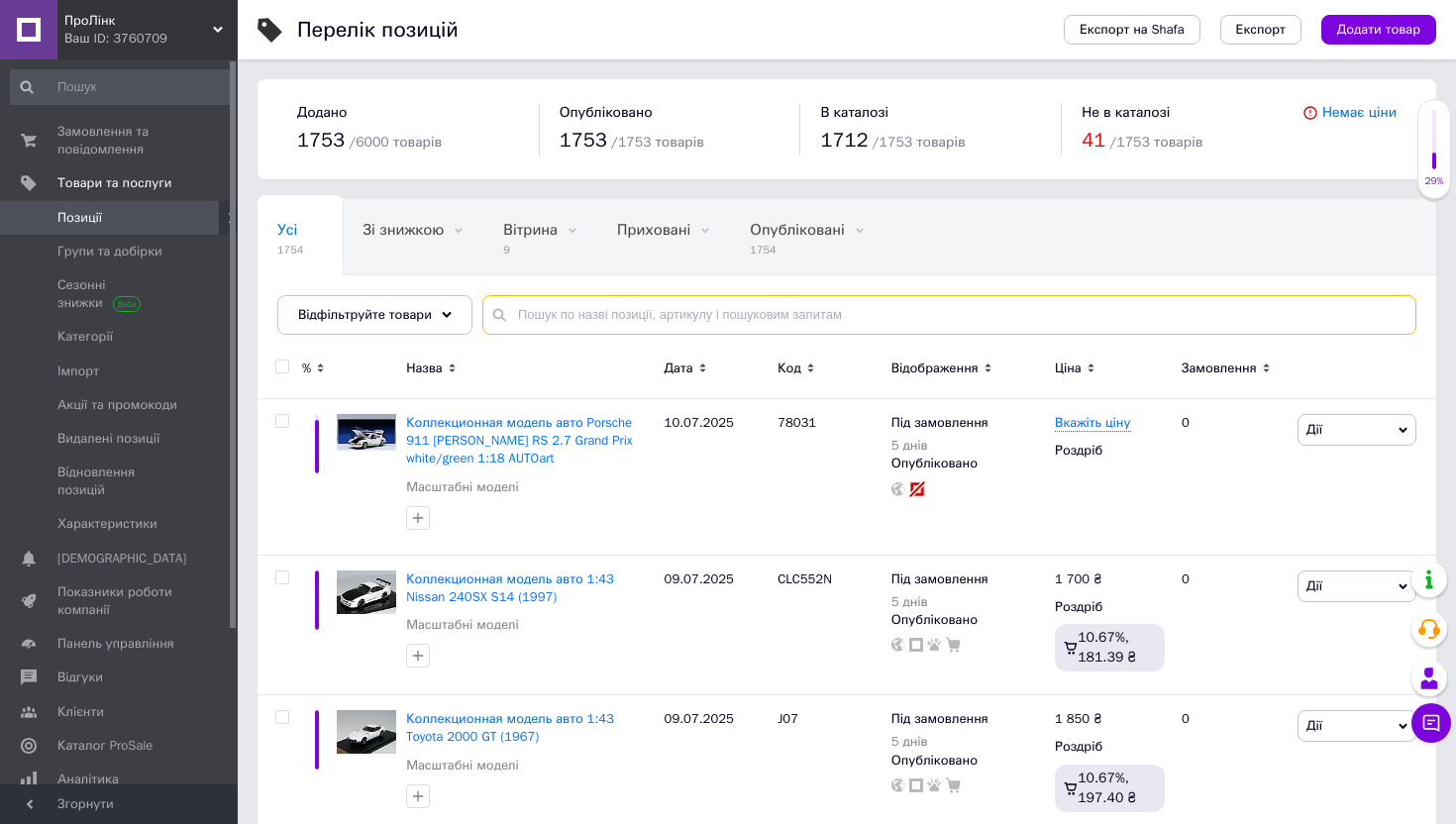 click at bounding box center (949, 315) 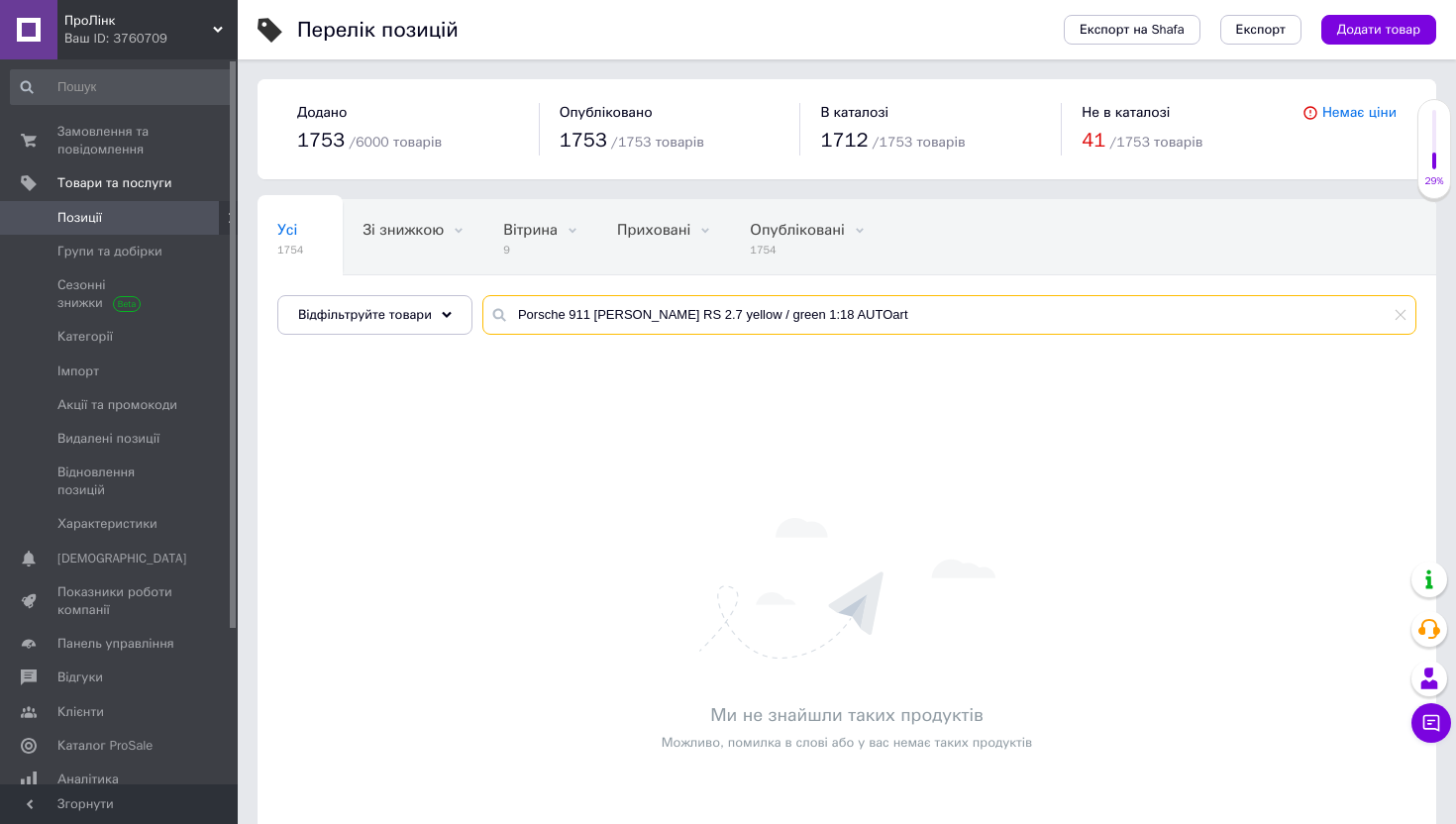 click on "Porsche 911 [PERSON_NAME] RS 2.7 yellow / green 1:18 AUTOart" at bounding box center (949, 315) 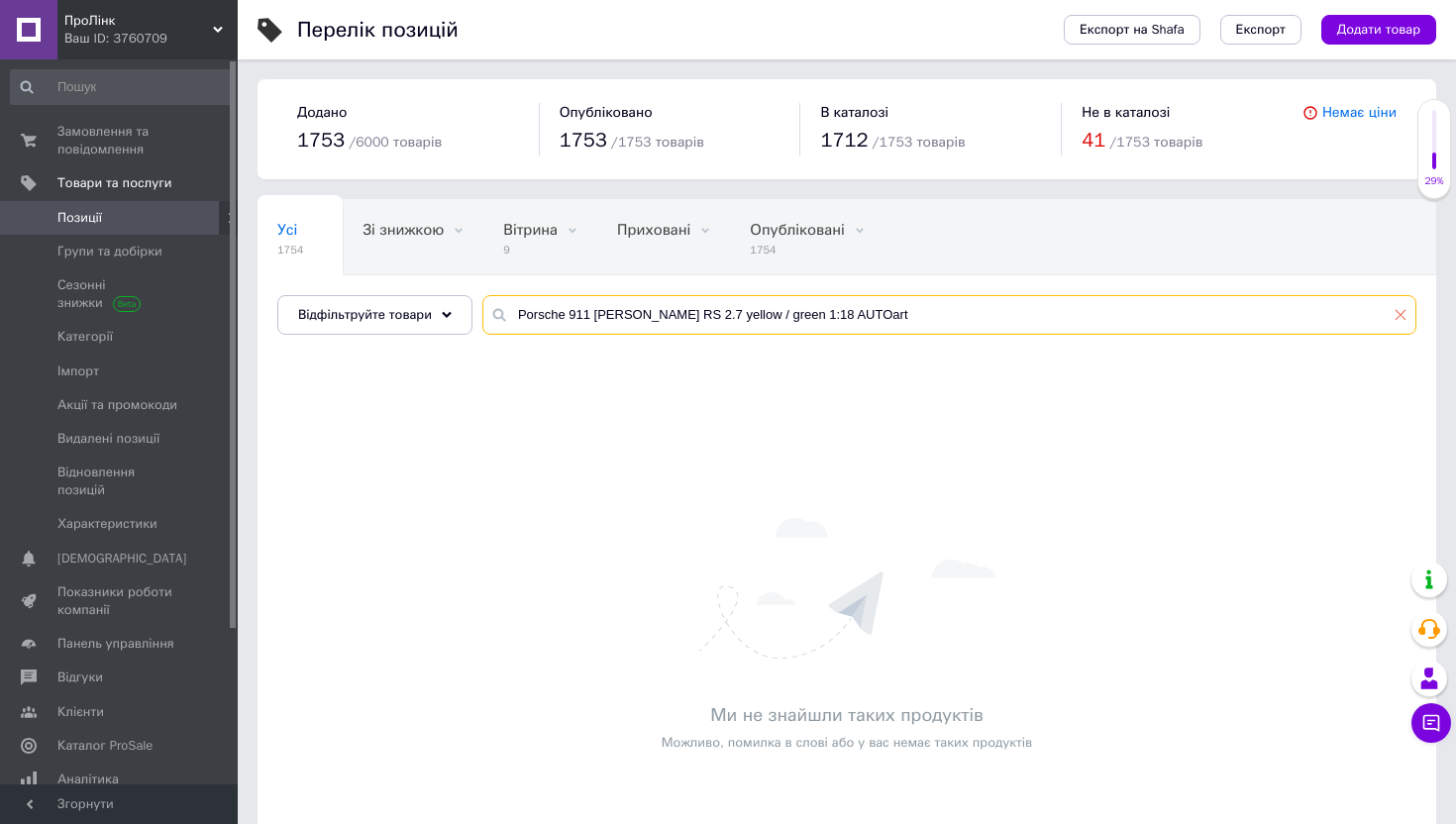type on "Porsche 911 [PERSON_NAME] RS 2.7 yellow / green 1:18 AUTOart" 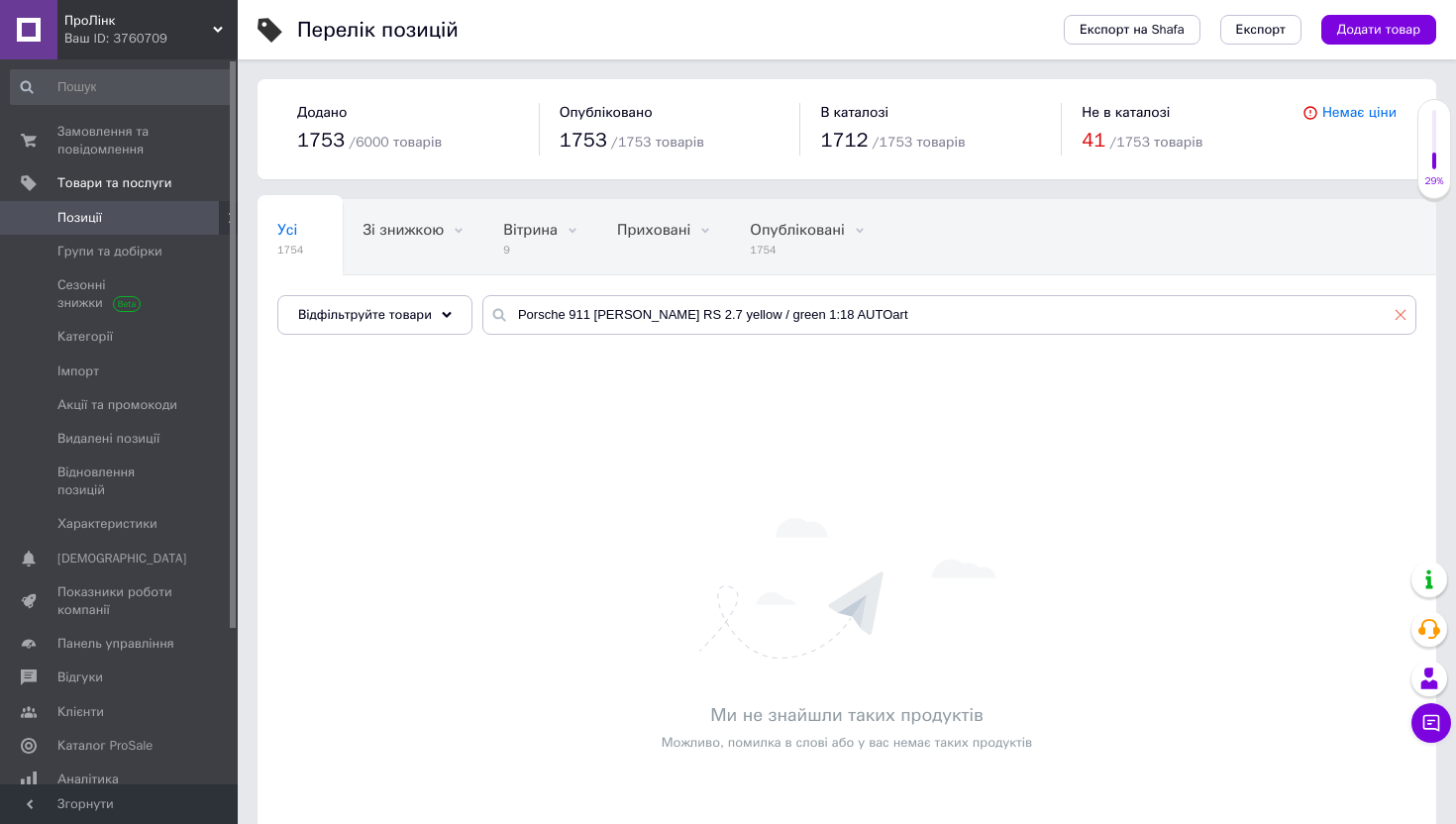 click 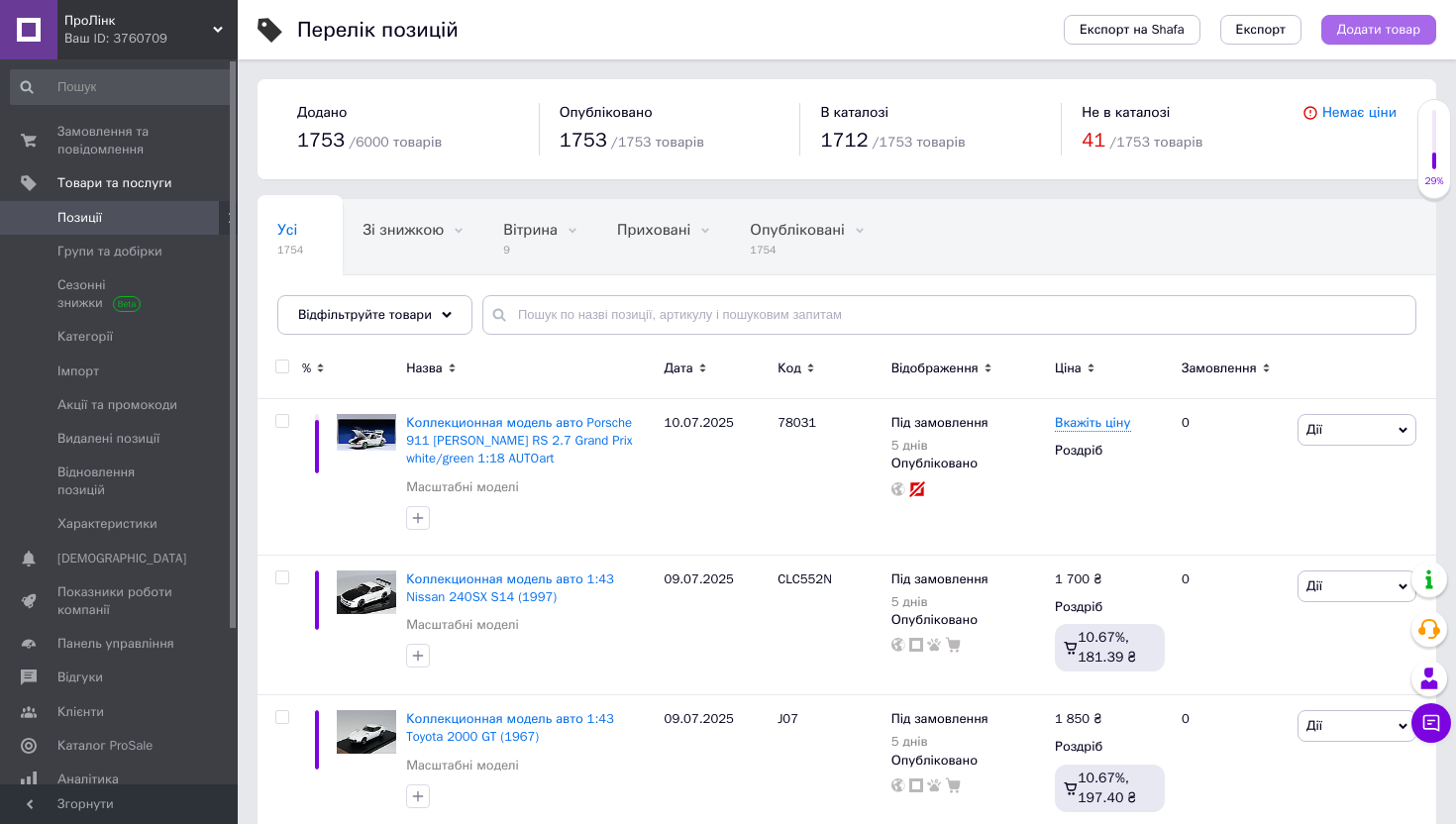 click on "Додати товар" at bounding box center (1379, 30) 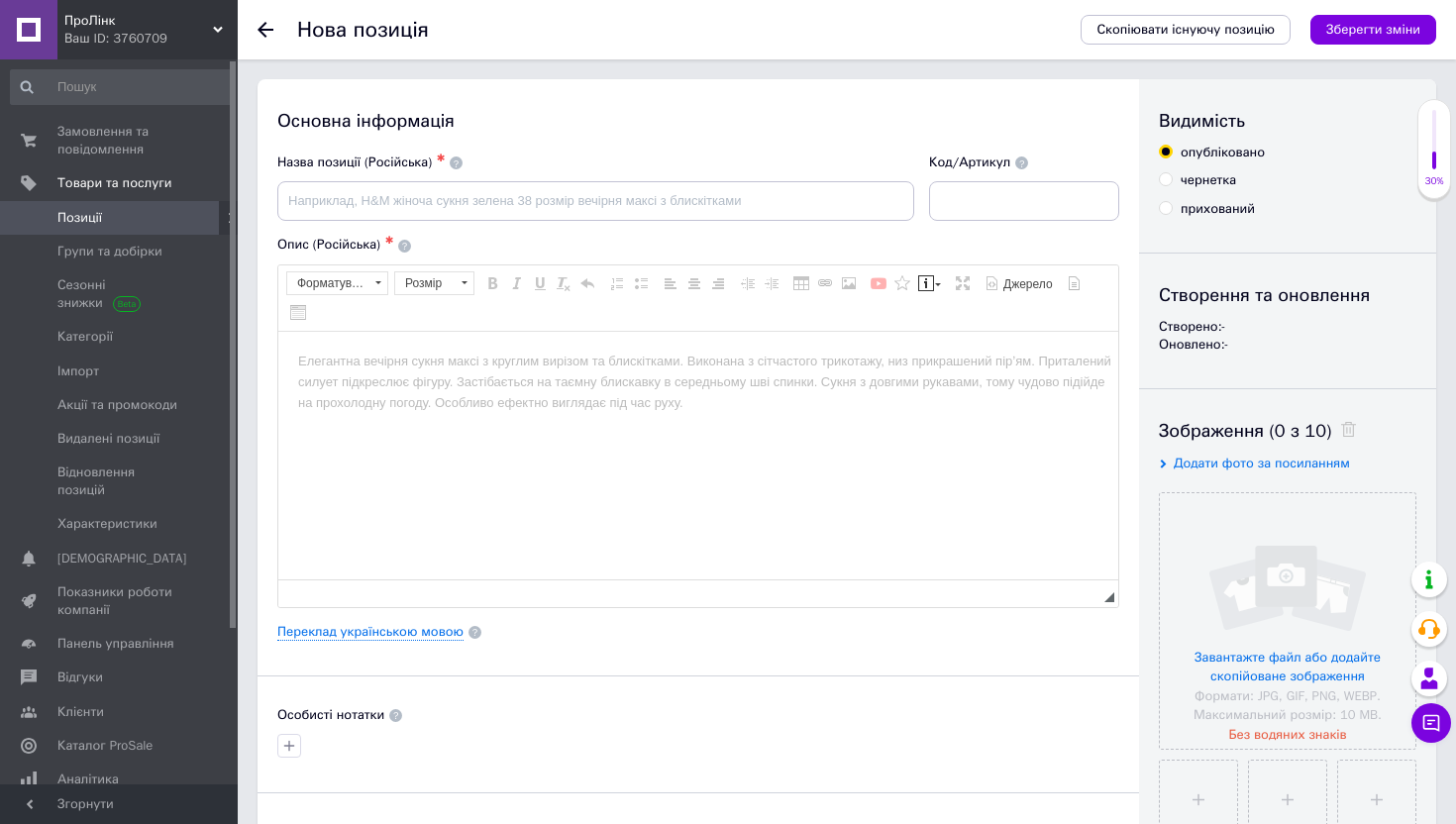 scroll, scrollTop: 0, scrollLeft: 0, axis: both 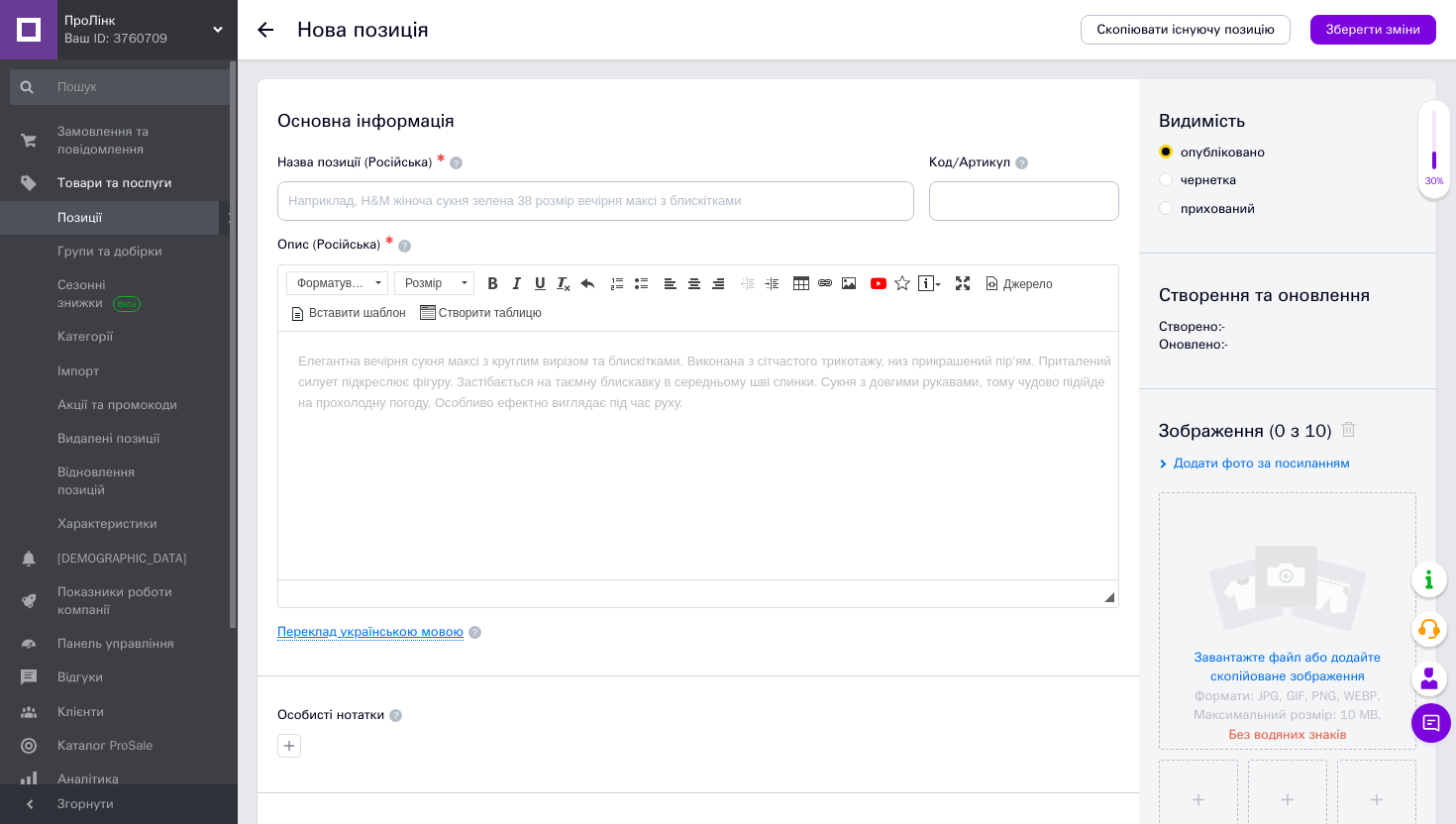 click on "Переклад українською мовою" at bounding box center (370, 632) 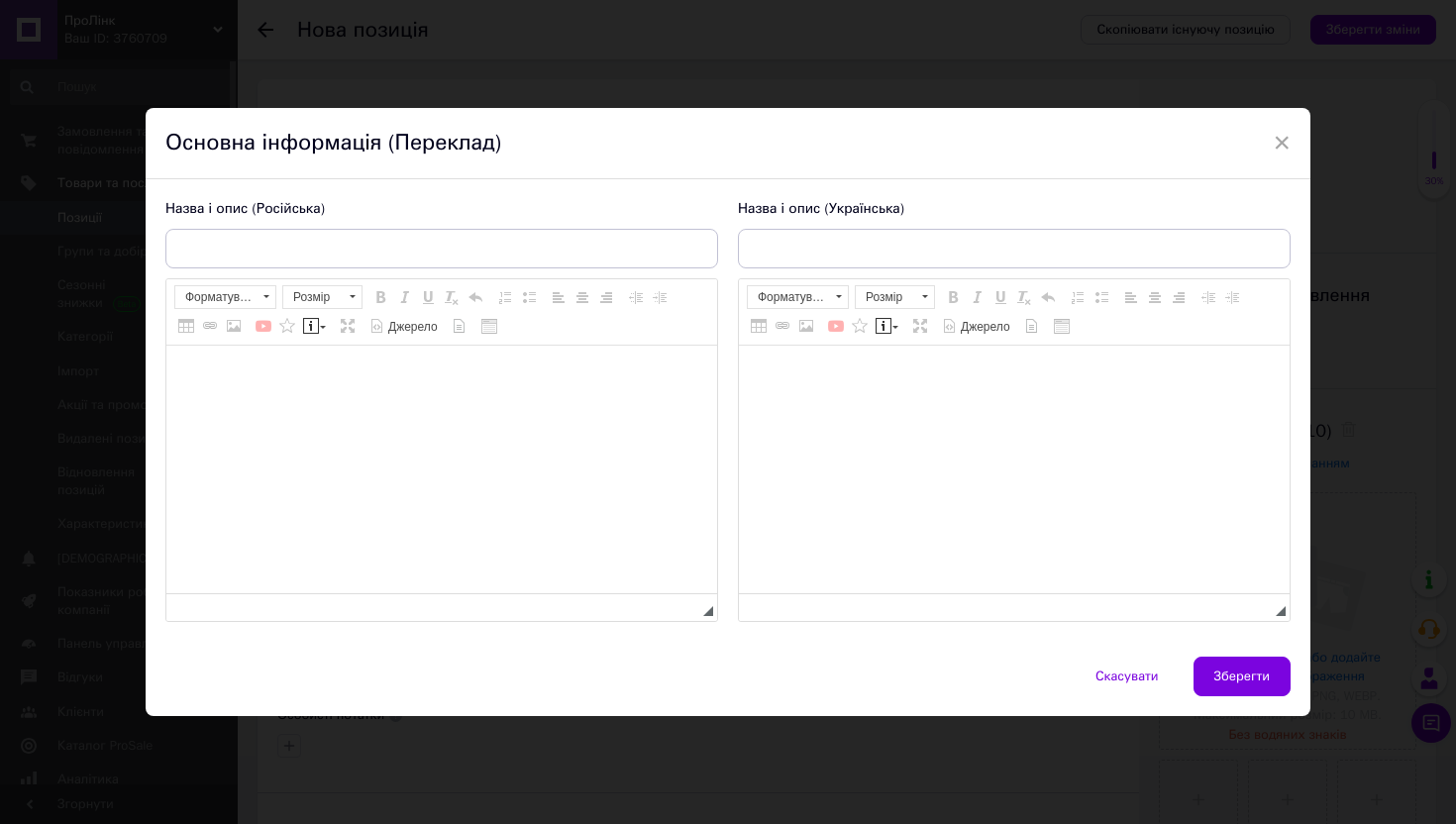 scroll, scrollTop: 0, scrollLeft: 0, axis: both 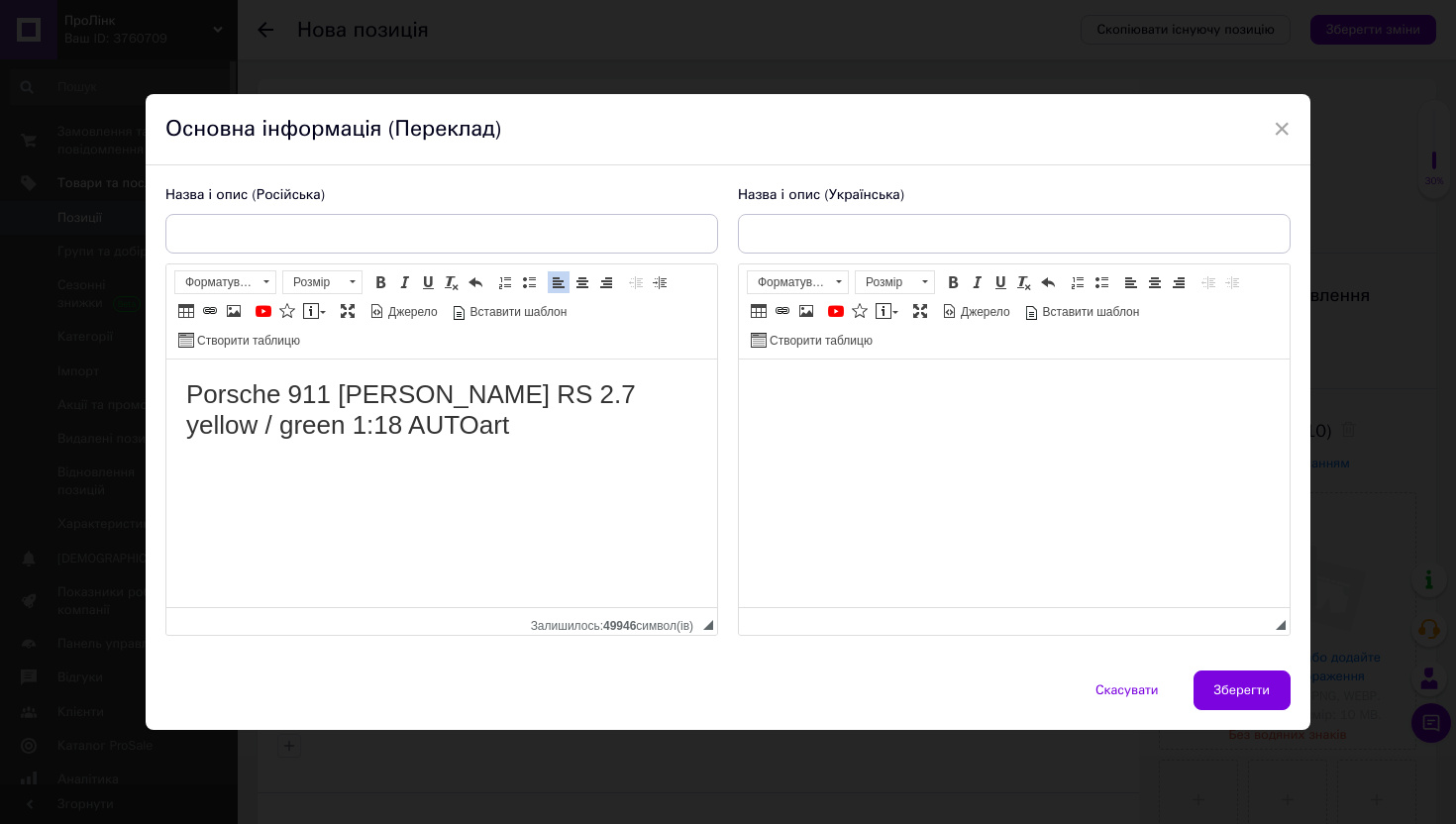 click at bounding box center (1014, 389) 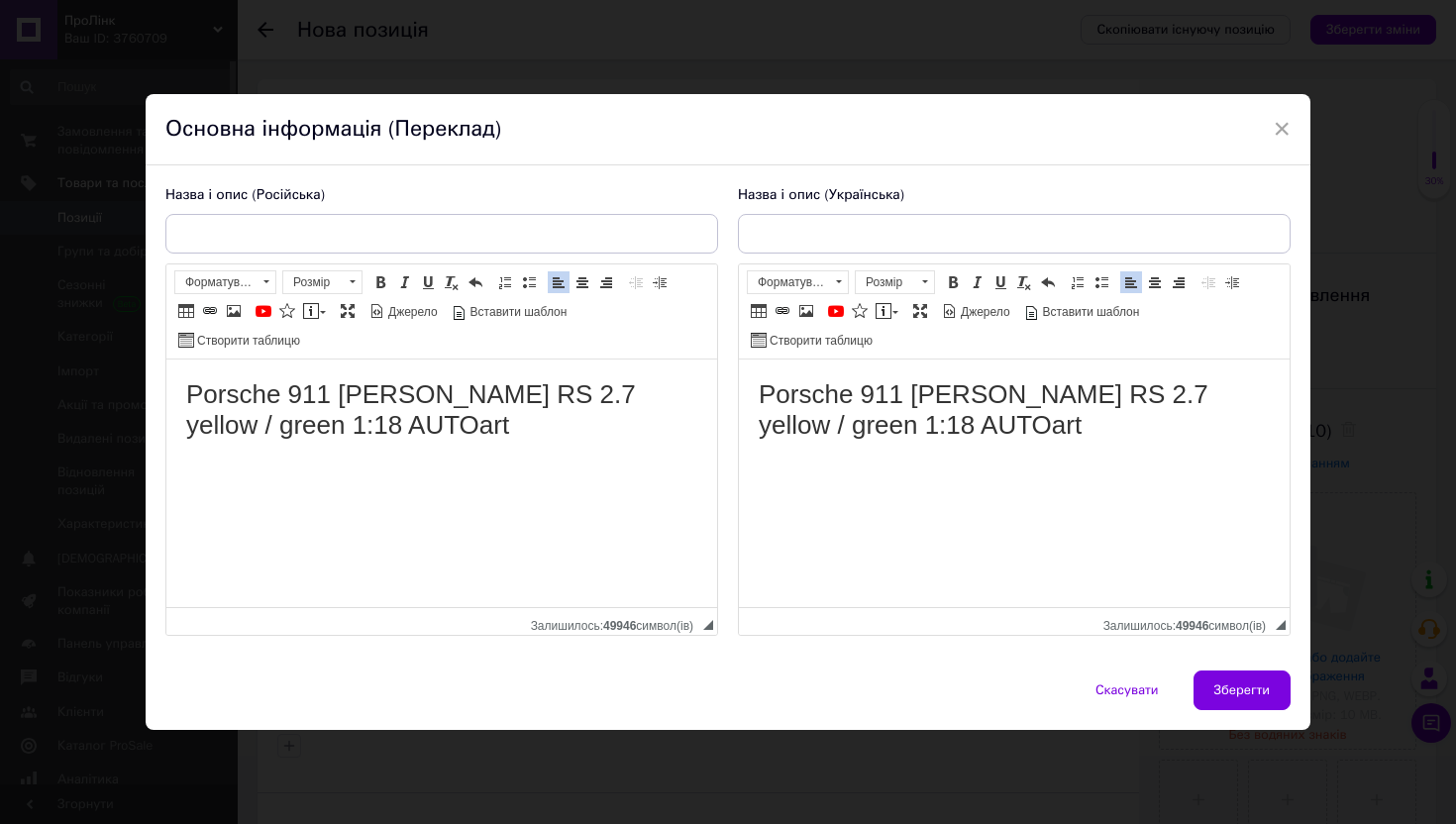 click at bounding box center [1014, 234] 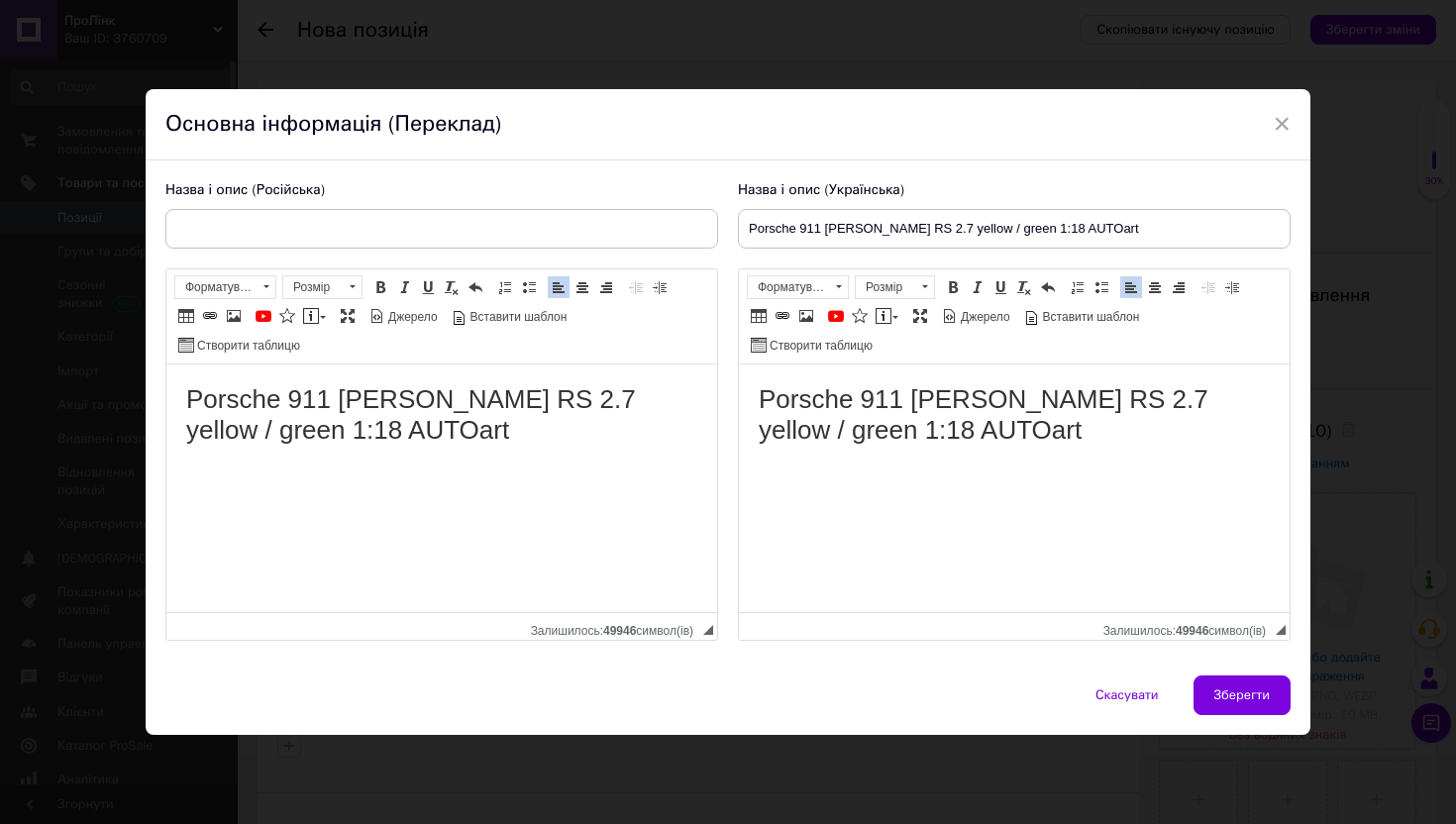 click on "Porsche 911 [PERSON_NAME] RS 2.7 yellow / green 1:18 AUTOart" at bounding box center (1014, 229) 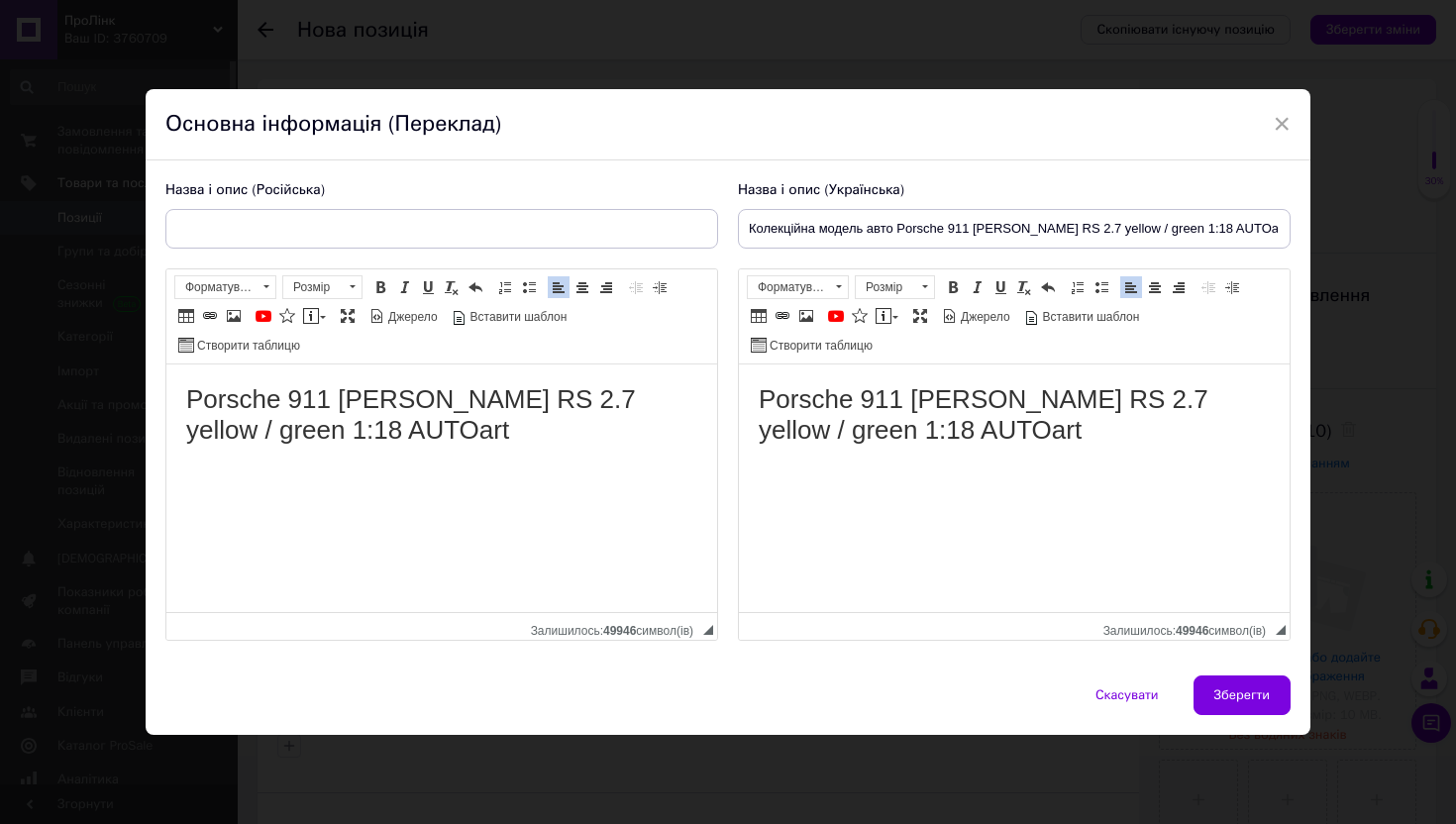 drag, startPoint x: 743, startPoint y: 230, endPoint x: 1370, endPoint y: 250, distance: 627.3189 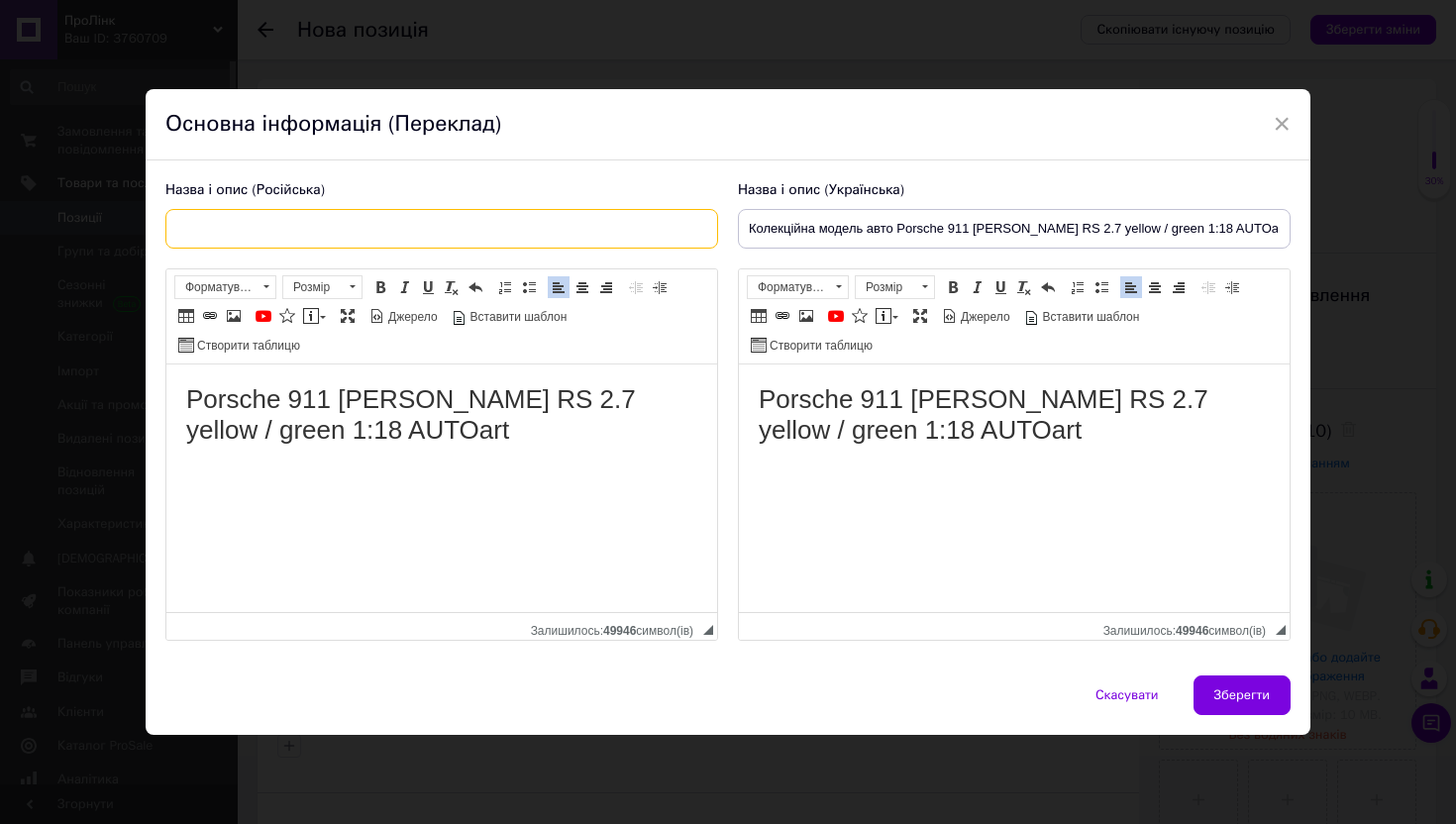 click at bounding box center [442, 229] 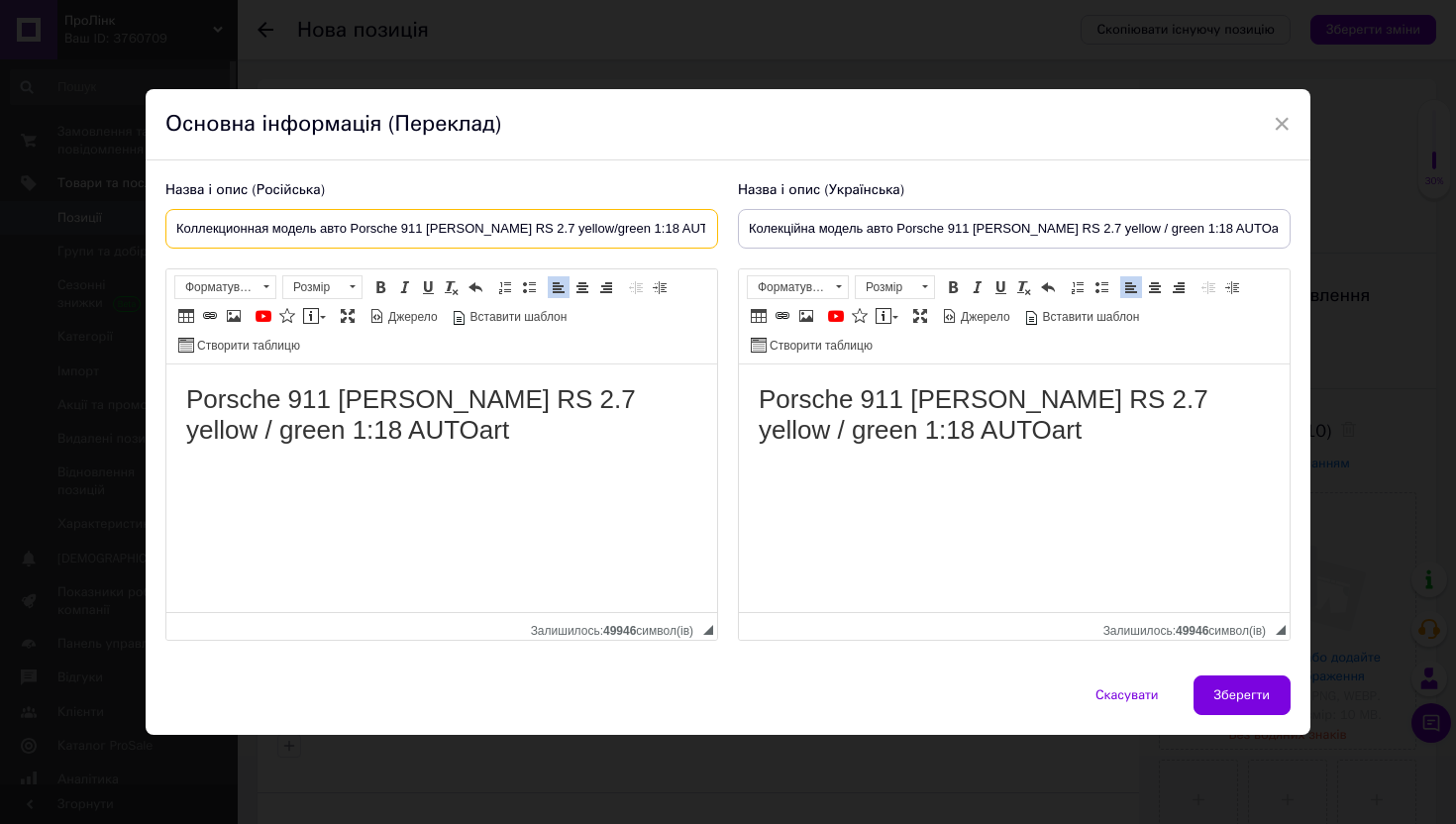 type on "Коллекционная модель авто Porsche 911 [PERSON_NAME] RS 2.7 yellow/green 1:18 AUTOart" 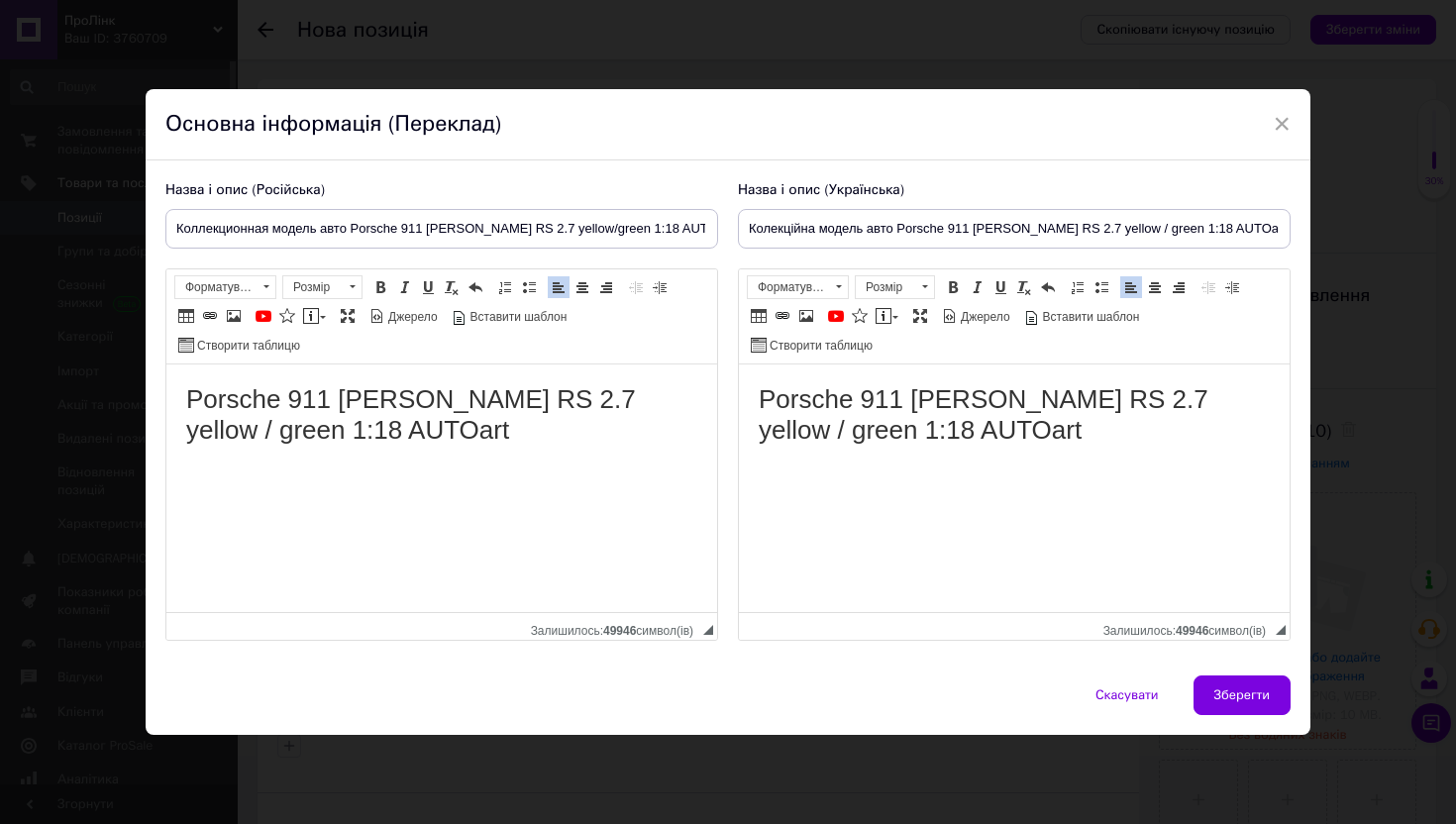 click on "Porsche 911 [PERSON_NAME] RS 2.7 yellow / green 1:18 AUTOart" at bounding box center [1014, 415] 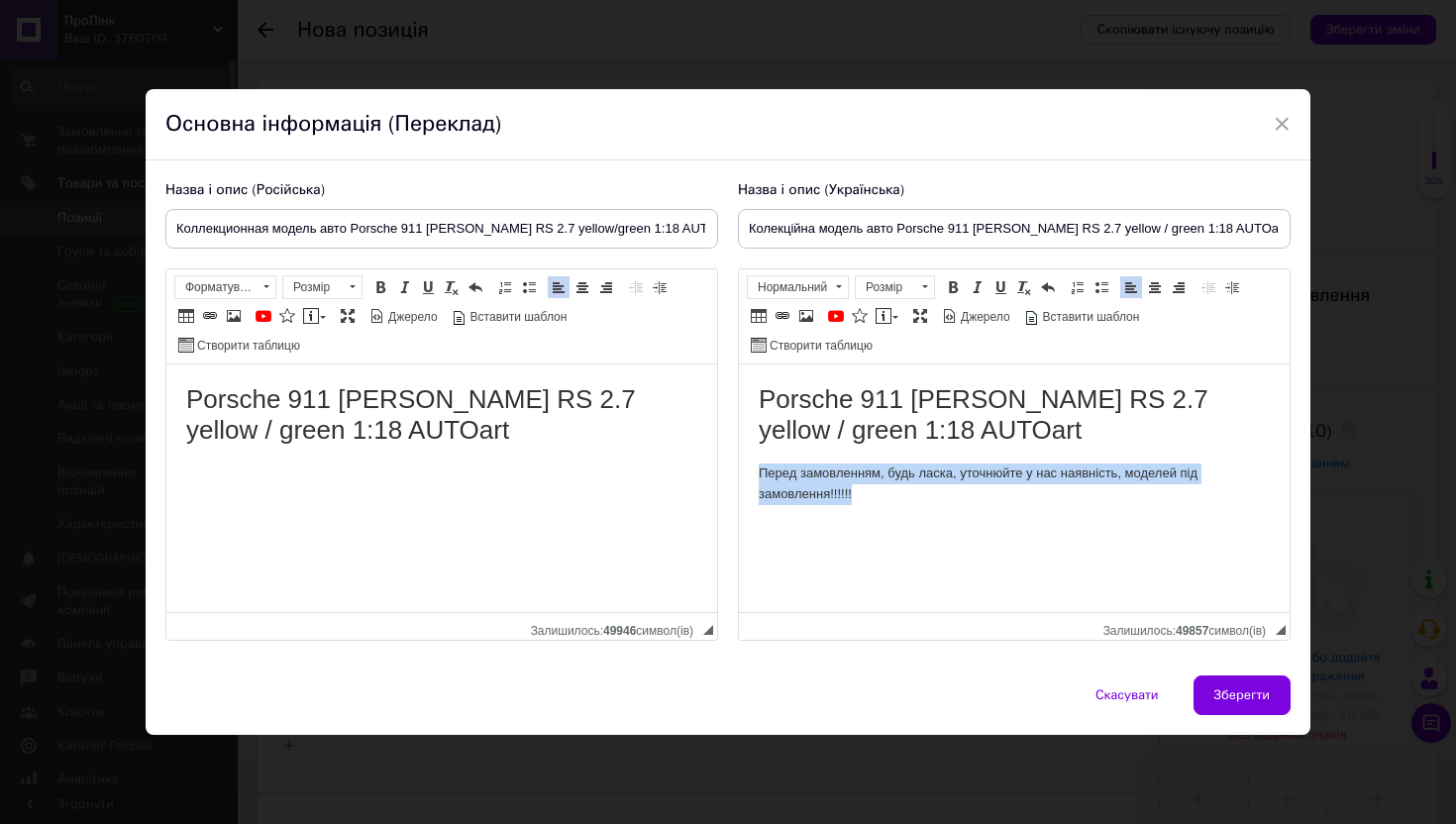 drag, startPoint x: 759, startPoint y: 473, endPoint x: 960, endPoint y: 499, distance: 202.67462 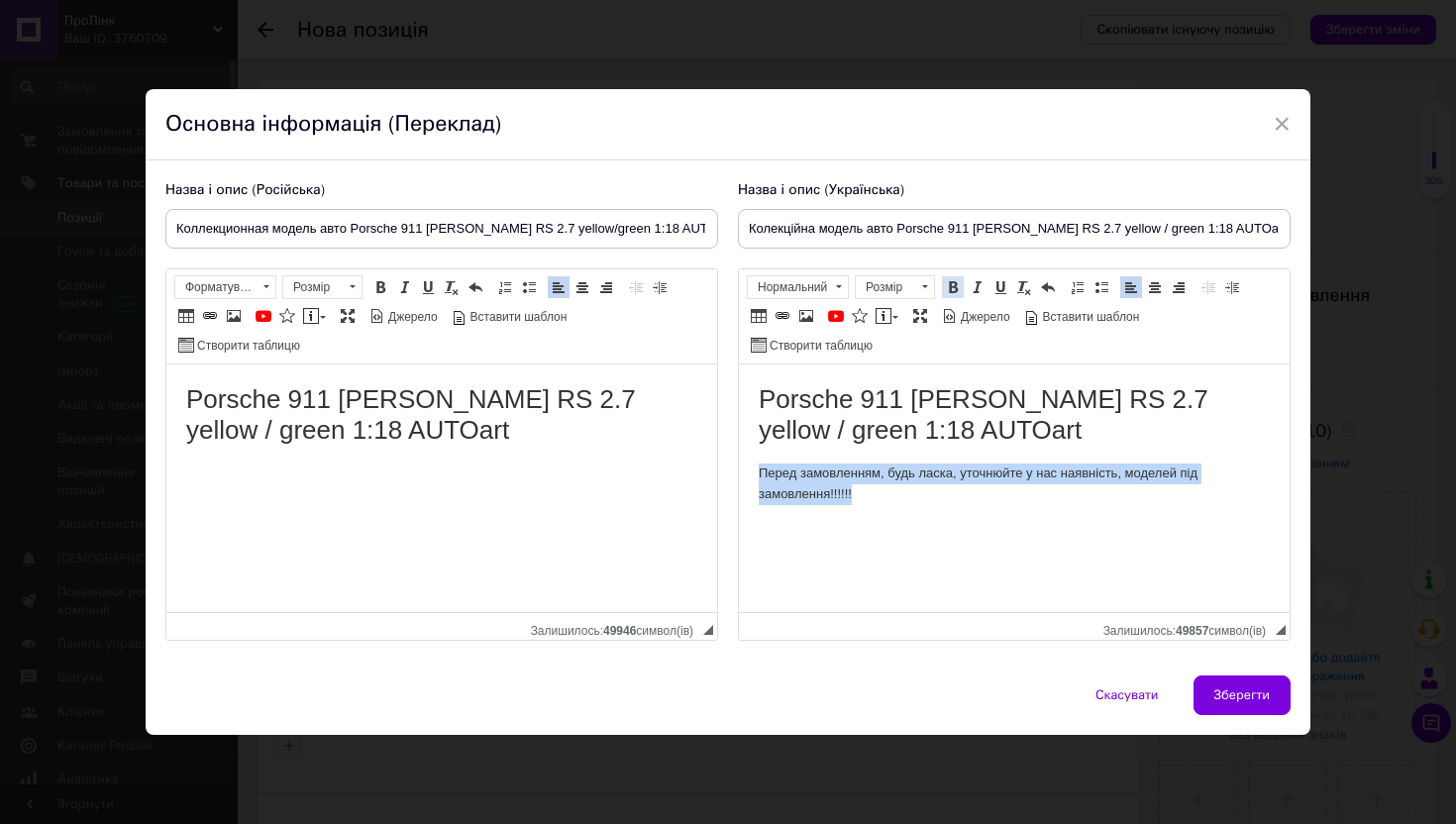 click at bounding box center [953, 287] 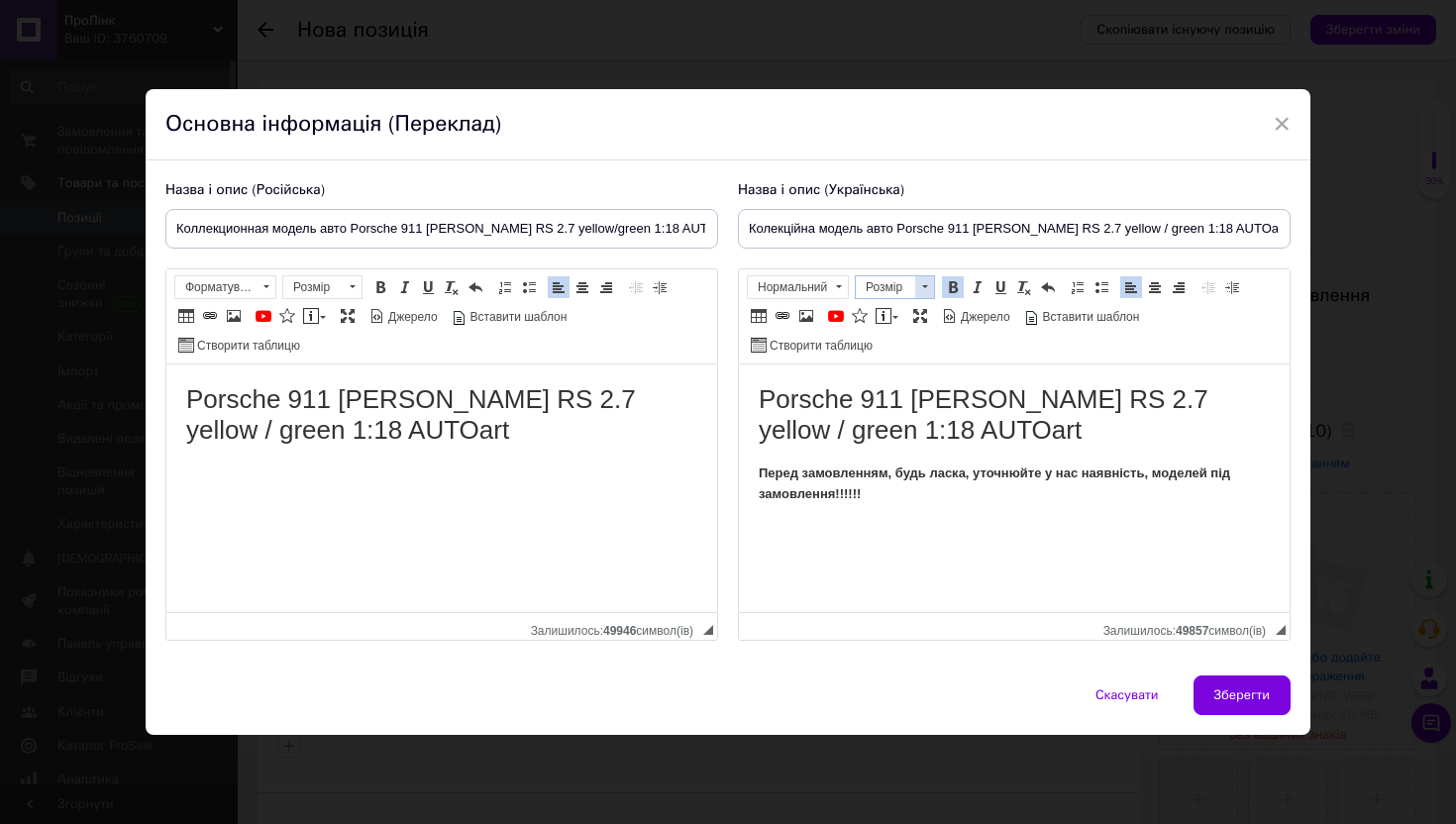 click on "Розмір" at bounding box center [885, 287] 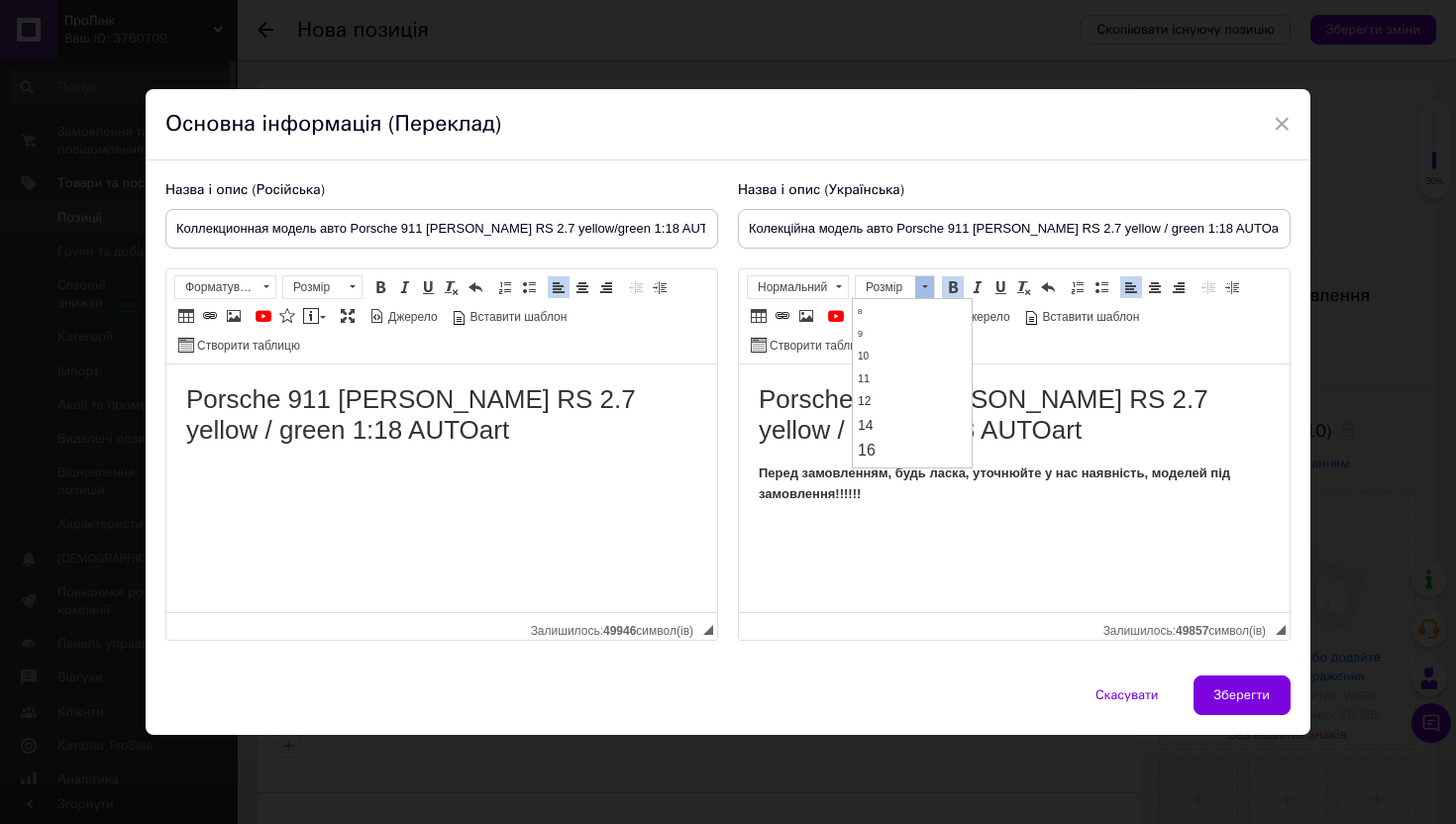 scroll, scrollTop: 71, scrollLeft: 0, axis: vertical 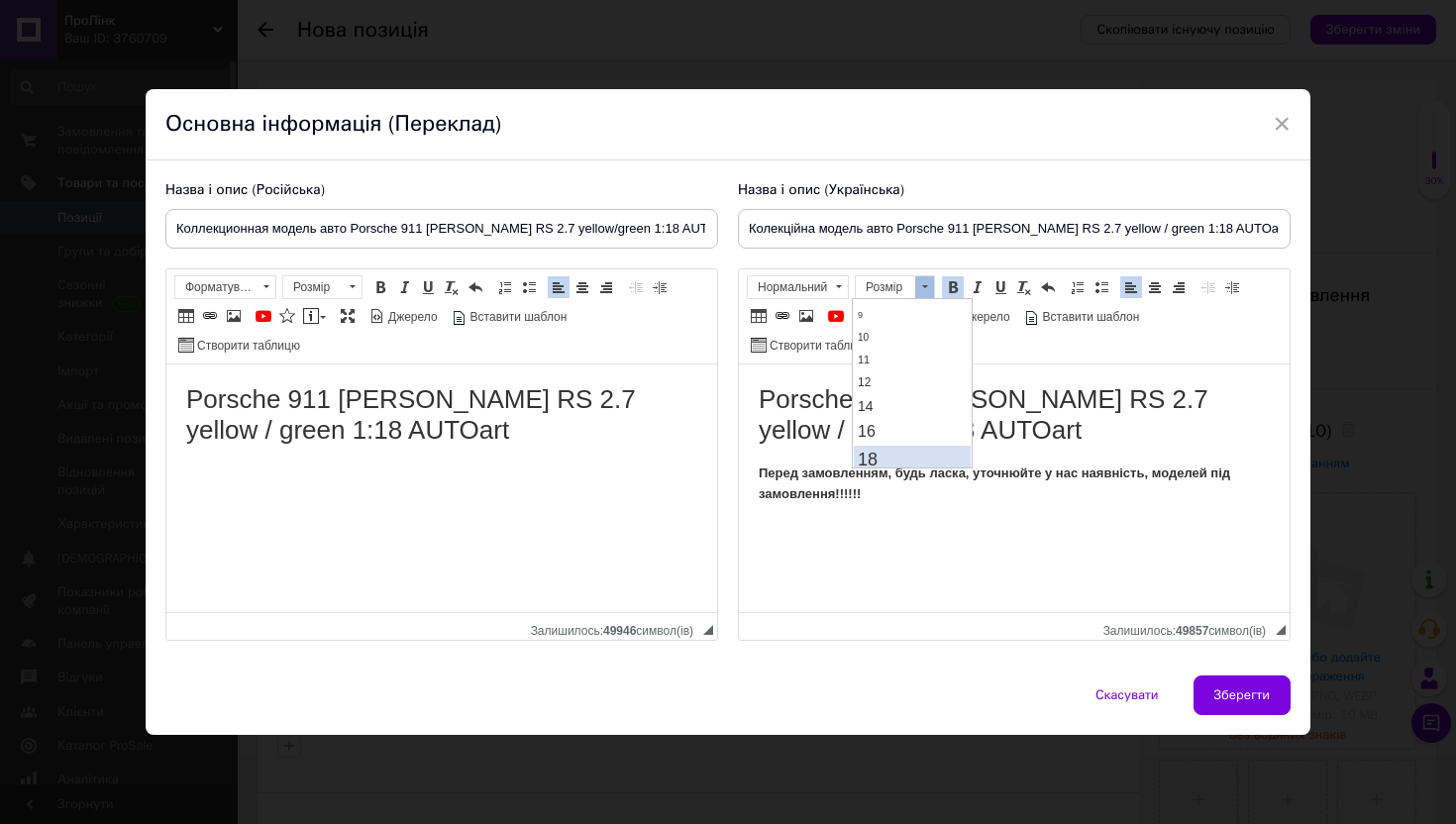 click on "18" at bounding box center (911, 460) 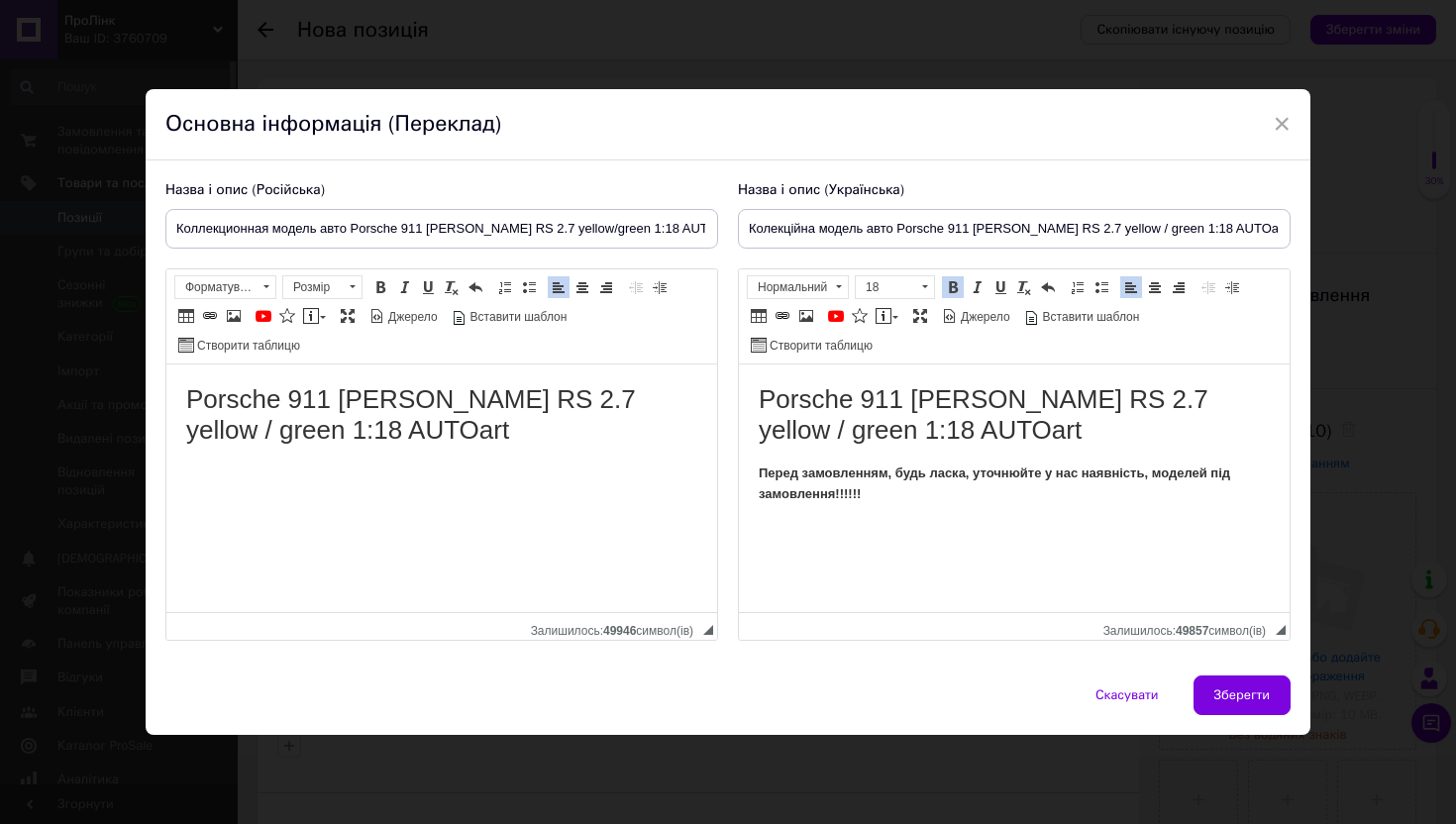 scroll, scrollTop: 0, scrollLeft: 0, axis: both 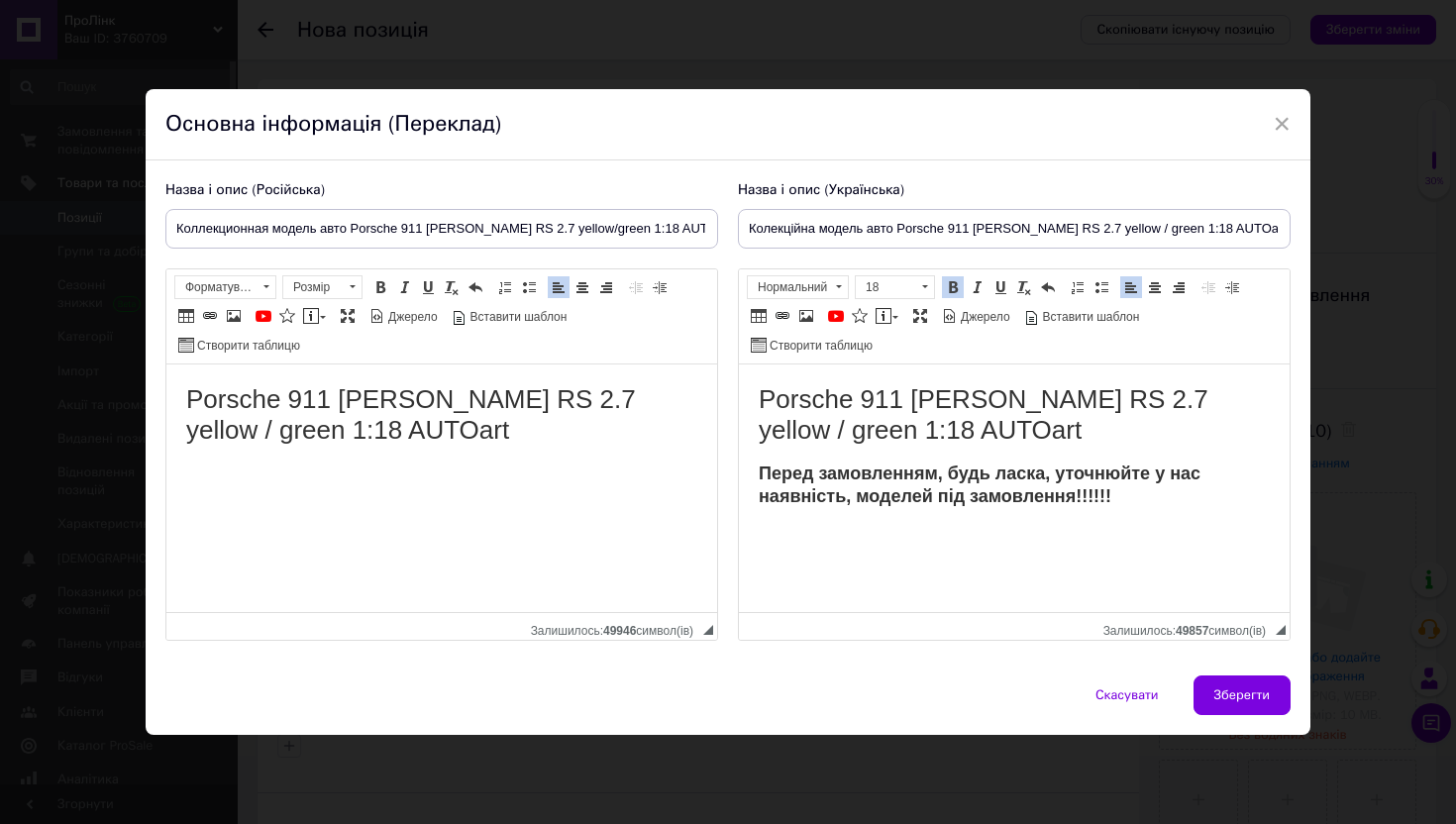 click on "Porsche 911 [PERSON_NAME] RS 2.7 yellow / green 1:18 AUTOart" at bounding box center (442, 415) 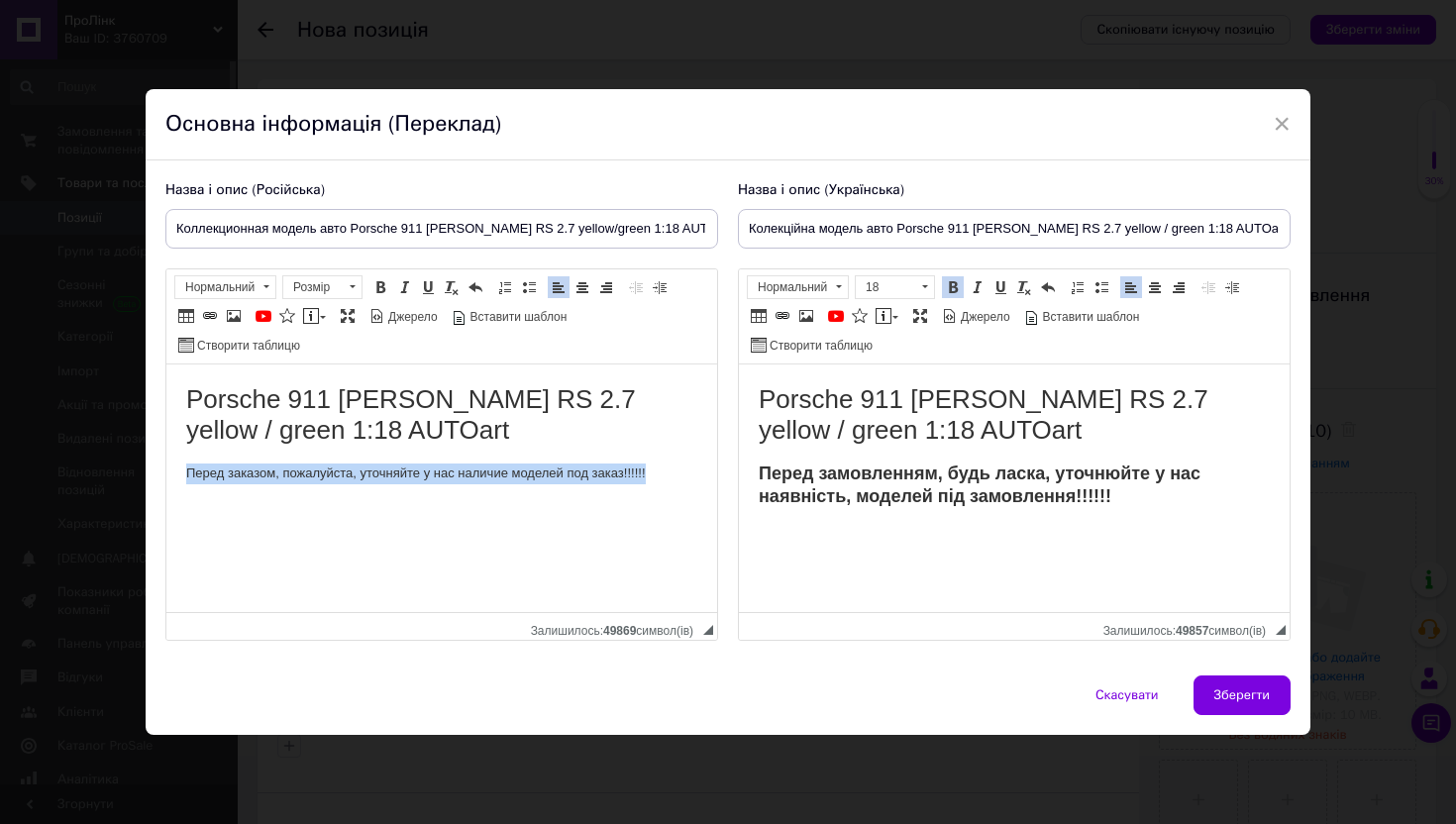 drag, startPoint x: 174, startPoint y: 480, endPoint x: 767, endPoint y: 480, distance: 593 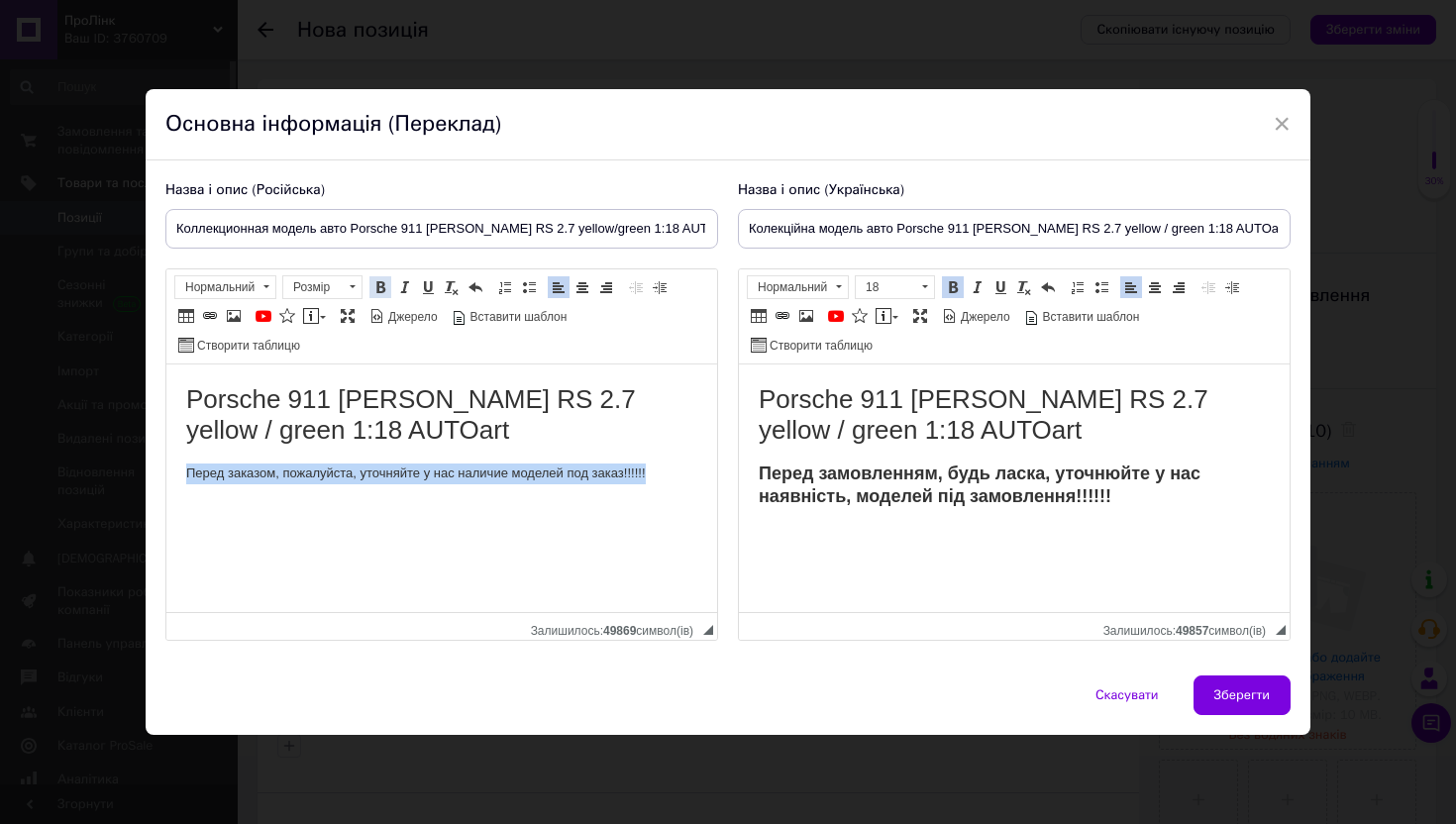 click at bounding box center [380, 287] 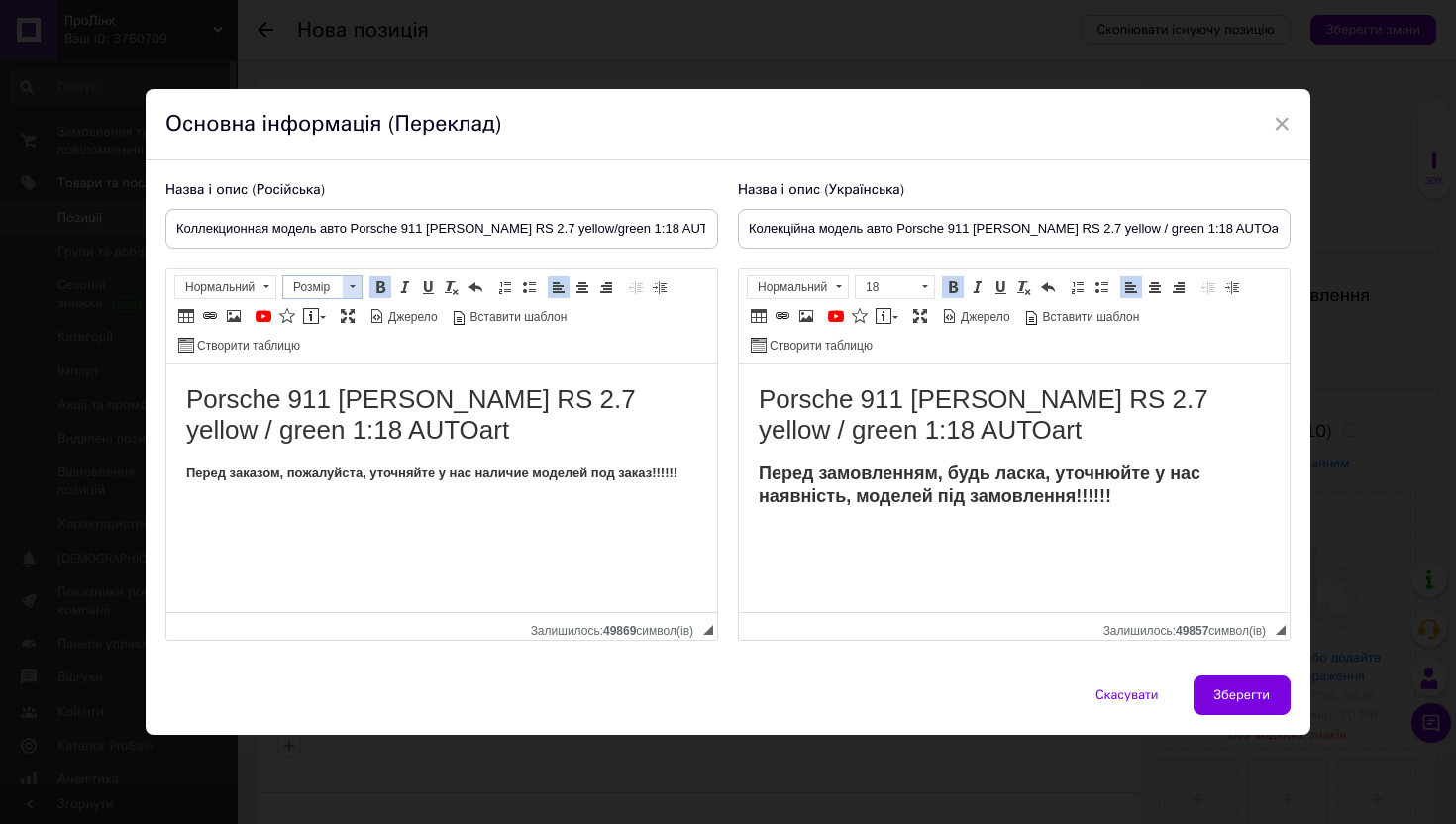 click at bounding box center [352, 287] 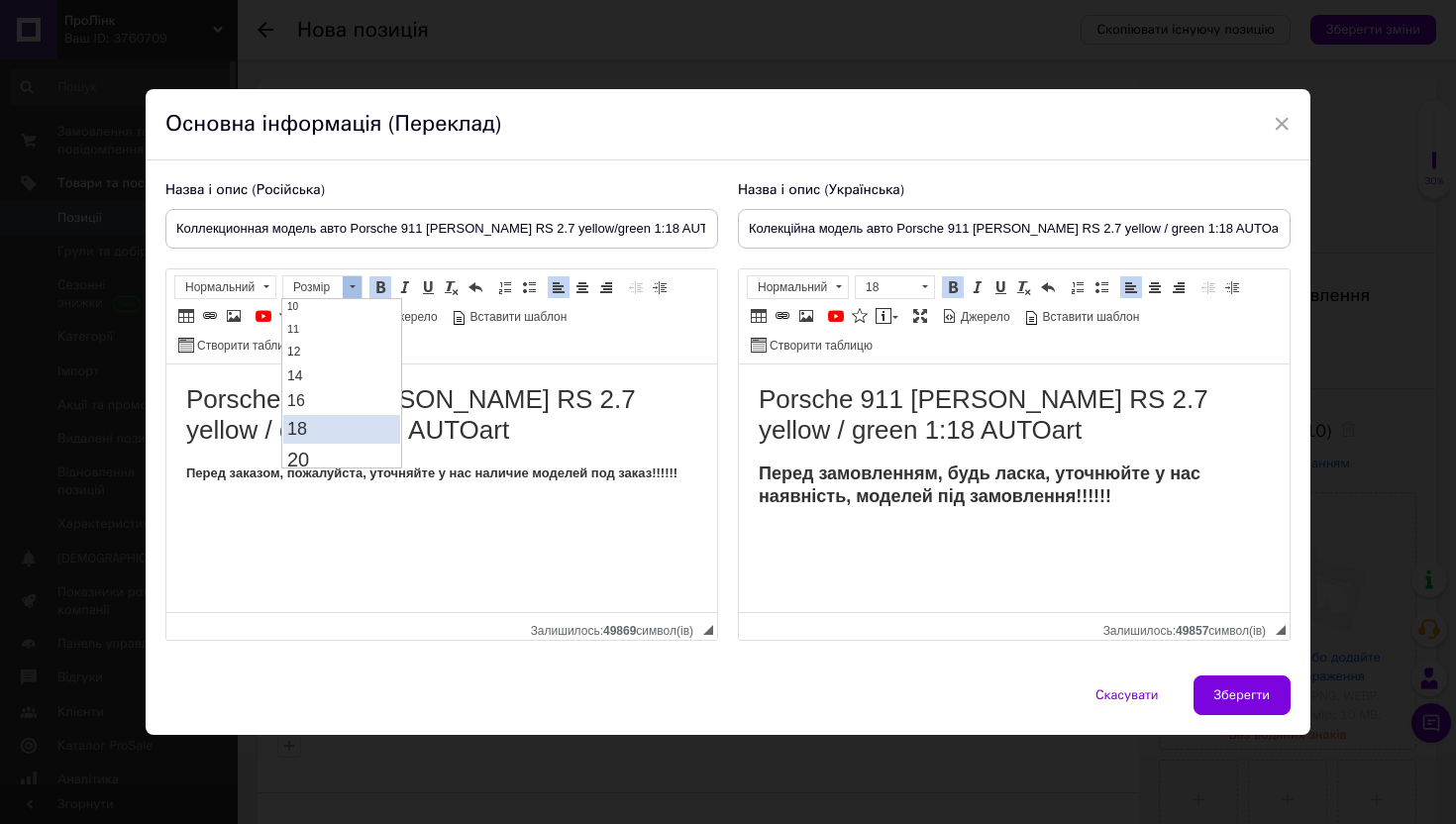 scroll, scrollTop: 104, scrollLeft: 0, axis: vertical 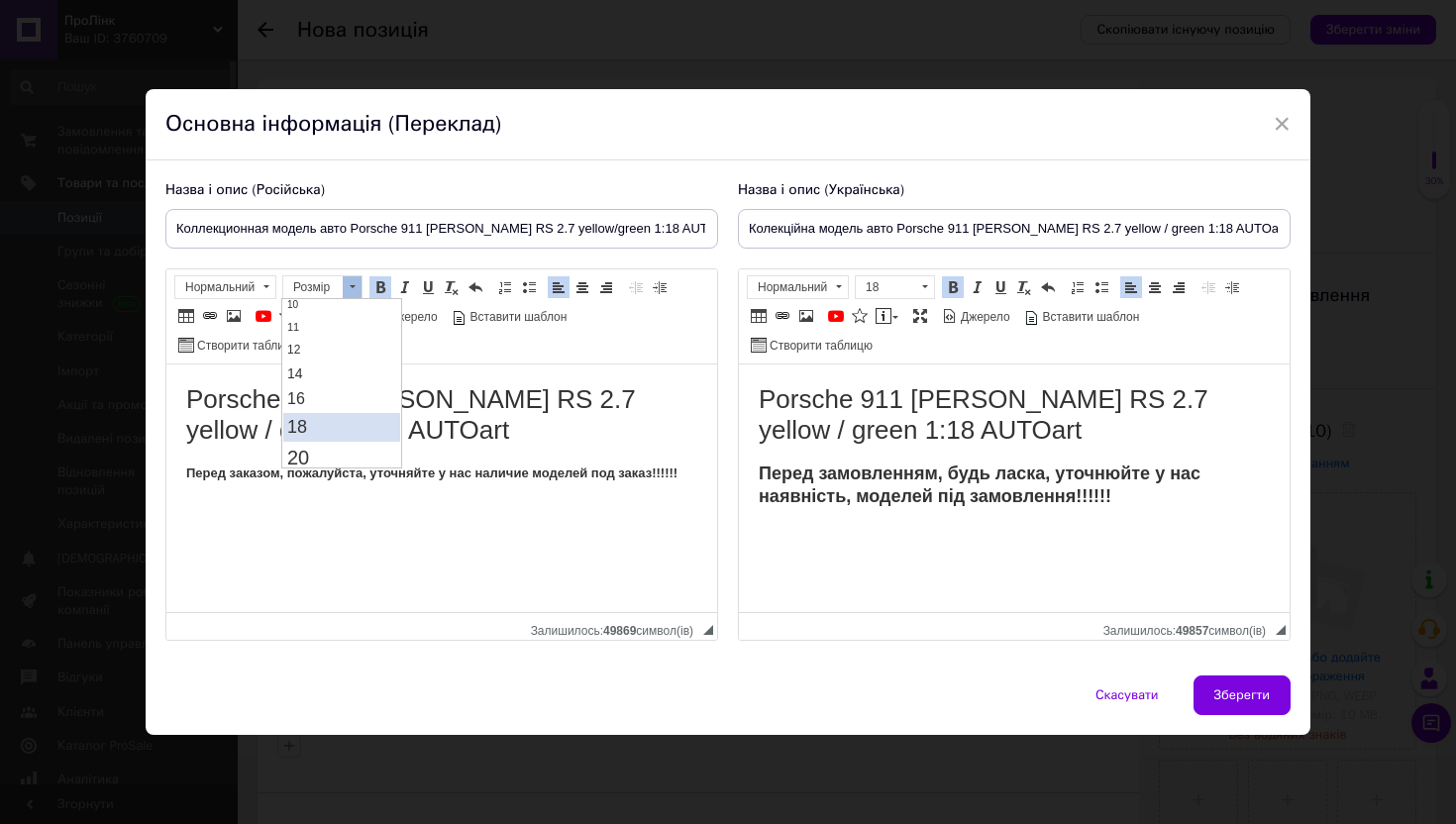 drag, startPoint x: 333, startPoint y: 433, endPoint x: 663, endPoint y: 382, distance: 333.91765 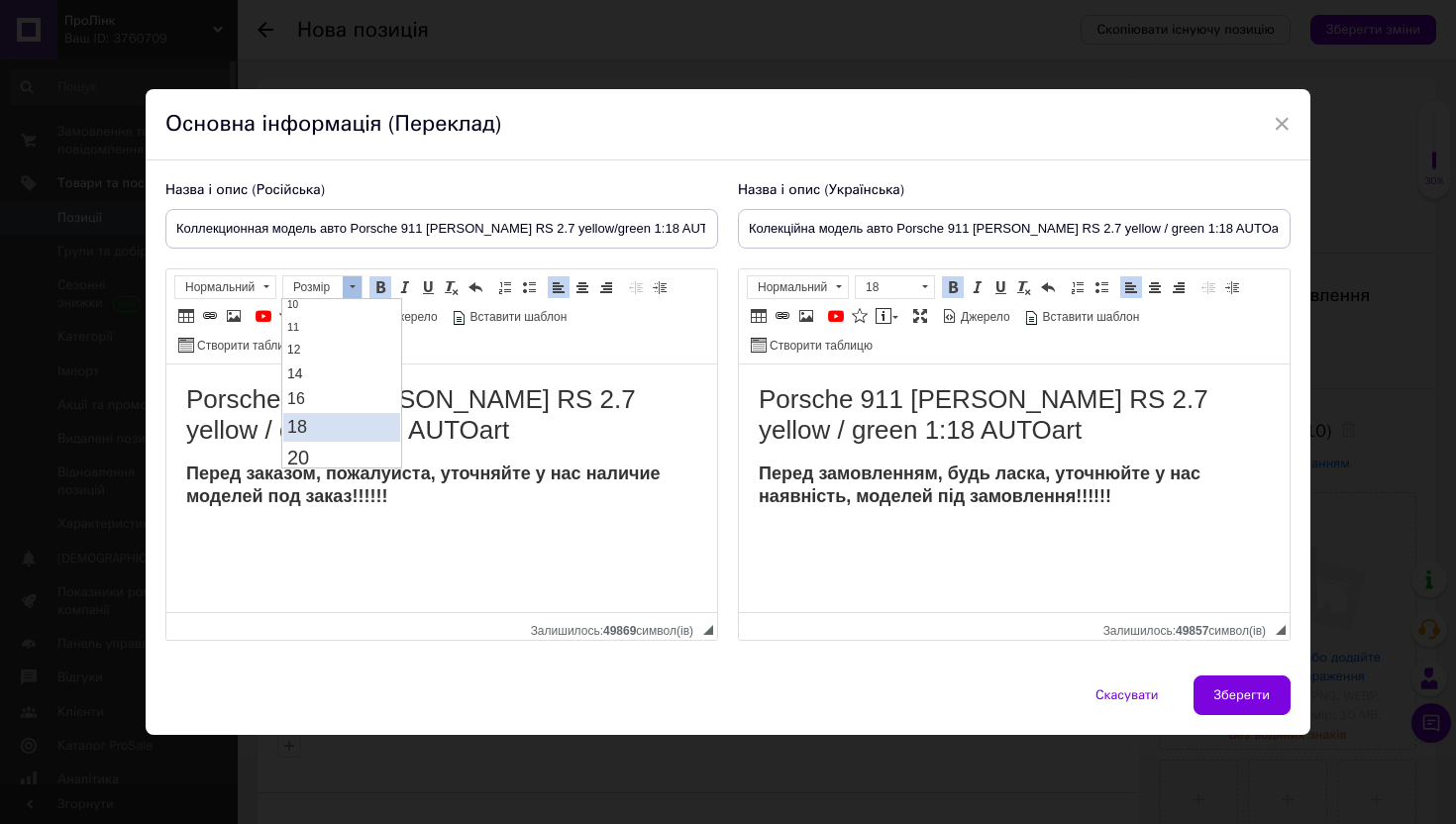 scroll, scrollTop: 0, scrollLeft: 0, axis: both 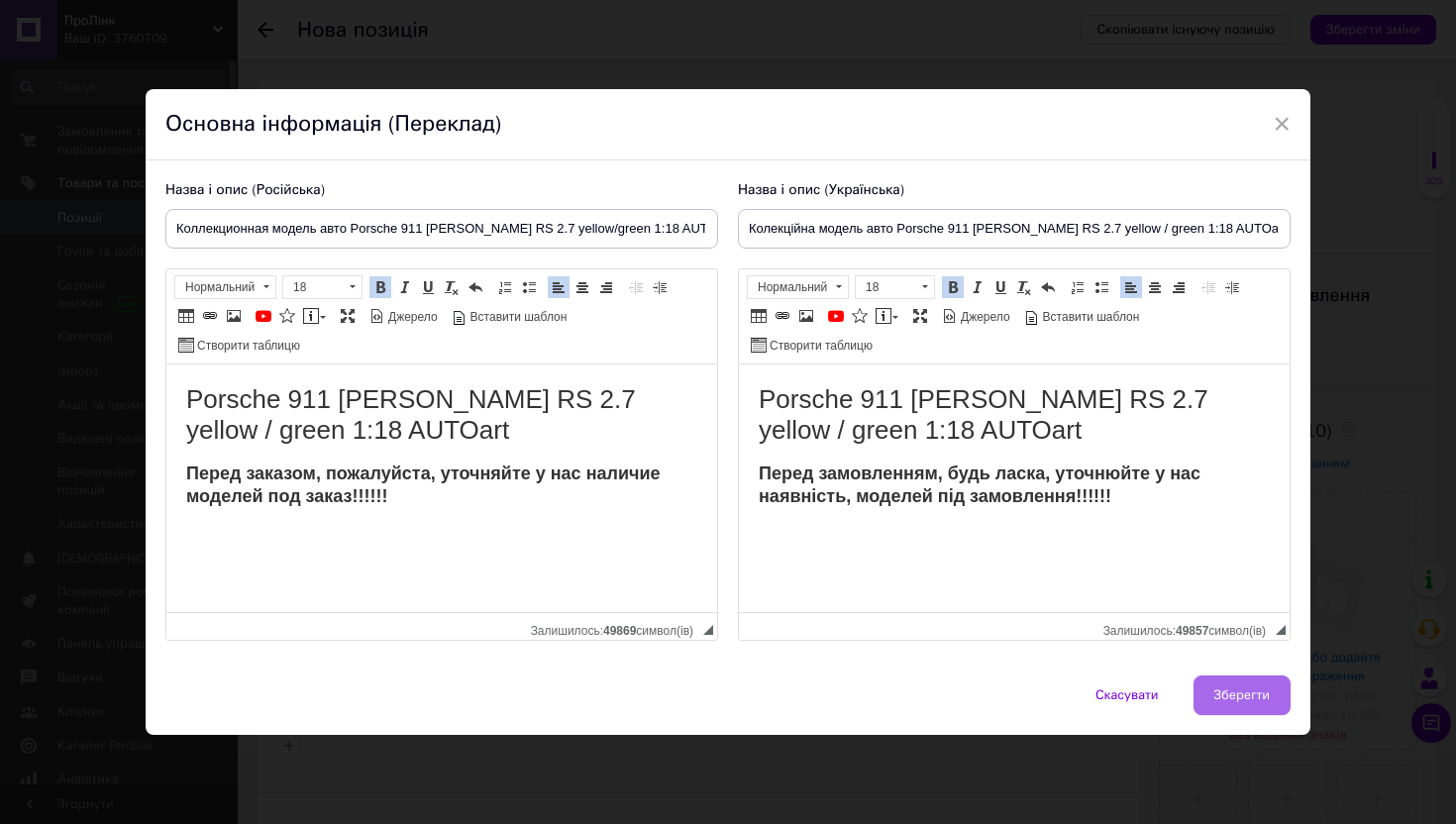 click on "Зберегти" at bounding box center [1242, 695] 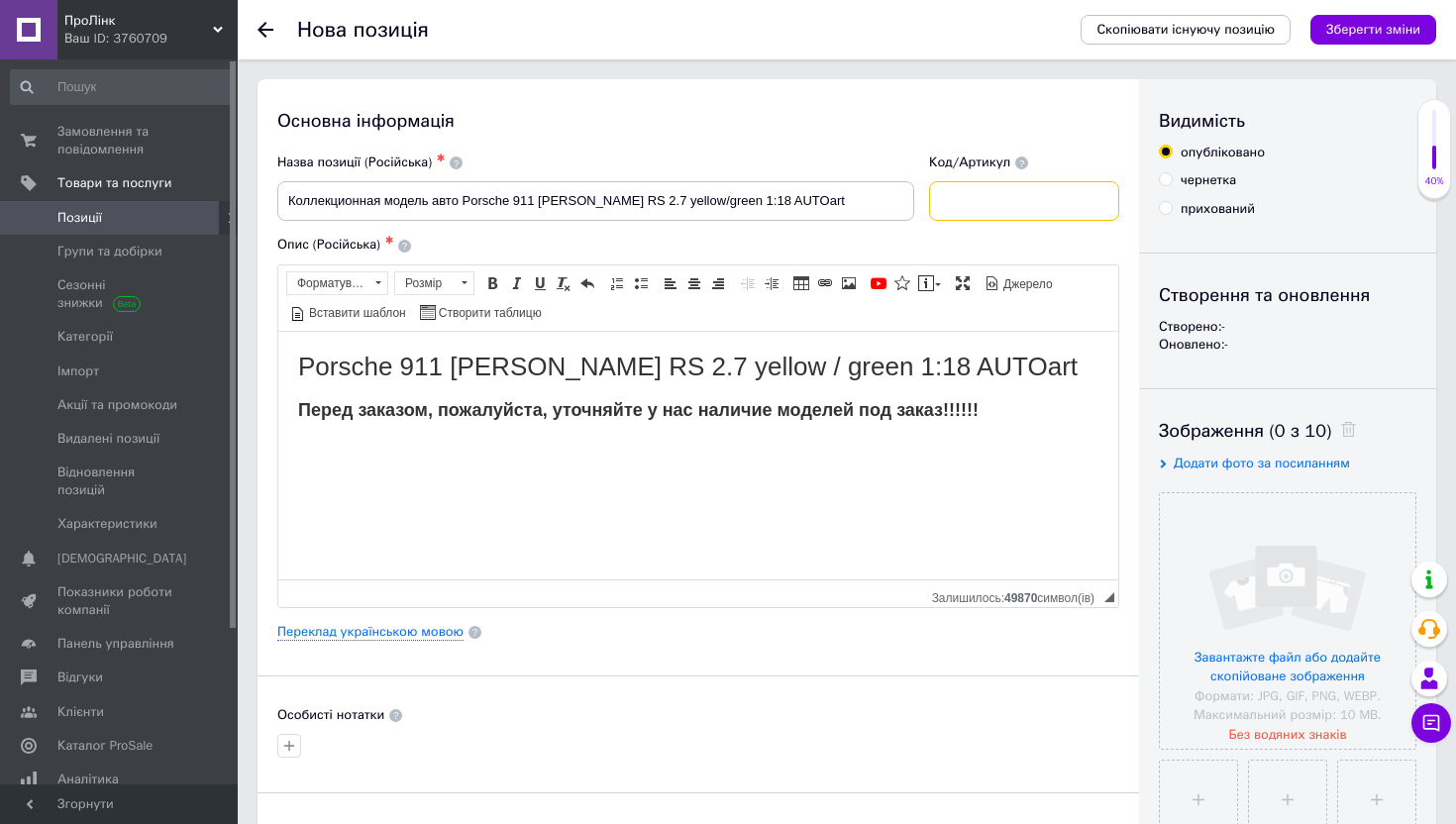 click at bounding box center (1024, 201) 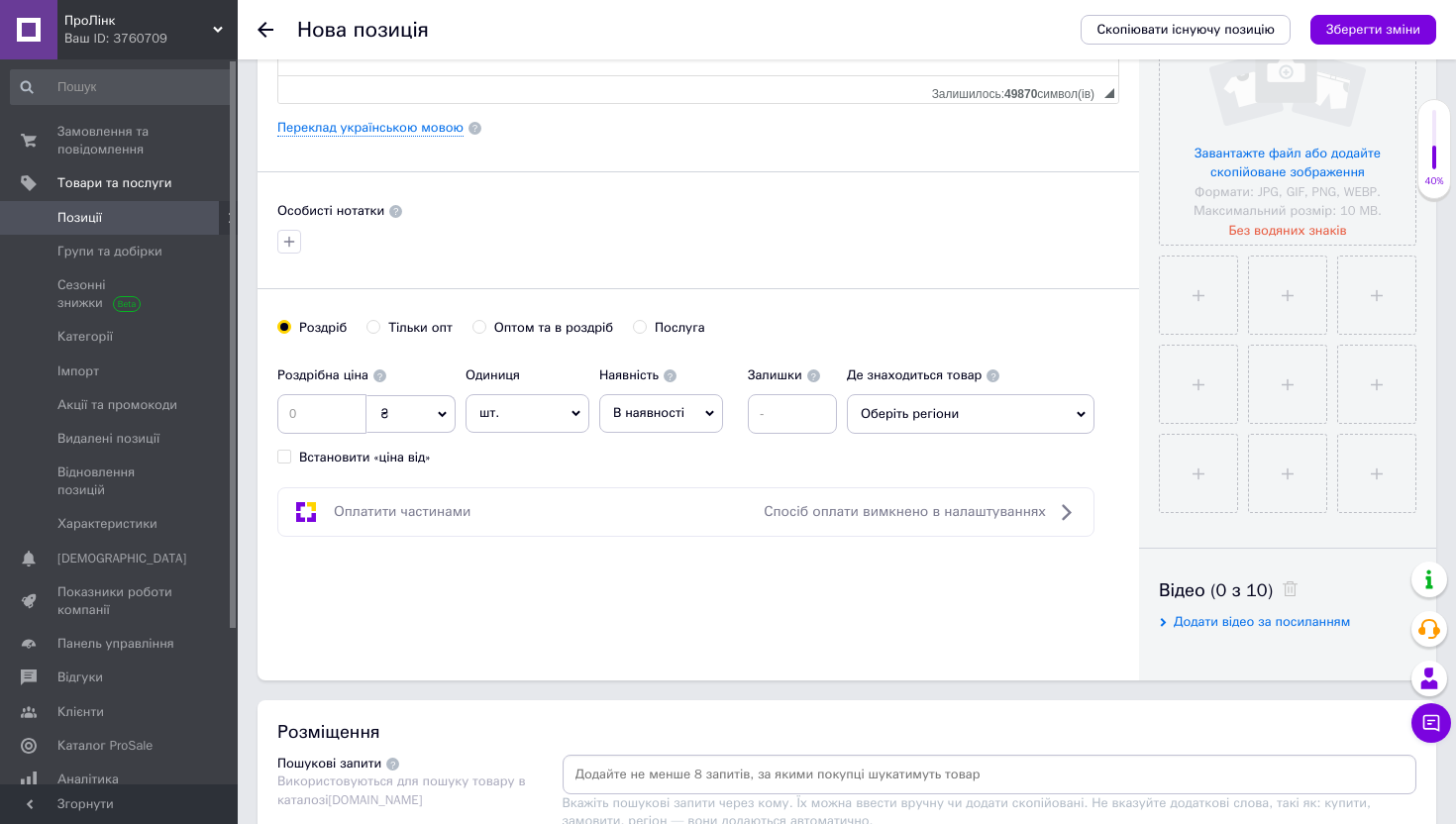 scroll, scrollTop: 713, scrollLeft: 0, axis: vertical 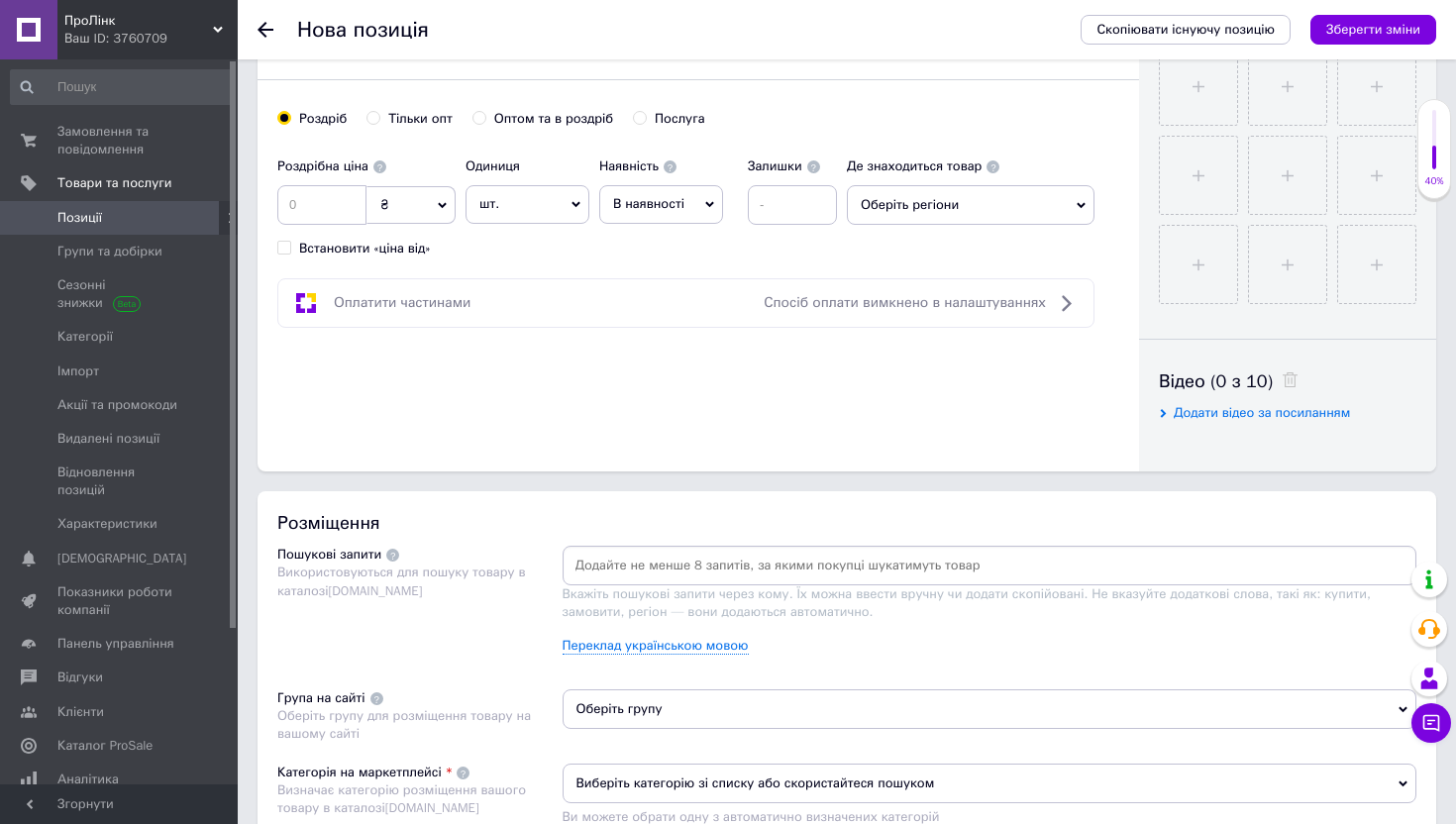 type on "78033" 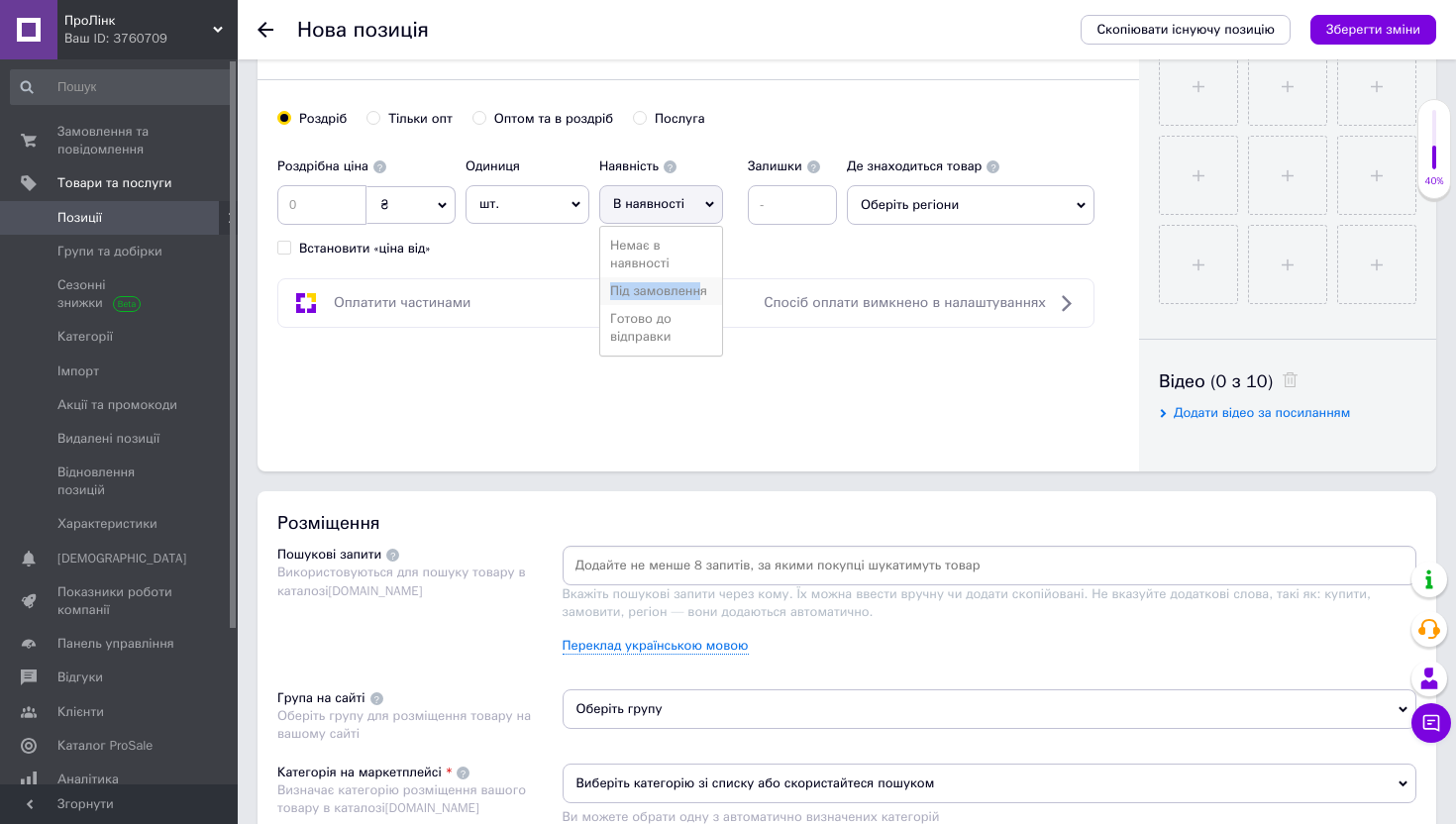 click on "Під замовлення" at bounding box center [661, 291] 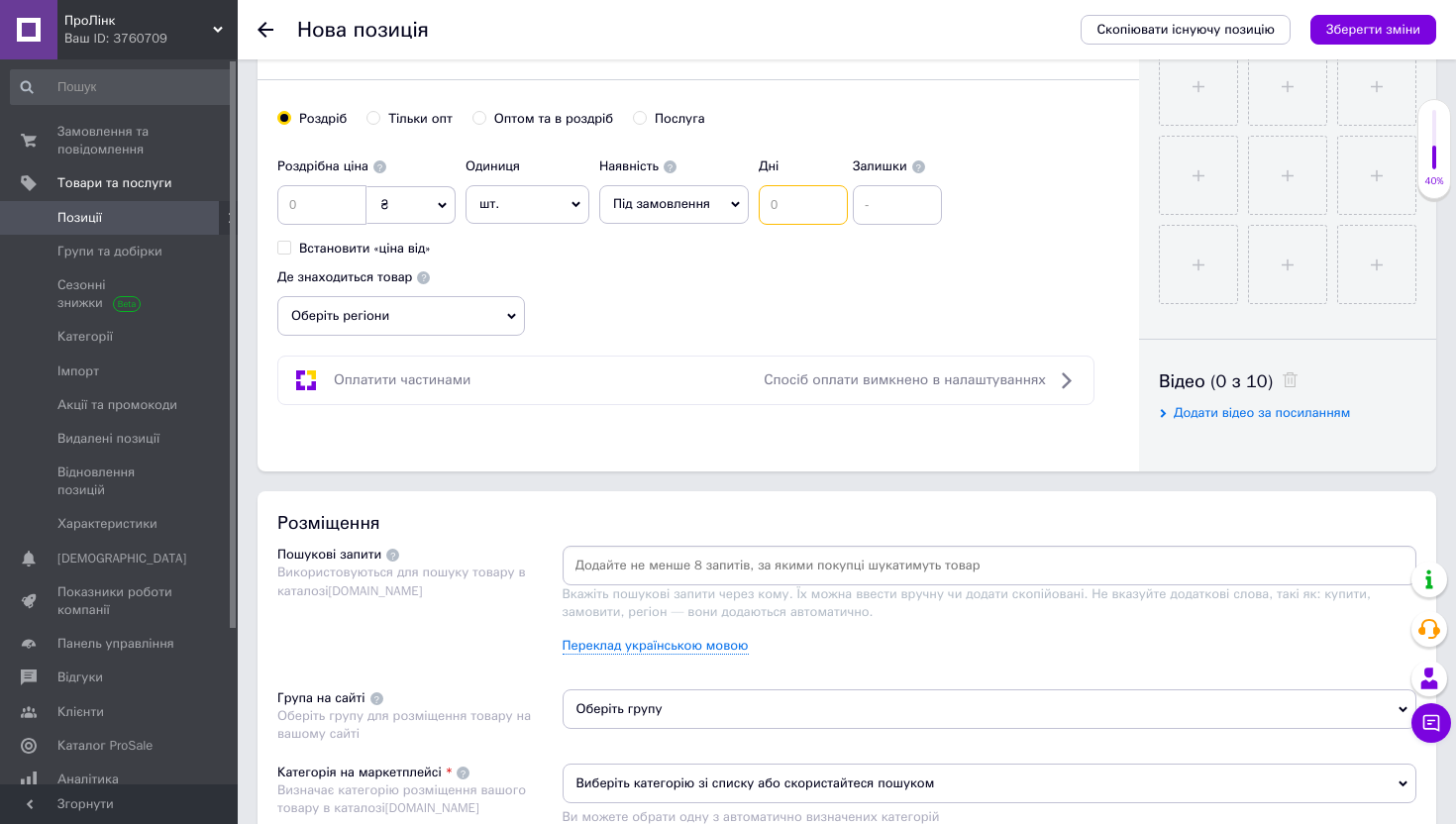 click at bounding box center (803, 205) 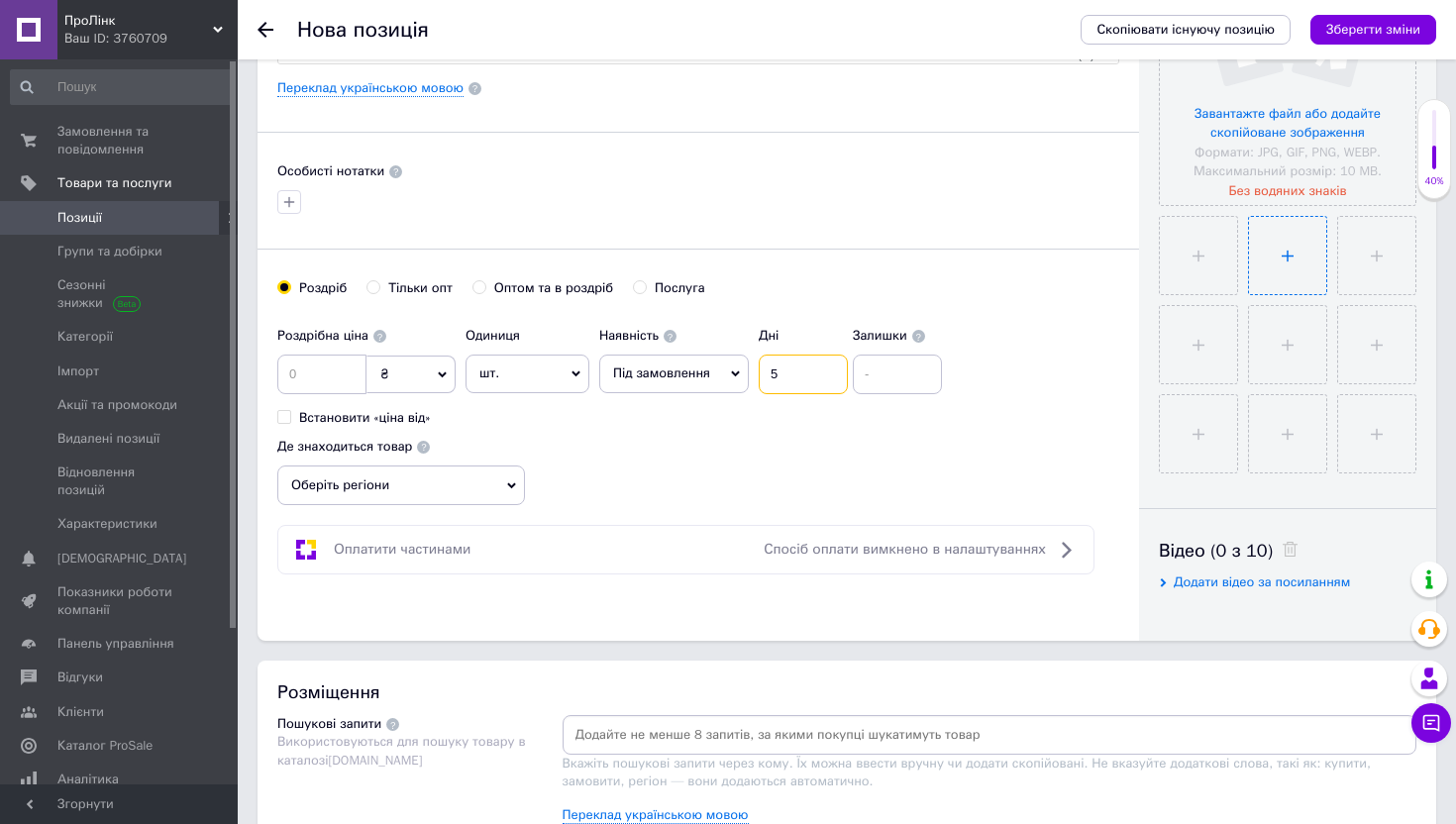 scroll, scrollTop: 361, scrollLeft: 0, axis: vertical 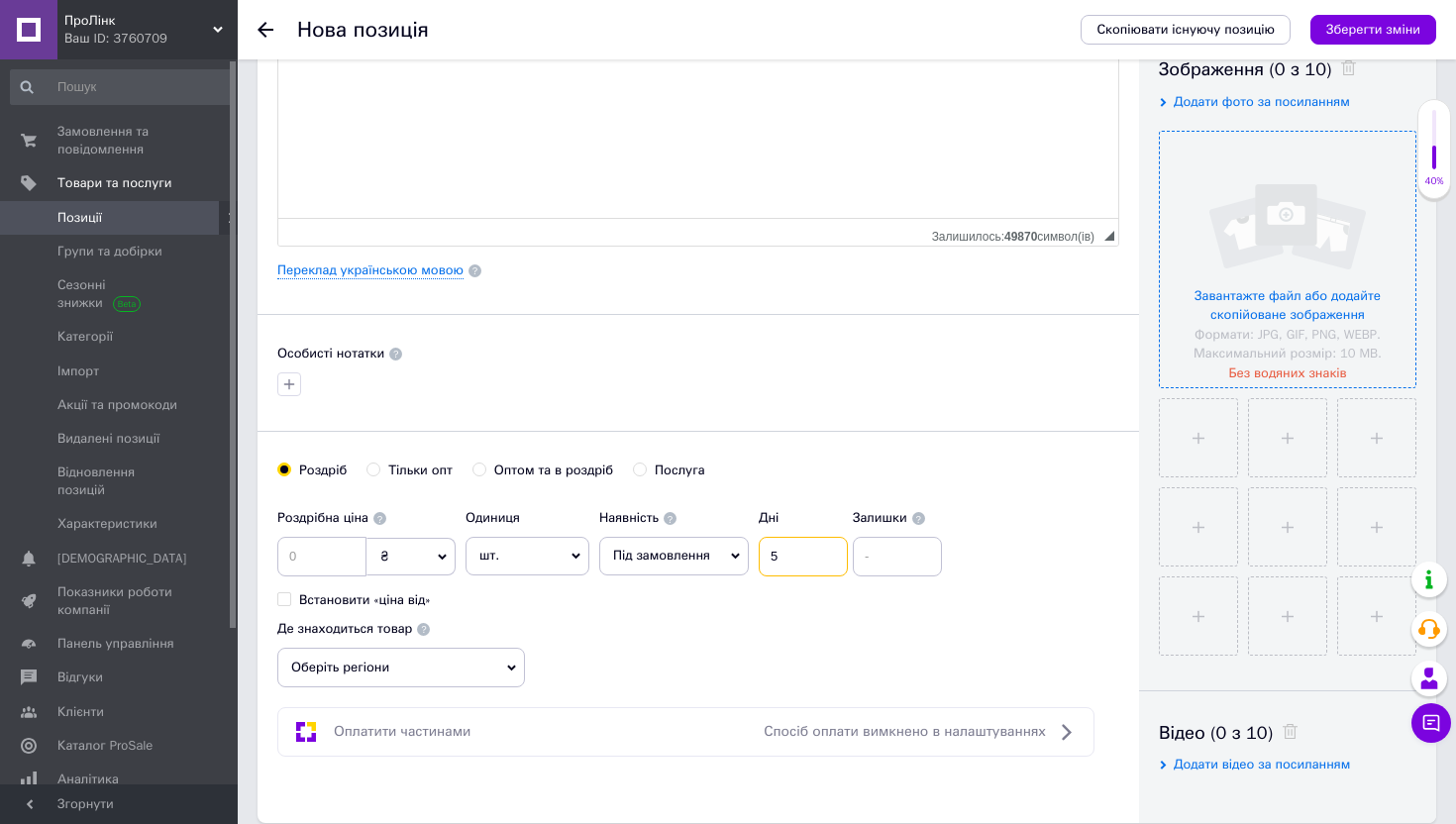 type on "5" 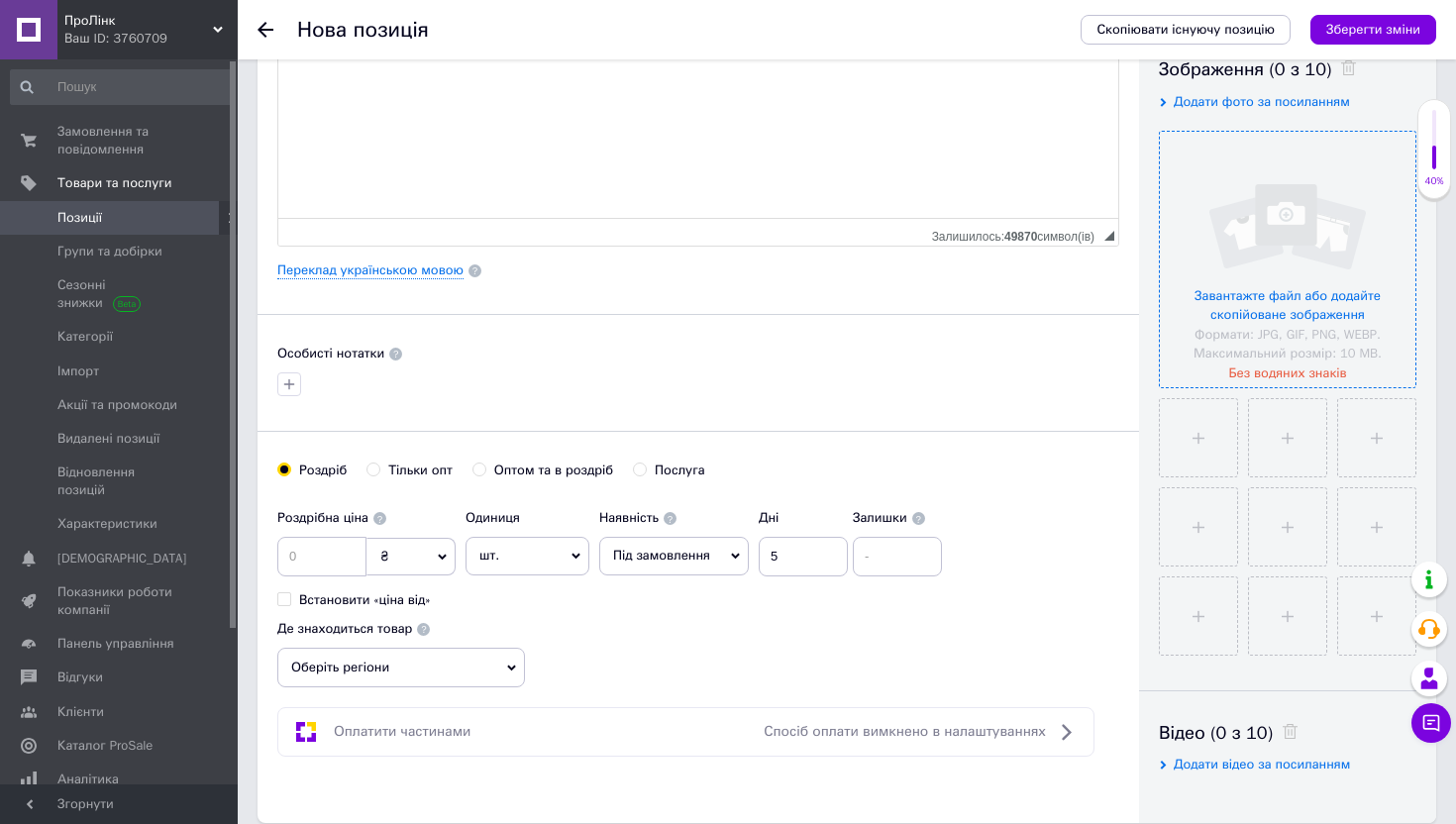 click at bounding box center [1288, 259] 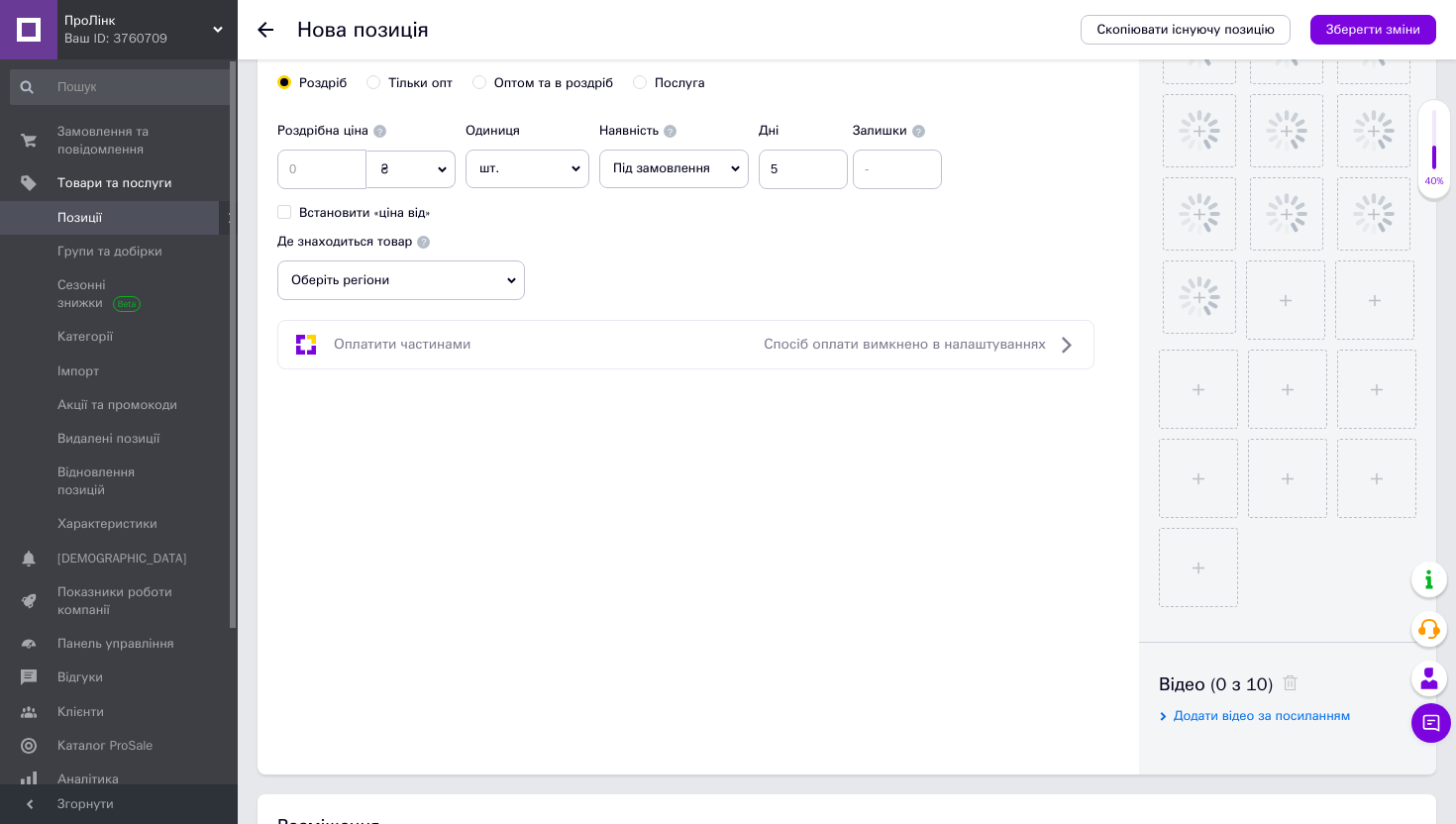 scroll, scrollTop: 1403, scrollLeft: 0, axis: vertical 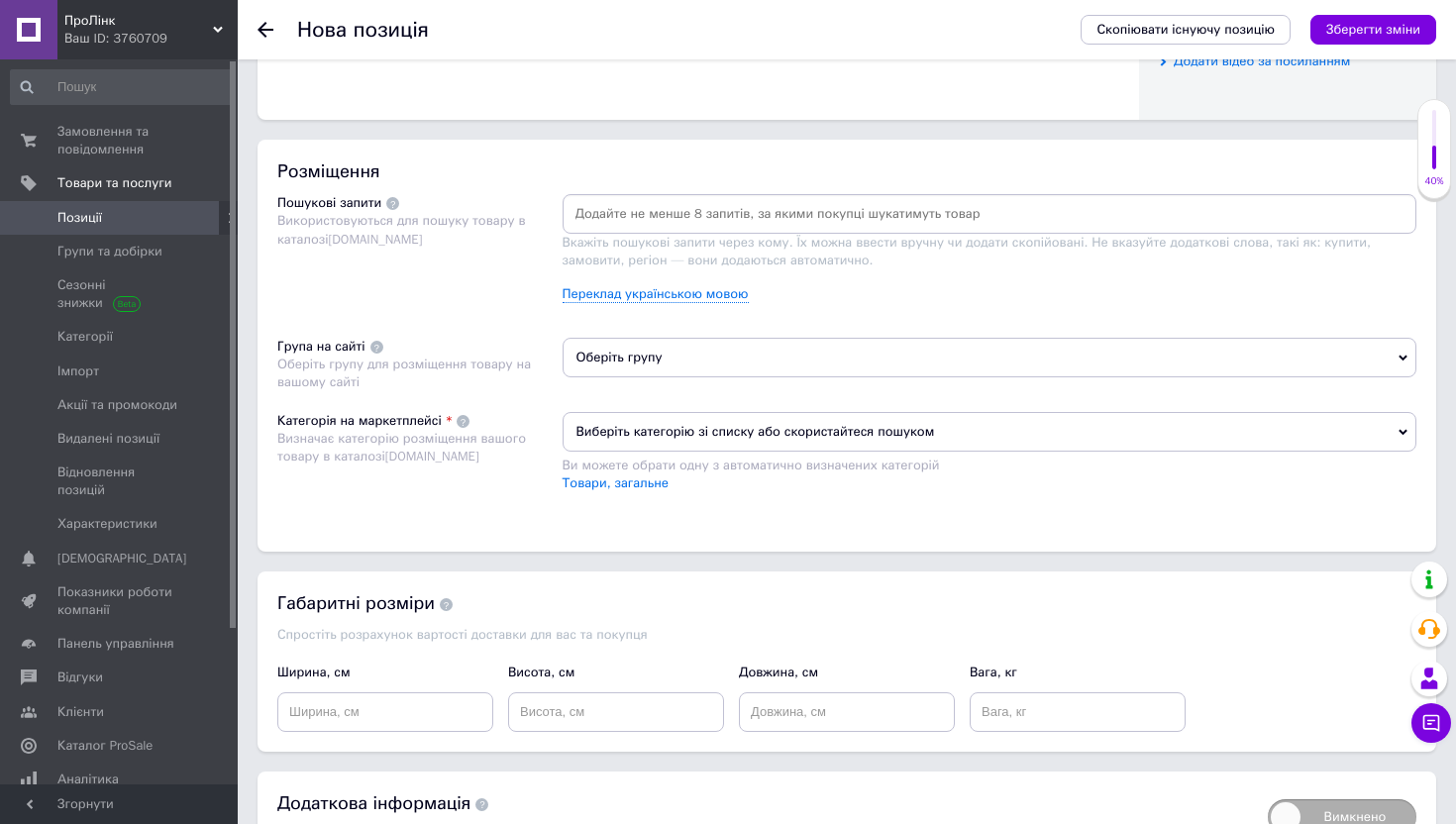 click on "Виберіть категорію зі списку або скористайтеся пошуком" at bounding box center [989, 432] 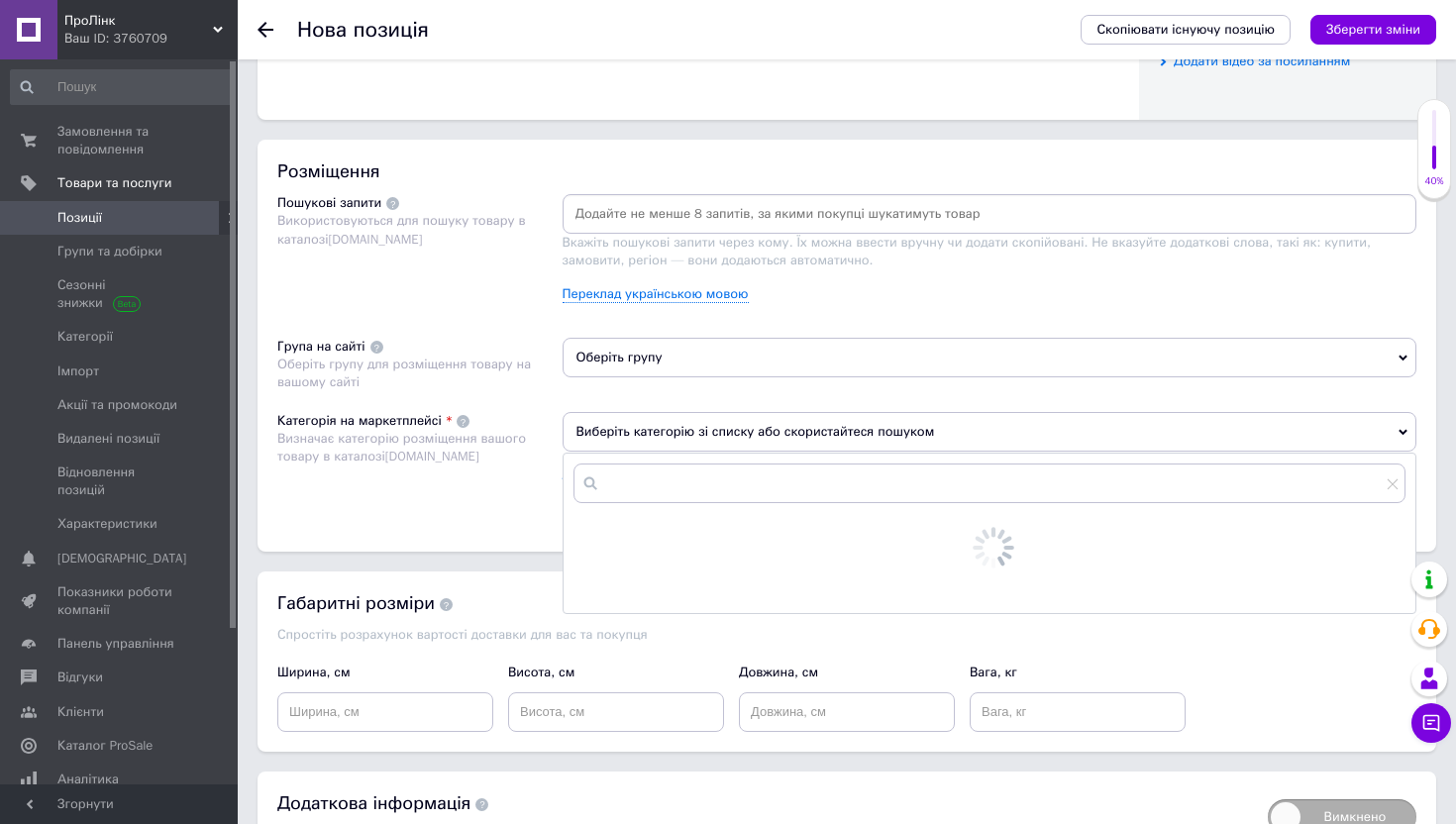 click at bounding box center (989, 483) 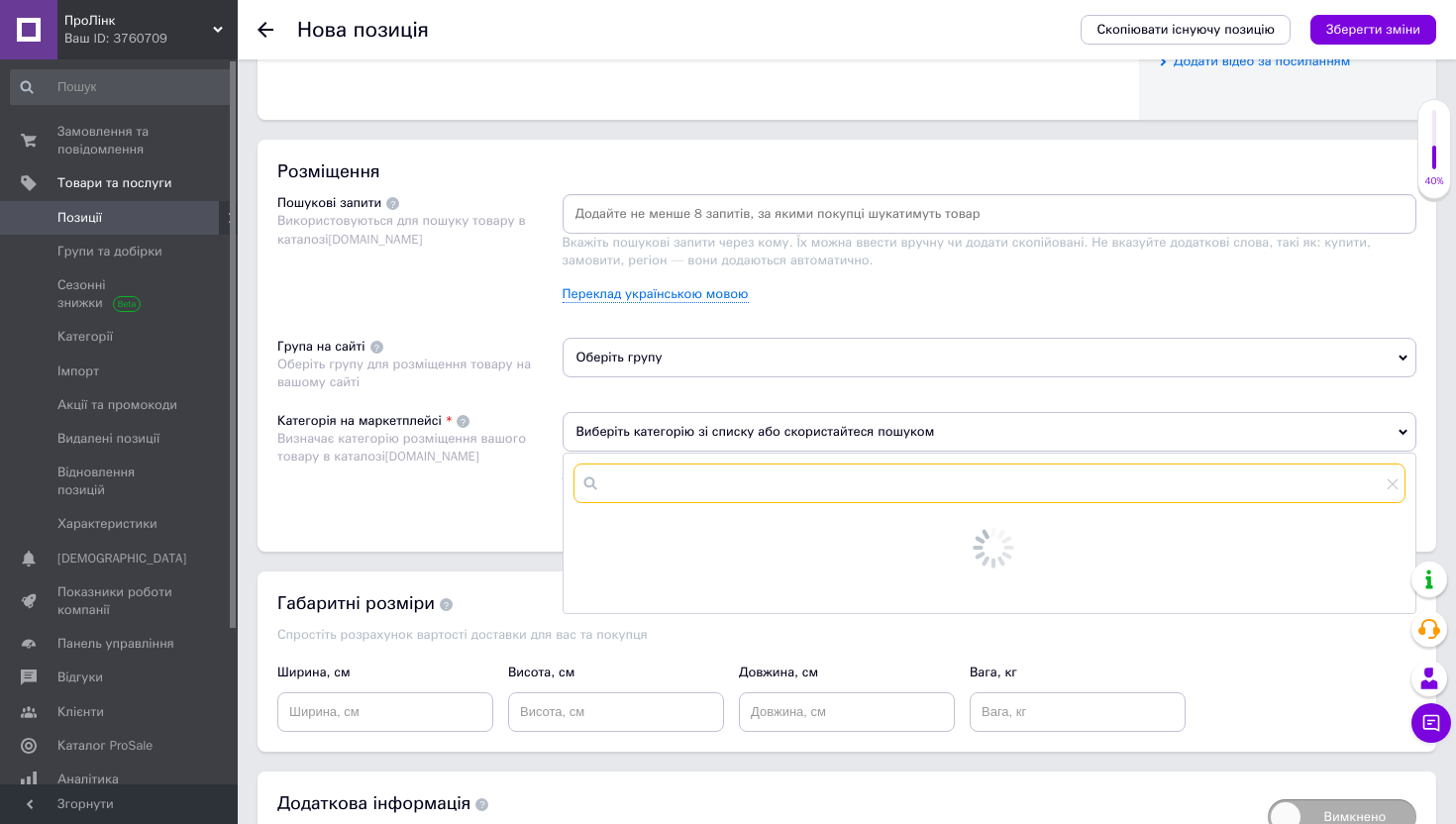 click at bounding box center [989, 483] 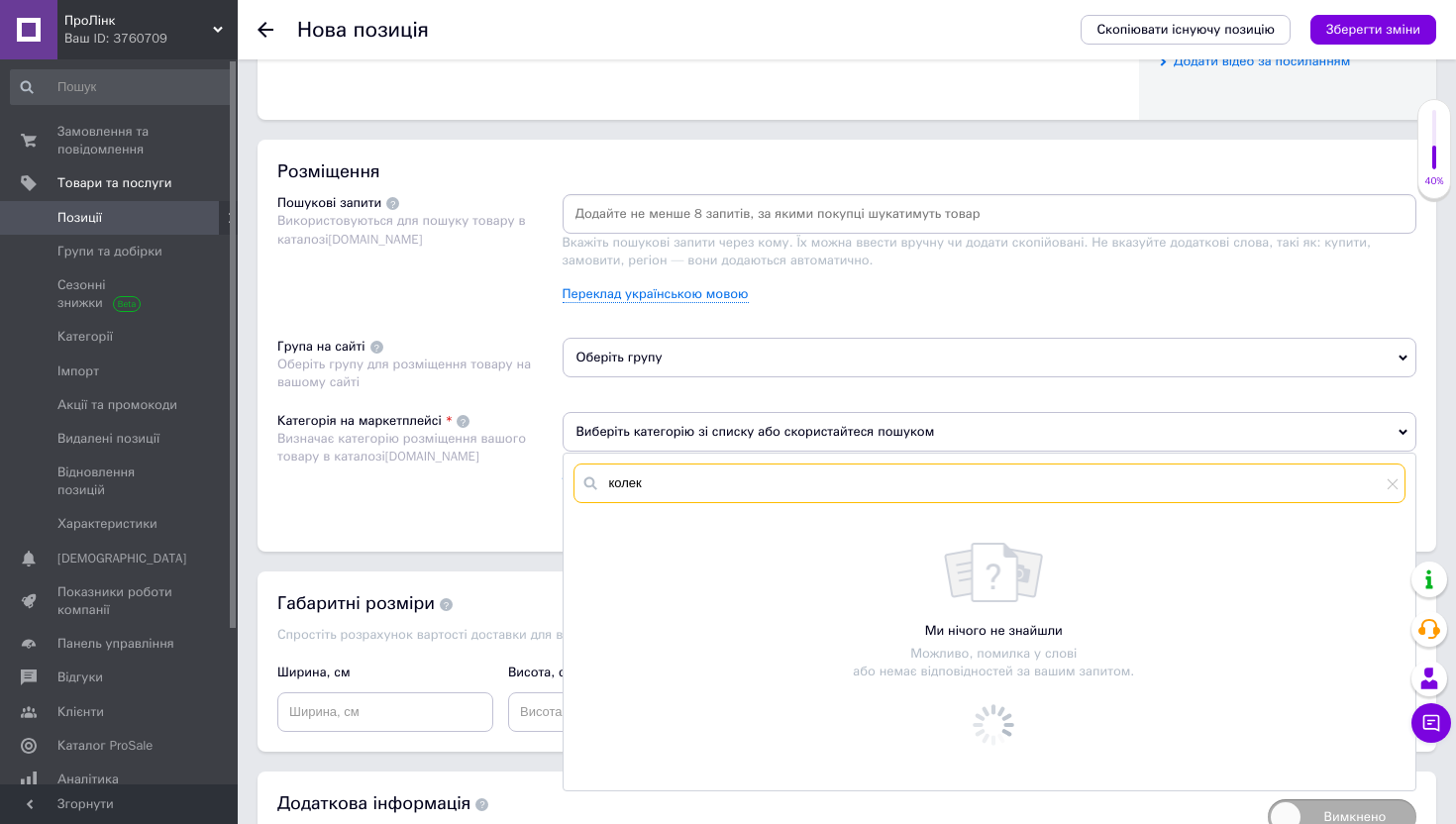 scroll, scrollTop: 1516, scrollLeft: 0, axis: vertical 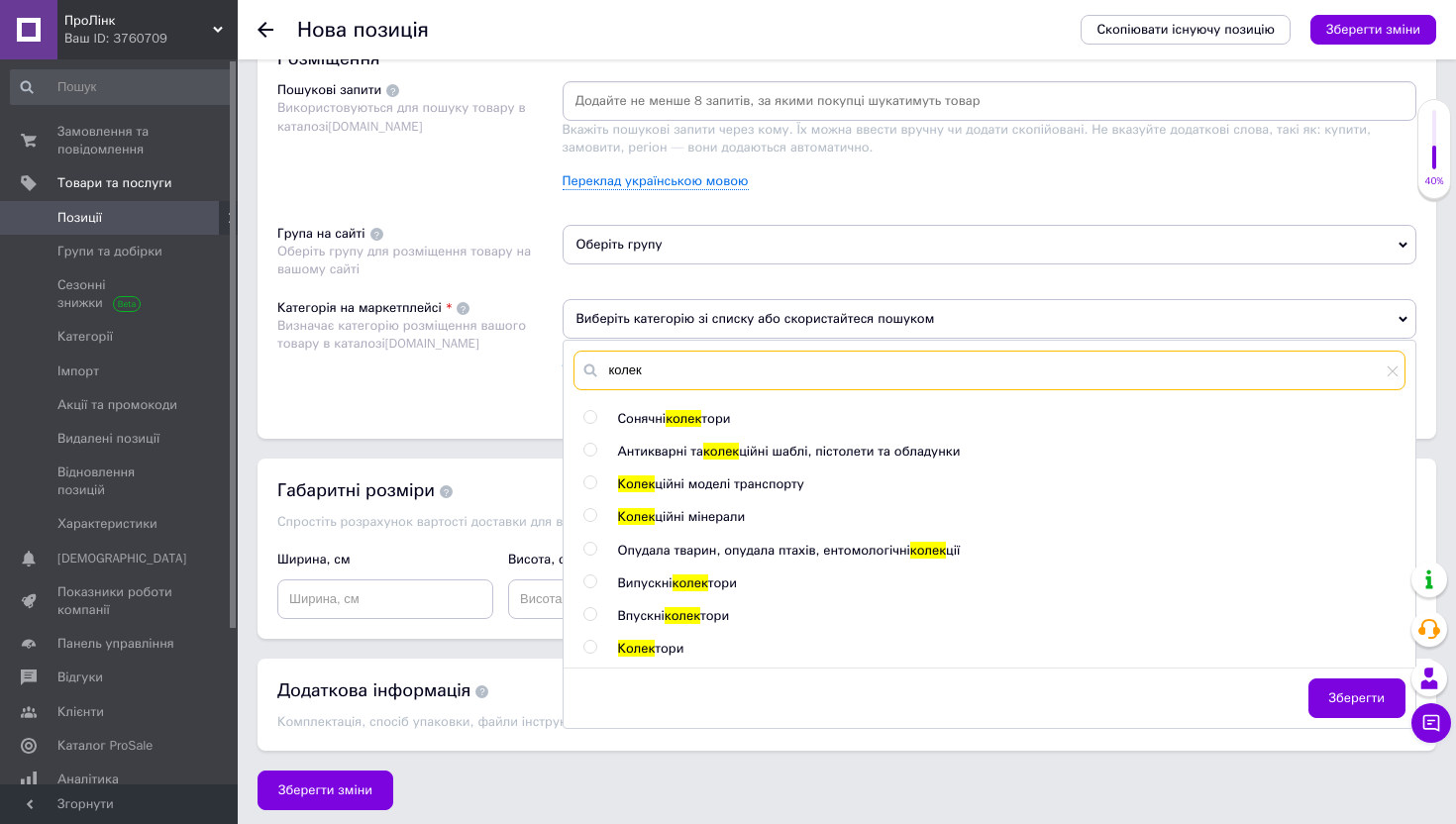 type on "колек" 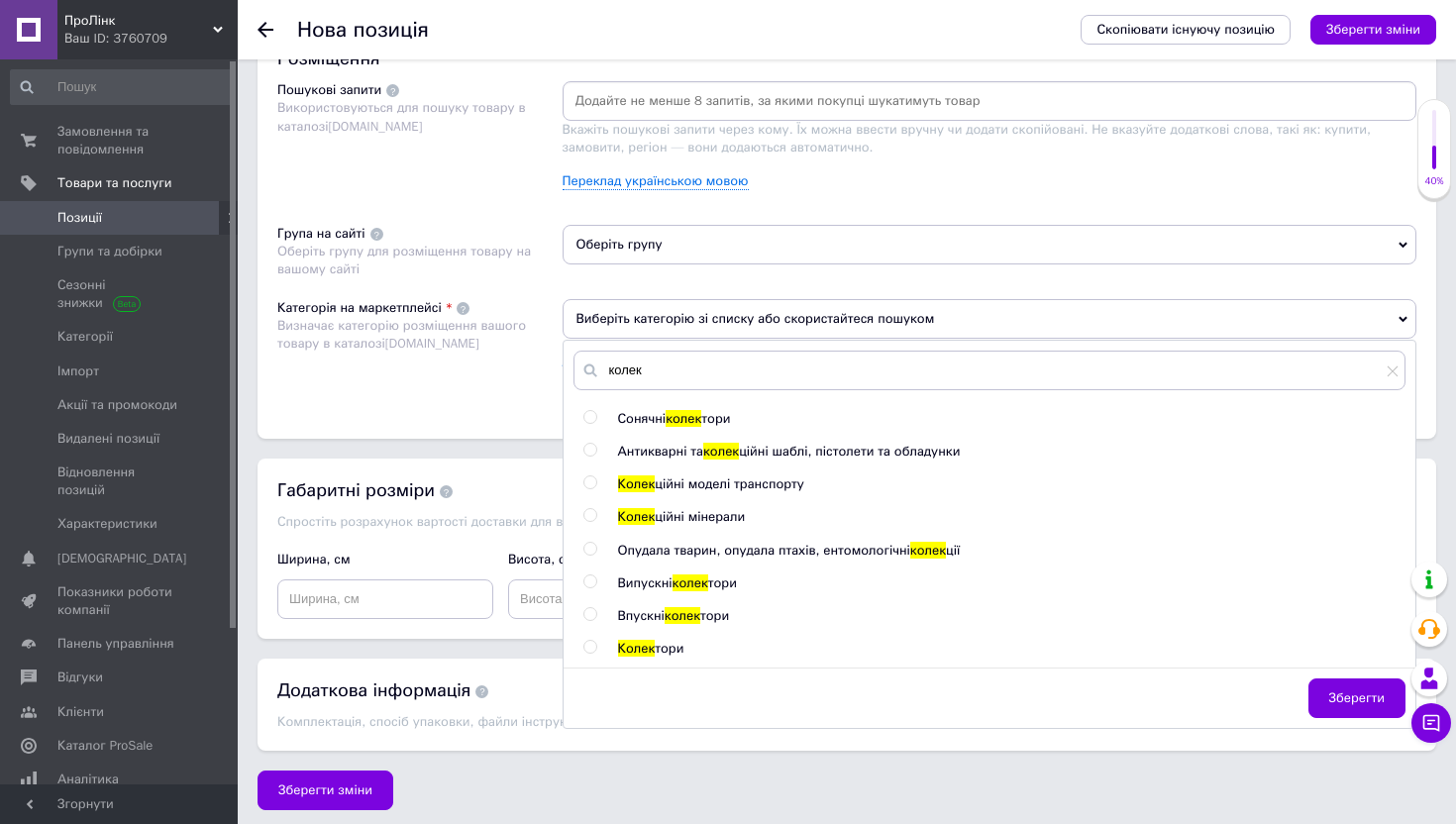 click on "ційні моделі транспорту" at bounding box center [729, 483] 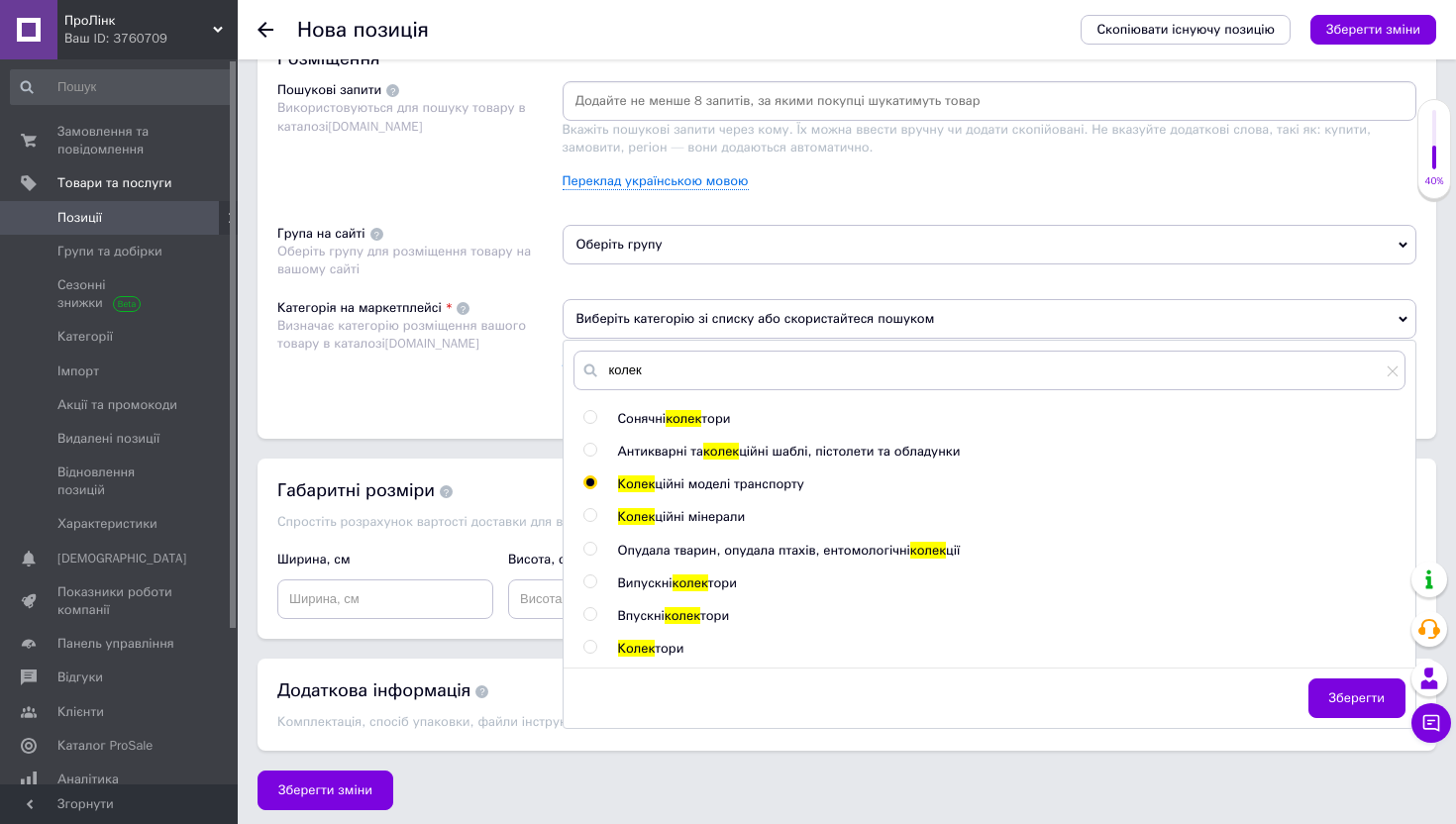 radio on "true" 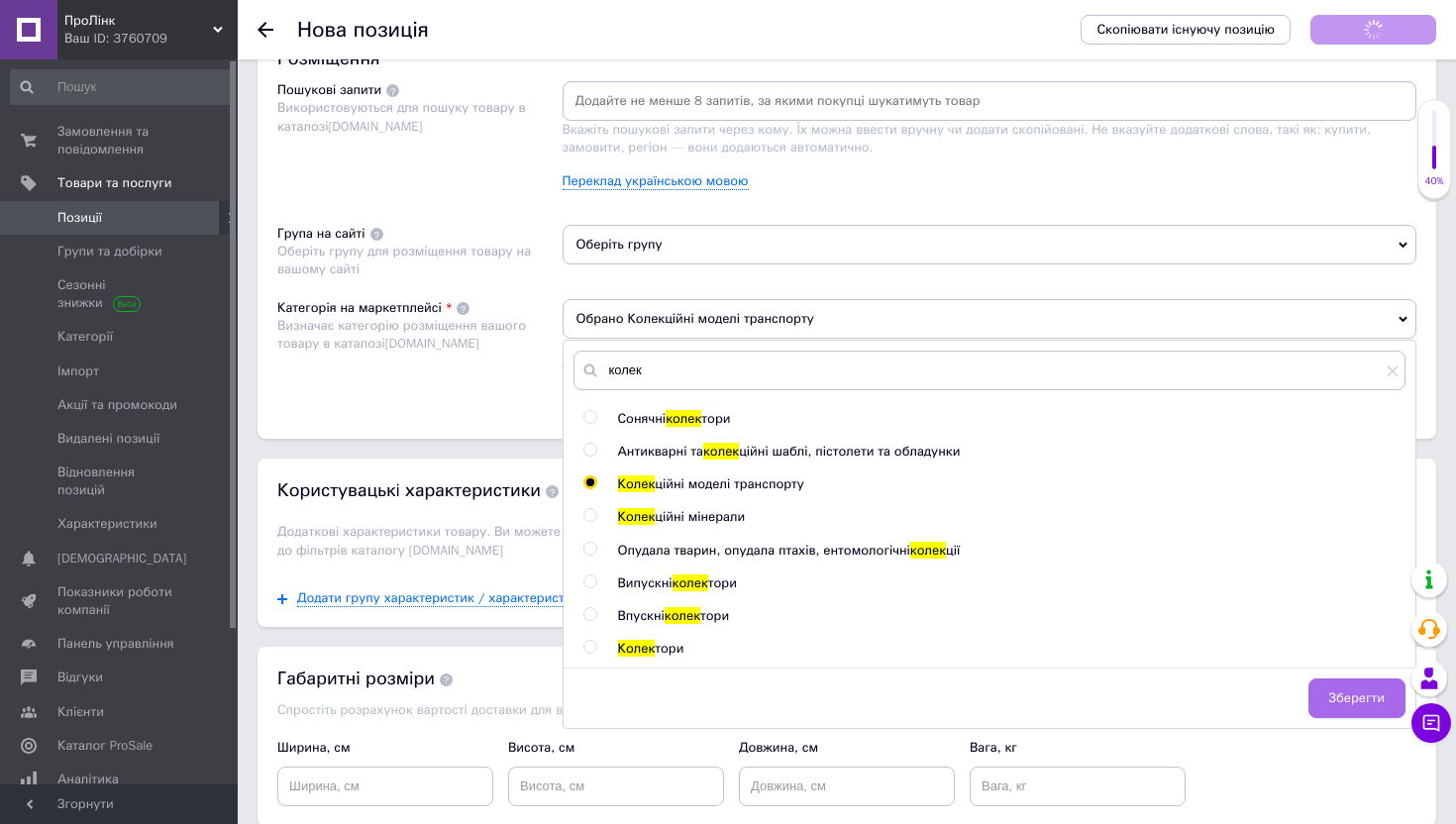 click on "Зберегти" at bounding box center (1357, 698) 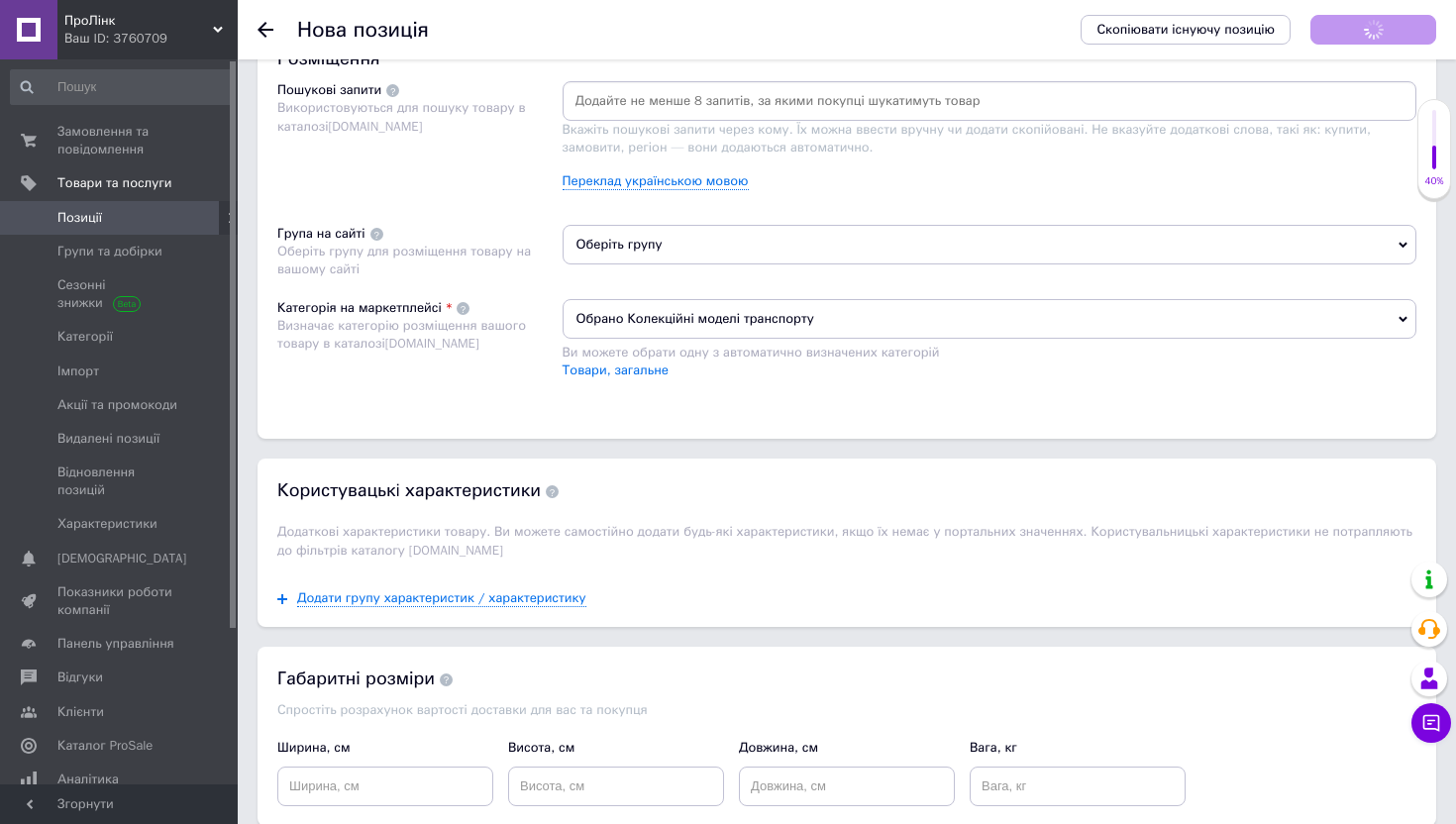 click on "Розміщення Пошукові запити Використовуються для пошуку товару в каталозі  [DOMAIN_NAME] Вкажіть пошукові запити через кому. Їх можна ввести вручну чи додати скопійовані. Не вказуйте додаткові слова, такі як: купити, замовити, регіон — вони додаються автоматично. Переклад українською мовою Група на сайті Оберіть групу для розміщення товару на вашому сайті Оберіть групу Категорія на маркетплейсі Визначає категорію розміщення вашого товару в каталозі  [DOMAIN_NAME] Обрано Колекційні моделі транспорту Ви можете обрати одну з автоматично визначених категорій" at bounding box center (847, 233) 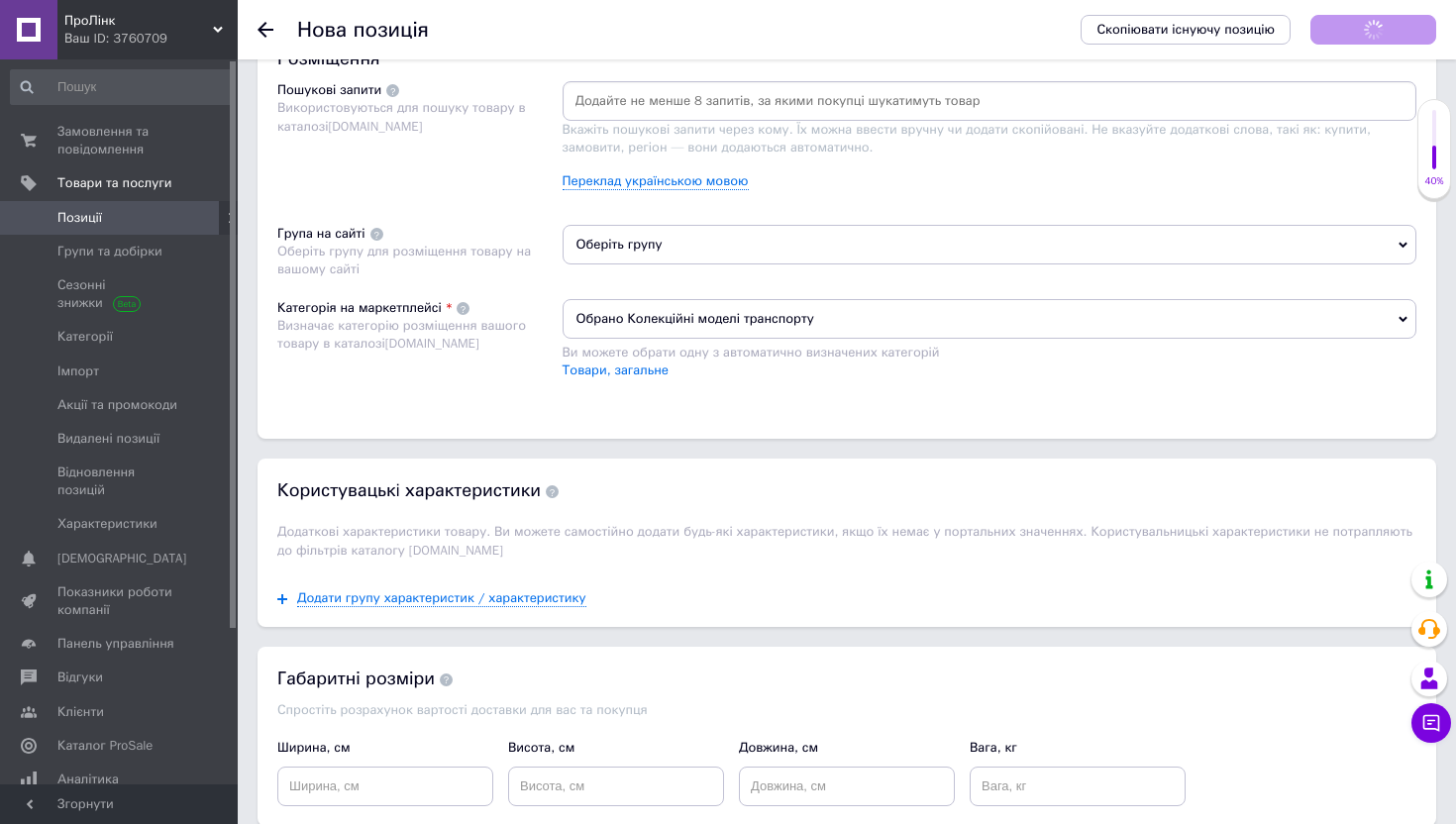 click on "Оберіть групу" at bounding box center (989, 245) 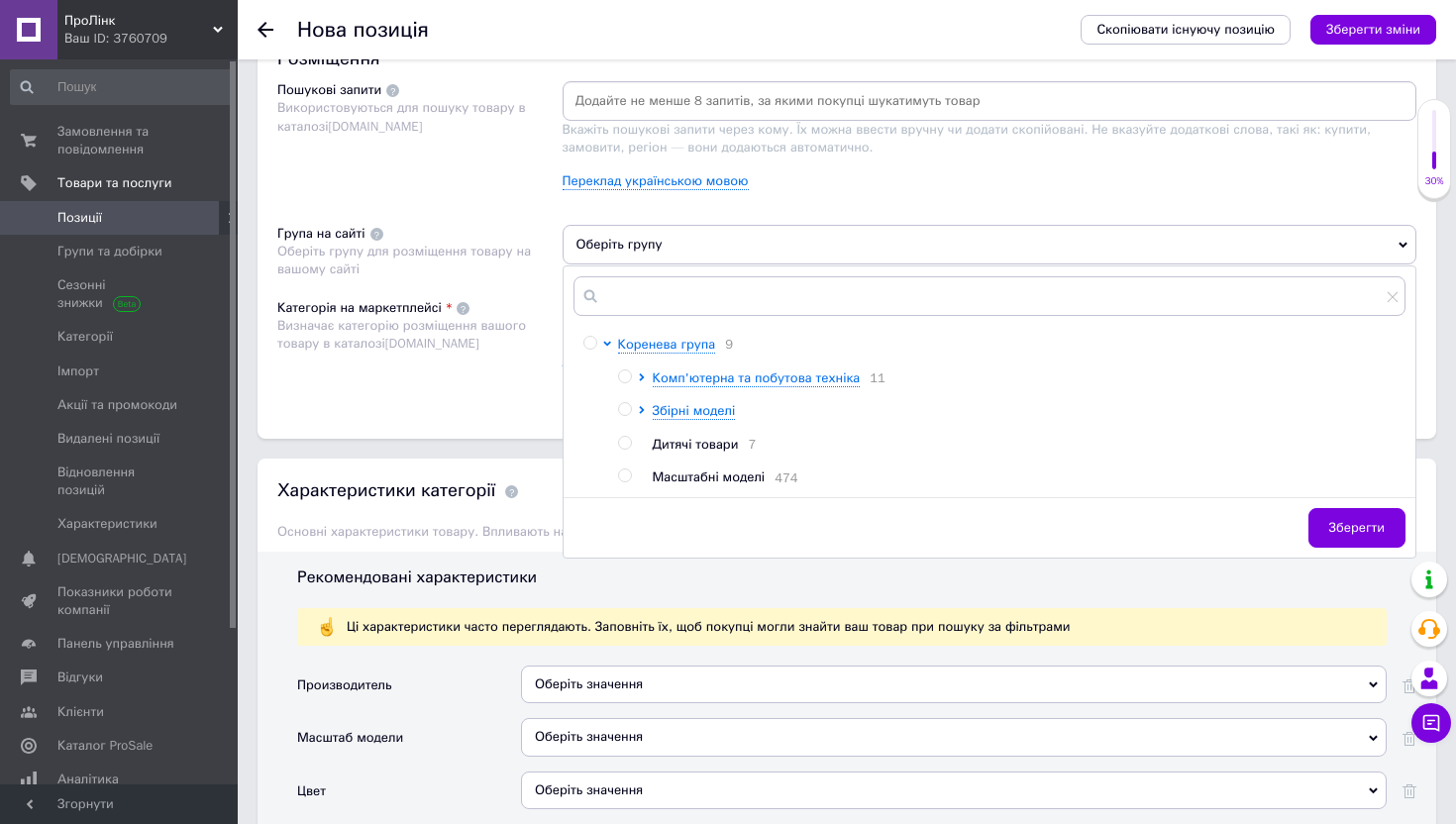 click on "Комп'ютерна та побутова техніка 11 Збірні моделі Дитячі товари 7 Масштабні моделі 474" at bounding box center (1011, 429) 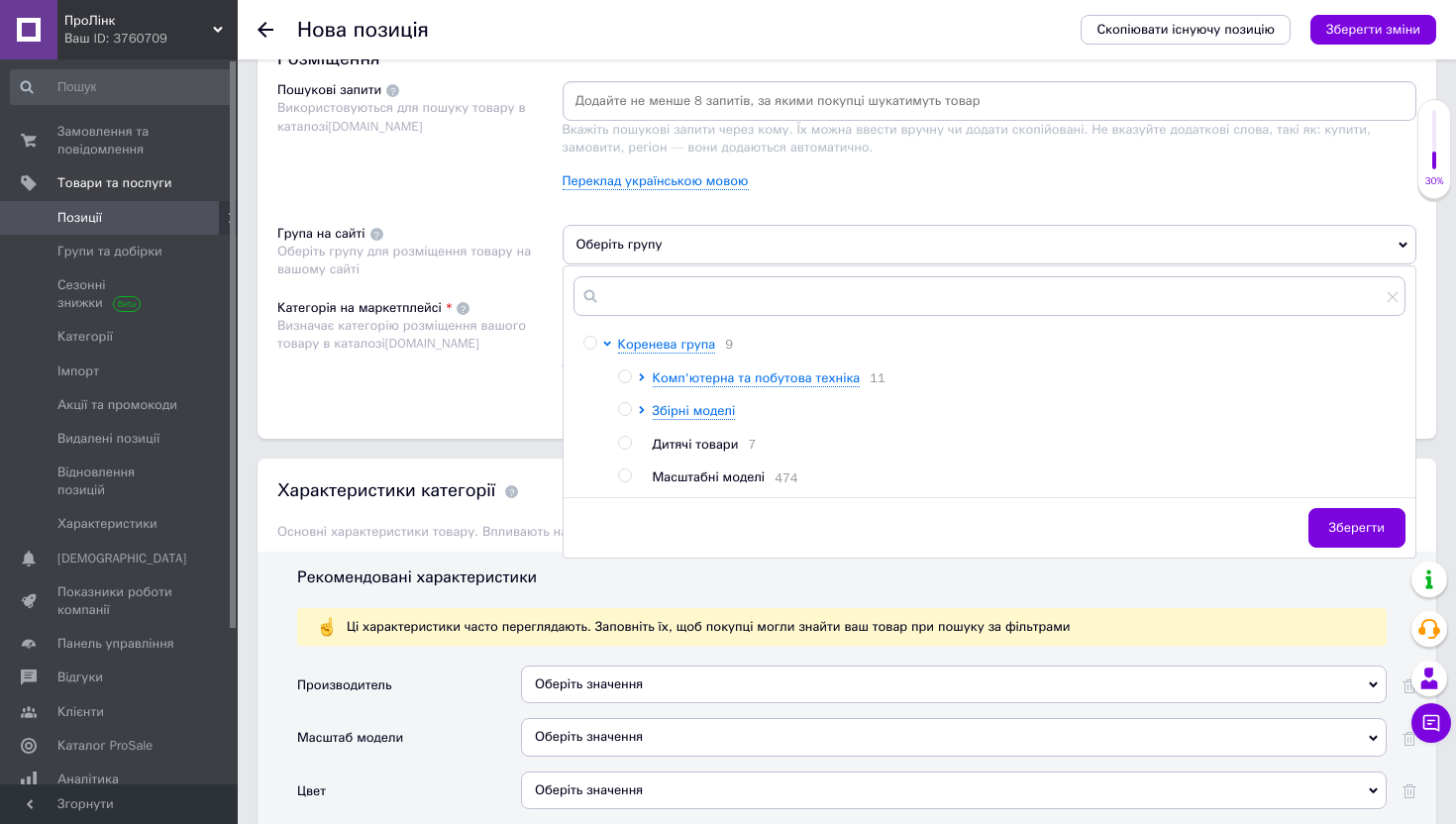 click on "Масштабні моделі" at bounding box center [709, 476] 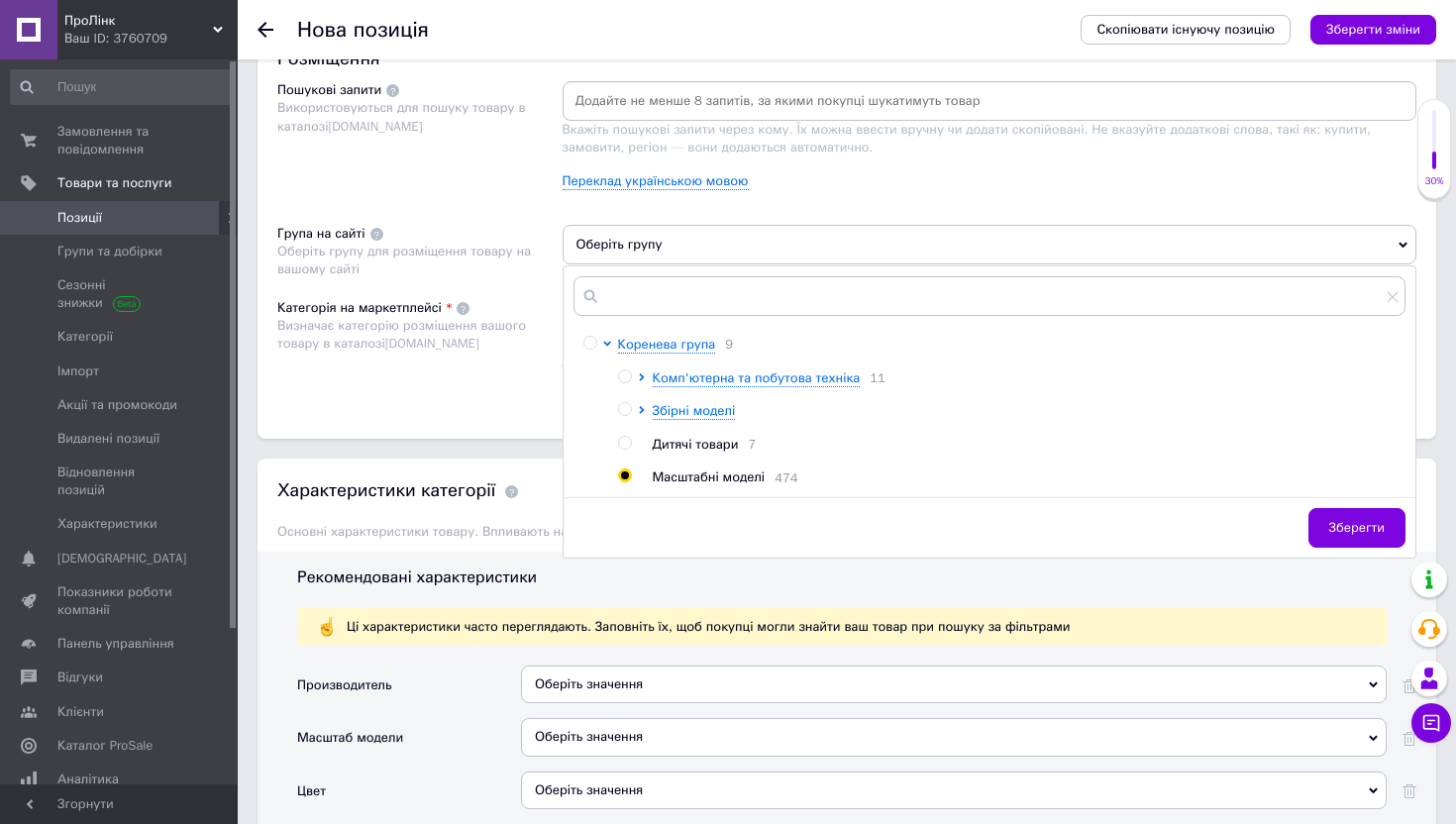 radio on "true" 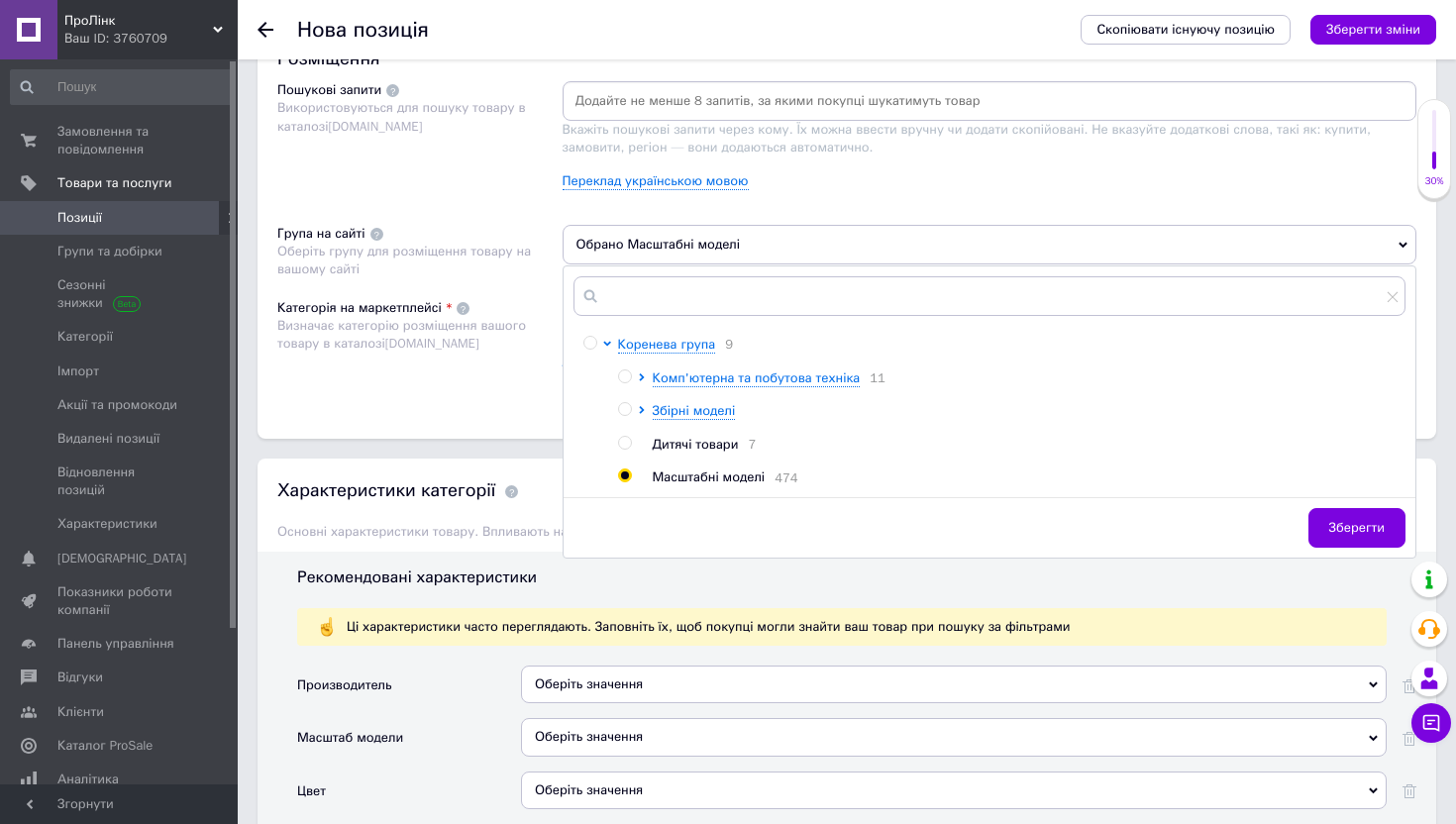 click on "Зберегти" at bounding box center (1357, 528) 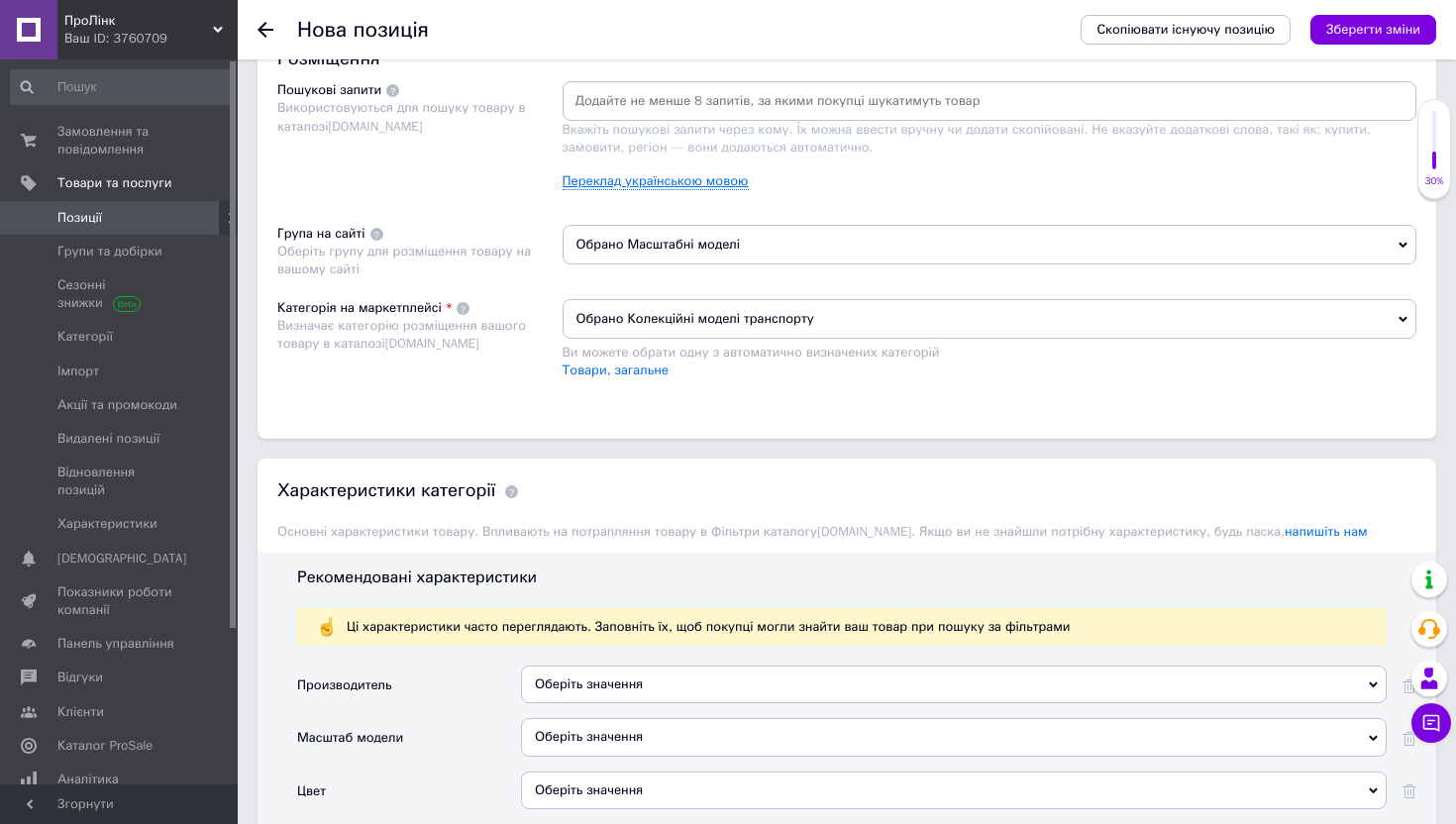 click on "Переклад українською мовою" at bounding box center [656, 181] 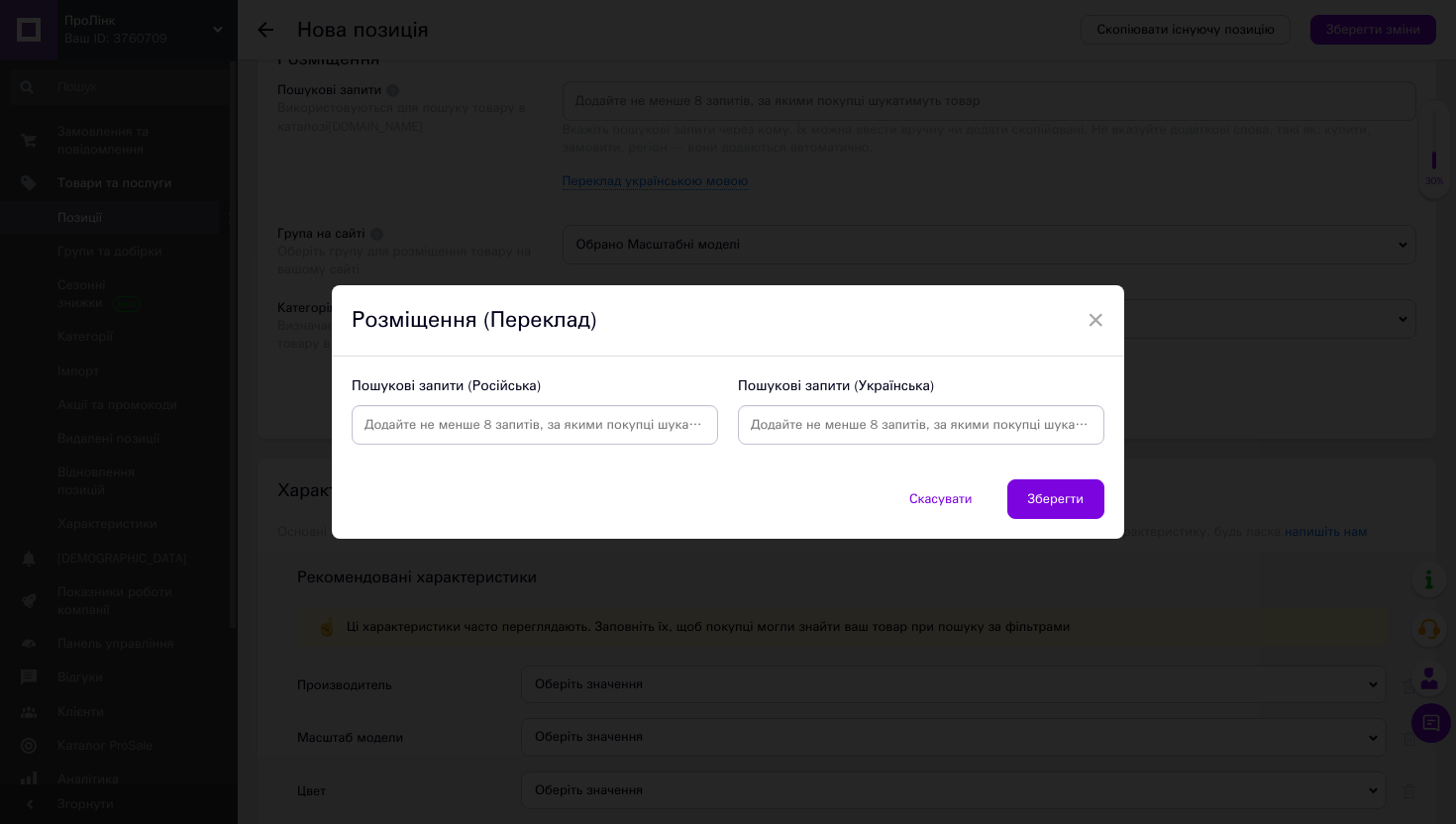 click at bounding box center (535, 425) 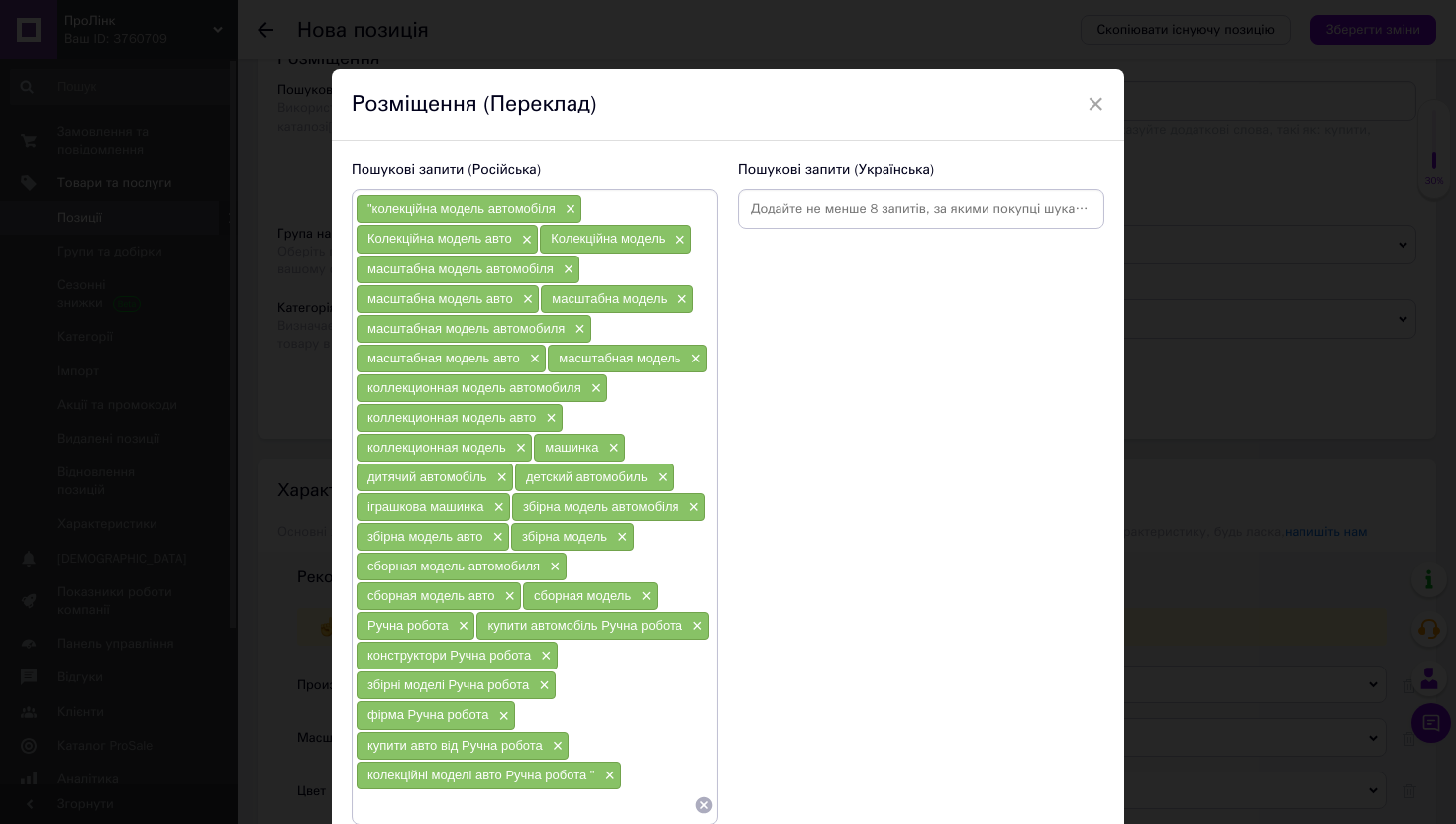 click at bounding box center (921, 209) 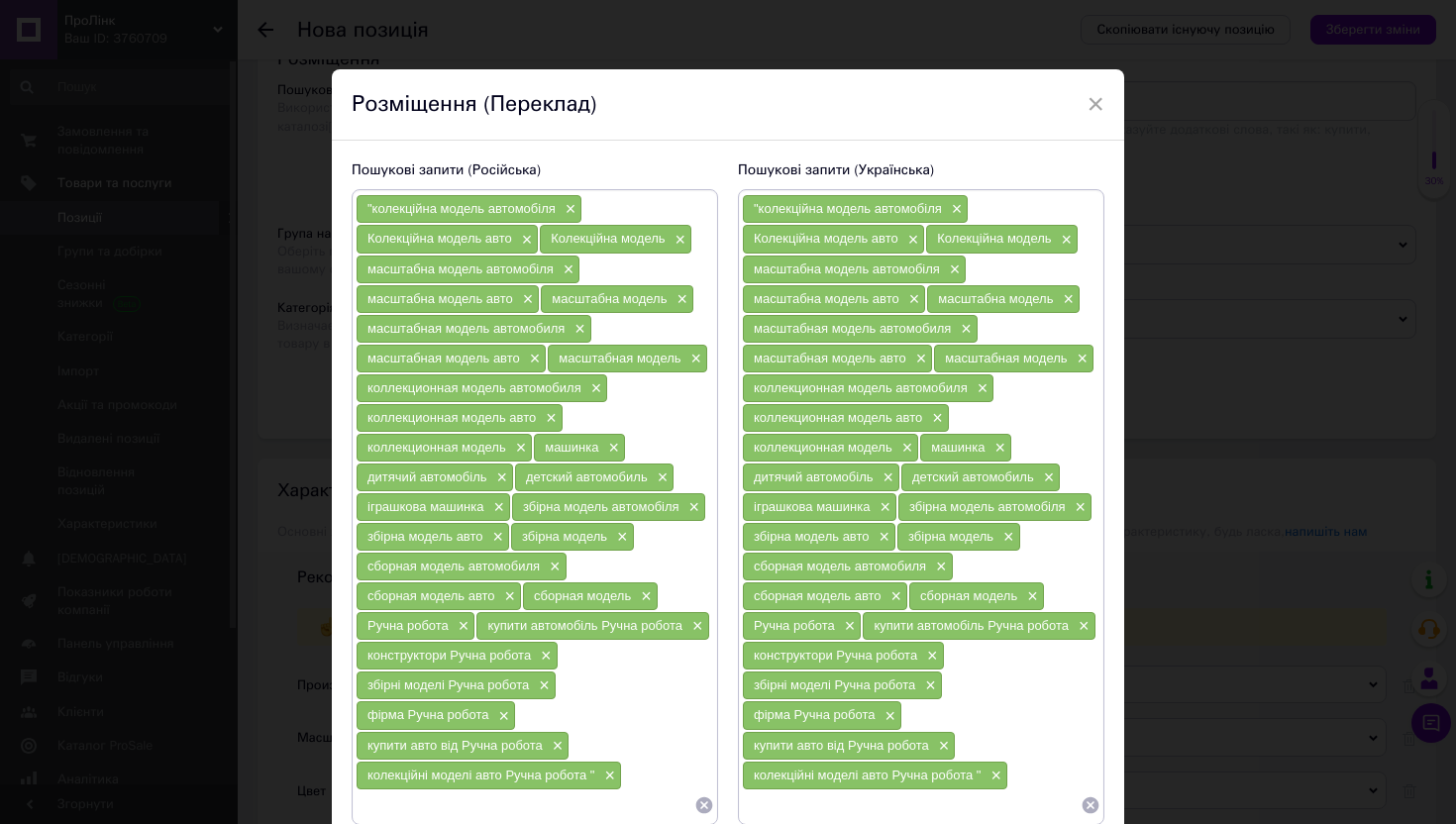 paste on "Porsche 911 [PERSON_NAME] RS" 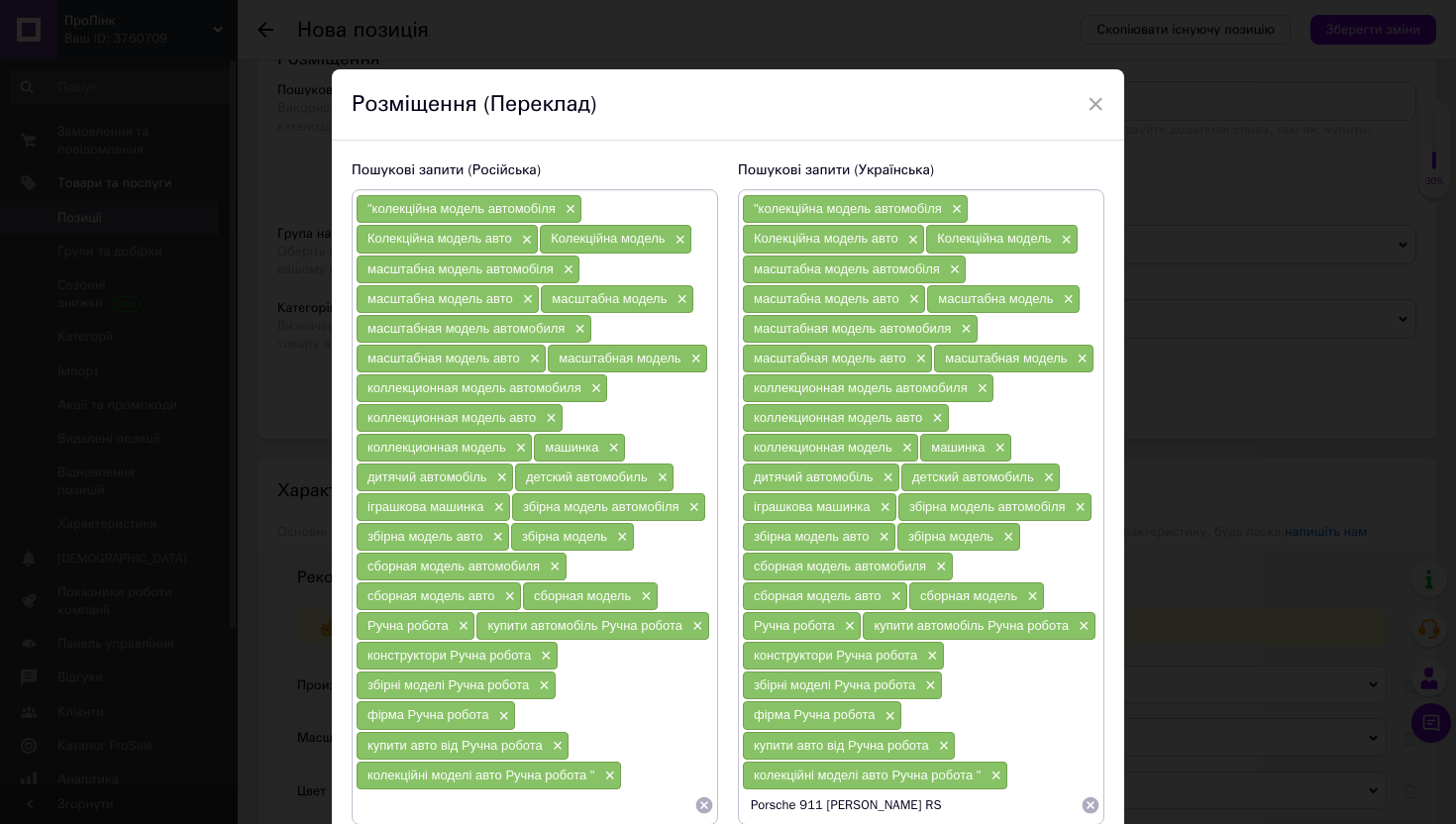 type 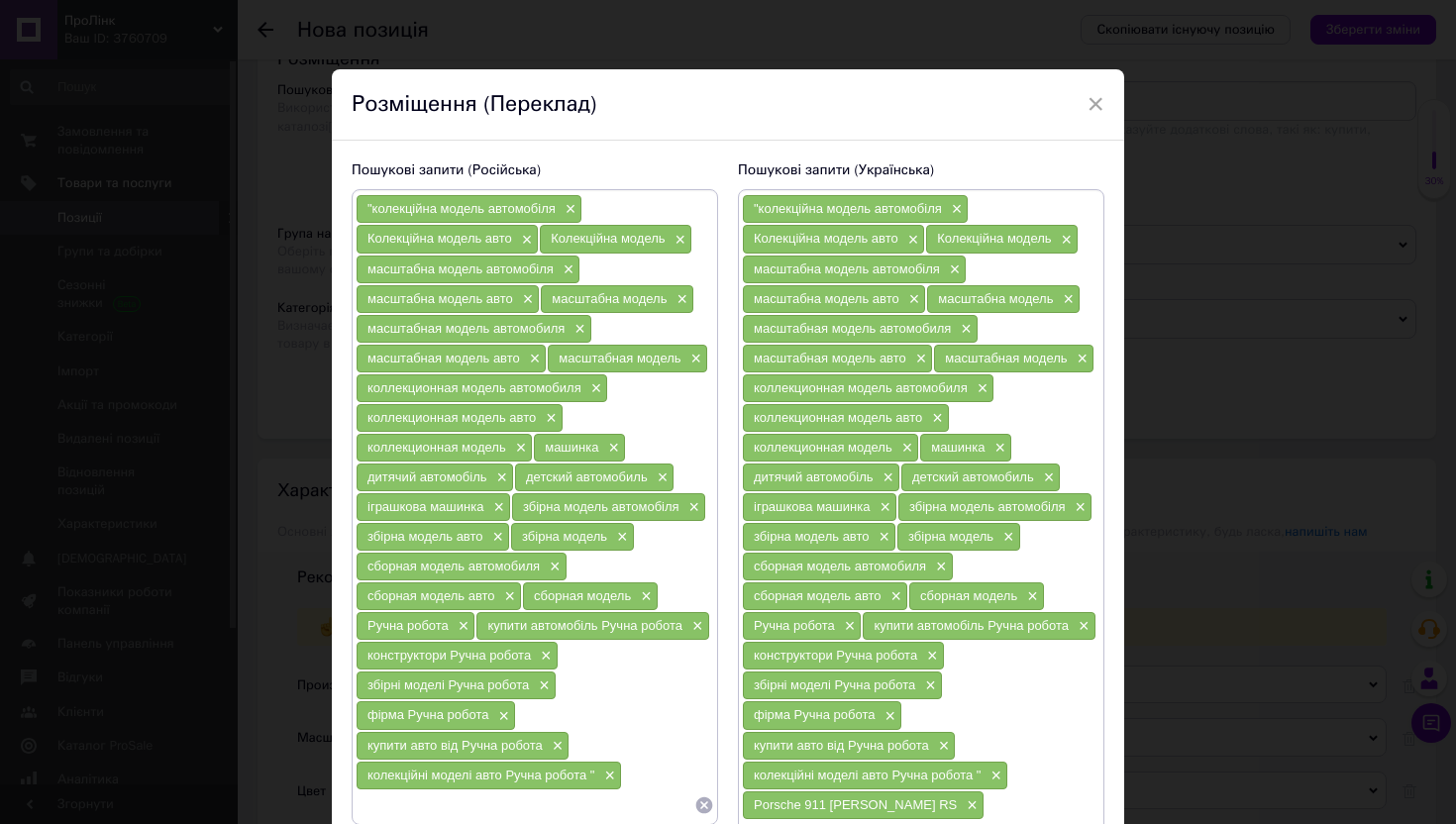 click at bounding box center [525, 805] 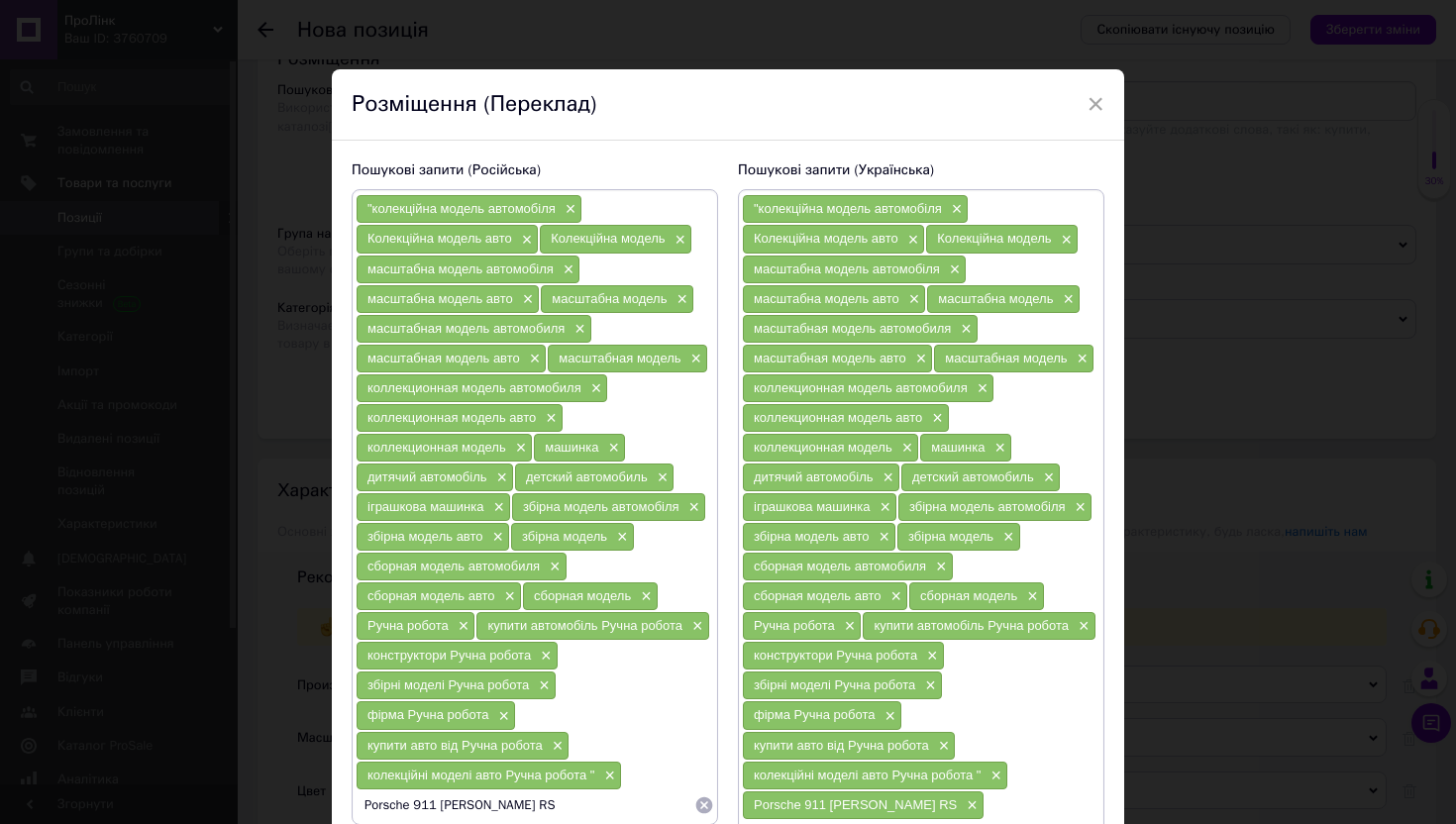 type 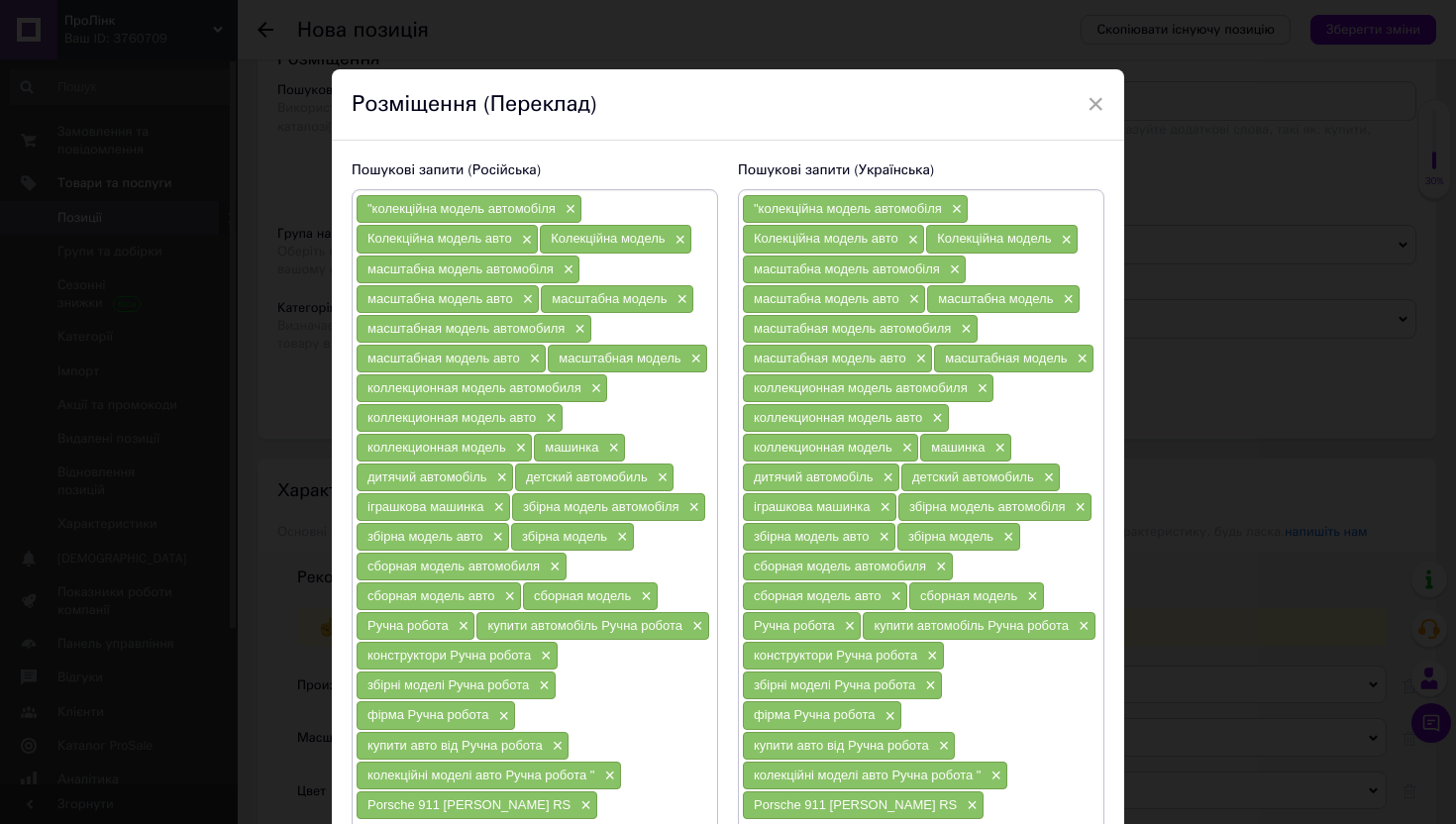 scroll, scrollTop: 195, scrollLeft: 0, axis: vertical 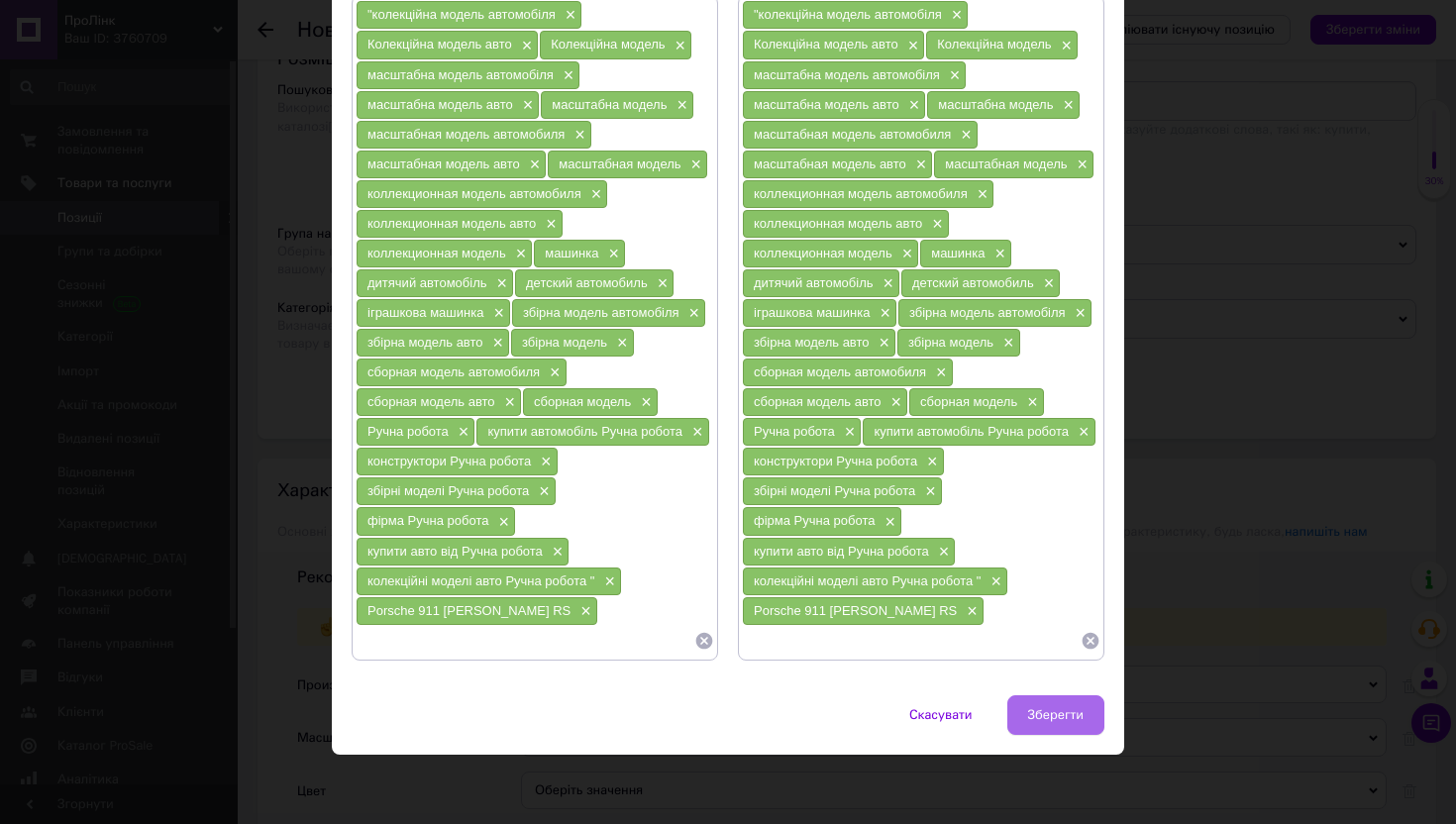 click on "Зберегти" at bounding box center [1056, 715] 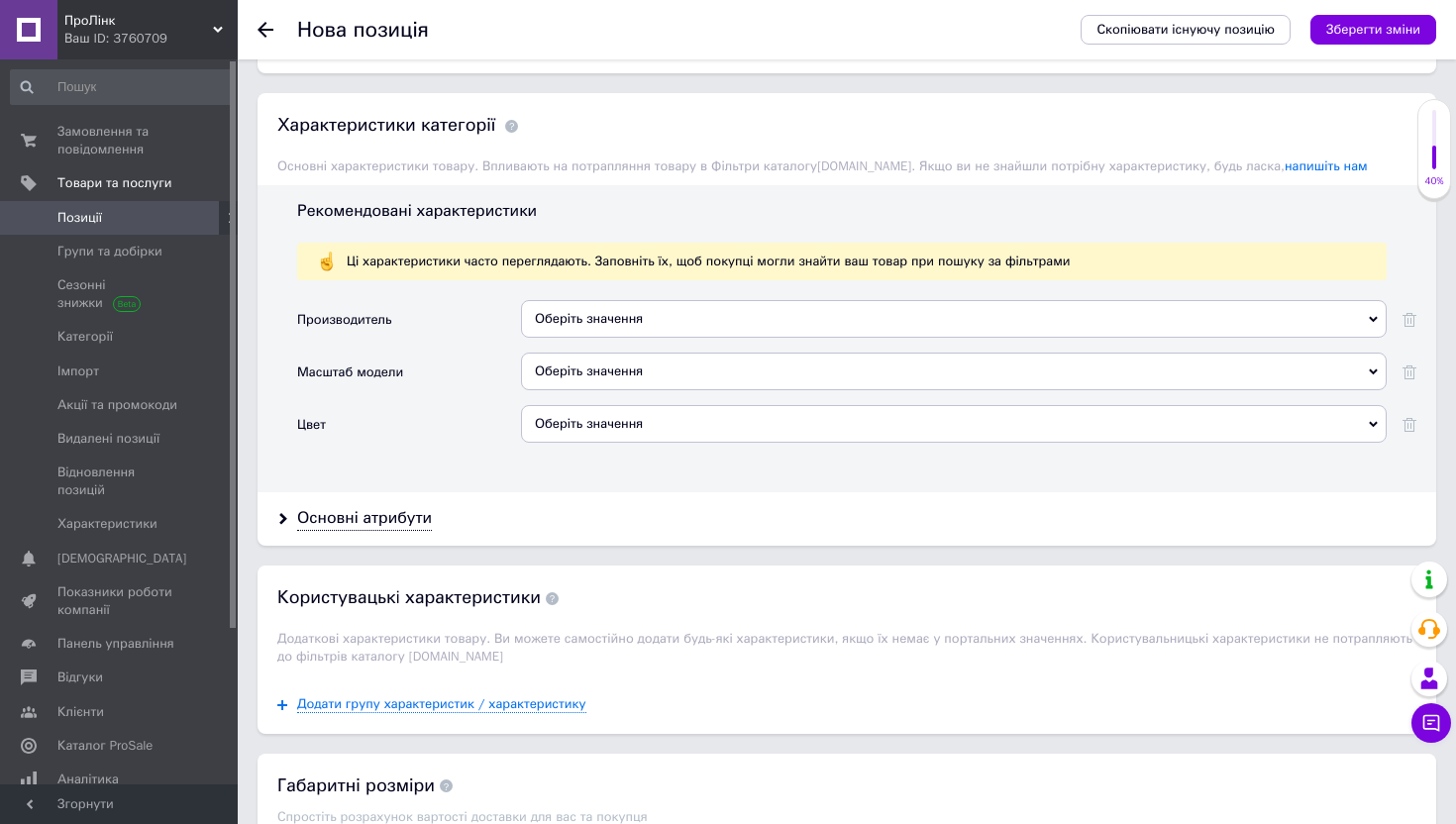 scroll, scrollTop: 2186, scrollLeft: 0, axis: vertical 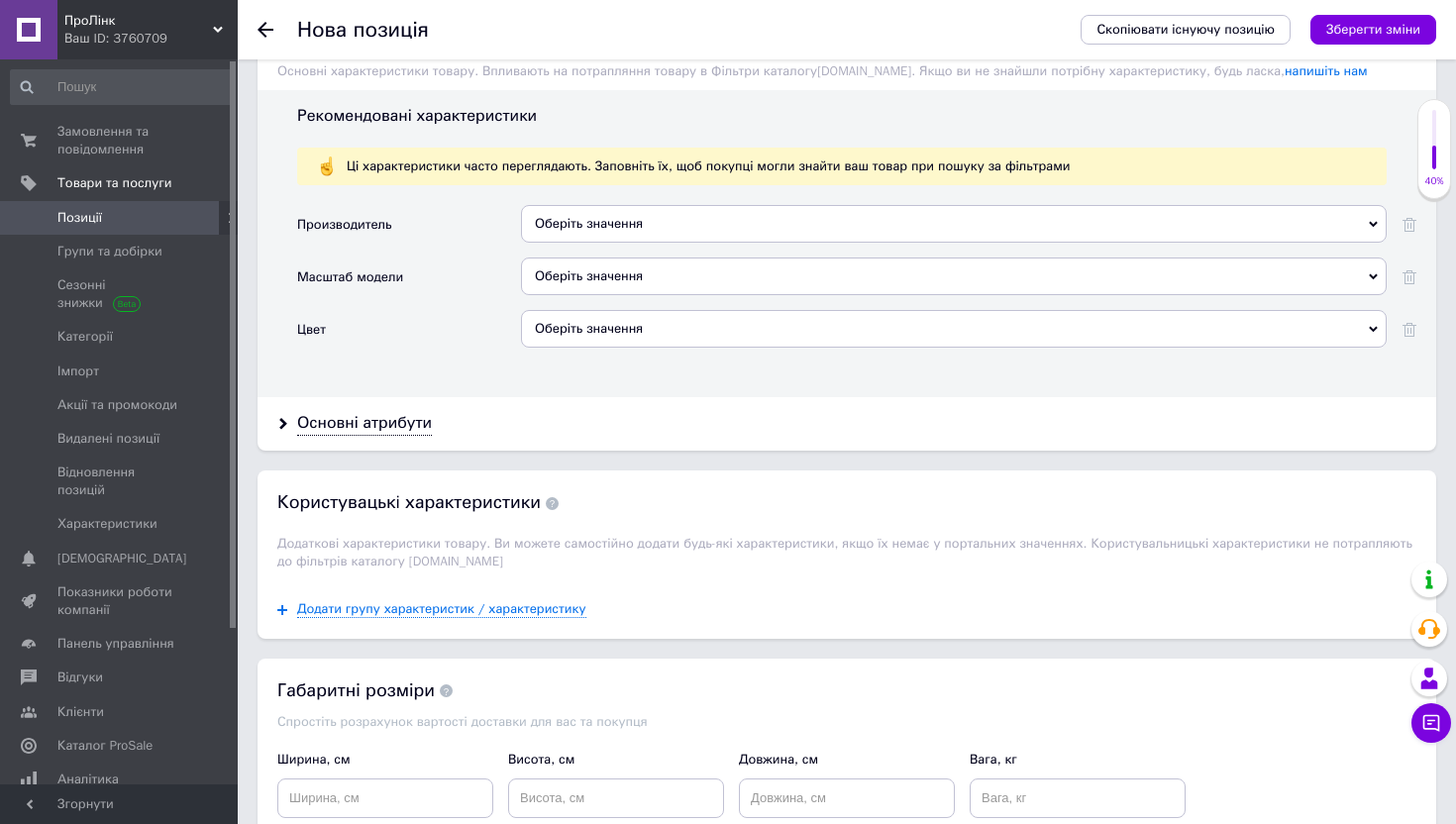 click on "Оберіть значення" at bounding box center [954, 224] 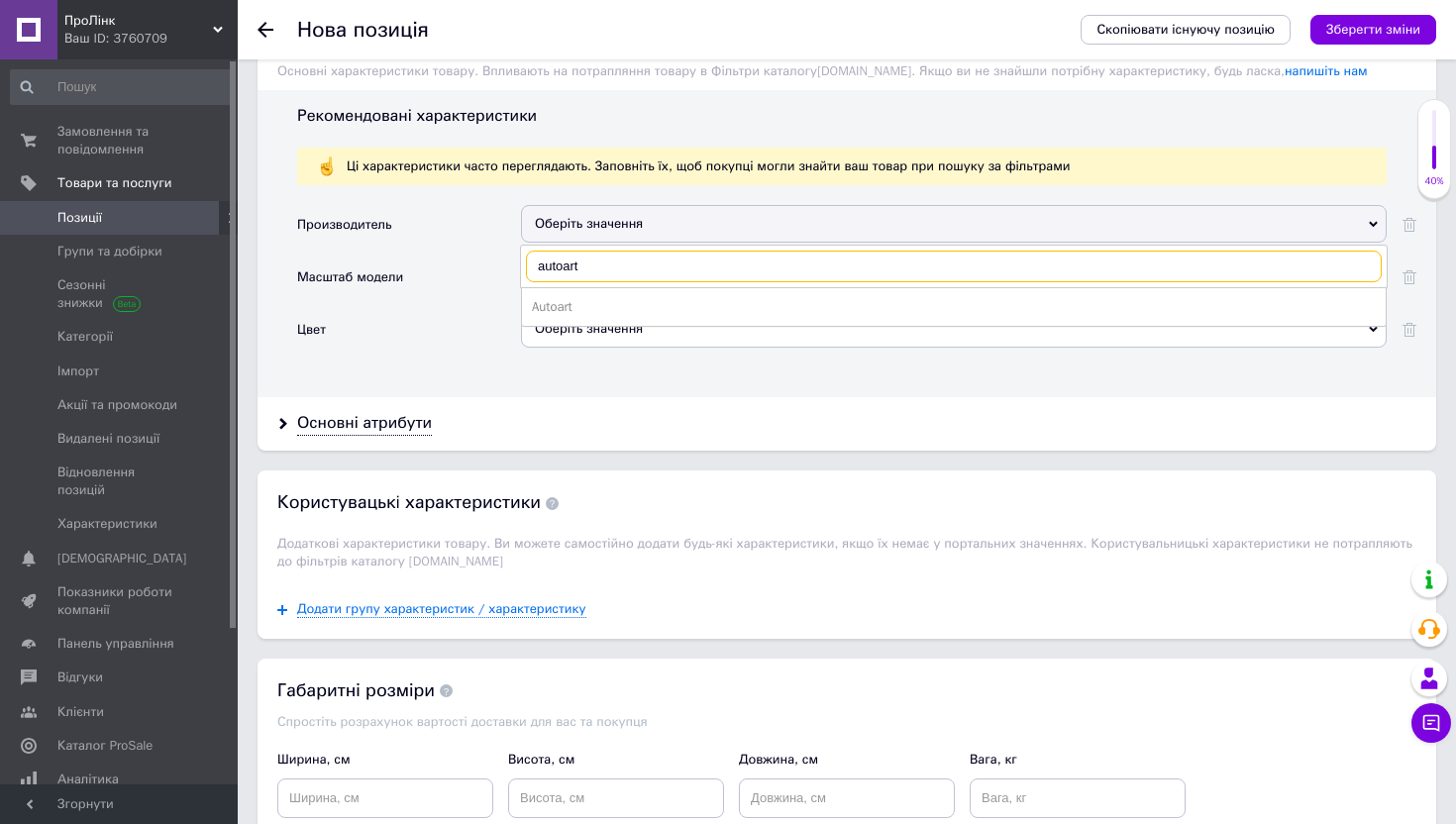scroll, scrollTop: 0, scrollLeft: 0, axis: both 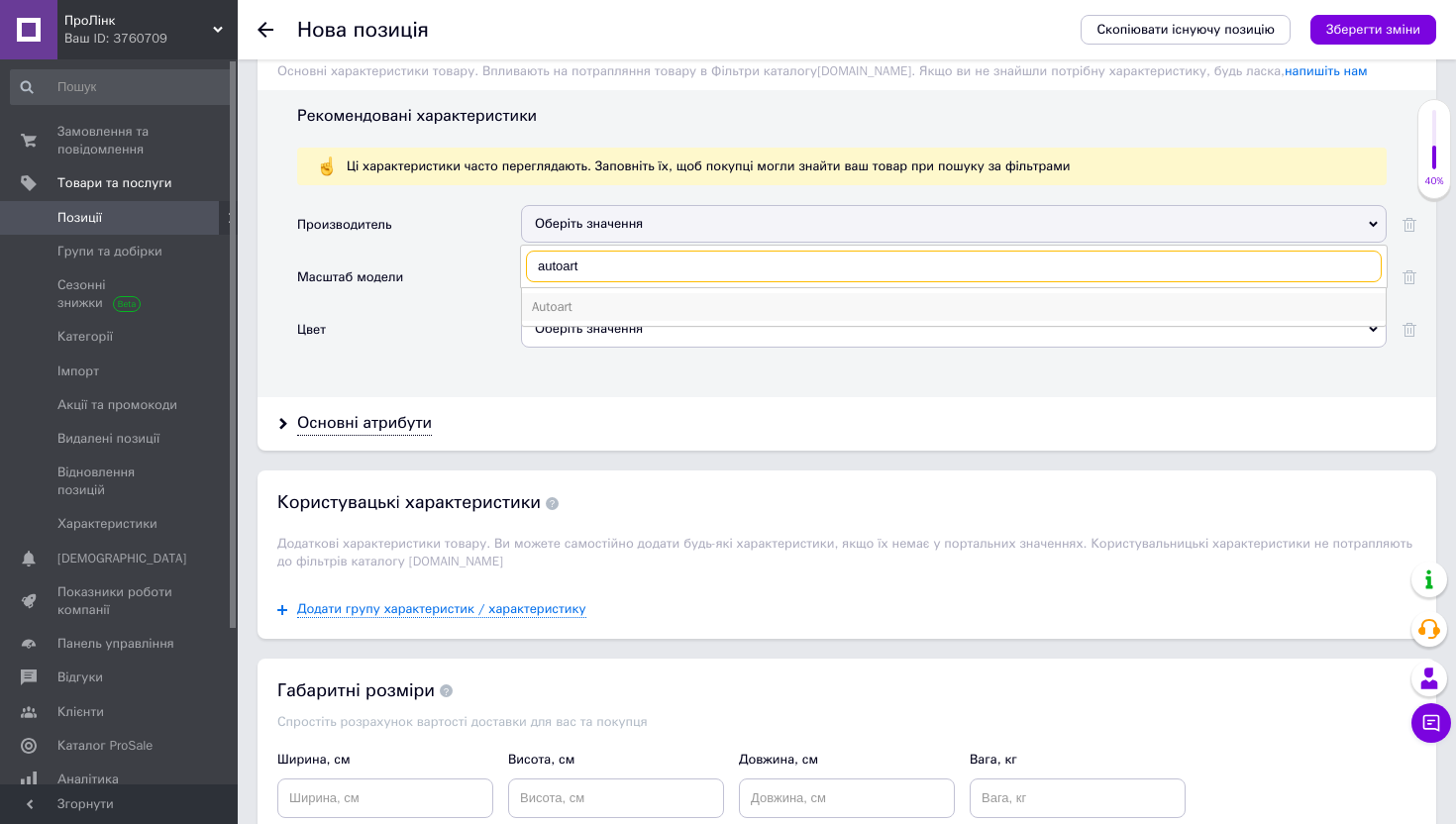 type on "autoart" 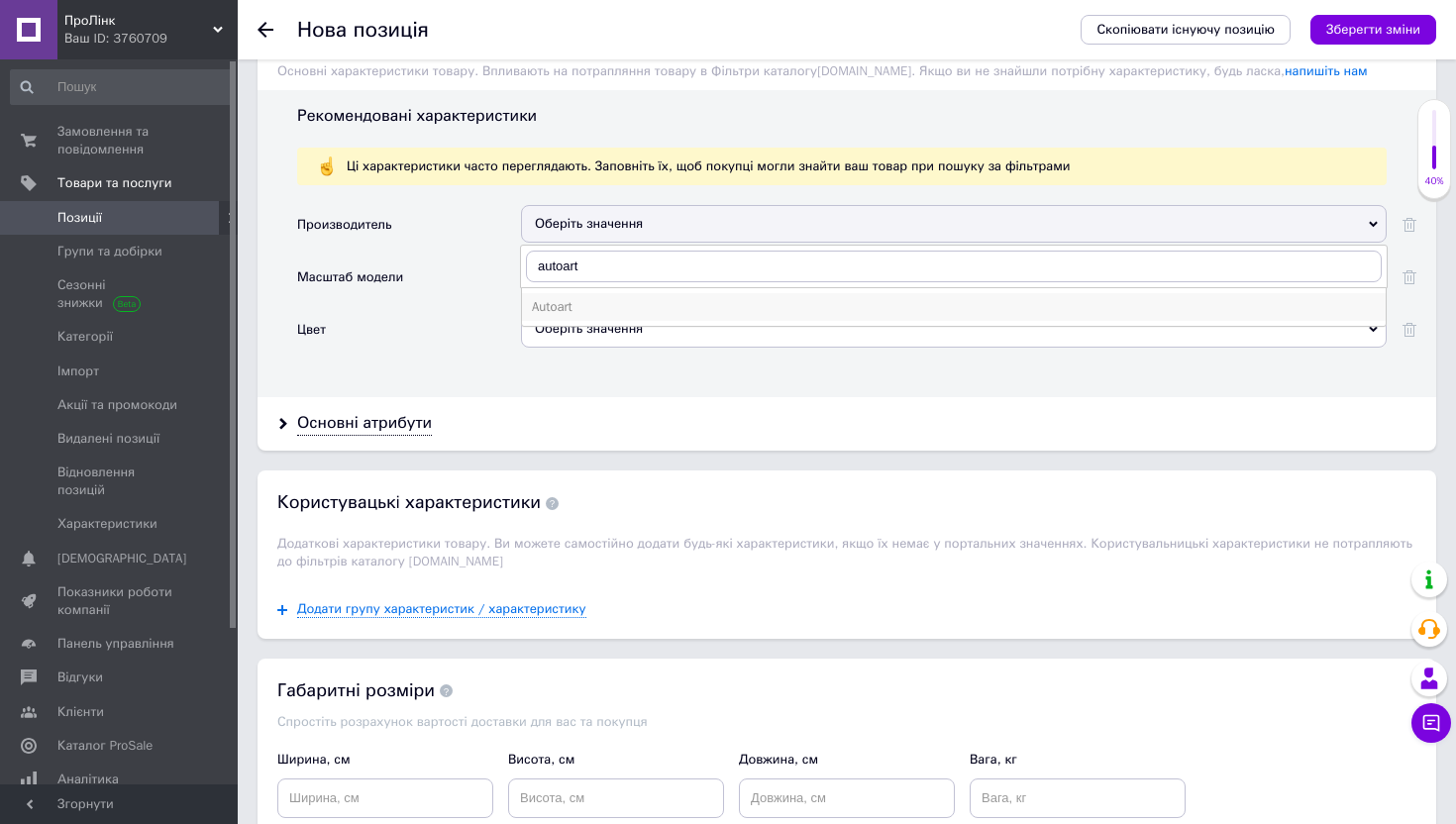 click on "Autoart" at bounding box center [954, 307] 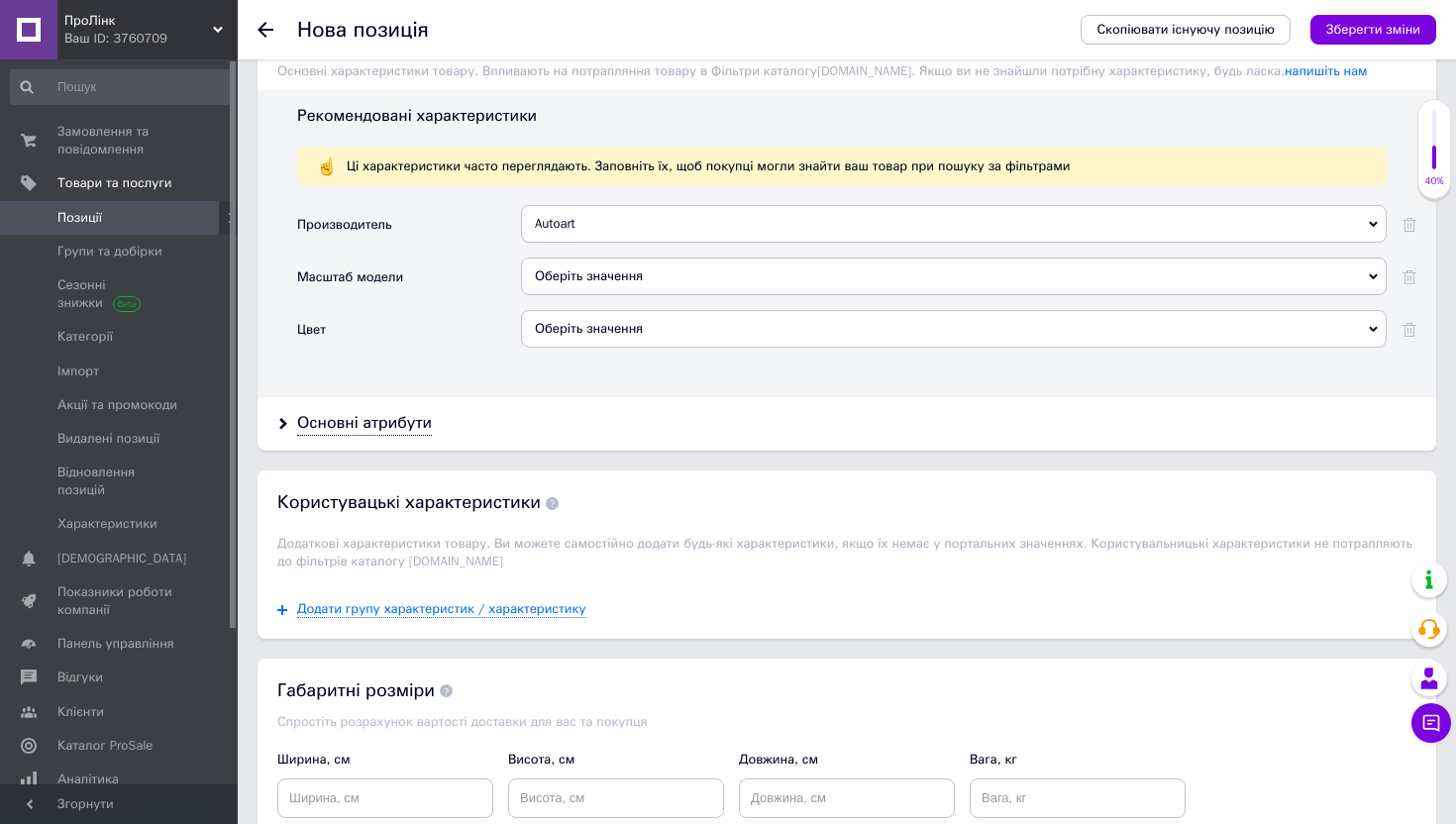 click on "Оберіть значення" at bounding box center [954, 276] 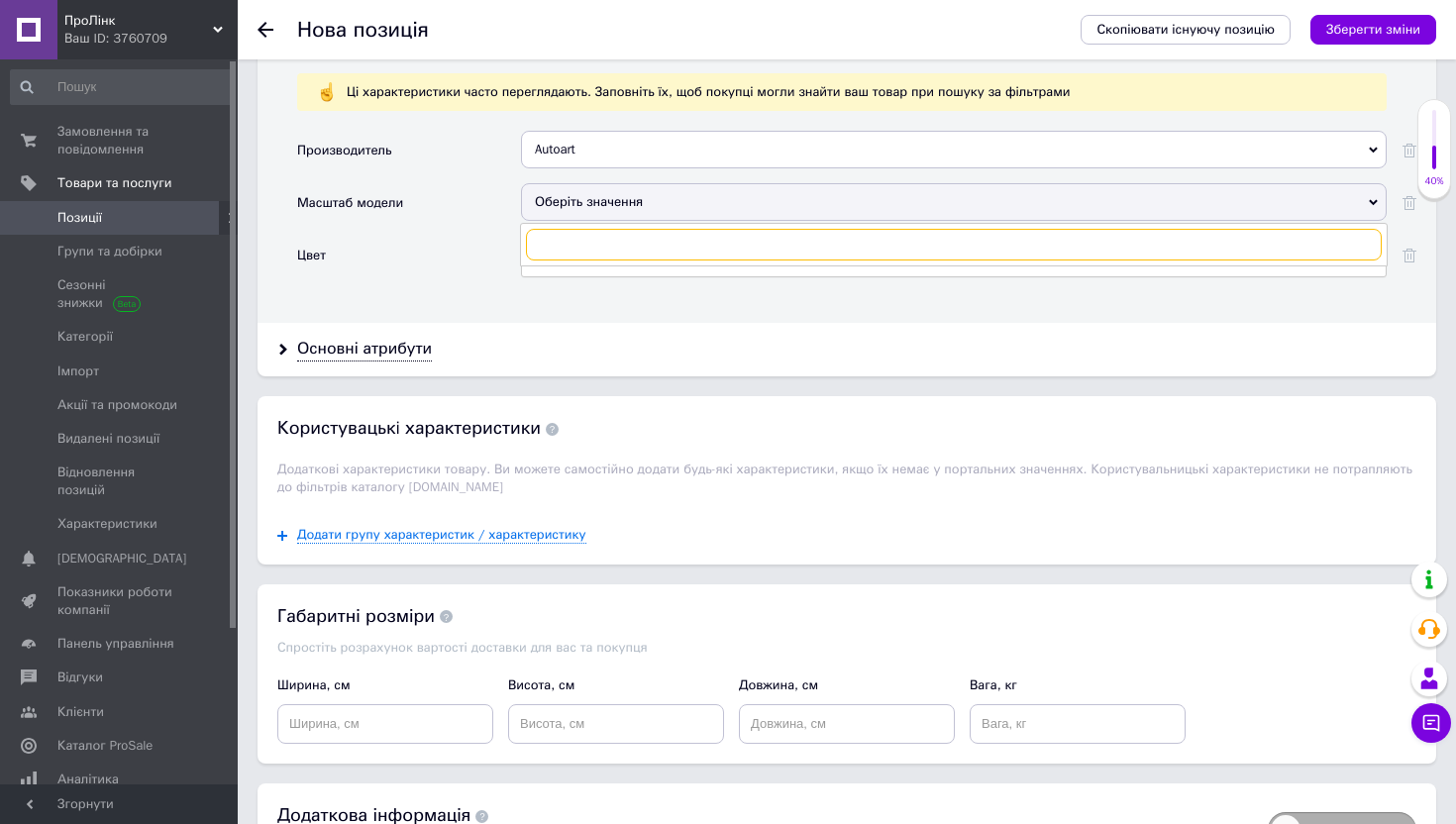 scroll, scrollTop: 2263, scrollLeft: 0, axis: vertical 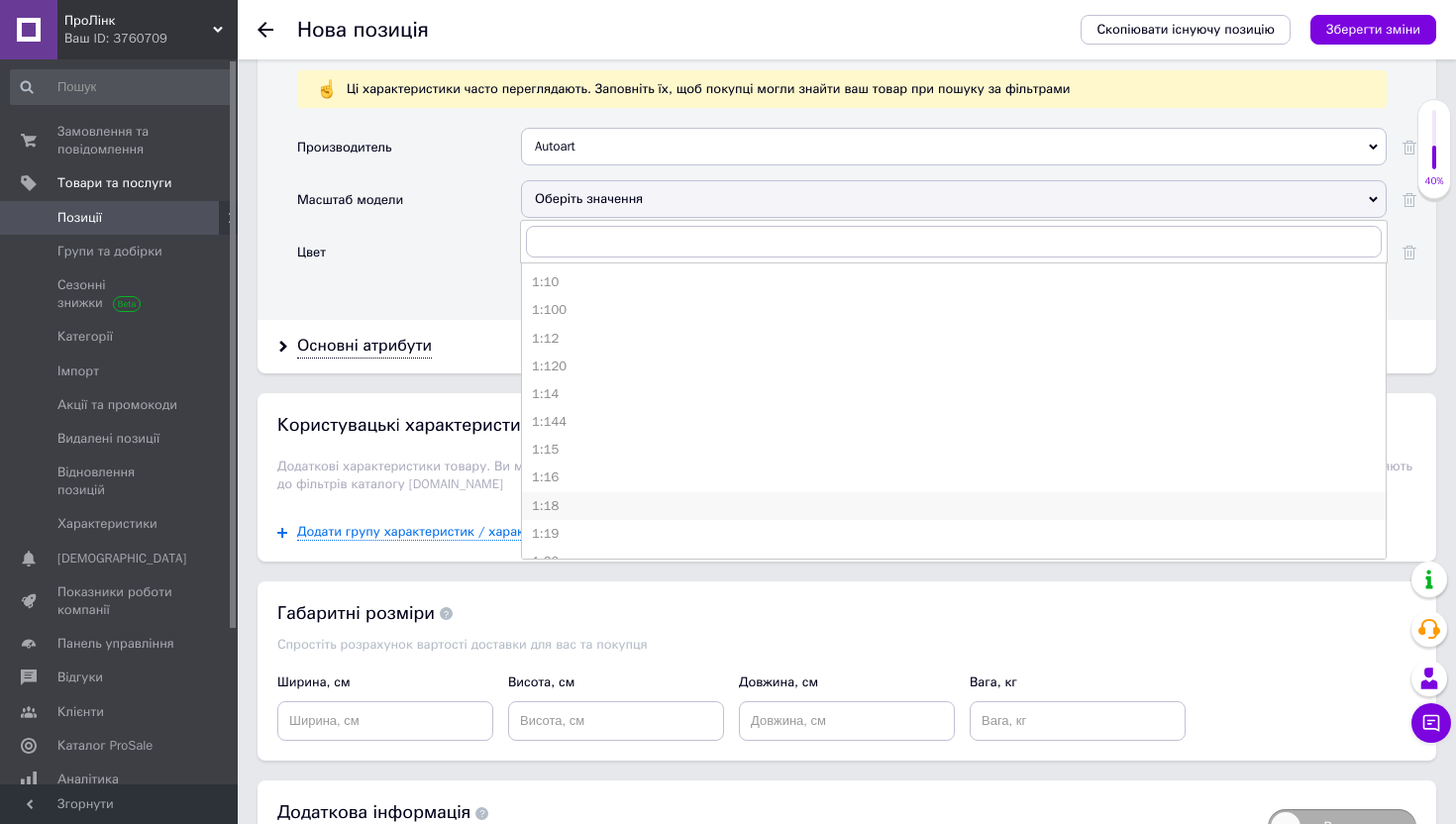click on "1:18" at bounding box center (954, 506) 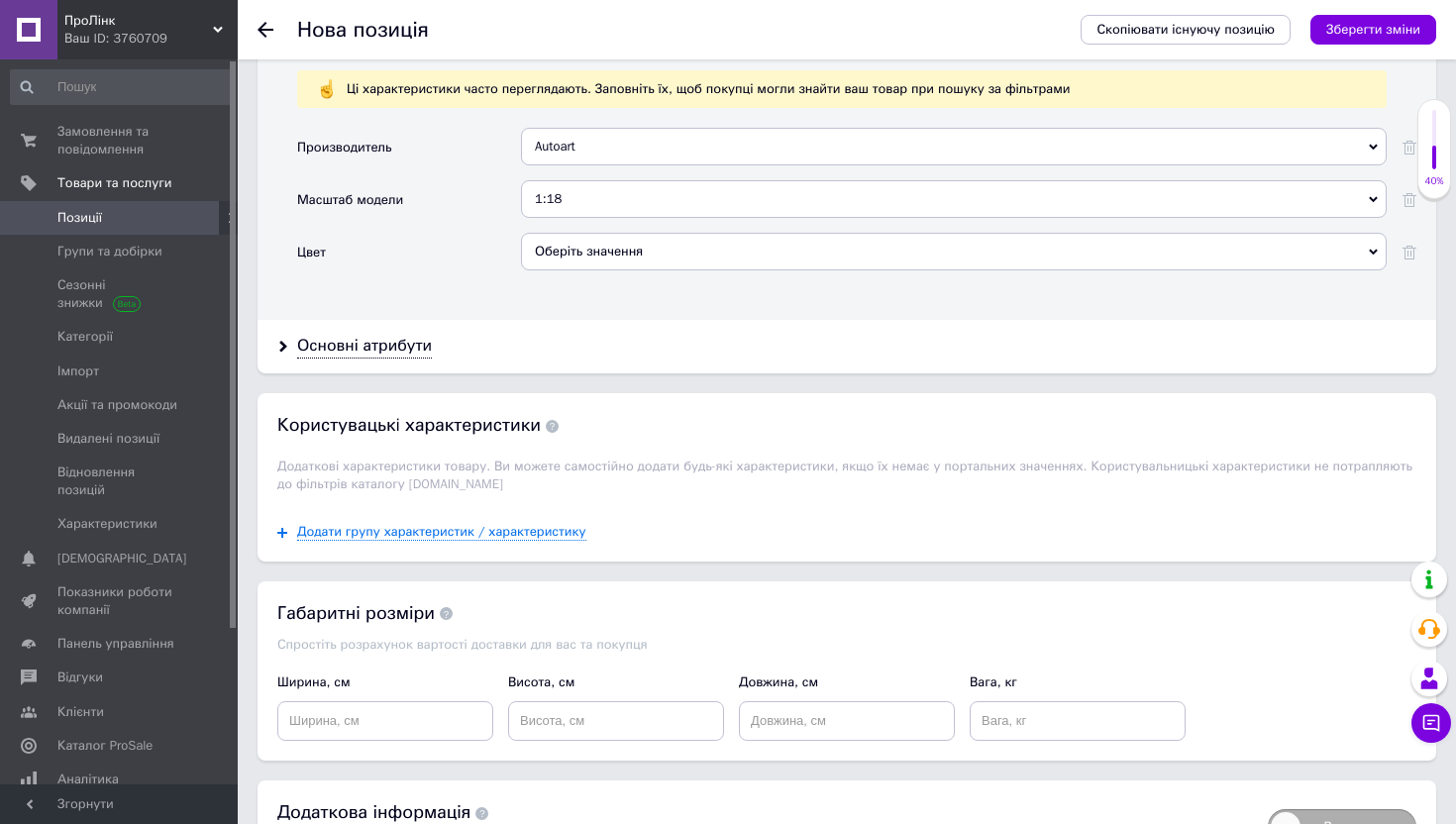 click on "Оберіть значення" at bounding box center (954, 252) 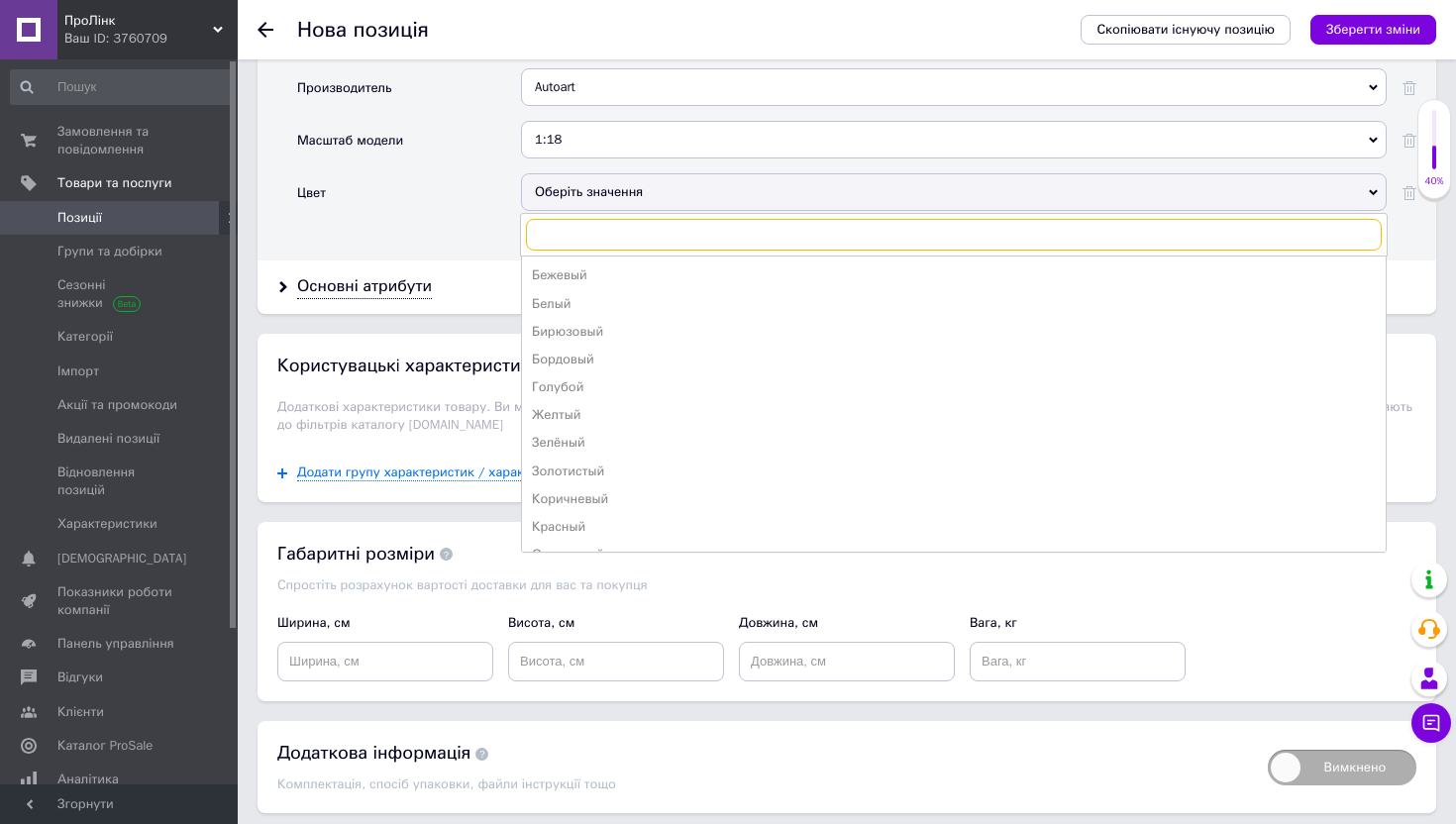 scroll, scrollTop: 2324, scrollLeft: 0, axis: vertical 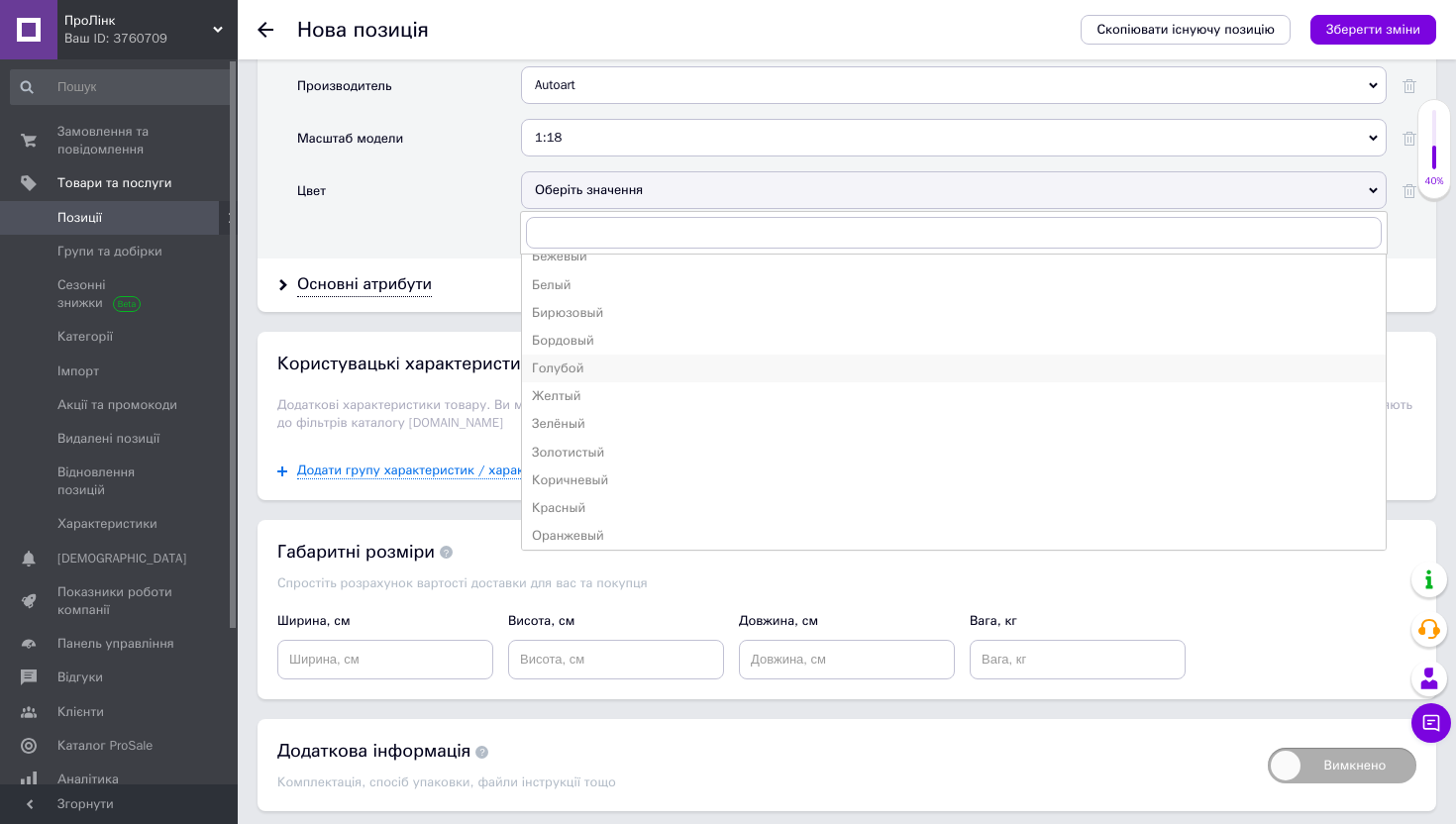click on "Желтый" at bounding box center [954, 396] 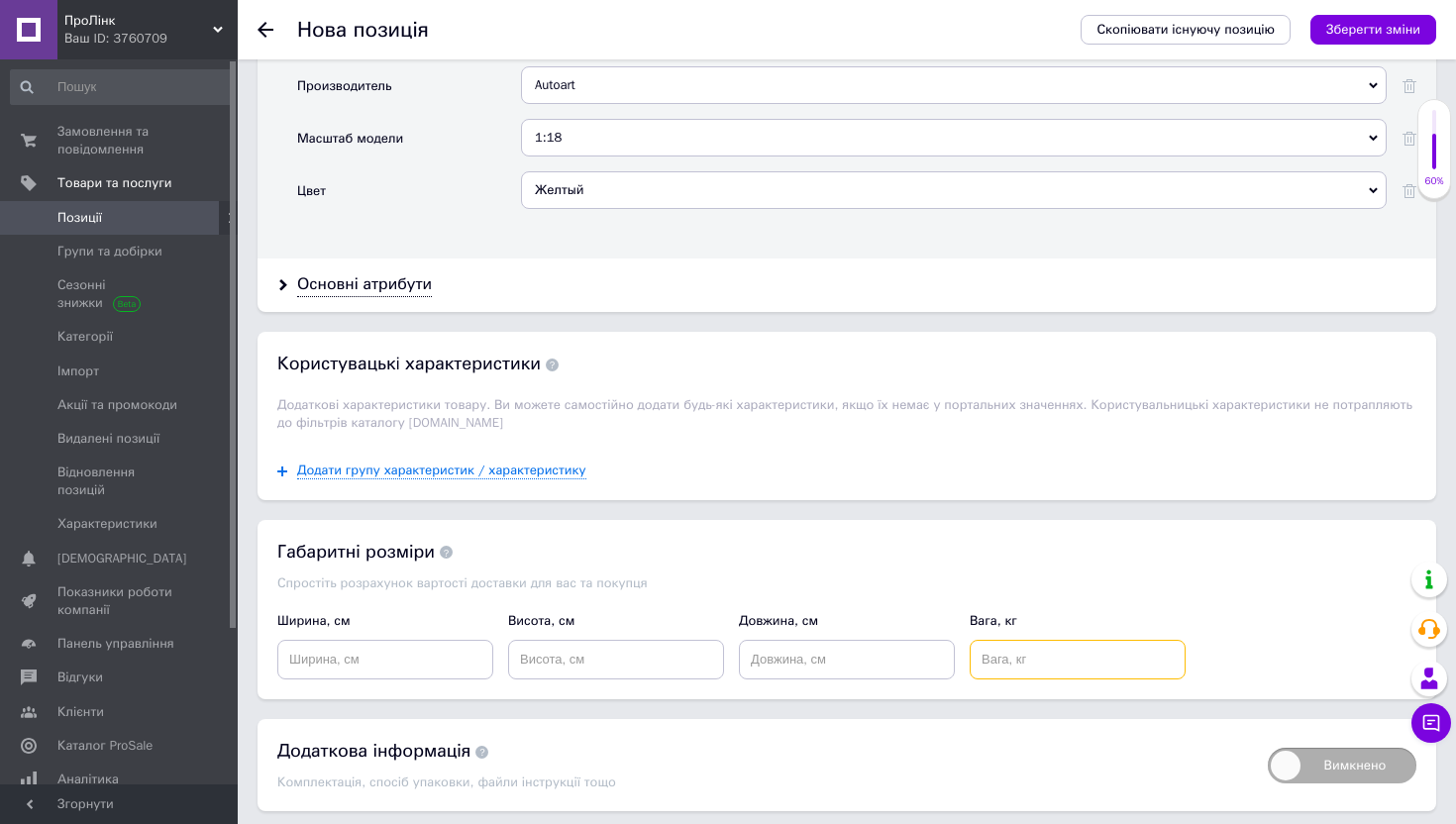 click at bounding box center [1078, 660] 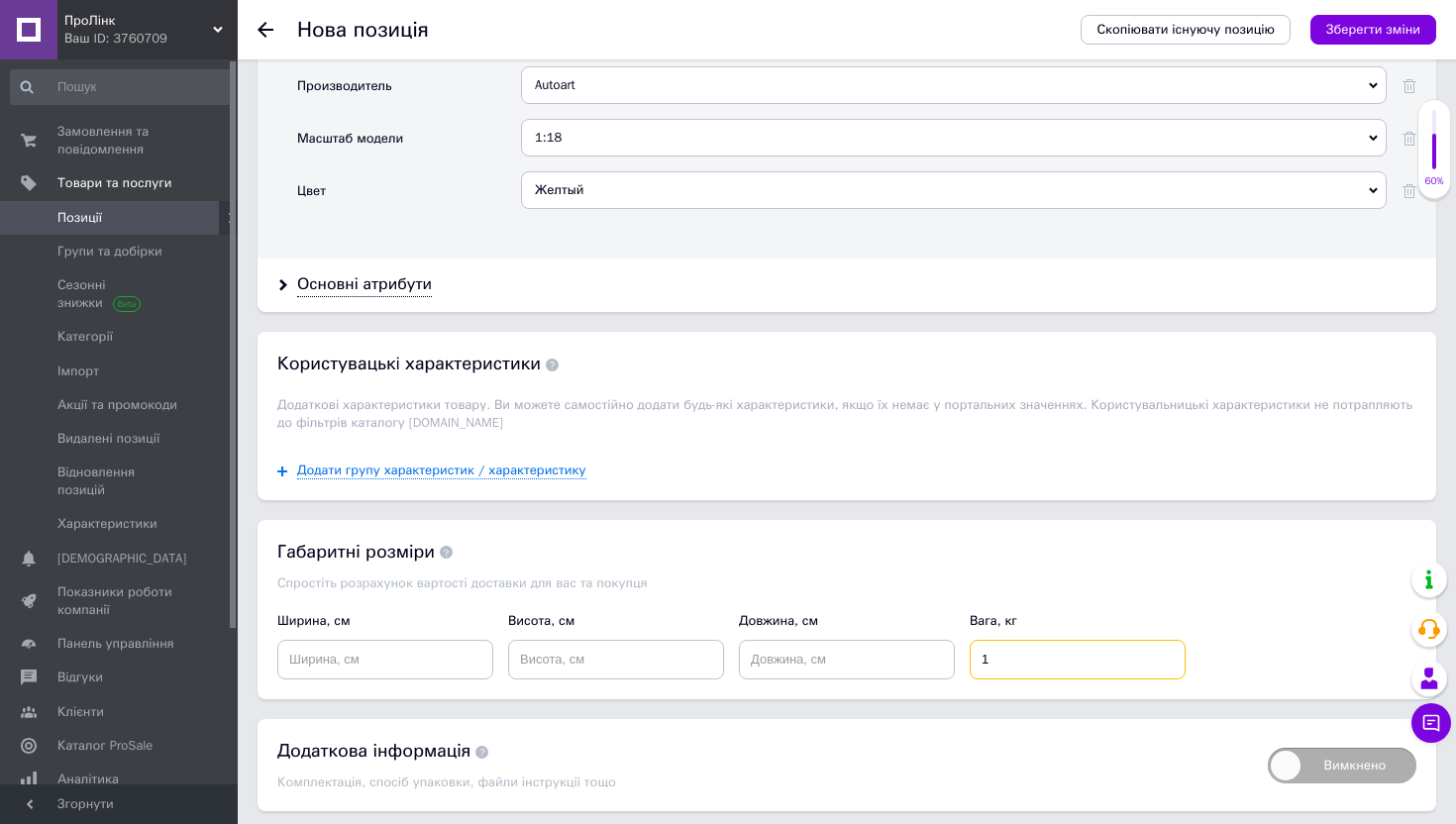 type on "1" 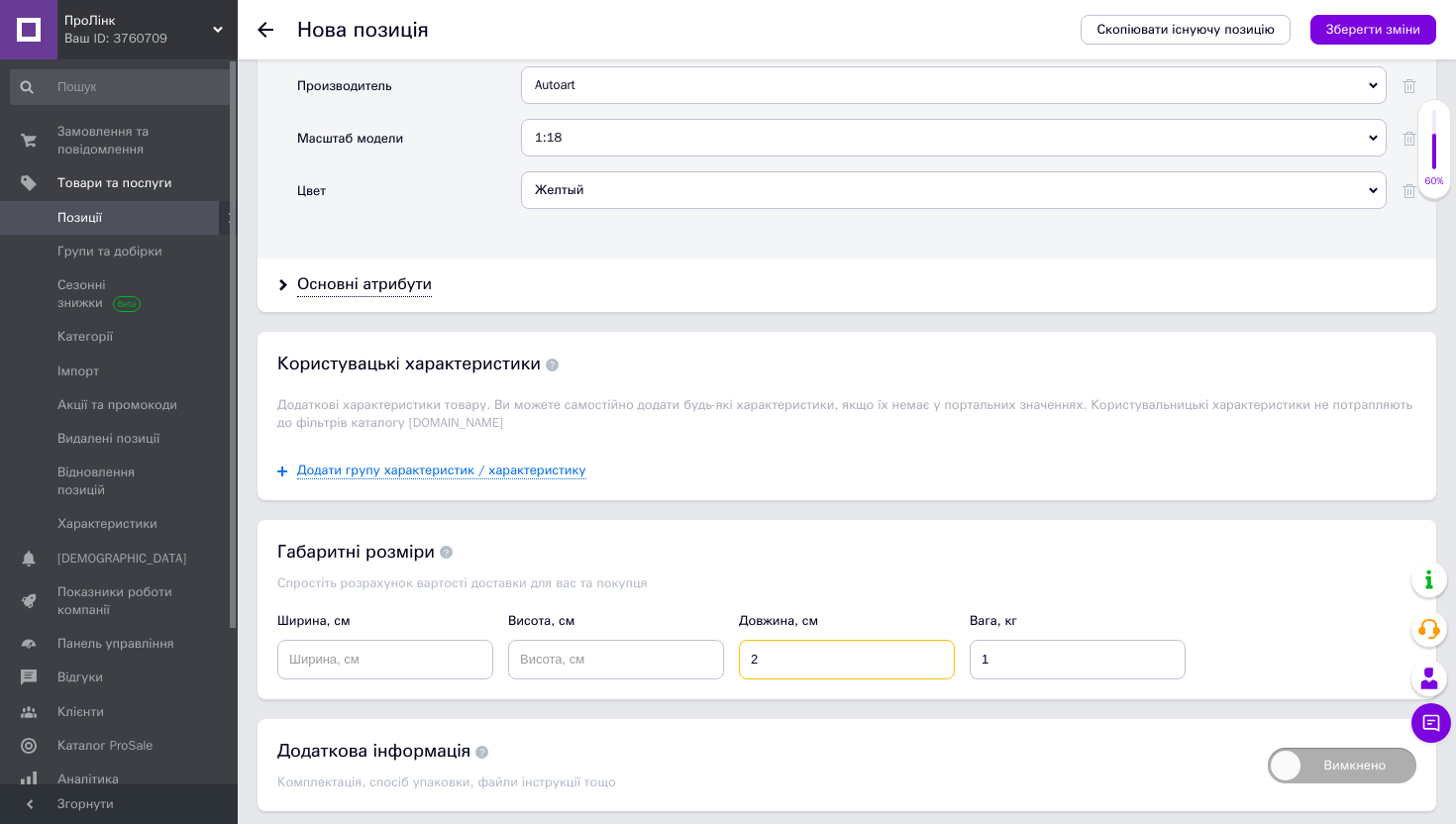 click on "2" at bounding box center [847, 660] 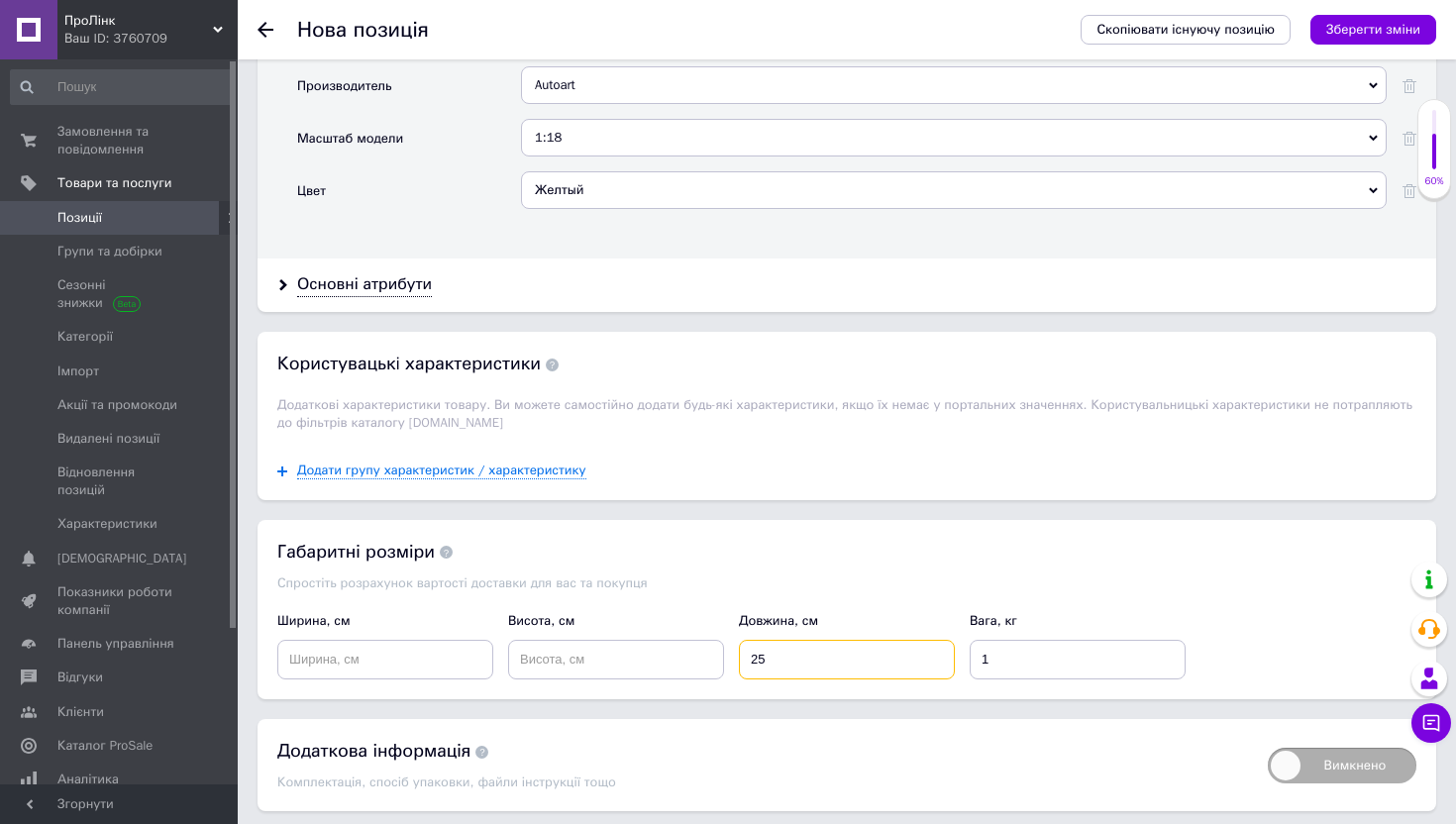 type on "25" 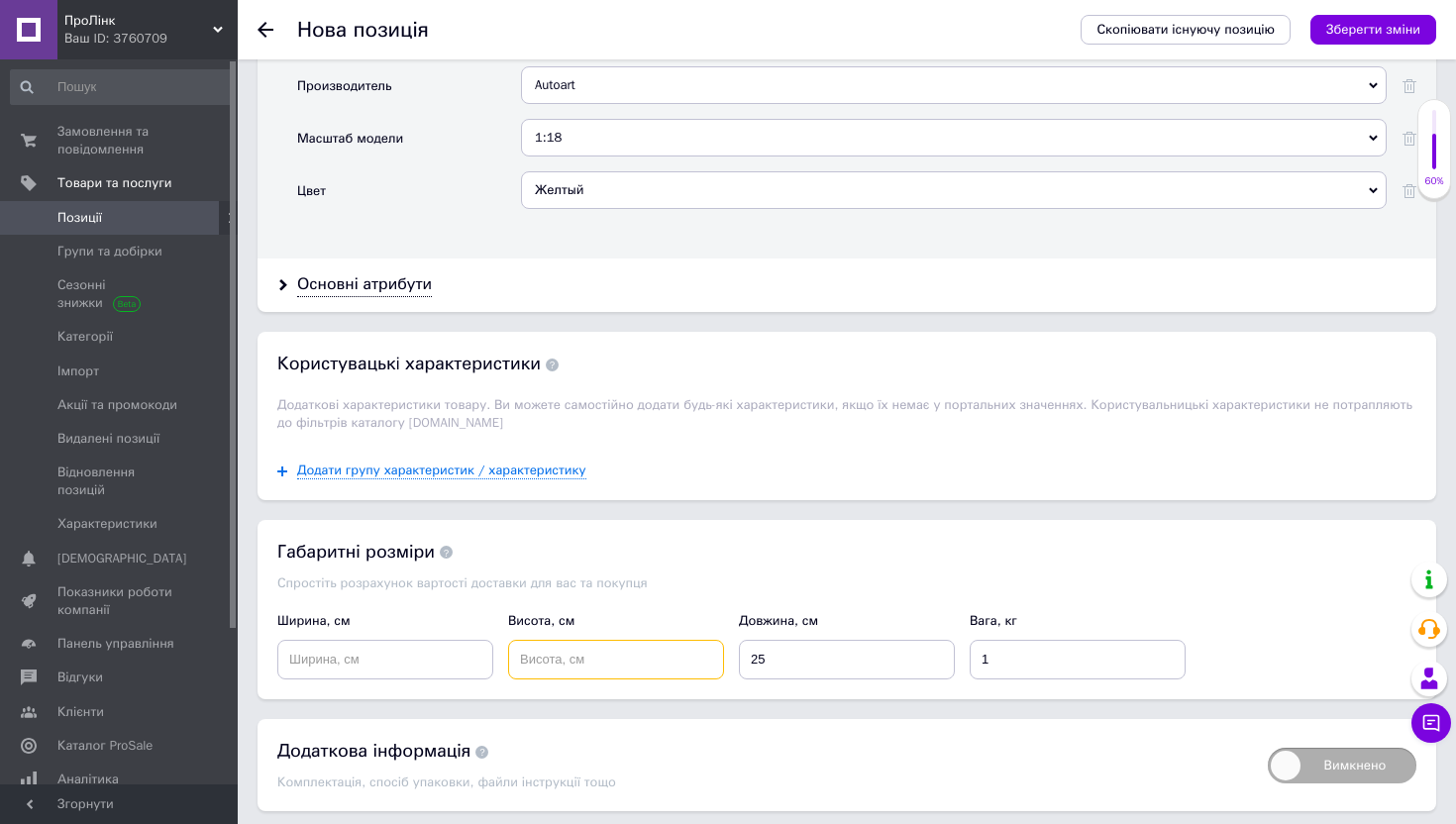 click at bounding box center [616, 660] 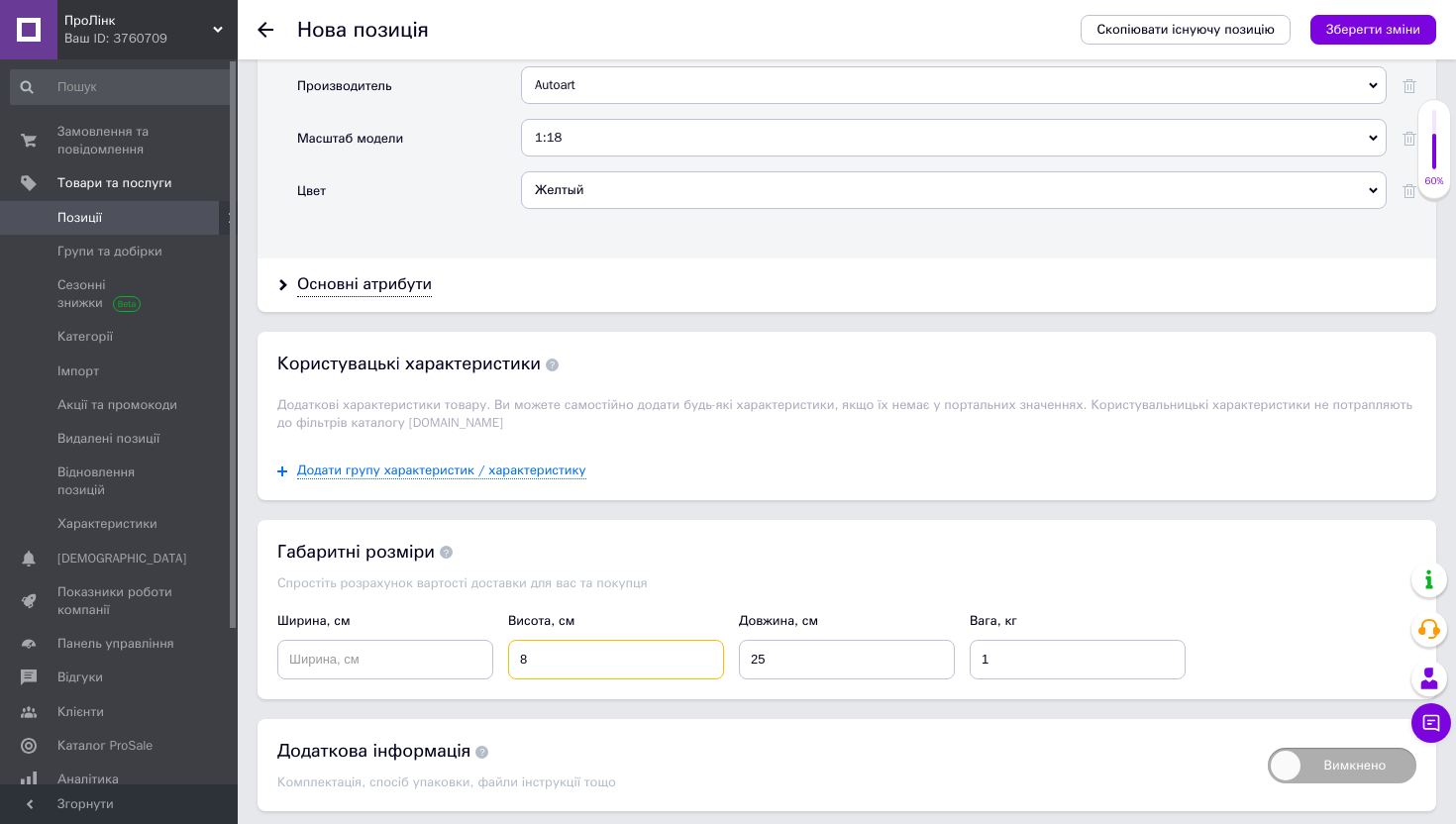 type on "8" 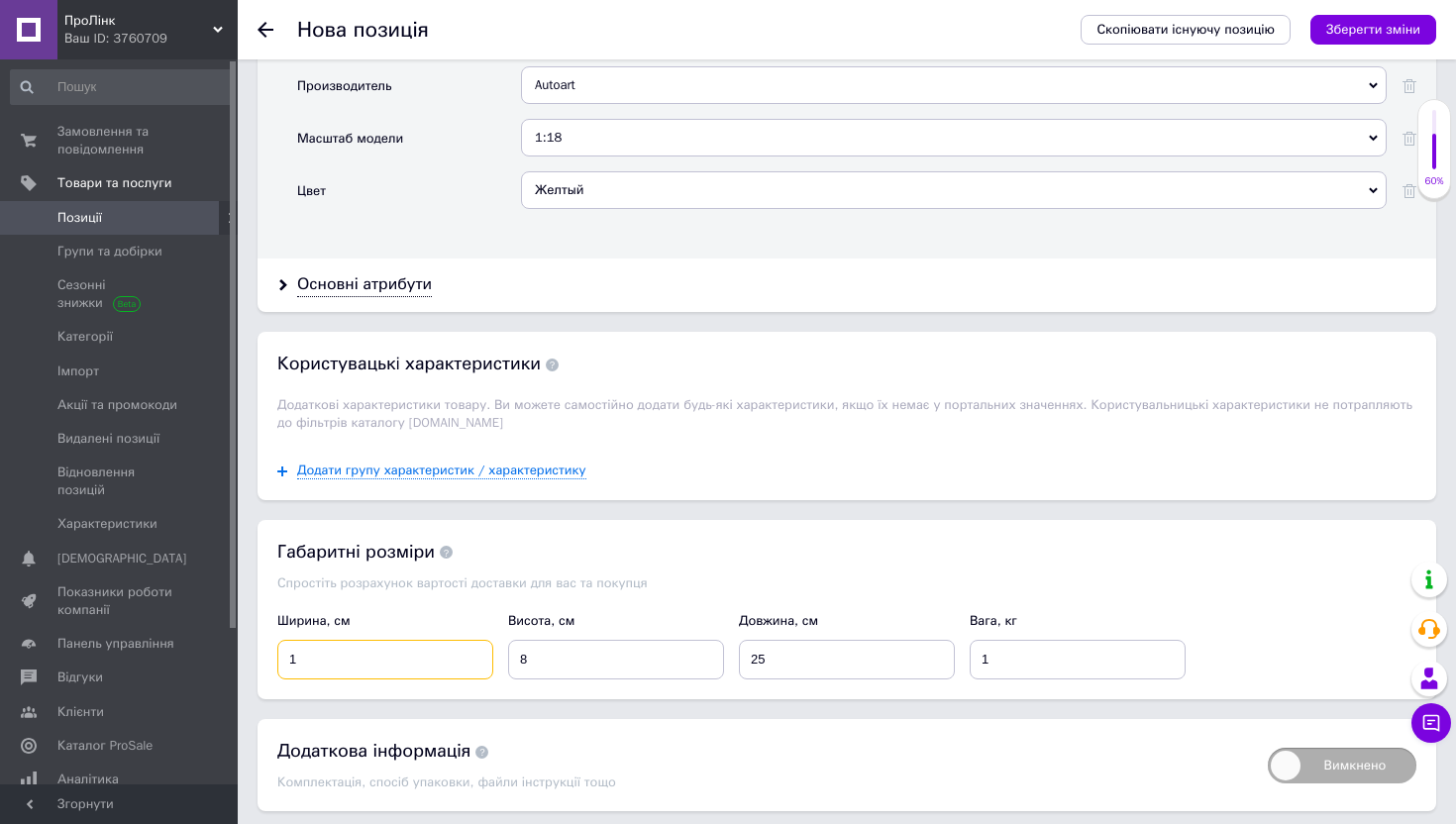 click on "1" at bounding box center (385, 660) 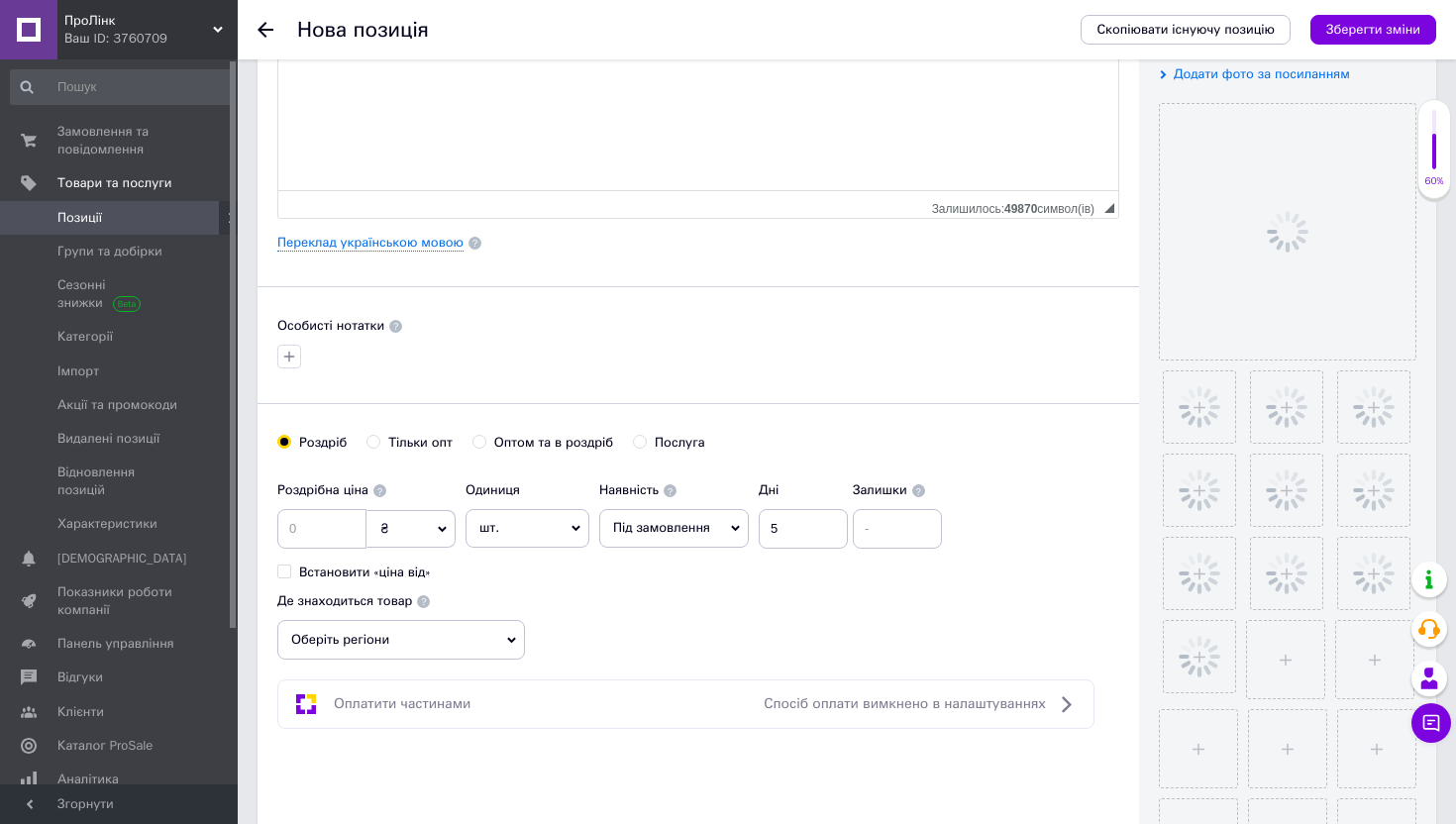 scroll, scrollTop: 138, scrollLeft: 0, axis: vertical 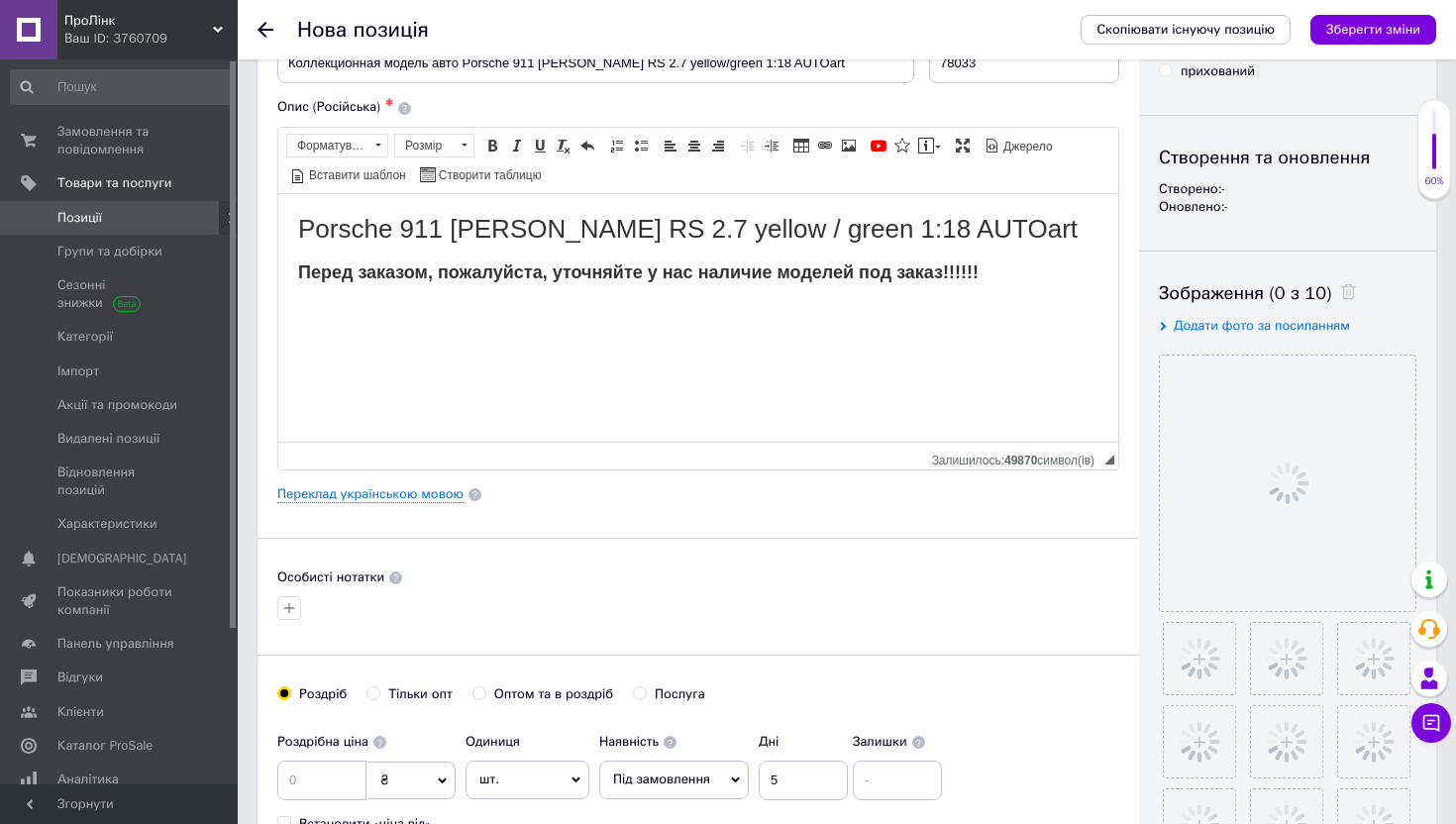type on "10" 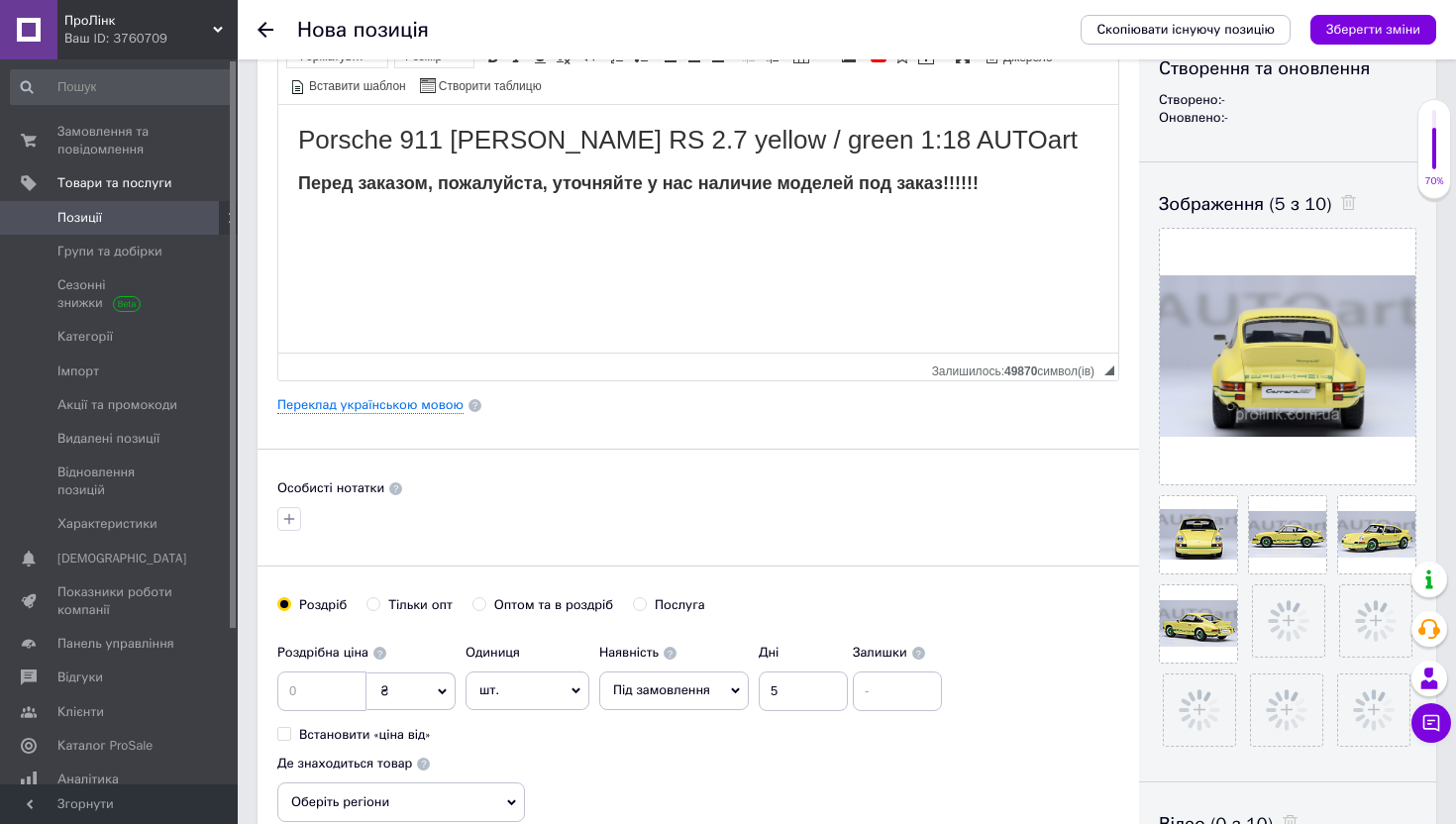 scroll, scrollTop: 329, scrollLeft: 0, axis: vertical 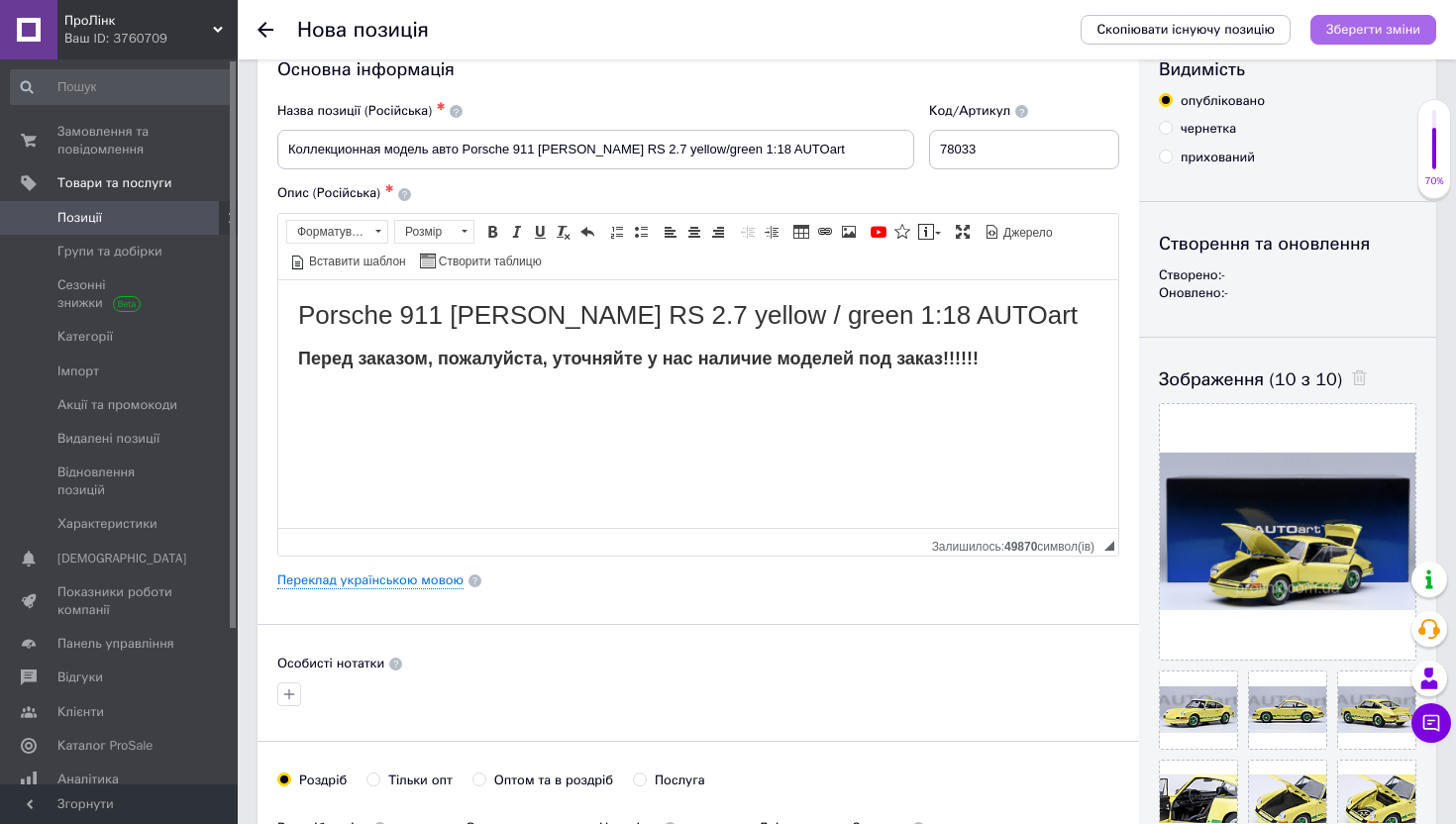 click on "Зберегти зміни" at bounding box center [1373, 29] 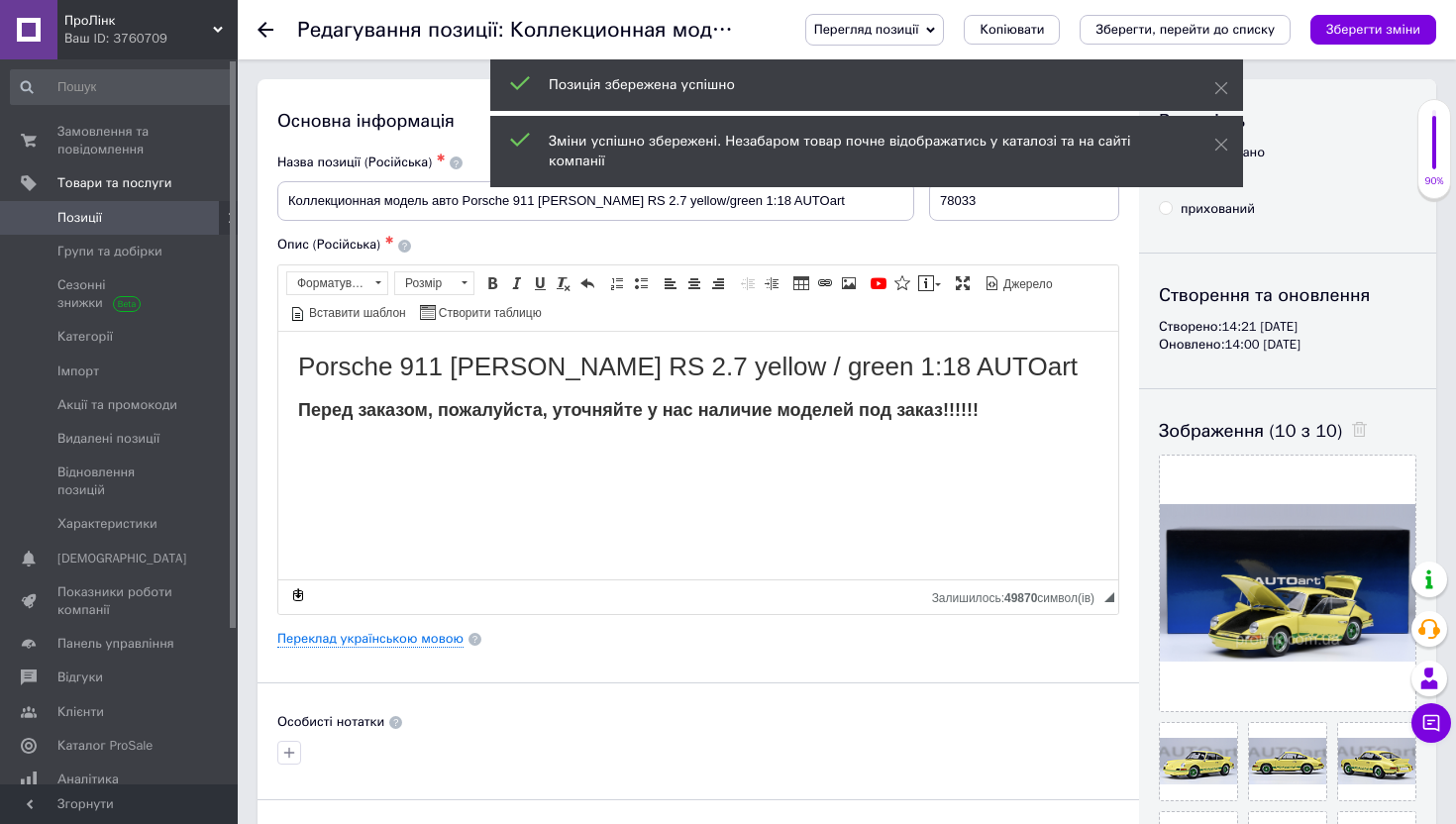 scroll, scrollTop: 0, scrollLeft: 0, axis: both 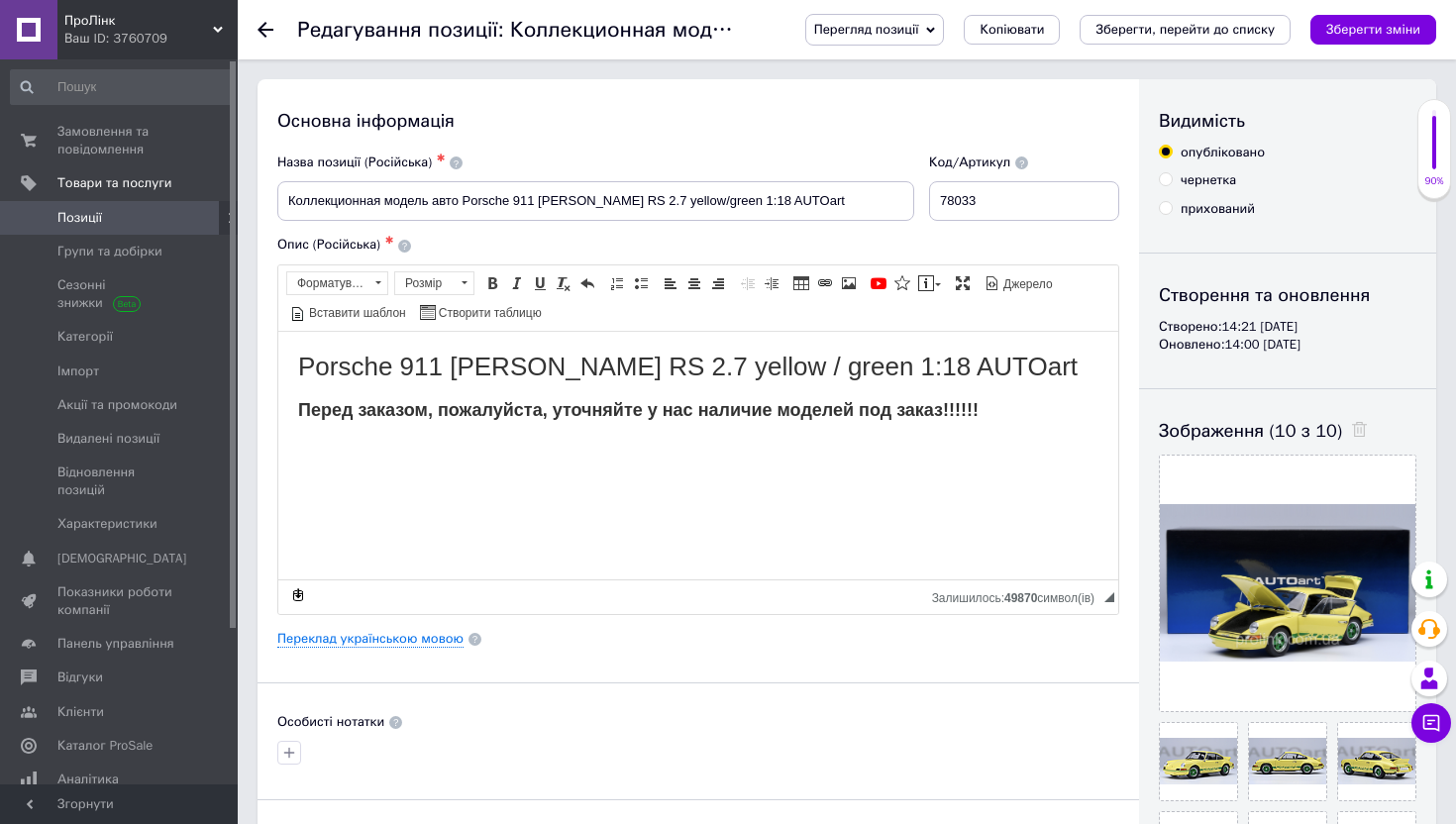 click 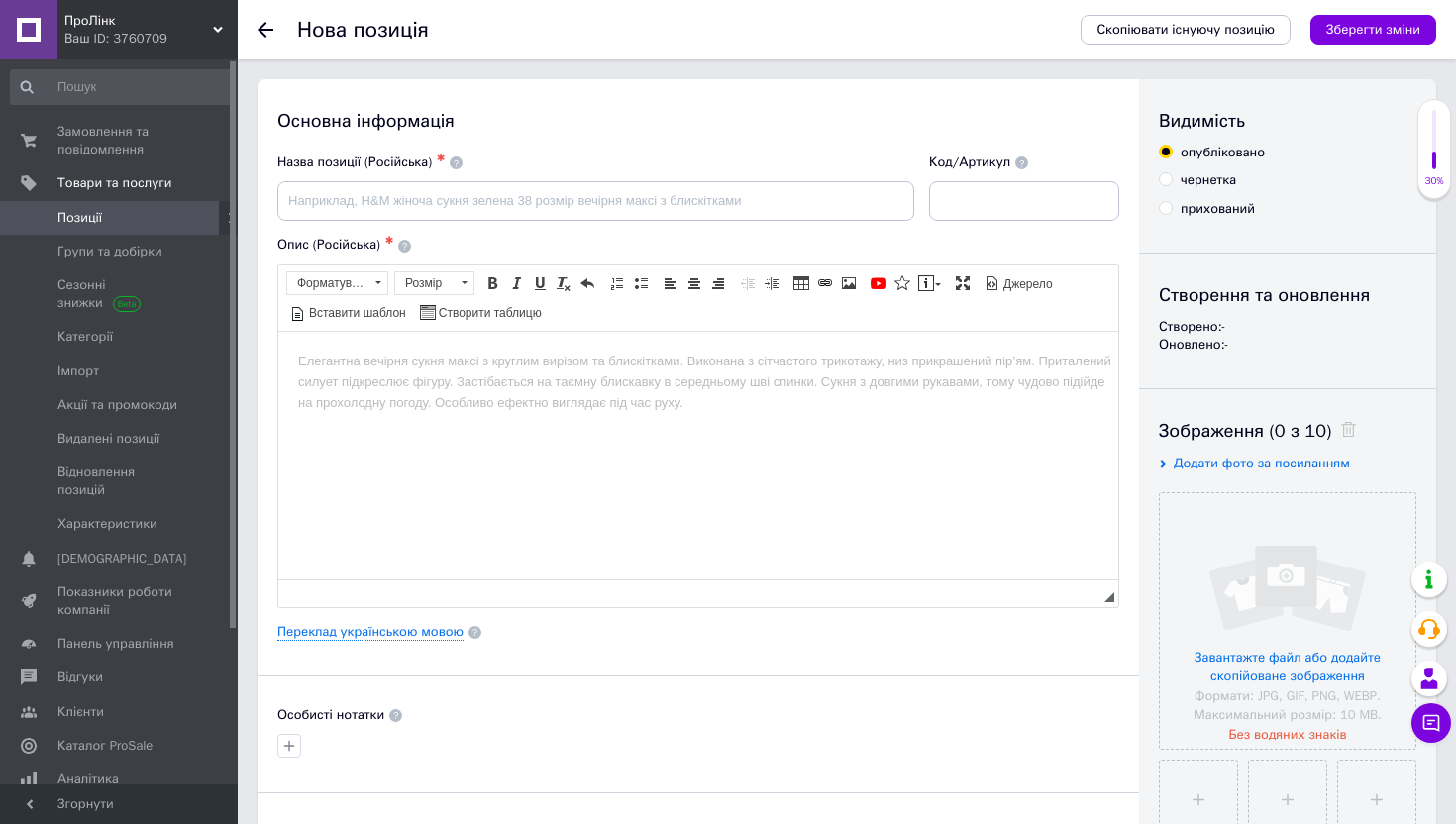 scroll, scrollTop: 0, scrollLeft: 0, axis: both 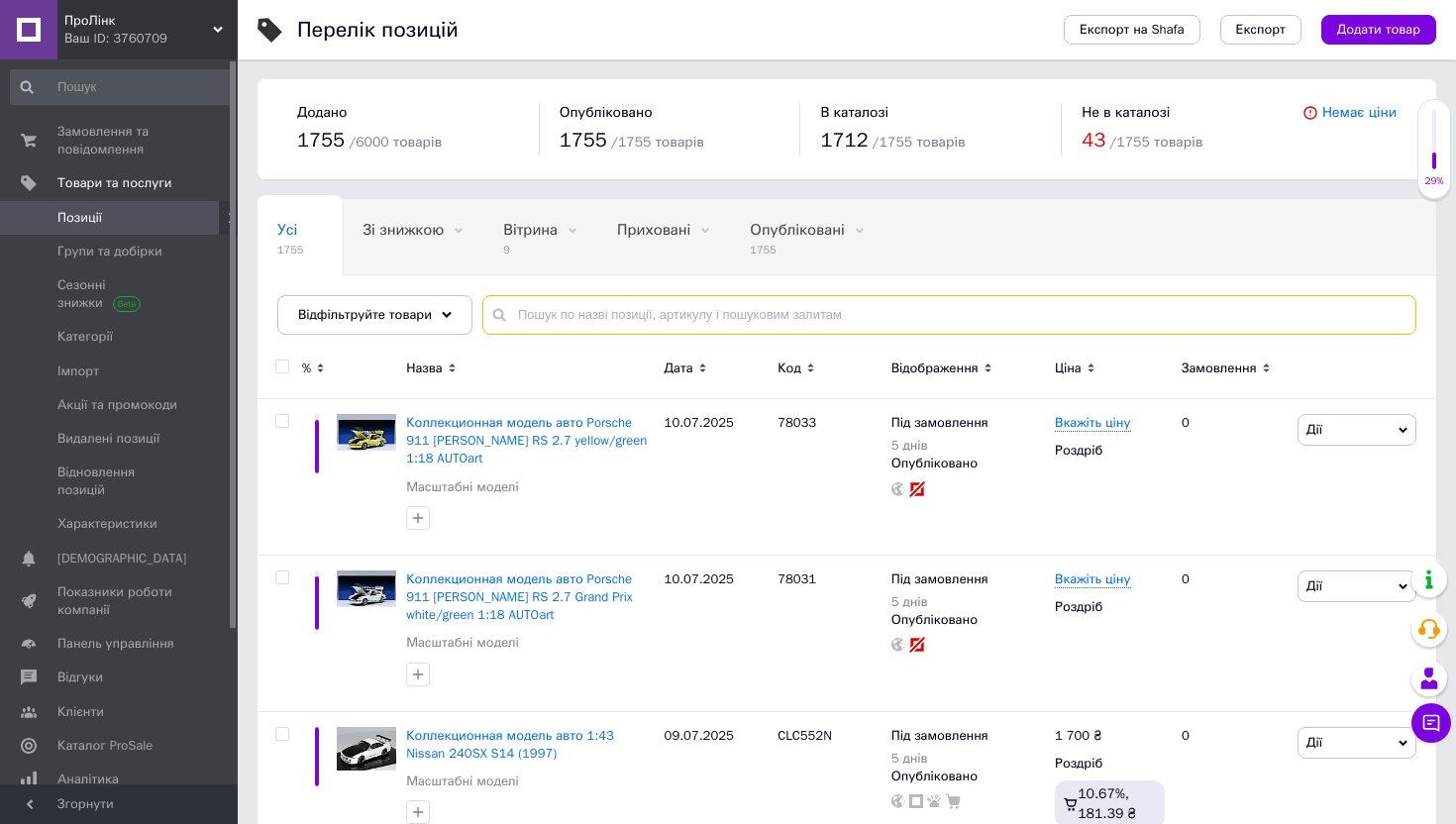 paste on "Porsche 911 [PERSON_NAME] RS 2.7 Gulf blue 1:18 AUTOart" 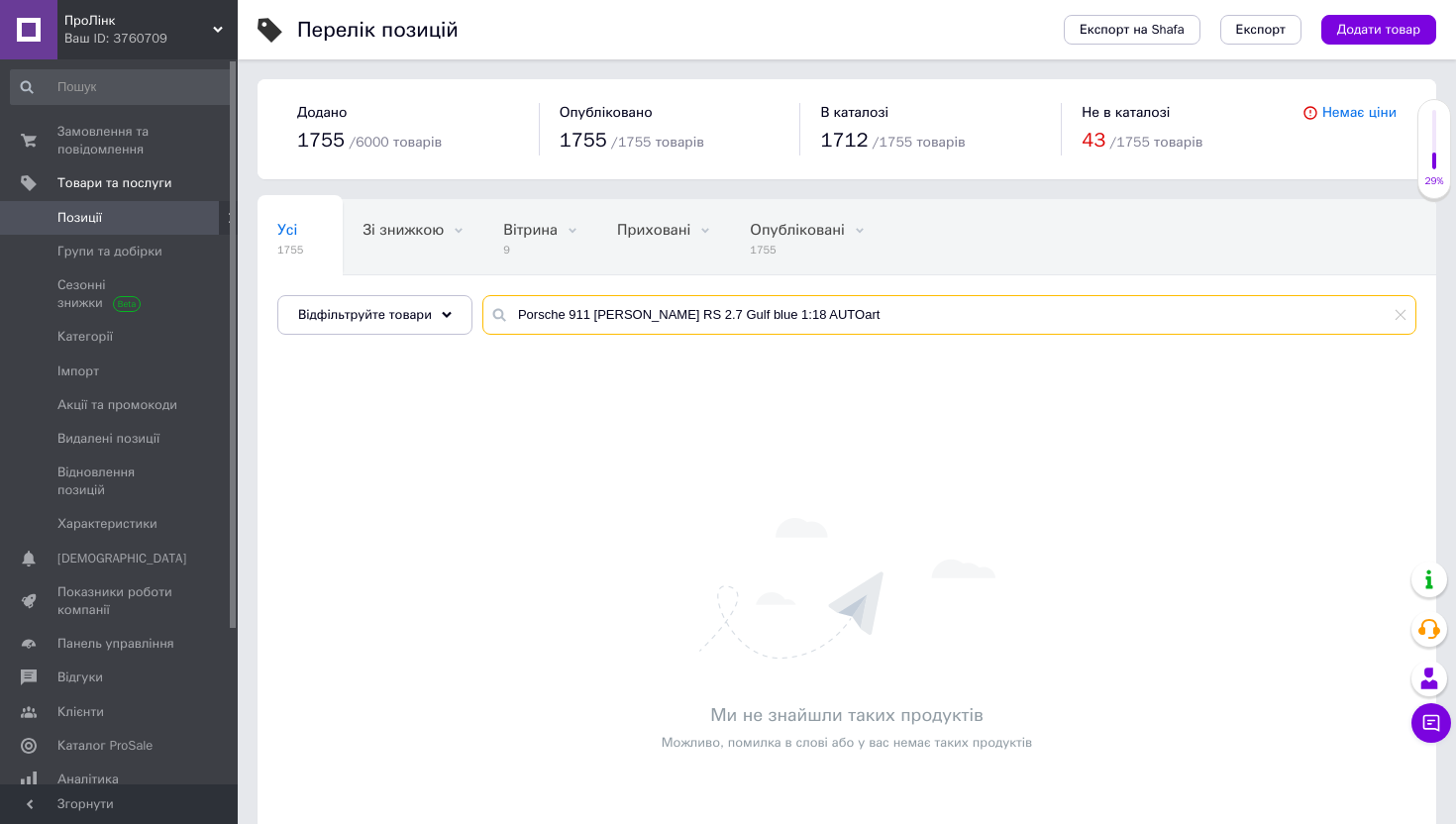 type on "Porsche 911 [PERSON_NAME] RS 2.7 Gulf blue 1:18 AUTOart" 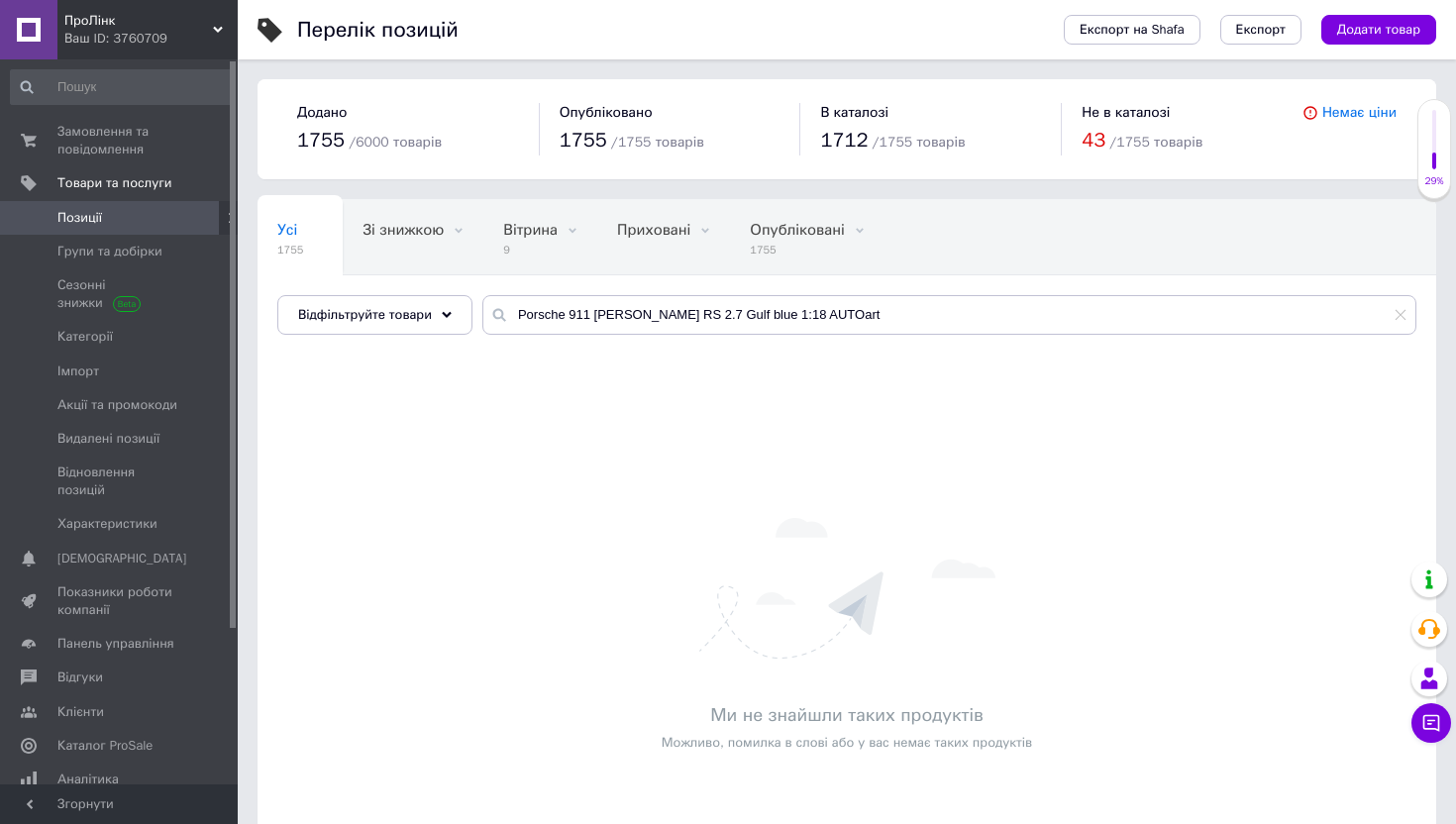 click 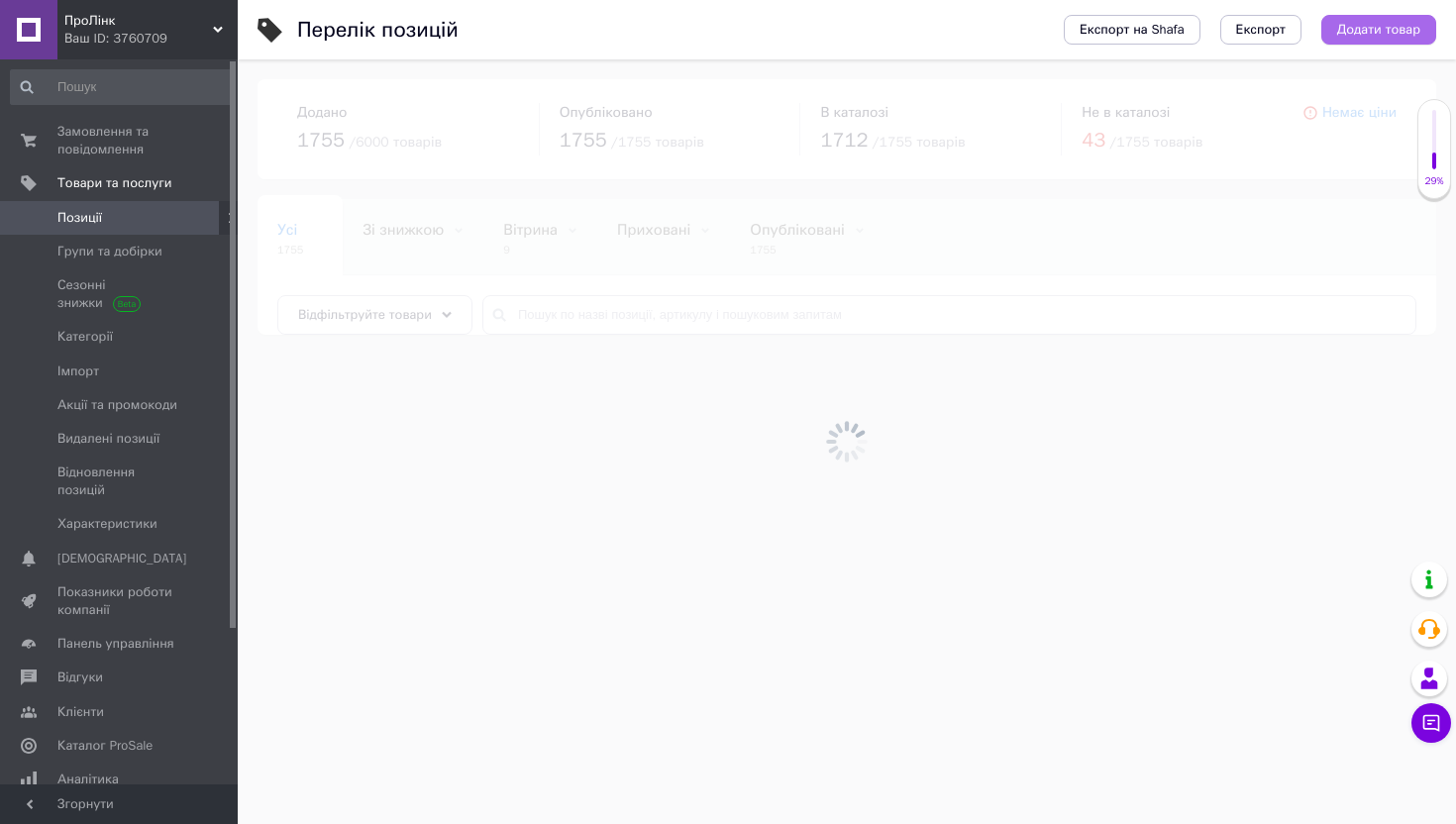 click on "Додати товар" at bounding box center [1379, 30] 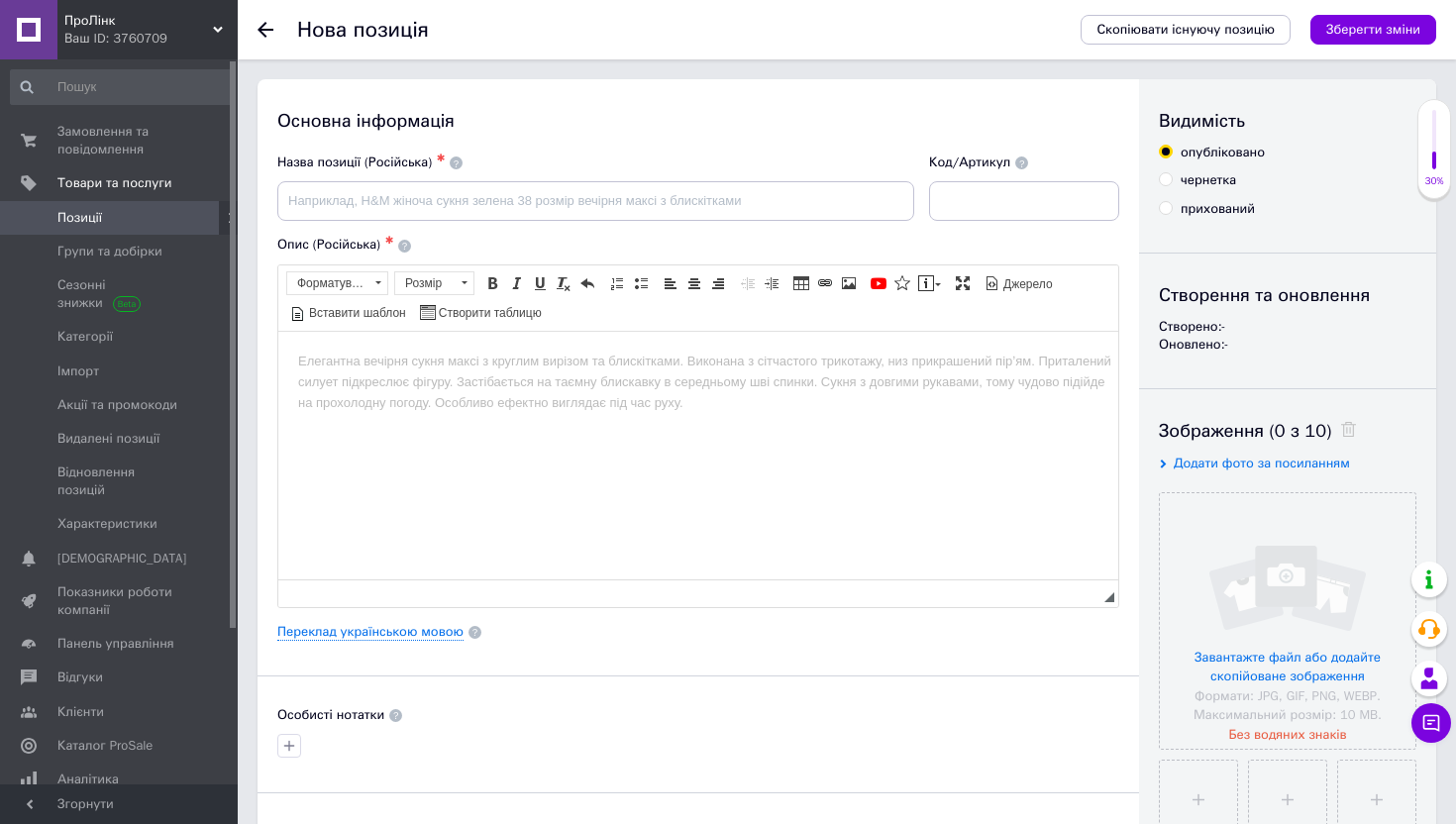 scroll, scrollTop: 0, scrollLeft: 0, axis: both 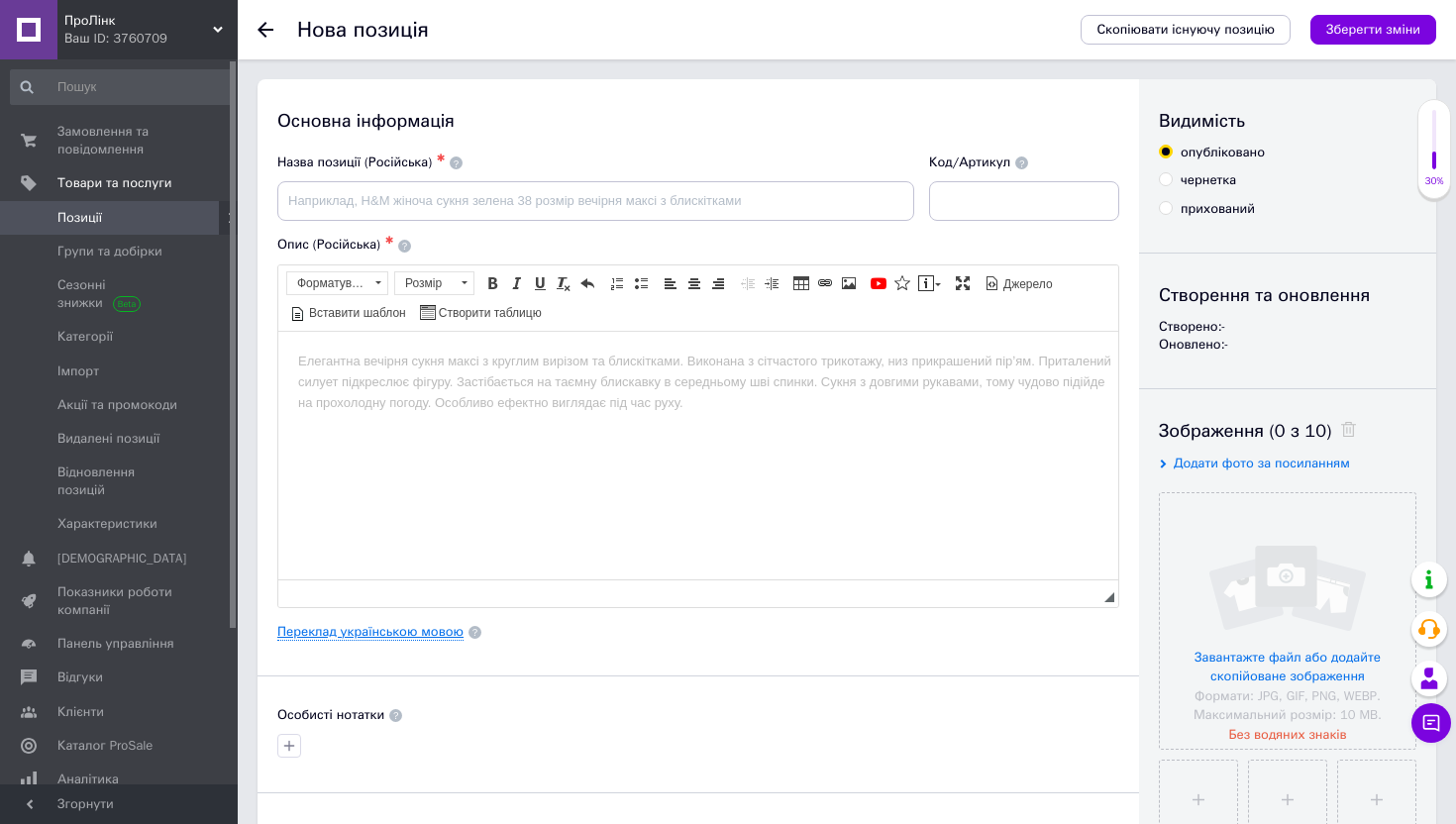 click on "Переклад українською мовою" at bounding box center [370, 632] 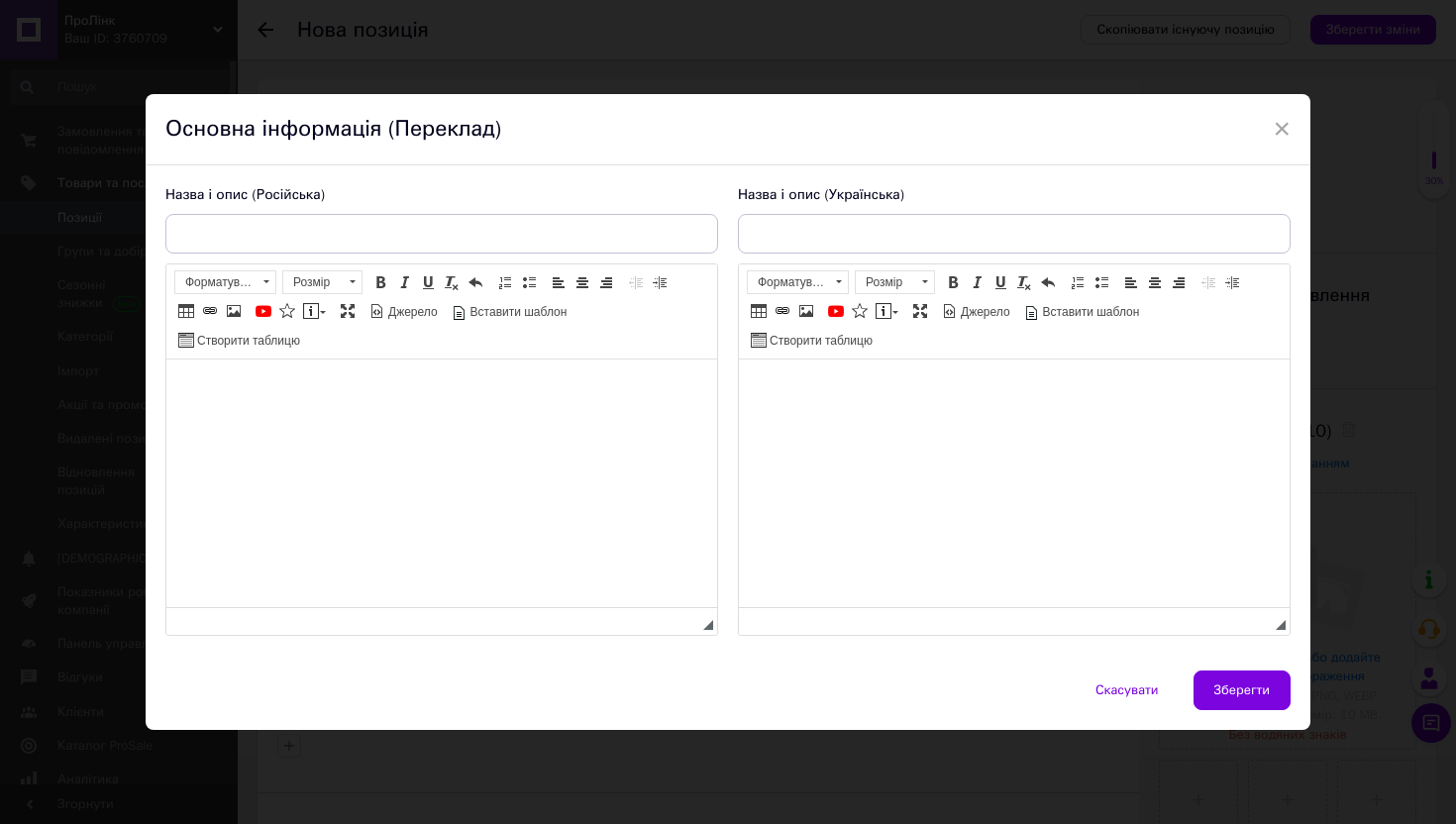 scroll, scrollTop: 0, scrollLeft: 0, axis: both 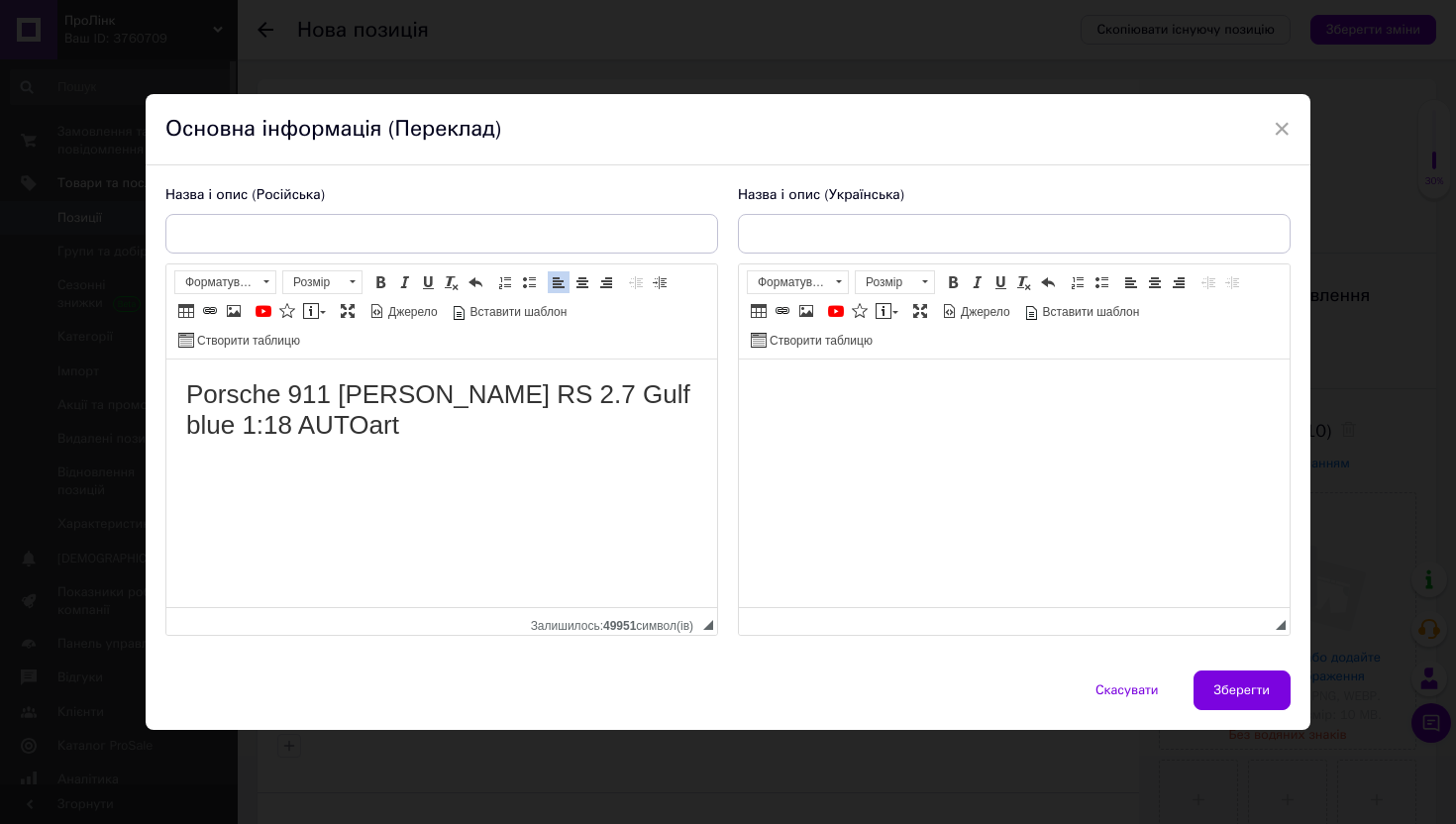 click at bounding box center [1014, 389] 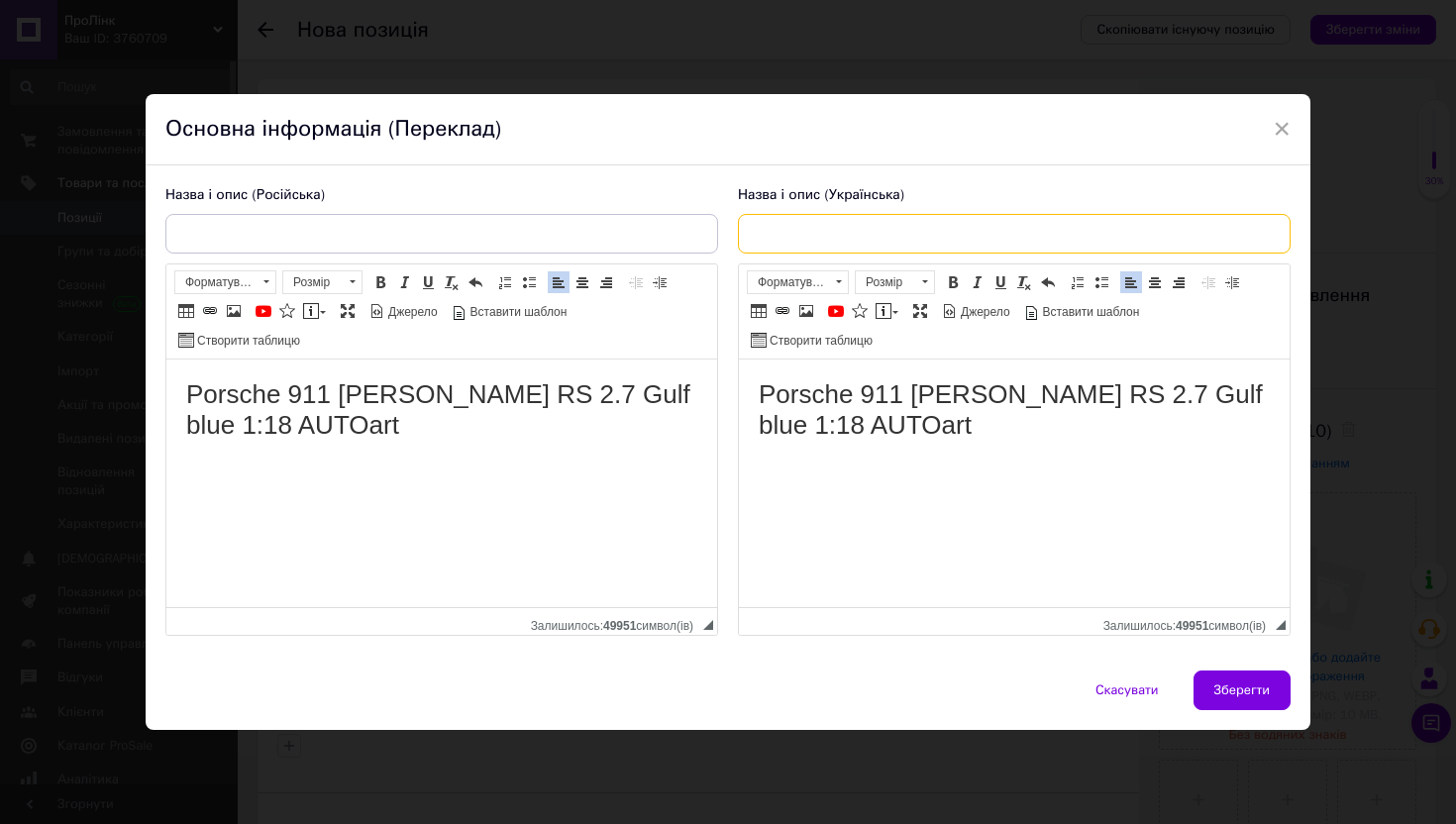 paste on "Porsche 911 [PERSON_NAME] RS 2.7 Gulf blue 1:18 AUTOart" 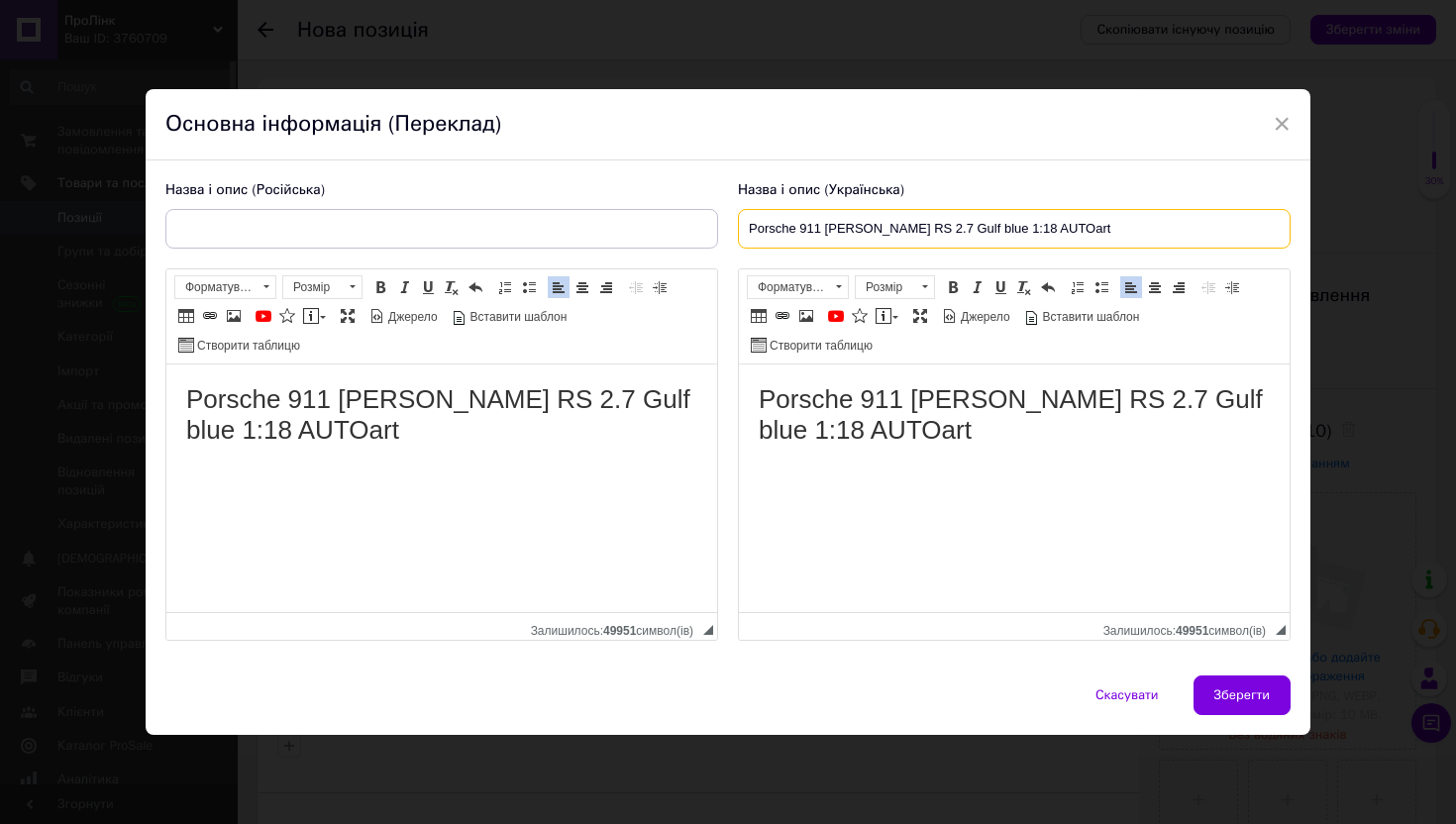 click on "Porsche 911 [PERSON_NAME] RS 2.7 Gulf blue 1:18 AUTOart" at bounding box center (1014, 229) 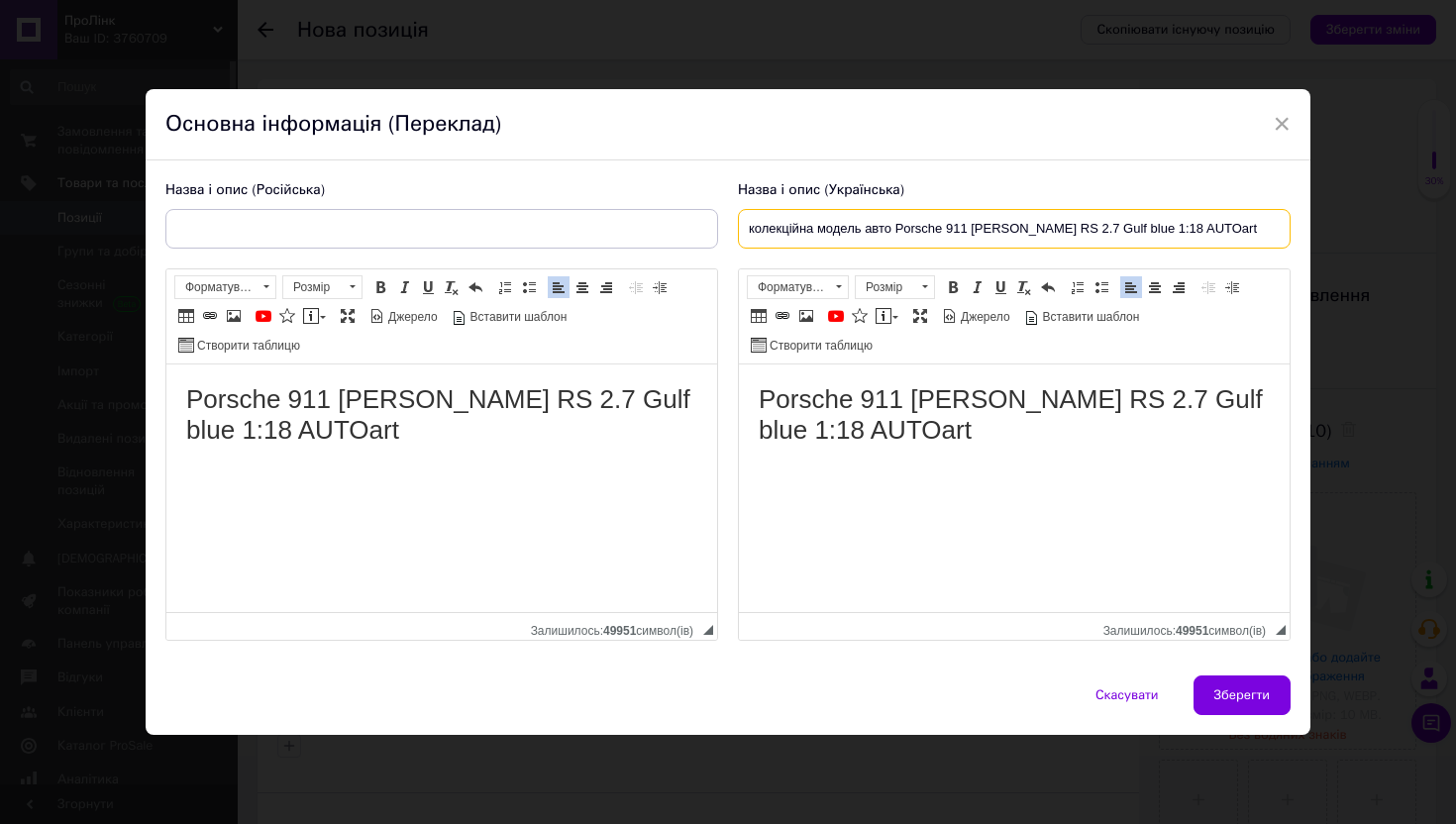 click on "колекційна модель авто Porsche 911 [PERSON_NAME] RS 2.7 Gulf blue 1:18 AUTOart" at bounding box center (1014, 229) 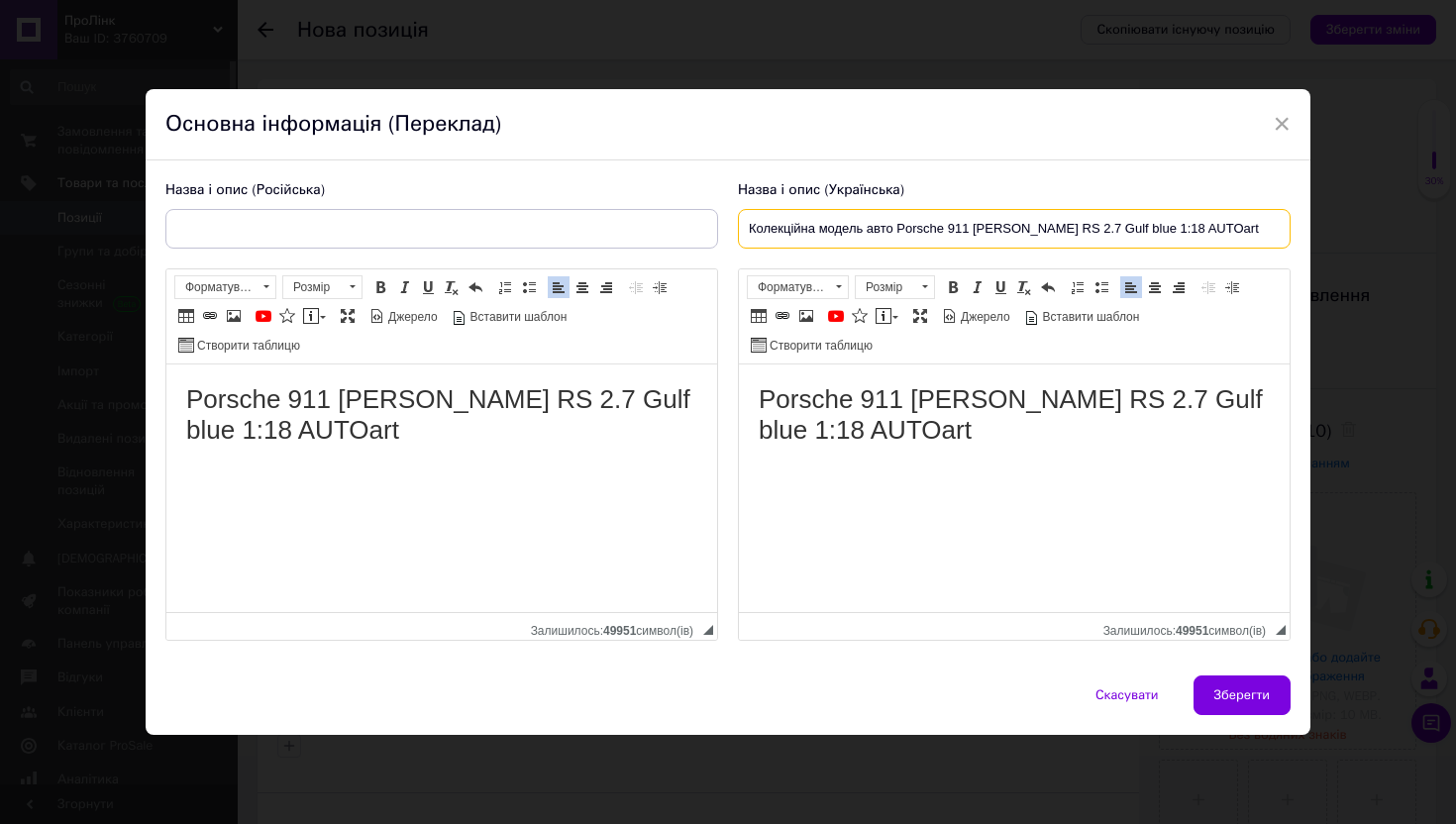 drag, startPoint x: 746, startPoint y: 231, endPoint x: 1455, endPoint y: 236, distance: 709.01763 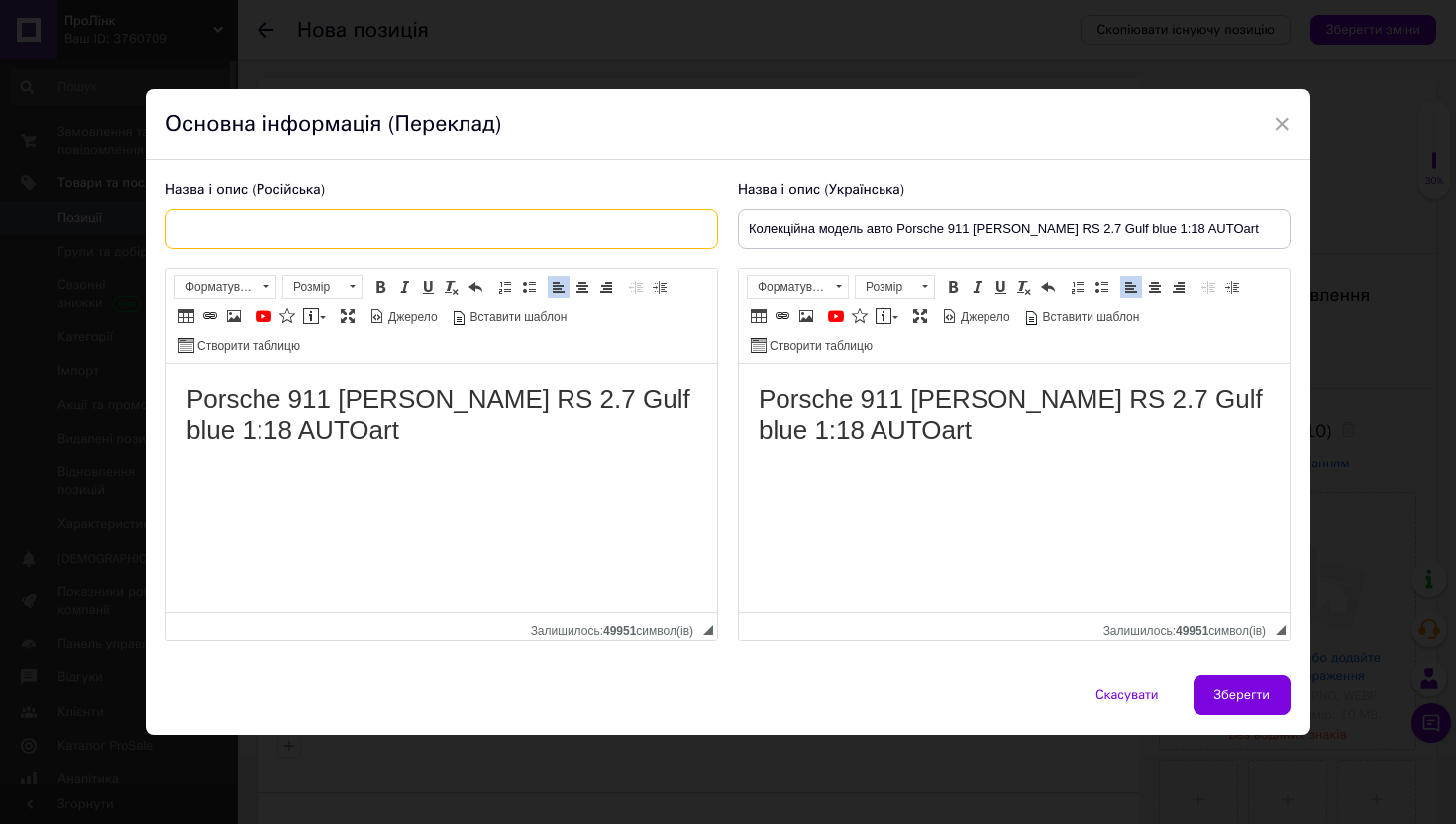click at bounding box center [442, 229] 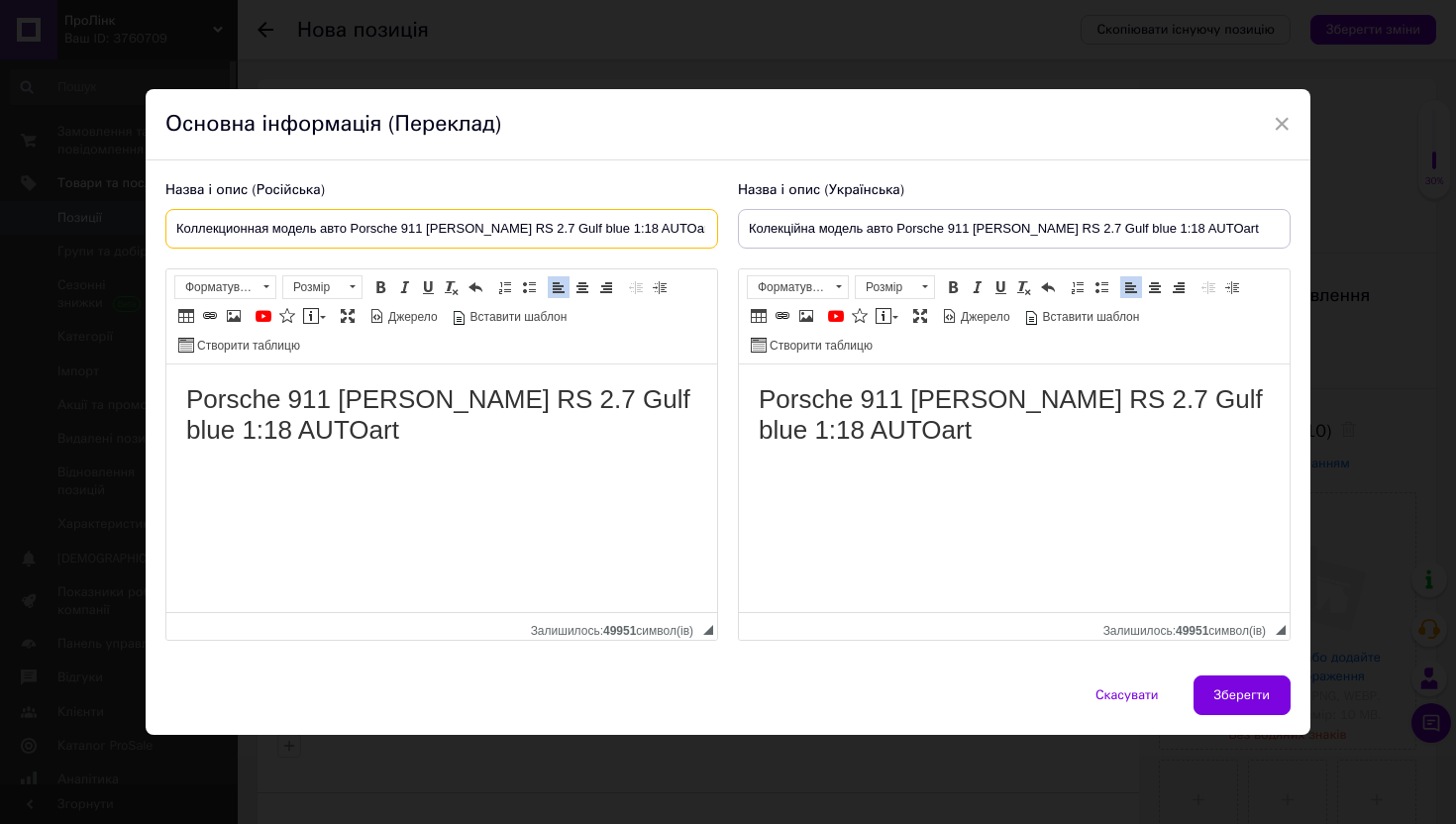 type on "Коллекционная модель авто Porsche 911 [PERSON_NAME] RS 2.7 Gulf blue 1:18 AUTOart" 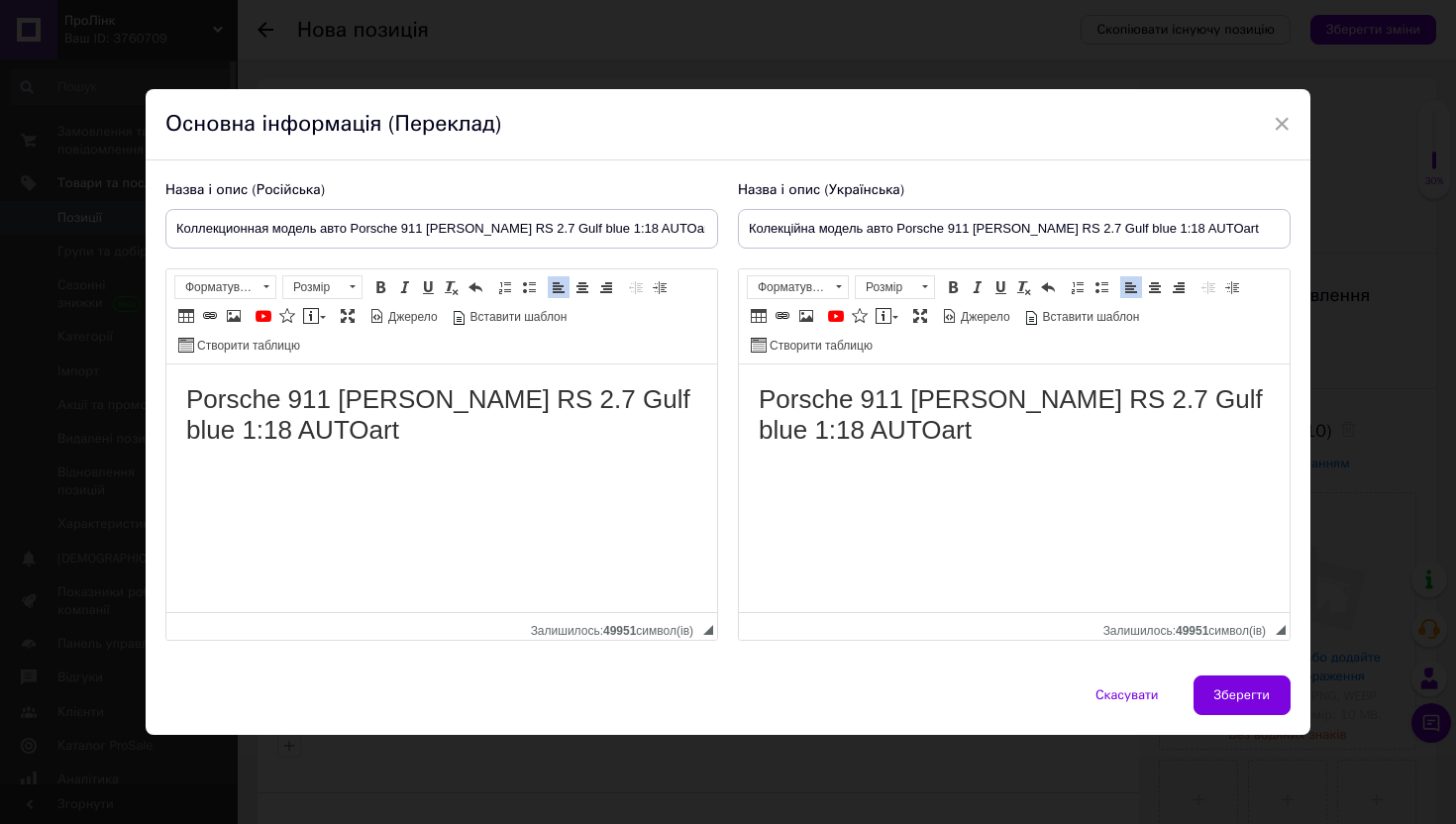 click on "Porsche 911 [PERSON_NAME] RS 2.7 Gulf blue 1:18 AUTOart" at bounding box center [1014, 415] 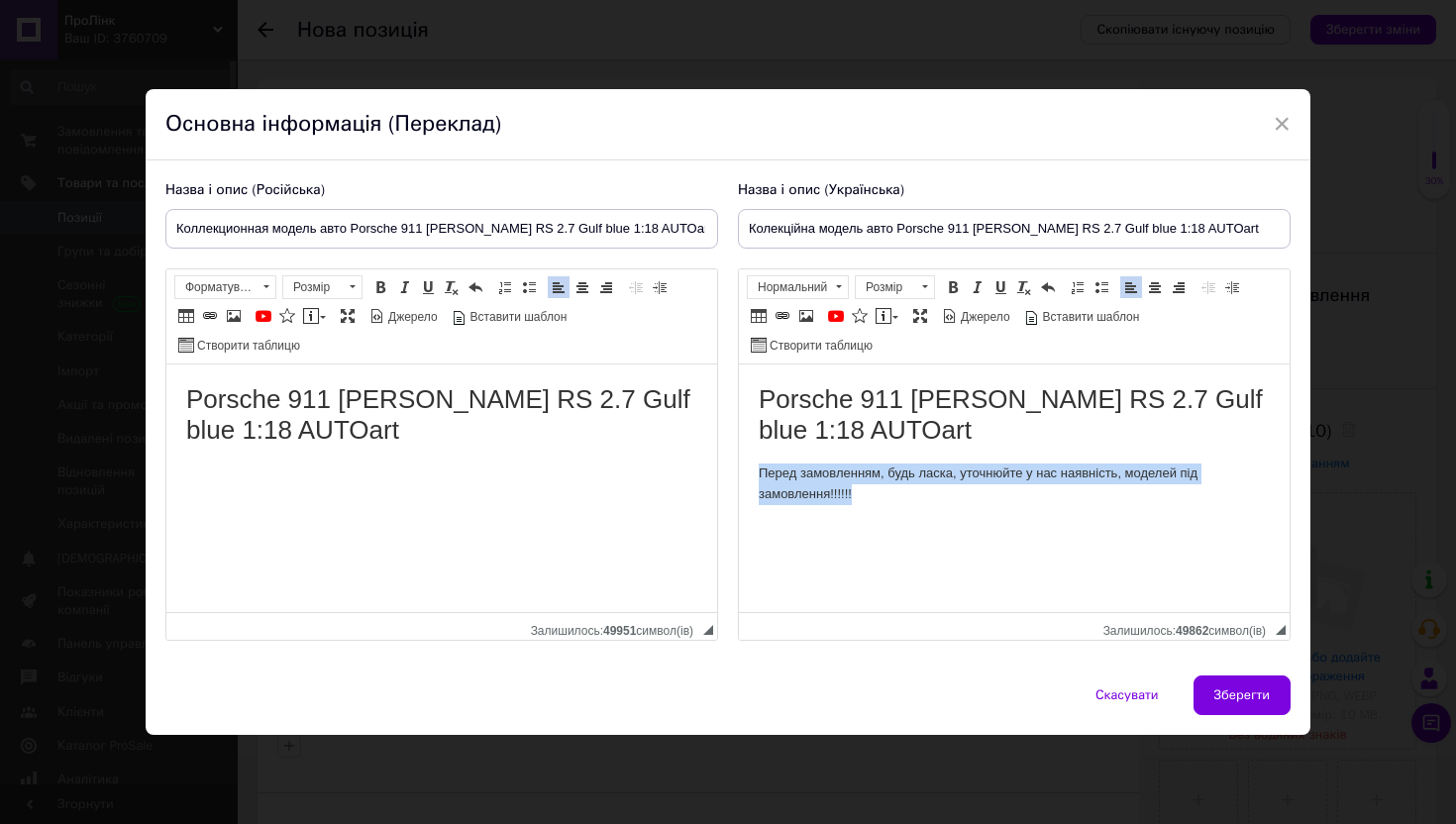 drag, startPoint x: 775, startPoint y: 476, endPoint x: 937, endPoint y: 490, distance: 162.60381 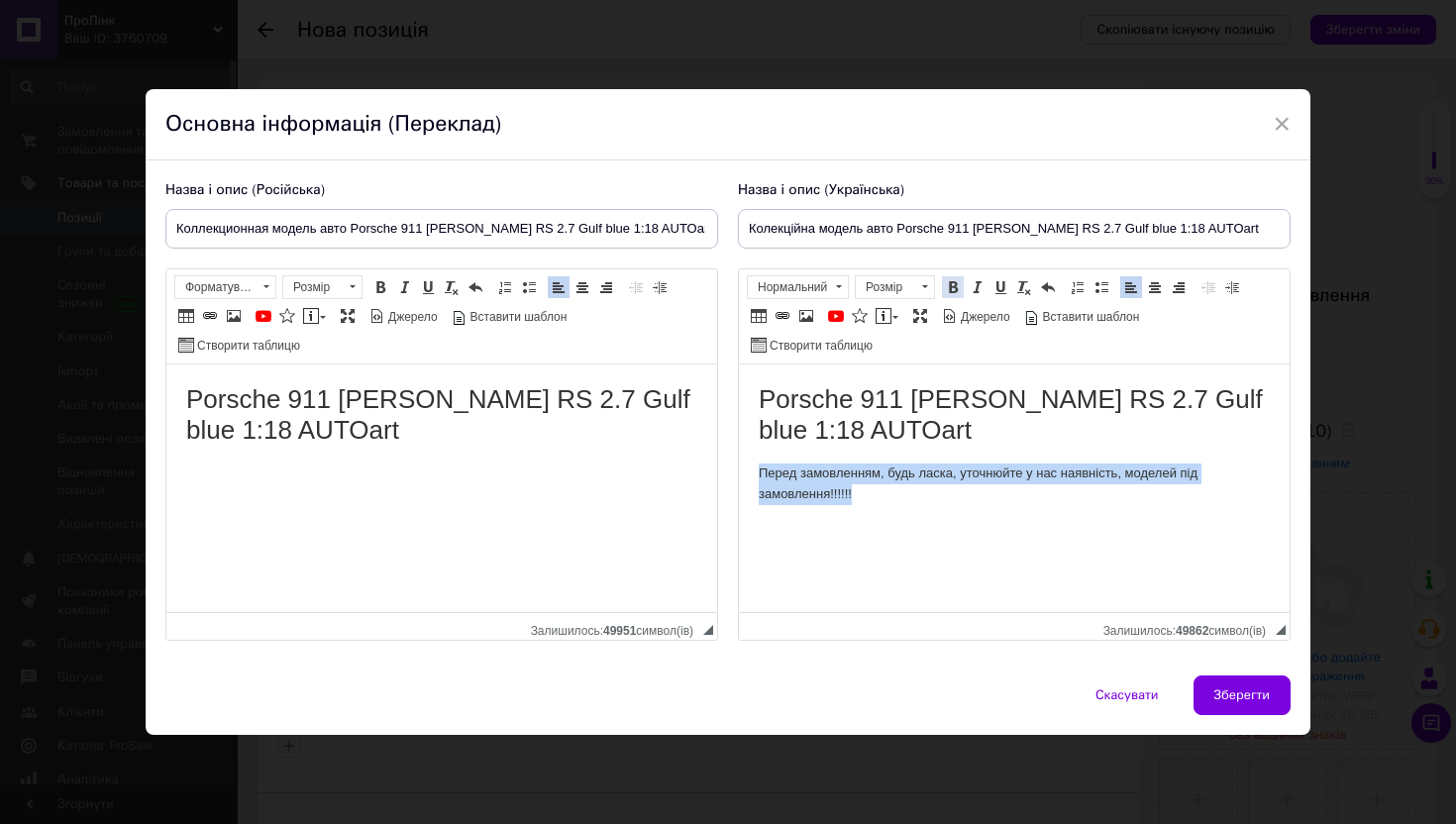 click at bounding box center [953, 287] 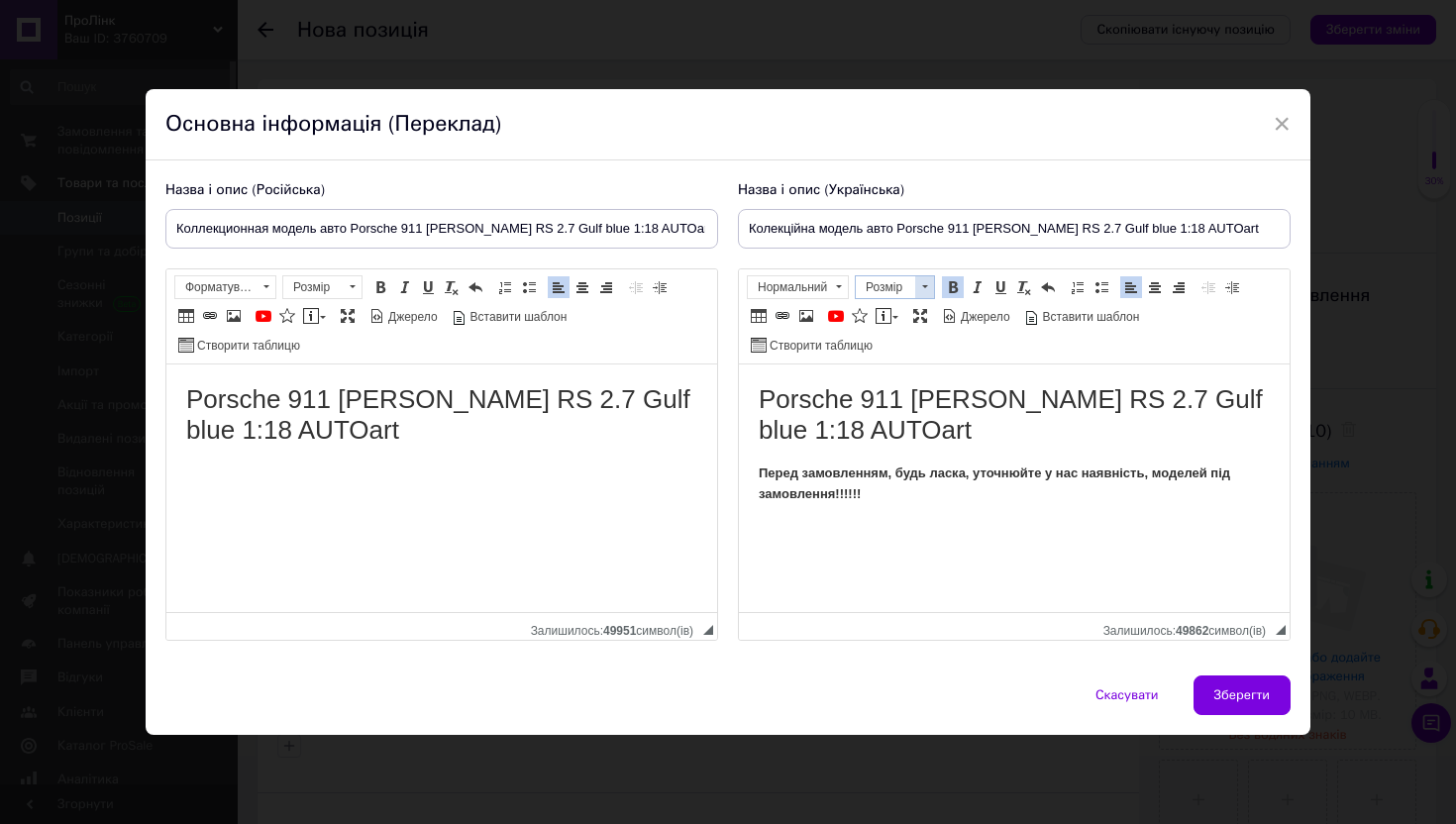 click at bounding box center [924, 287] 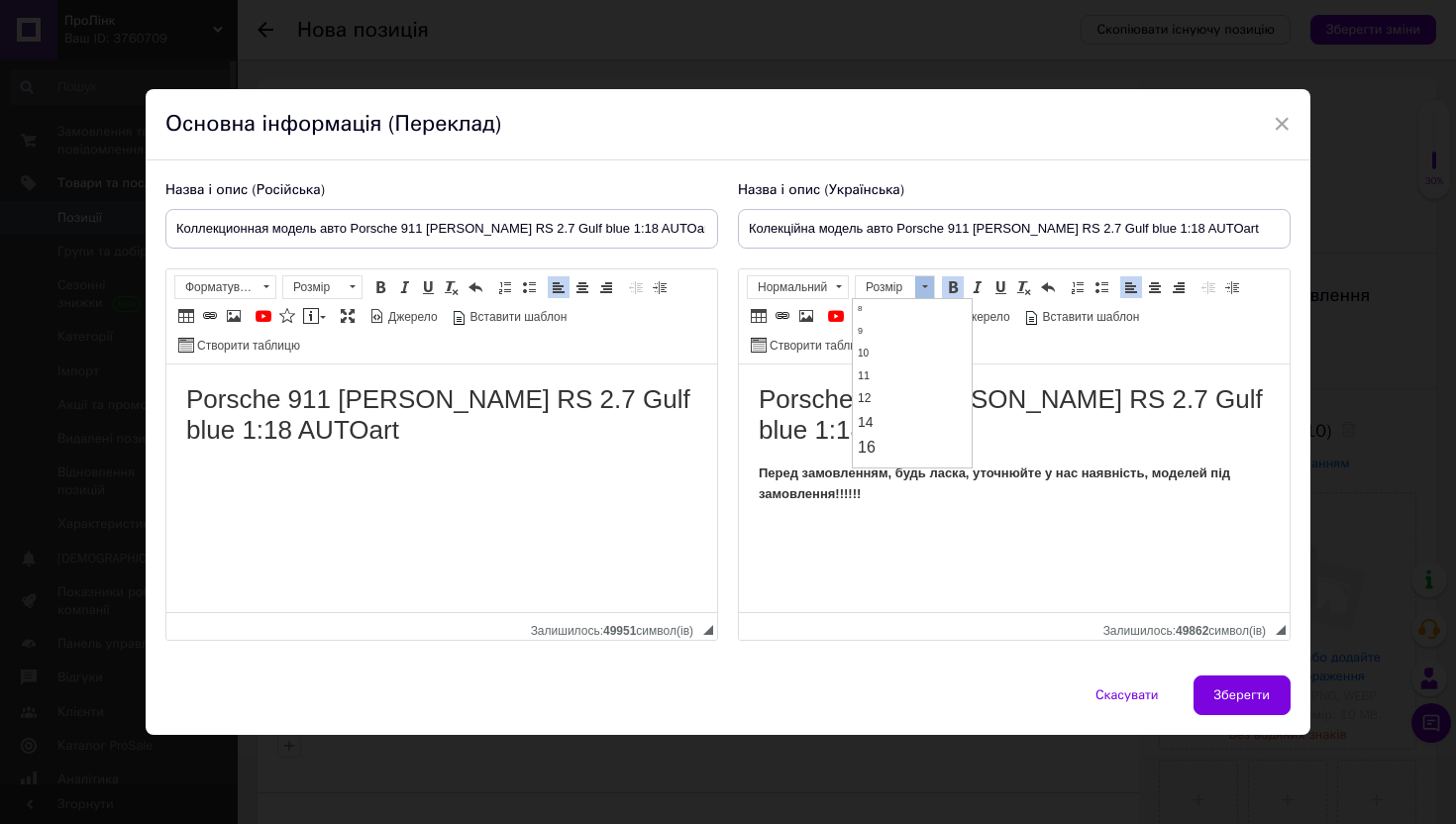 scroll, scrollTop: 70, scrollLeft: 0, axis: vertical 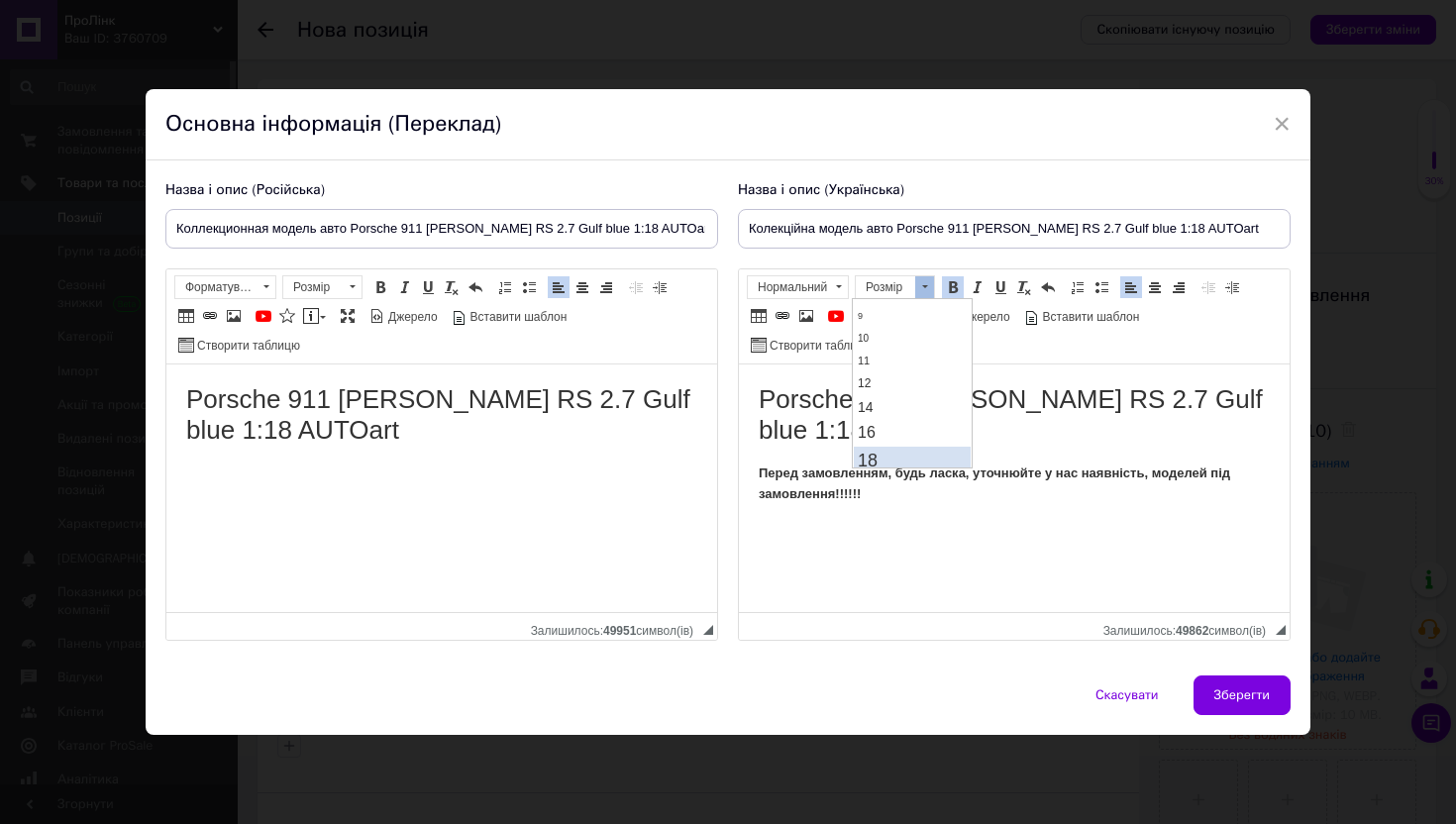 click on "18" at bounding box center (911, 461) 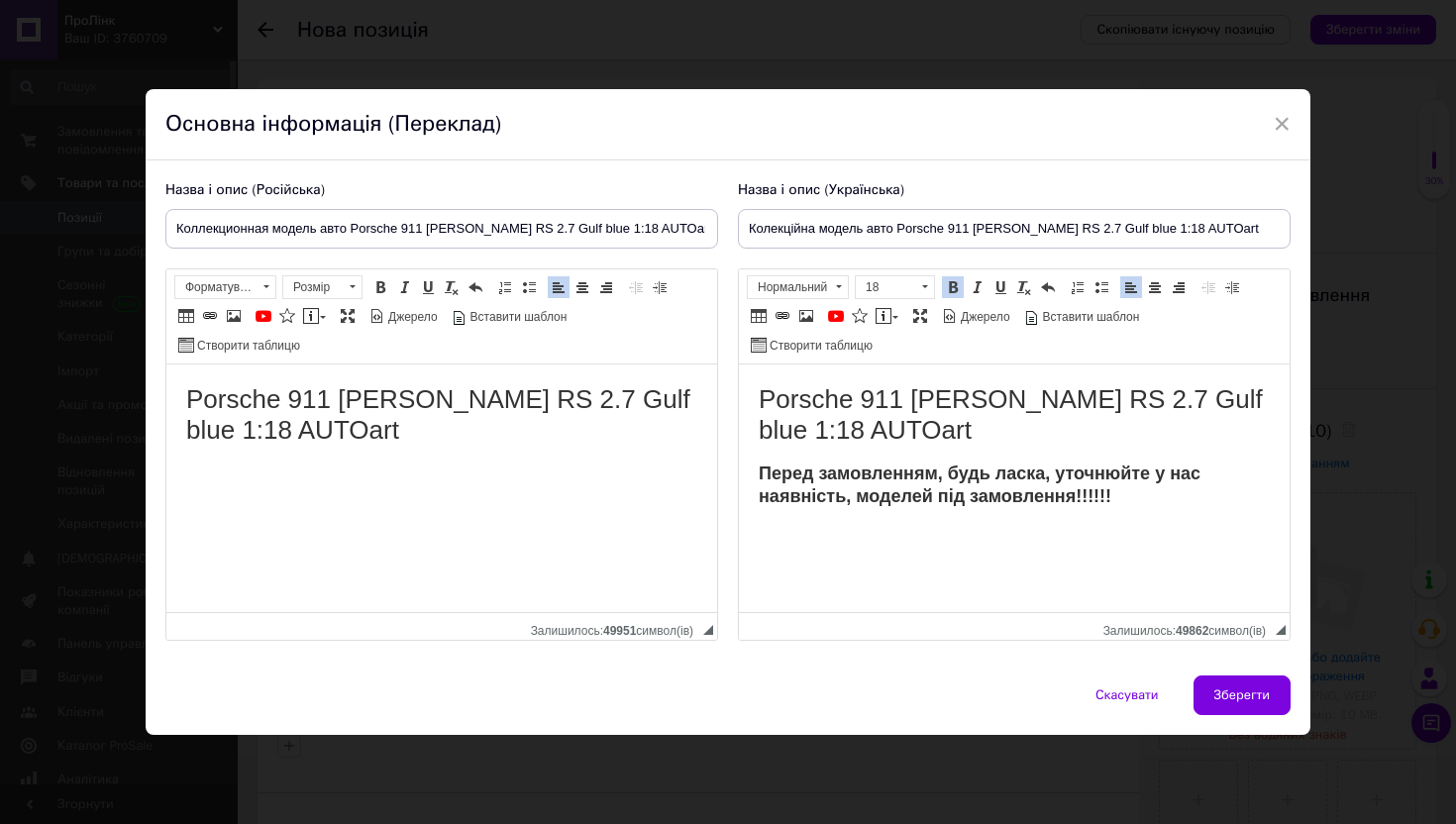 click on "Porsche 911 [PERSON_NAME] RS 2.7 Gulf blue 1:18 AUTOart" at bounding box center [442, 415] 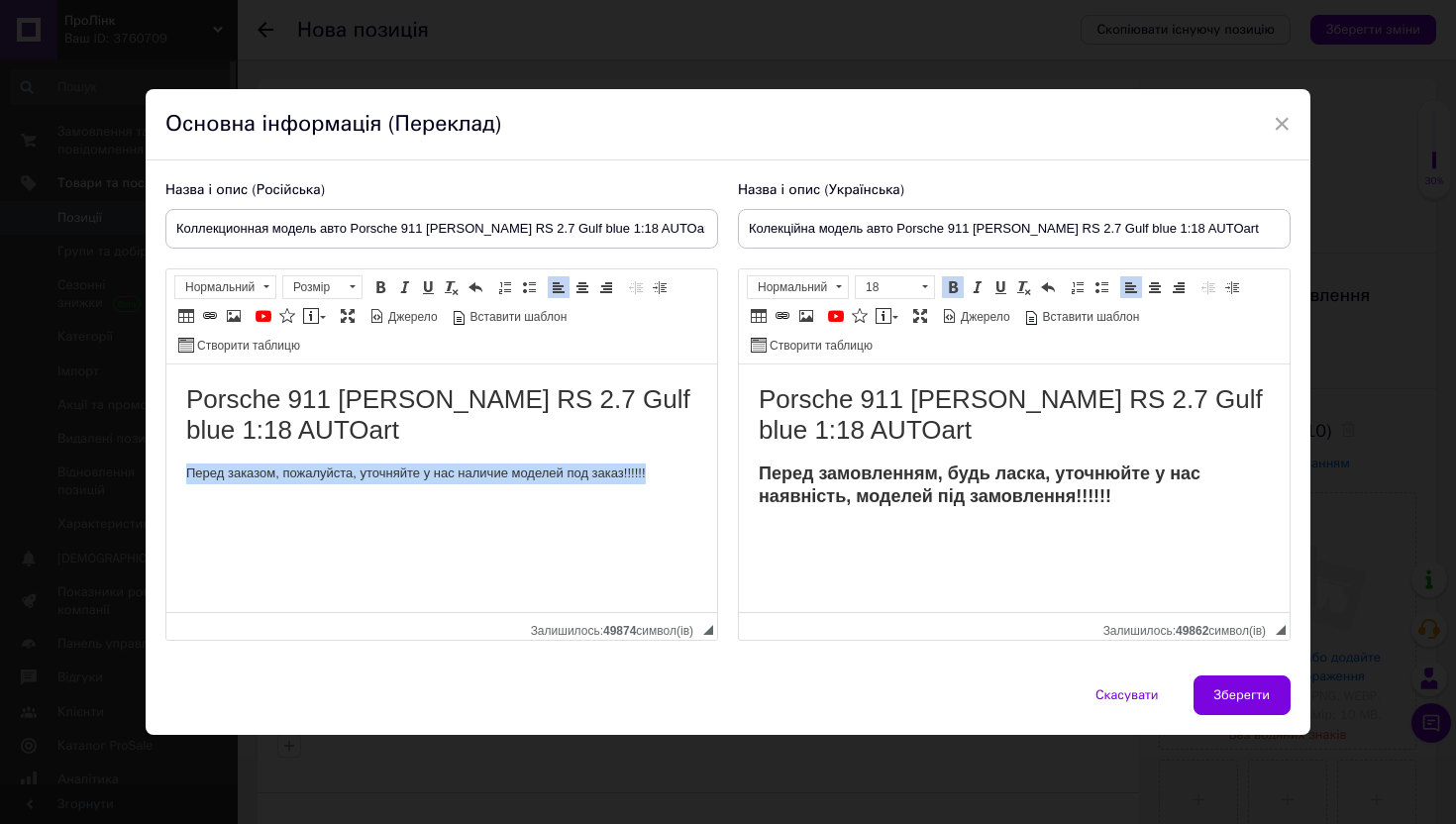 drag, startPoint x: 189, startPoint y: 471, endPoint x: 704, endPoint y: 485, distance: 515.1903 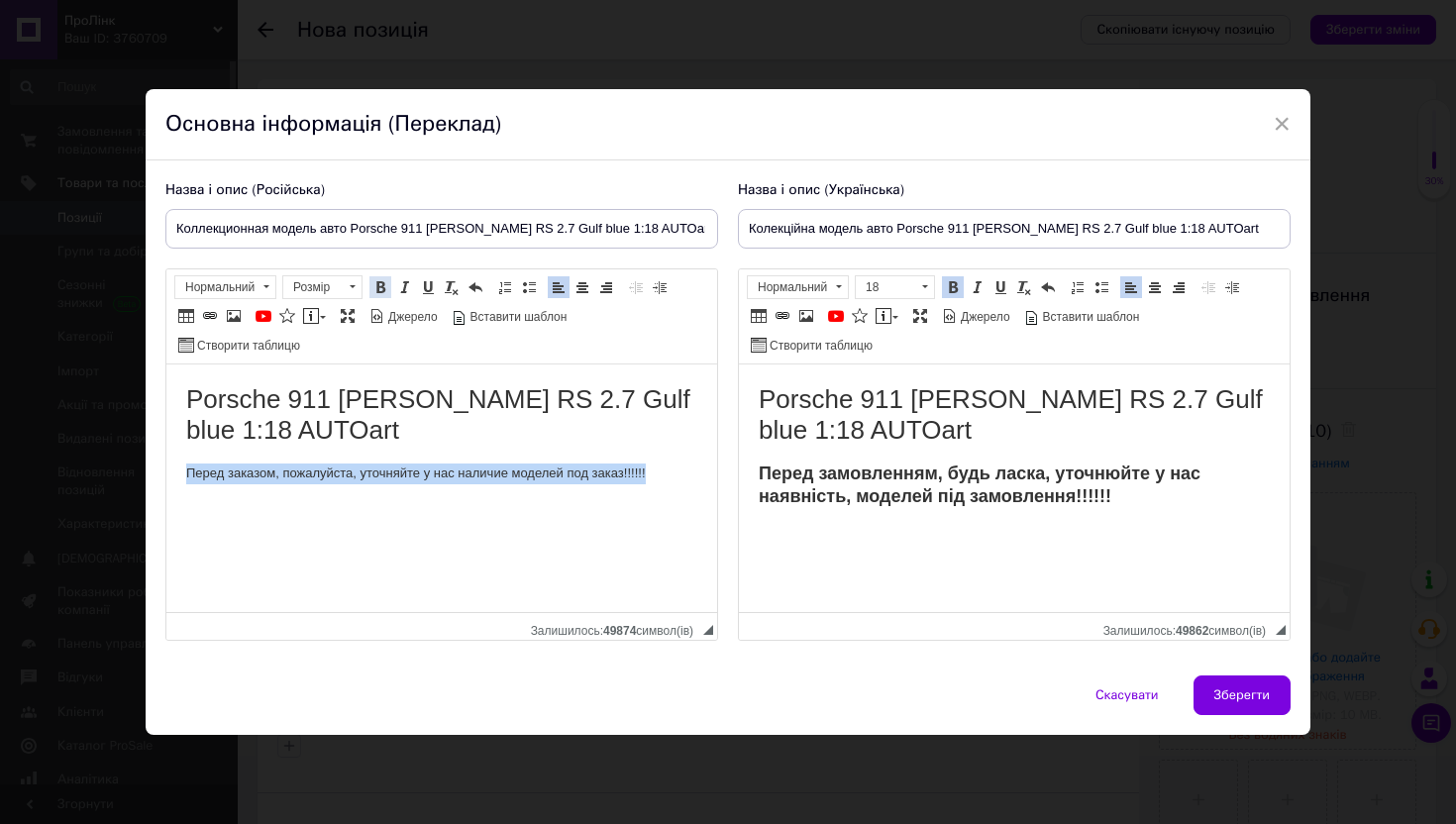 click at bounding box center [380, 287] 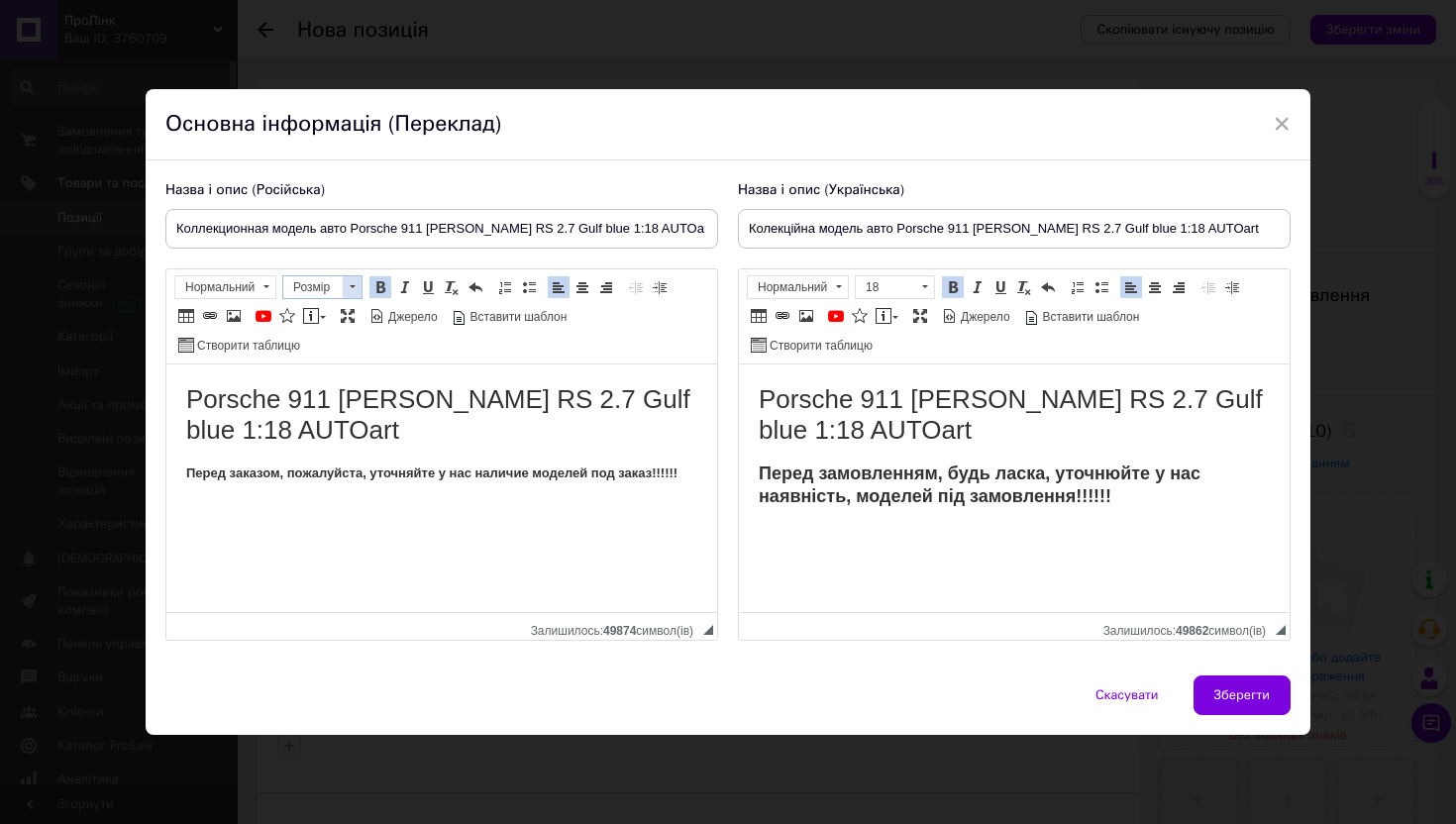 click at bounding box center (352, 287) 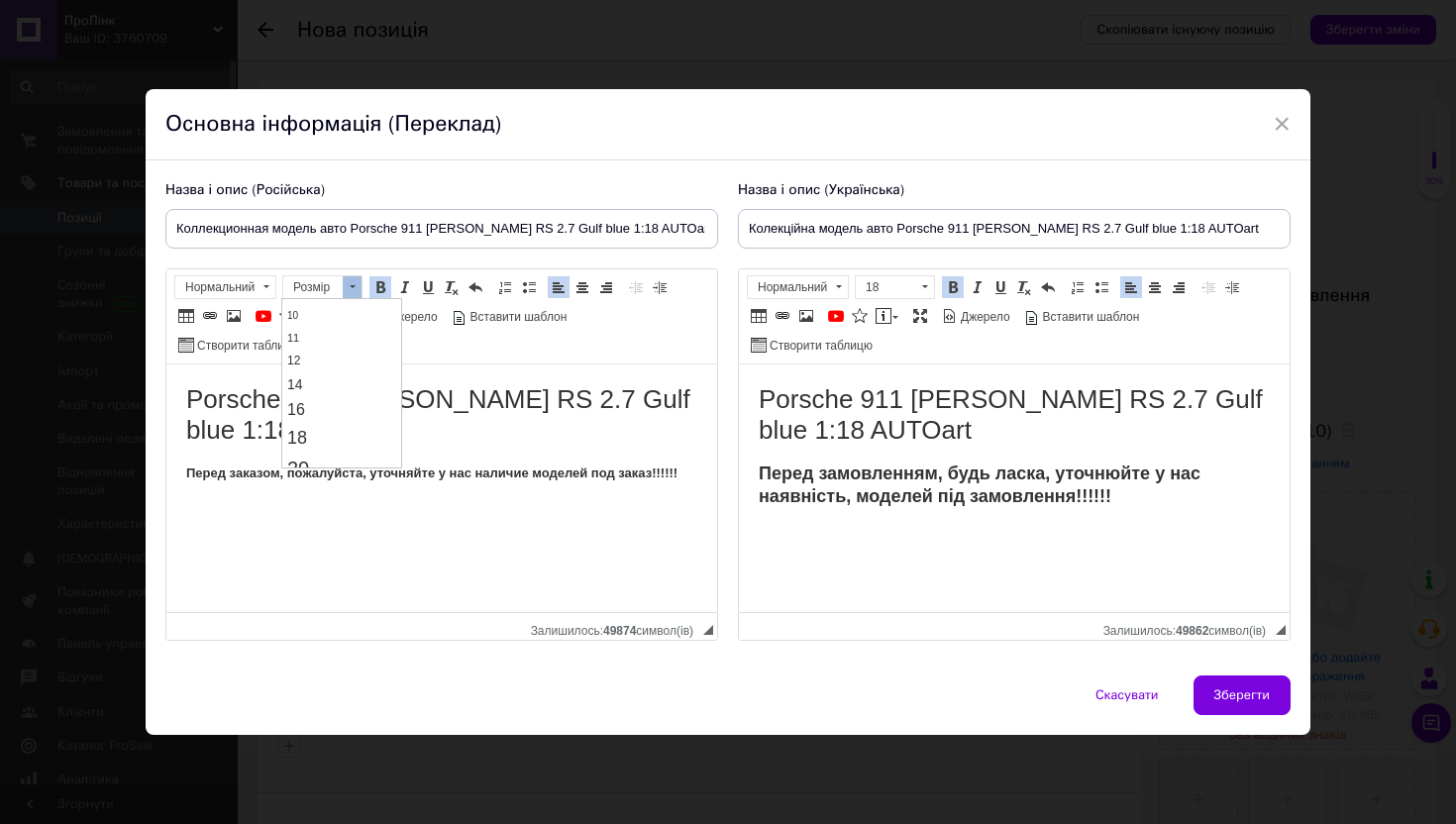 scroll, scrollTop: 122, scrollLeft: 0, axis: vertical 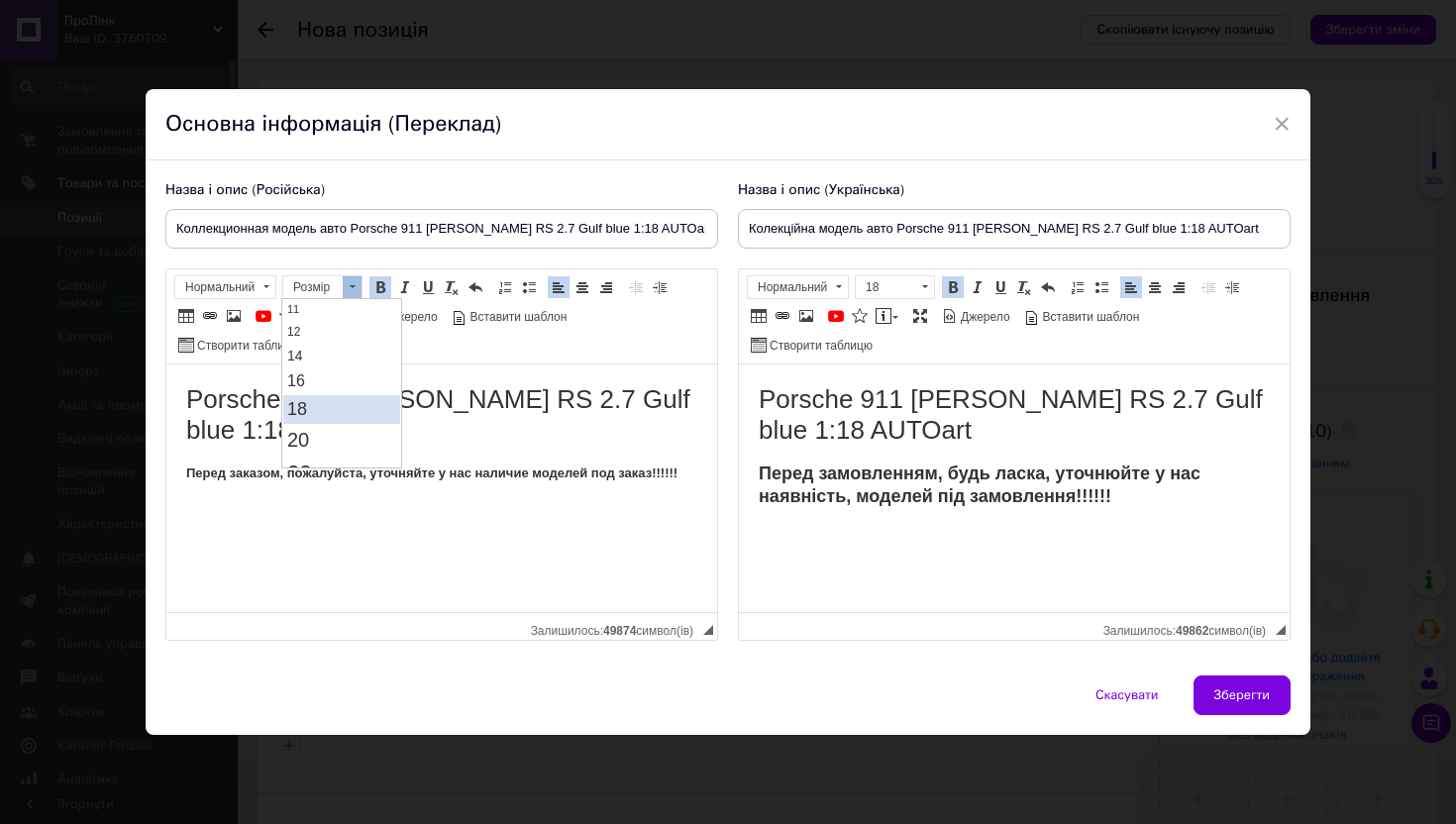 click on "18" at bounding box center (342, 409) 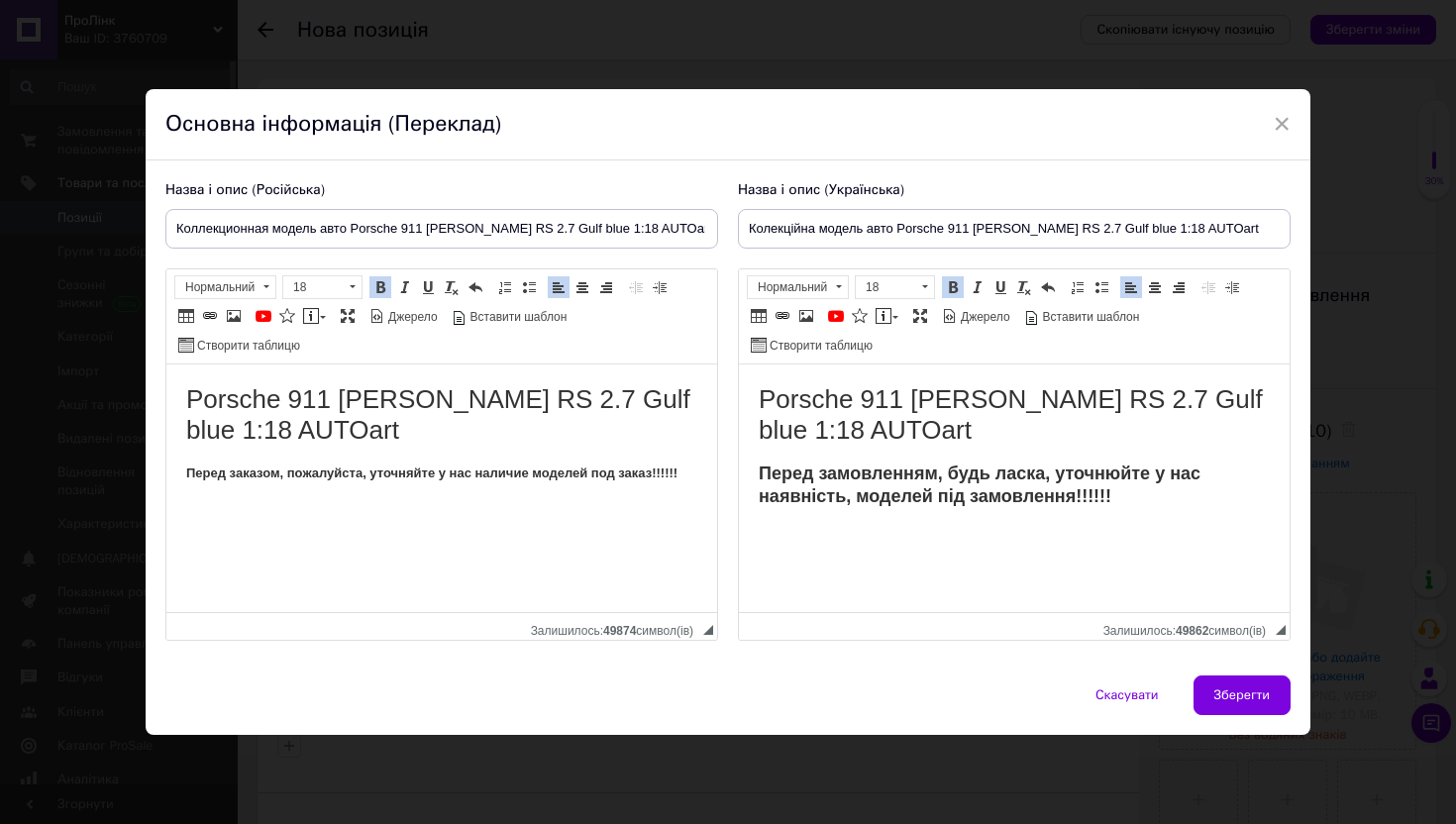 scroll, scrollTop: 0, scrollLeft: 0, axis: both 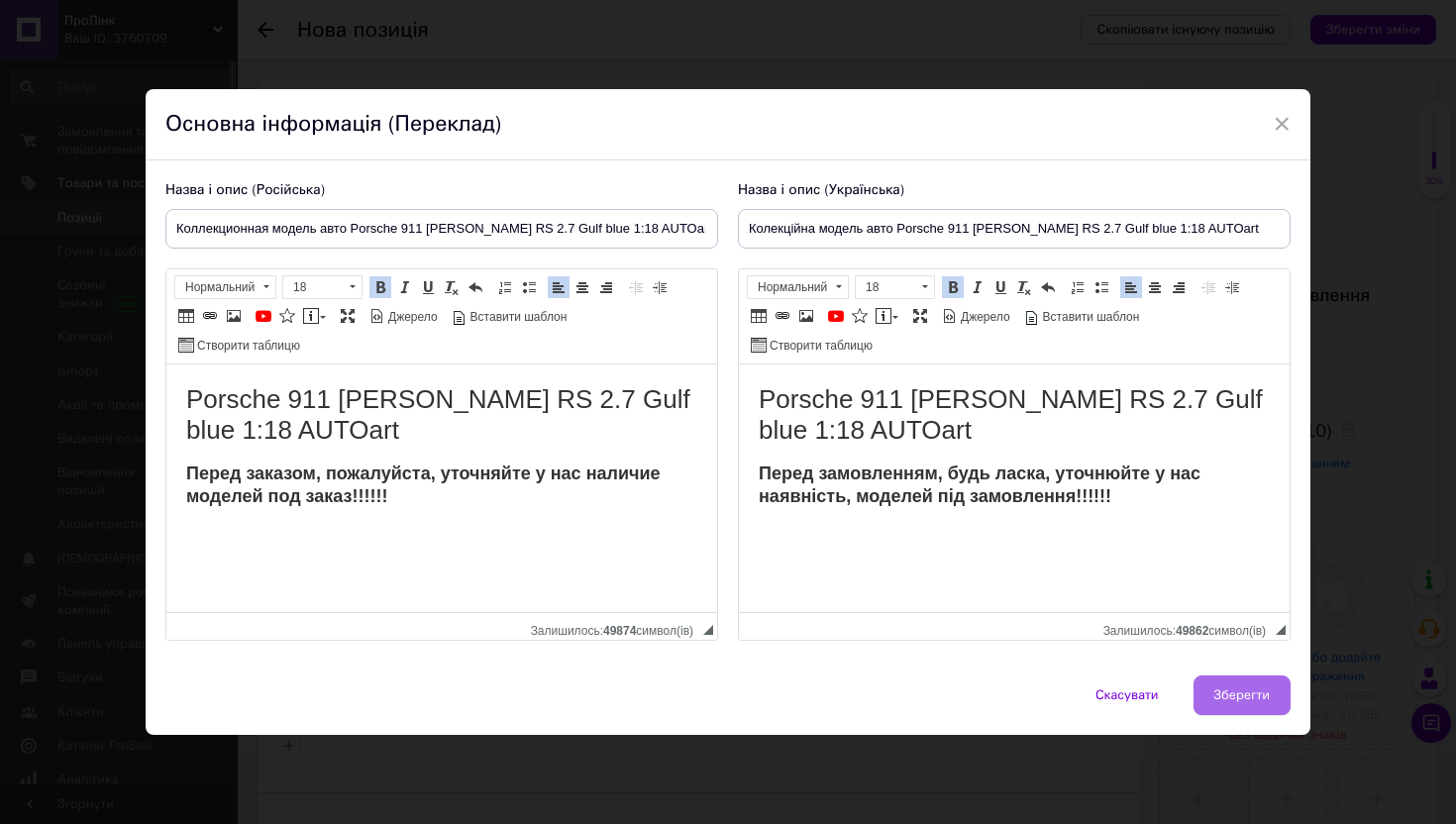 click on "Зберегти" at bounding box center (1242, 695) 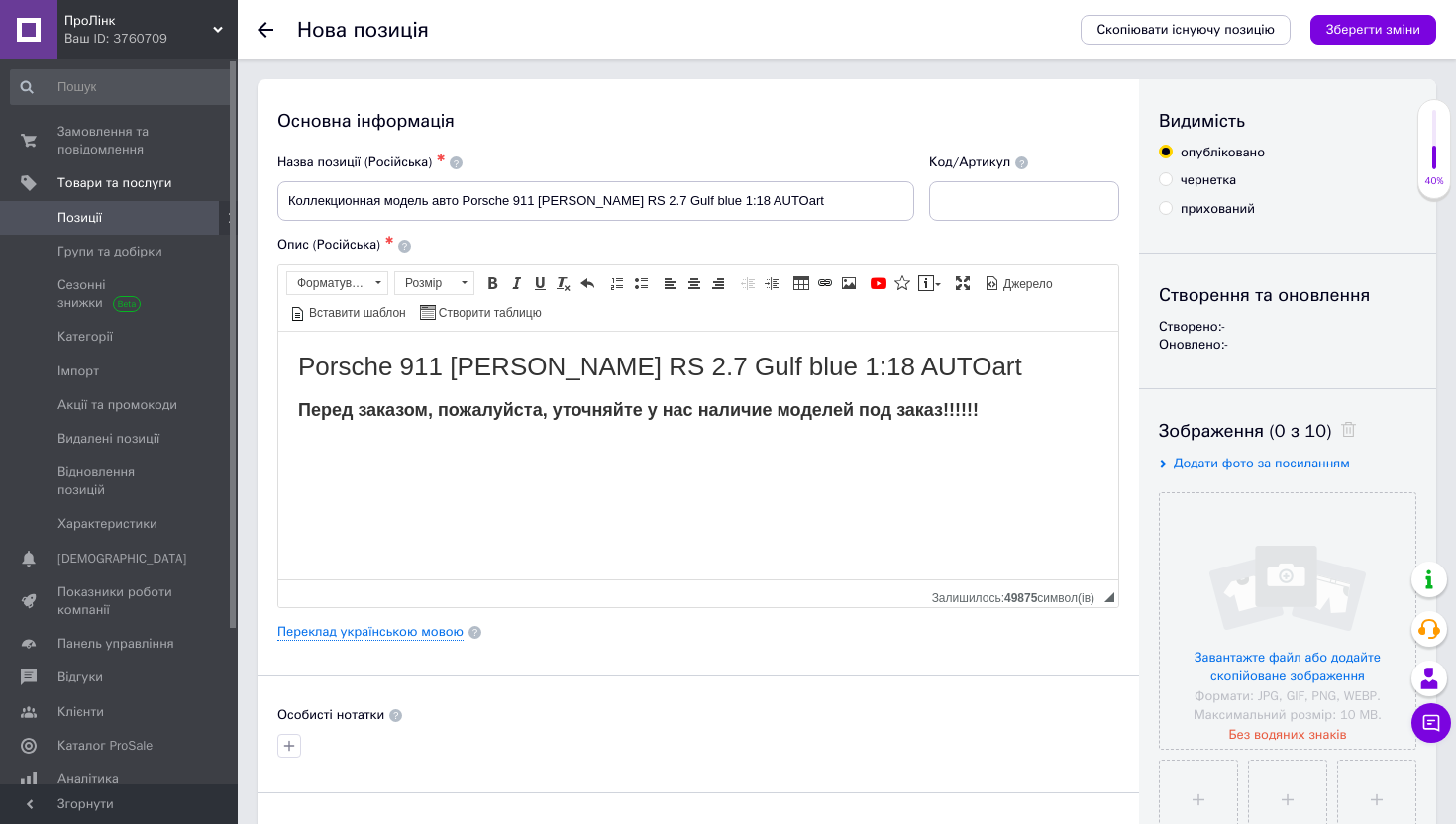 click on "Код/Артикул" at bounding box center (1024, 187) 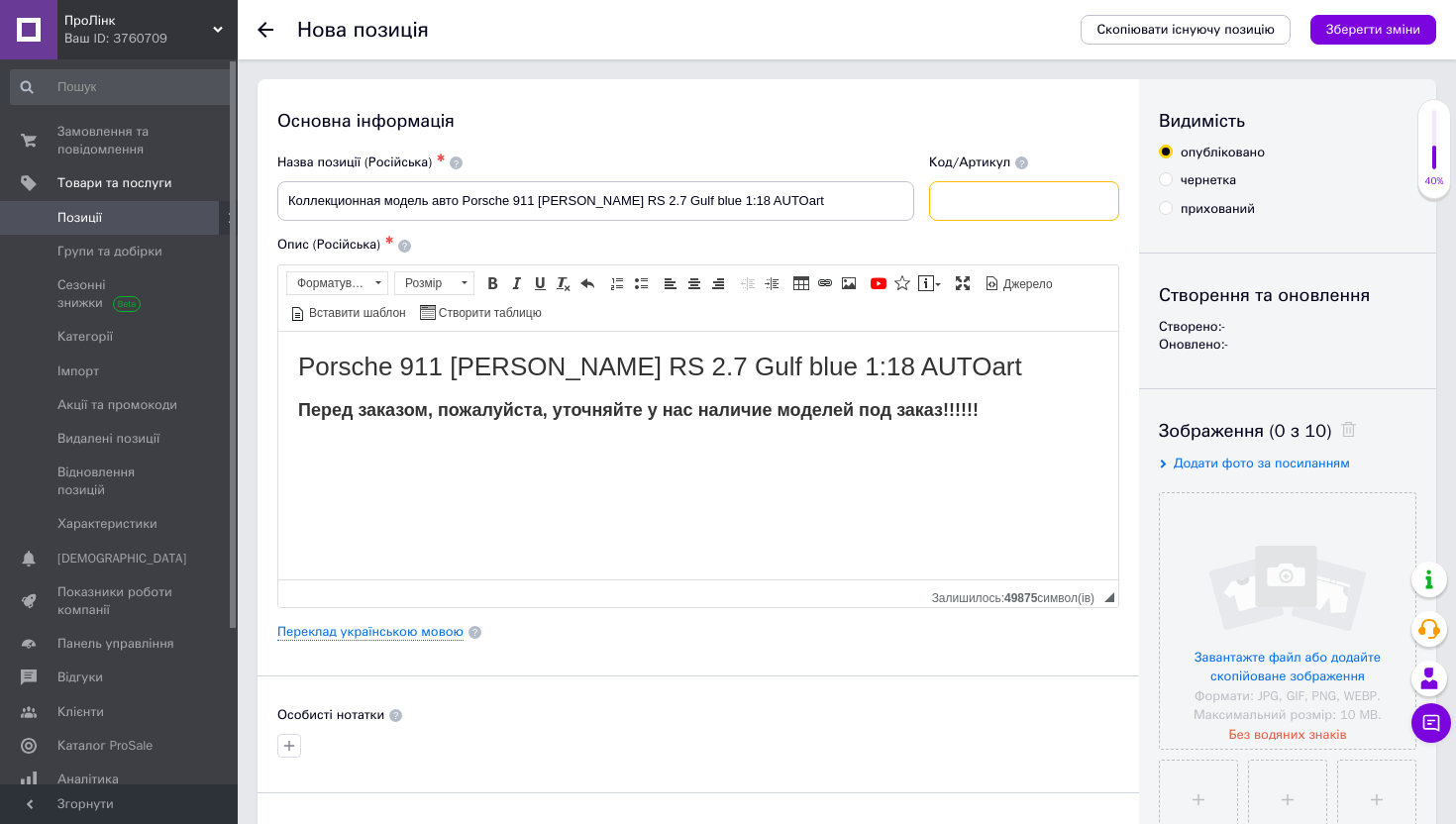 click at bounding box center (1024, 201) 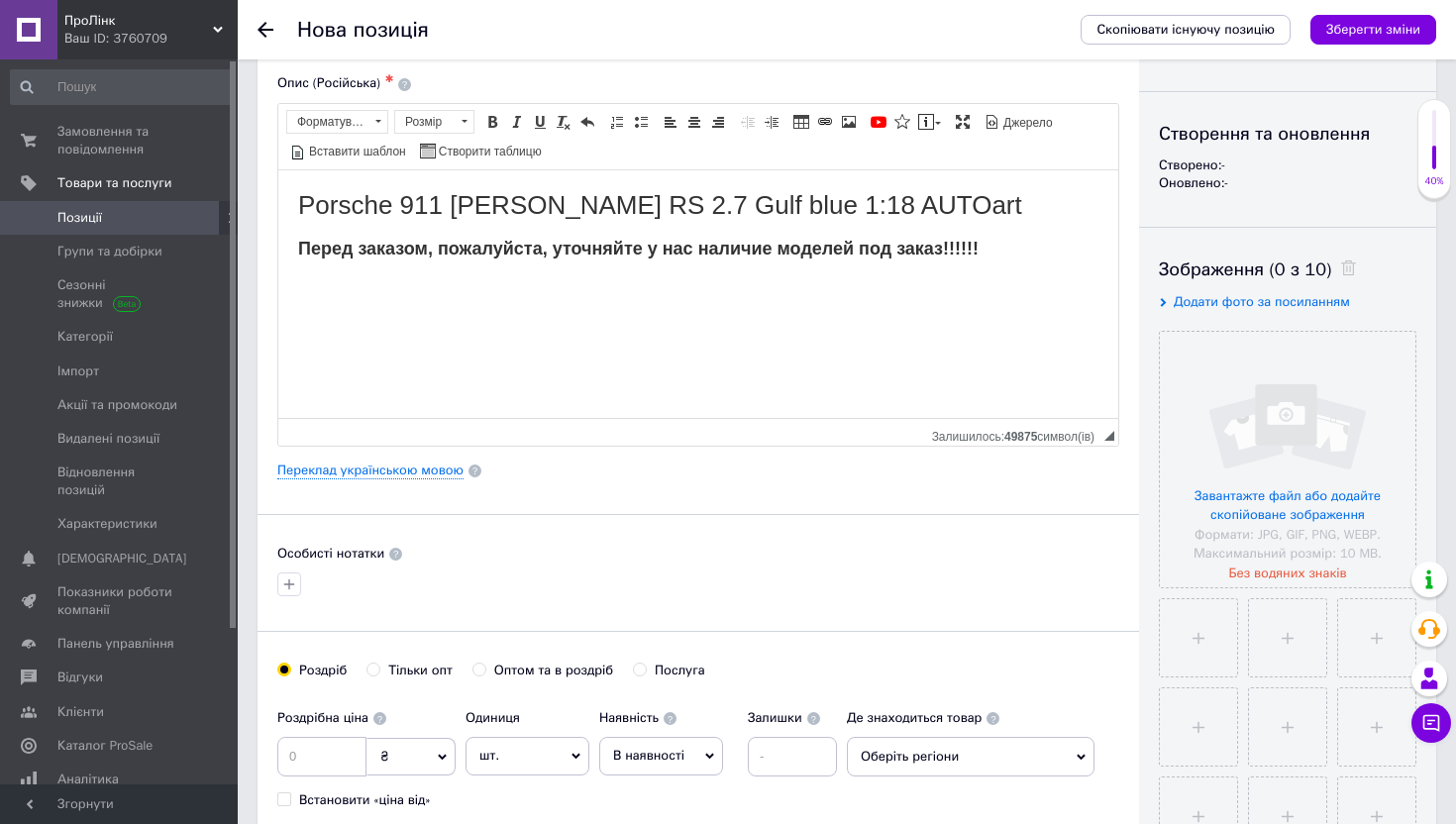scroll, scrollTop: 253, scrollLeft: 0, axis: vertical 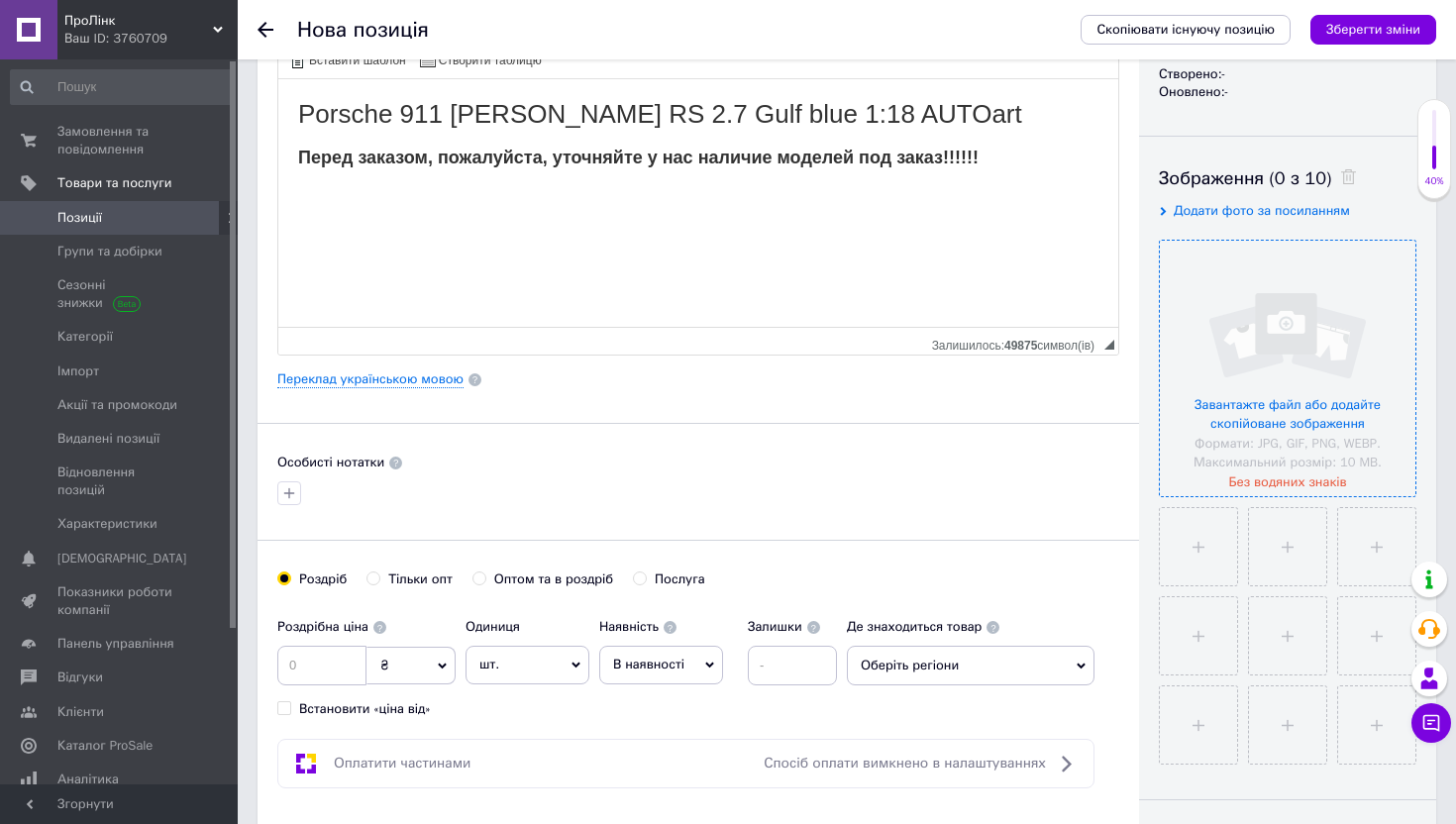 type on "78032" 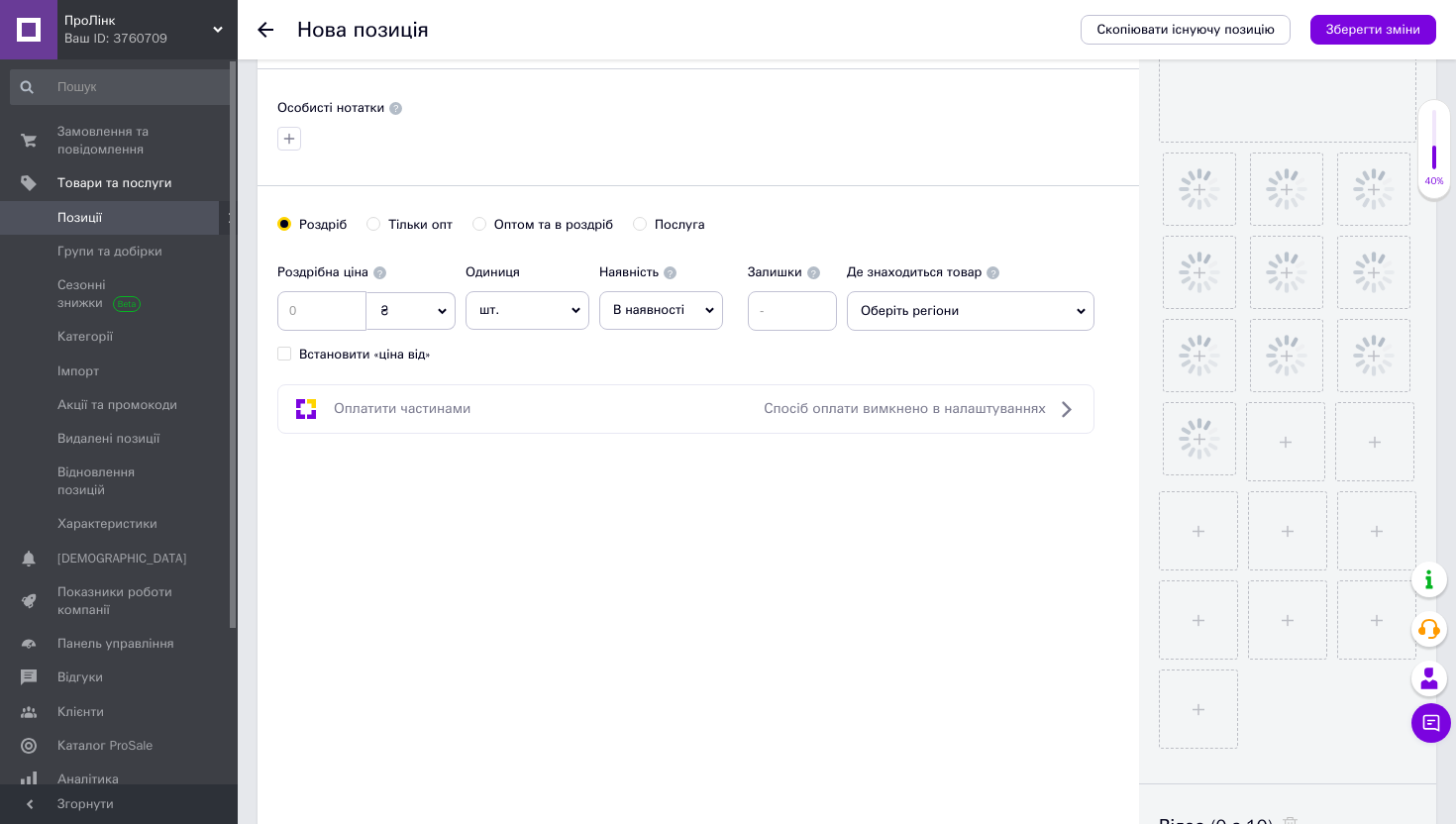 scroll, scrollTop: 611, scrollLeft: 0, axis: vertical 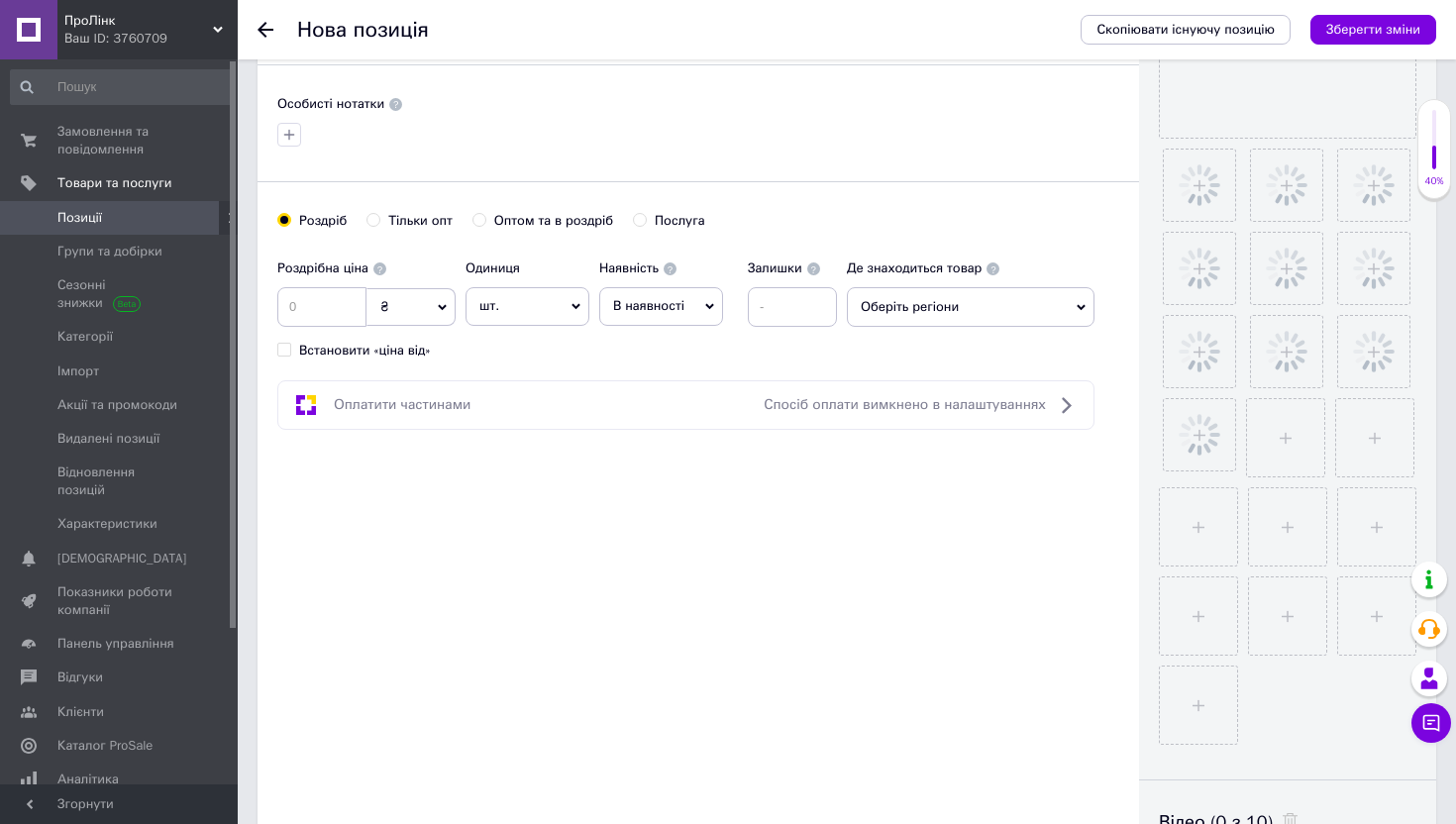 click on "В наявності" at bounding box center [661, 306] 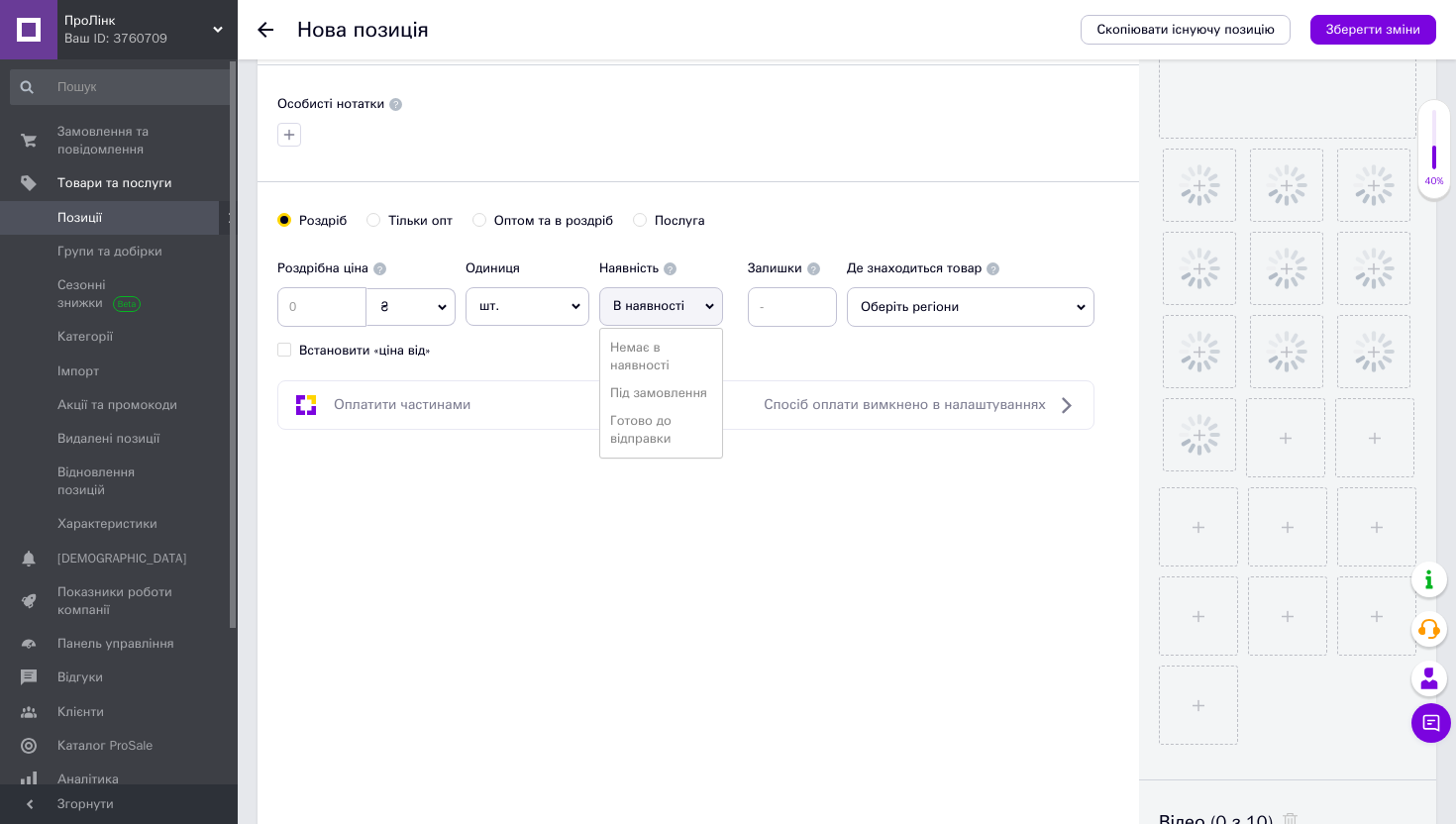 click on "Під замовлення" at bounding box center (661, 393) 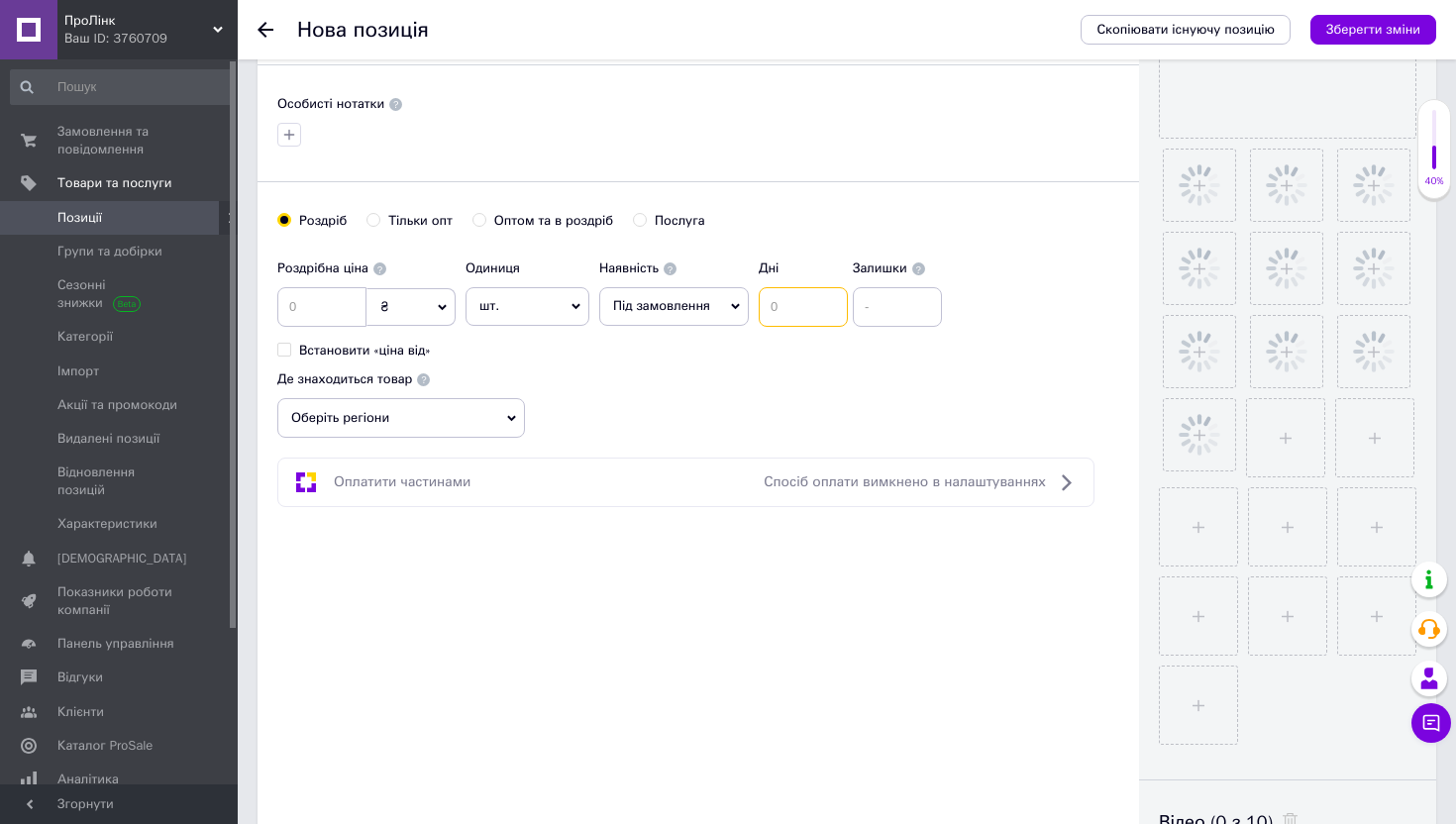 click at bounding box center [803, 307] 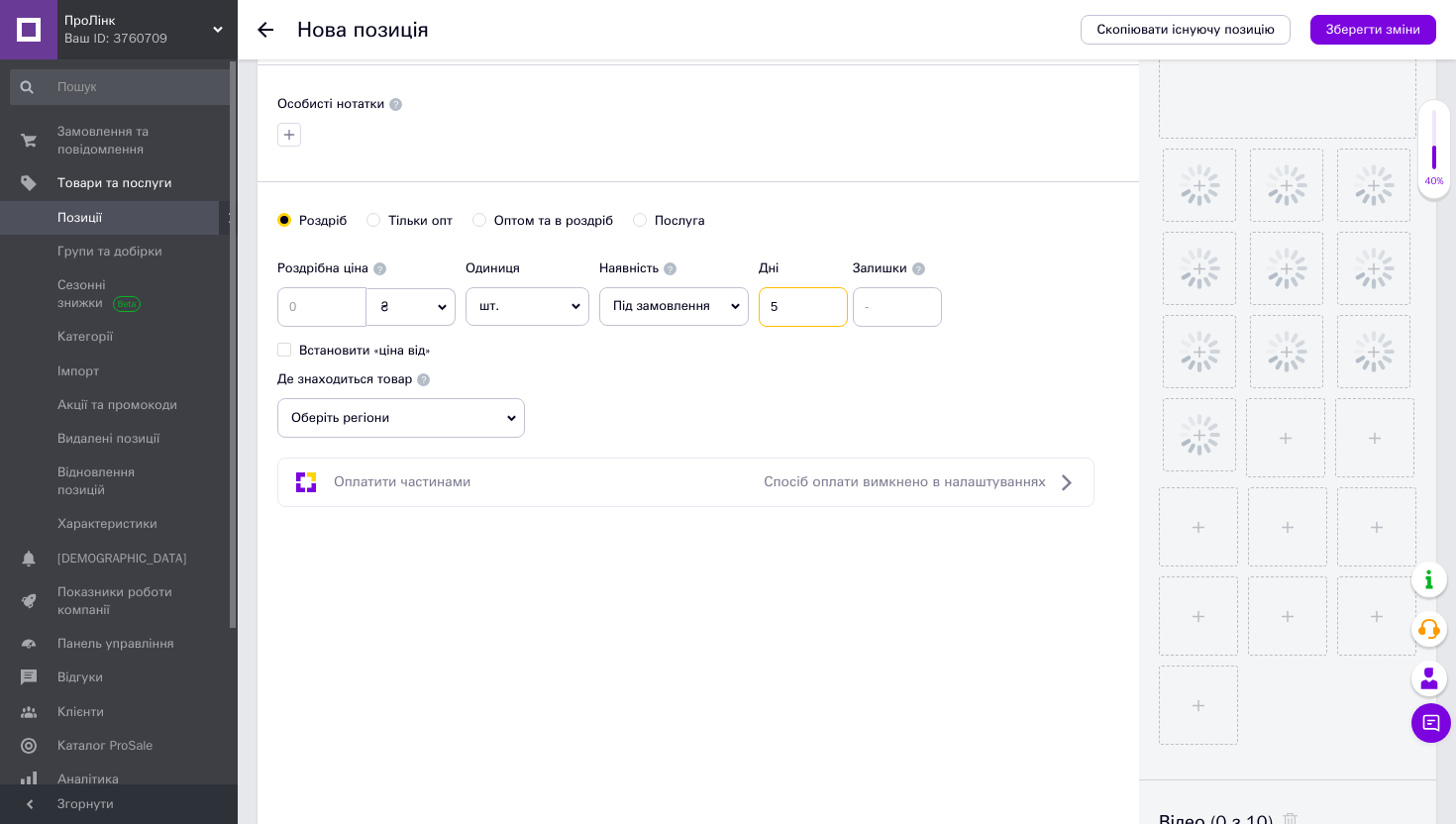 scroll, scrollTop: 1146, scrollLeft: 0, axis: vertical 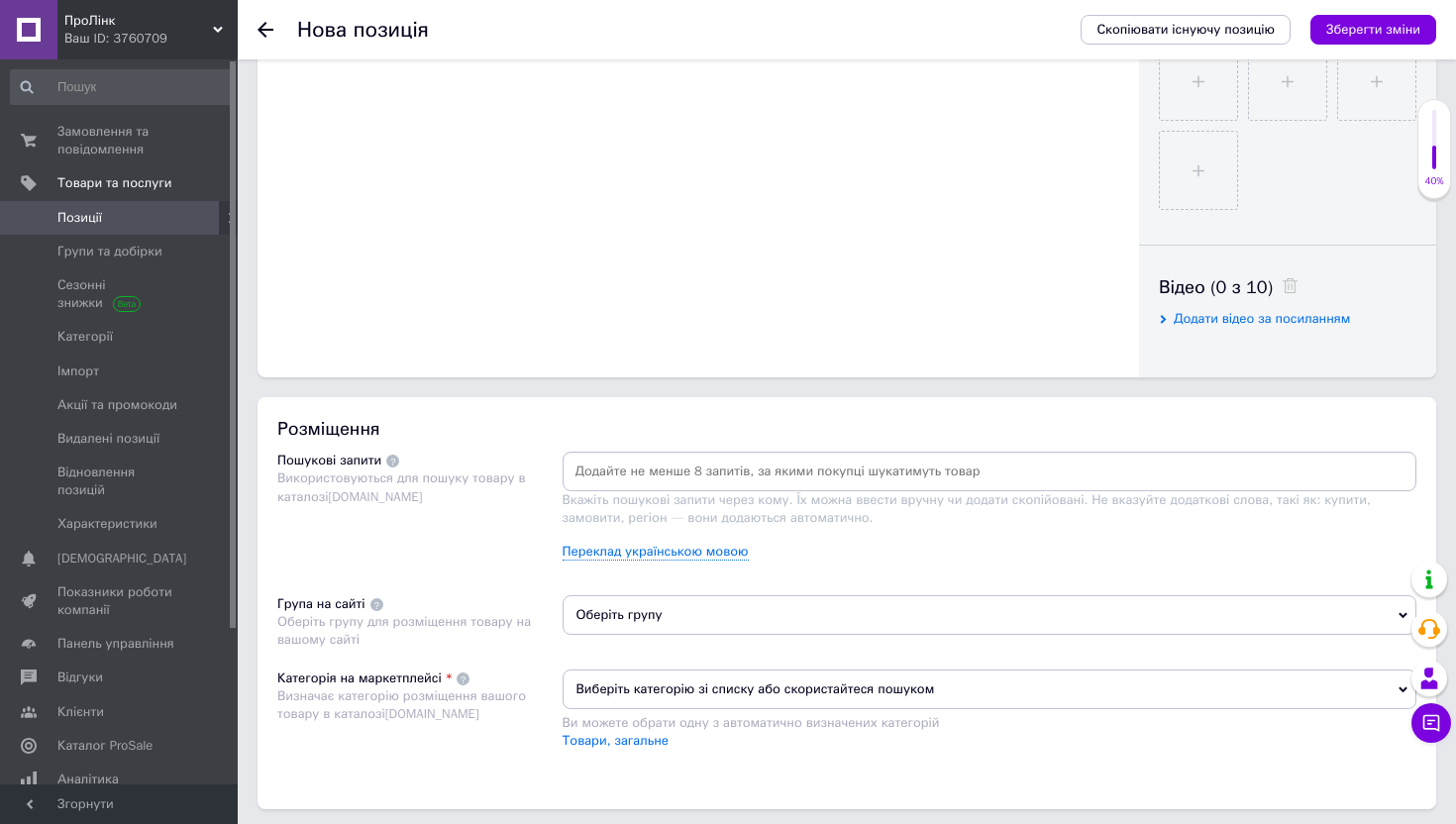 type on "5" 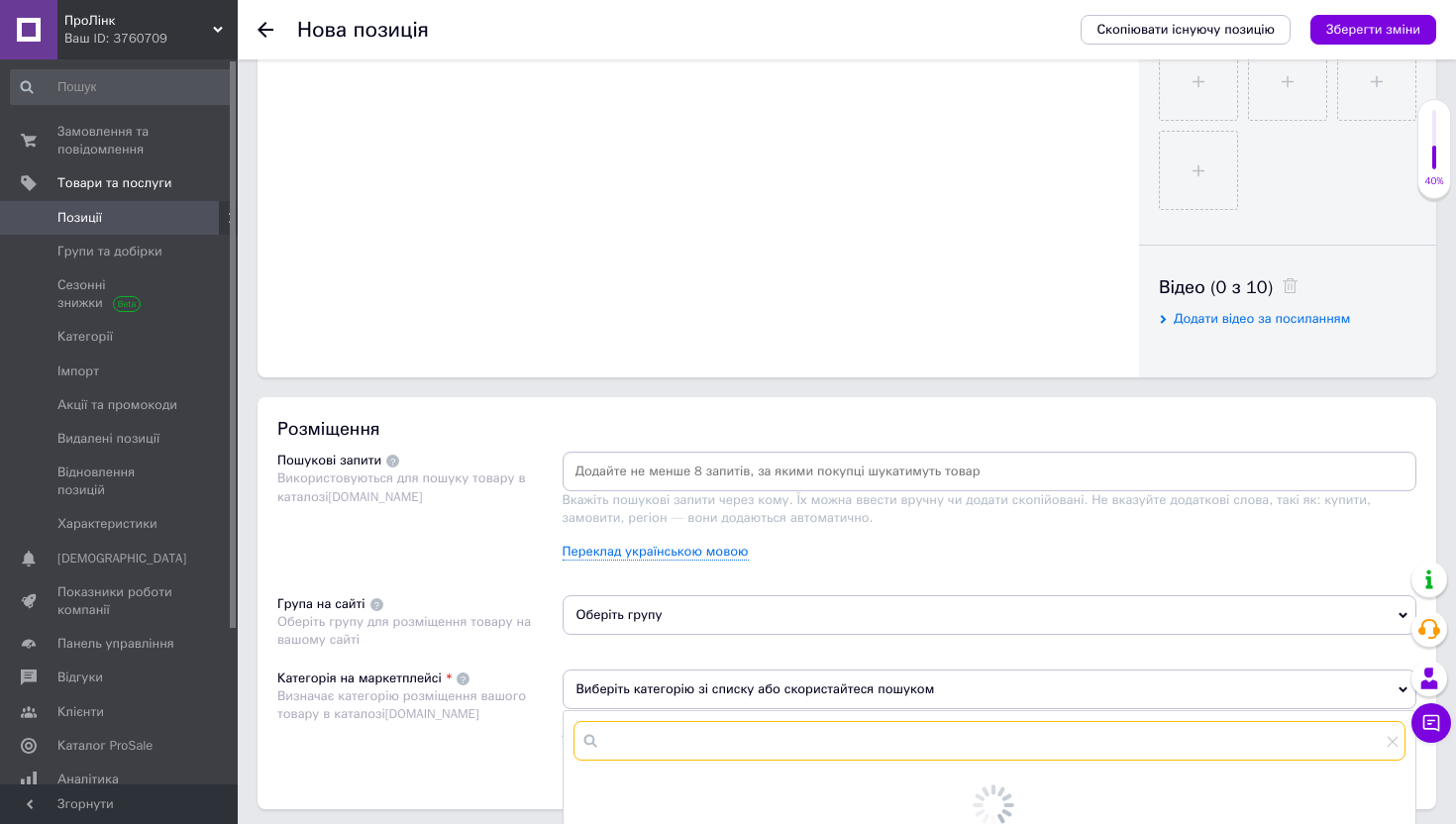 click at bounding box center [989, 741] 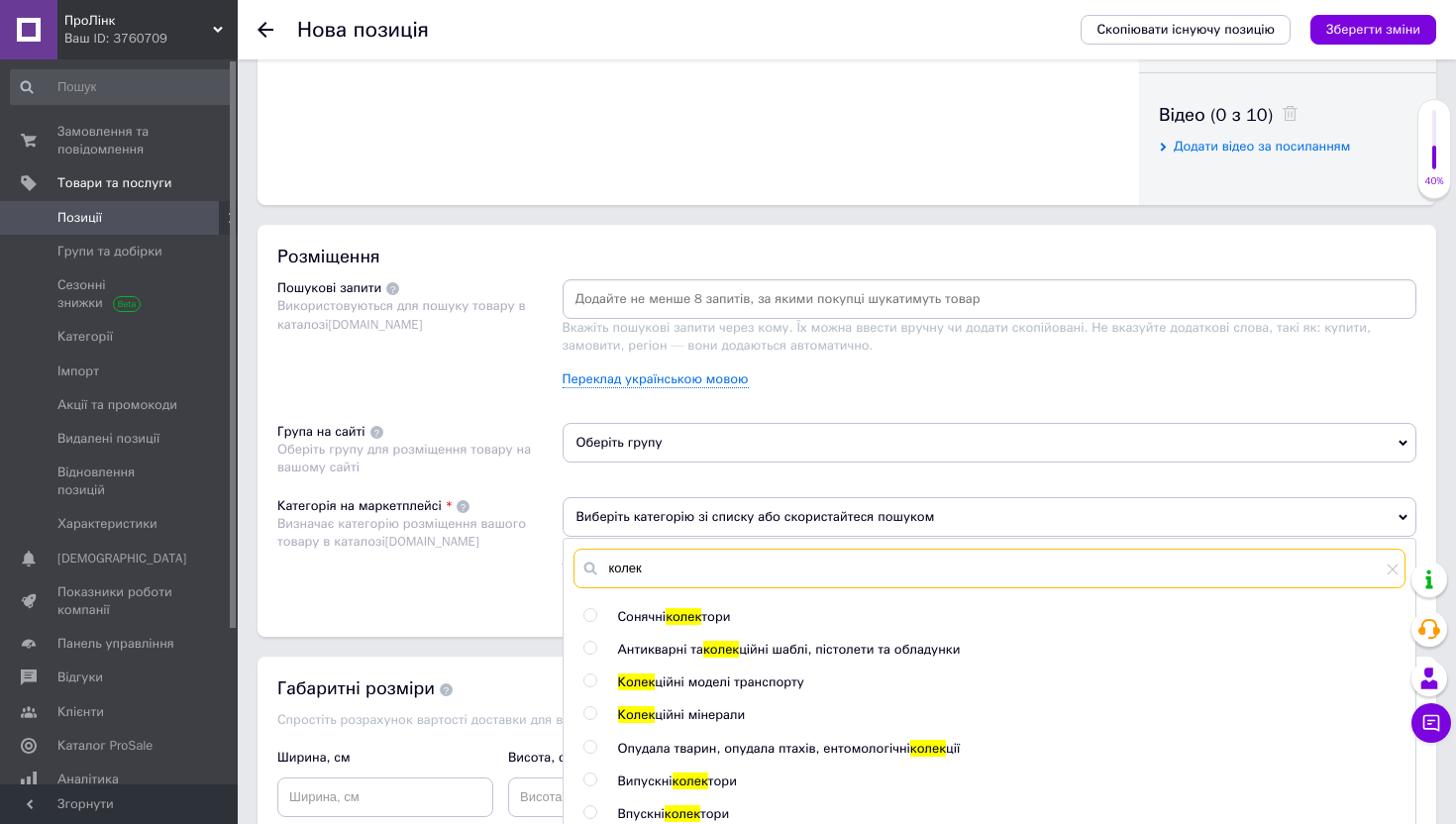 scroll, scrollTop: 1516, scrollLeft: 0, axis: vertical 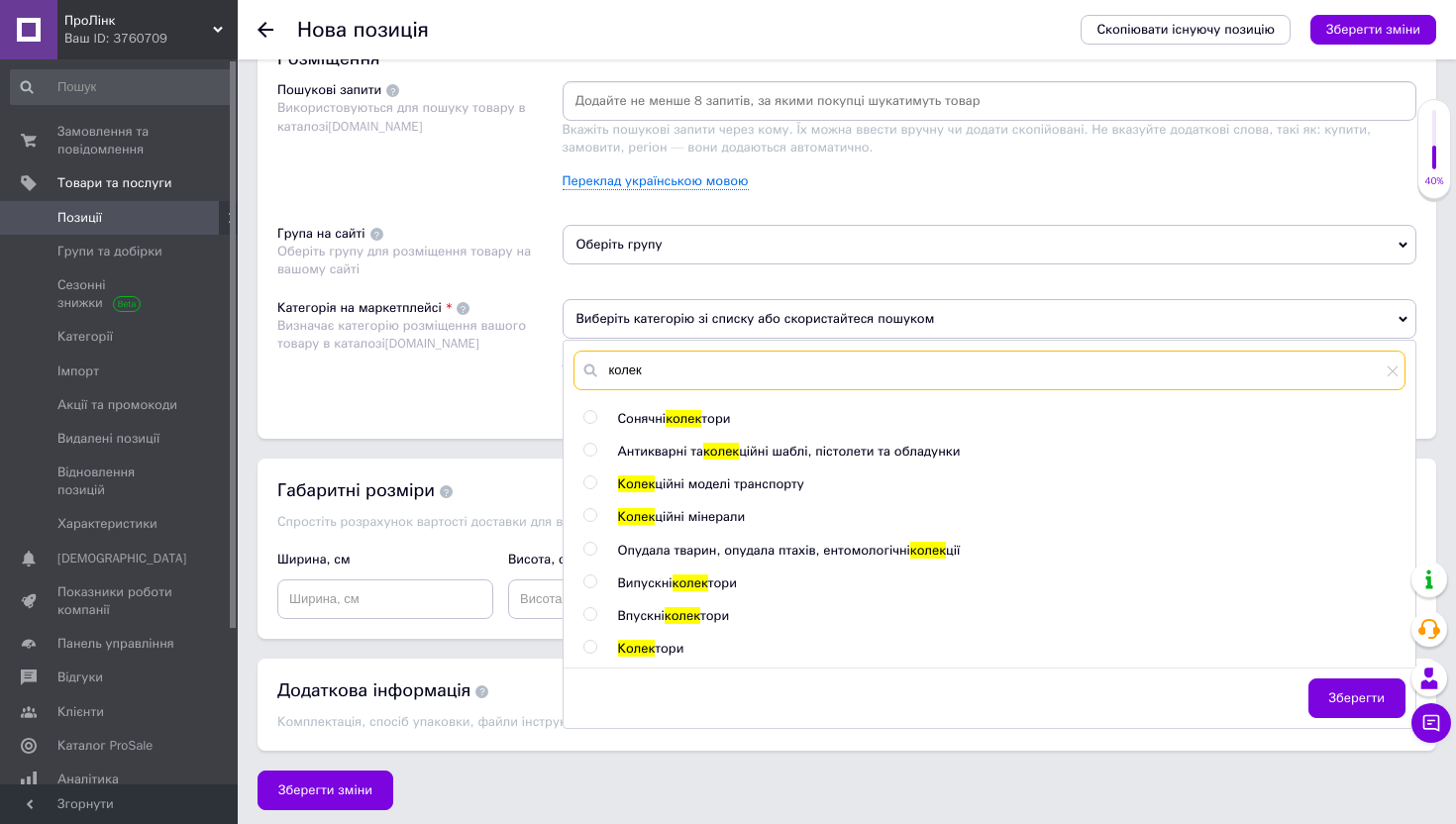 type on "колек" 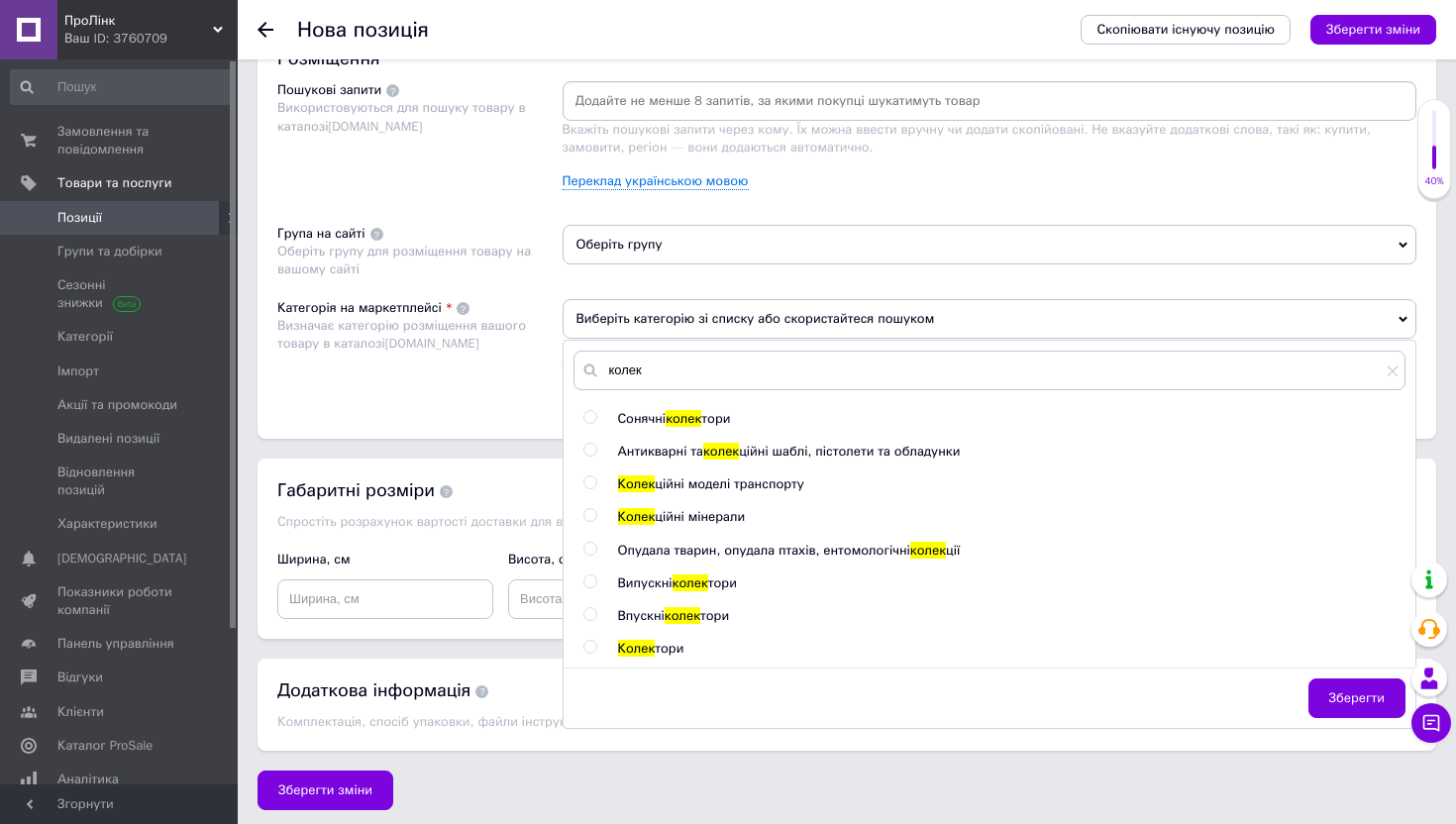 click on "ційні моделі транспорту" at bounding box center (729, 483) 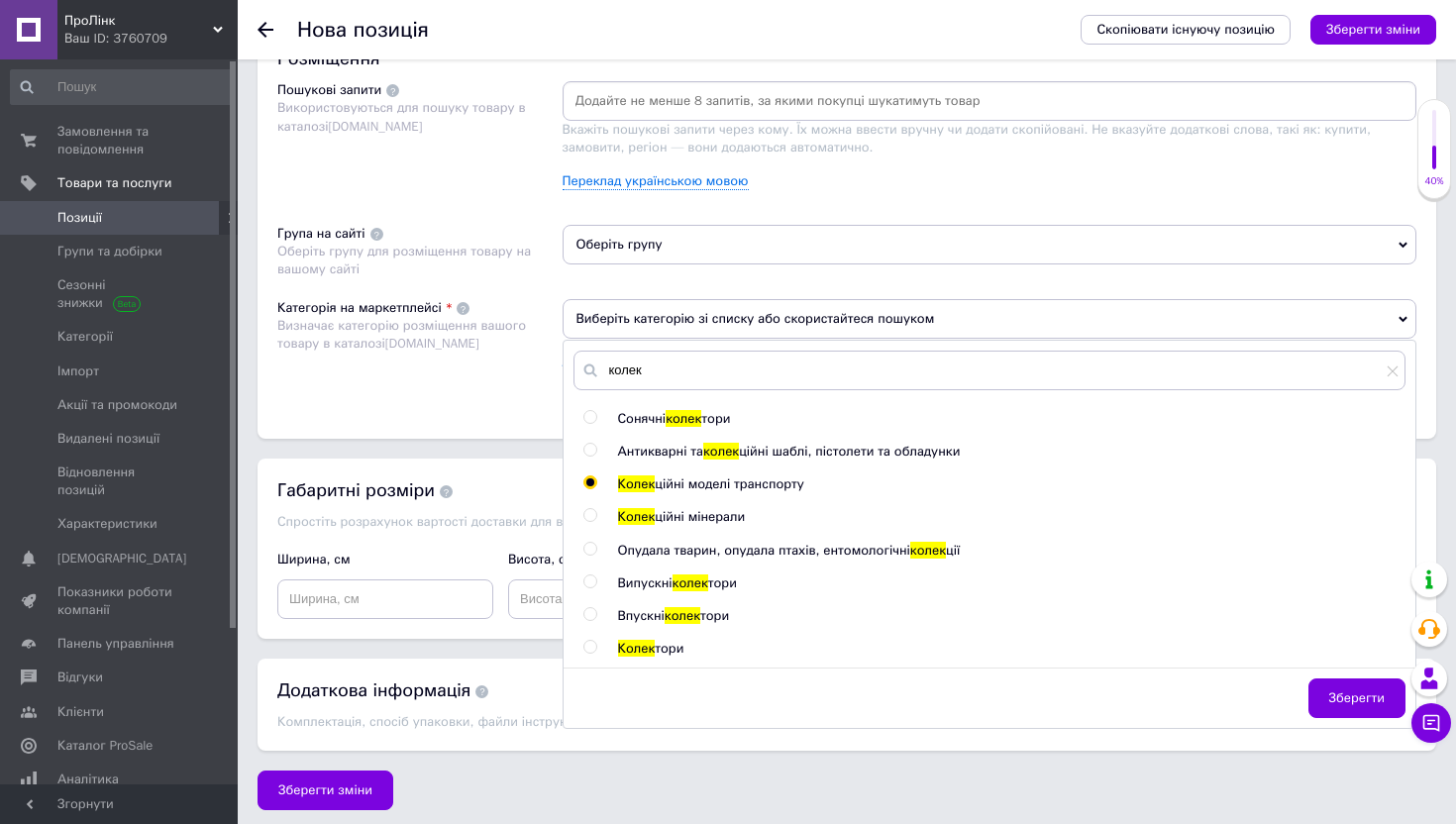 radio on "true" 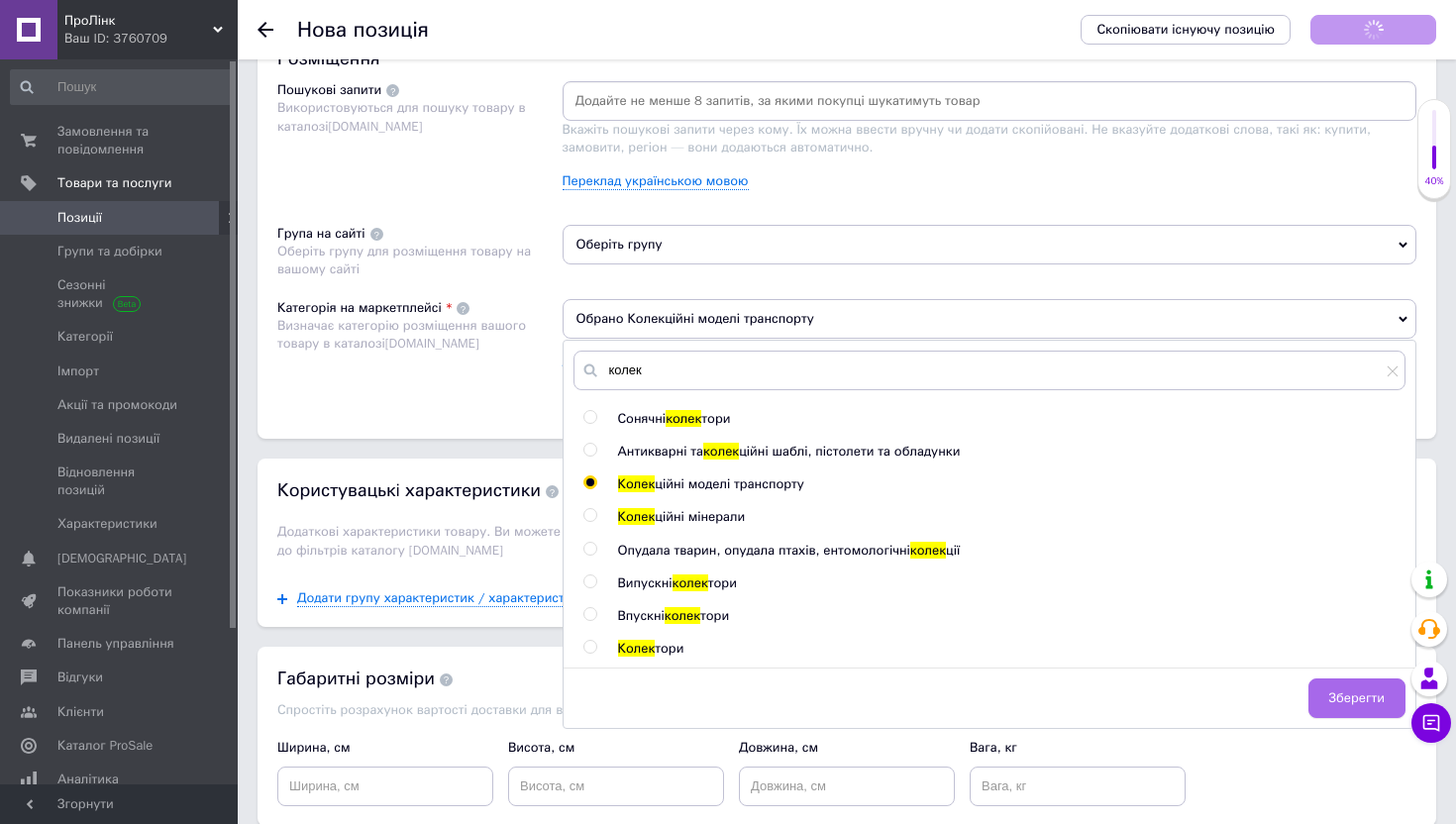 click on "Зберегти" at bounding box center [1357, 698] 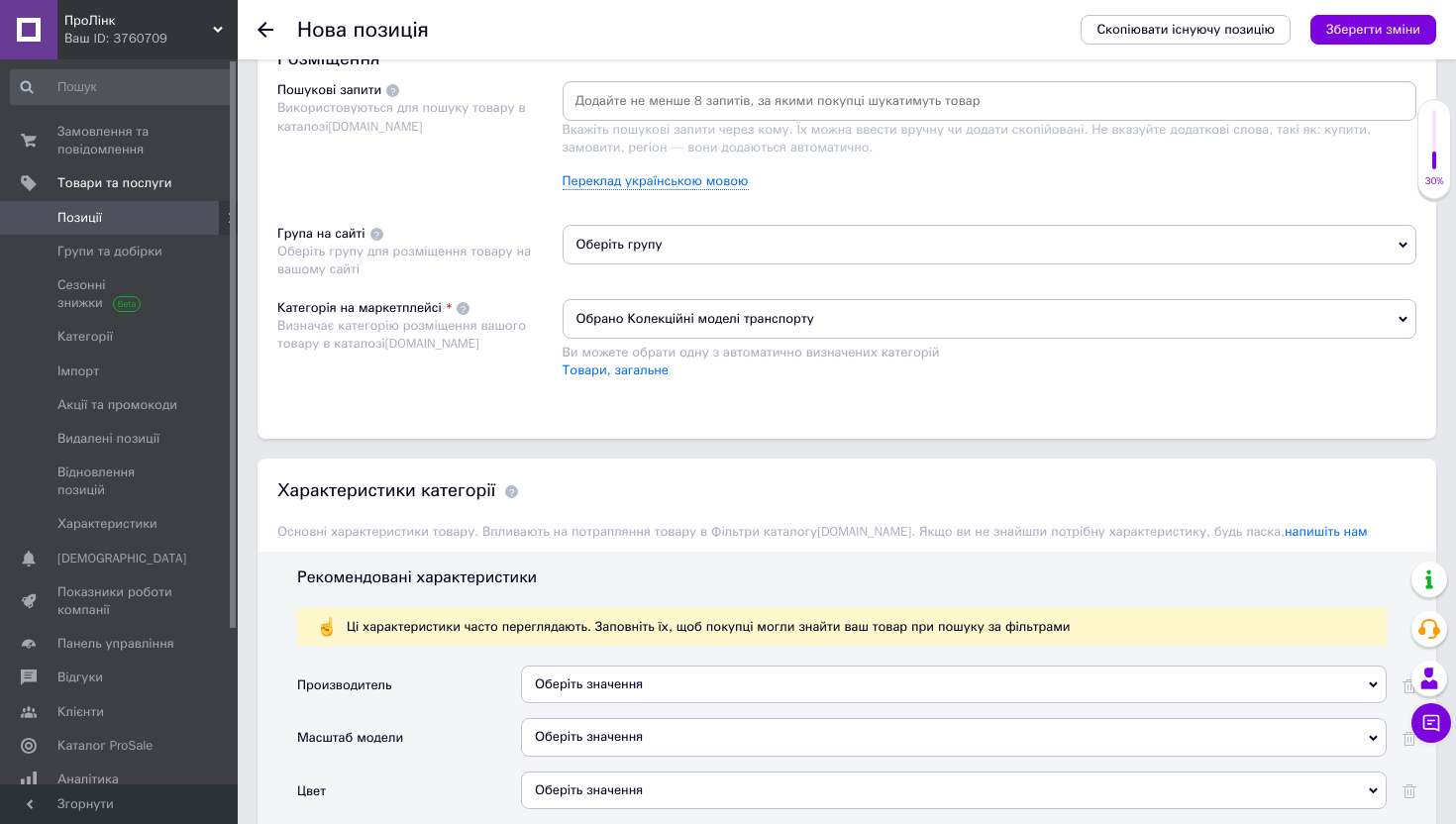 click on "Оберіть групу" at bounding box center (989, 252) 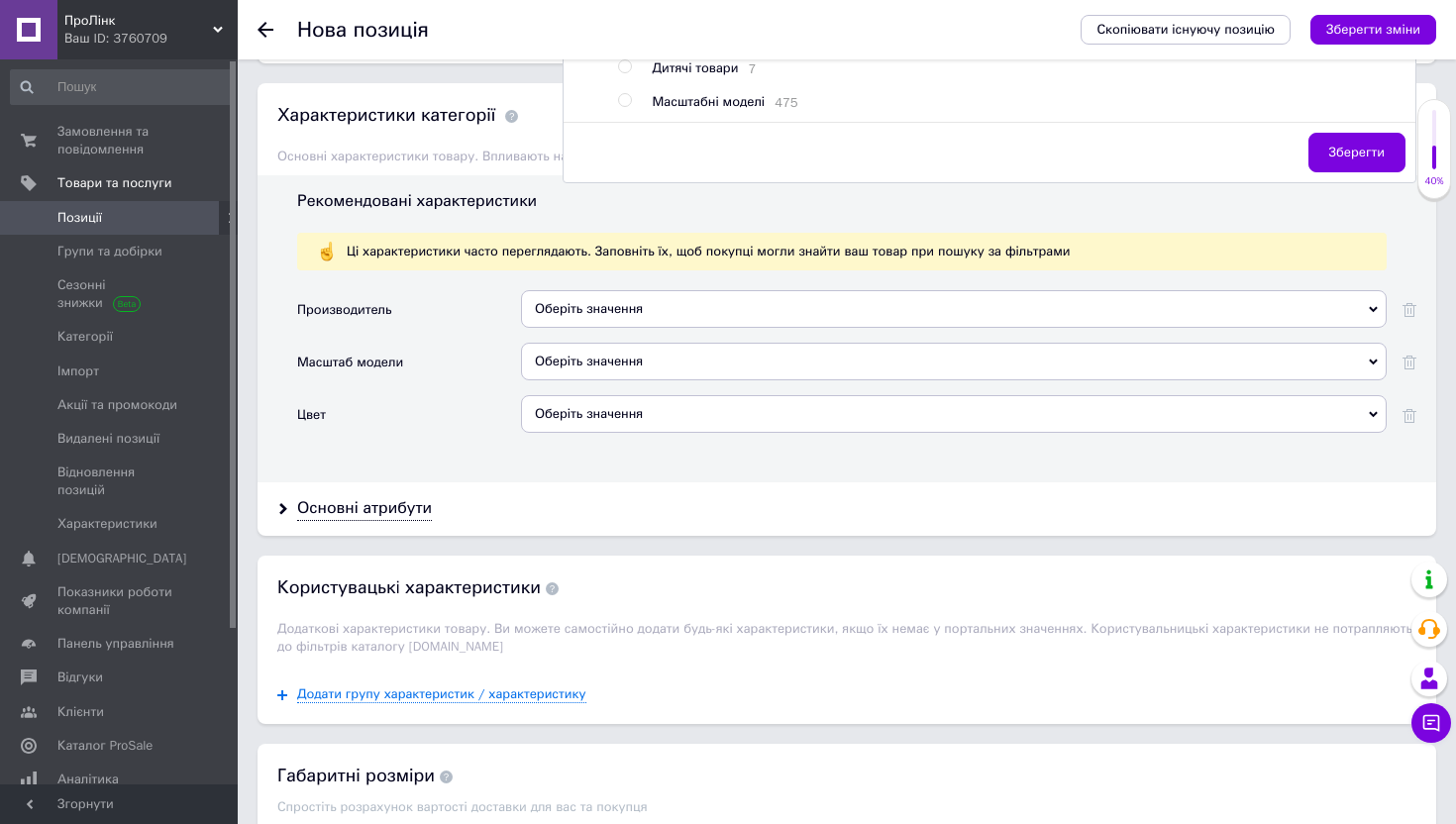 click on "Масштабні моделі" at bounding box center [709, 101] 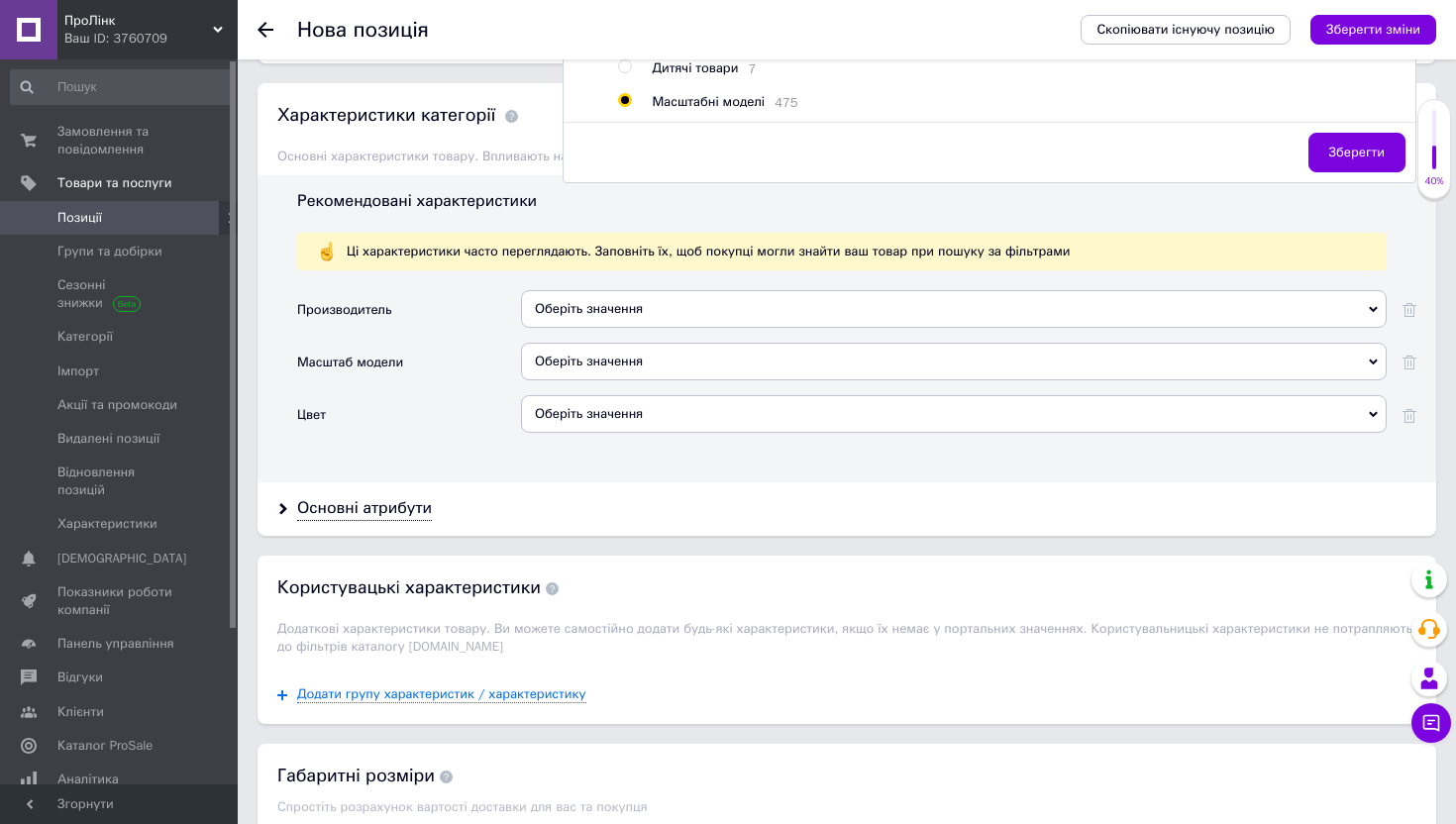radio on "true" 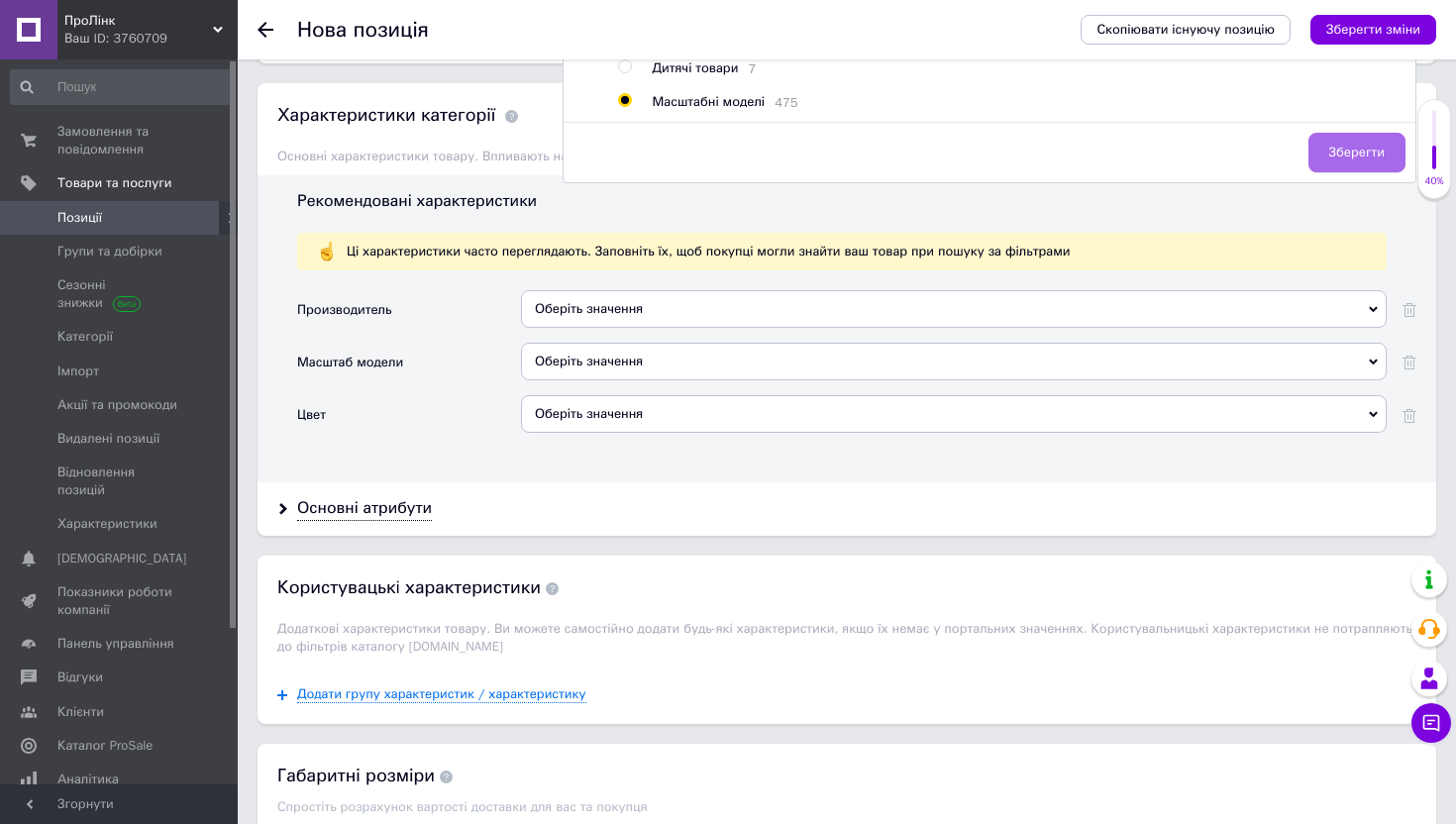 click on "Зберегти" at bounding box center (1357, 153) 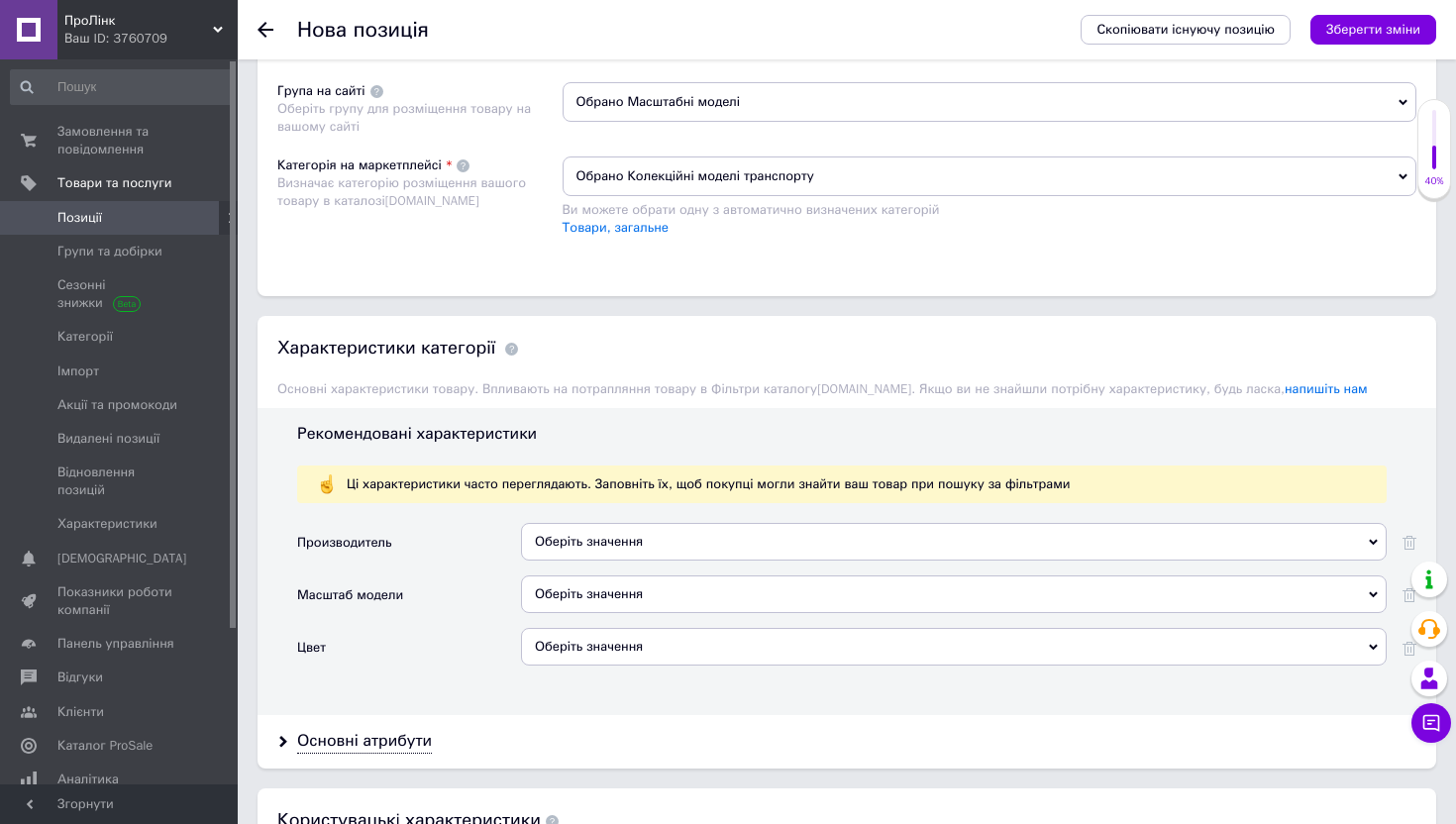 scroll, scrollTop: 1042, scrollLeft: 0, axis: vertical 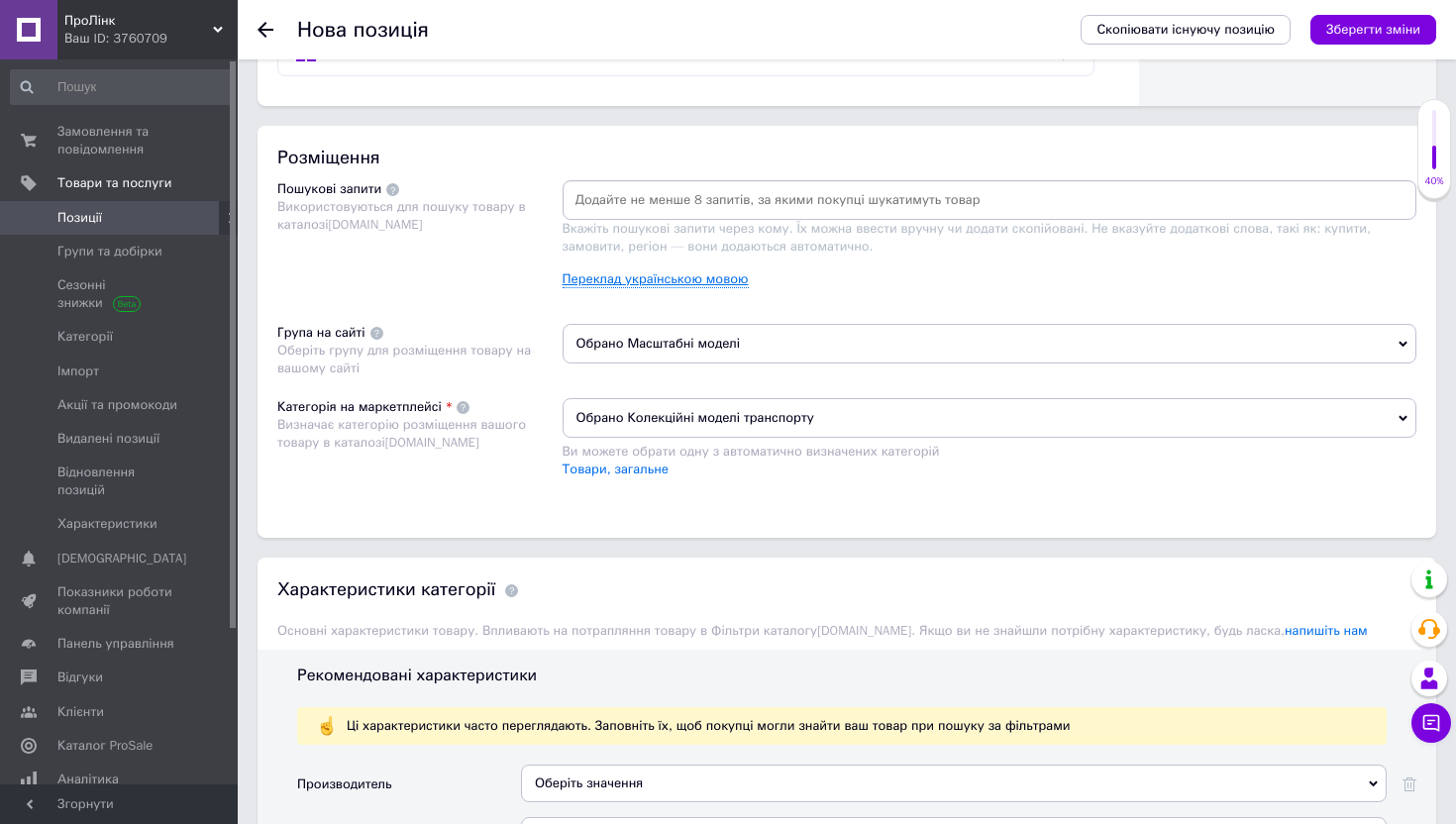 click on "Переклад українською мовою" at bounding box center [656, 279] 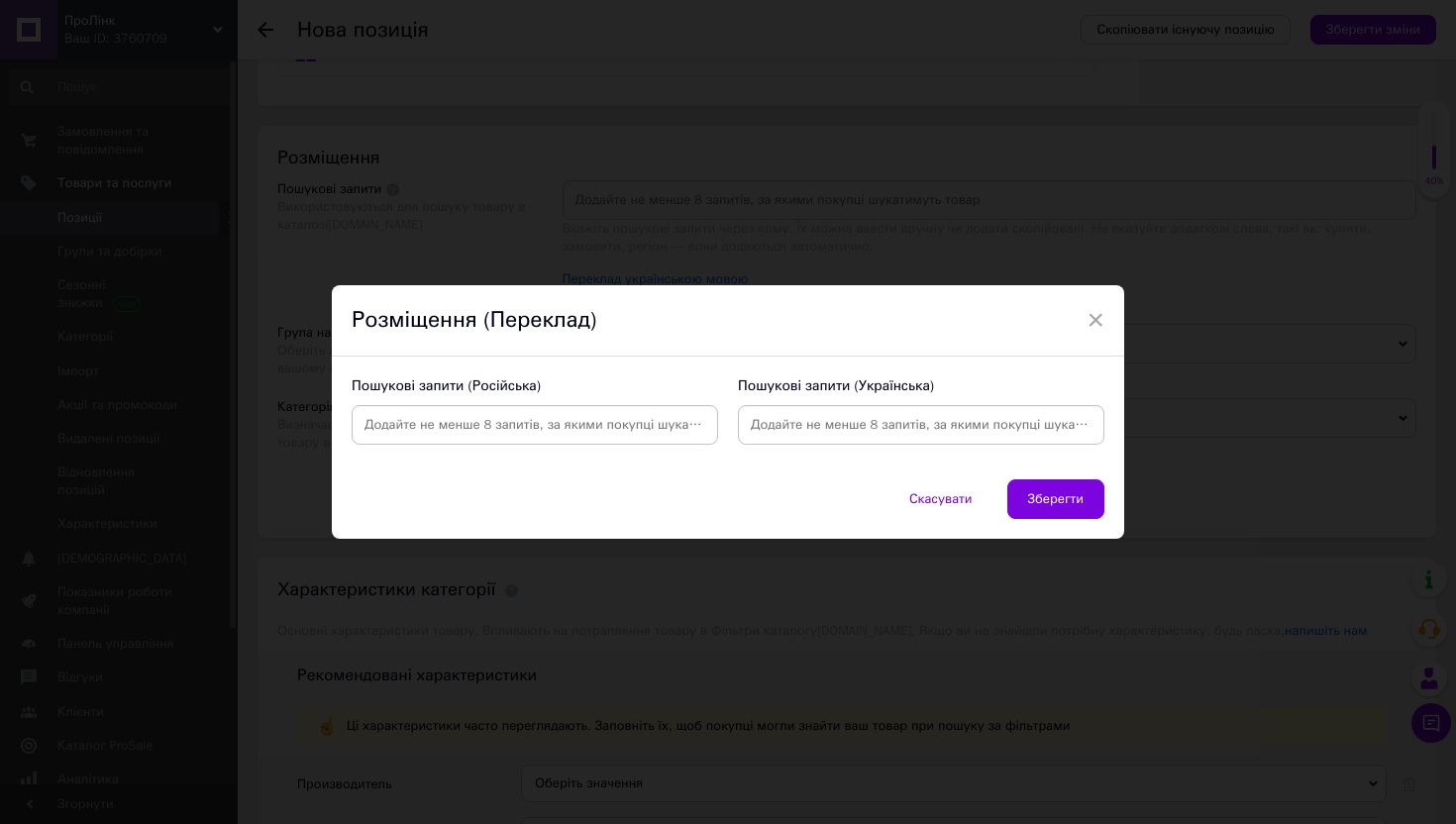 click at bounding box center (535, 425) 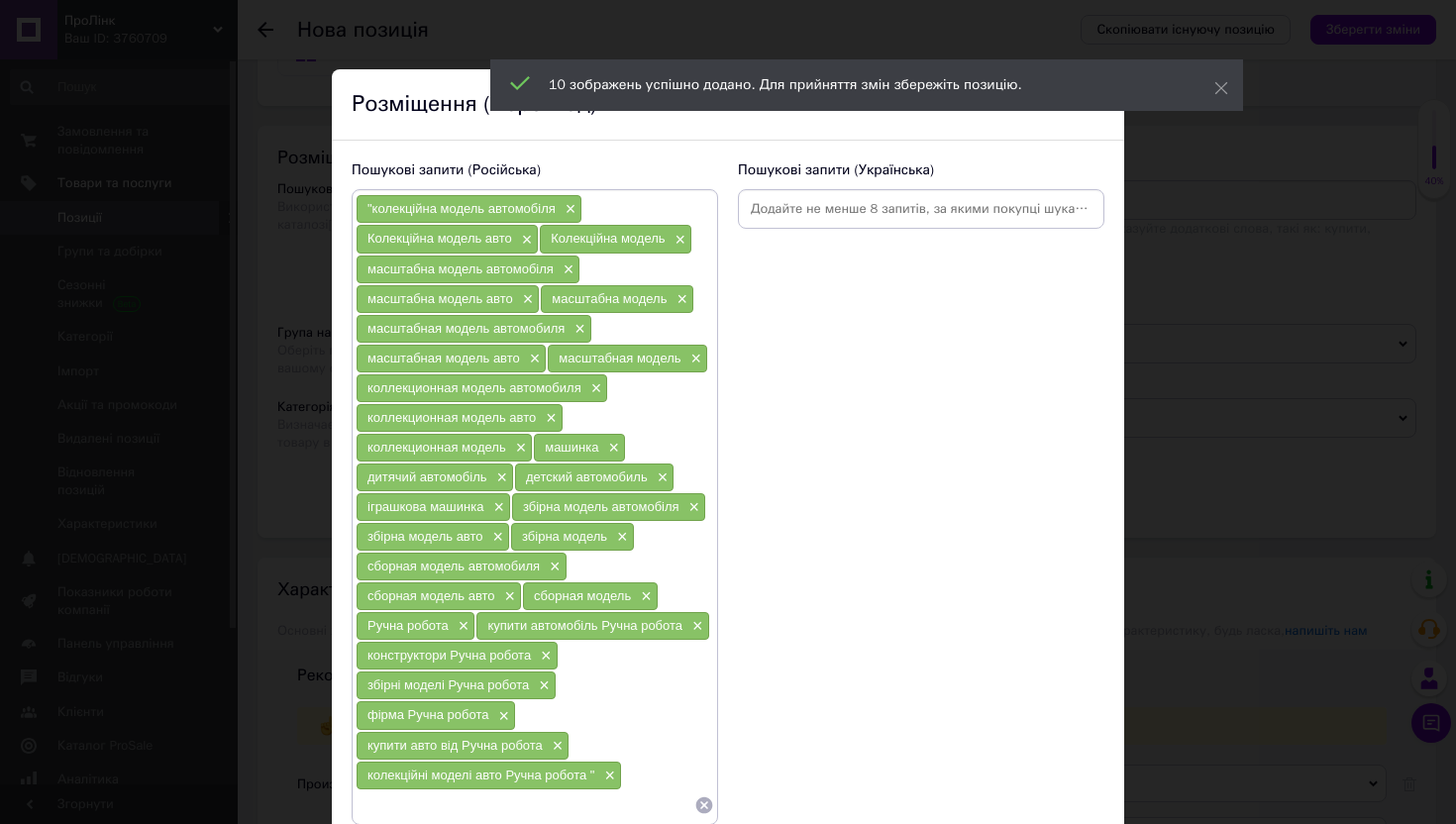 click at bounding box center [921, 209] 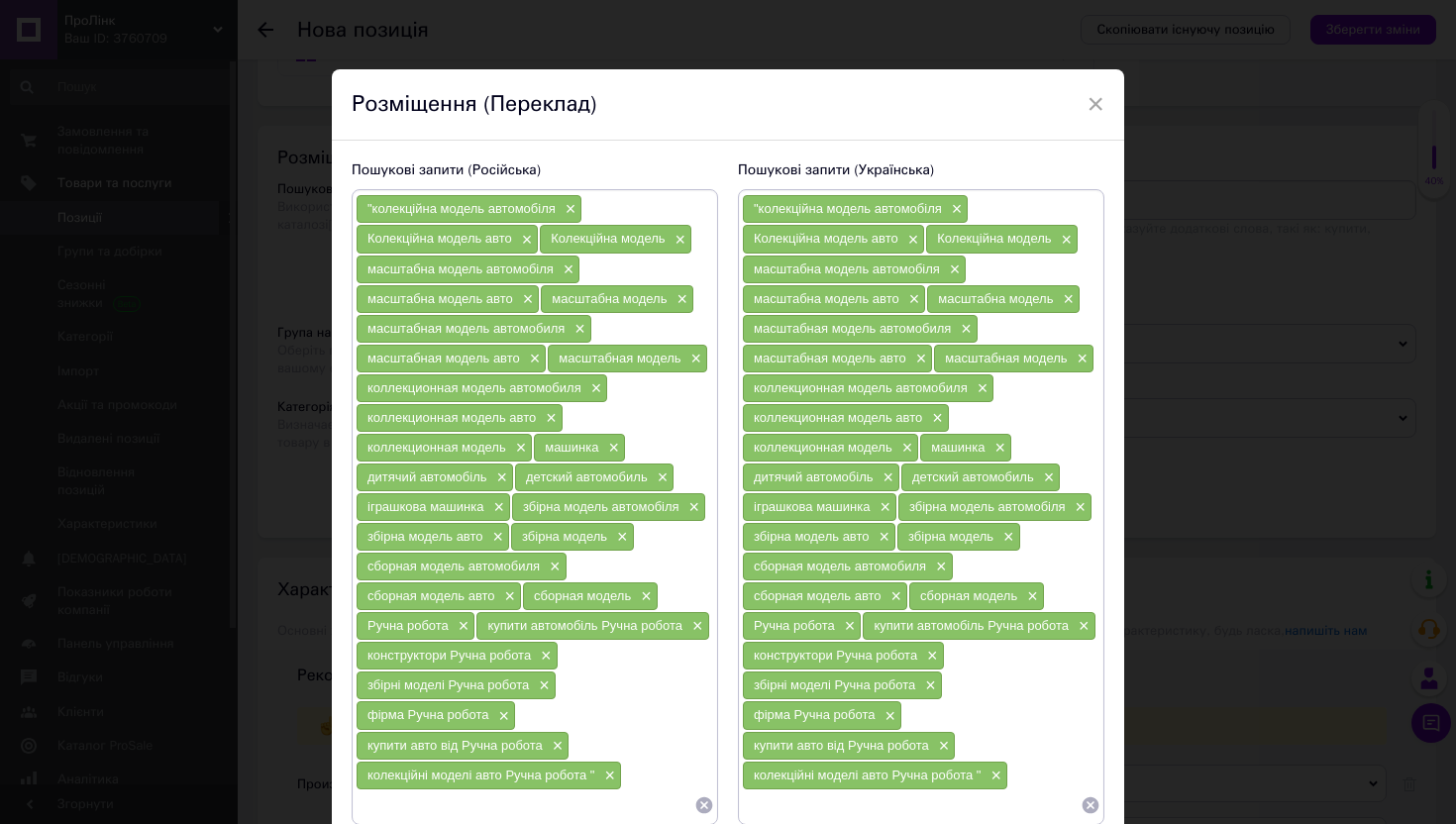paste on "Porsche 911 [PERSON_NAME] RS" 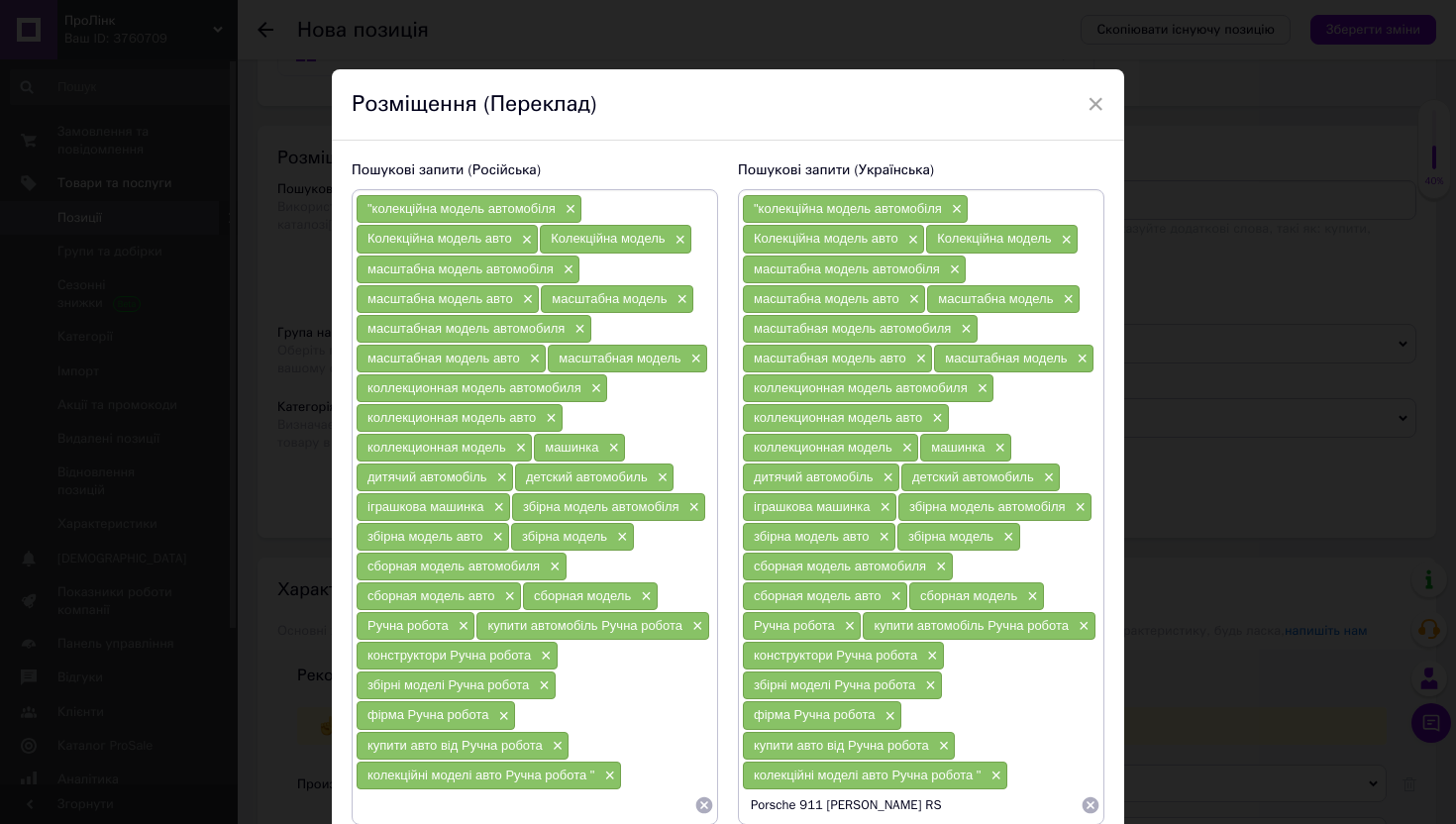 type 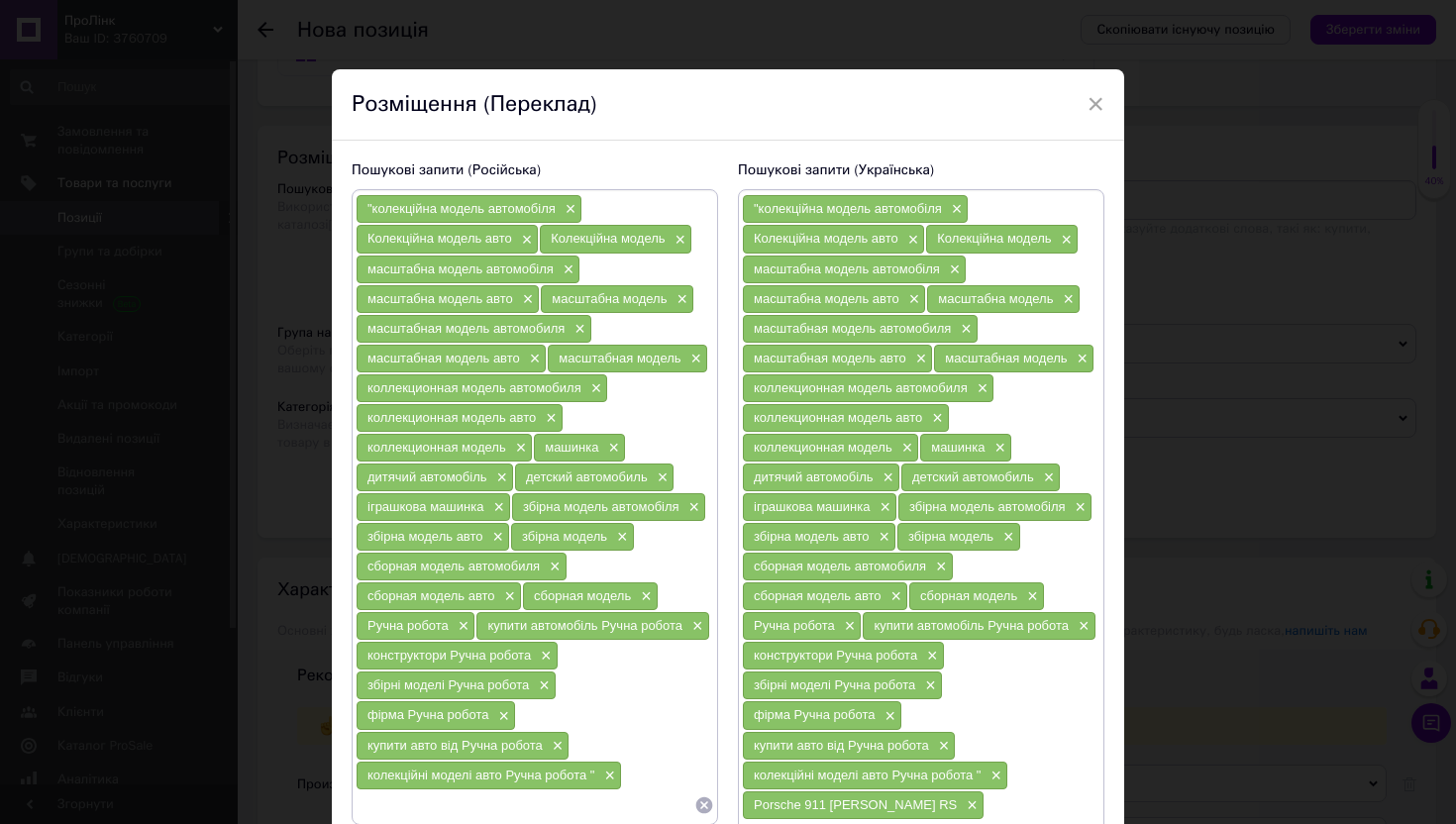 click at bounding box center [525, 805] 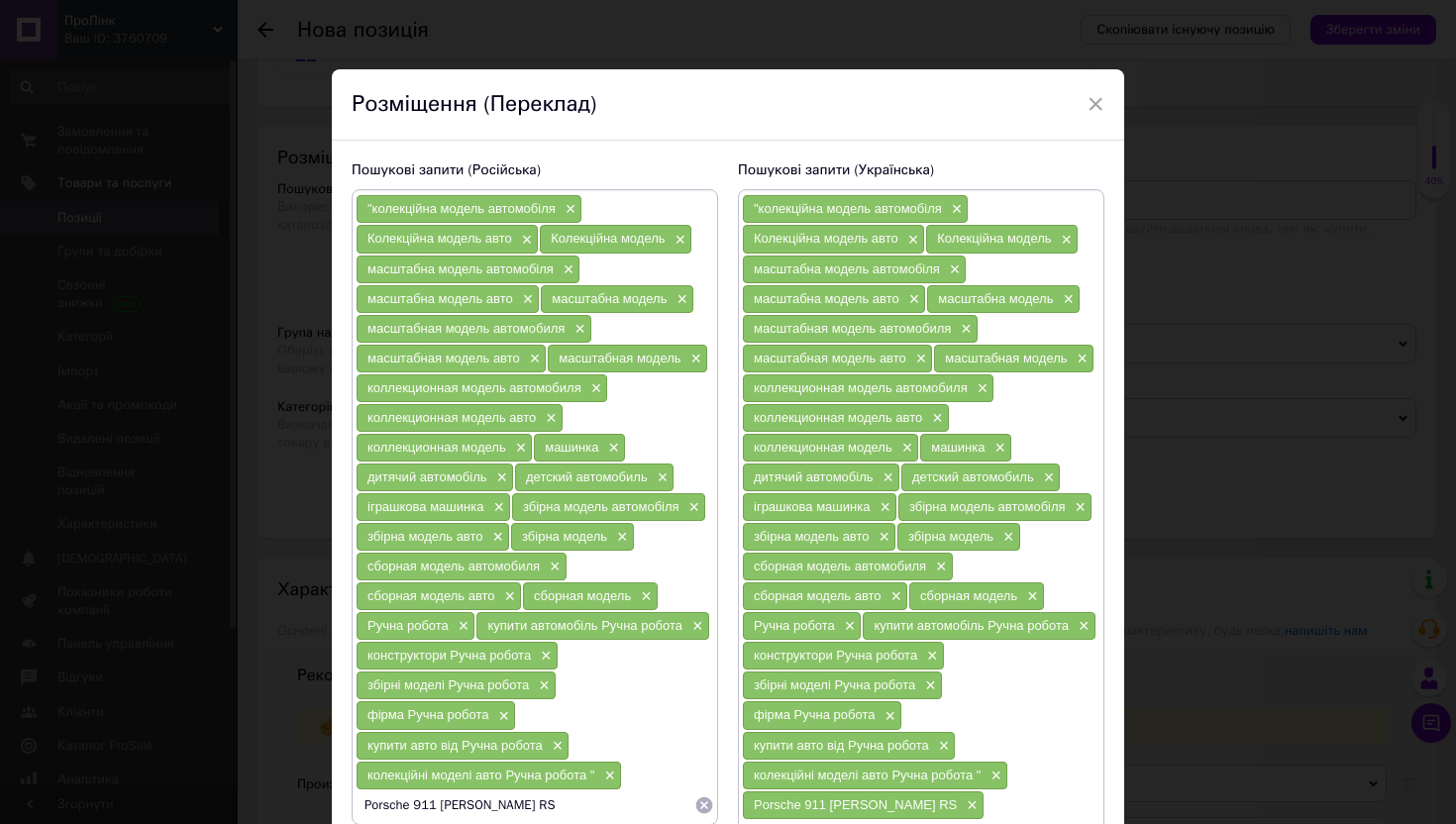 type 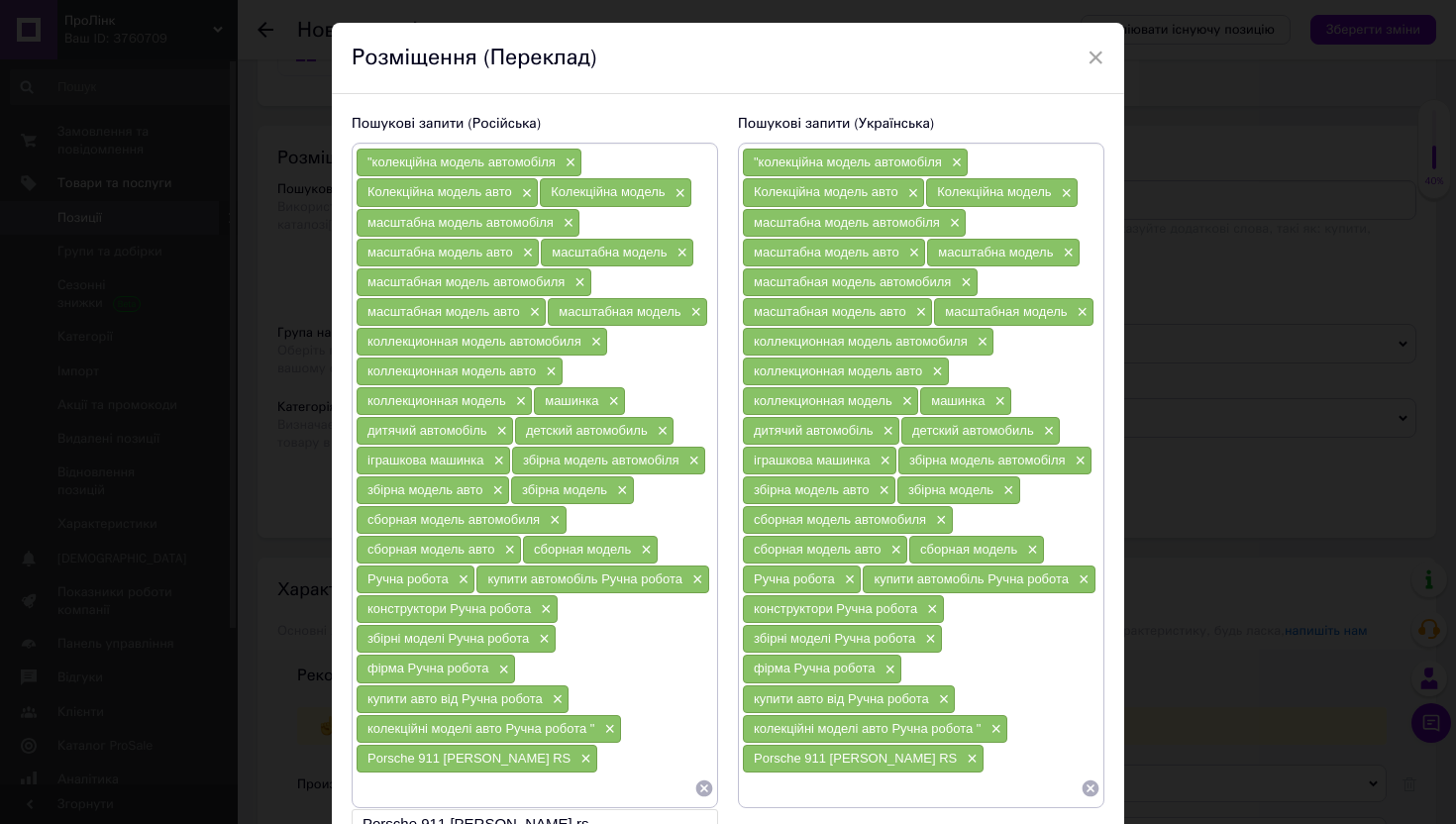 scroll, scrollTop: 195, scrollLeft: 0, axis: vertical 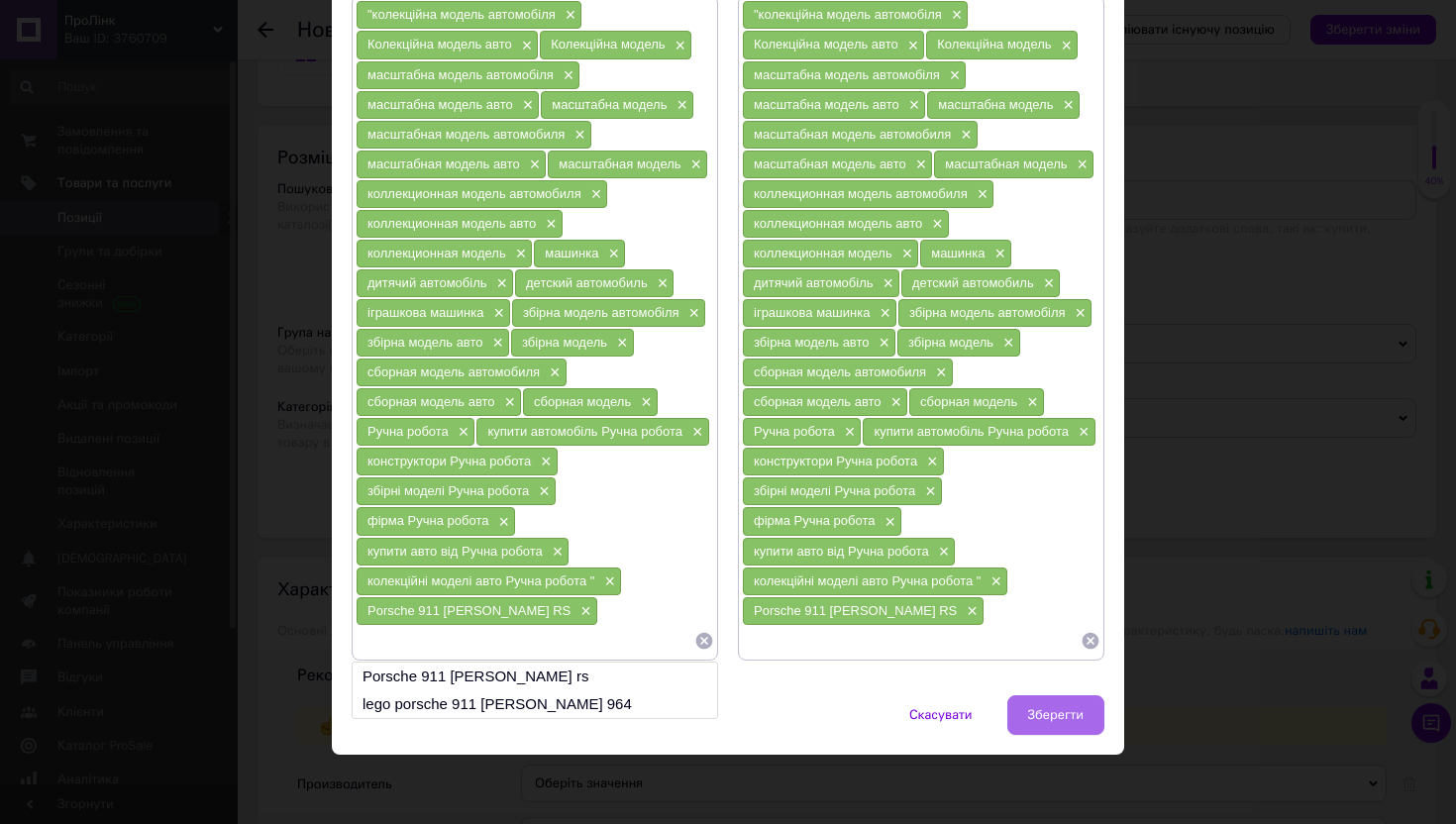 click on "Зберегти" at bounding box center (1056, 715) 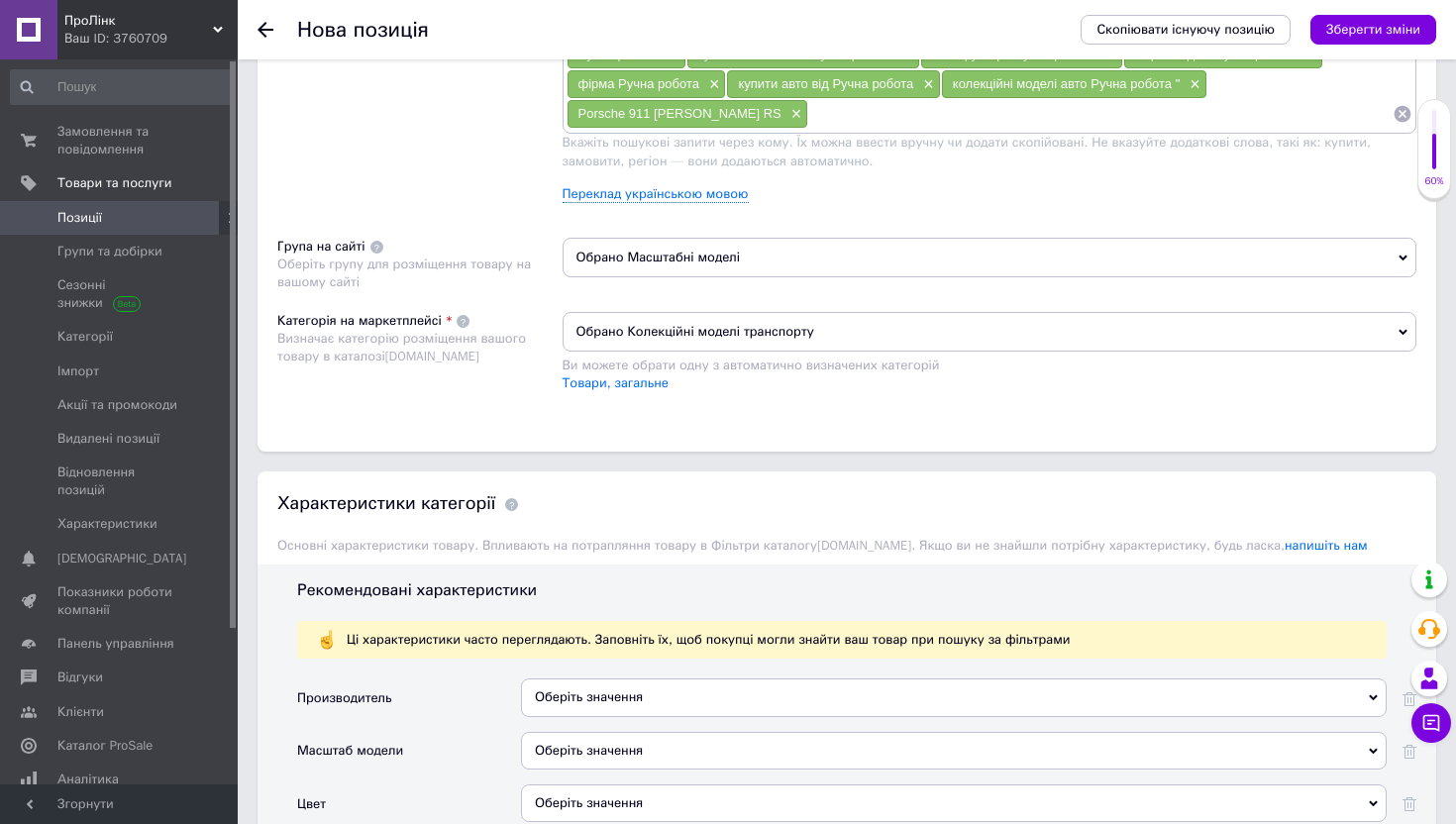 scroll, scrollTop: 1437, scrollLeft: 0, axis: vertical 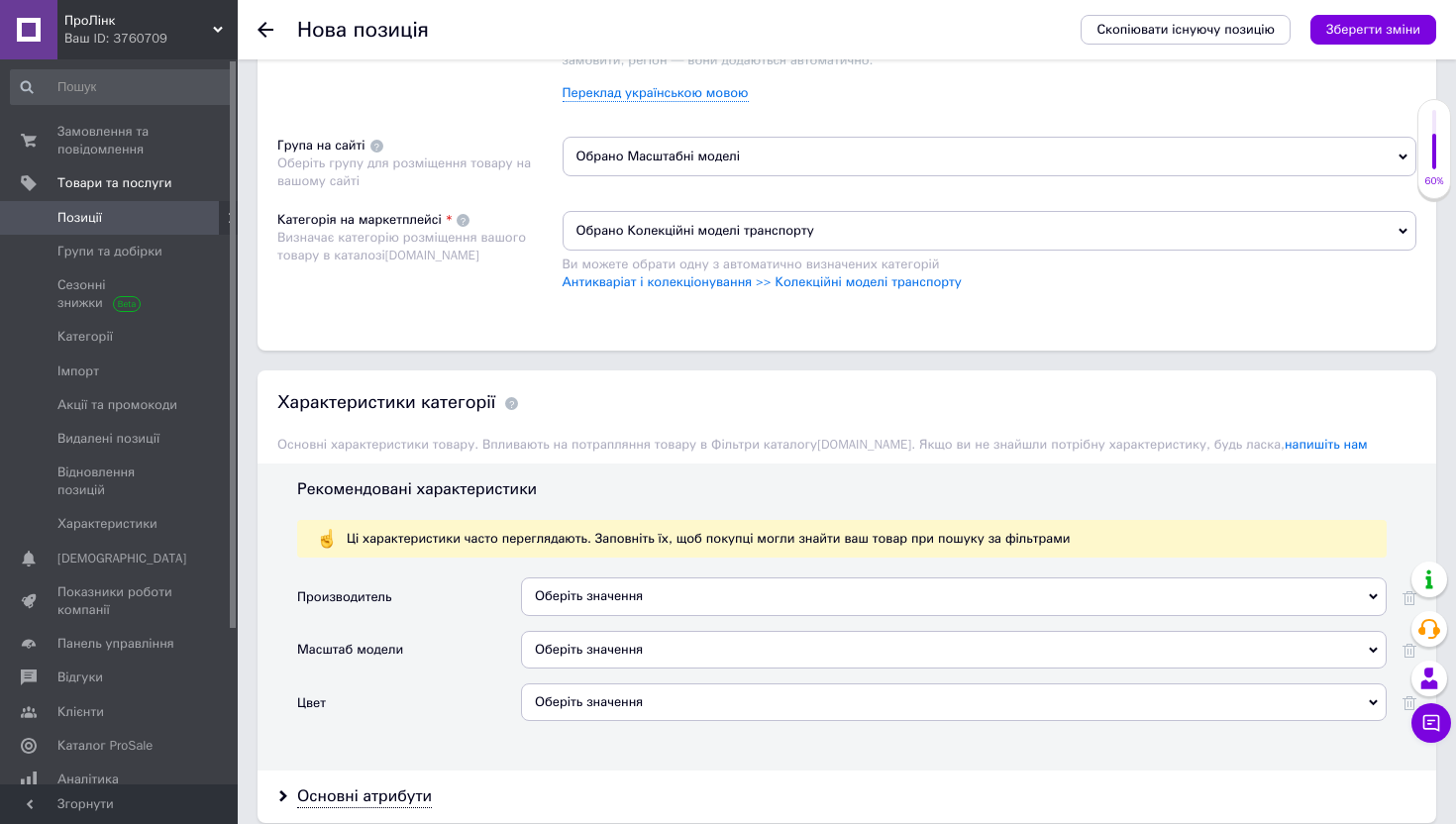 click on "Оберіть значення" at bounding box center (954, 596) 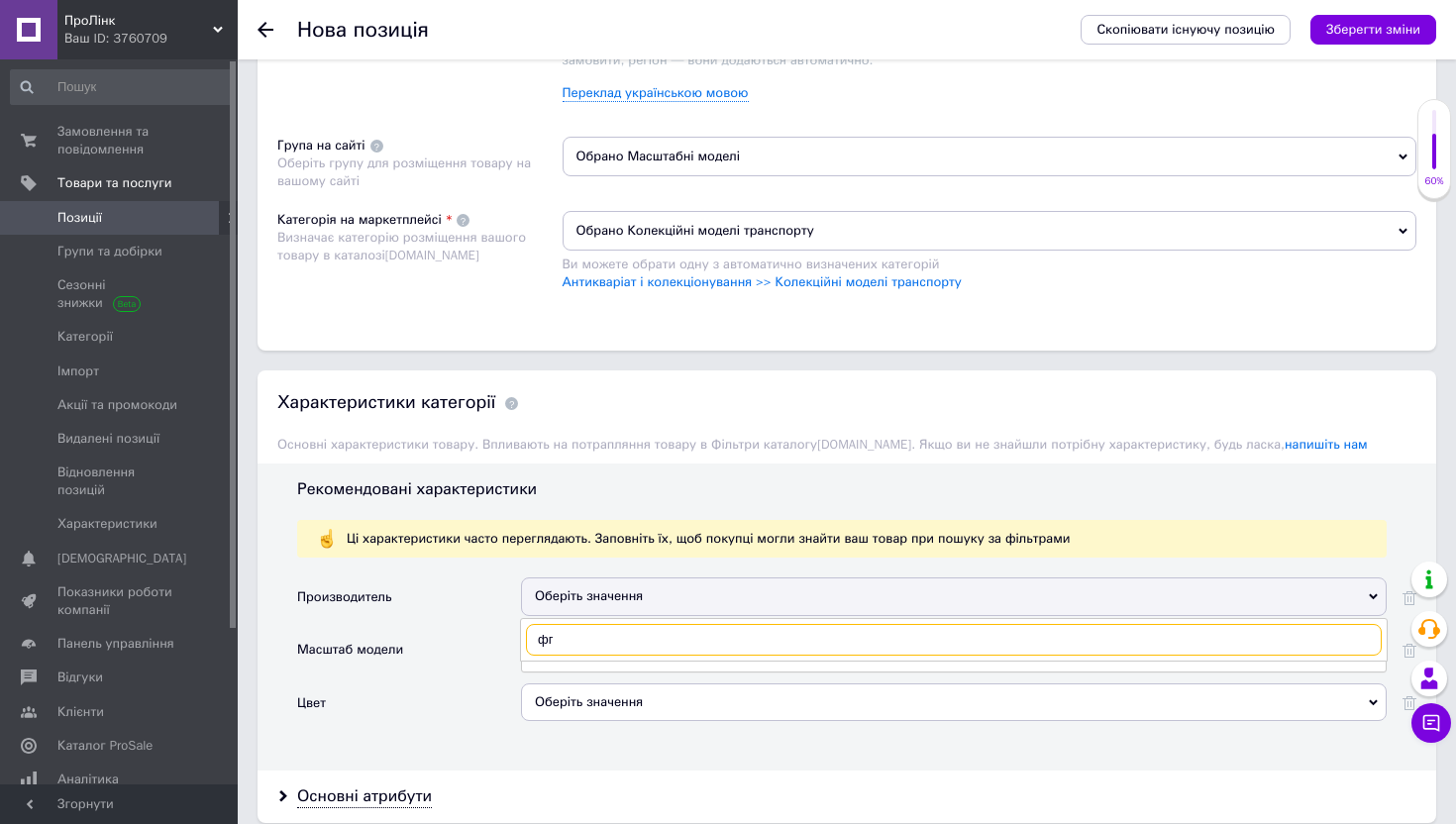 type on "ф" 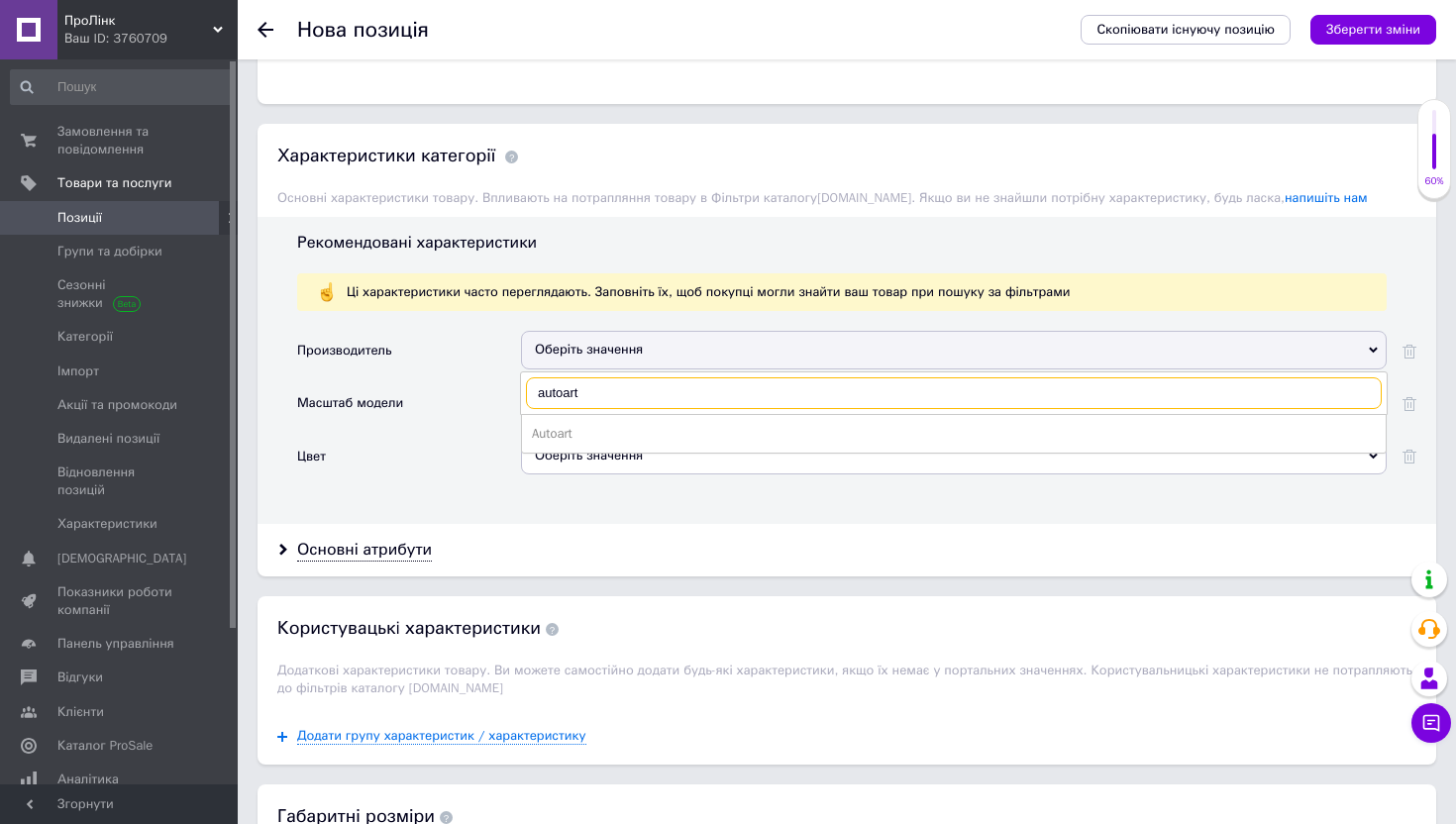 scroll, scrollTop: 1743, scrollLeft: 0, axis: vertical 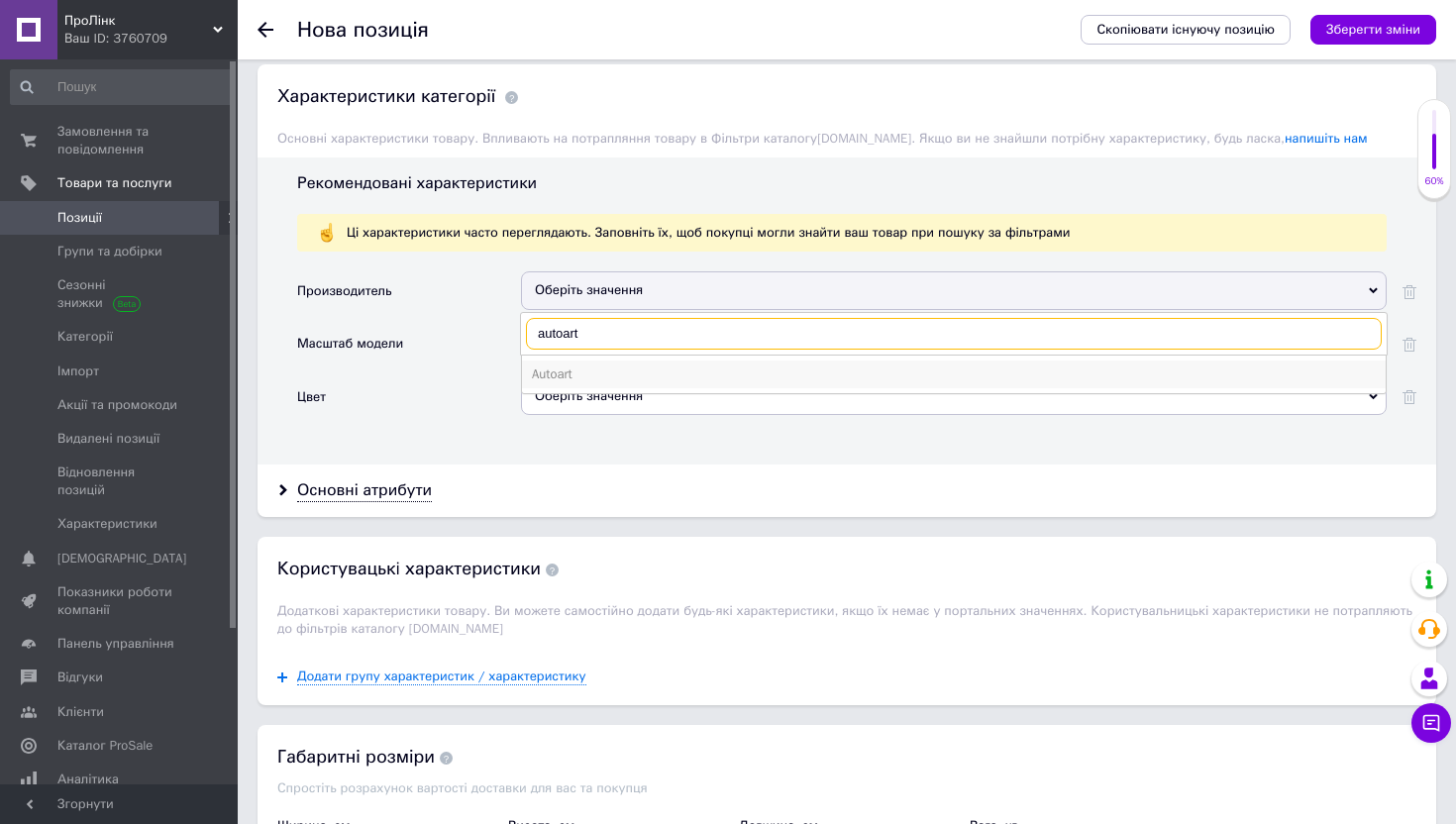 type on "autoart" 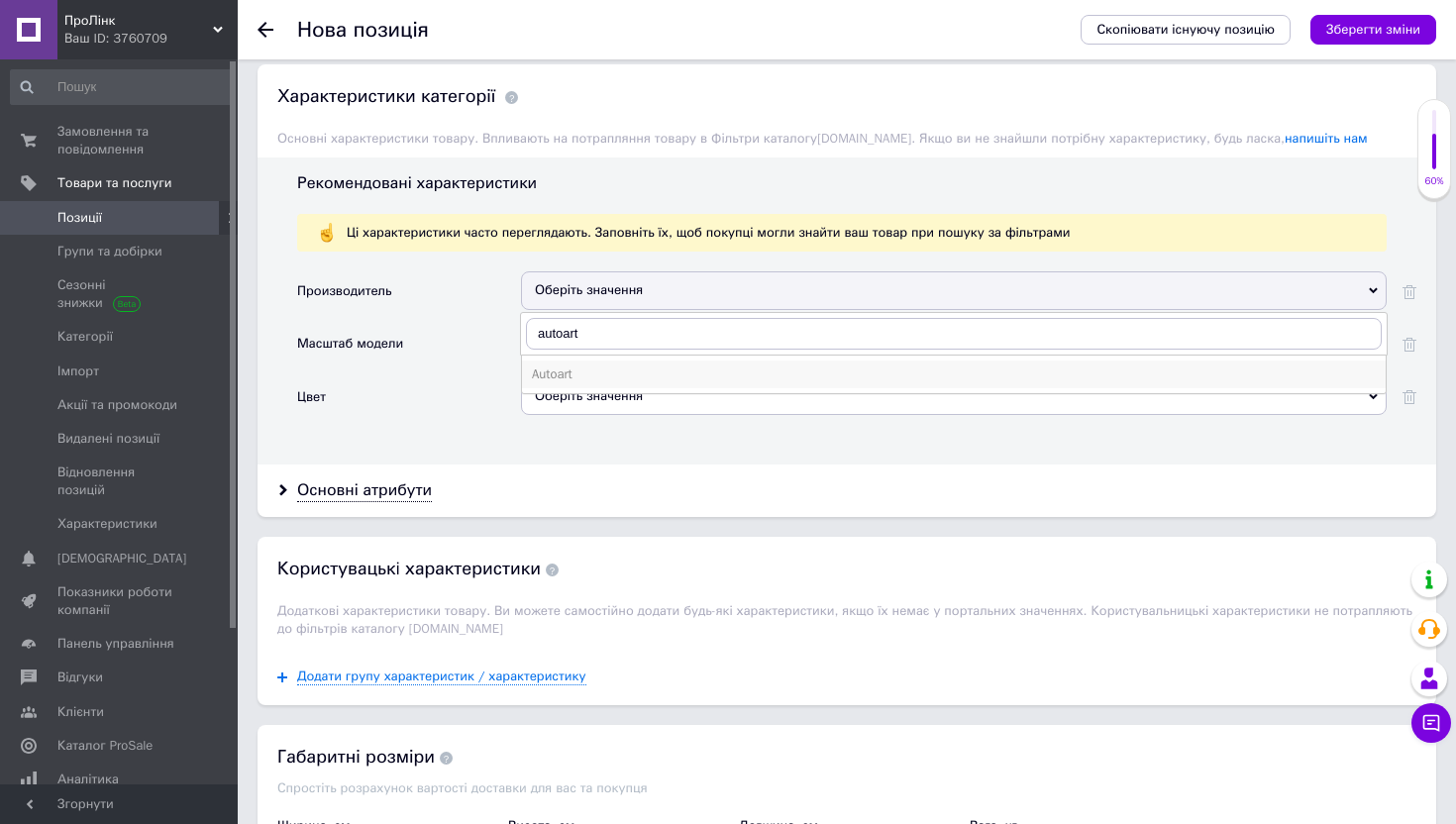 click on "Autoart" at bounding box center [954, 374] 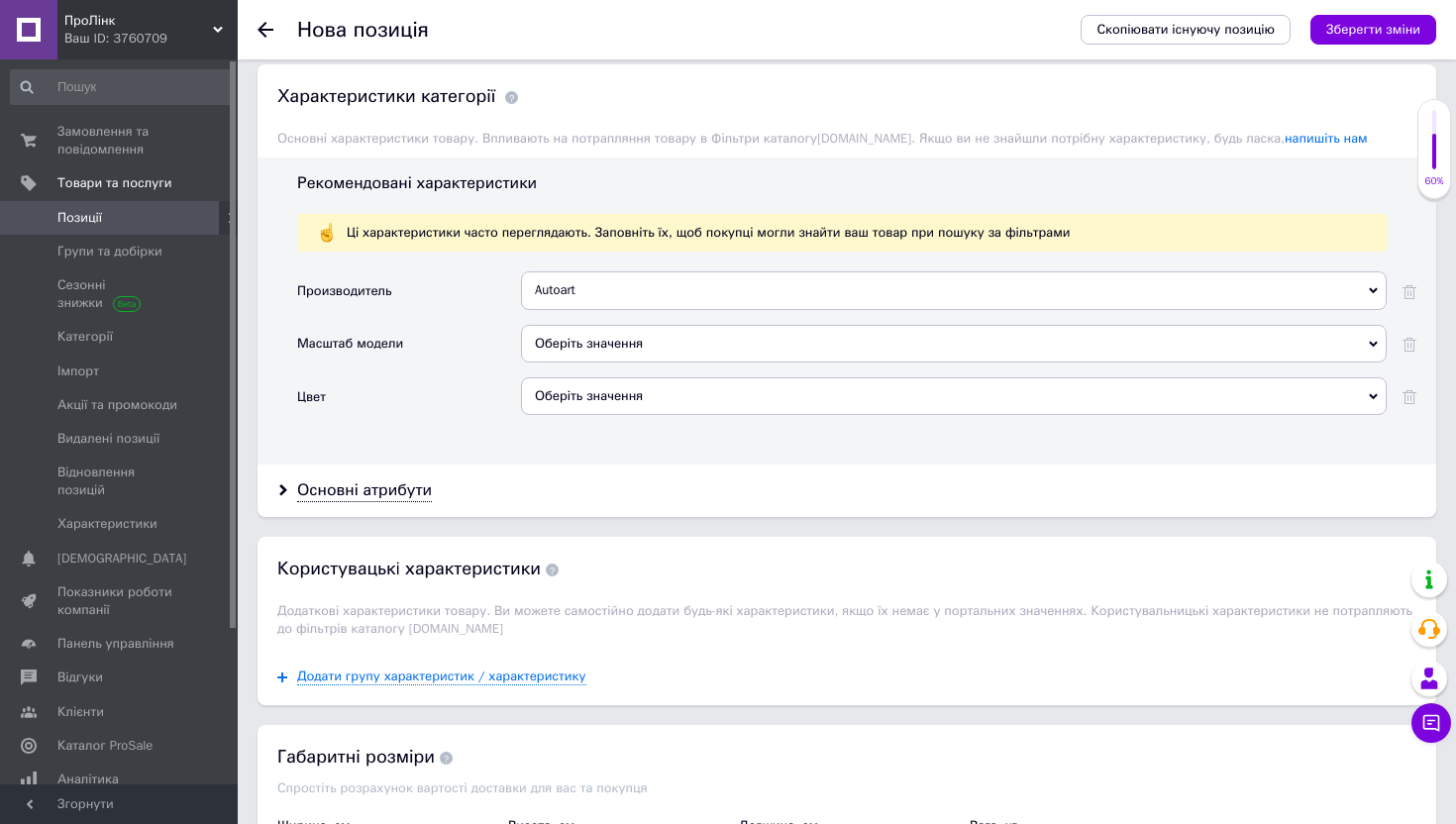 click on "Оберіть значення" at bounding box center (954, 344) 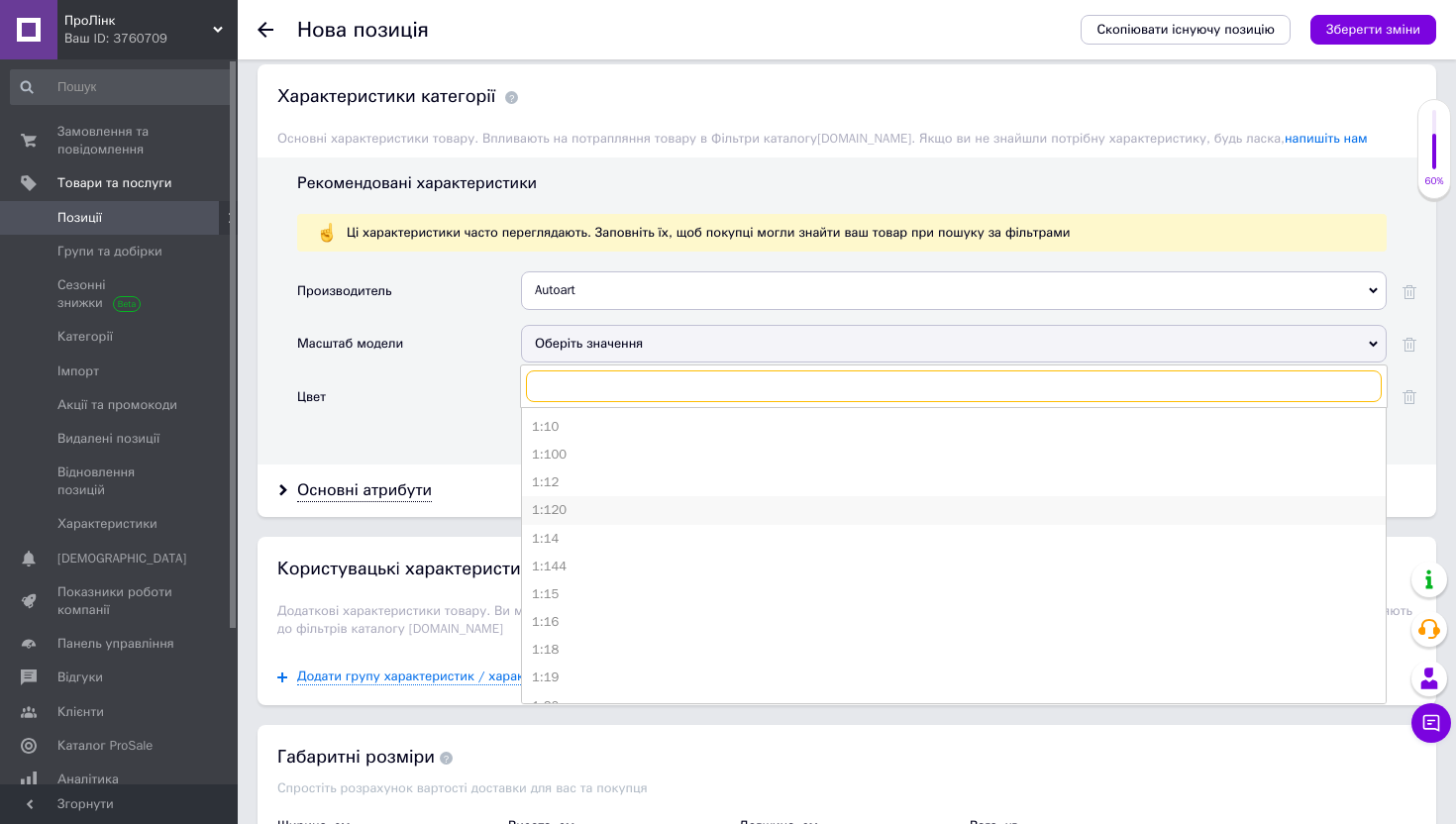 scroll, scrollTop: 55, scrollLeft: 0, axis: vertical 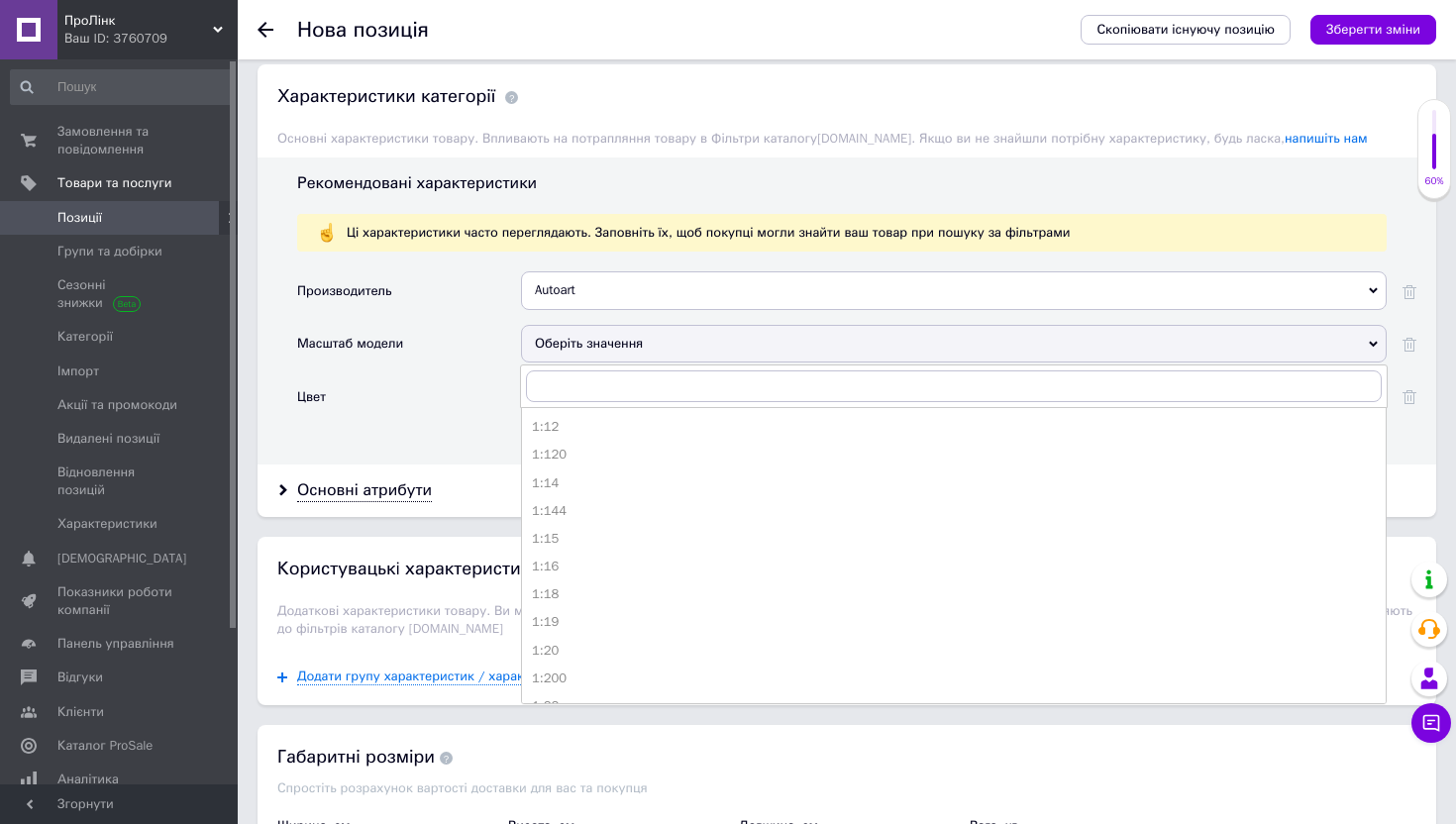 click on "1:18" at bounding box center (954, 594) 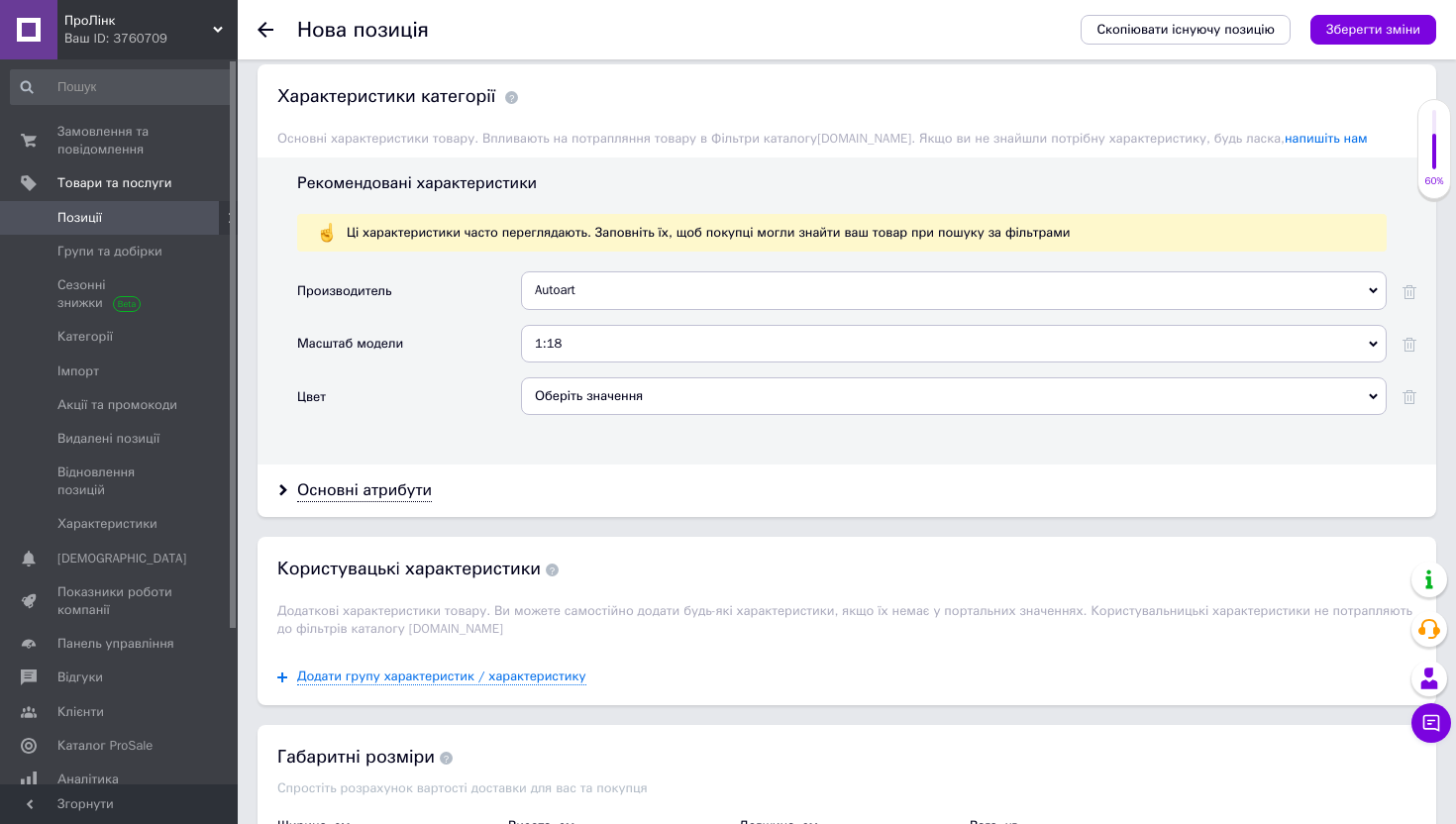 click on "Оберіть значення" at bounding box center (954, 396) 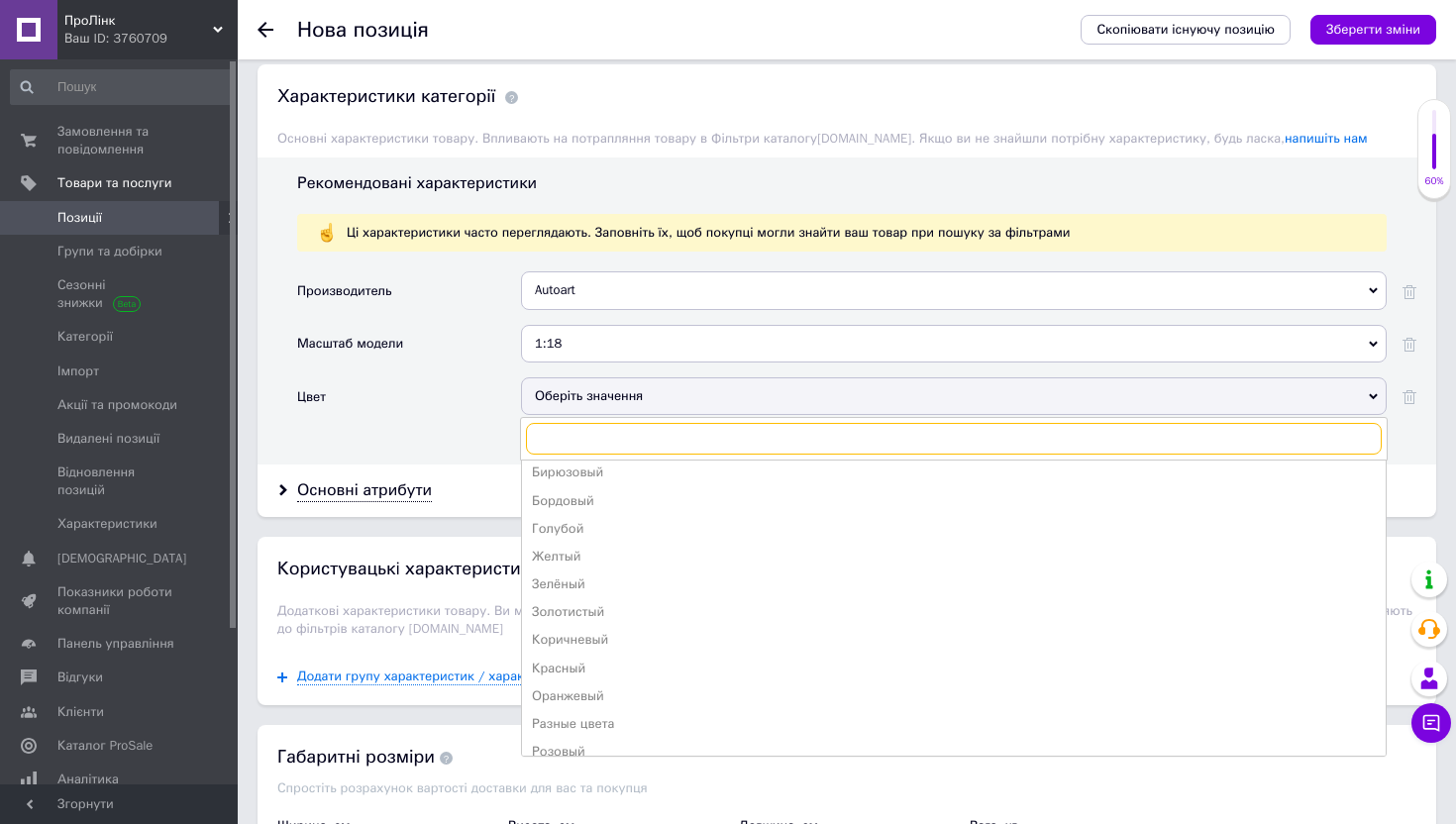 scroll, scrollTop: 77, scrollLeft: 0, axis: vertical 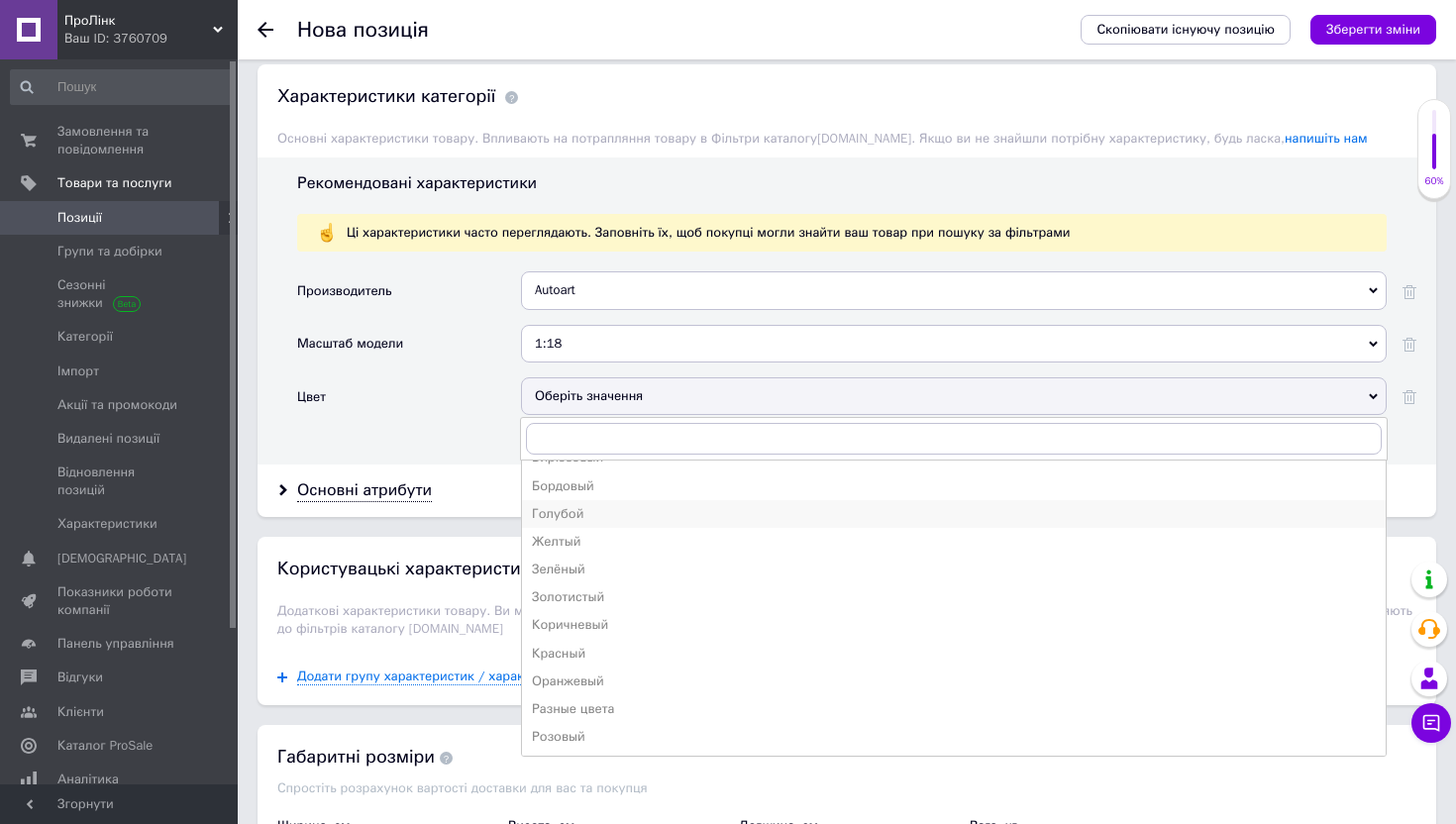 click on "Голубой" at bounding box center (954, 514) 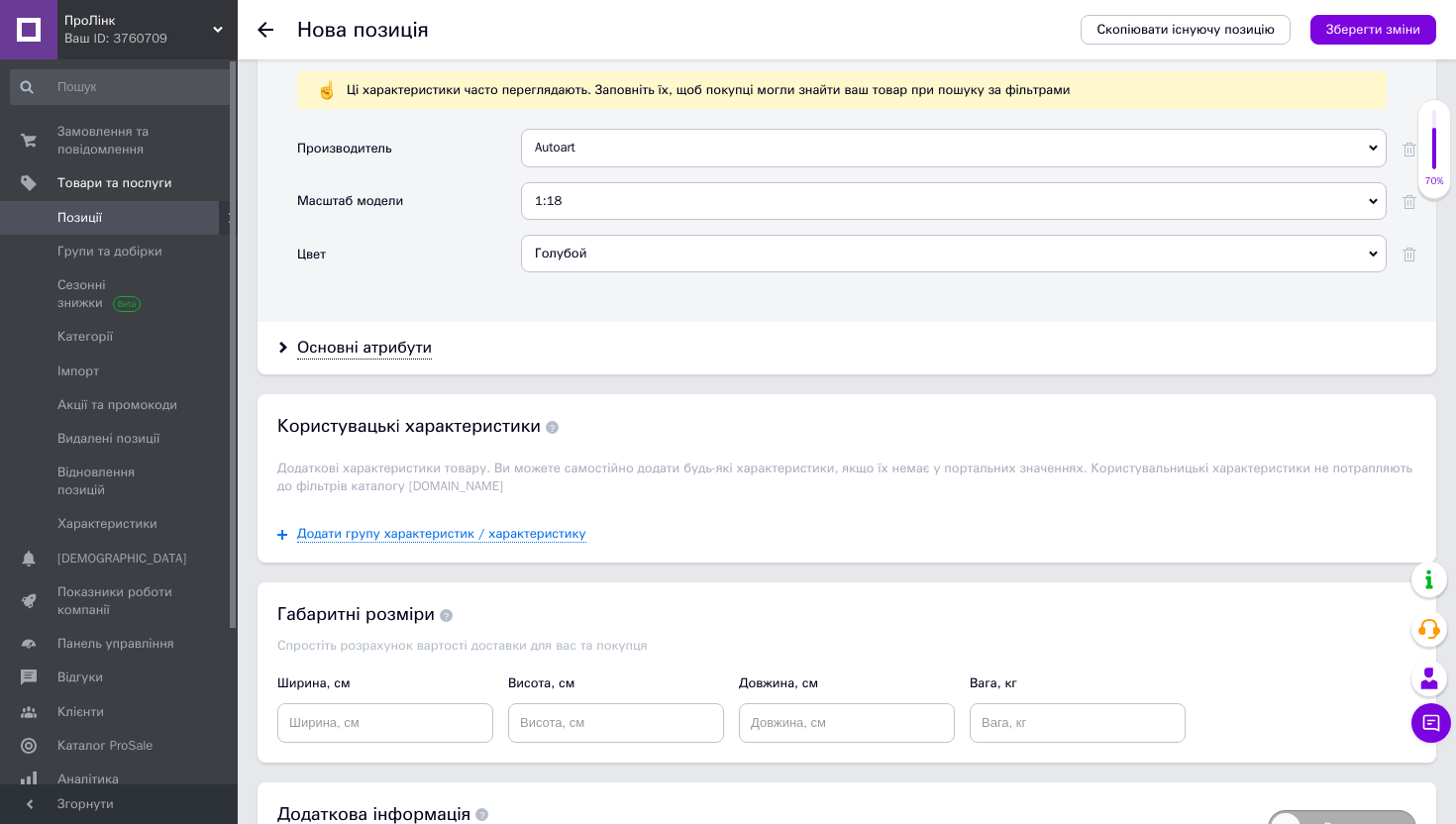 scroll, scrollTop: 1941, scrollLeft: 0, axis: vertical 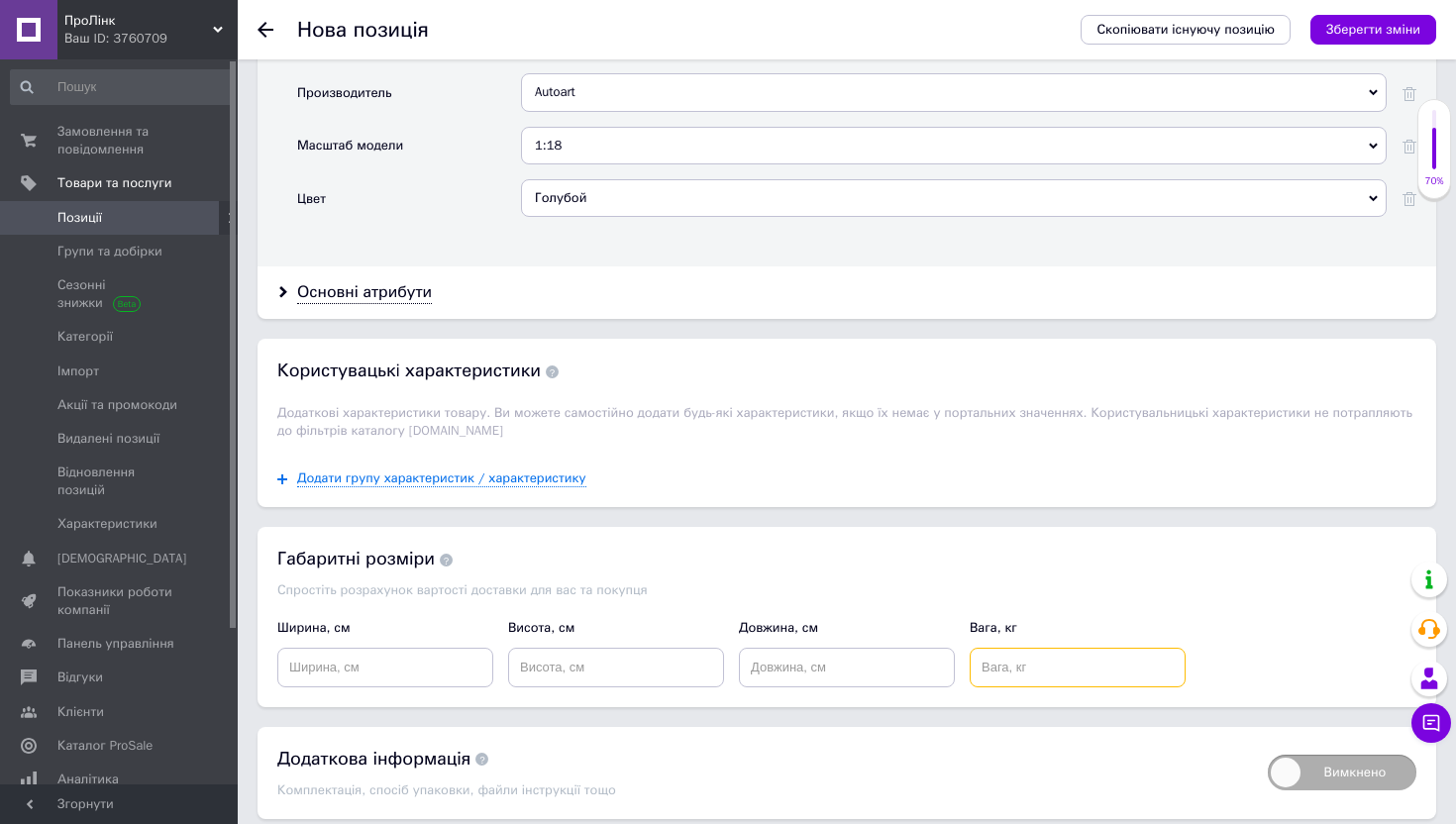 click at bounding box center [1078, 668] 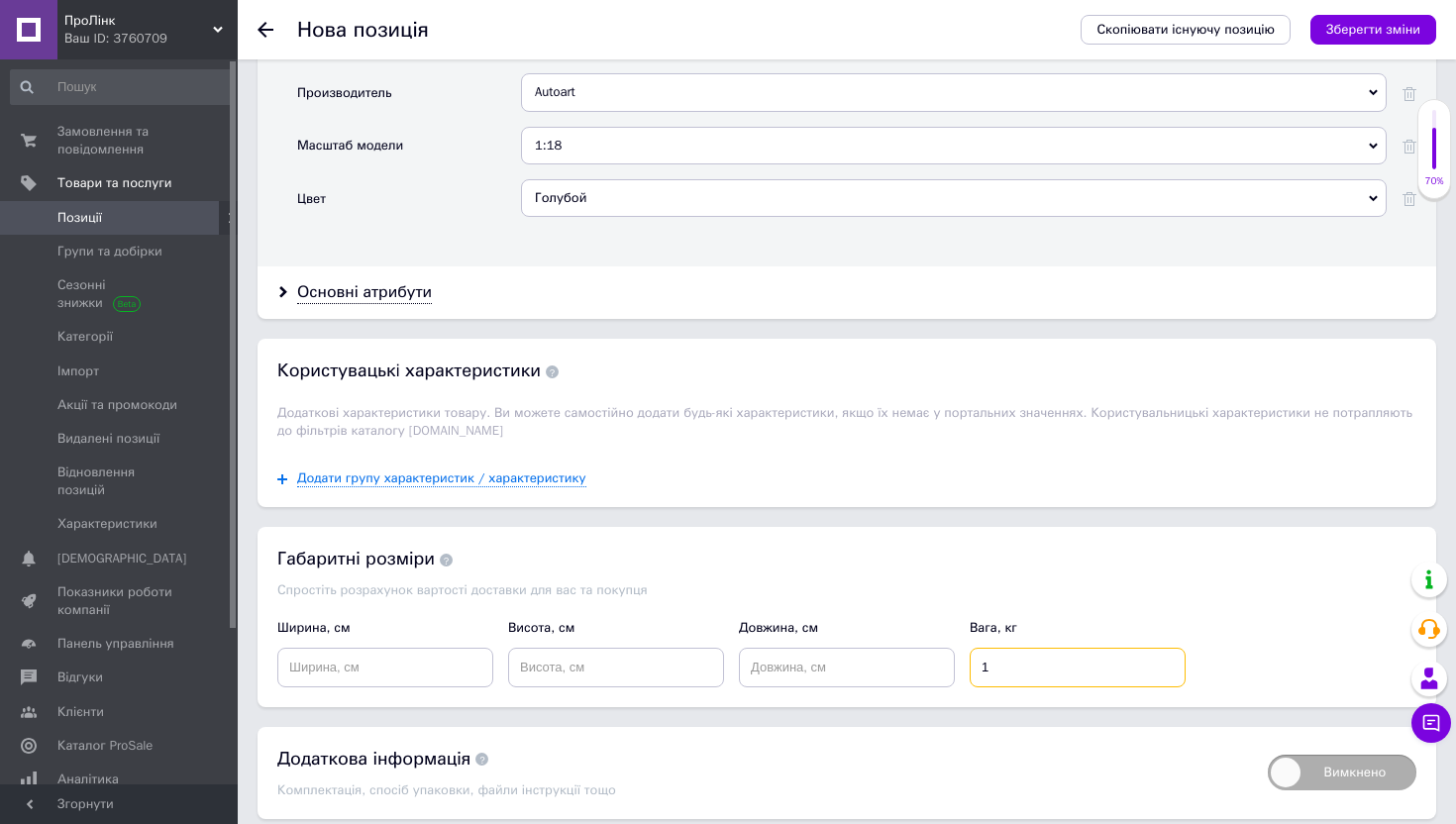 type on "1" 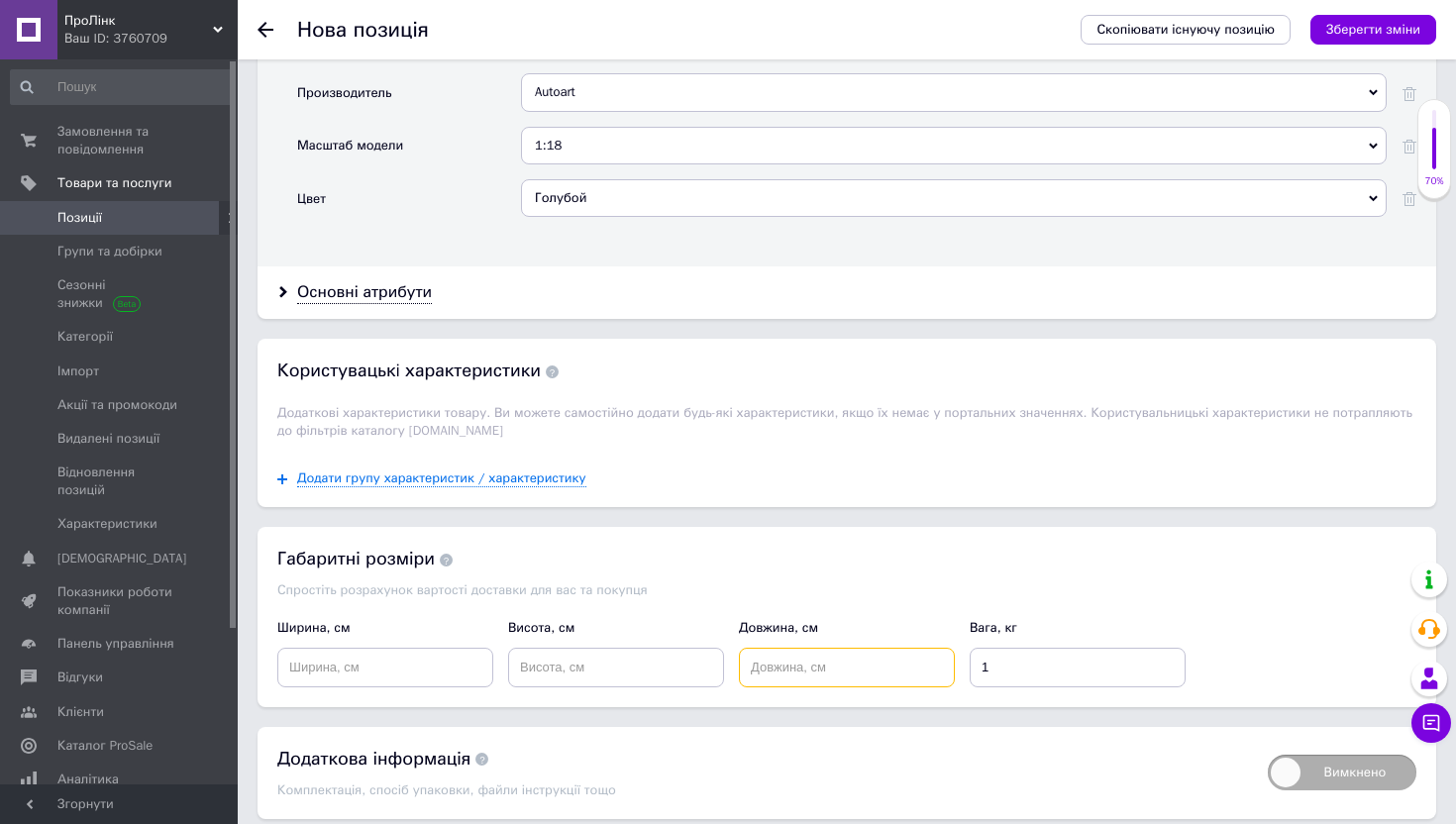 click at bounding box center [847, 668] 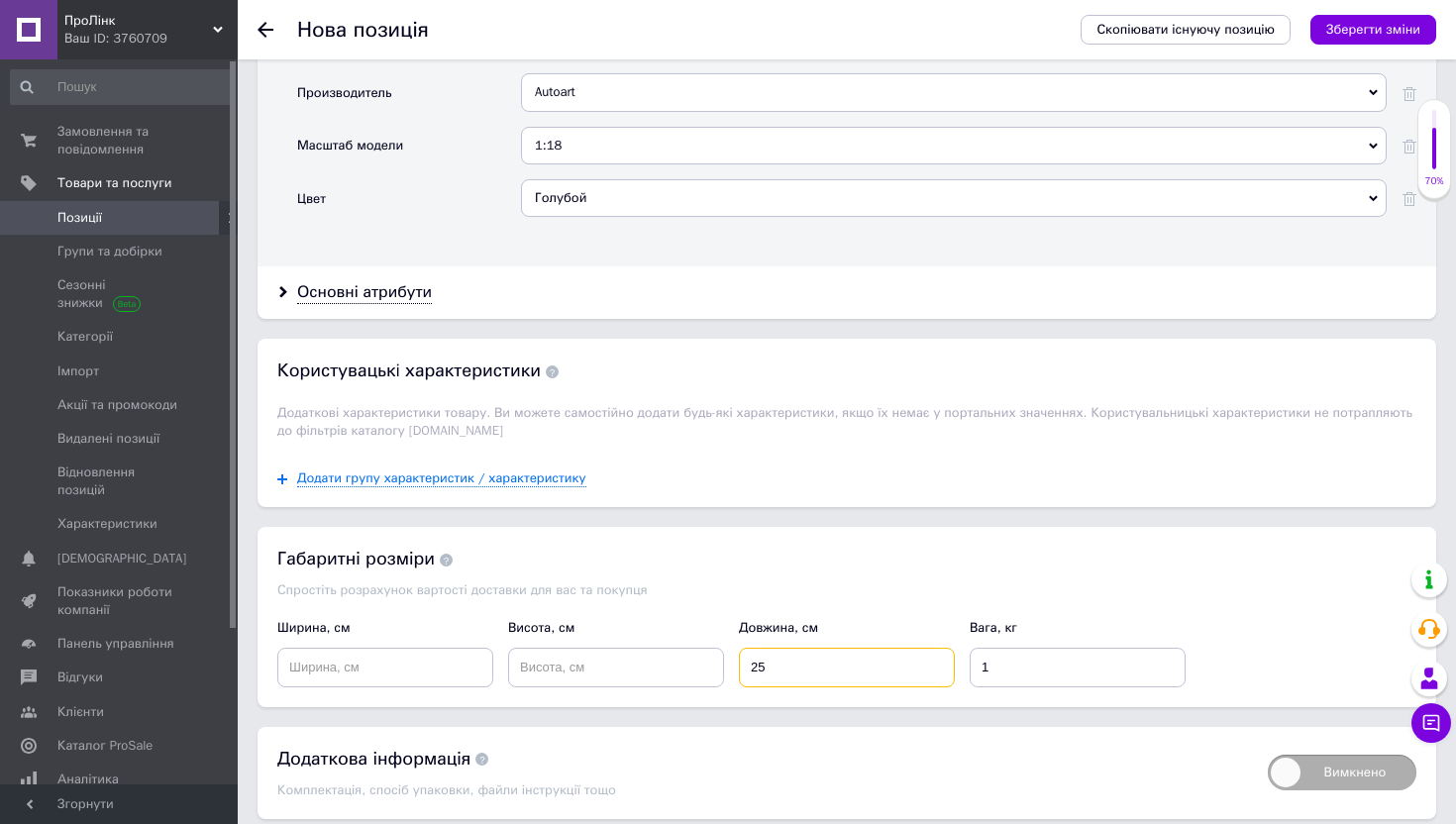 type on "25" 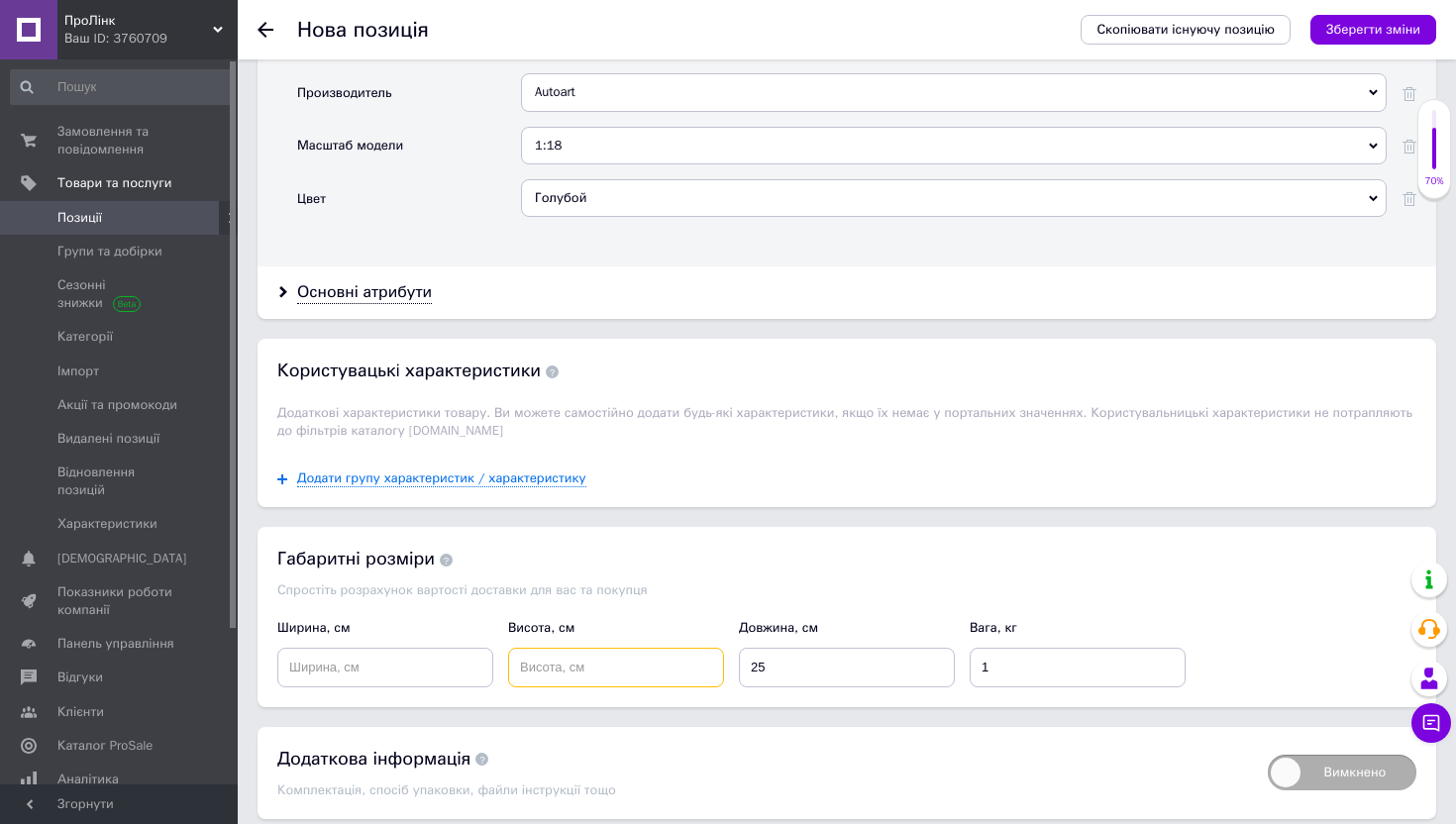 click at bounding box center [616, 668] 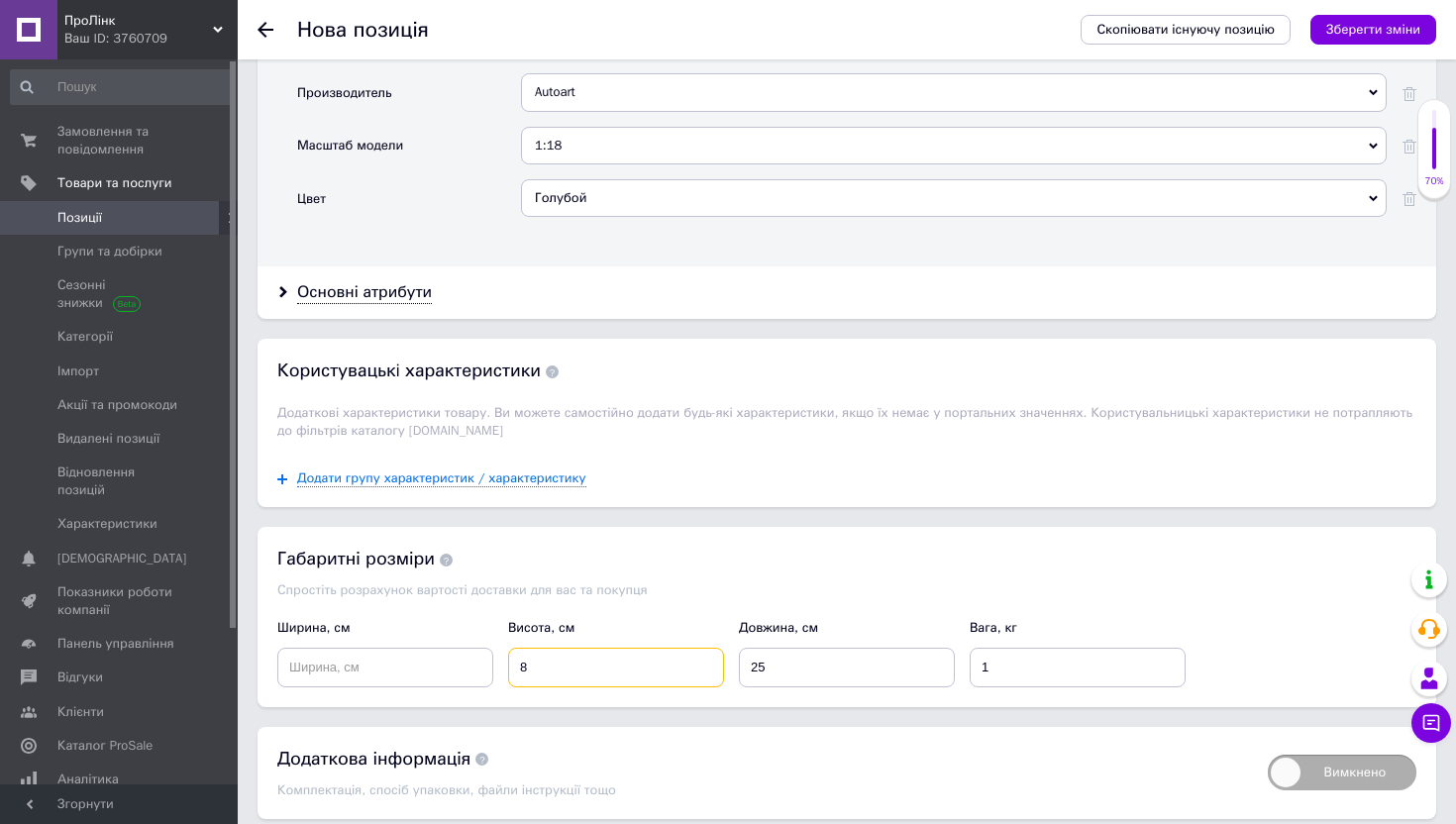 type on "8" 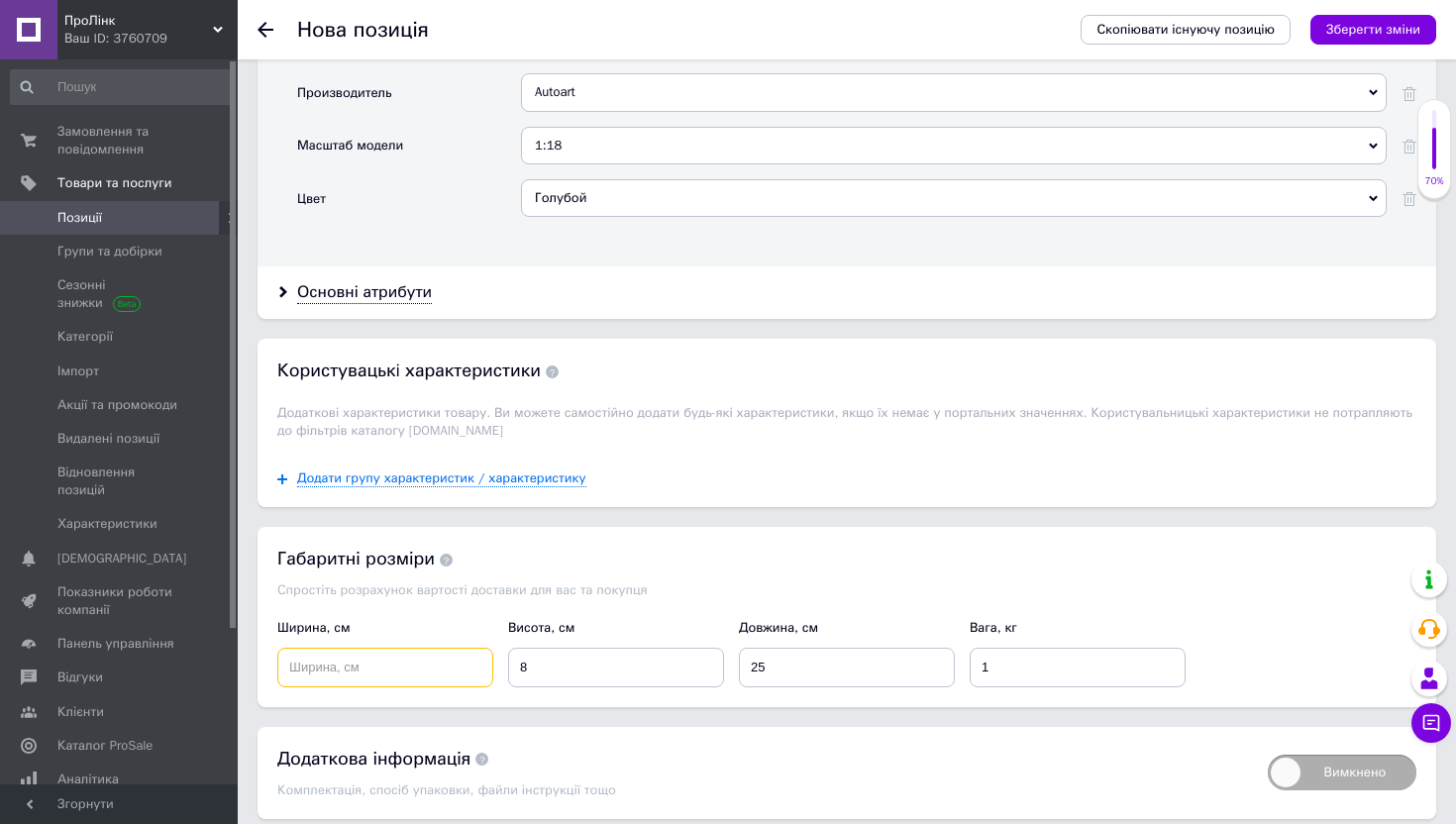 click at bounding box center (385, 668) 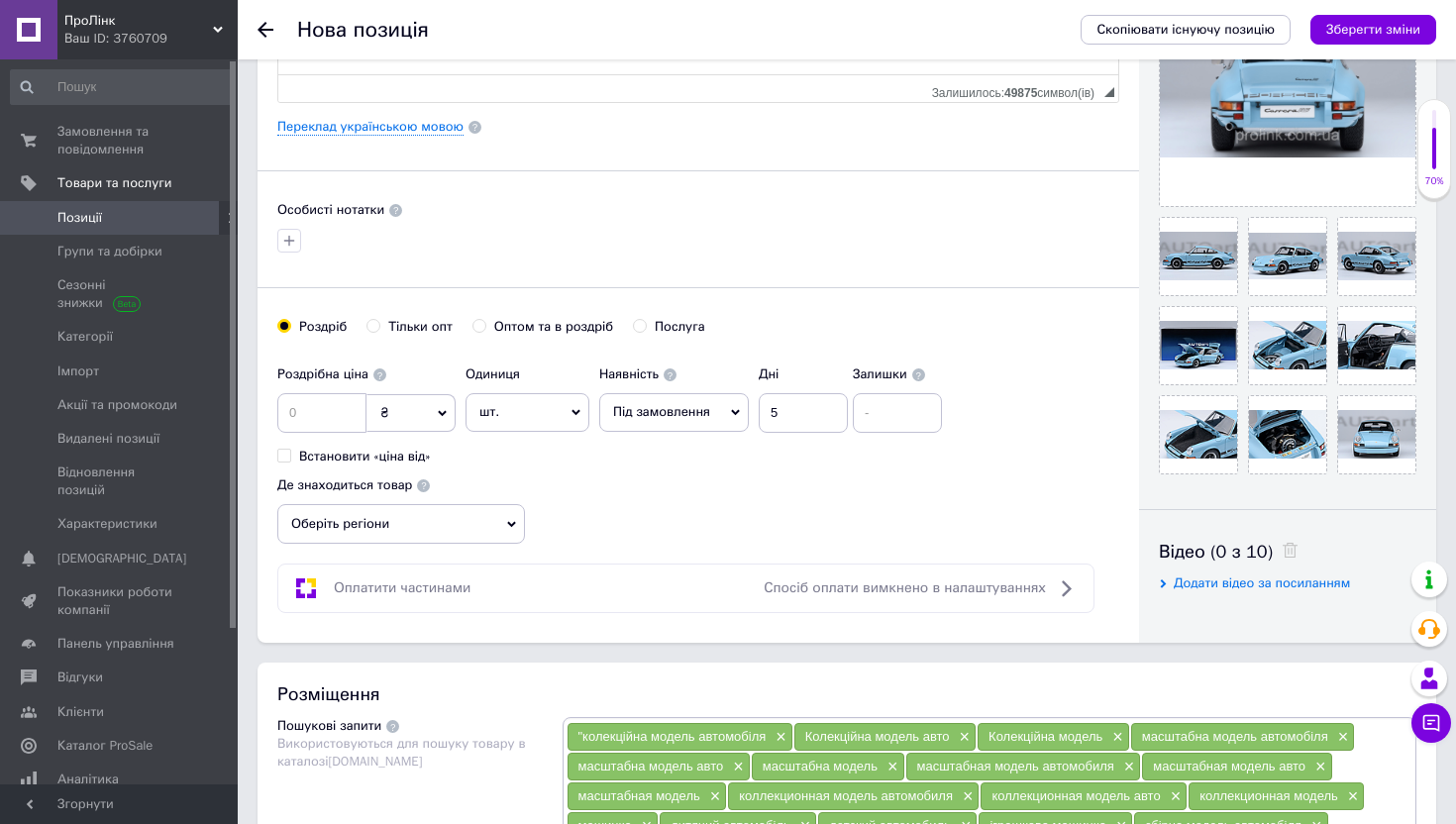 scroll, scrollTop: 193, scrollLeft: 0, axis: vertical 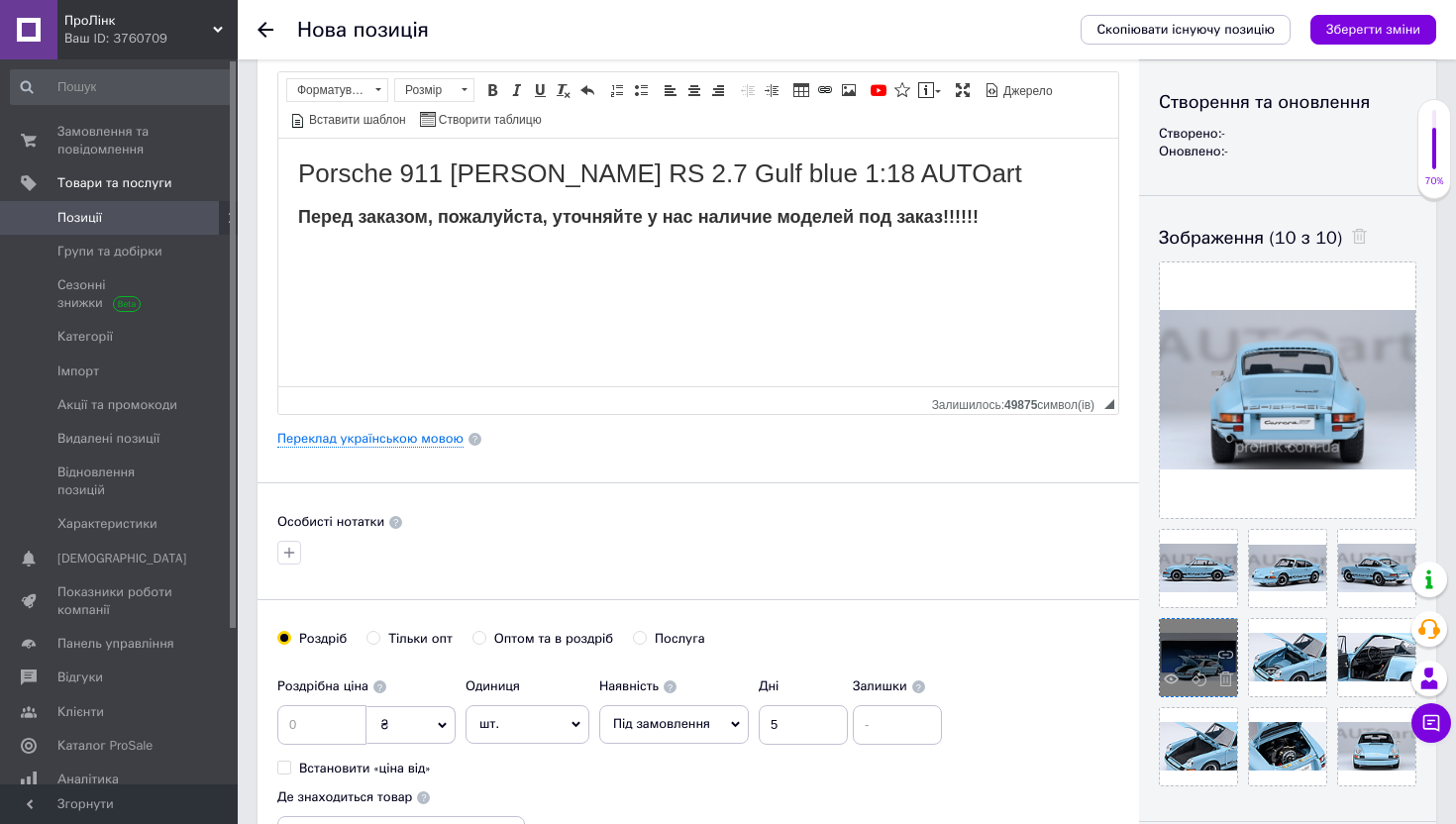 type on "10" 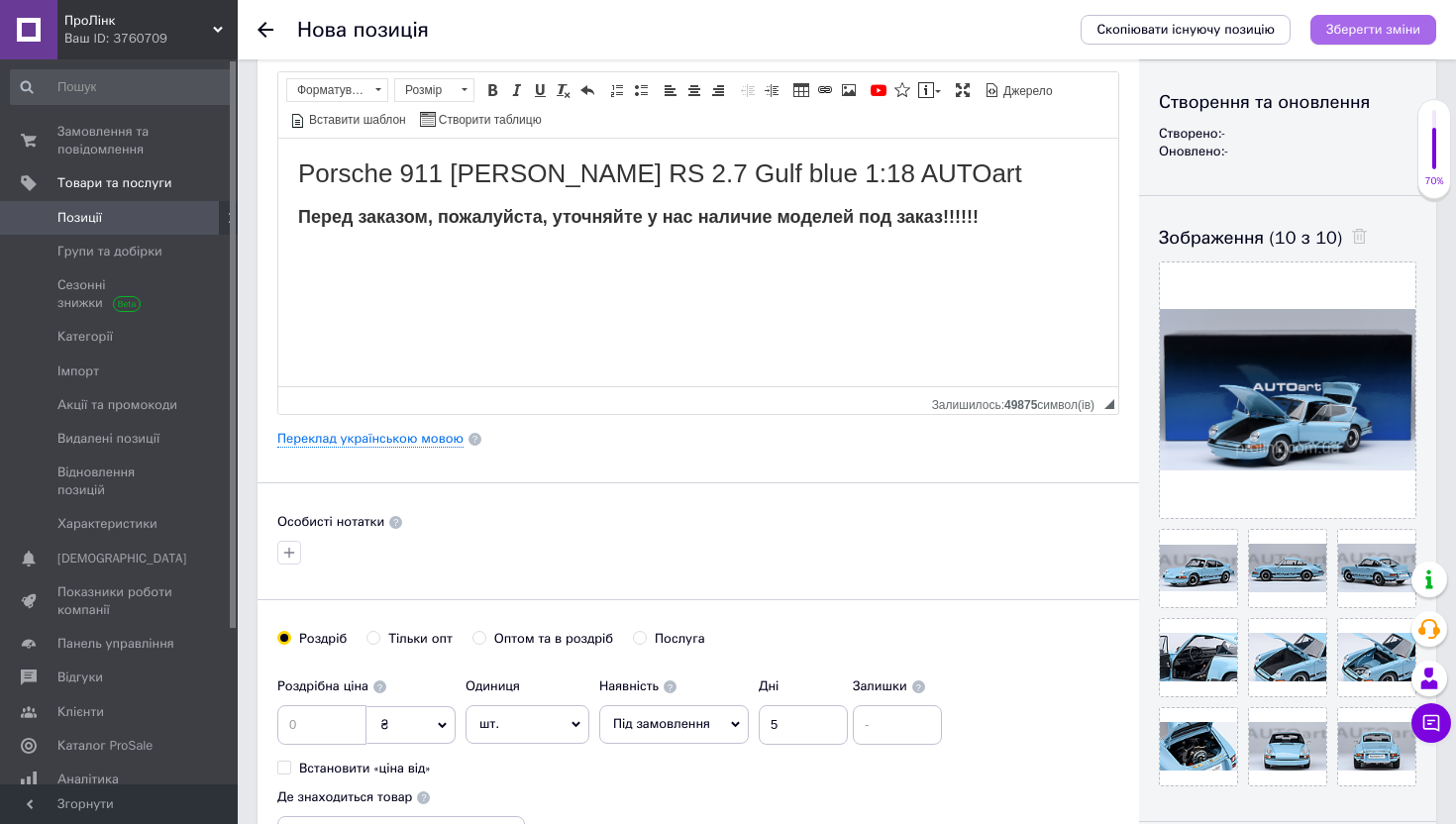 click on "Зберегти зміни" at bounding box center [1373, 29] 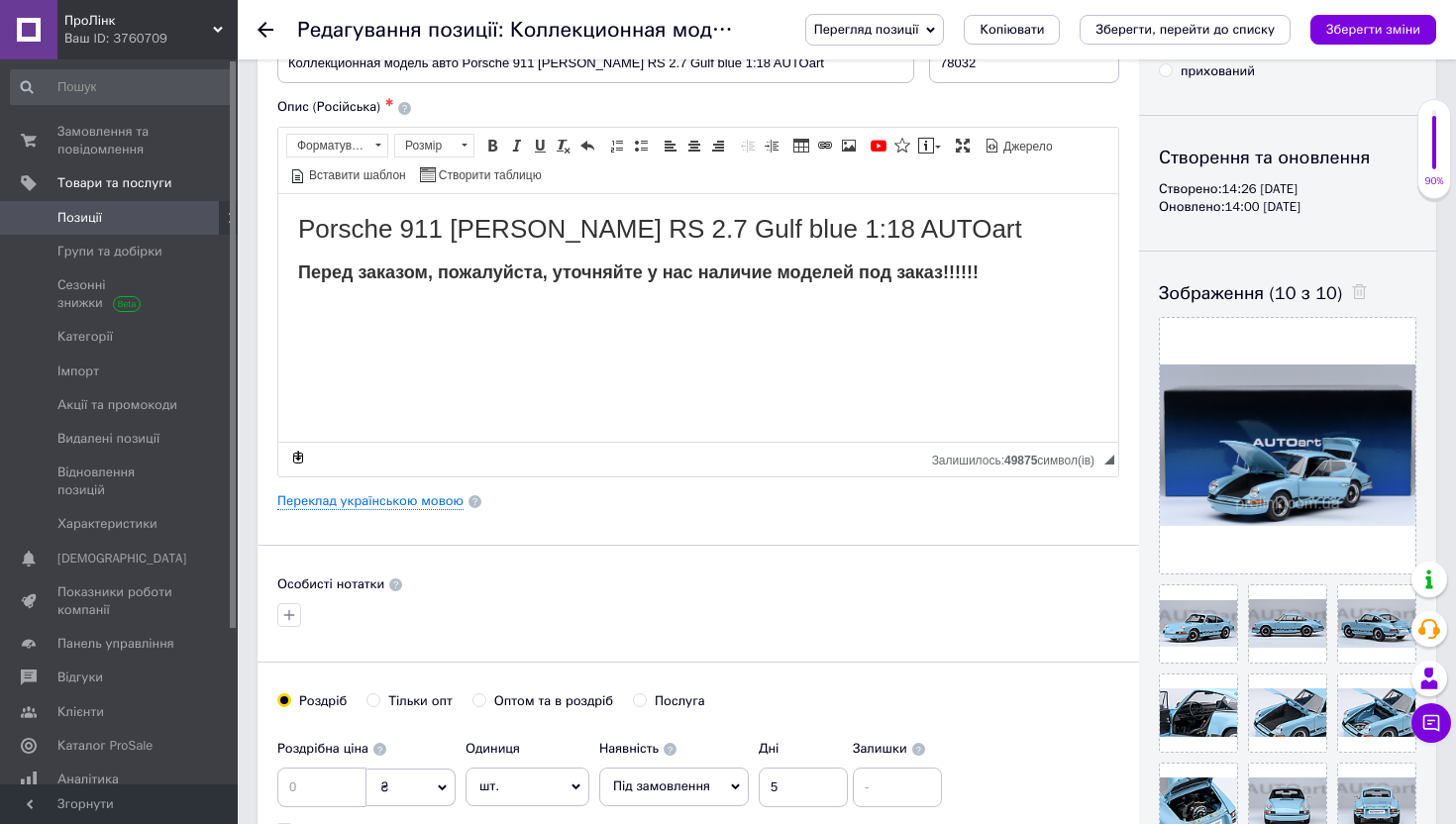 scroll, scrollTop: 27, scrollLeft: 0, axis: vertical 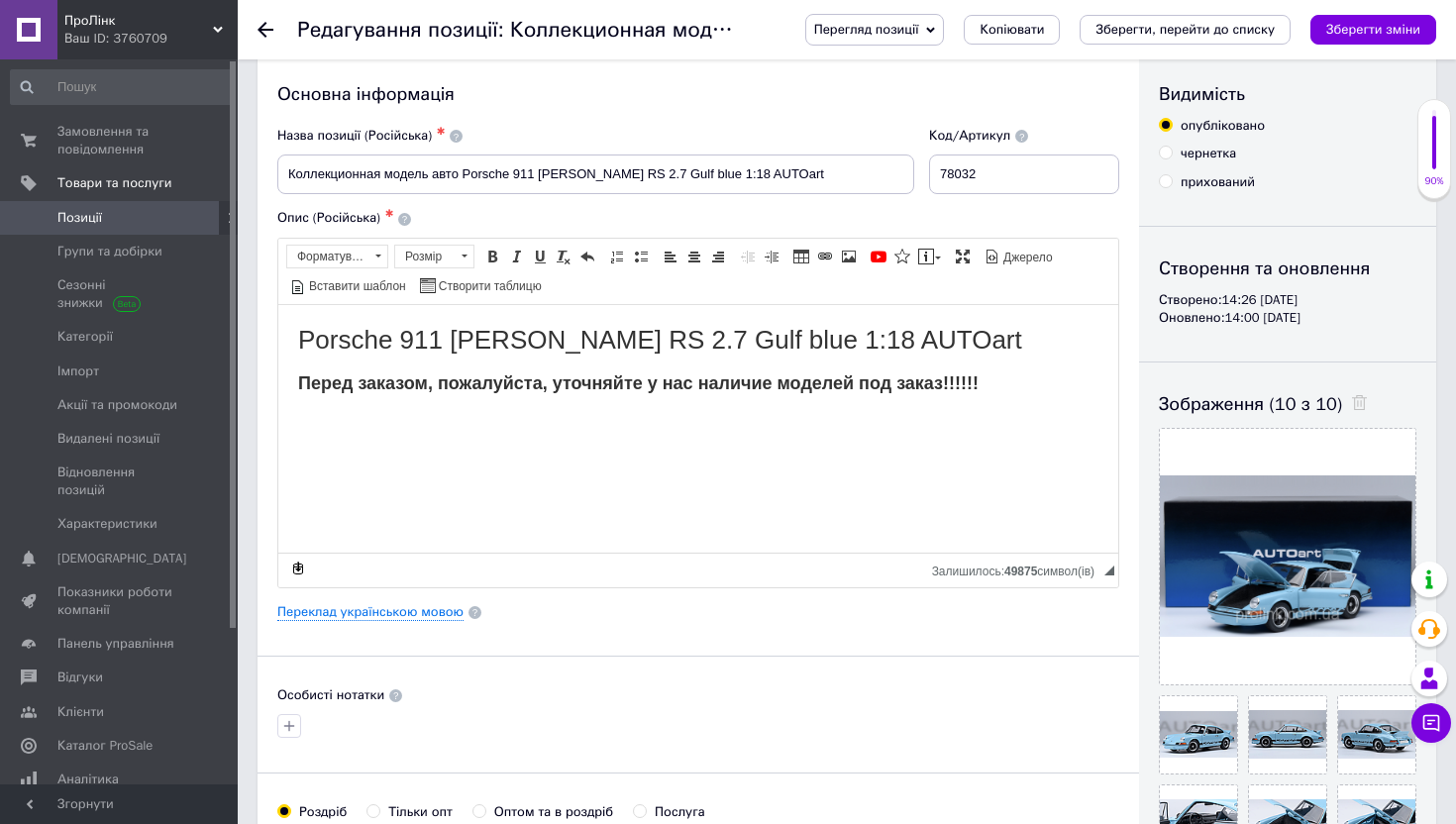 click 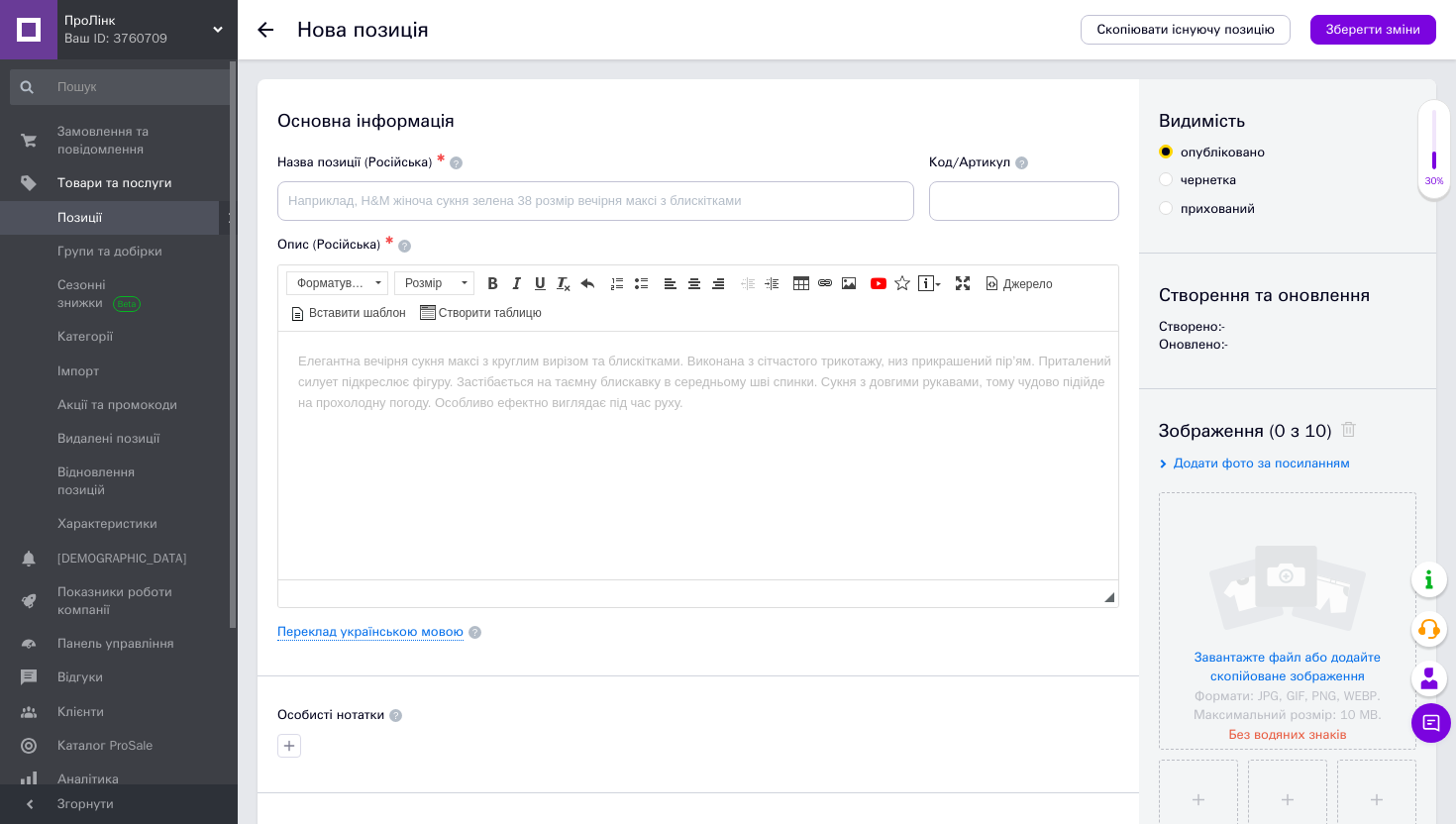 scroll, scrollTop: 0, scrollLeft: 0, axis: both 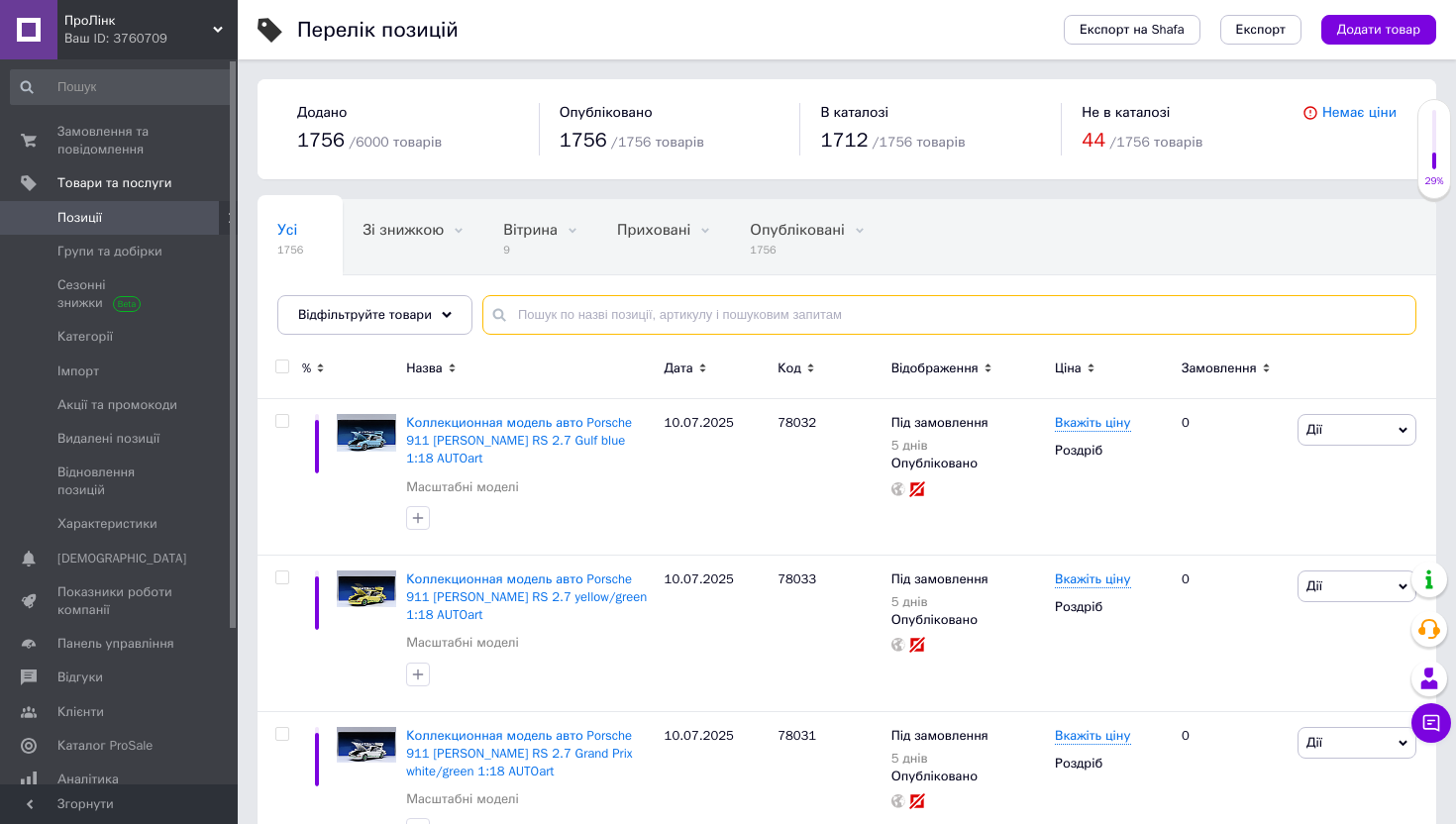 click at bounding box center (949, 315) 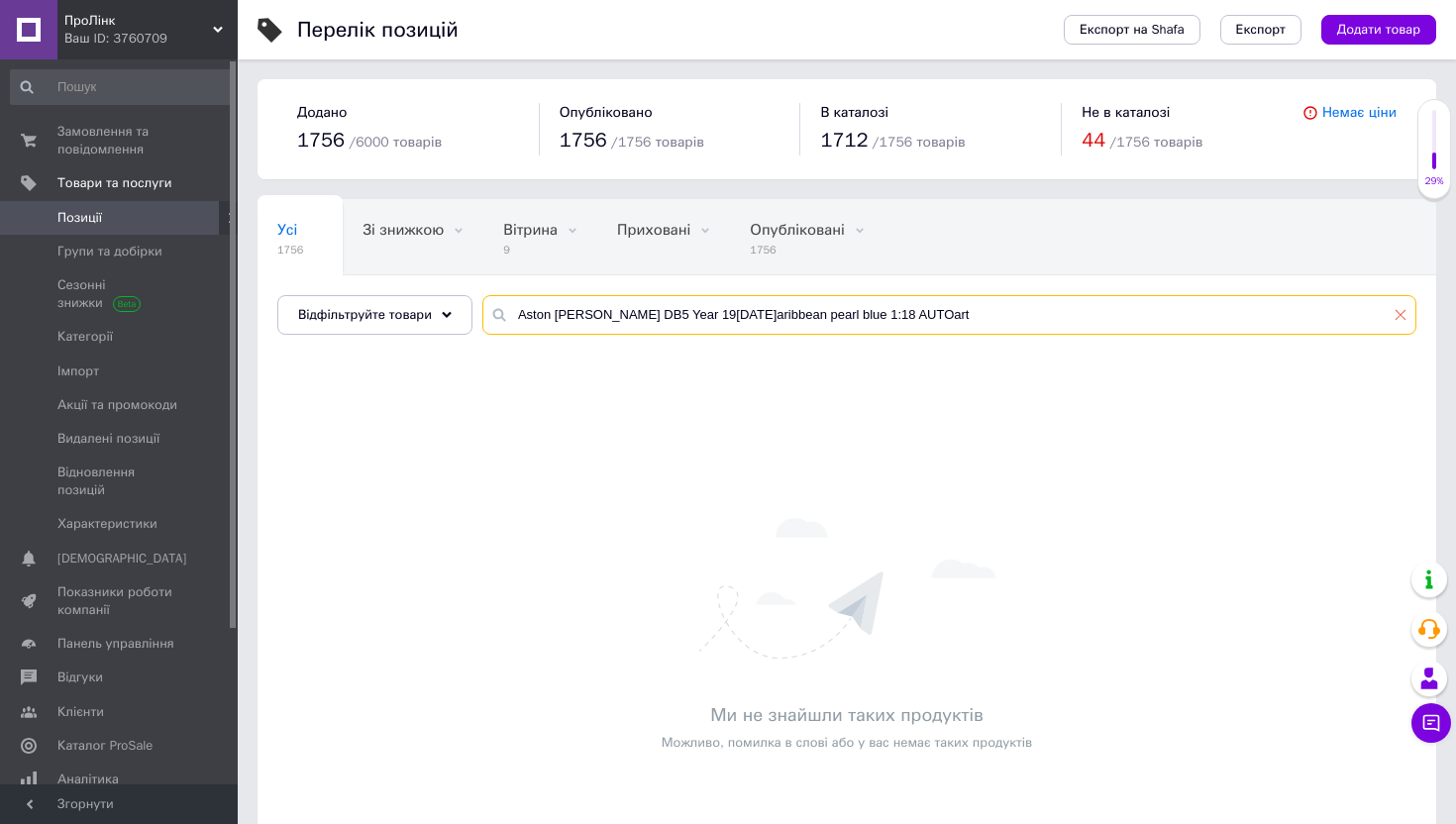 type on "Aston [PERSON_NAME] DB5 Year 19[DATE]aribbean pearl blue 1:18 AUTOart" 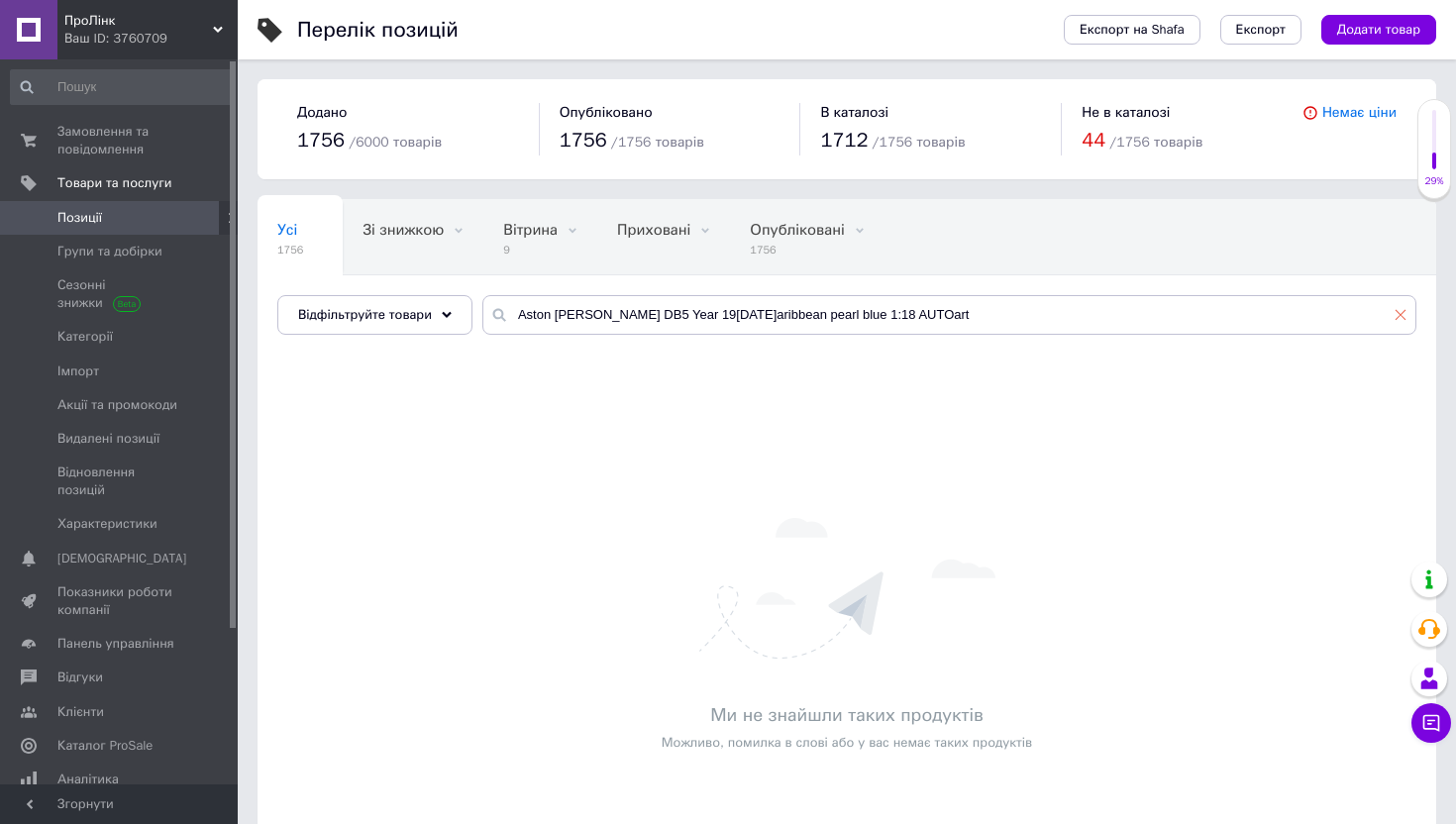 click 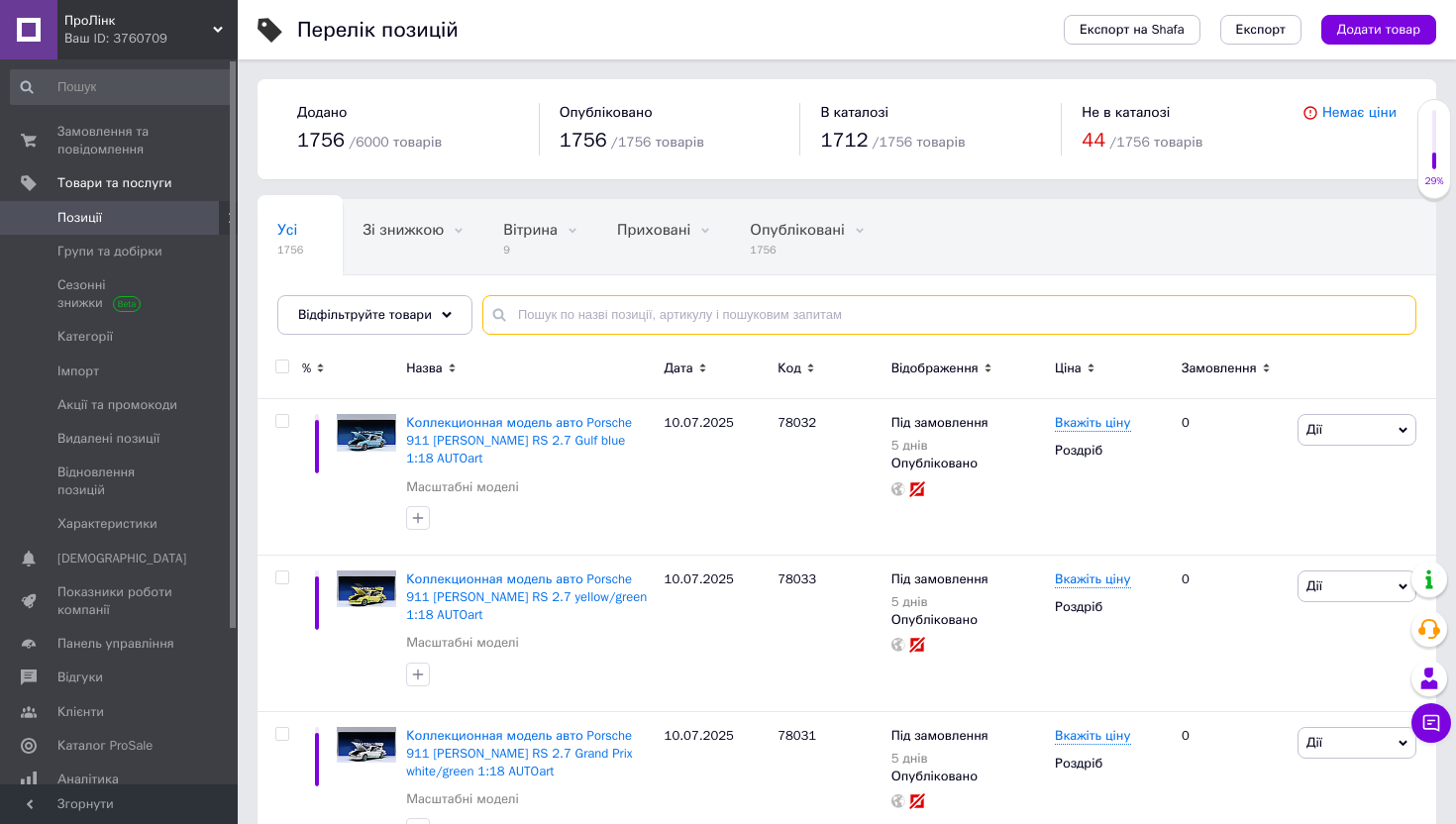 click at bounding box center [949, 315] 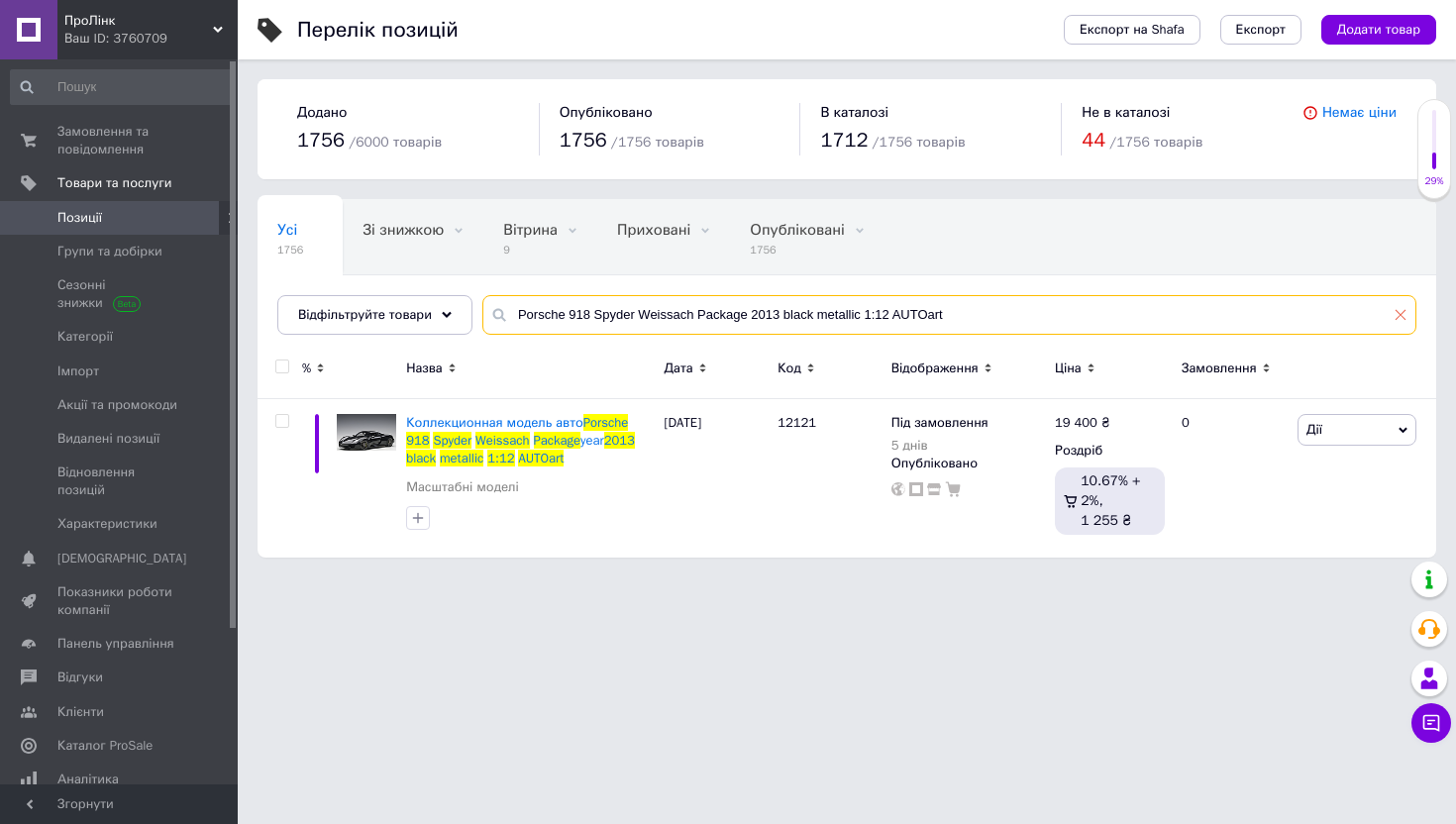 type on "Porsche 918 Spyder Weissach Package 2013 black metallic 1:12 AUTOart" 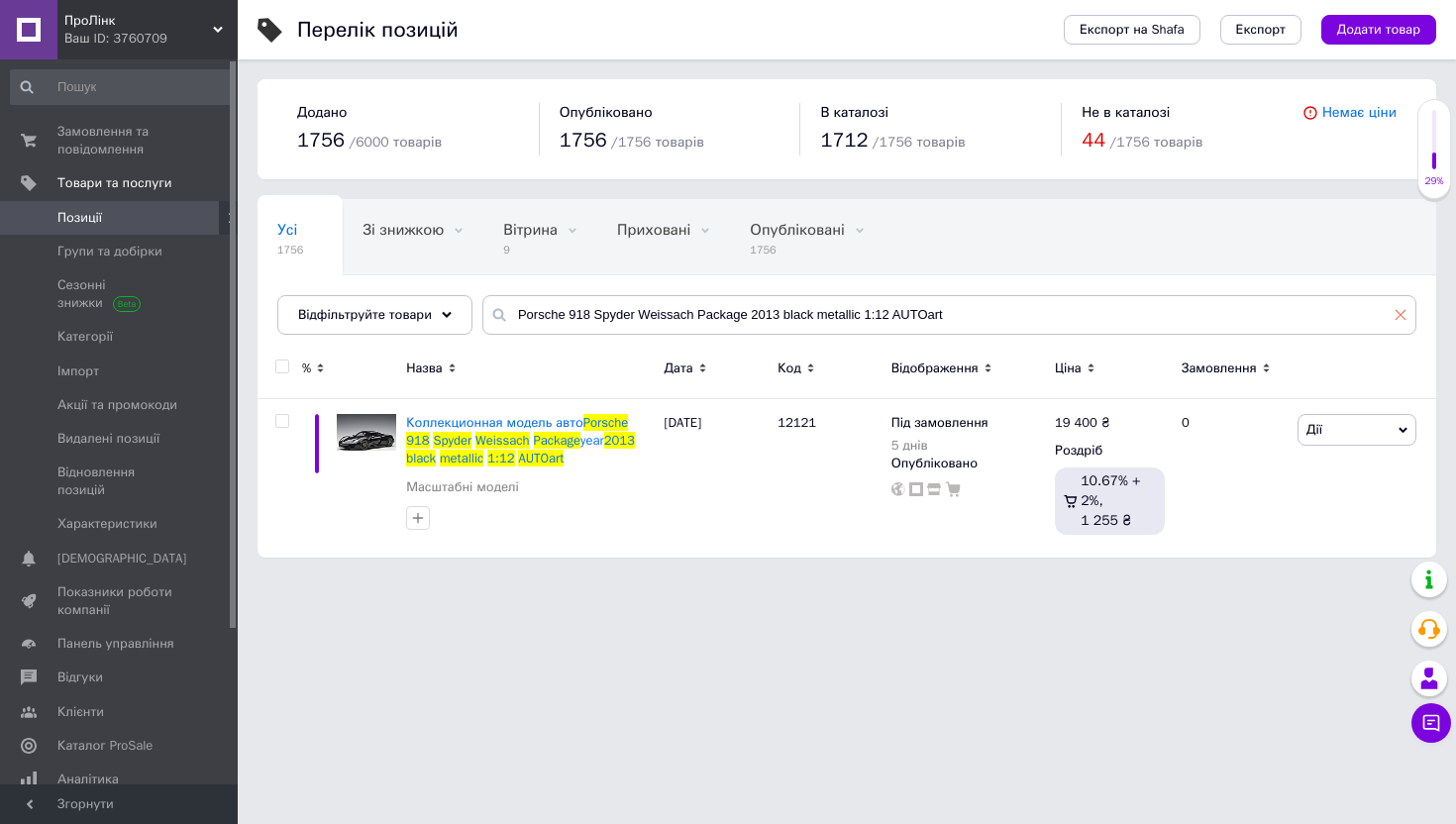 click 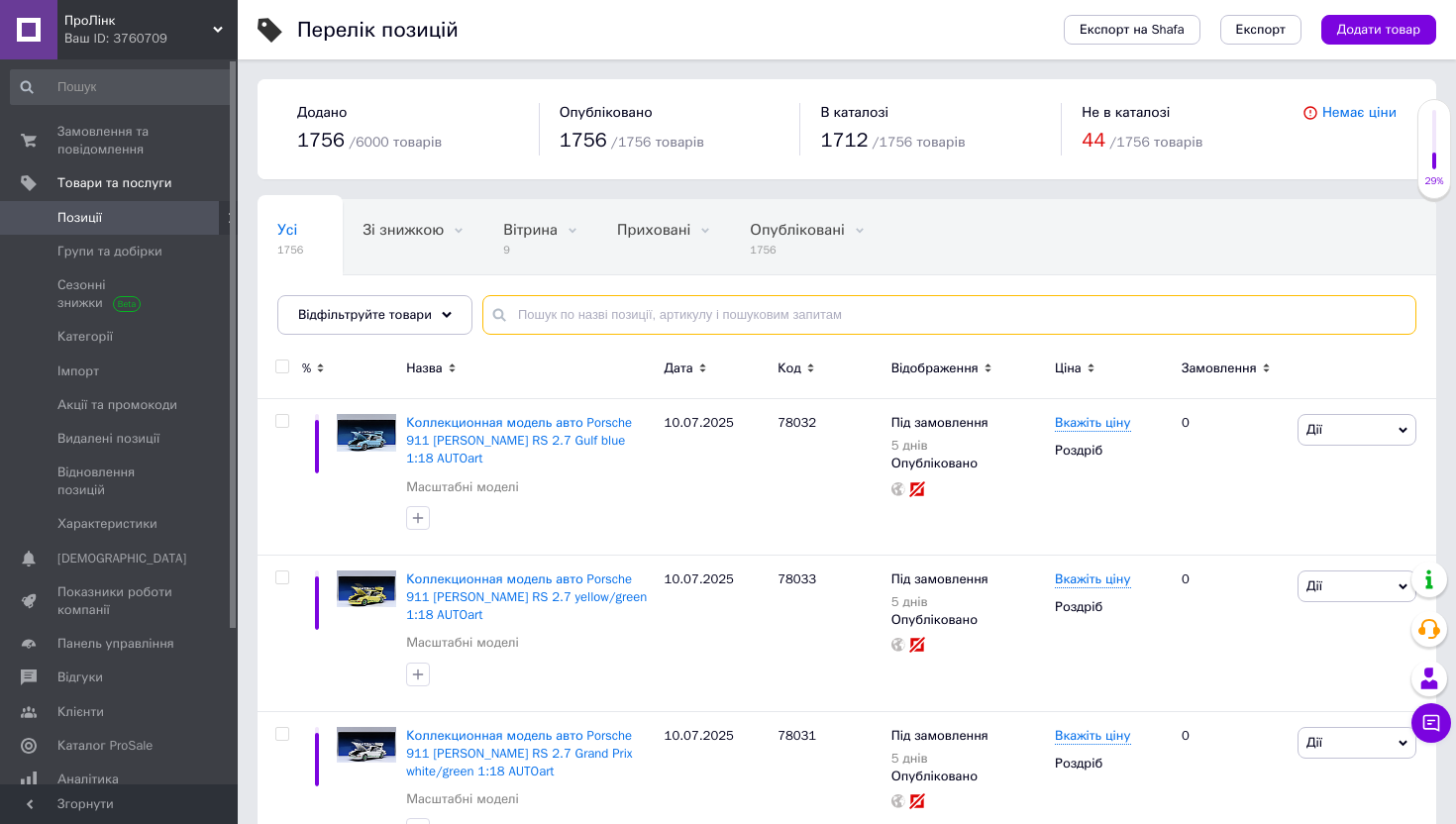 click at bounding box center [949, 315] 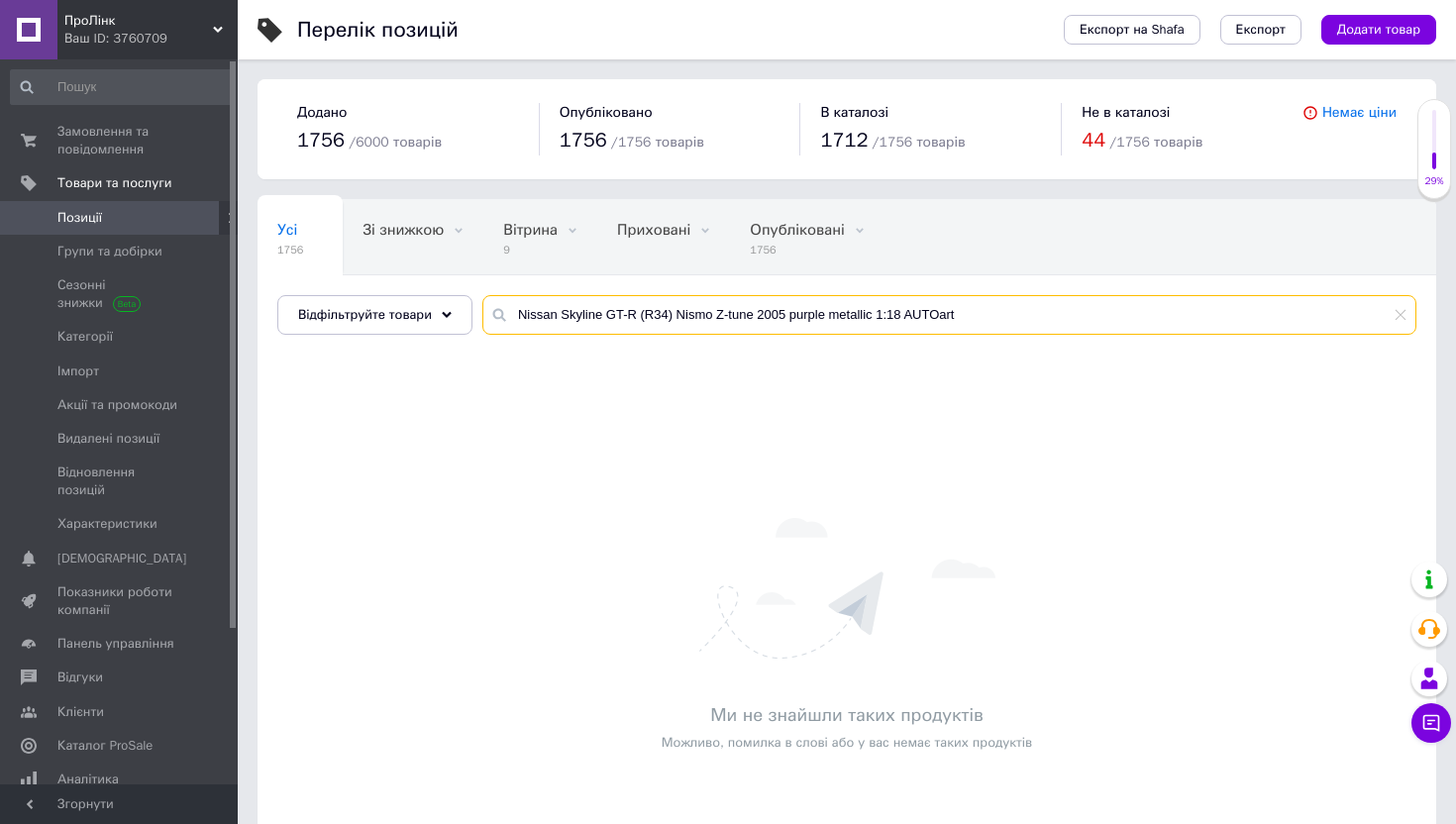 type on "Nissan Skyline GT-R (R34) Nismo Z-tune 2005 purple metallic 1:18 AUTOart" 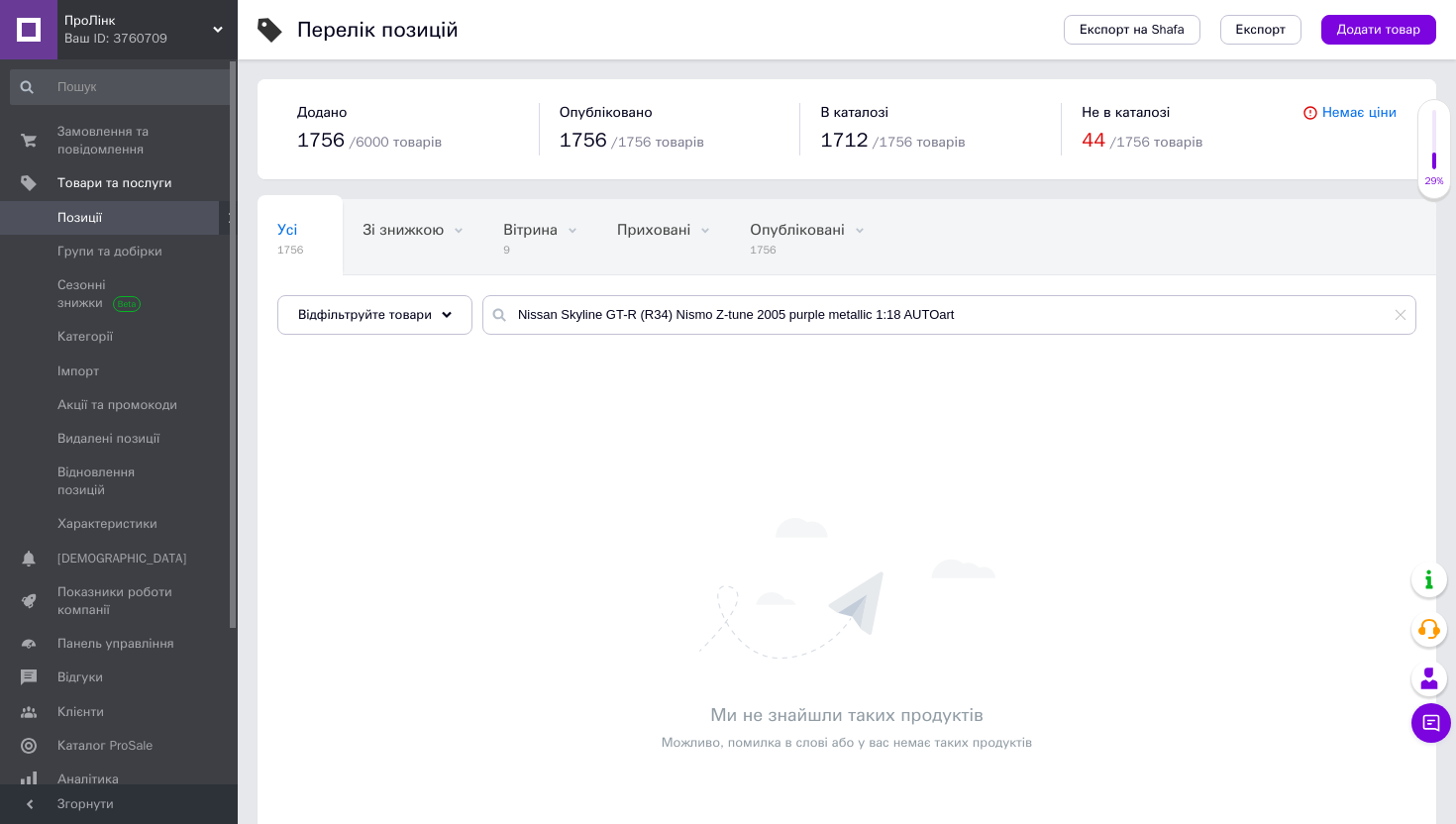 click 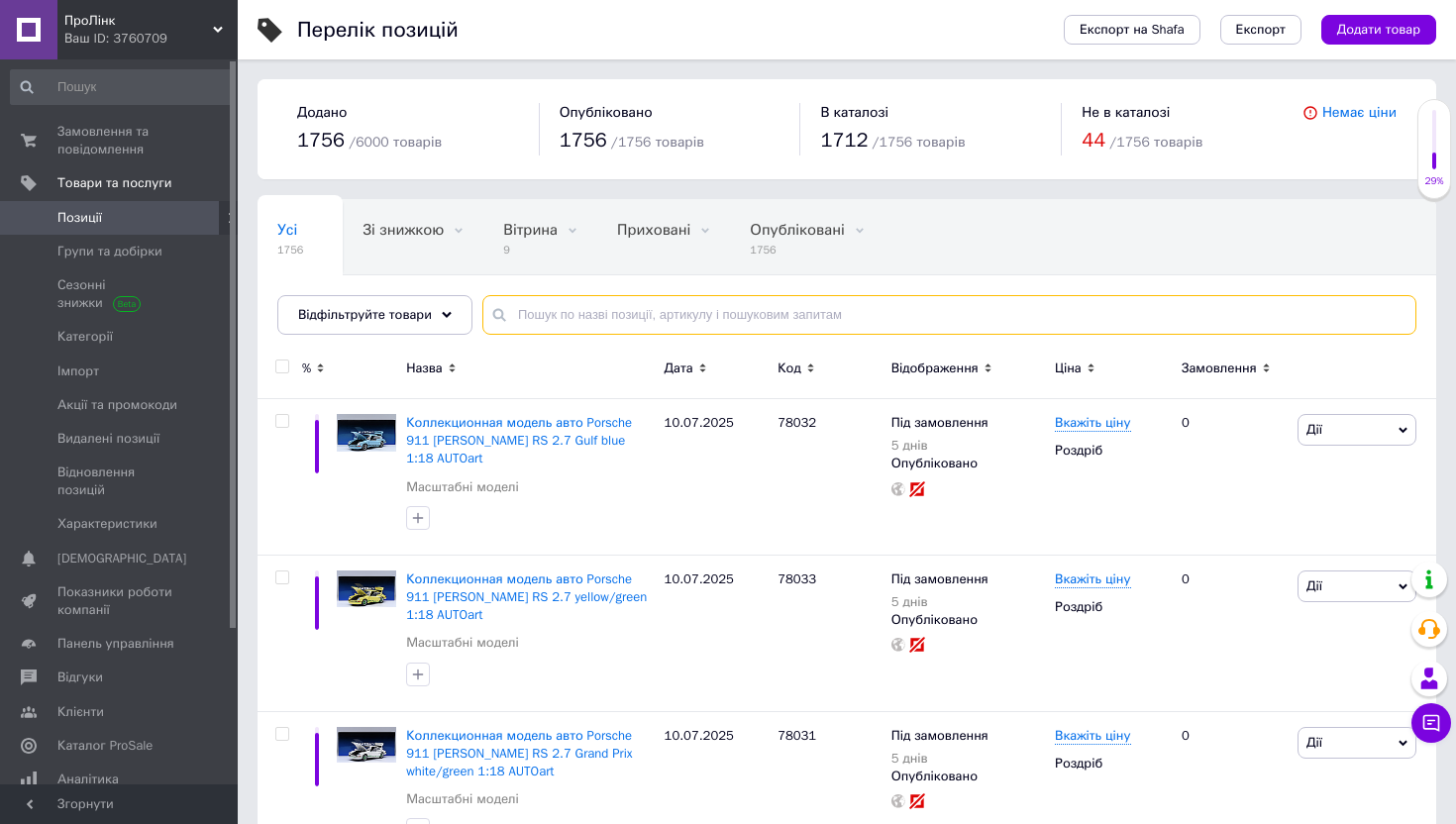 click at bounding box center (949, 315) 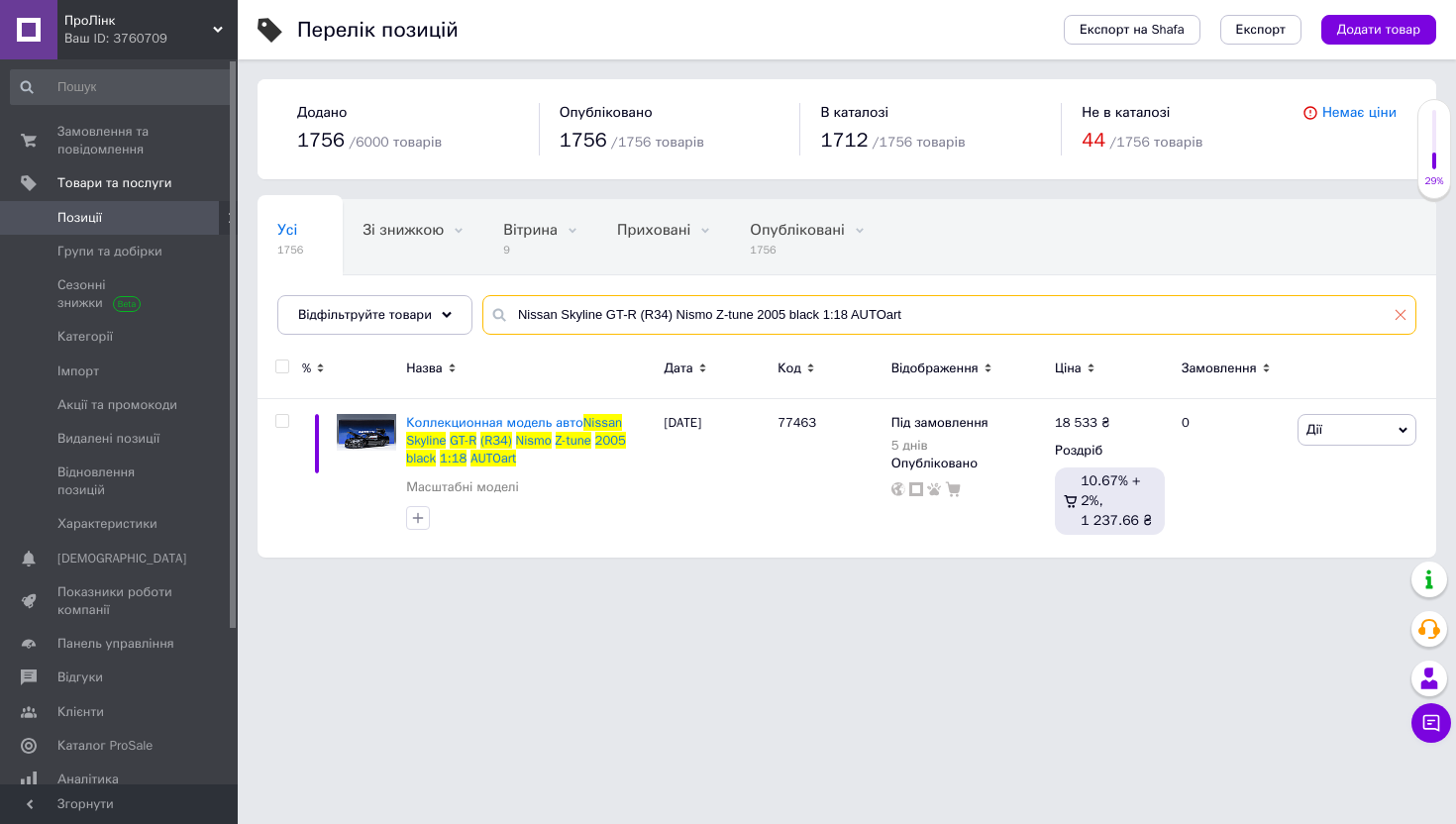 type on "Nissan Skyline GT-R (R34) Nismo Z-tune 2005 black 1:18 AUTOart" 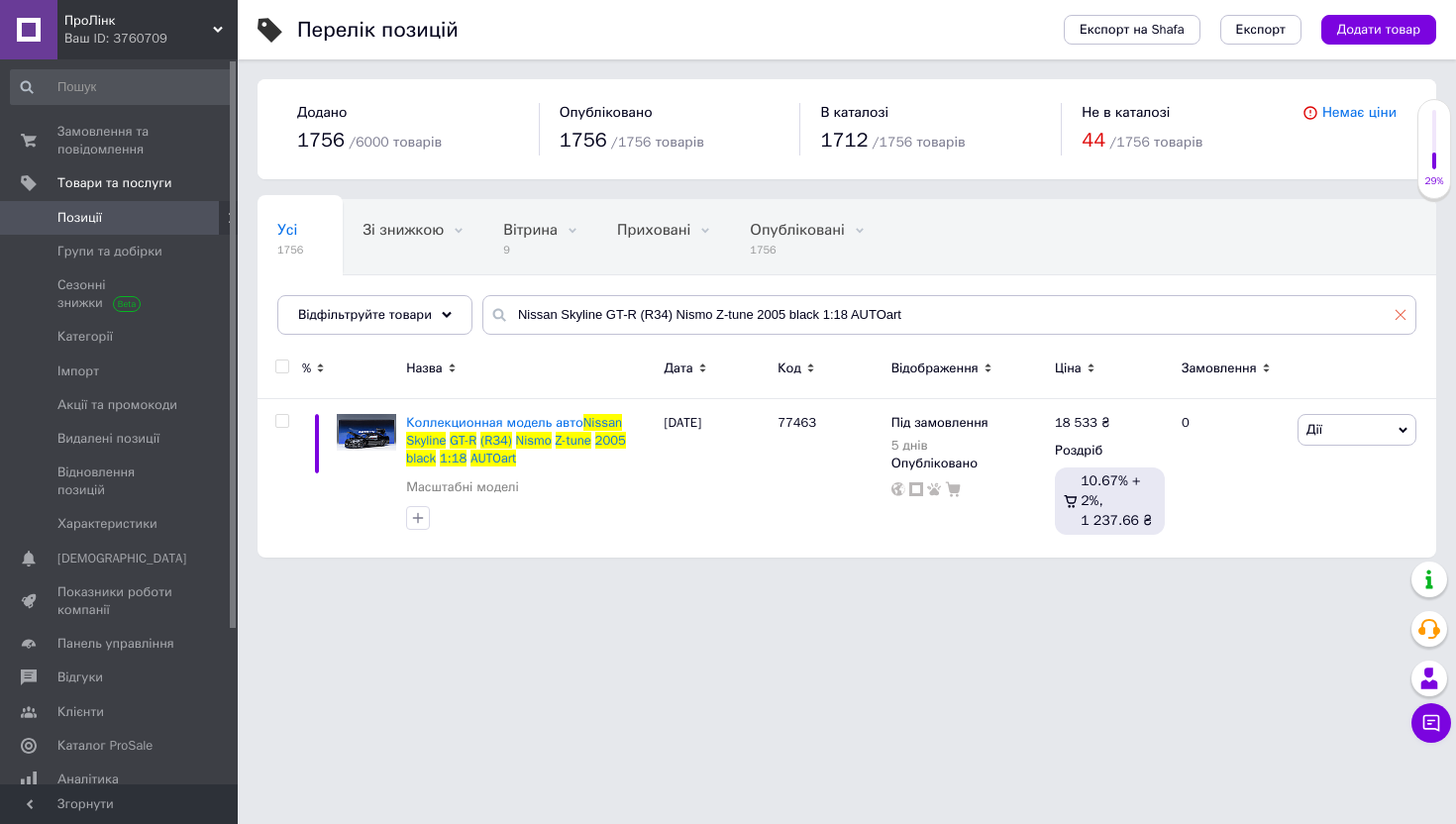 click 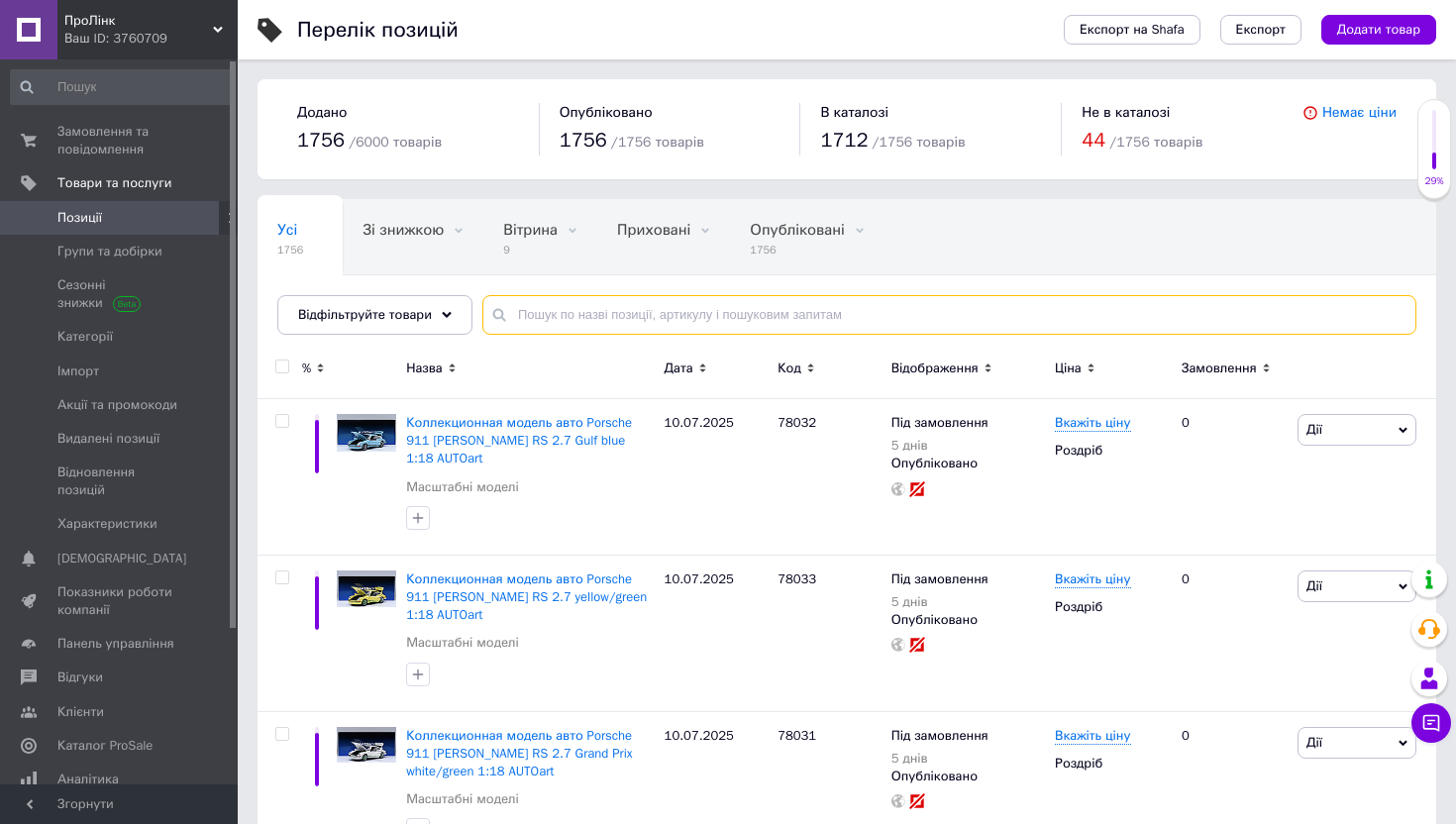 click at bounding box center (949, 315) 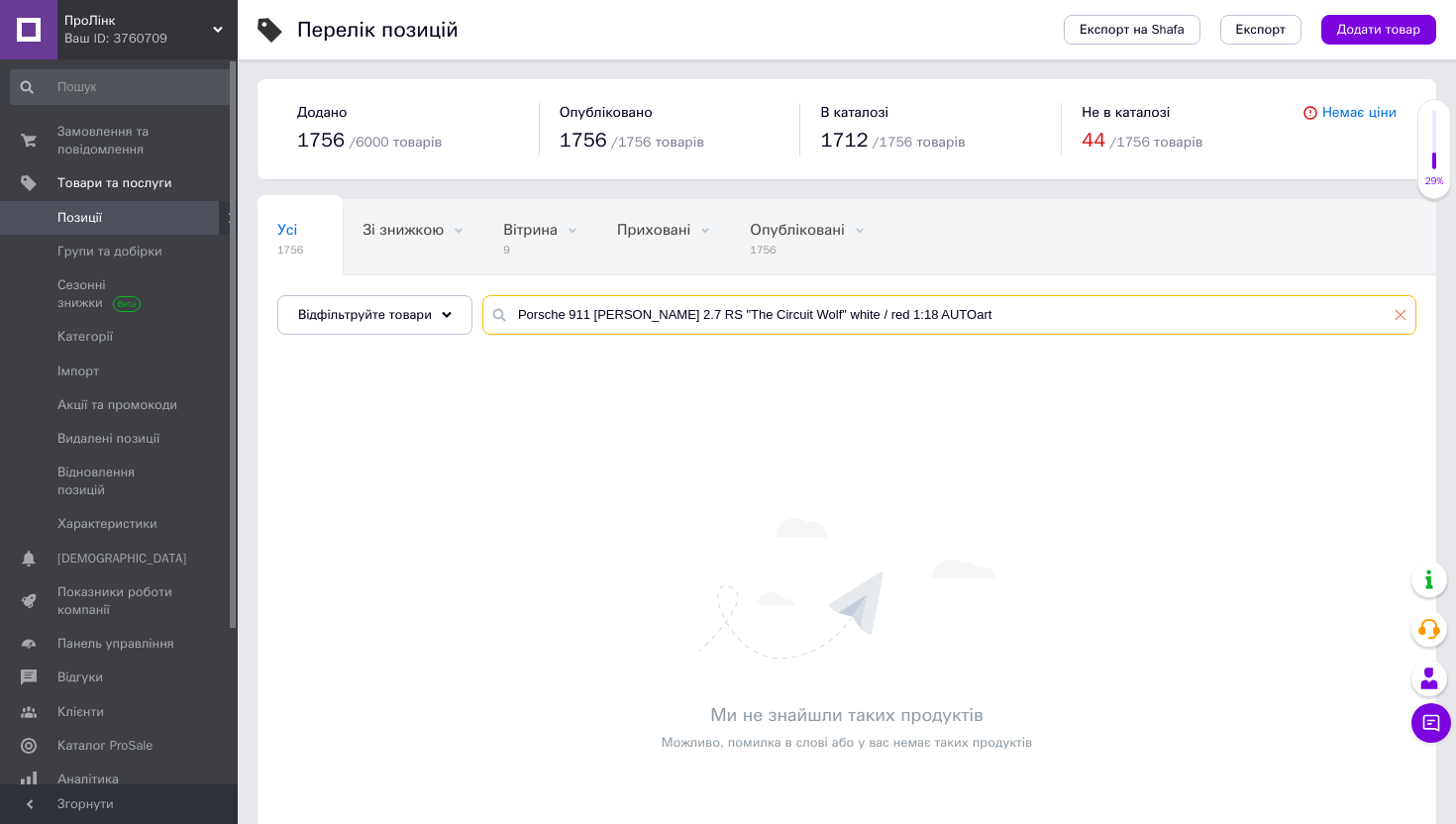 type on "Porsche 911 [PERSON_NAME] 2.7 RS "The Circuit Wolf" white / red 1:18 AUTOart" 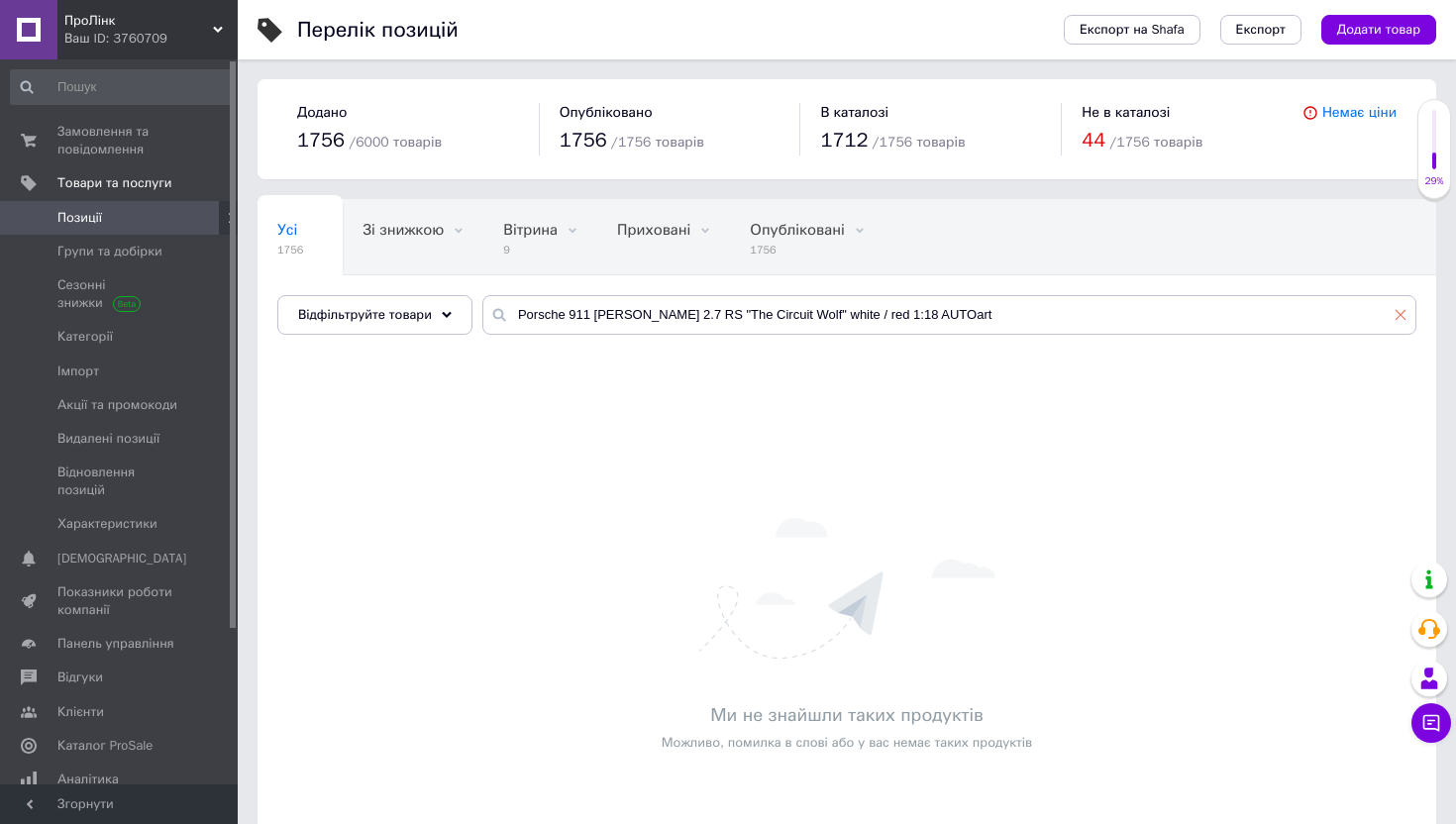click at bounding box center (1401, 314) 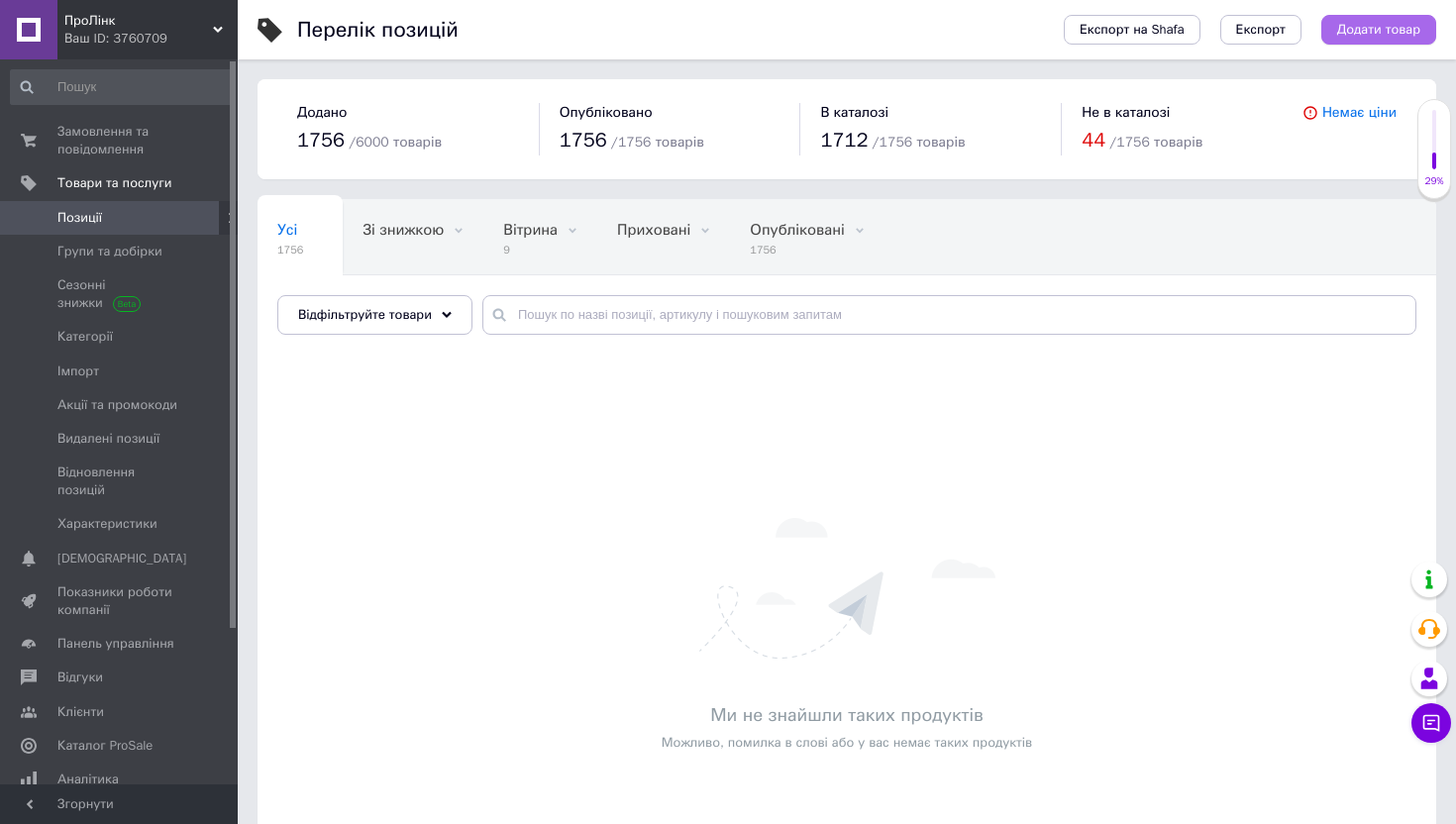 click on "Додати товар" at bounding box center [1379, 30] 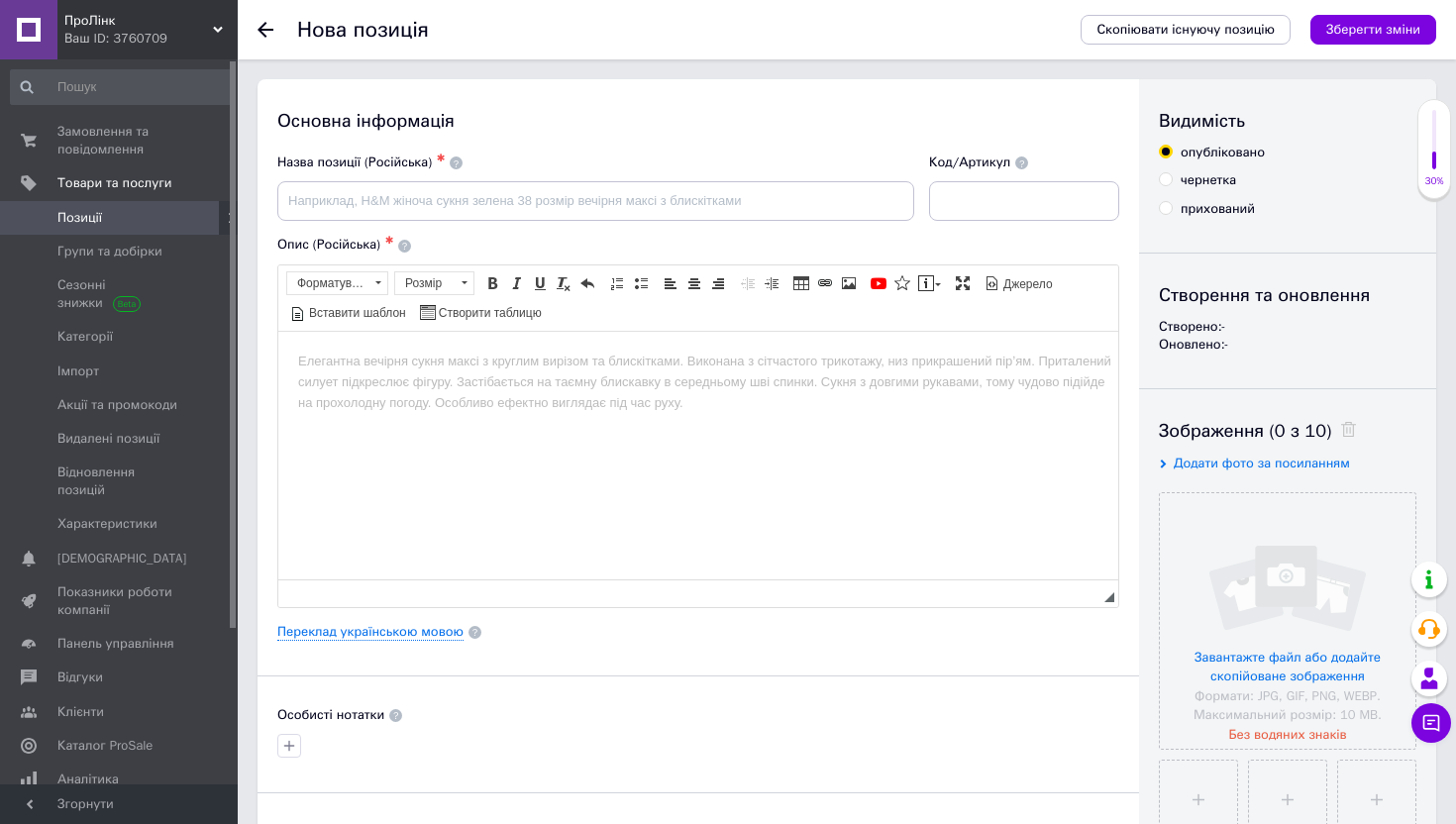 scroll, scrollTop: 0, scrollLeft: 0, axis: both 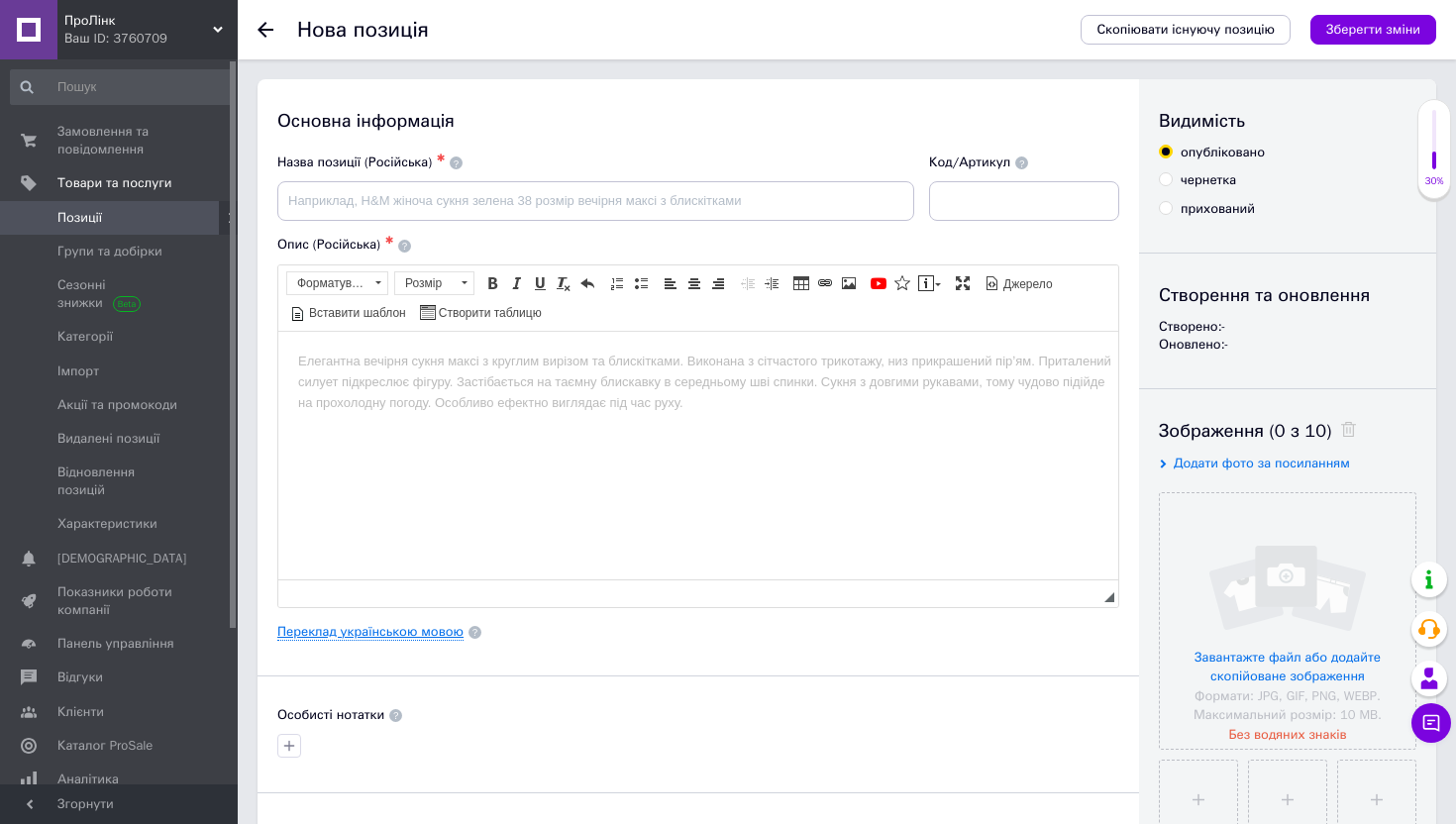 click on "Переклад українською мовою" at bounding box center (370, 632) 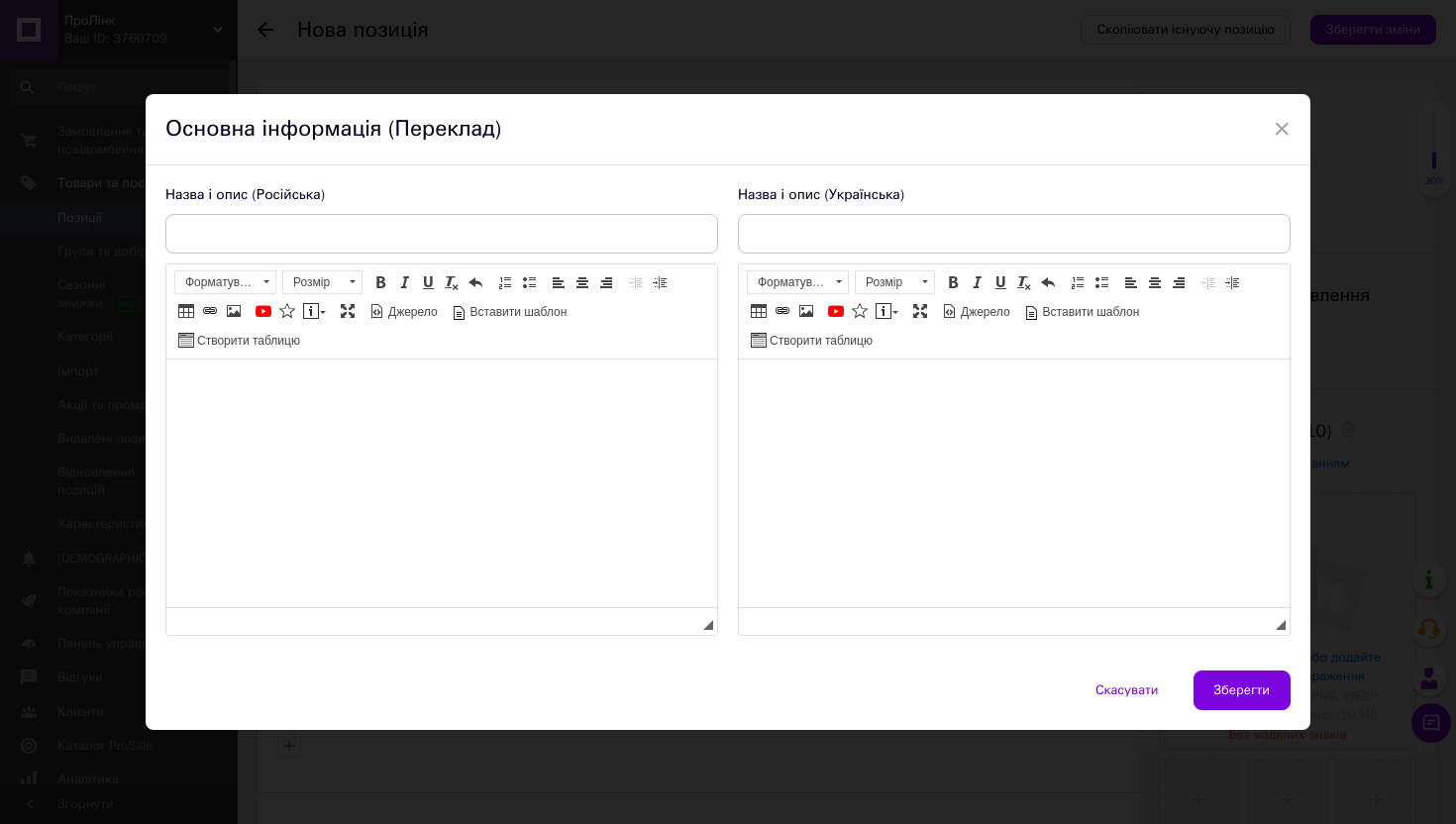 scroll, scrollTop: 0, scrollLeft: 0, axis: both 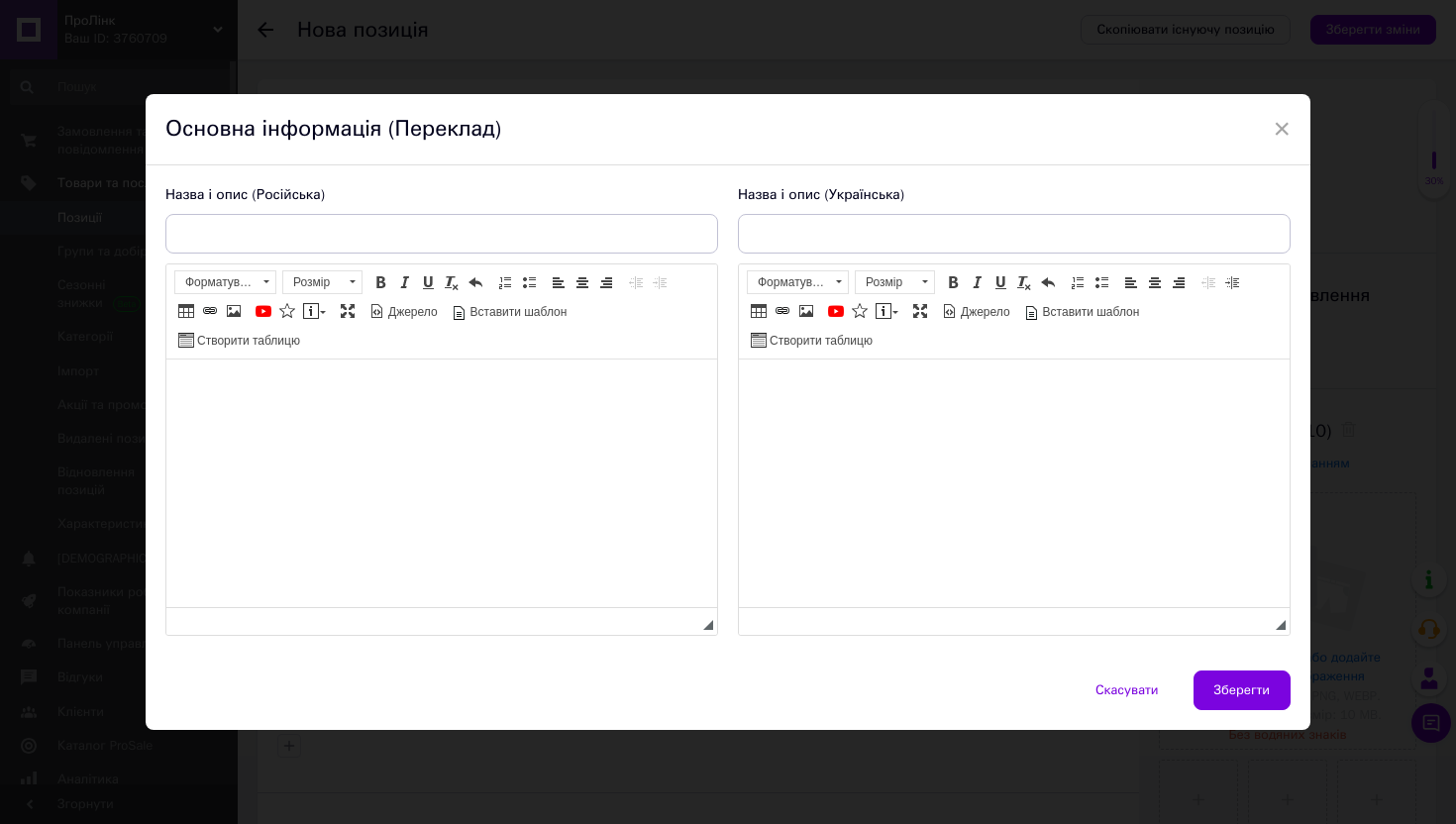 click at bounding box center (442, 389) 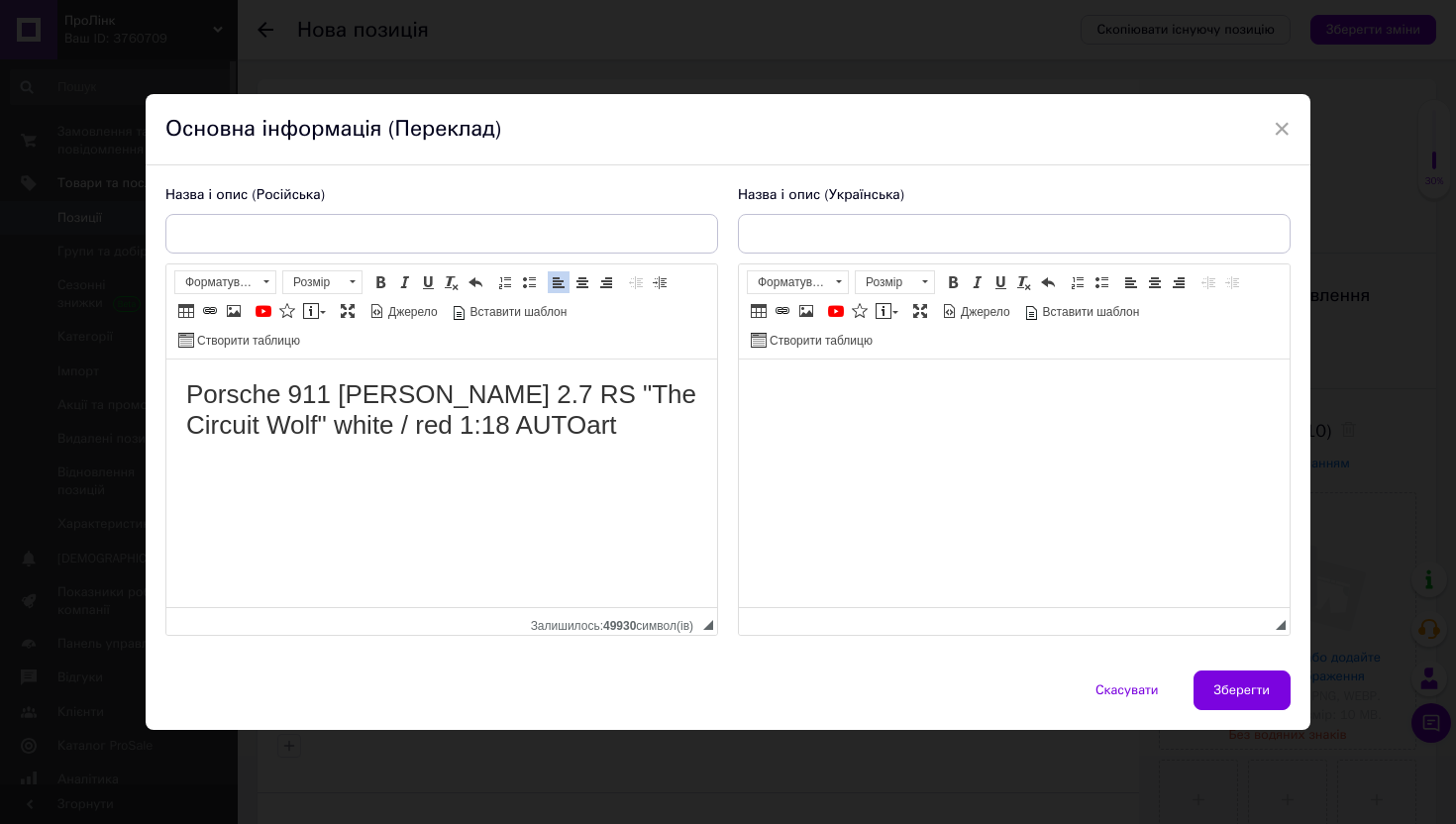 click at bounding box center (1014, 389) 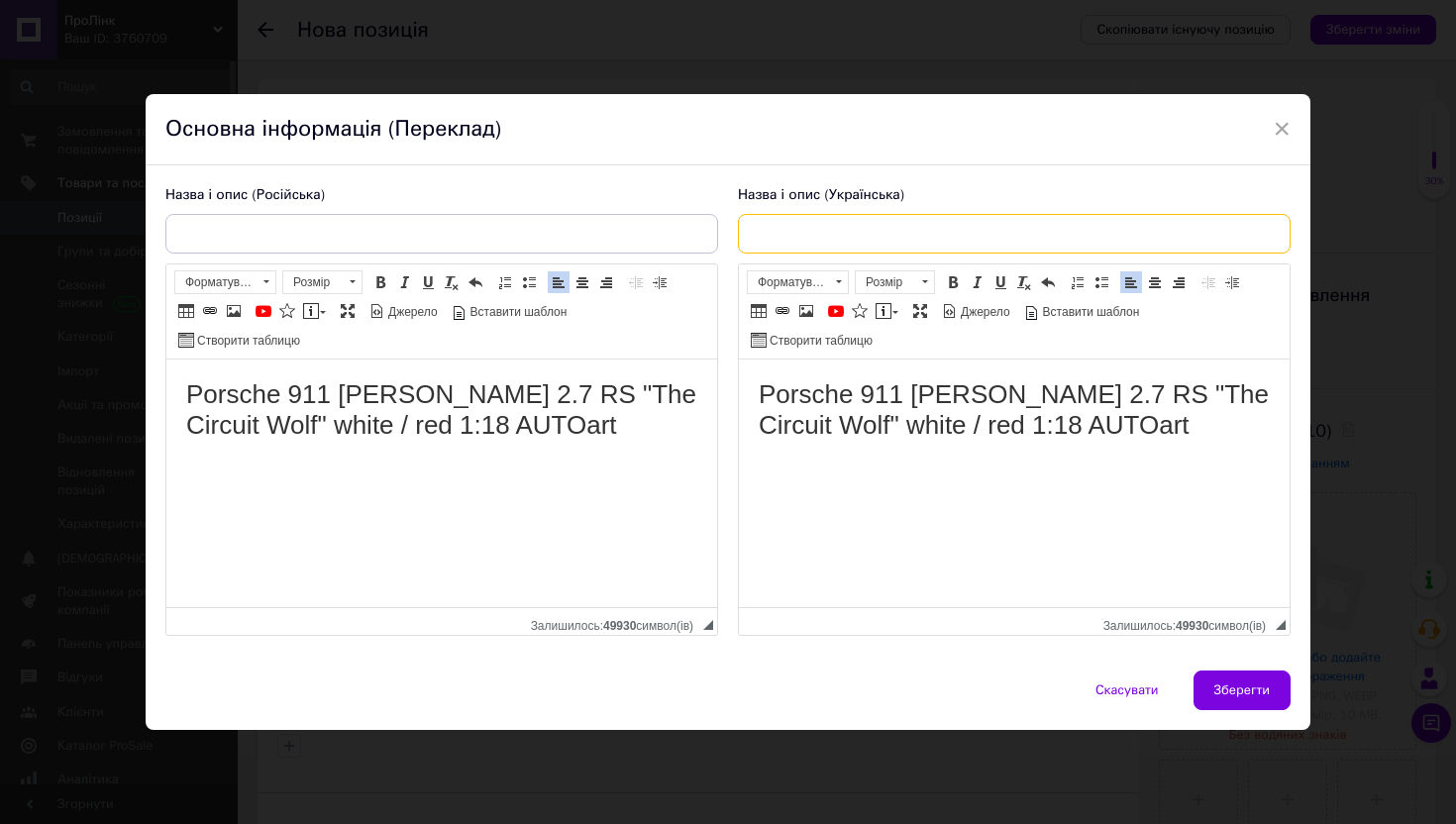click at bounding box center [1014, 234] 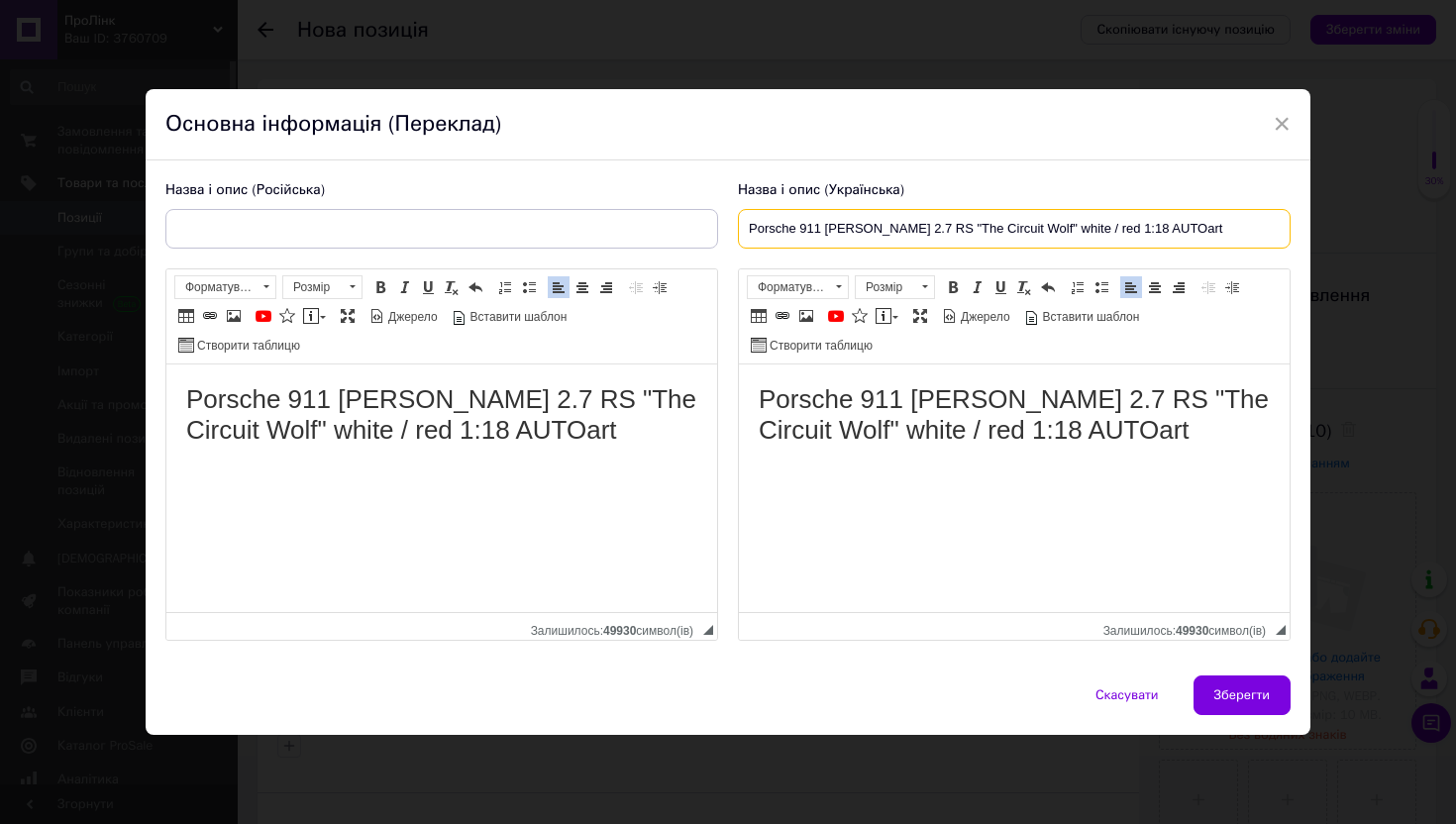 click on "Porsche 911 [PERSON_NAME] 2.7 RS "The Circuit Wolf" white / red 1:18 AUTOart" at bounding box center [1014, 229] 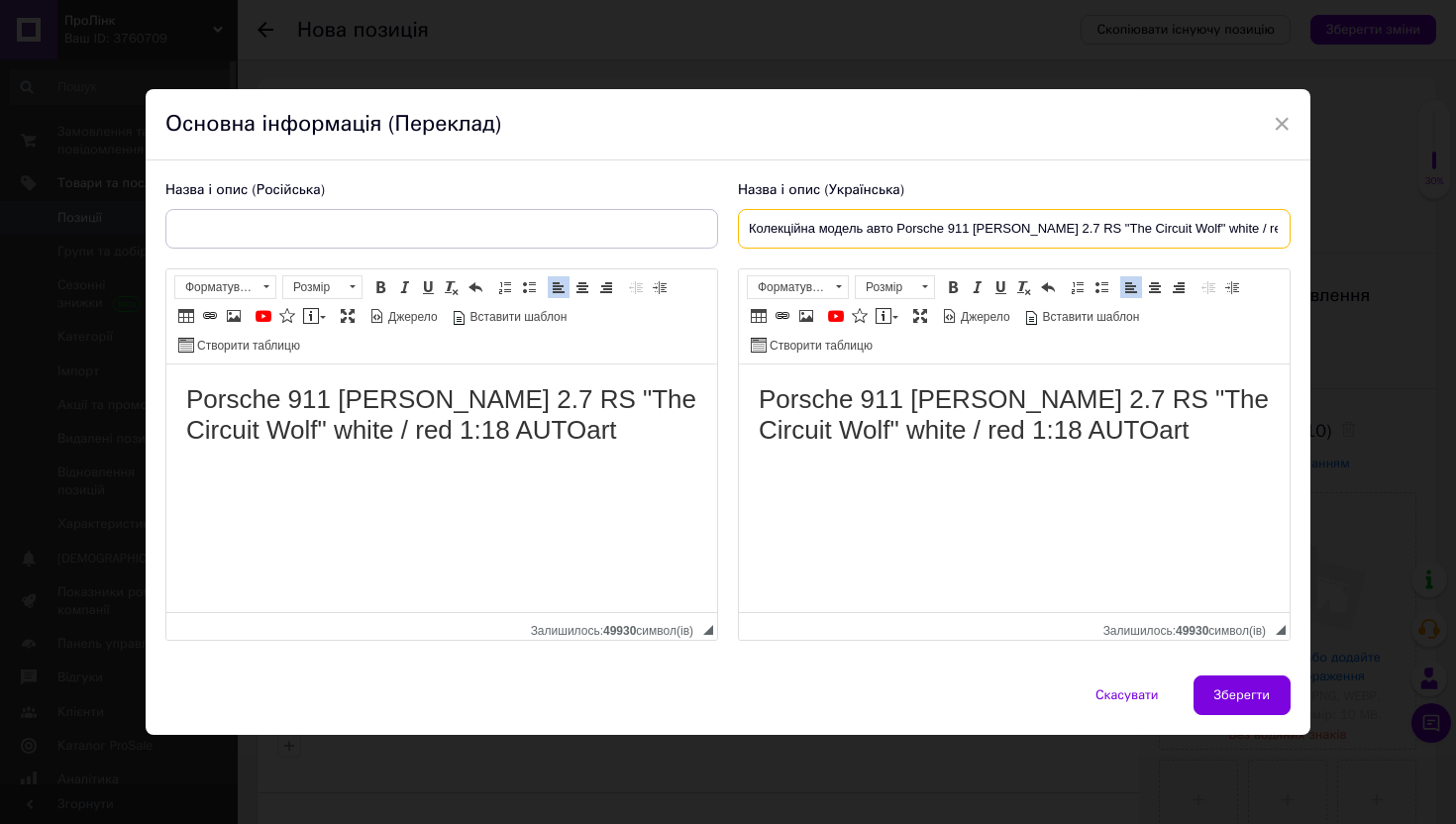 scroll, scrollTop: 0, scrollLeft: 32, axis: horizontal 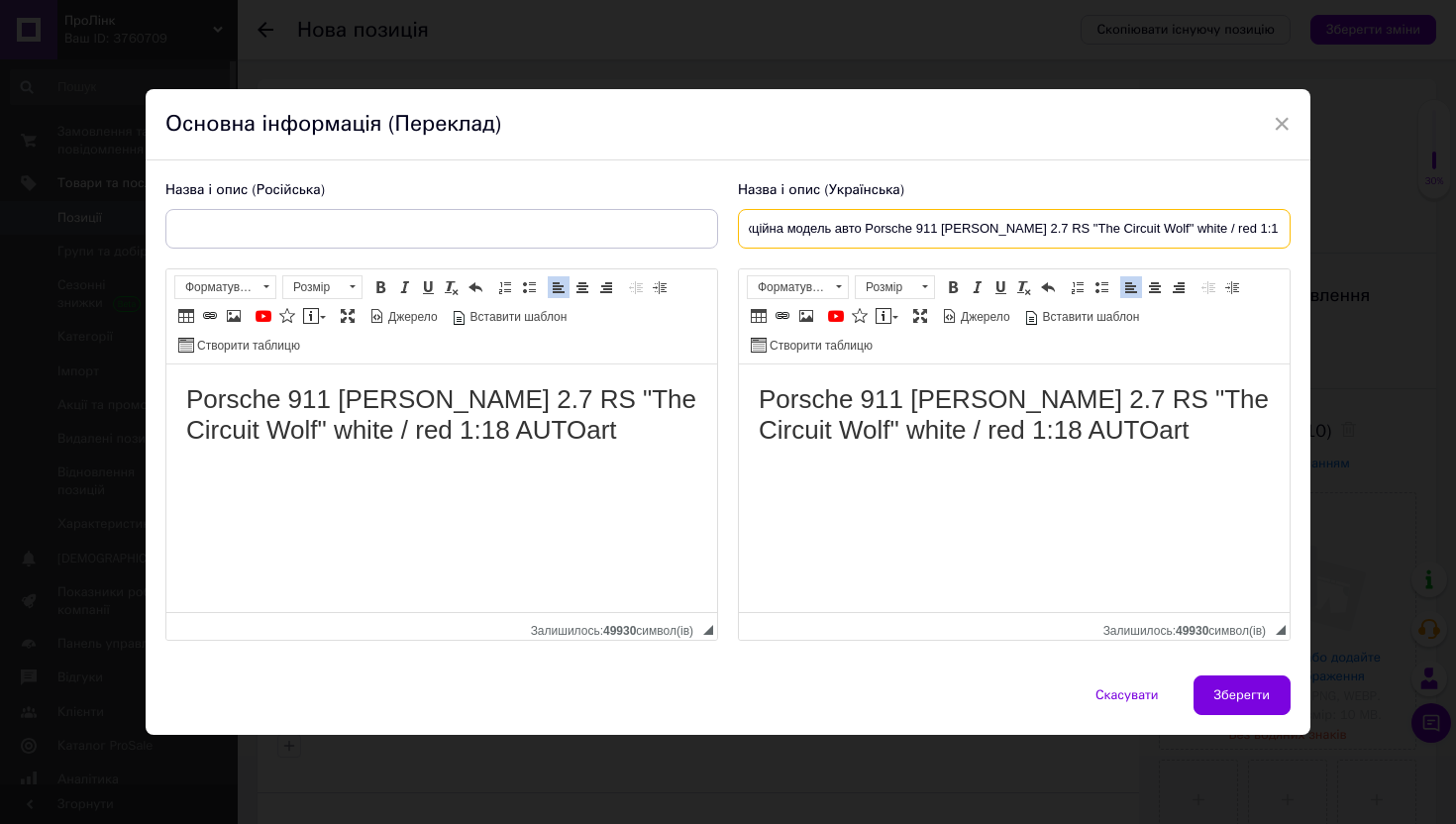 drag, startPoint x: 740, startPoint y: 231, endPoint x: 1455, endPoint y: 253, distance: 715.3384 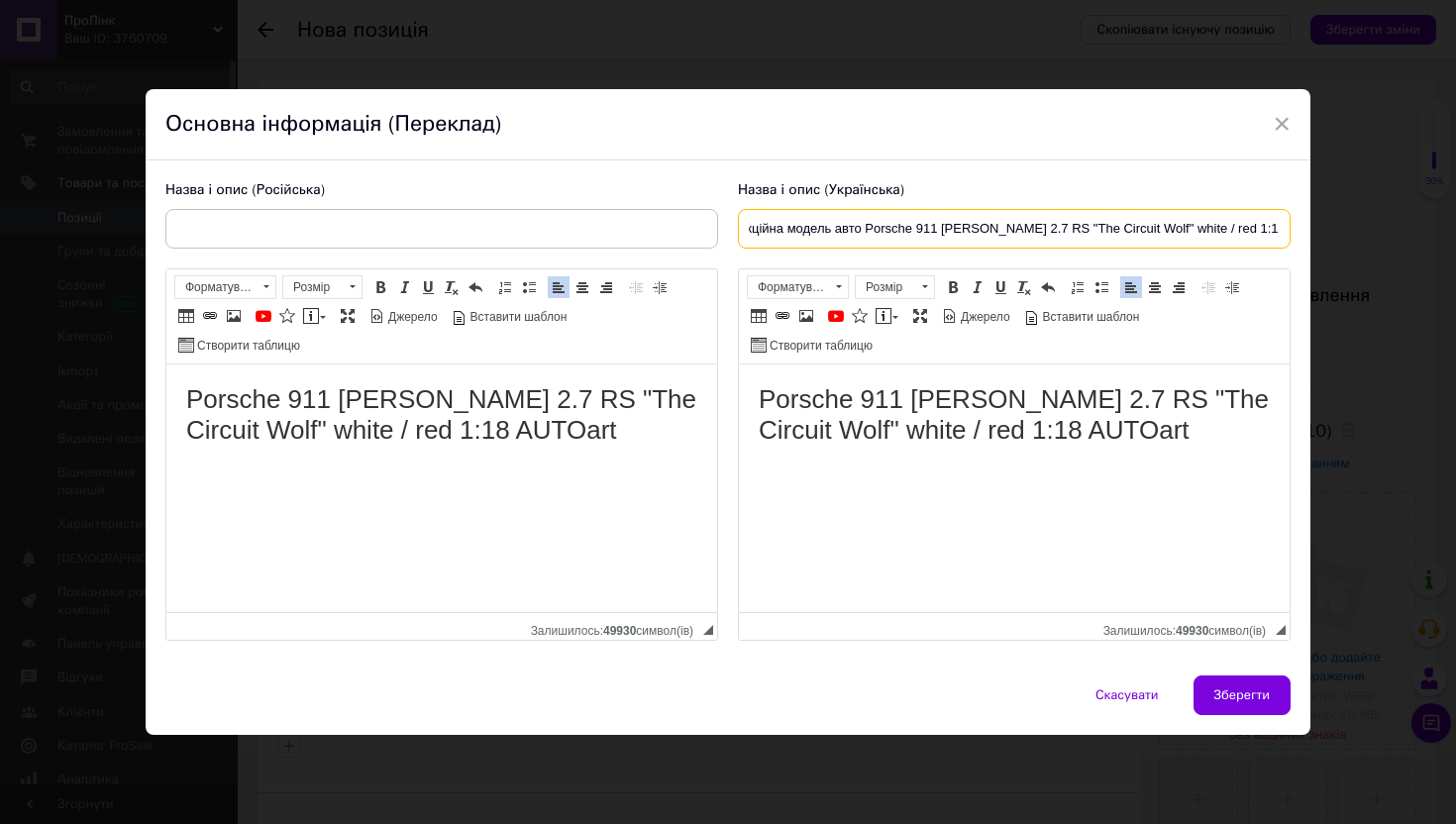 scroll, scrollTop: 0, scrollLeft: 0, axis: both 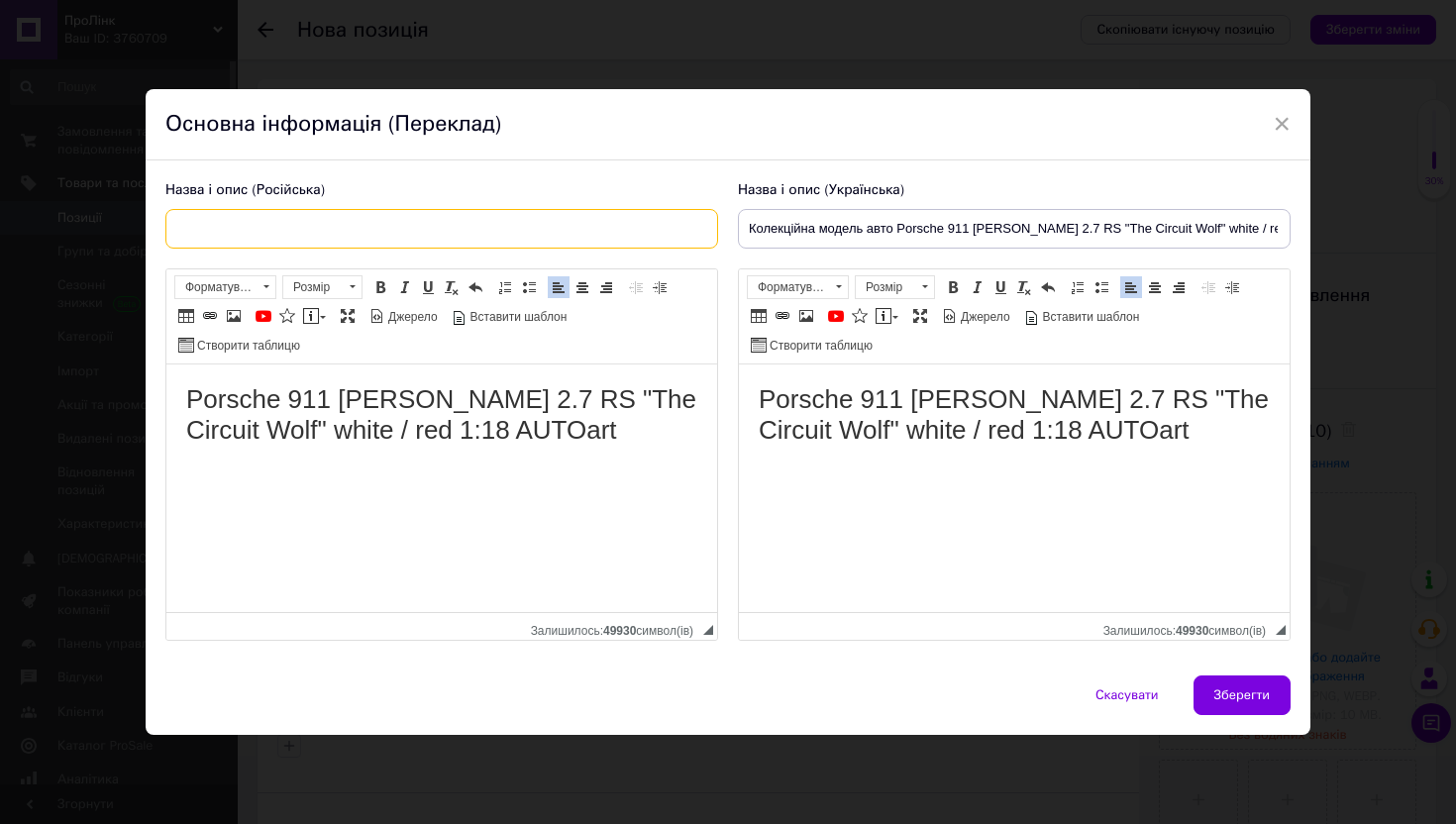 click at bounding box center [442, 229] 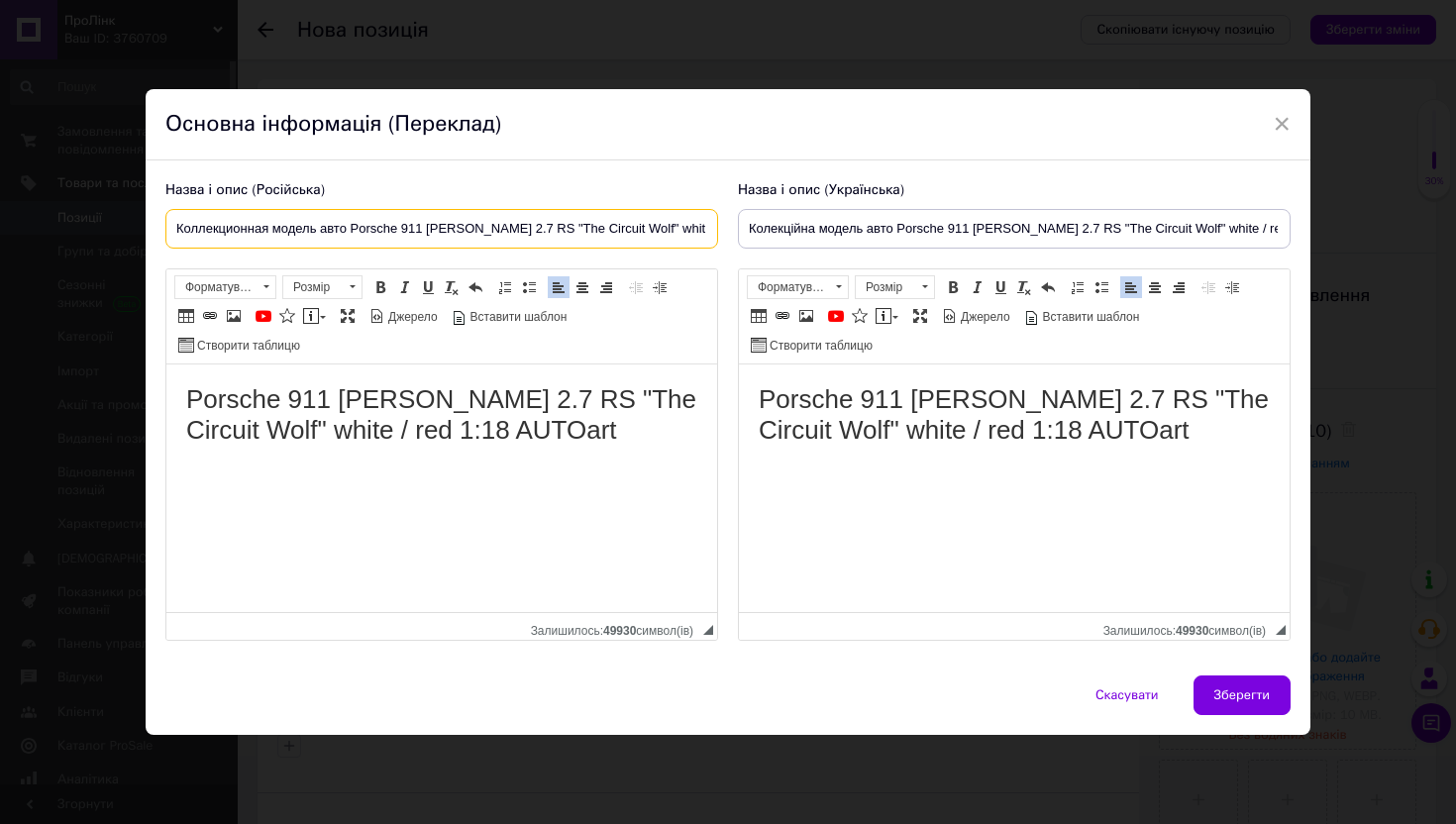 scroll, scrollTop: 0, scrollLeft: 51, axis: horizontal 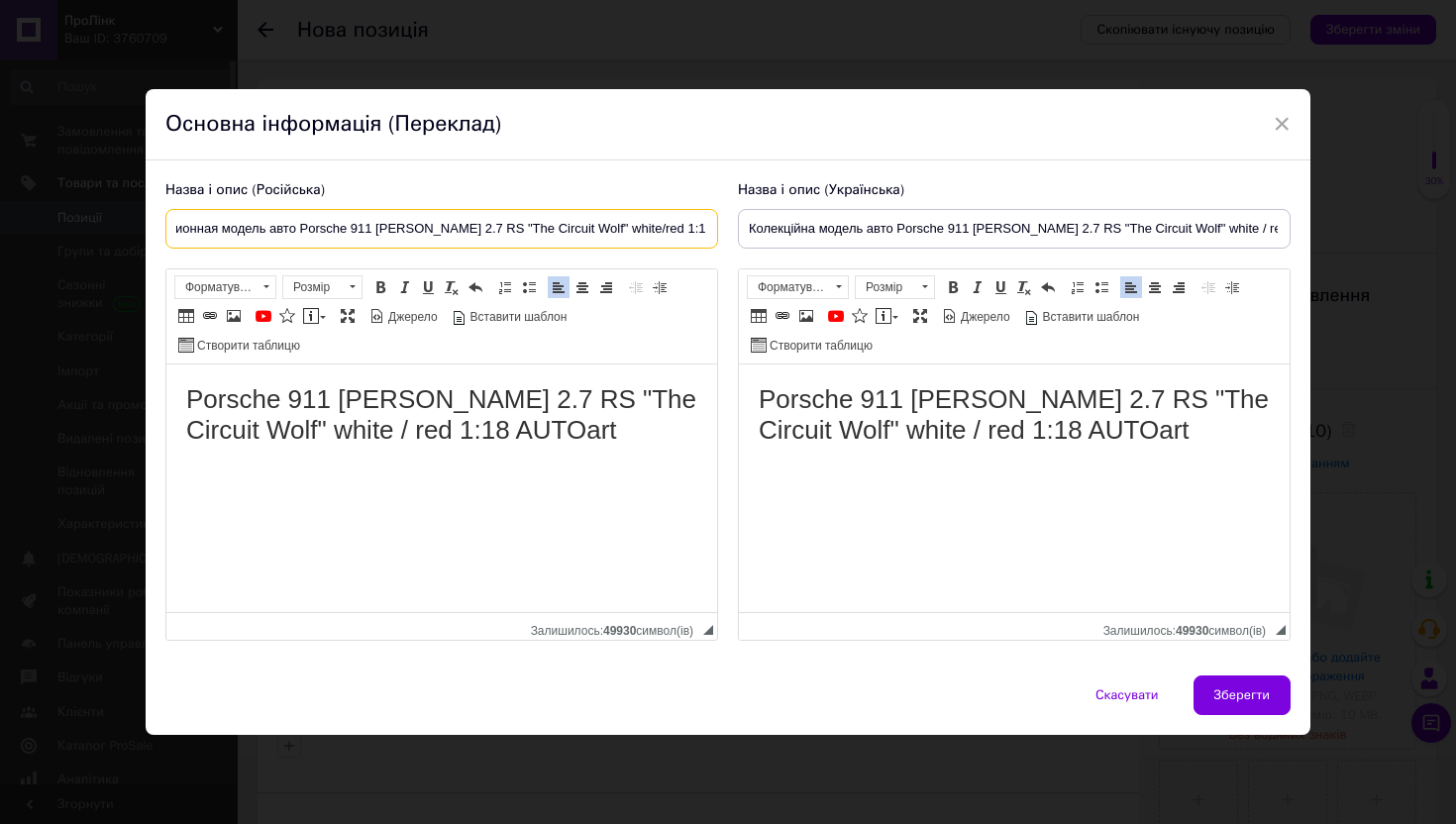 type on "Коллекционная модель авто Porsche 911 [PERSON_NAME] 2.7 RS "The Circuit Wolf" white/red 1:18 AUTOart" 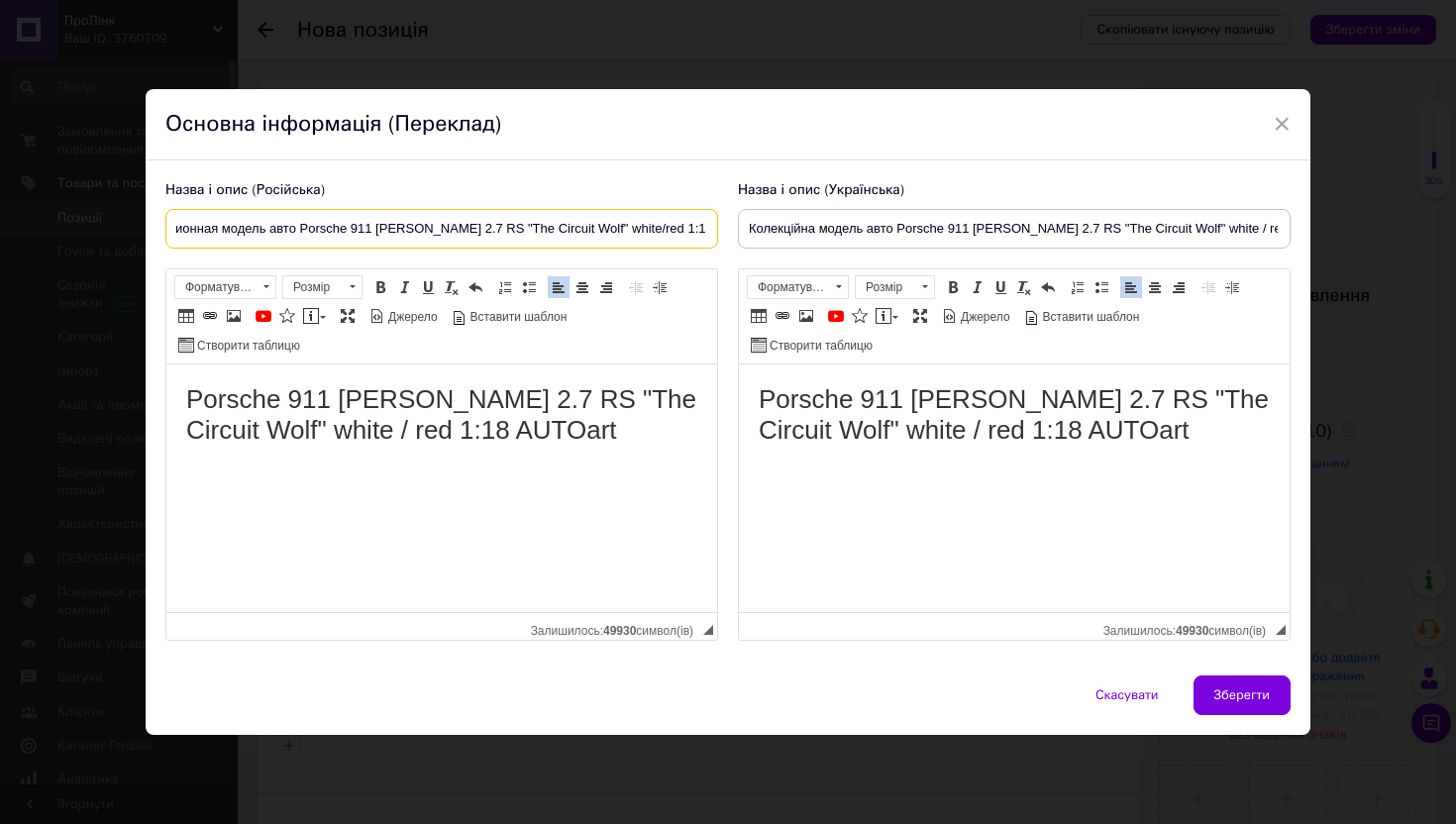scroll, scrollTop: 0, scrollLeft: 0, axis: both 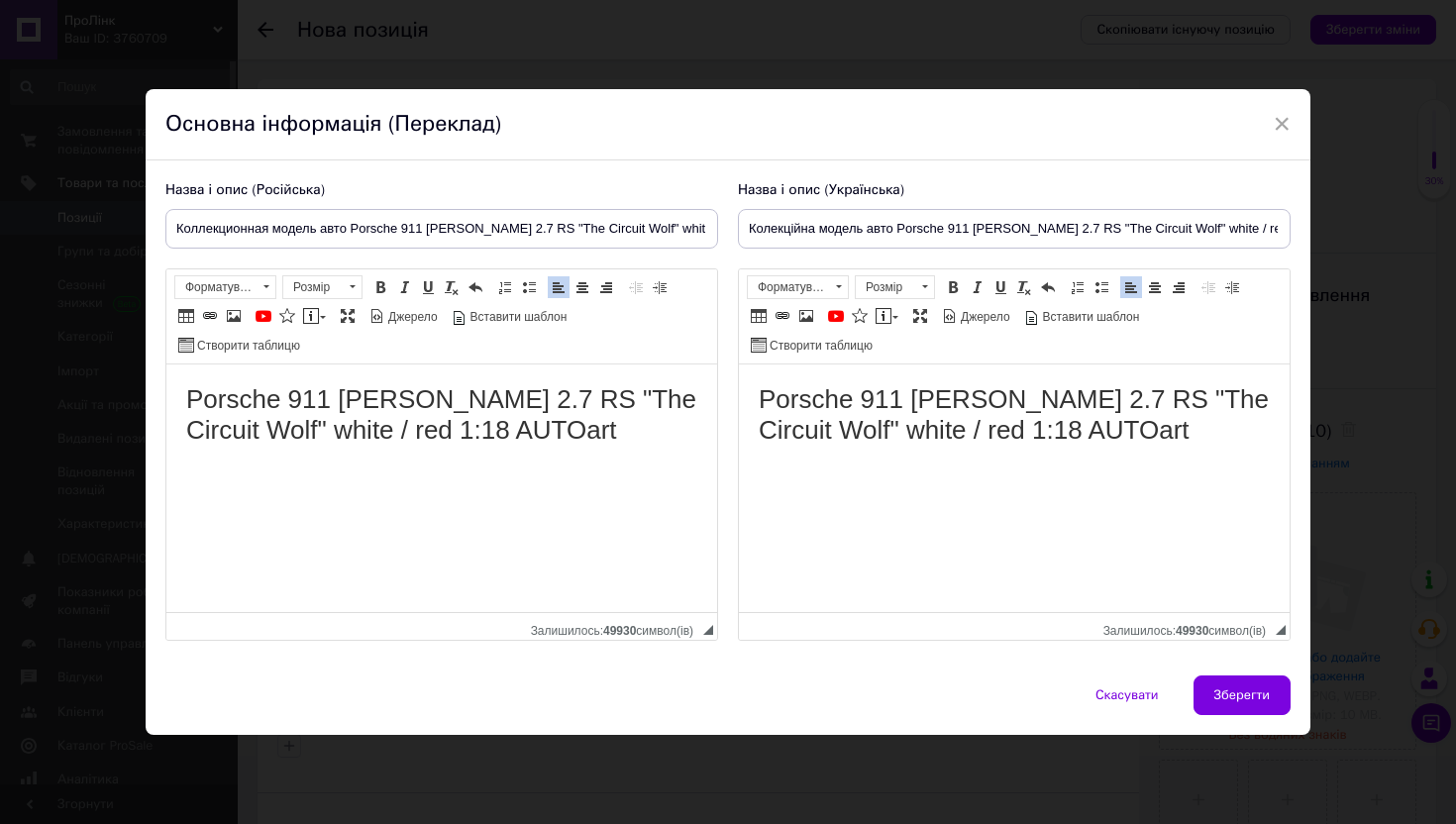 click on "Porsche 911 [PERSON_NAME] 2.7 RS "The Circuit Wolf" white / red 1:18 AUTOart" at bounding box center [1014, 415] 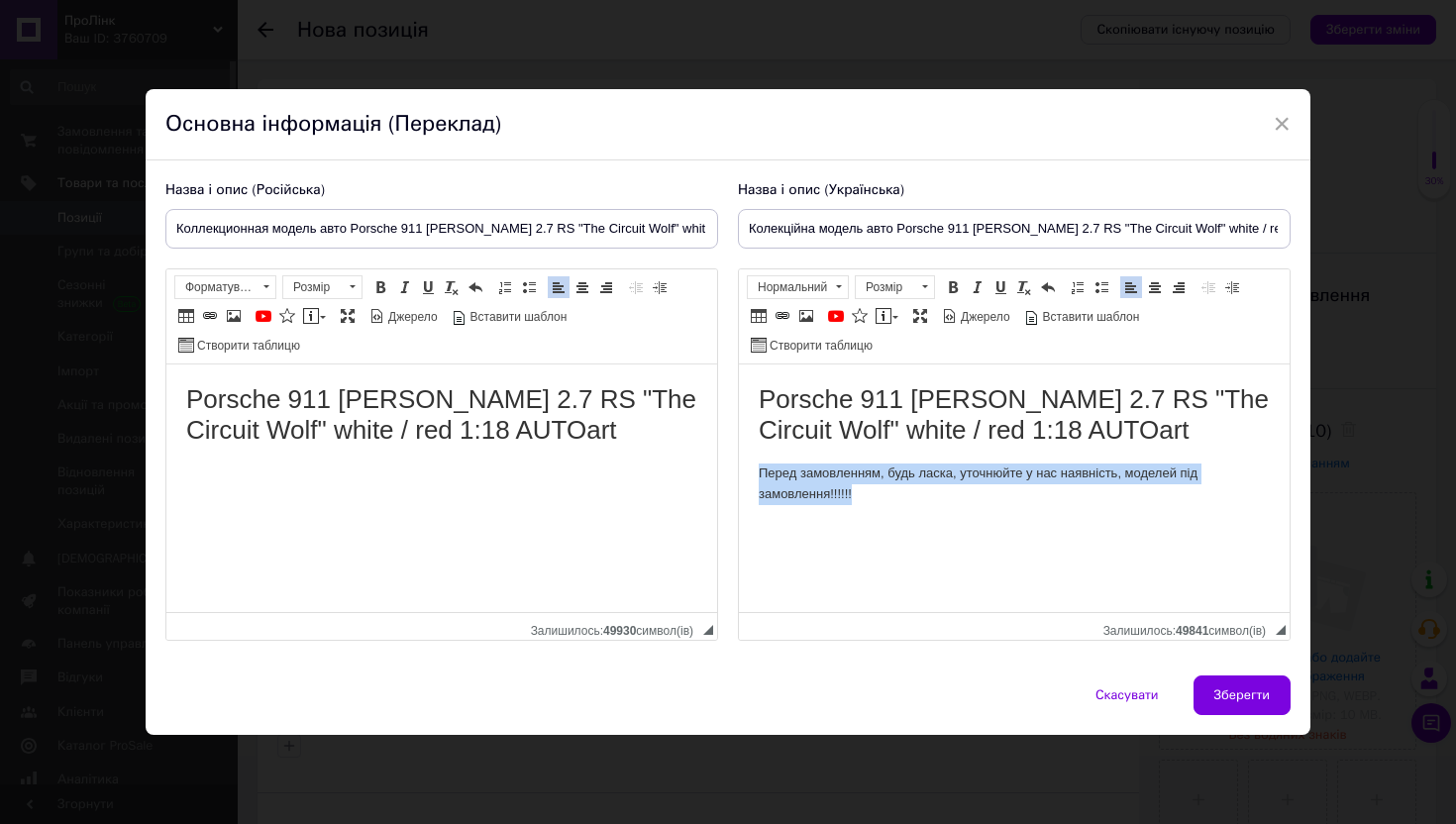 drag, startPoint x: 754, startPoint y: 472, endPoint x: 944, endPoint y: 513, distance: 194.37335 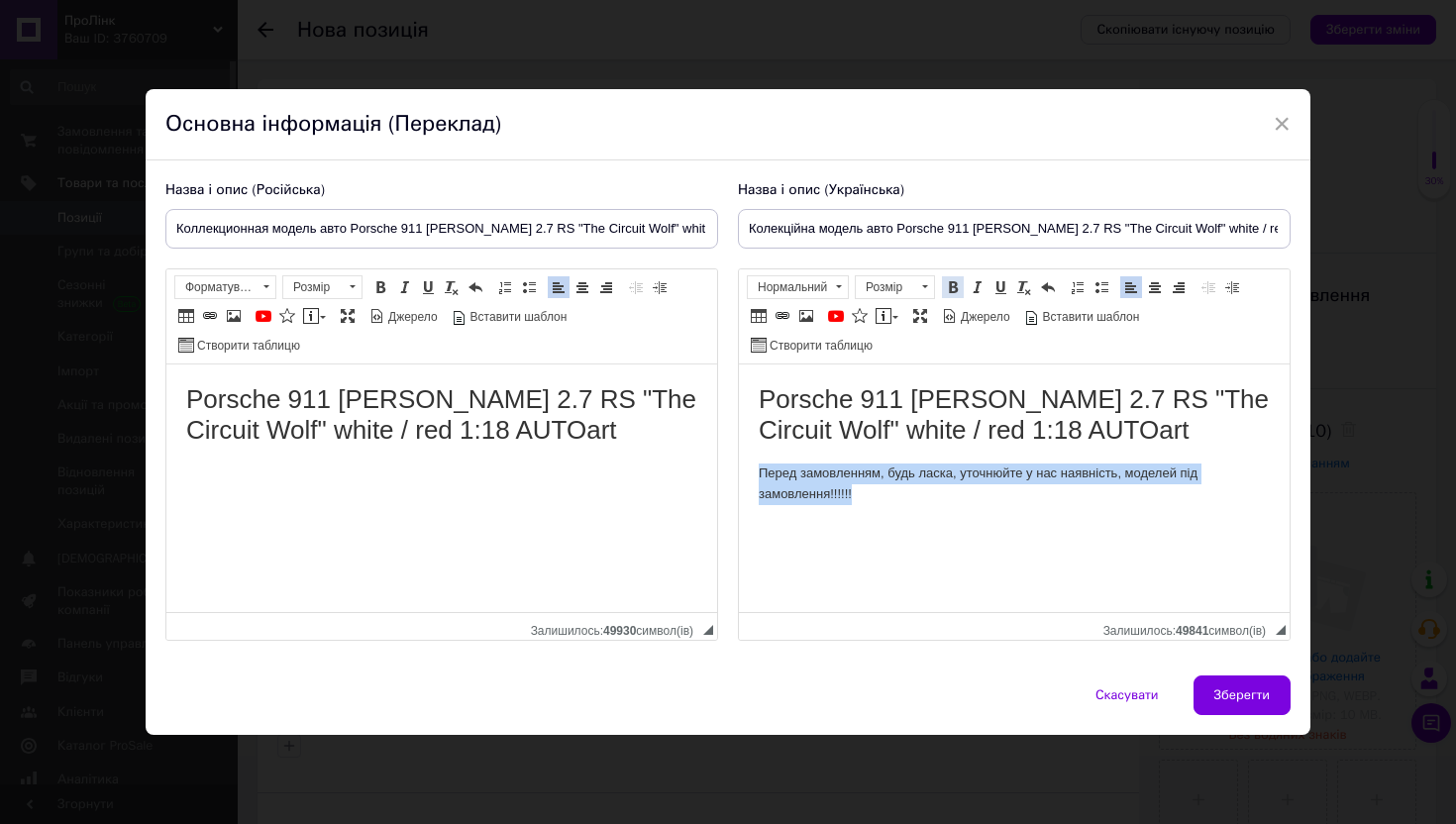 click at bounding box center (953, 287) 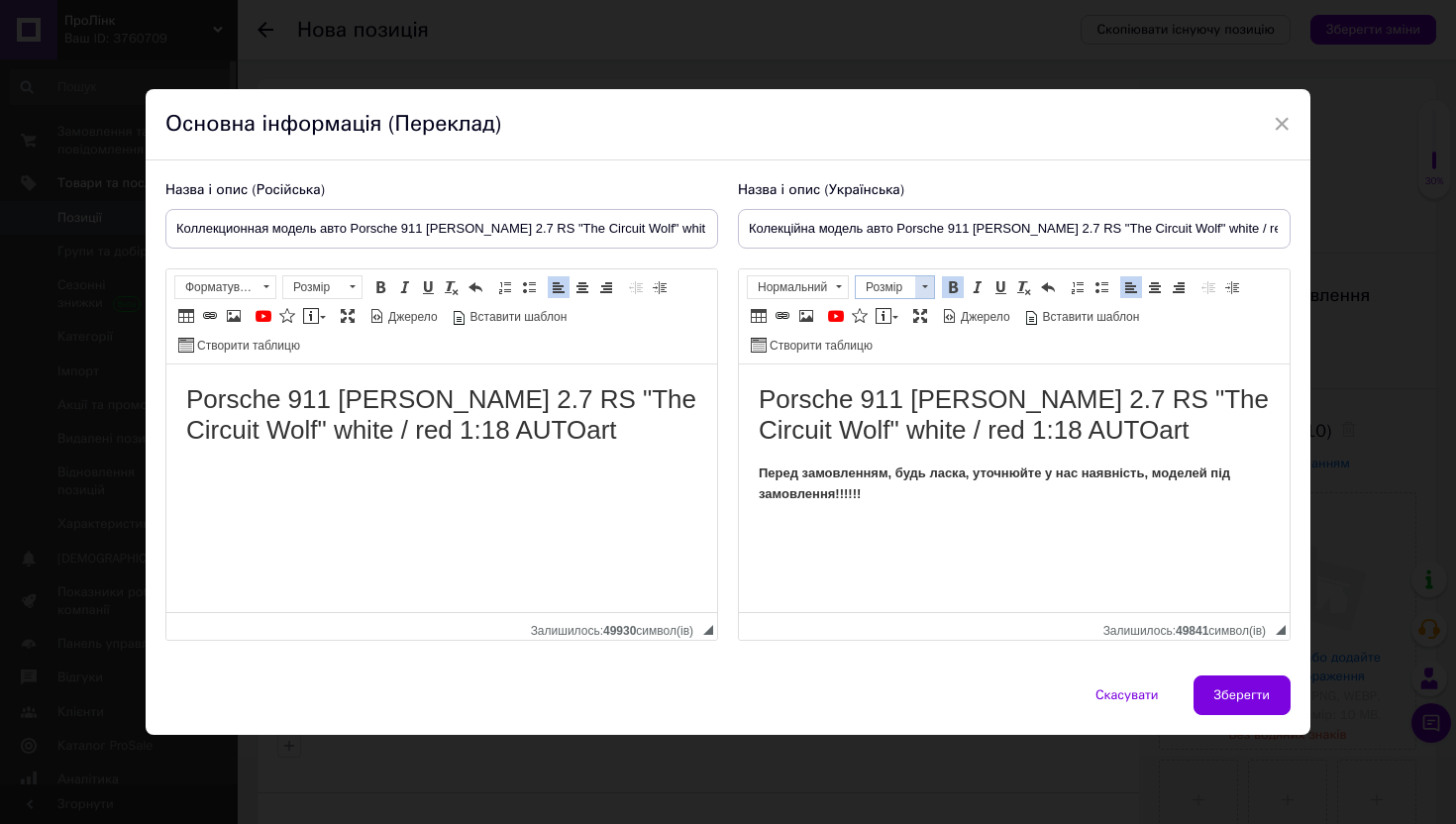 click at bounding box center (924, 287) 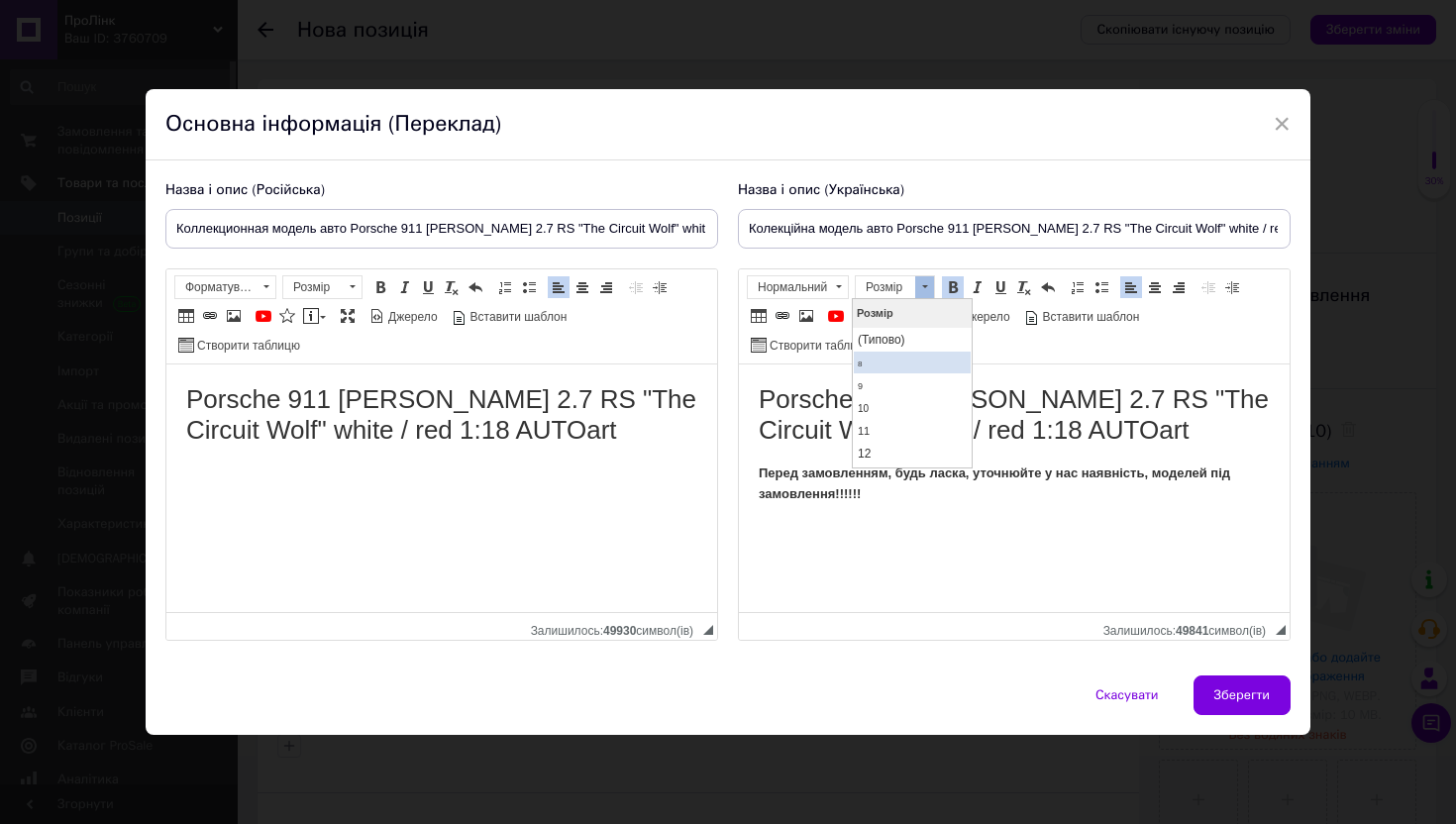 scroll, scrollTop: 106, scrollLeft: 0, axis: vertical 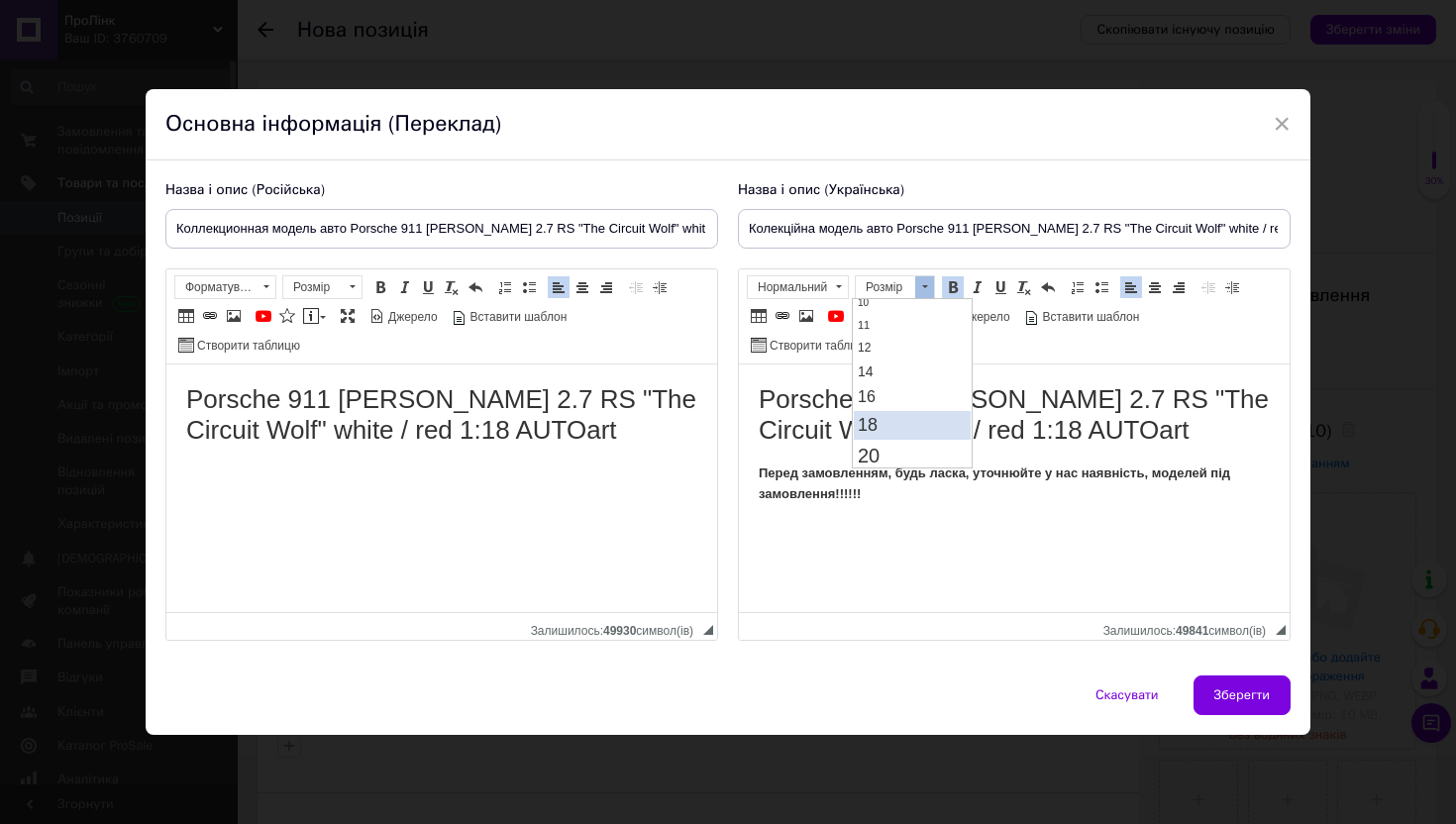 click on "18" at bounding box center (911, 425) 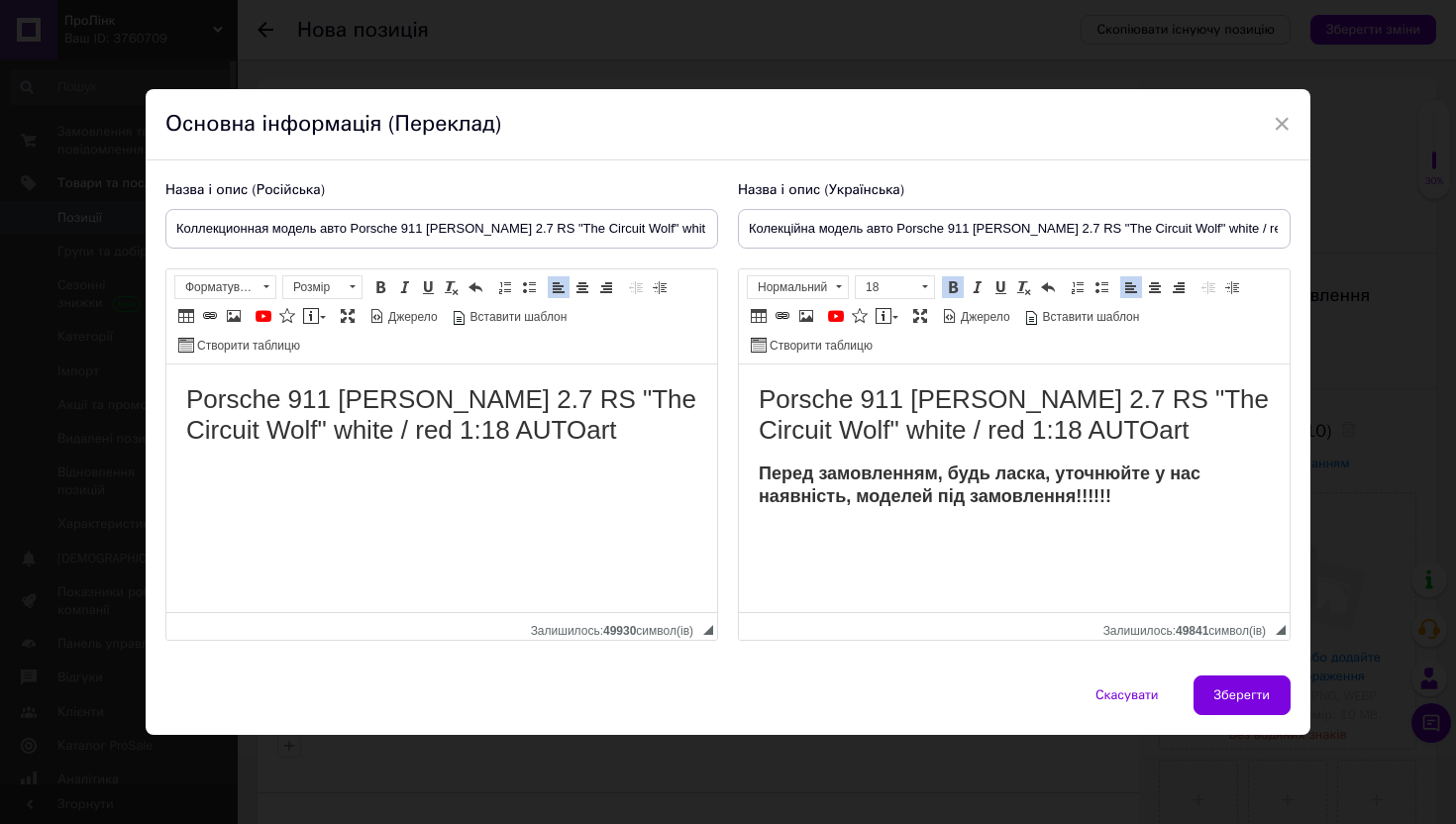scroll, scrollTop: 0, scrollLeft: 0, axis: both 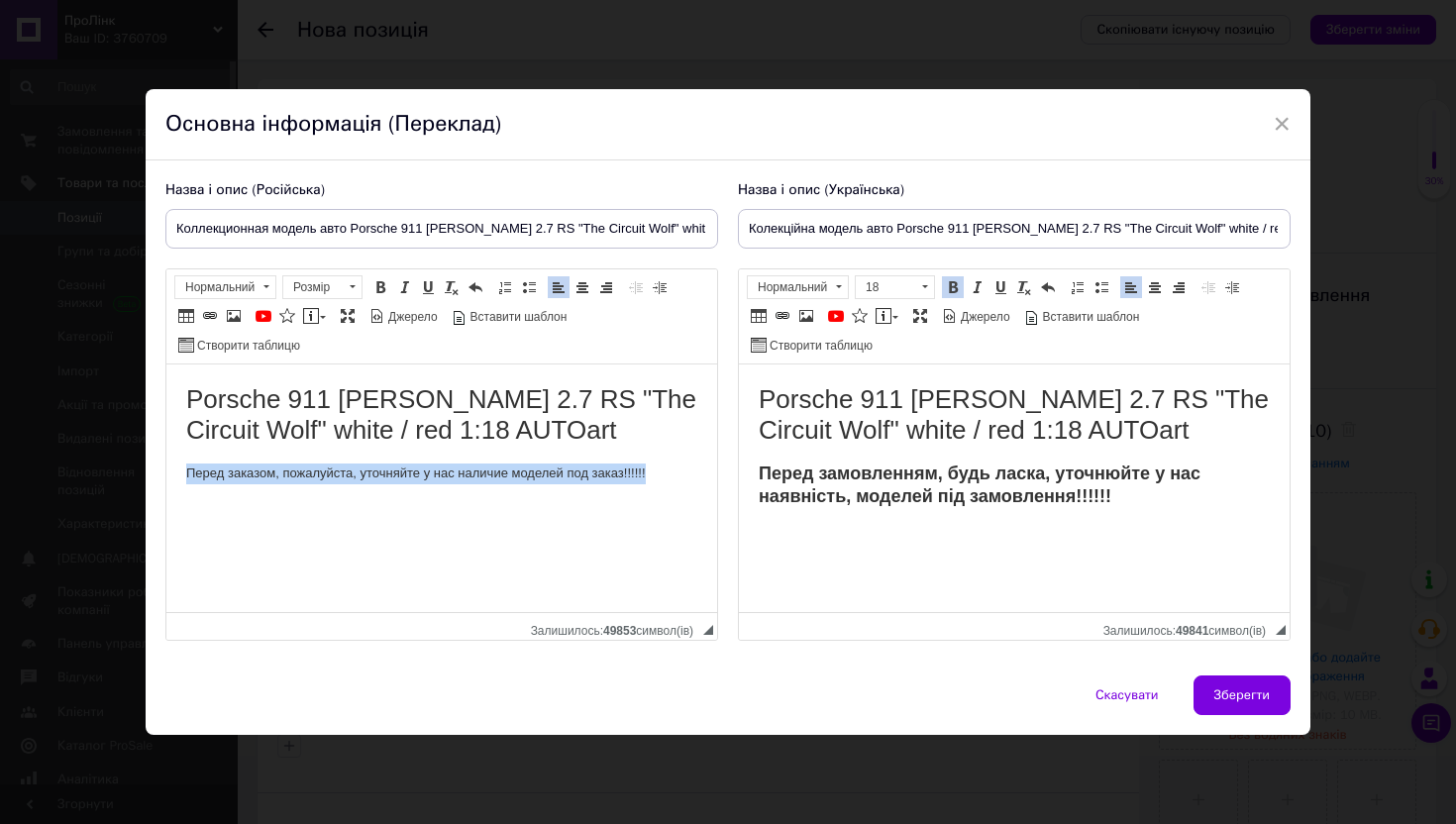 drag, startPoint x: 175, startPoint y: 471, endPoint x: 787, endPoint y: 471, distance: 612 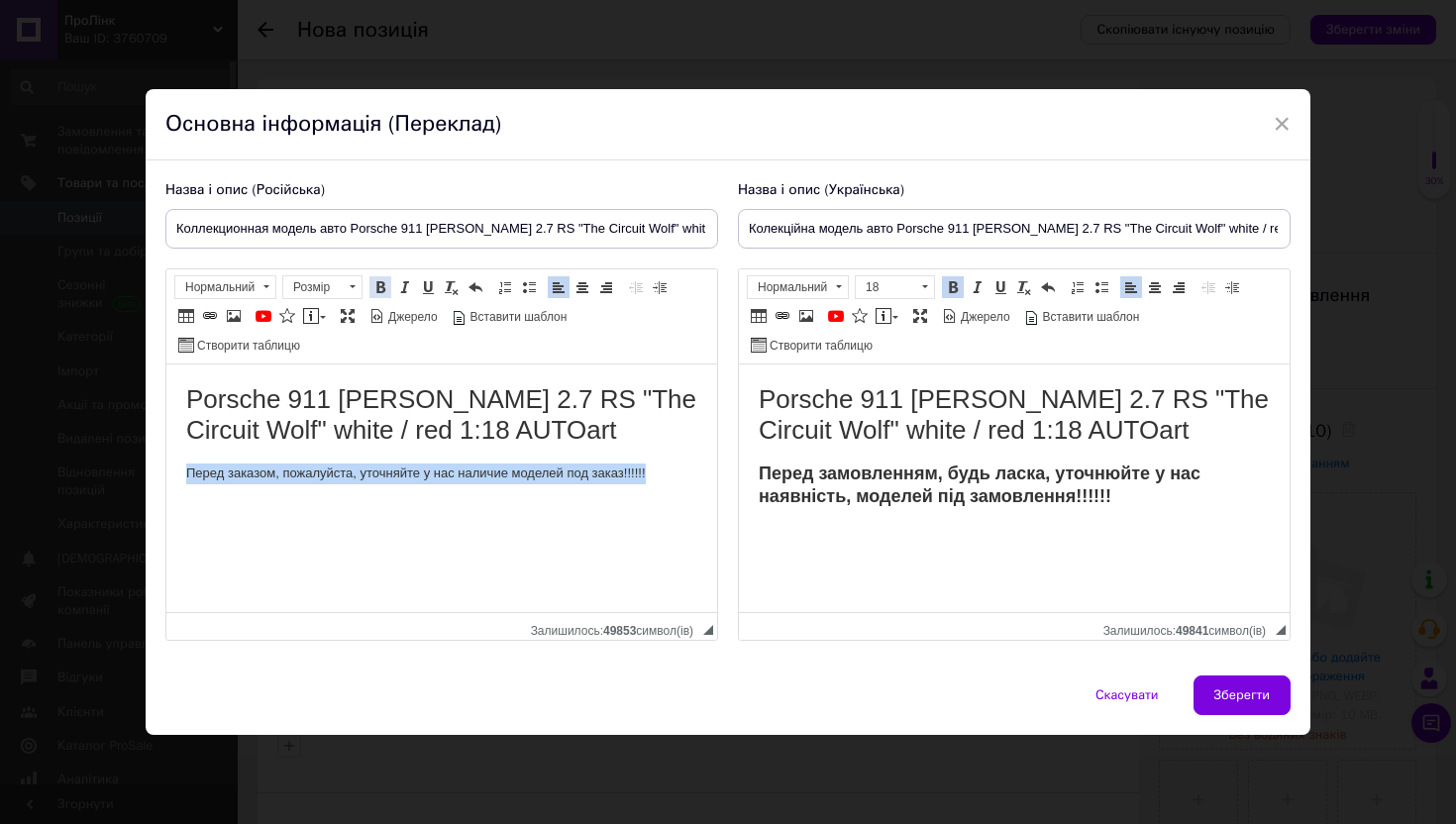 click at bounding box center (380, 287) 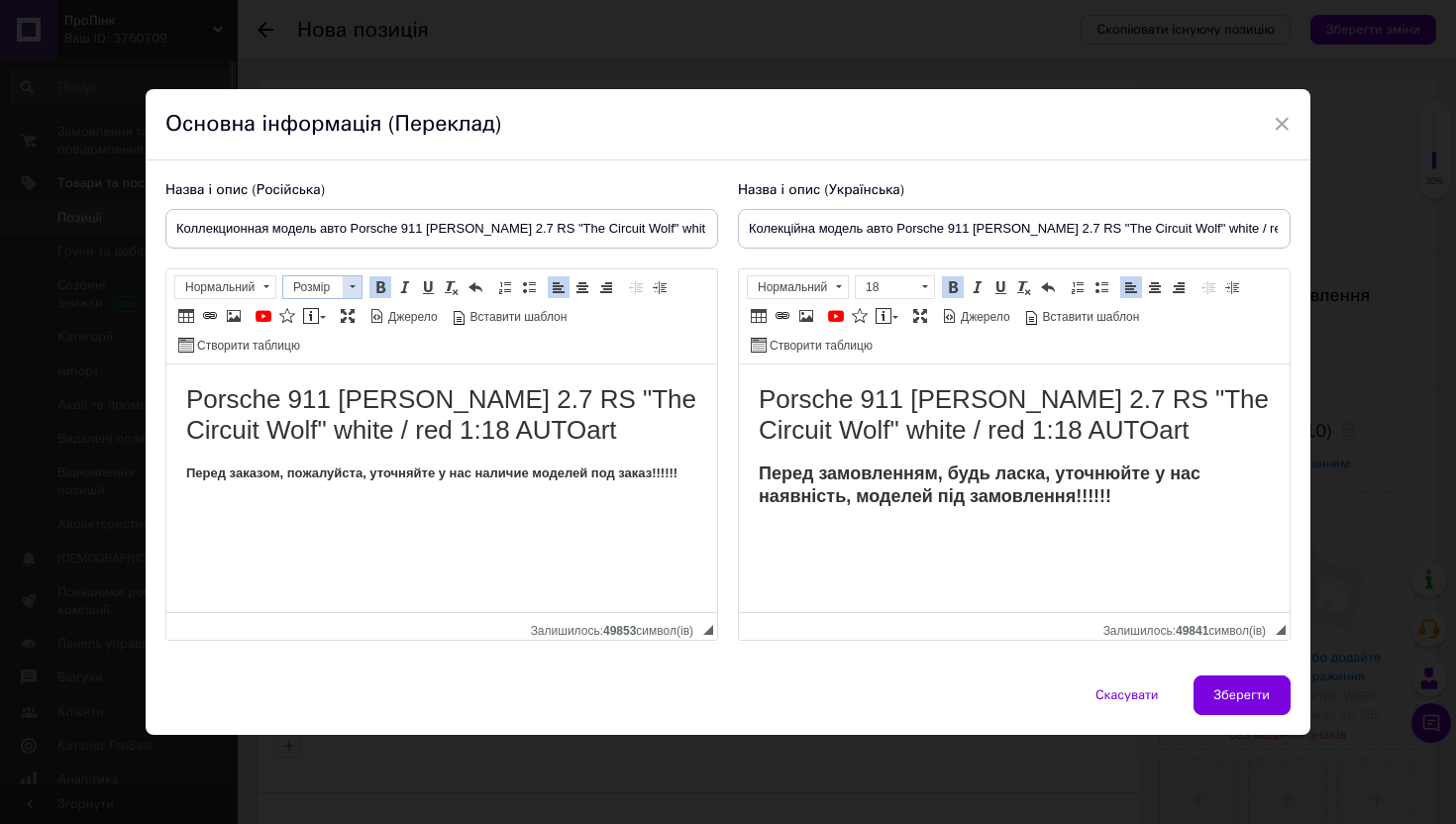click at bounding box center (352, 287) 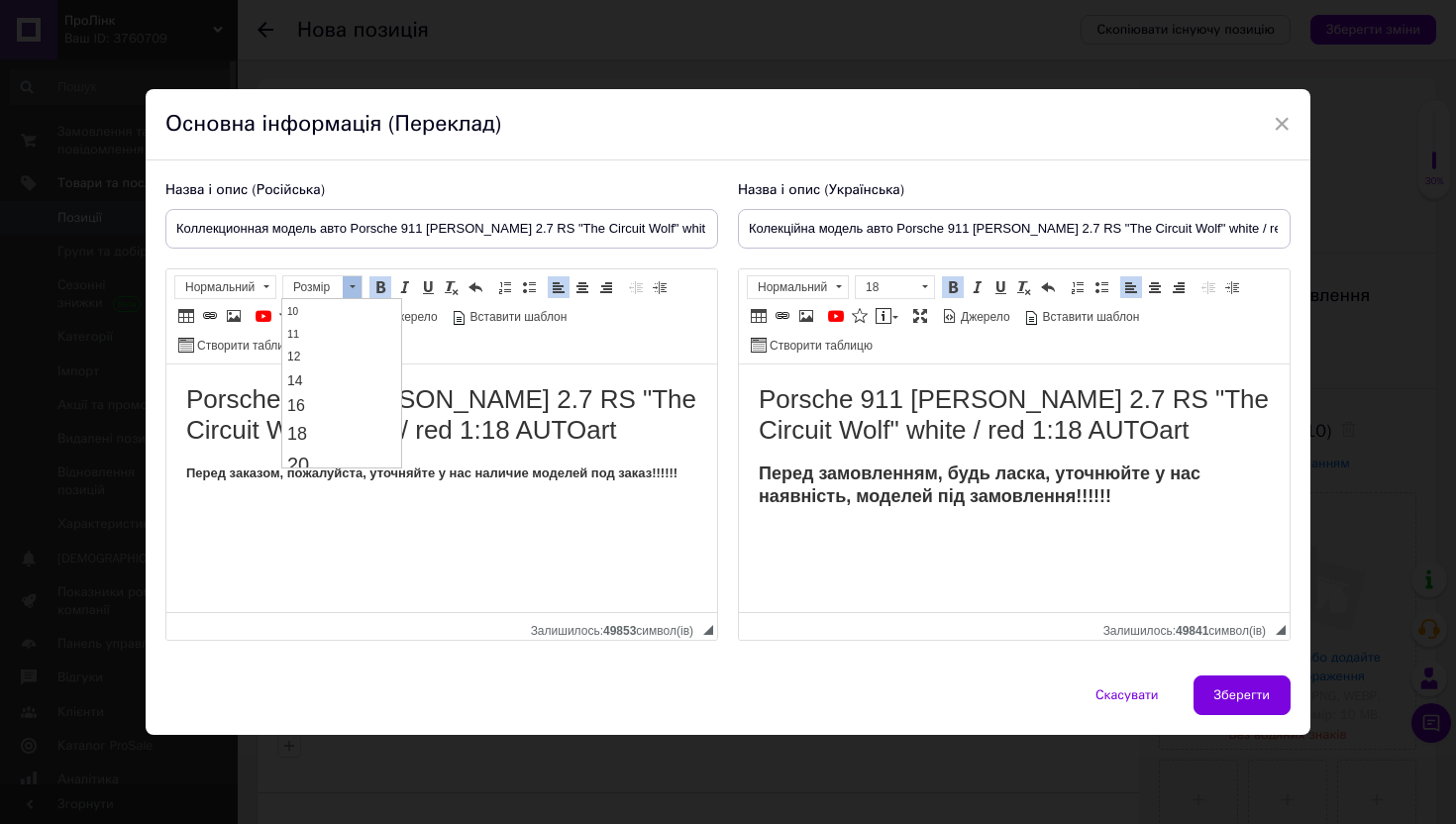 scroll, scrollTop: 101, scrollLeft: 0, axis: vertical 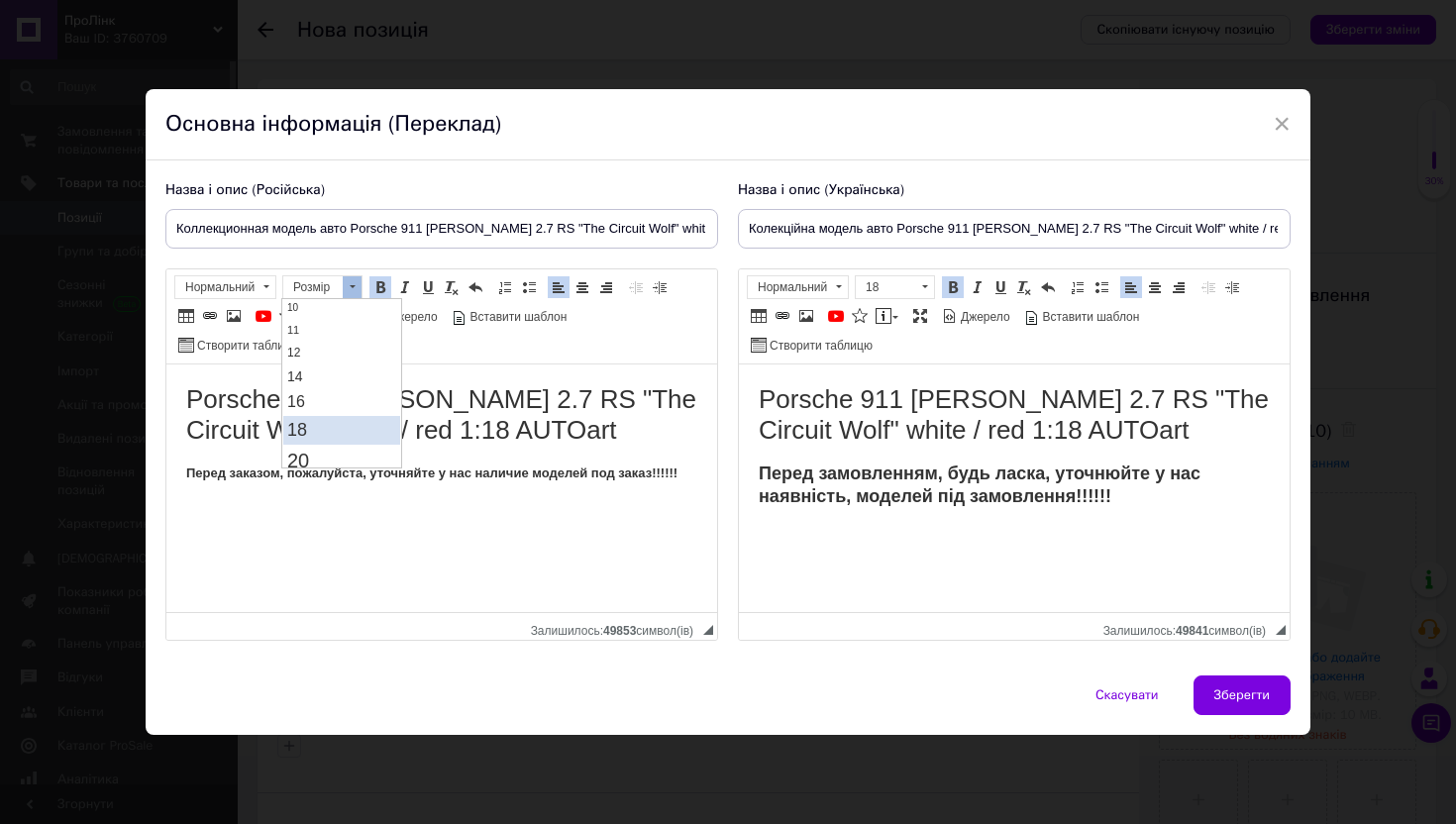 click on "18" at bounding box center [342, 430] 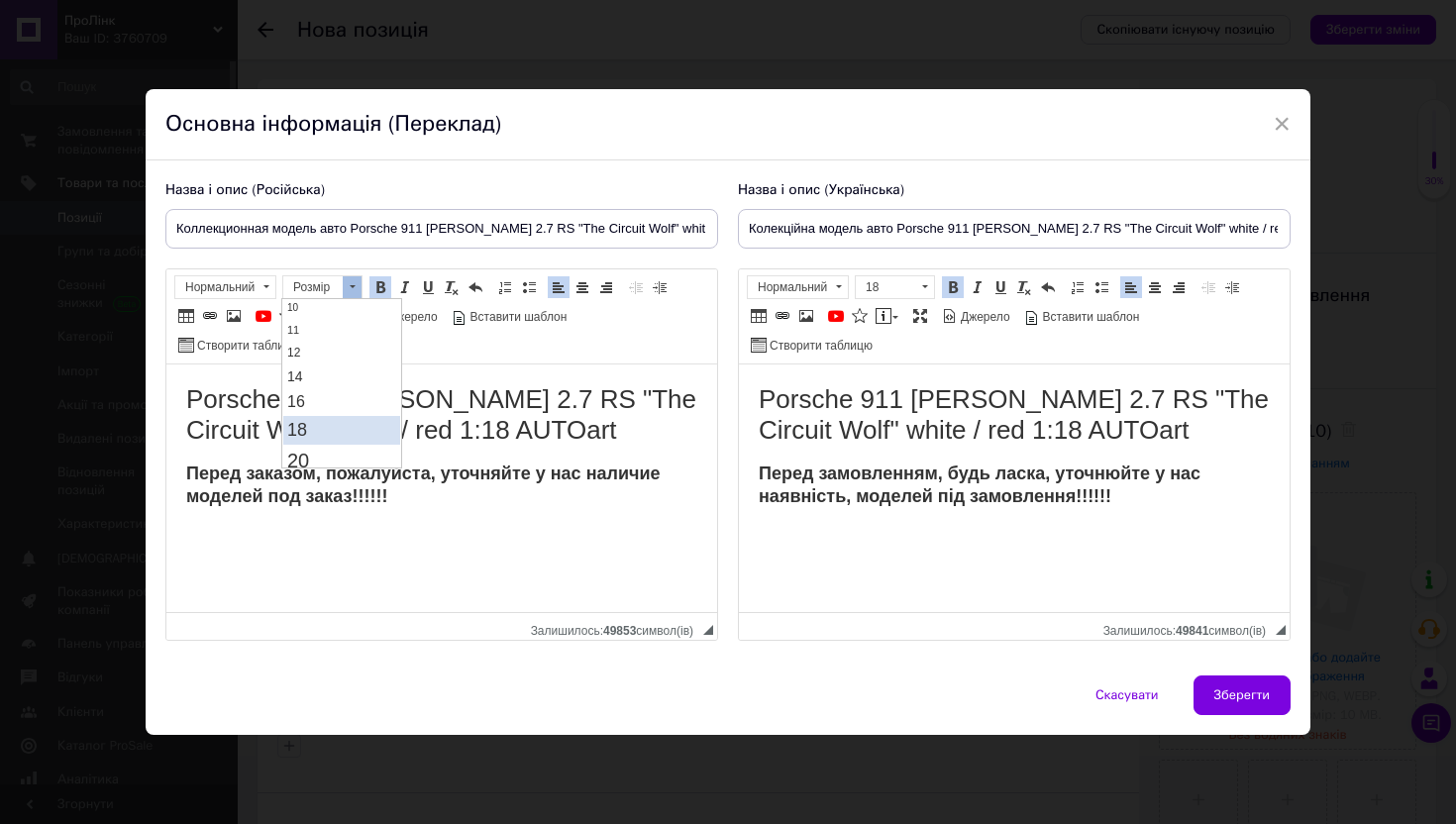 scroll, scrollTop: 0, scrollLeft: 0, axis: both 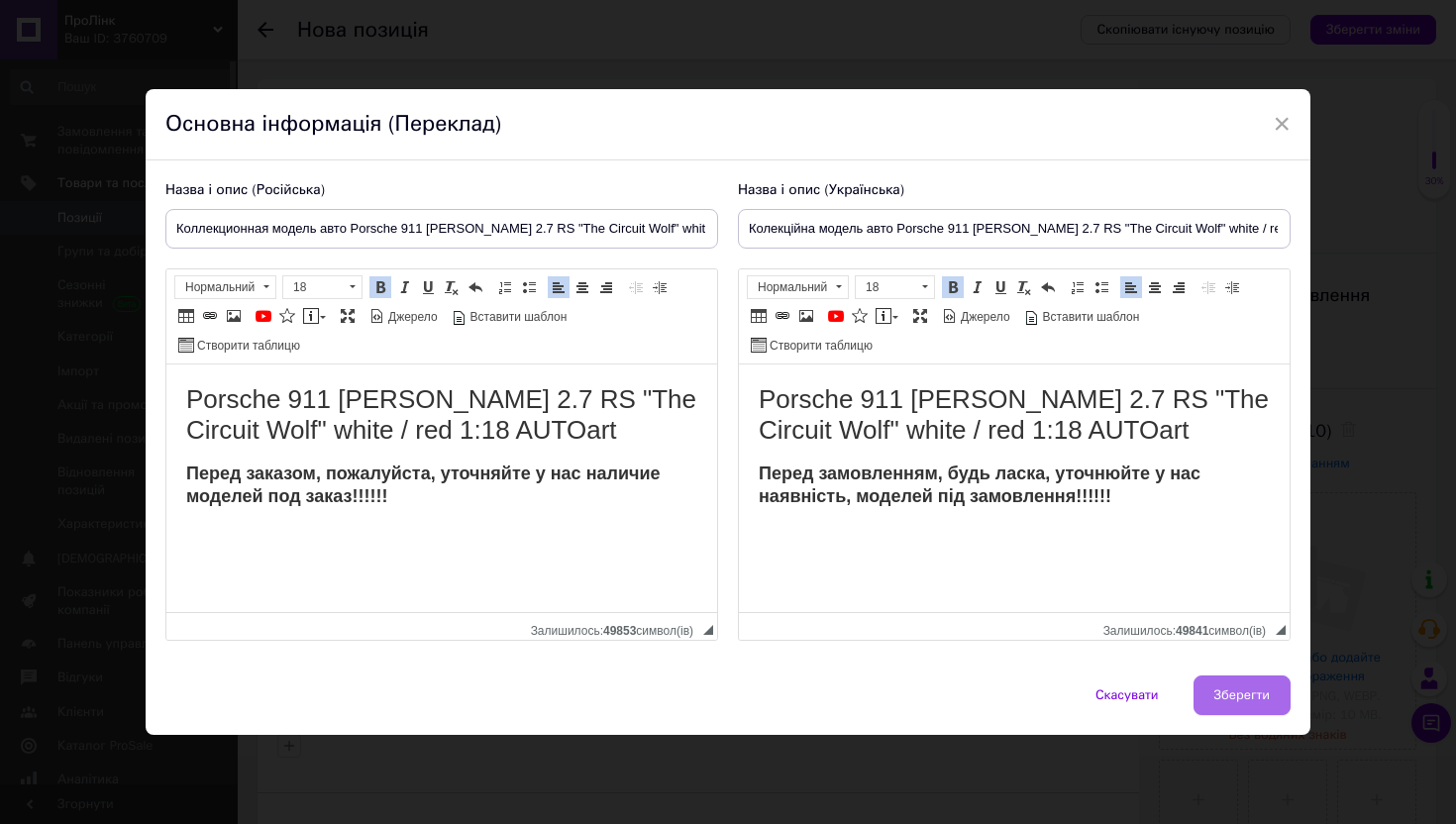 click on "Зберегти" at bounding box center (1242, 695) 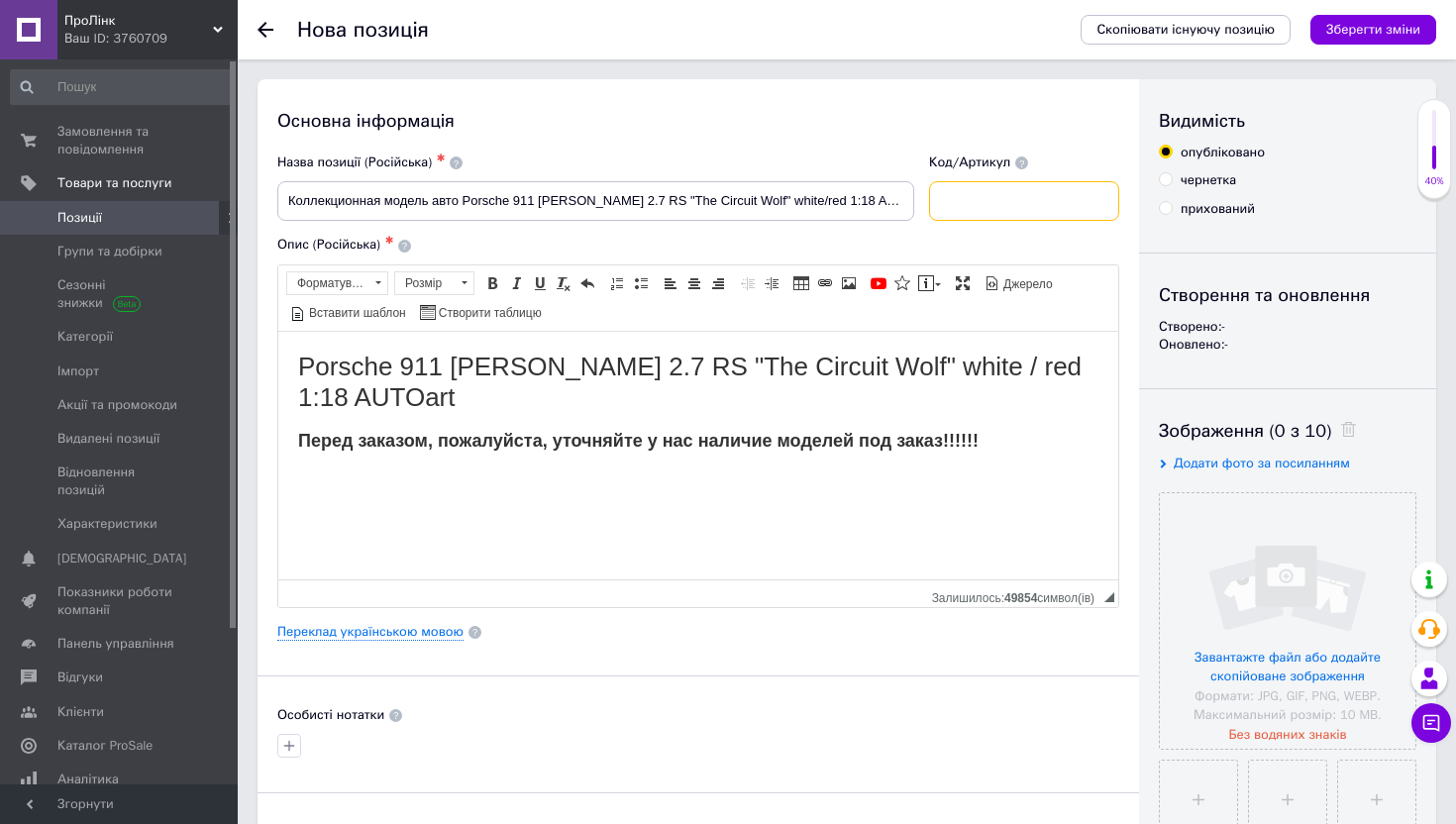 click at bounding box center (1024, 201) 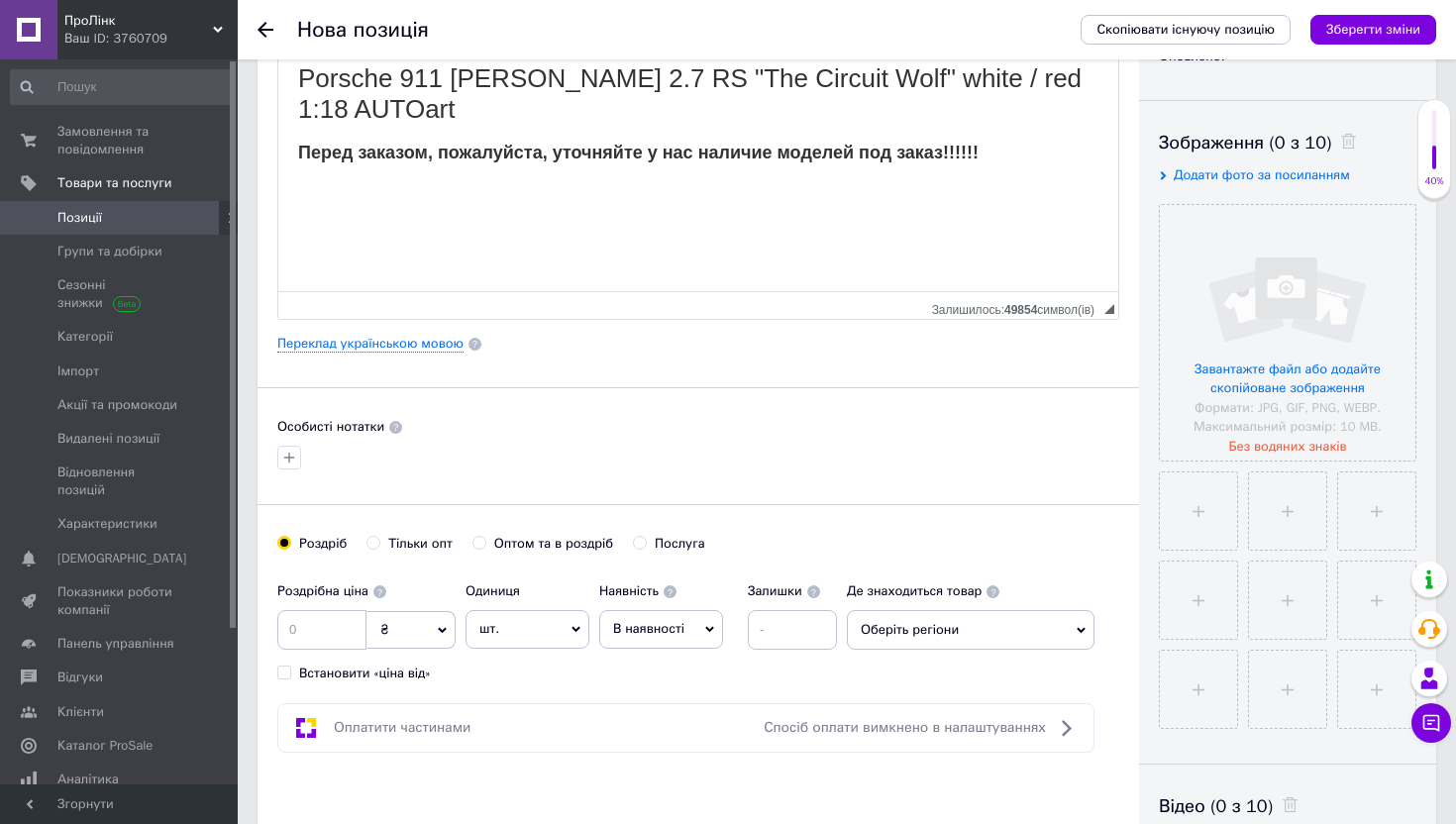 scroll, scrollTop: 315, scrollLeft: 0, axis: vertical 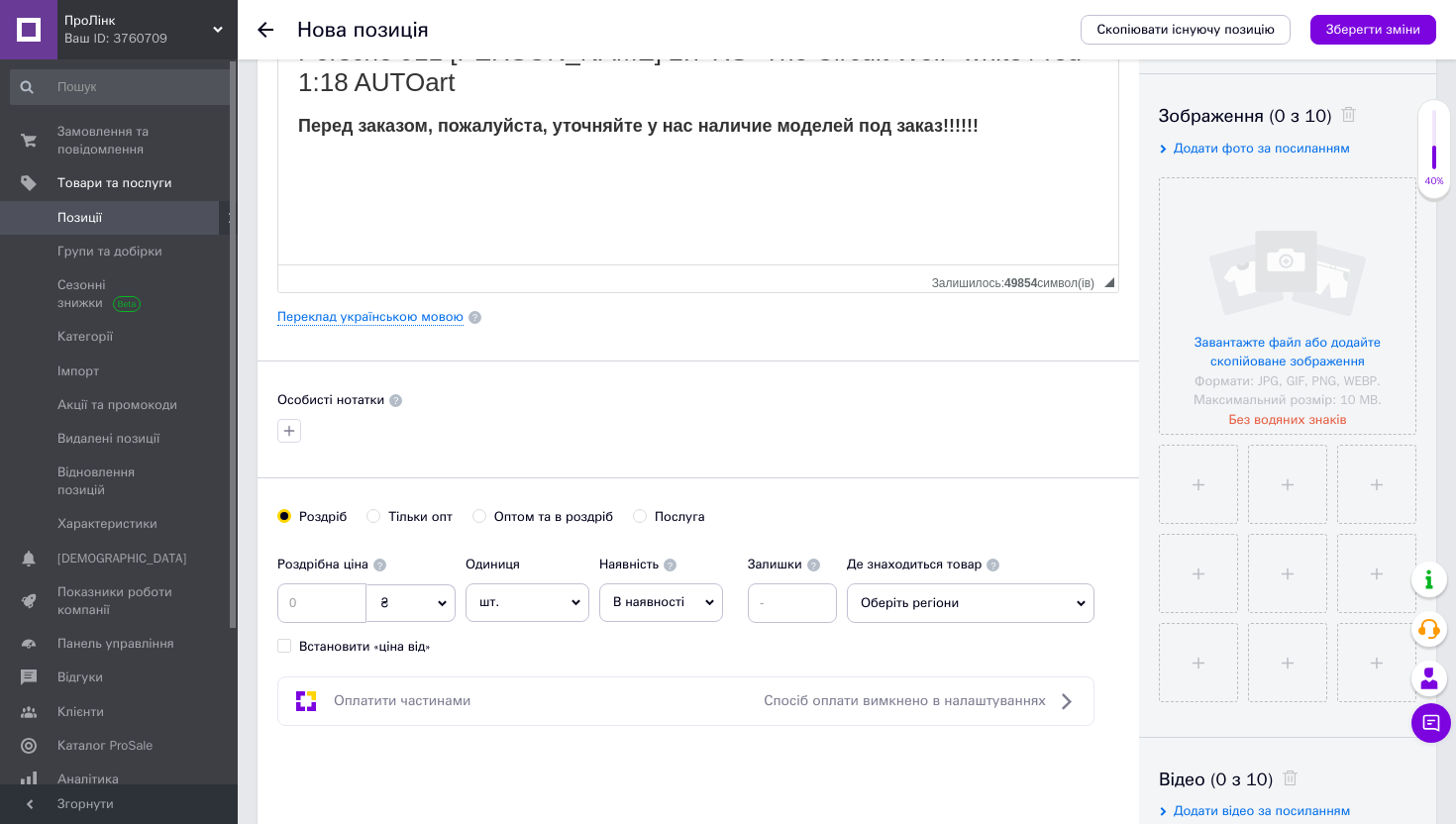 type on "78026" 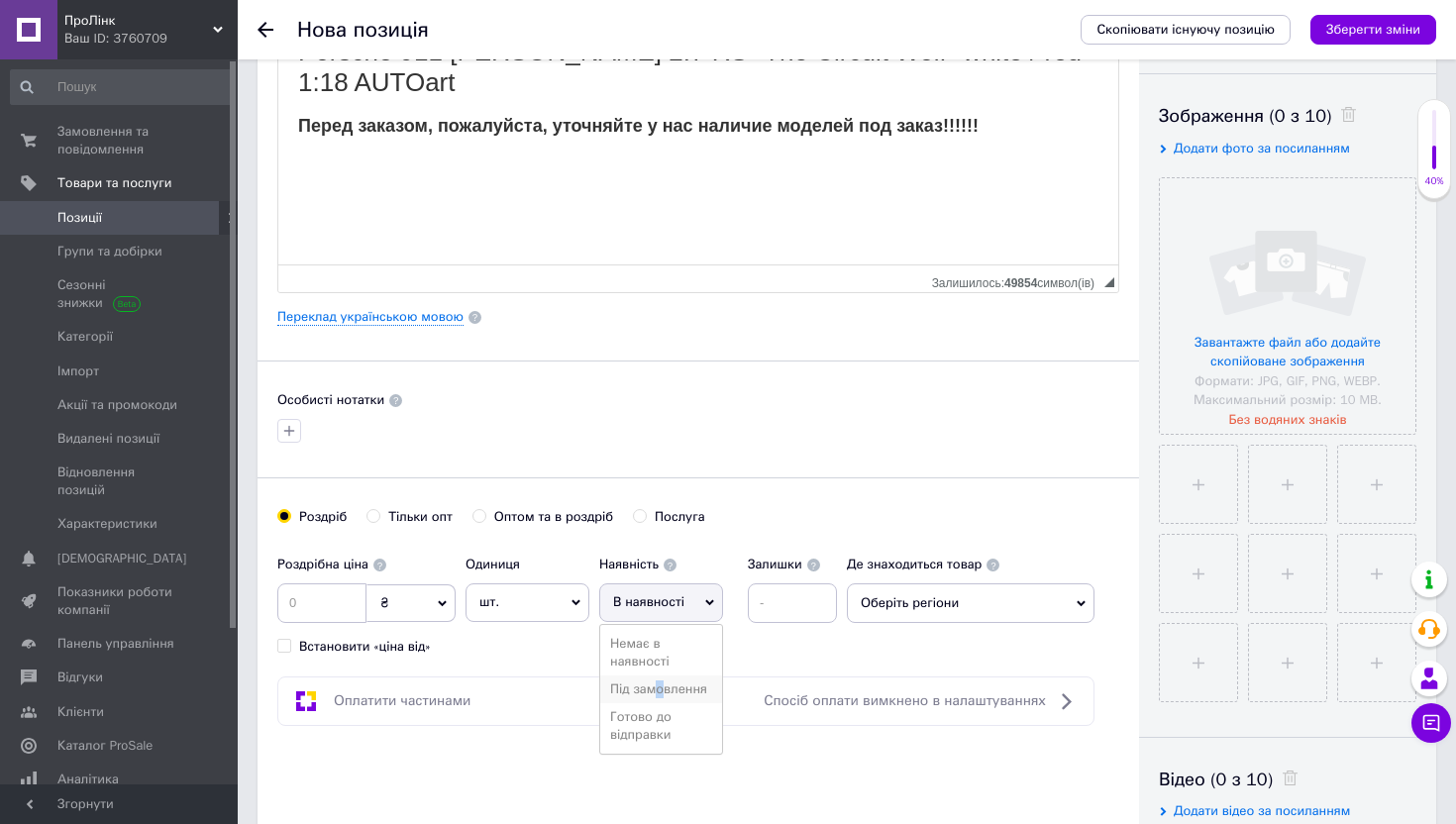 click on "Під замовлення" at bounding box center (661, 689) 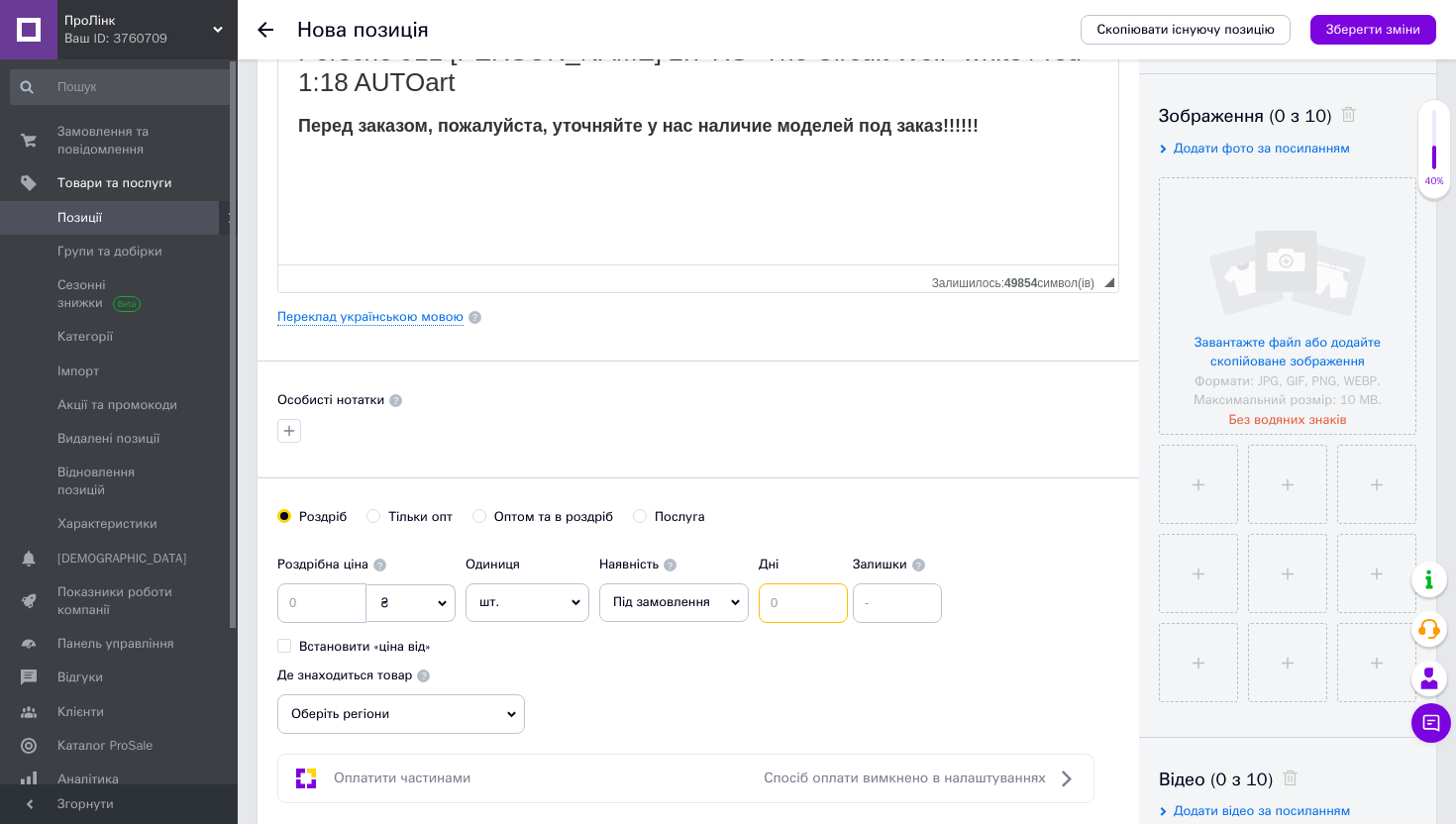 click at bounding box center (803, 603) 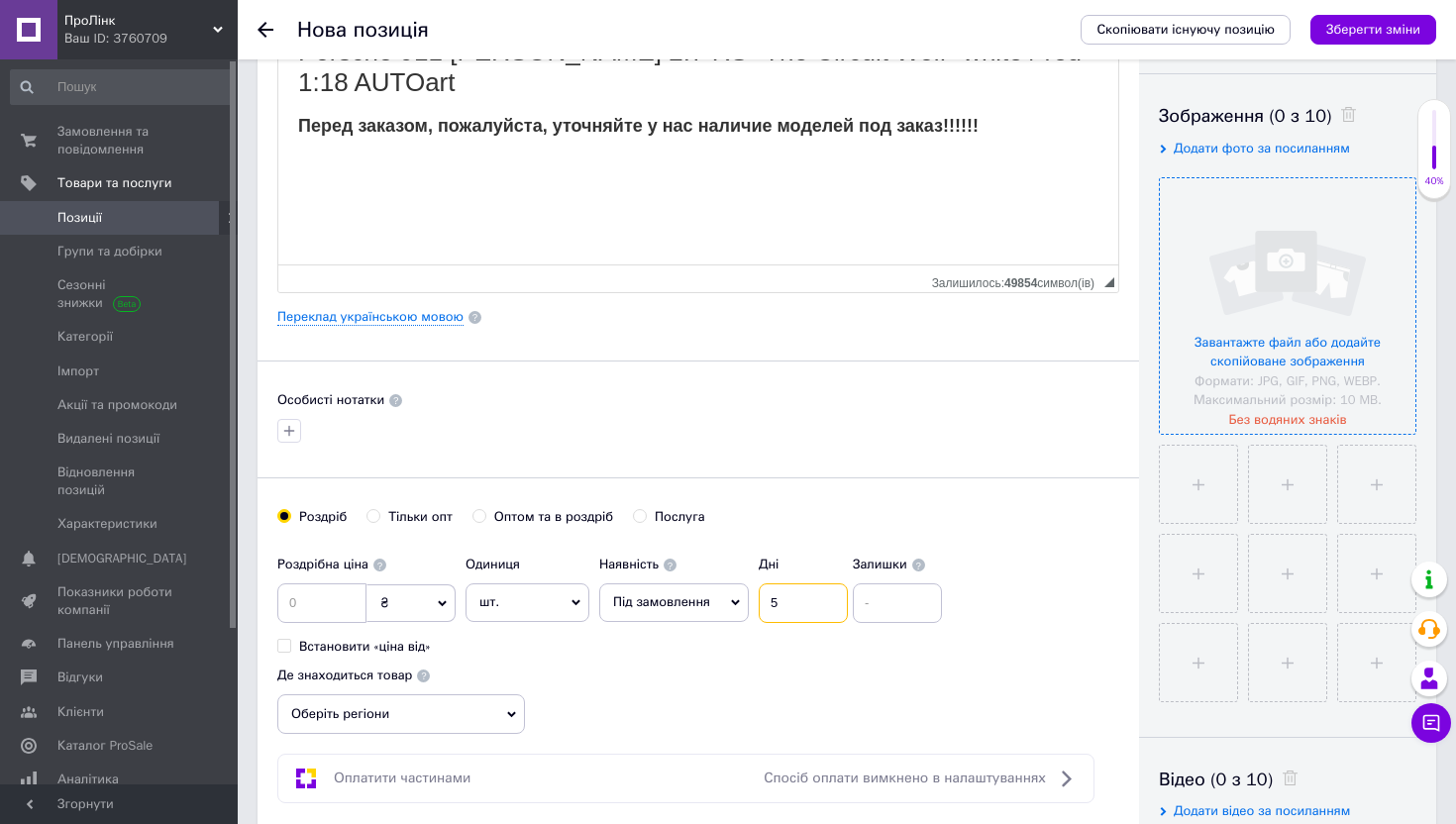 type on "5" 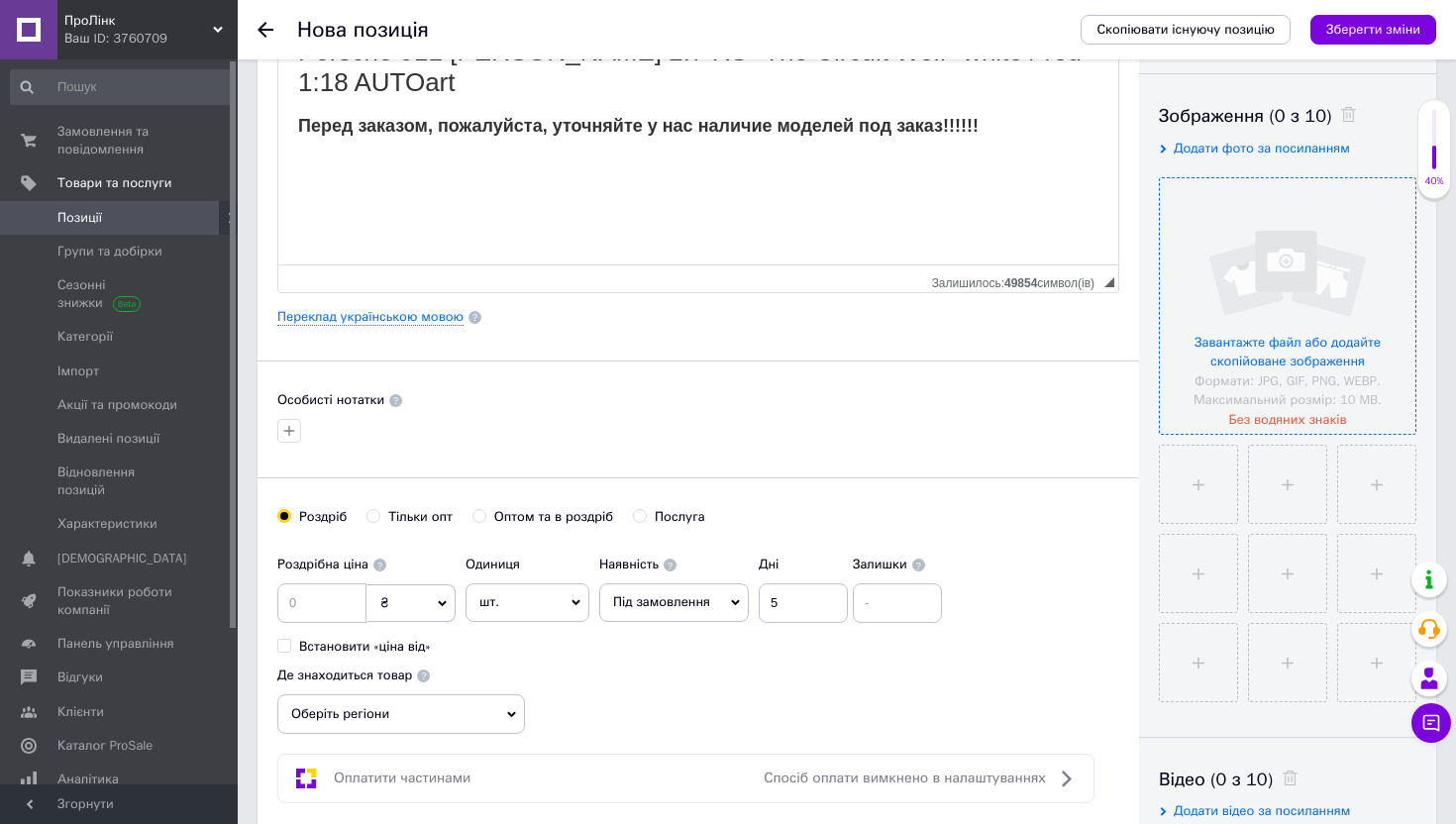 click at bounding box center (1288, 306) 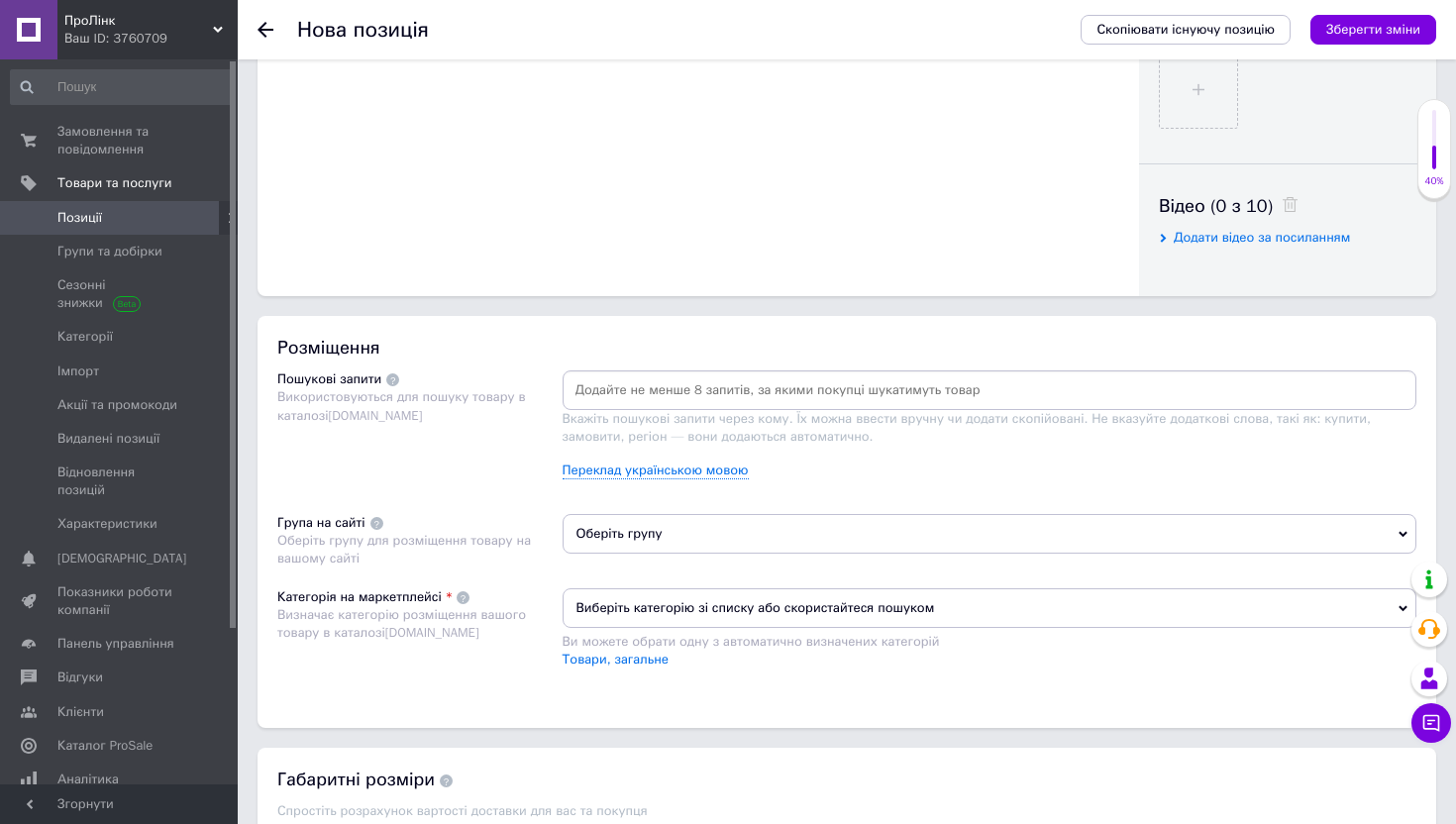 scroll, scrollTop: 1357, scrollLeft: 0, axis: vertical 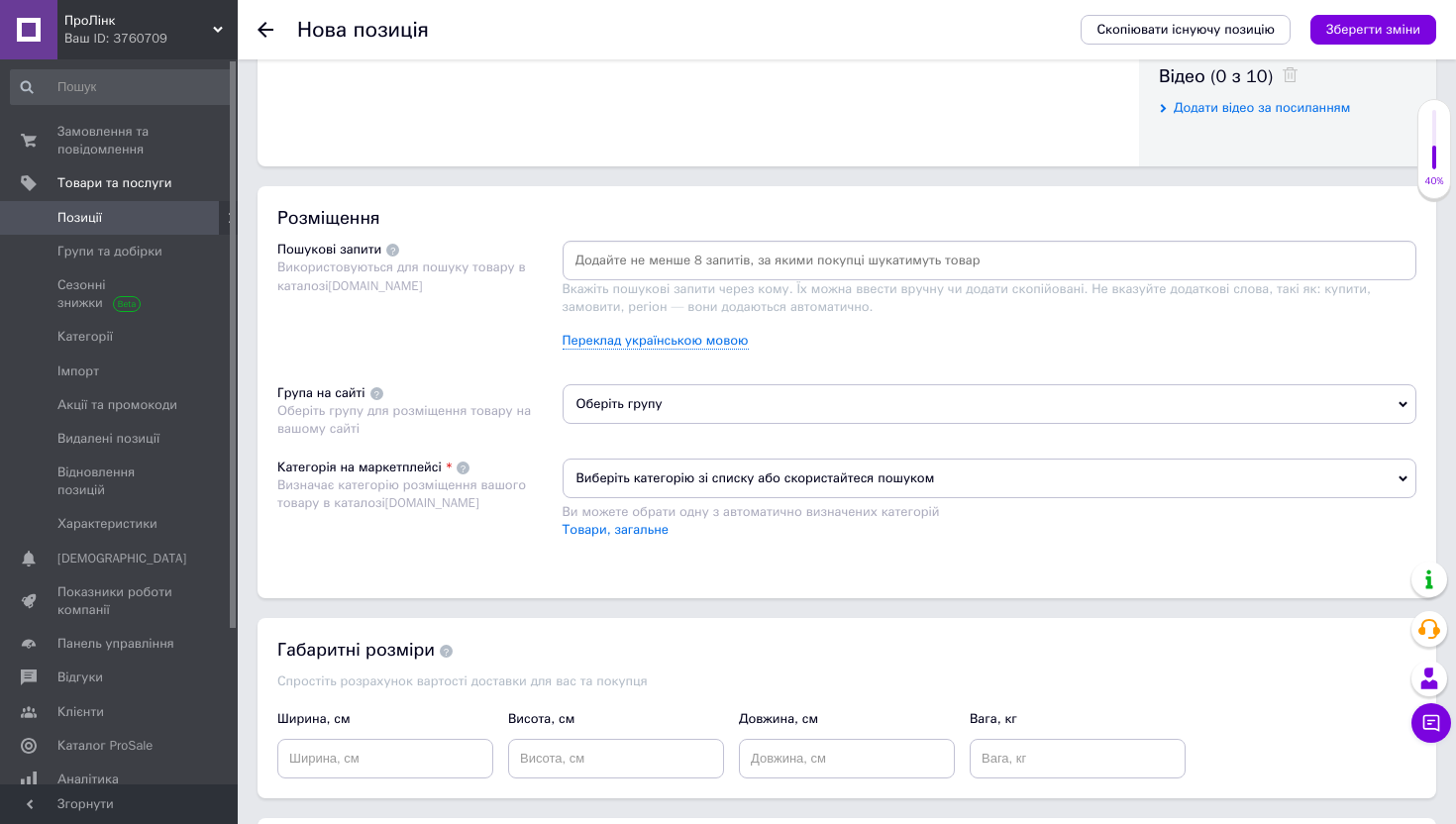 click on "Виберіть категорію зі списку або скористайтеся пошуком" at bounding box center [989, 478] 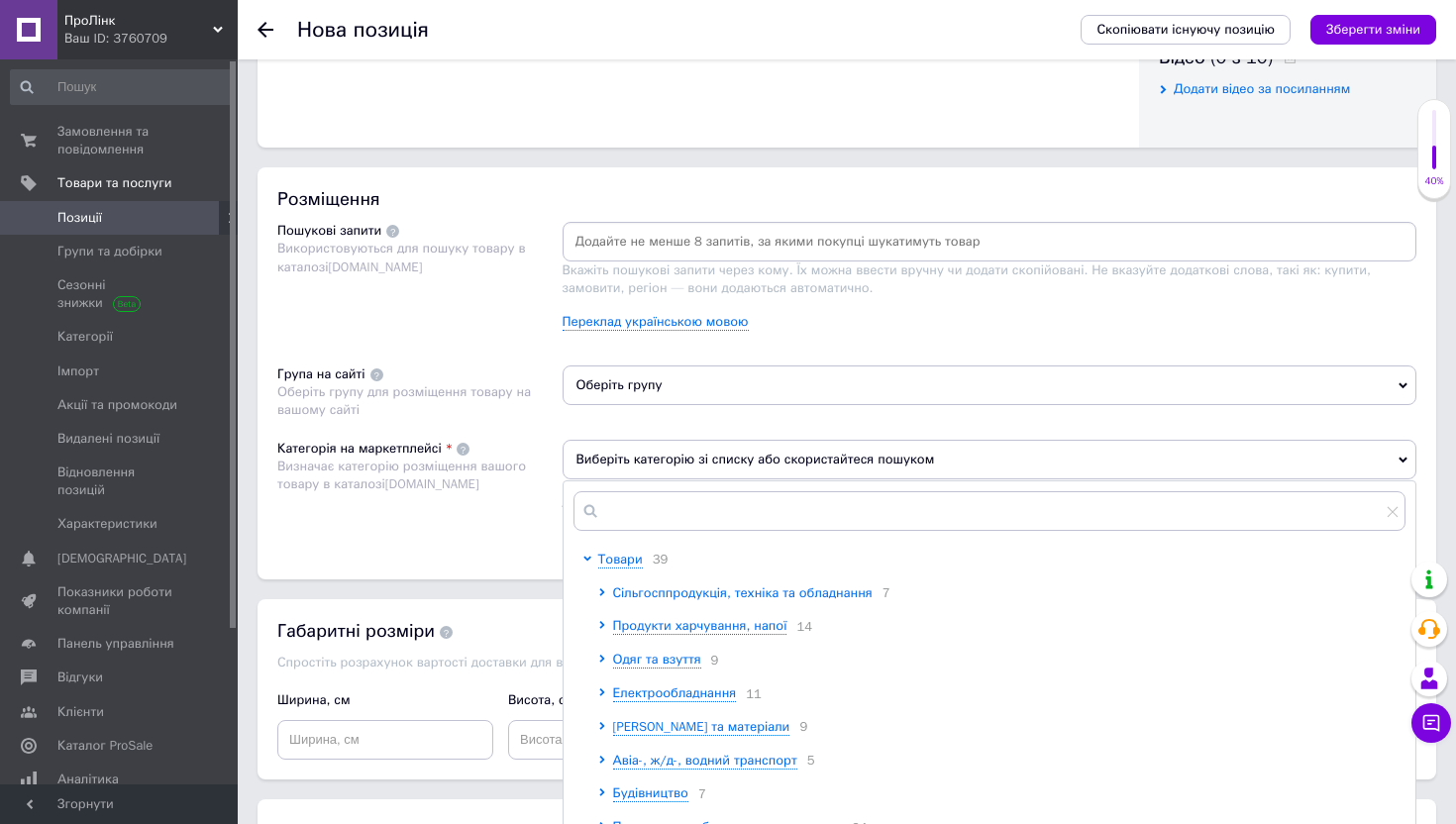 scroll, scrollTop: 1390, scrollLeft: 0, axis: vertical 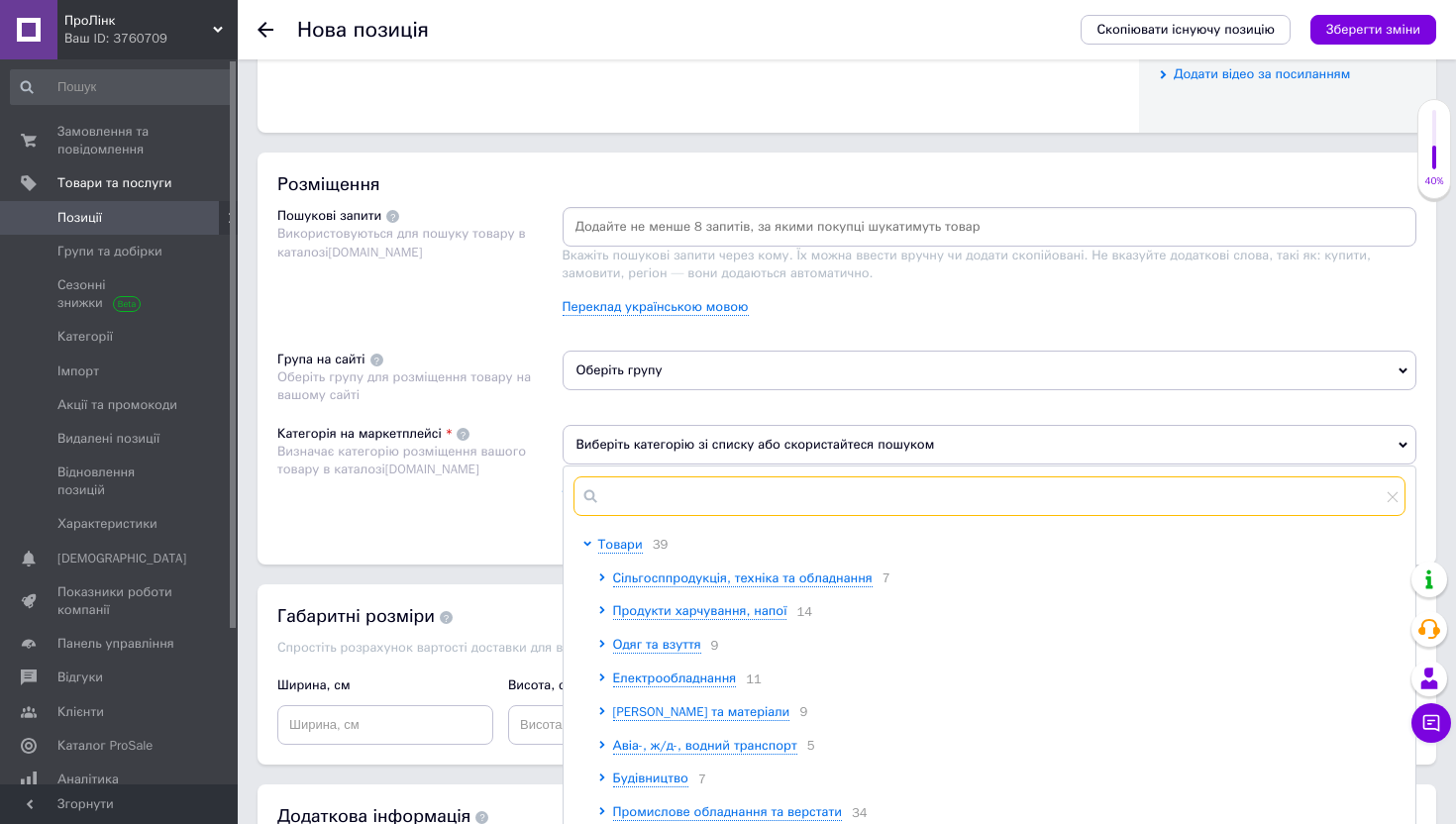 click at bounding box center [989, 496] 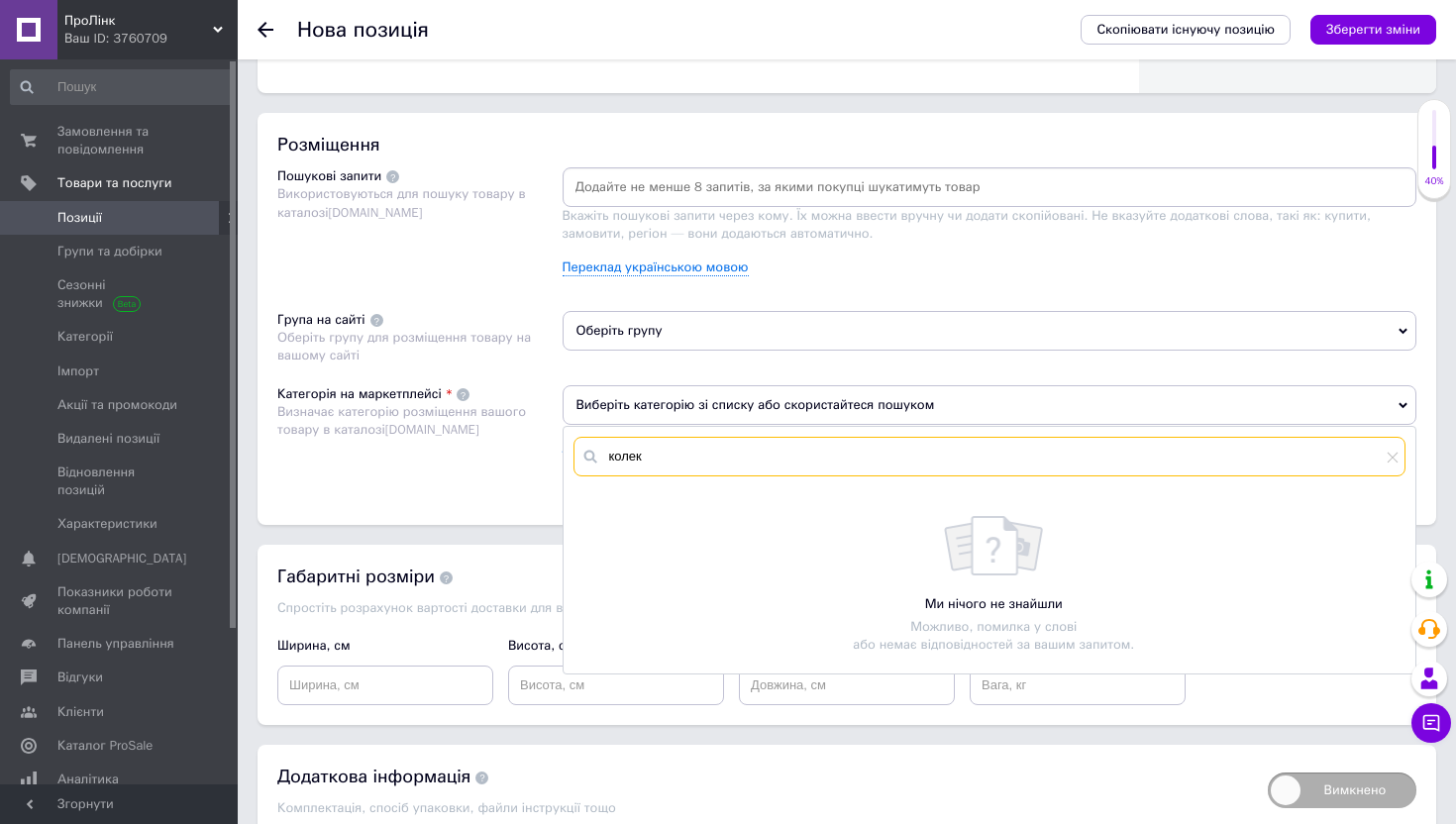 scroll, scrollTop: 1437, scrollLeft: 0, axis: vertical 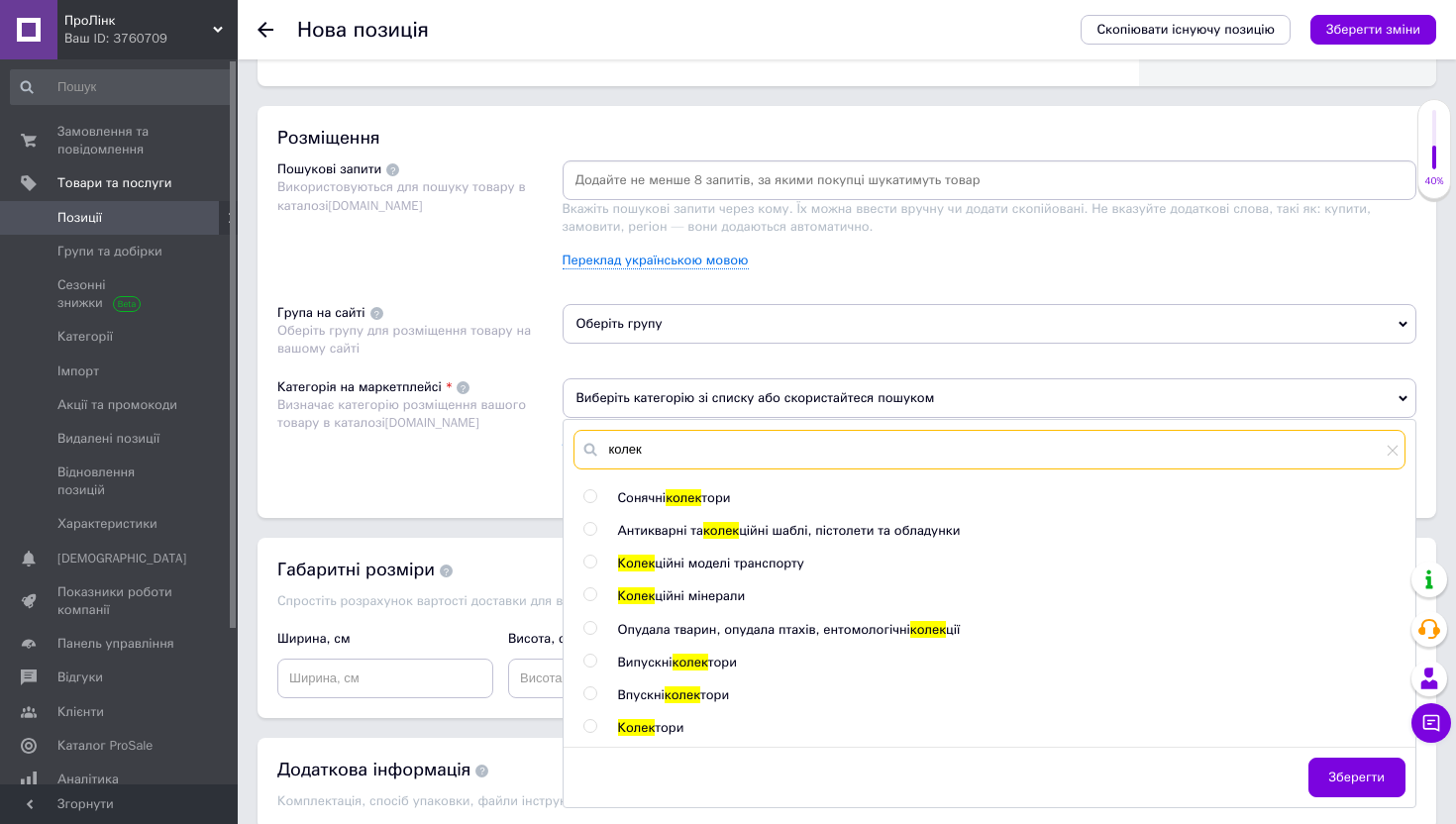 type on "колек" 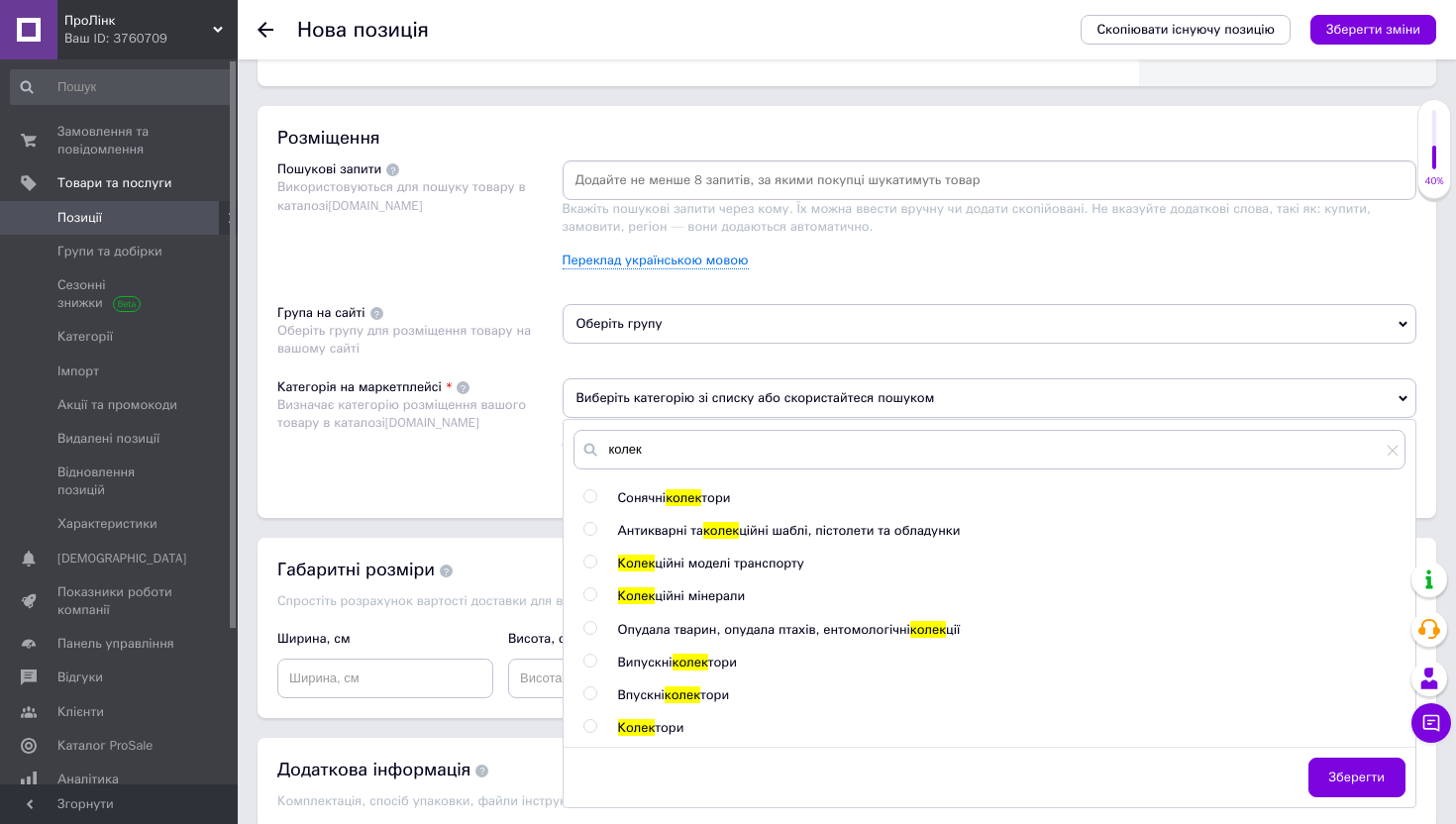 click on "ційні моделі транспорту" at bounding box center [729, 563] 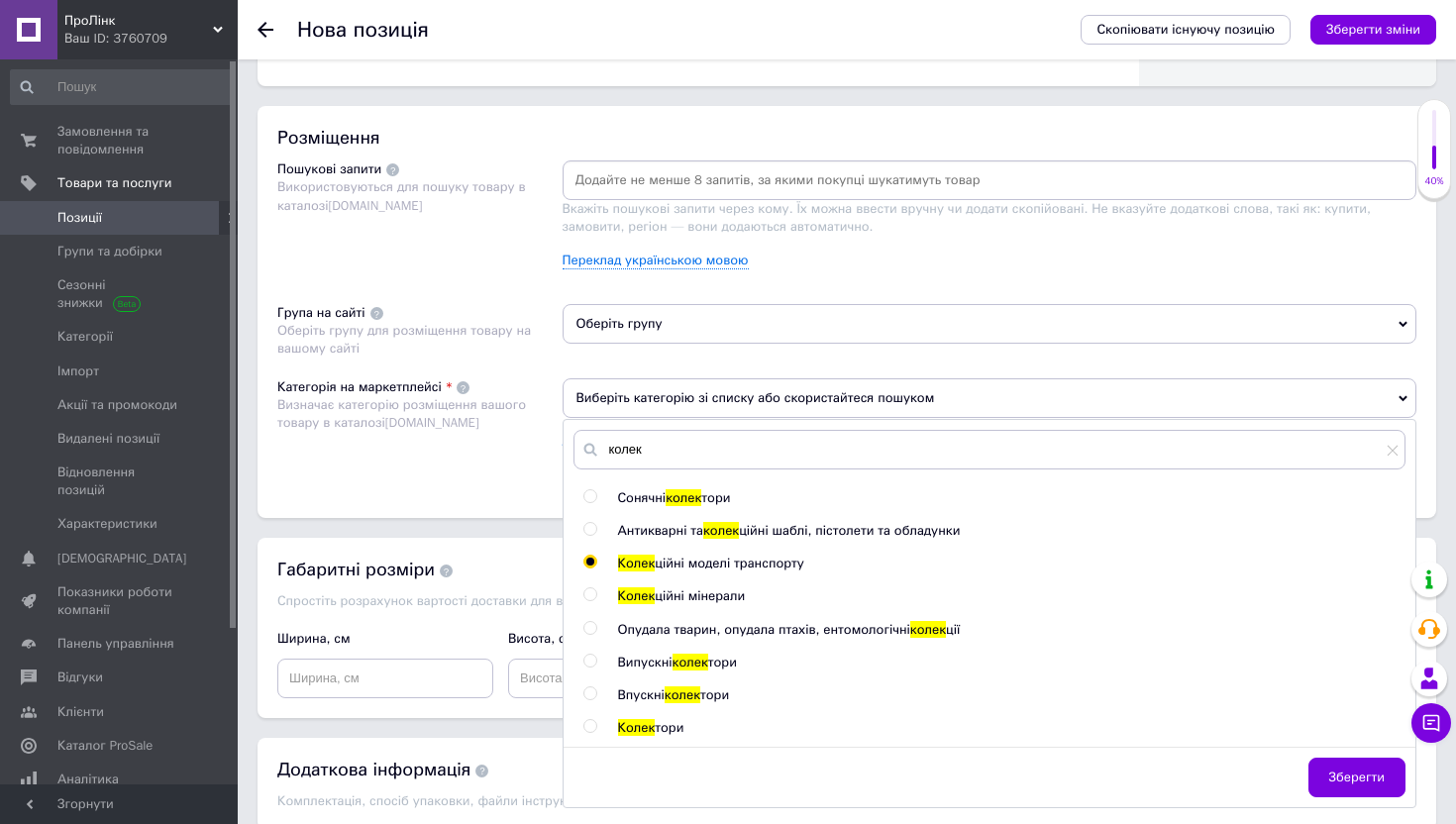 radio on "true" 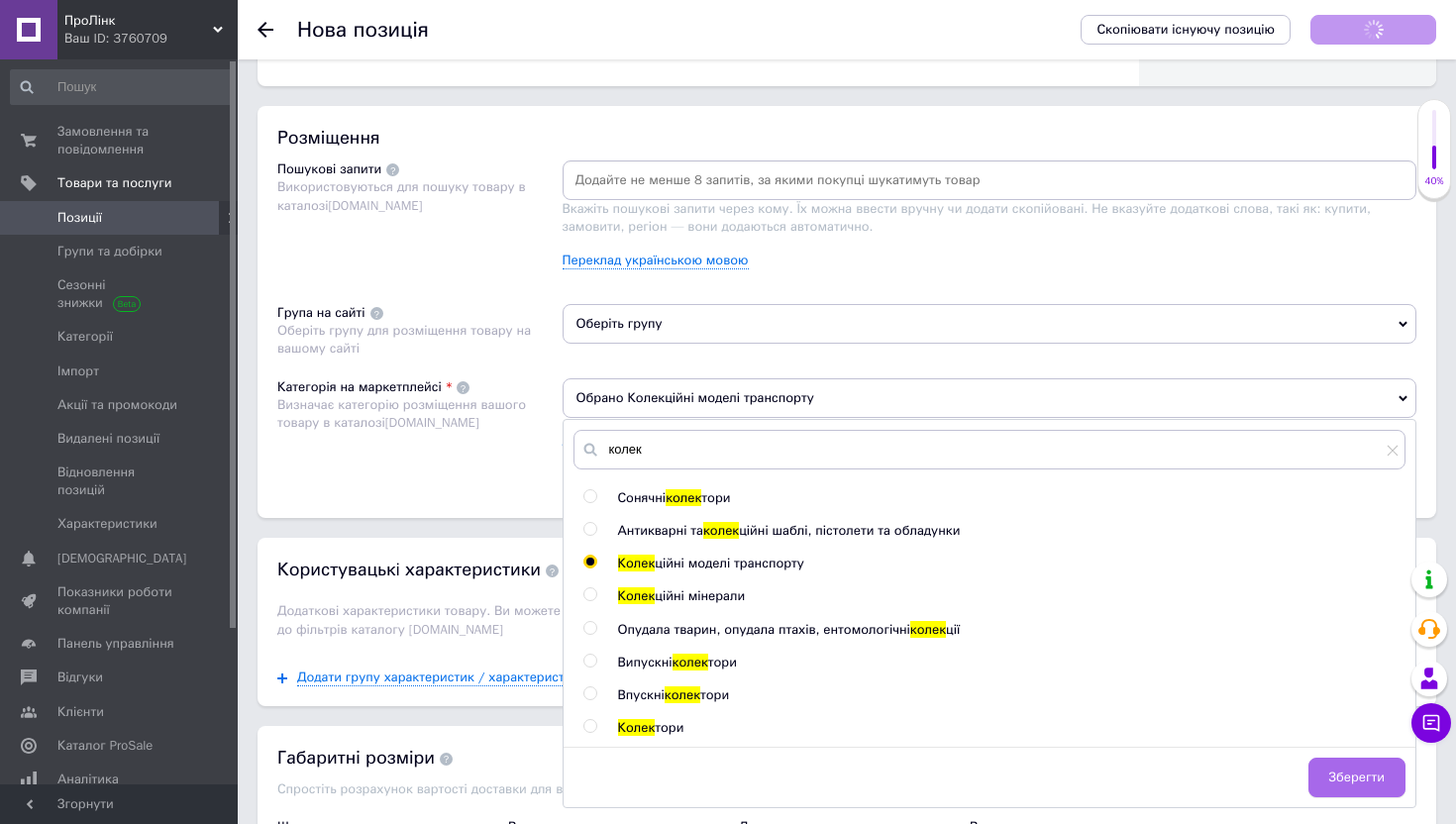 click on "Зберегти" at bounding box center (1357, 777) 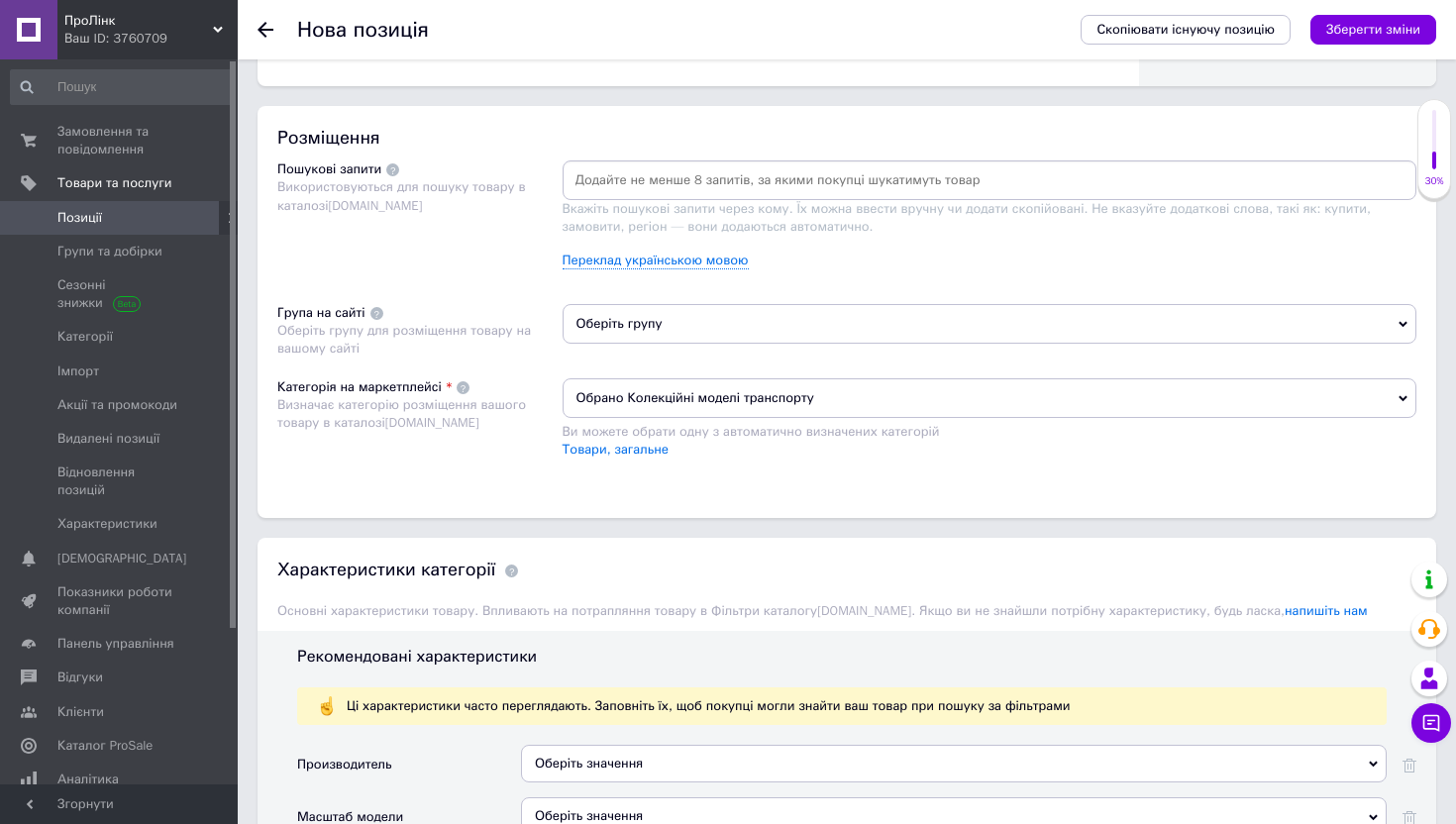 click on "Розміщення Пошукові запити Використовуються для пошуку товару в каталозі  [DOMAIN_NAME] Вкажіть пошукові запити через кому. Їх можна ввести вручну чи додати скопійовані. Не вказуйте додаткові слова, такі як: купити, замовити, регіон — вони додаються автоматично. Переклад українською мовою Група на сайті Оберіть групу для розміщення товару на вашому сайті Оберіть групу Категорія на маркетплейсі Визначає категорію розміщення вашого товару в каталозі  [DOMAIN_NAME] Обрано Колекційні моделі транспорту Ви можете обрати одну з автоматично визначених категорій" at bounding box center [847, 312] 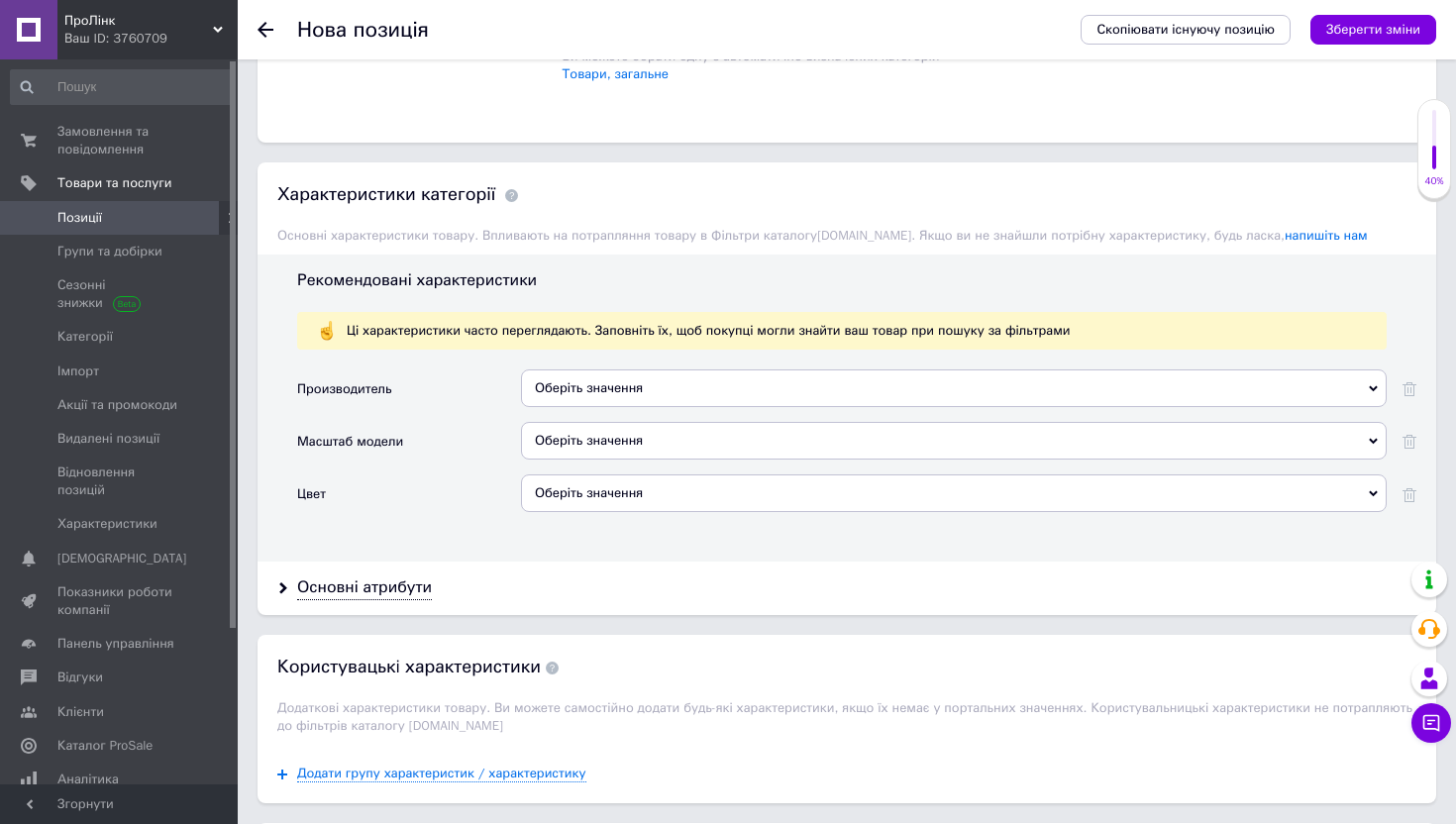 scroll, scrollTop: 1209, scrollLeft: 0, axis: vertical 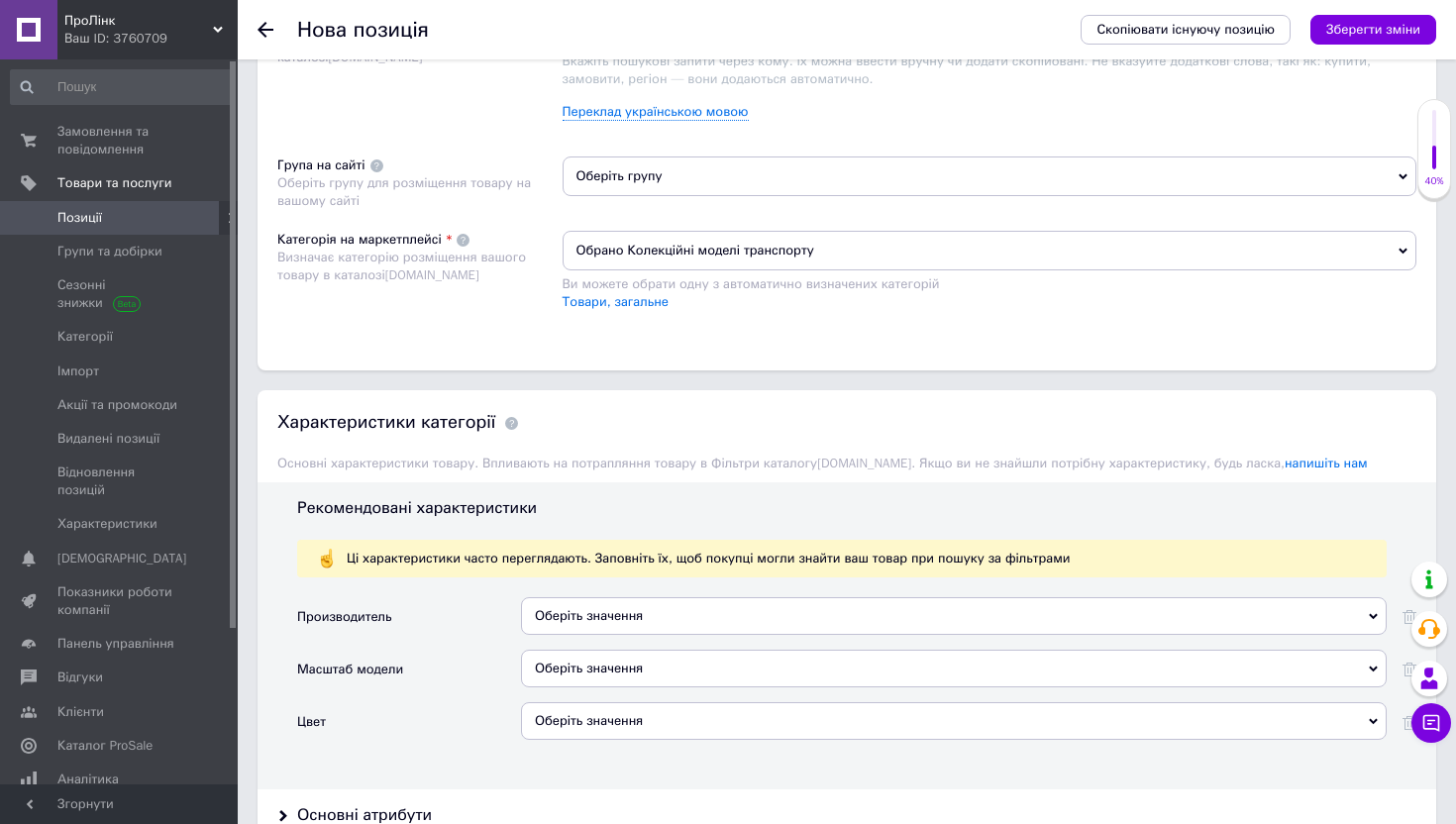 click on "Оберіть групу" at bounding box center (989, 176) 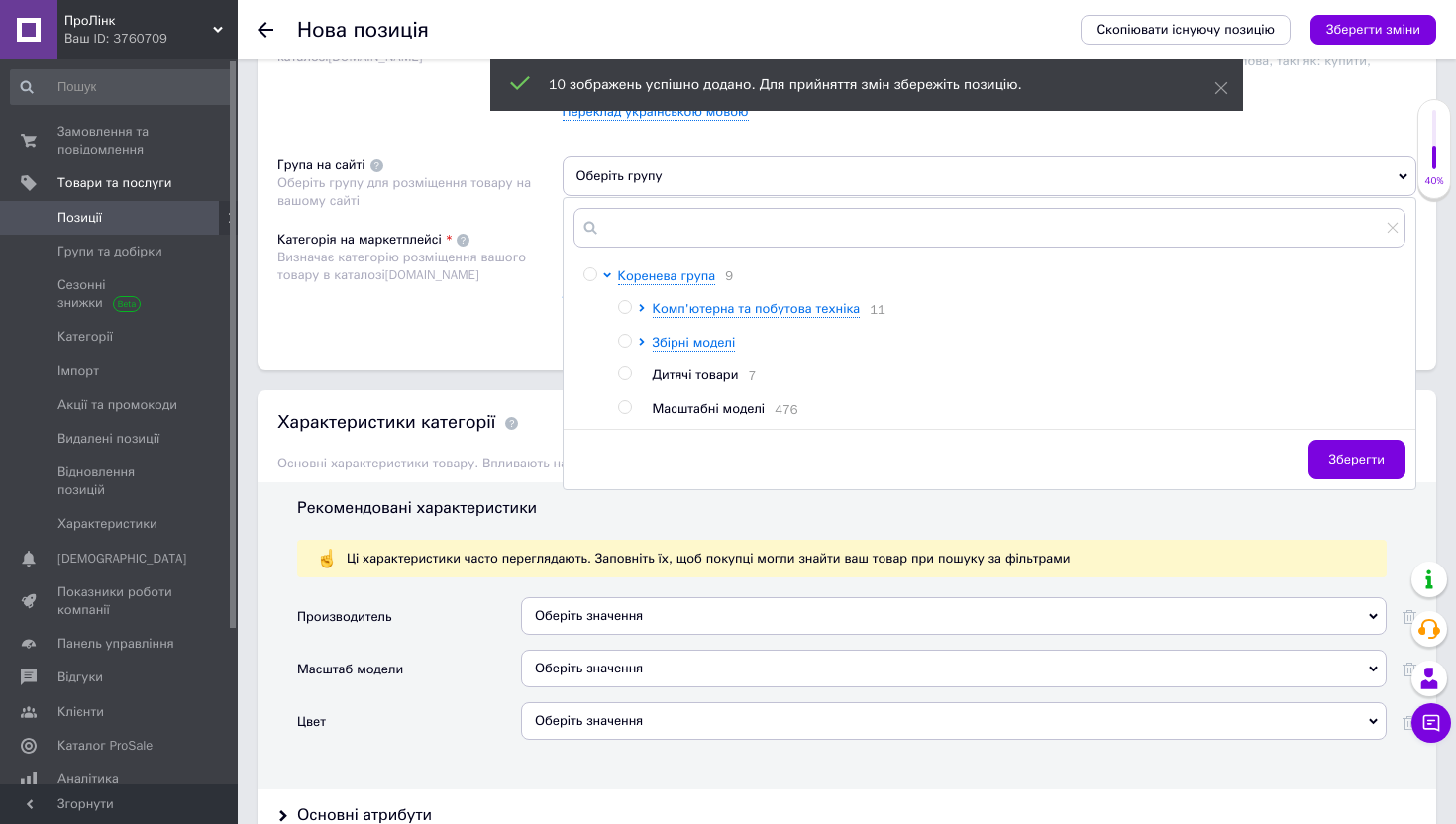 click on "Масштабні моделі 476" at bounding box center (1029, 409) 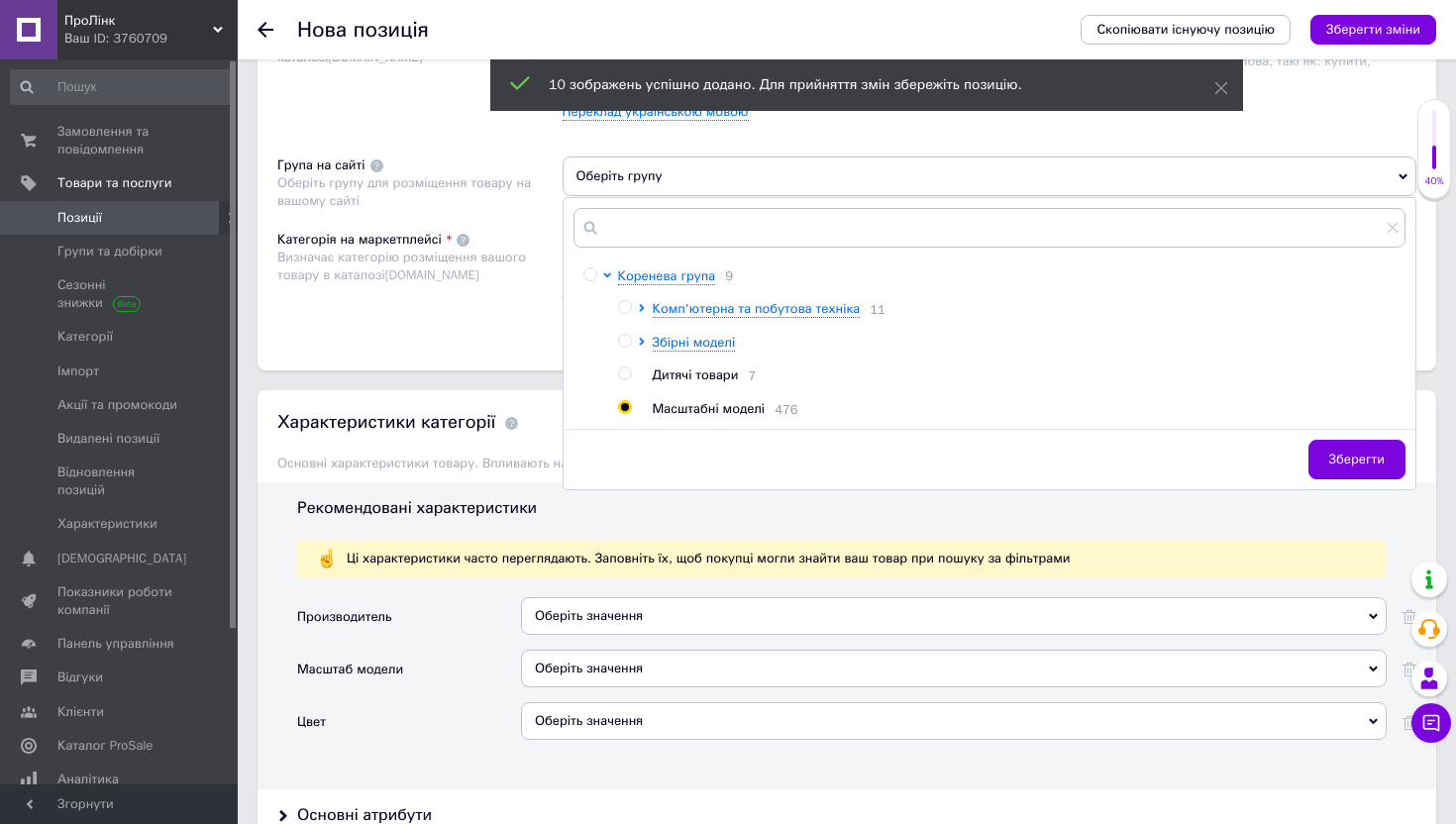 radio on "true" 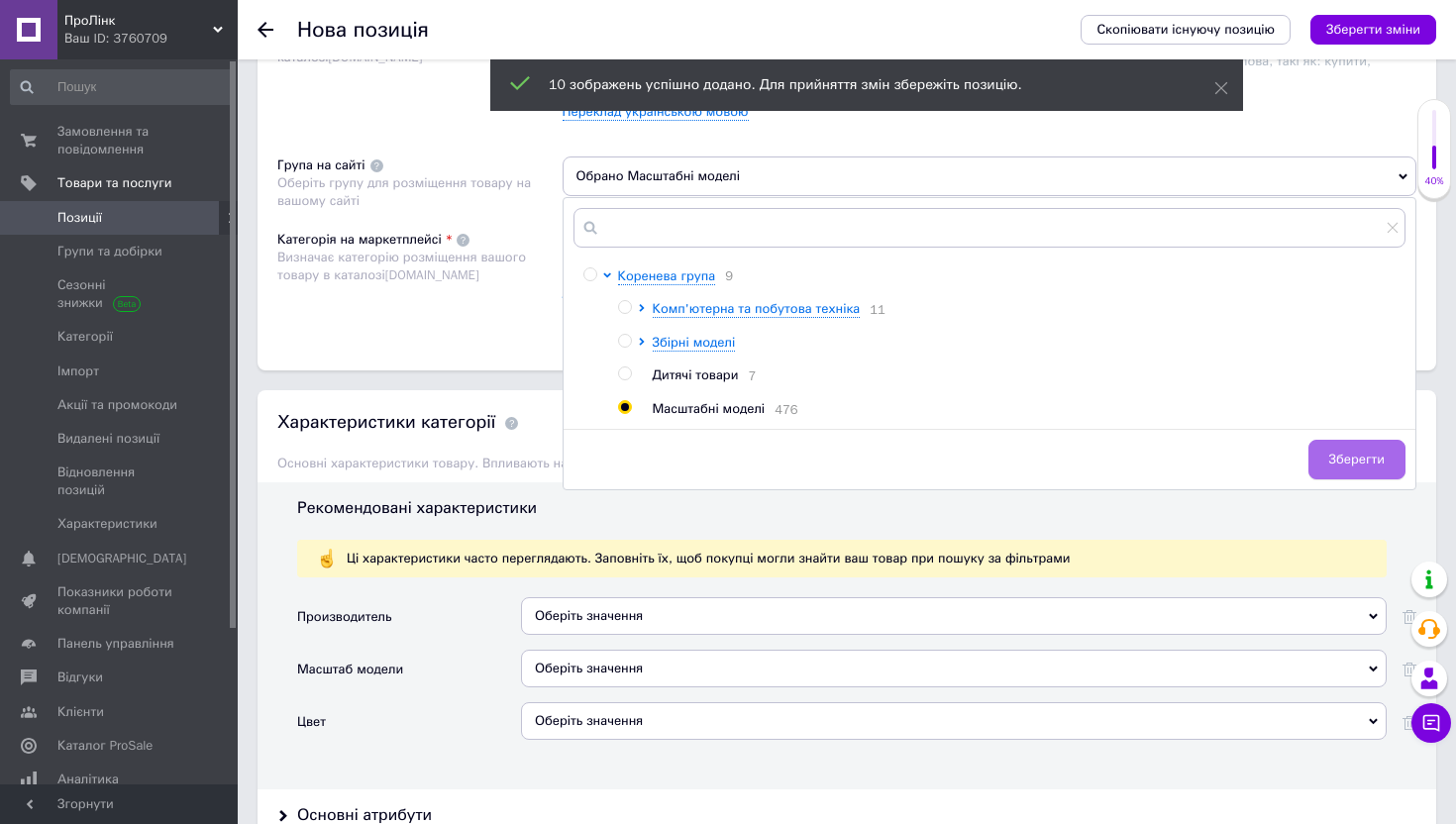 click on "Зберегти" at bounding box center (1357, 460) 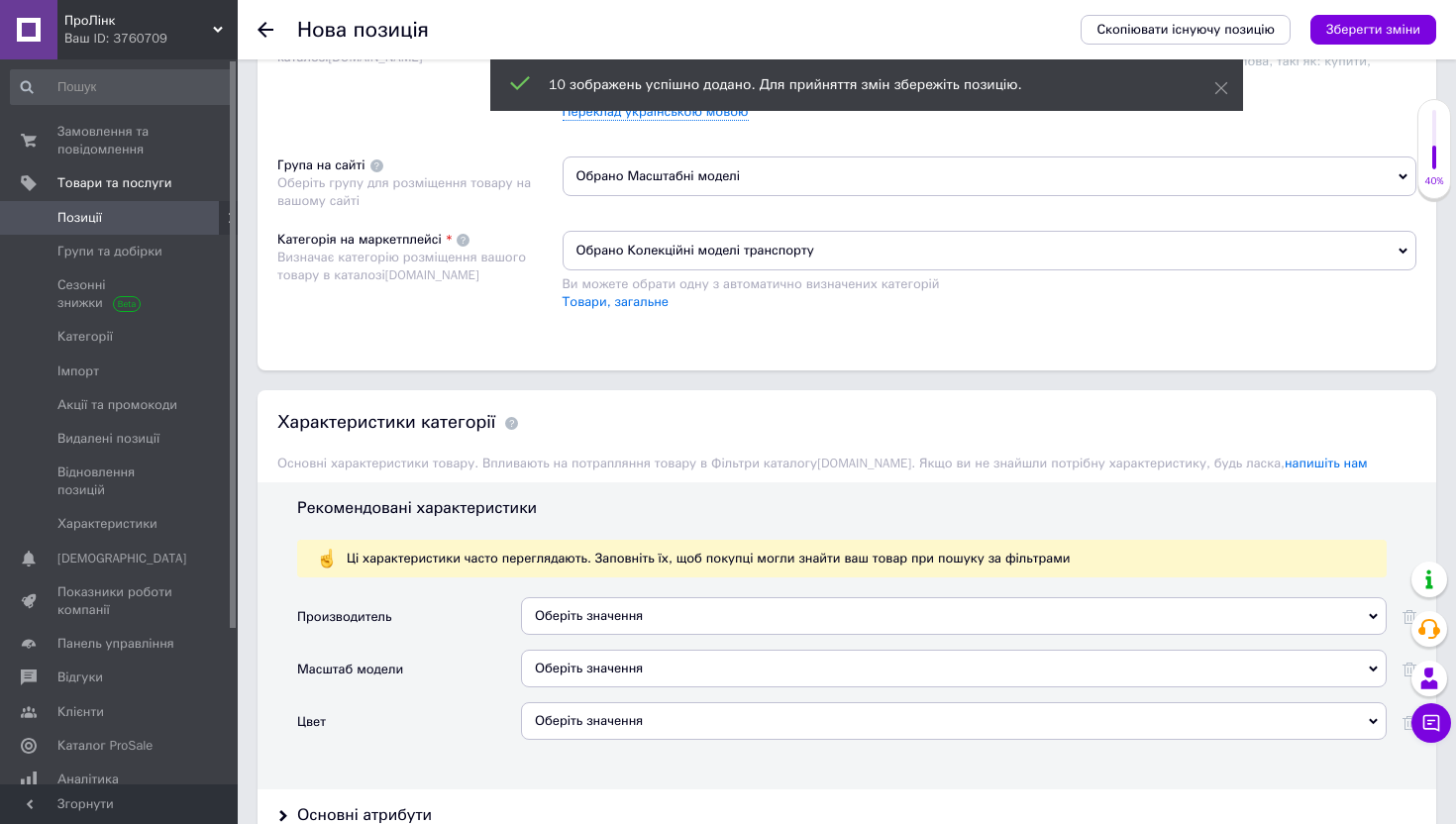 scroll, scrollTop: 1075, scrollLeft: 0, axis: vertical 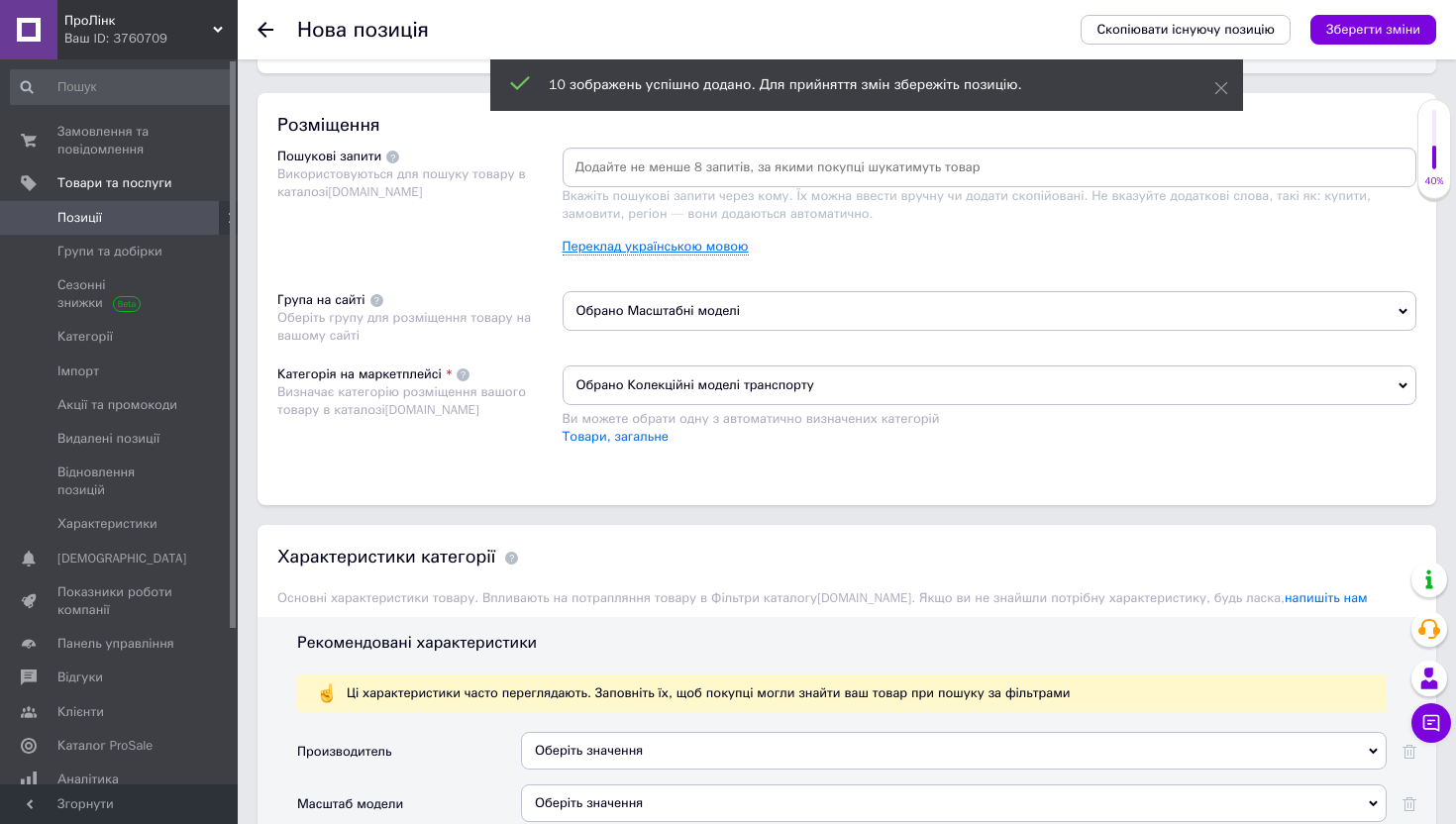 click on "Переклад українською мовою" at bounding box center [656, 247] 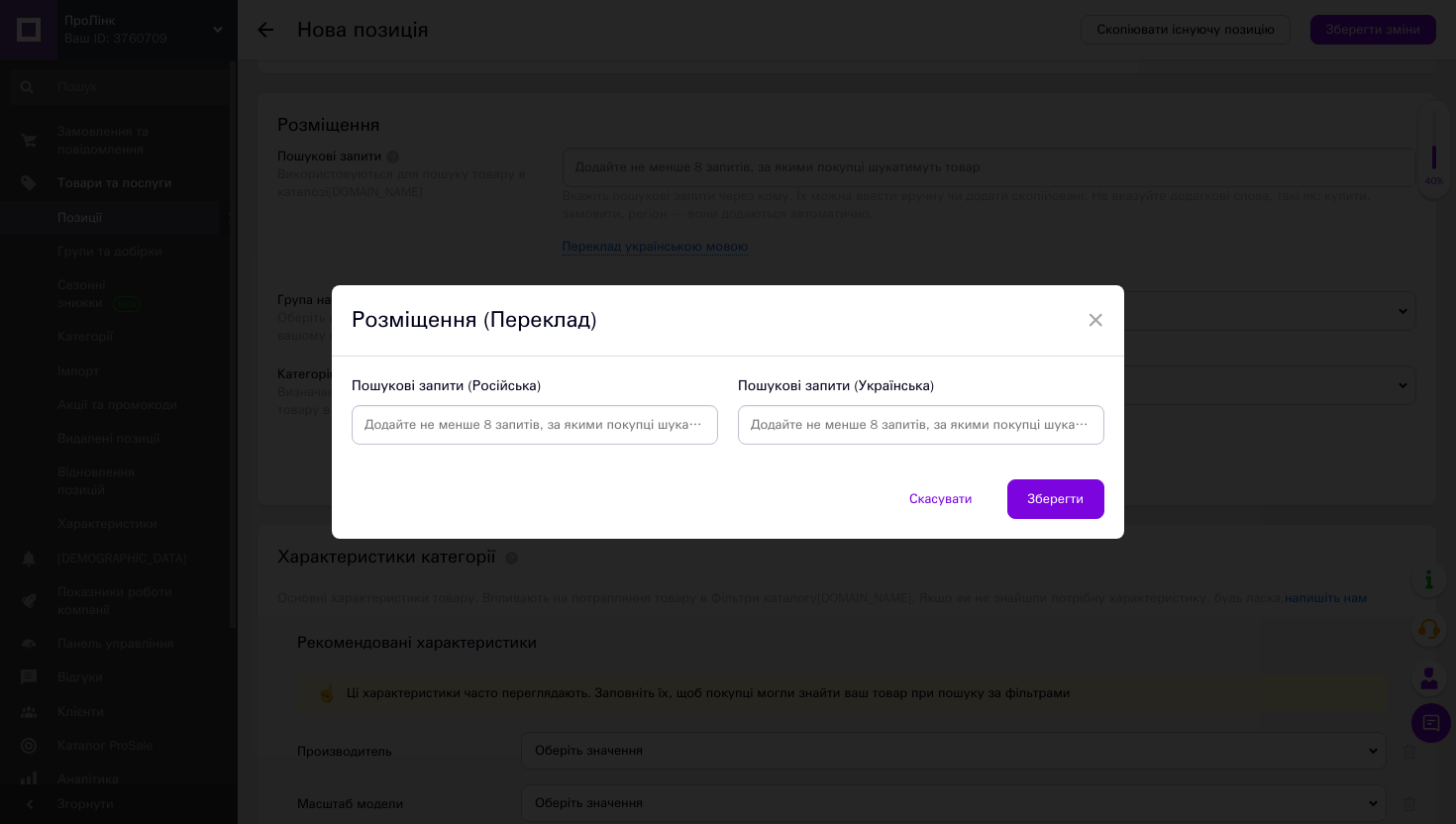 click at bounding box center (535, 425) 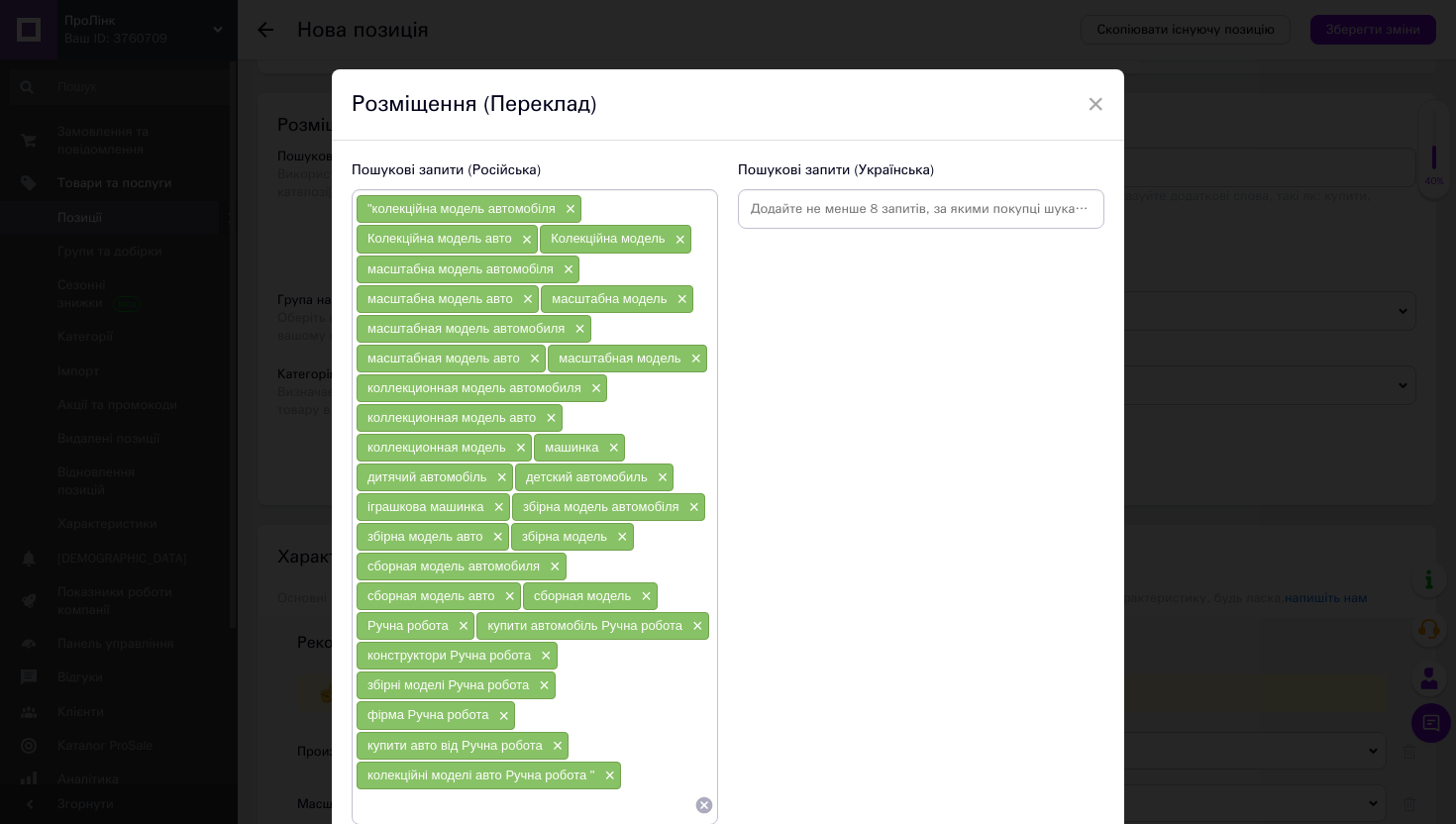 click at bounding box center [921, 209] 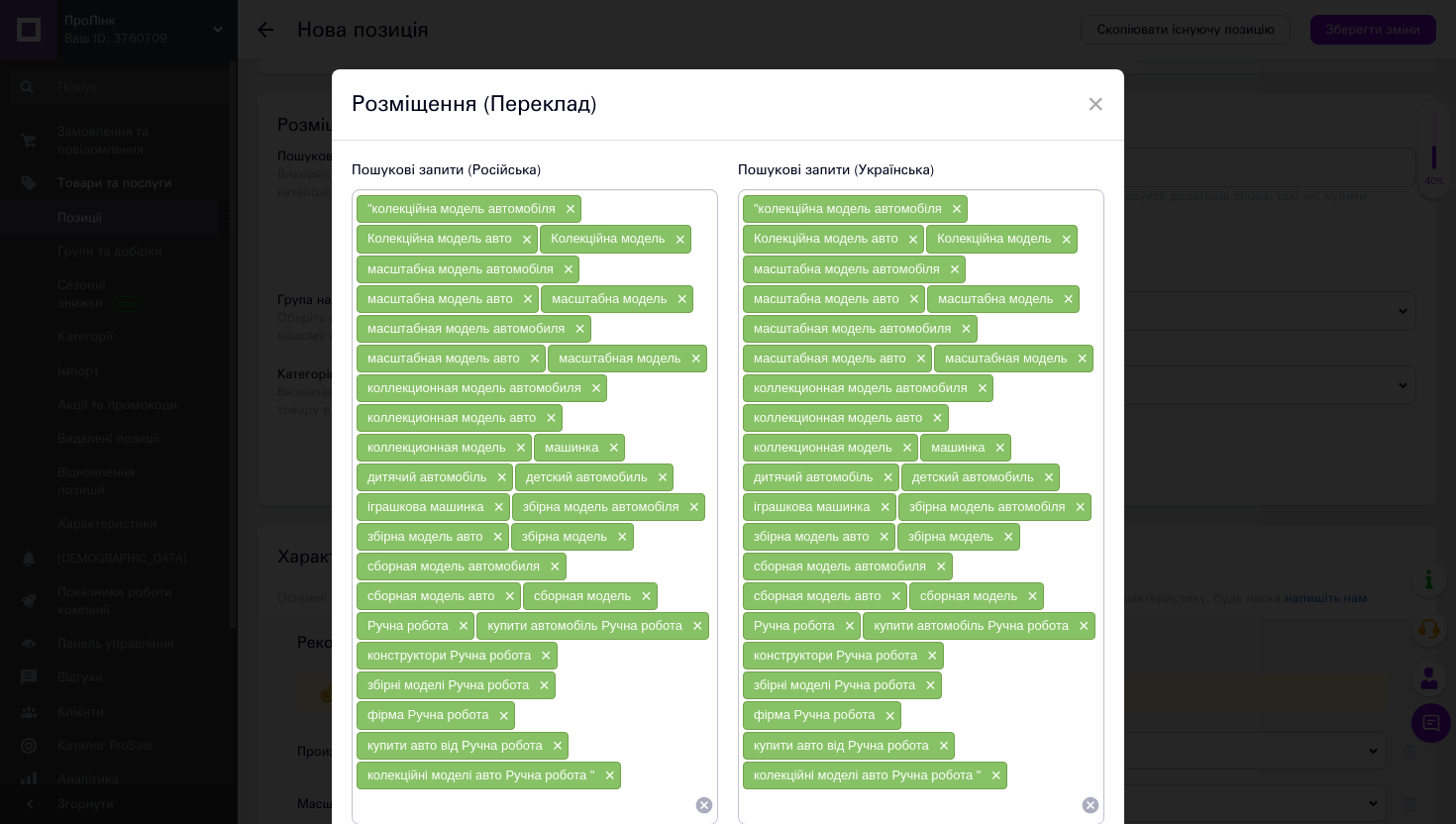 scroll, scrollTop: 165, scrollLeft: 0, axis: vertical 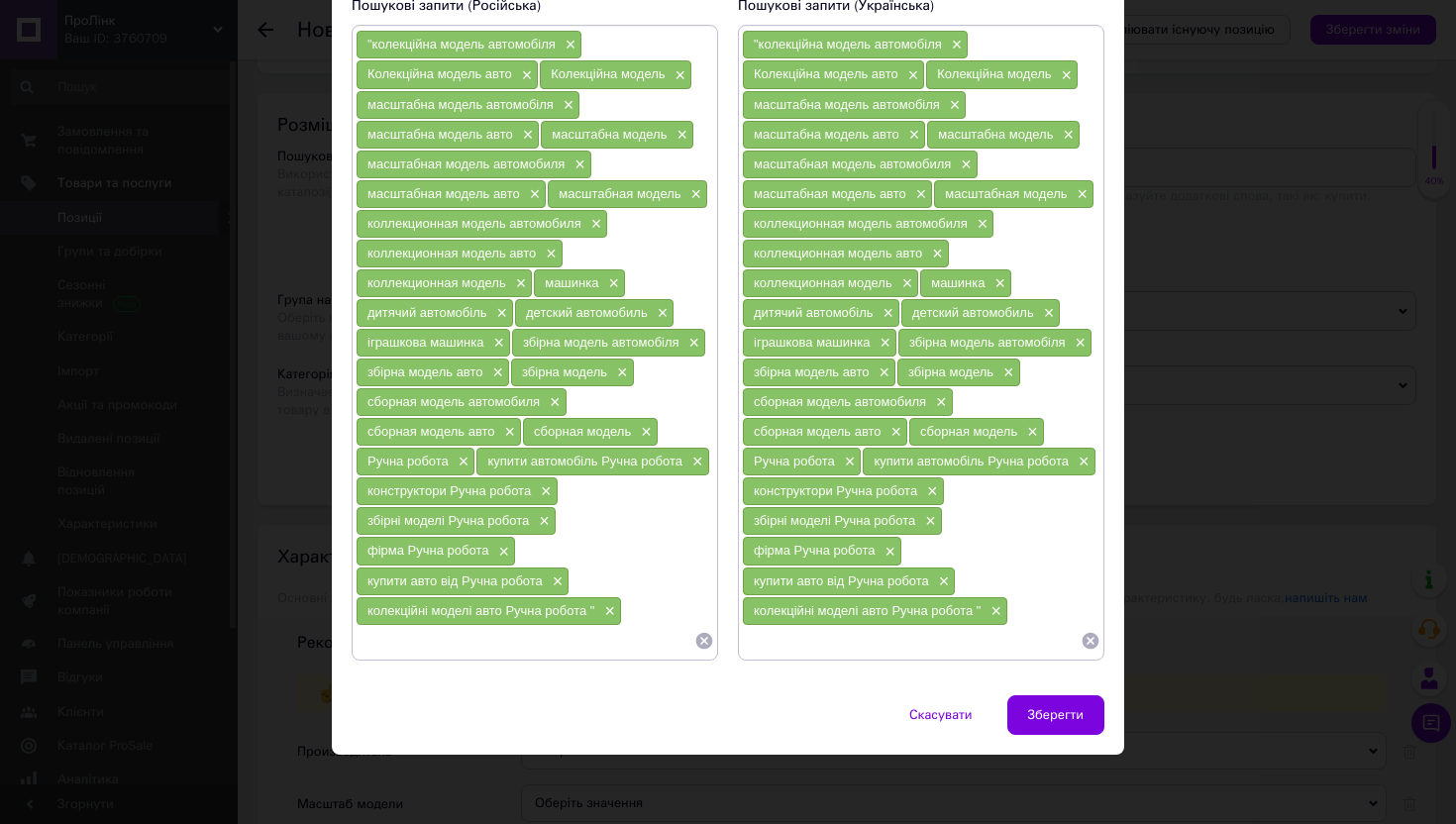 click at bounding box center [525, 641] 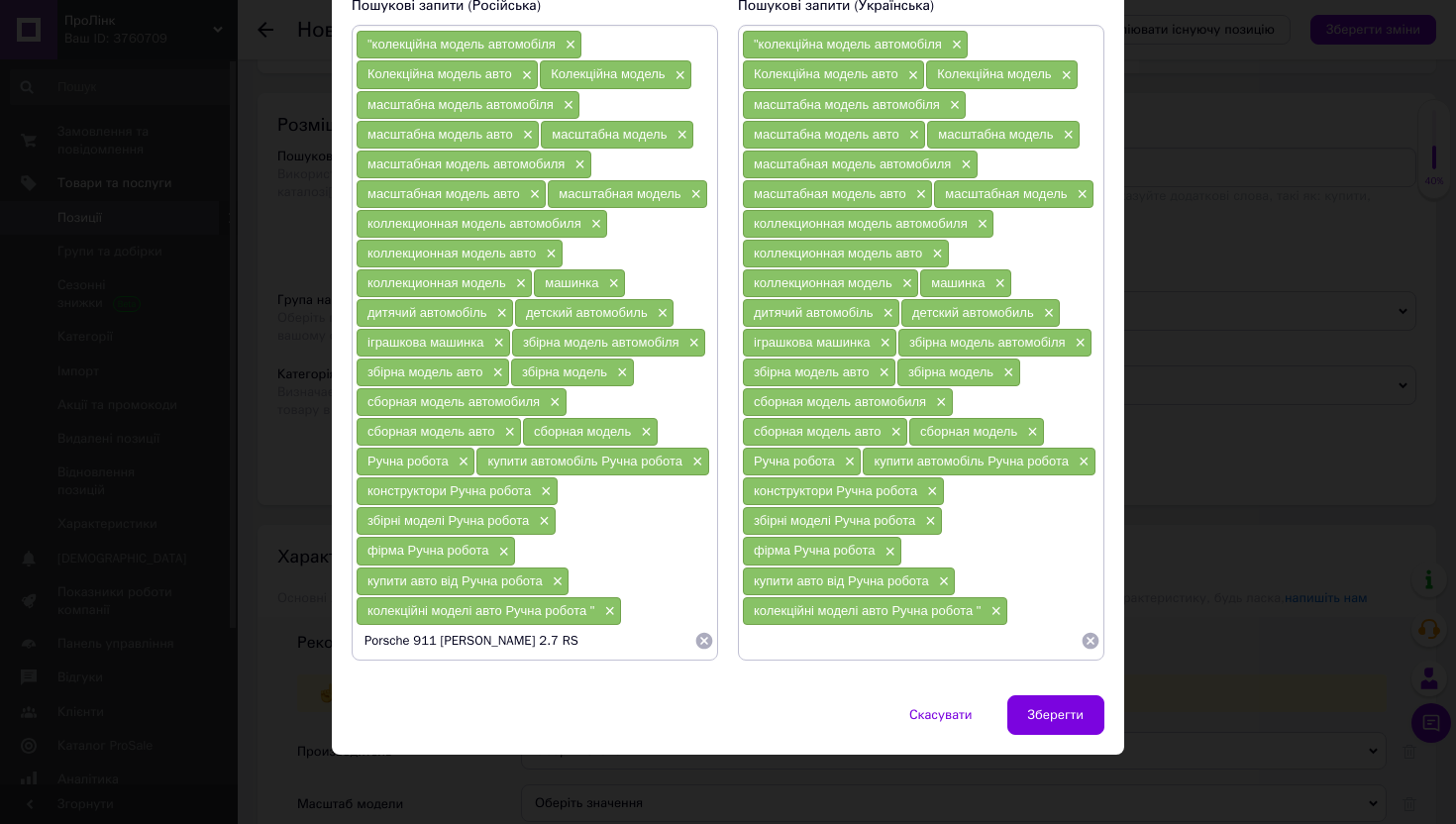 type 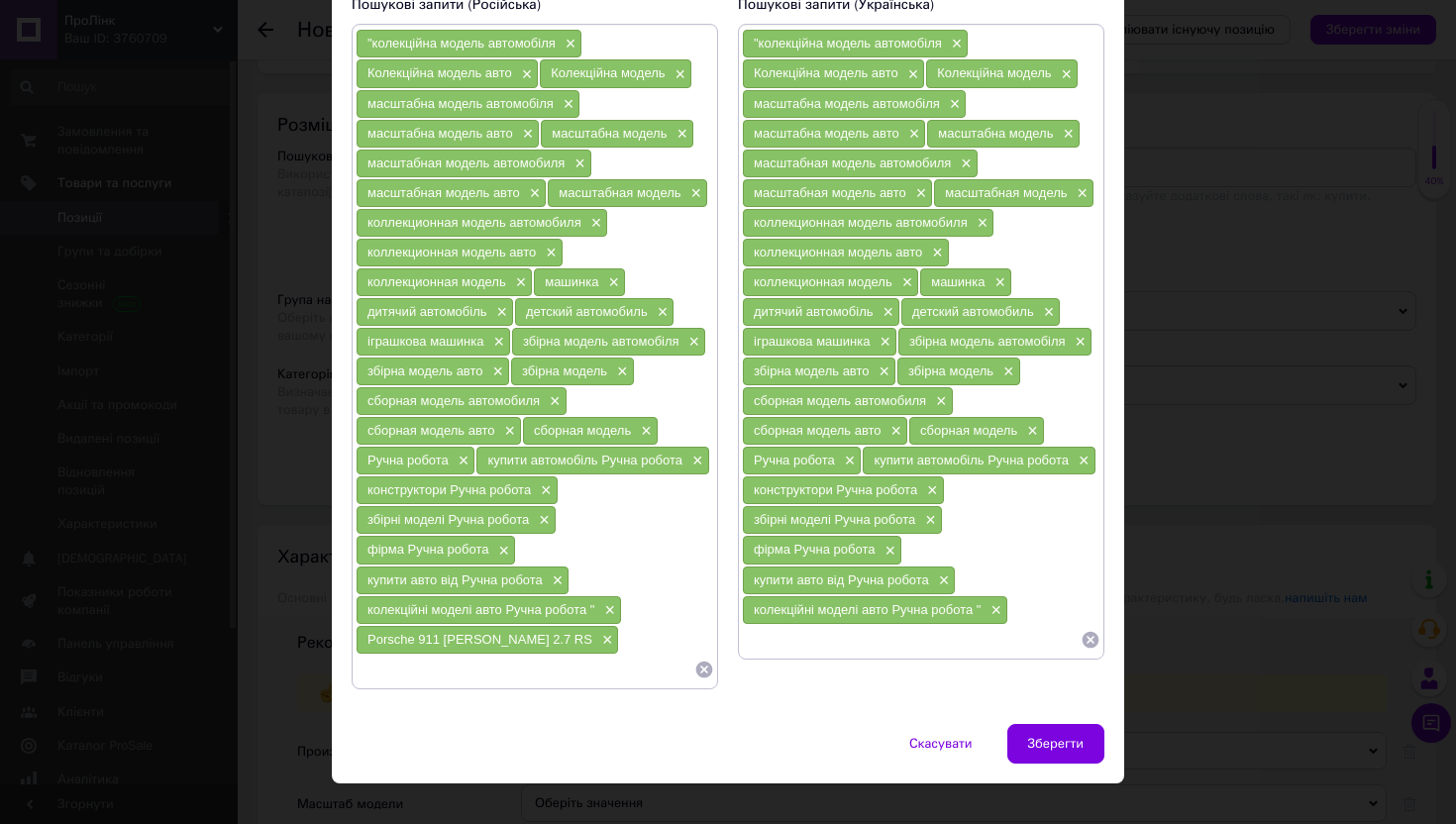 click at bounding box center [911, 640] 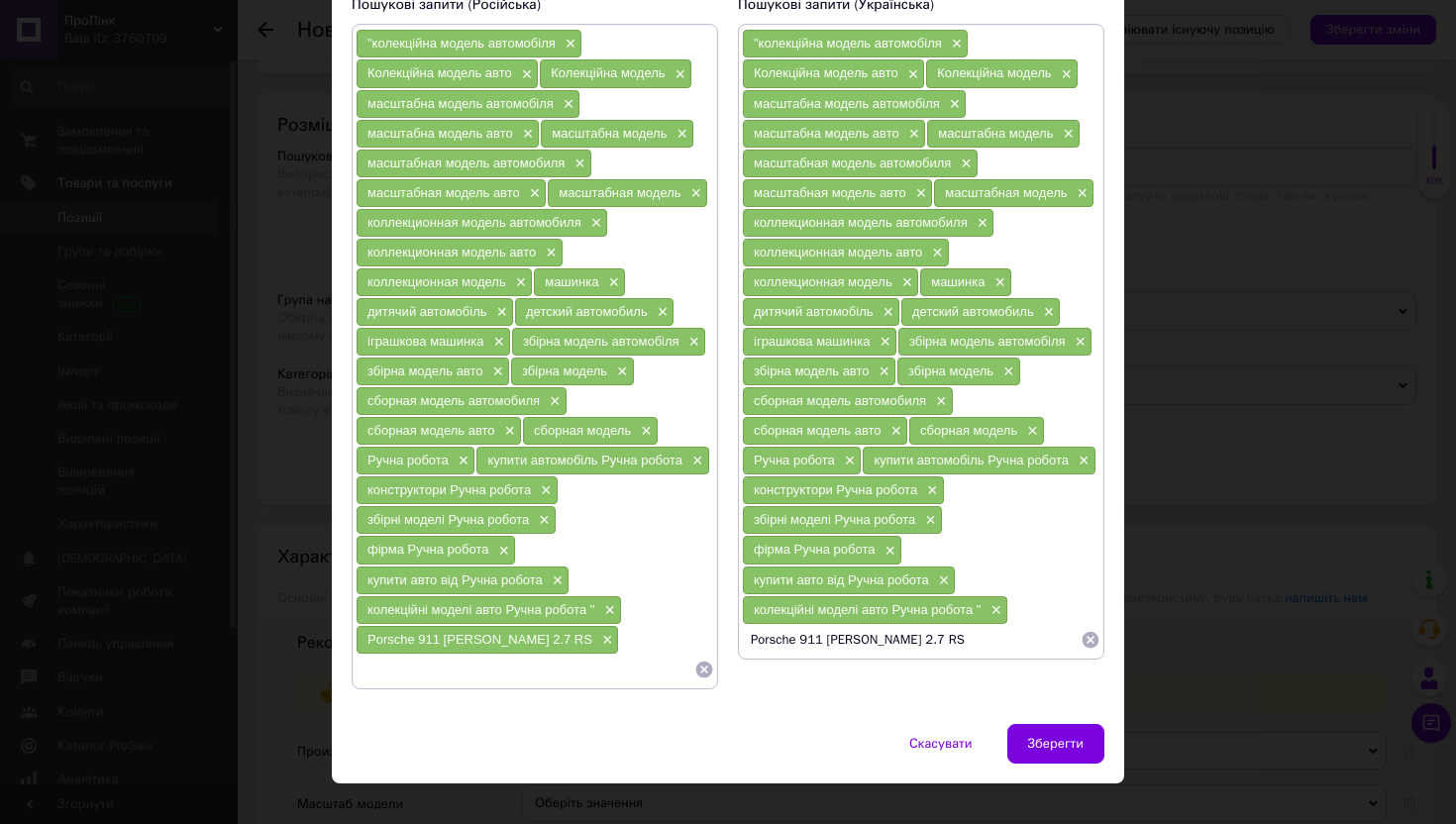 type 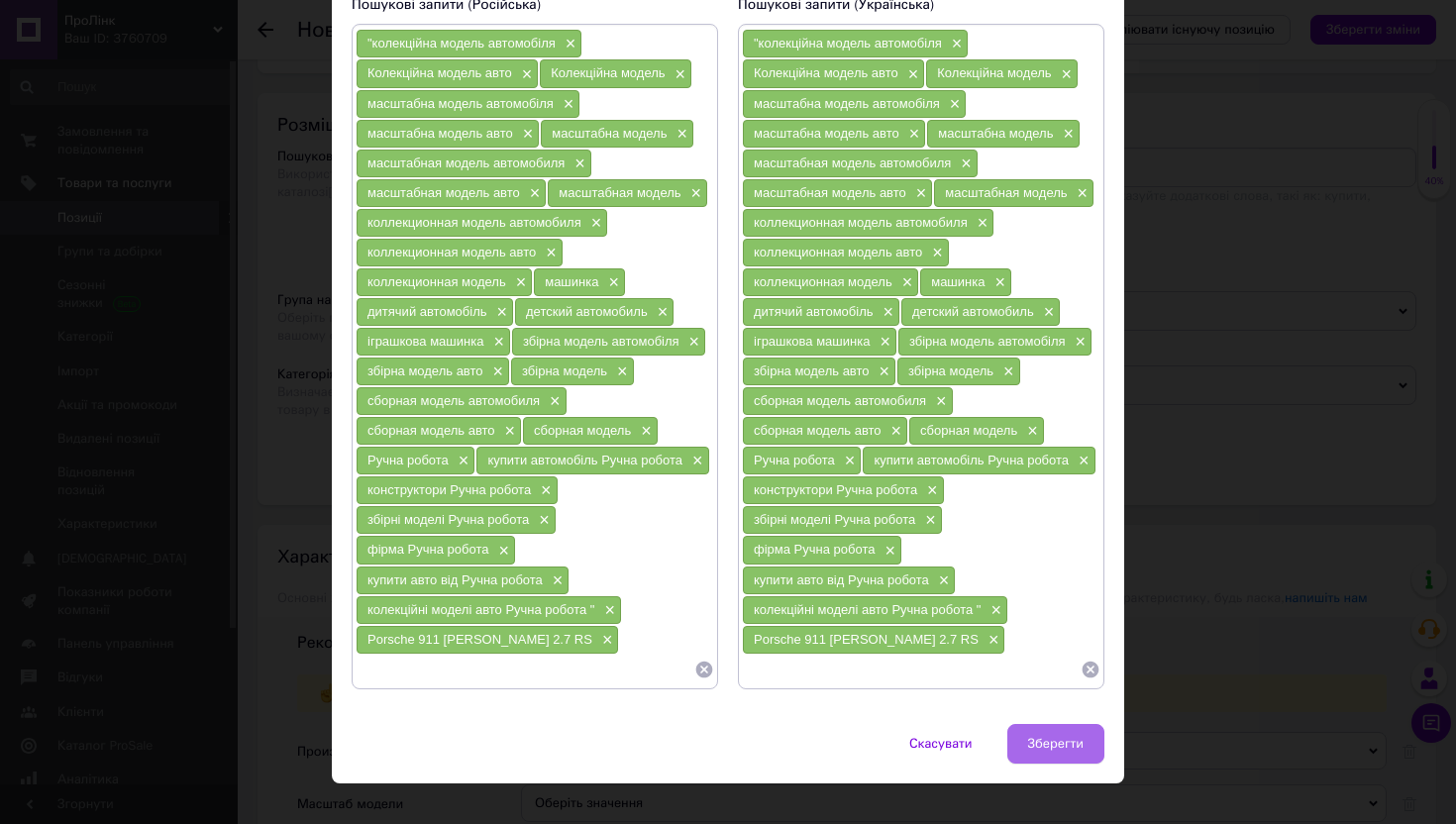 click on "Зберегти" at bounding box center (1056, 744) 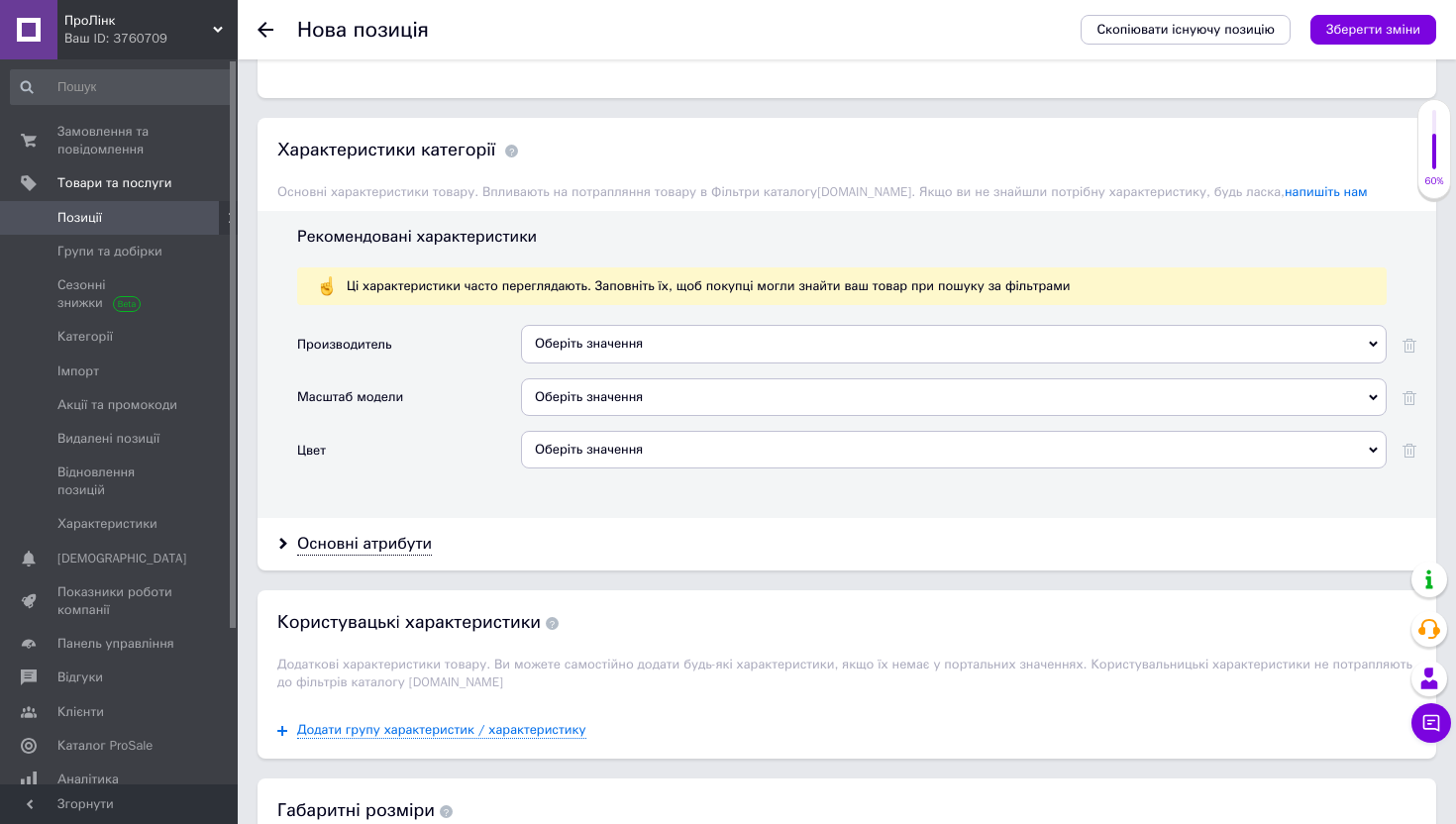 scroll, scrollTop: 1958, scrollLeft: 0, axis: vertical 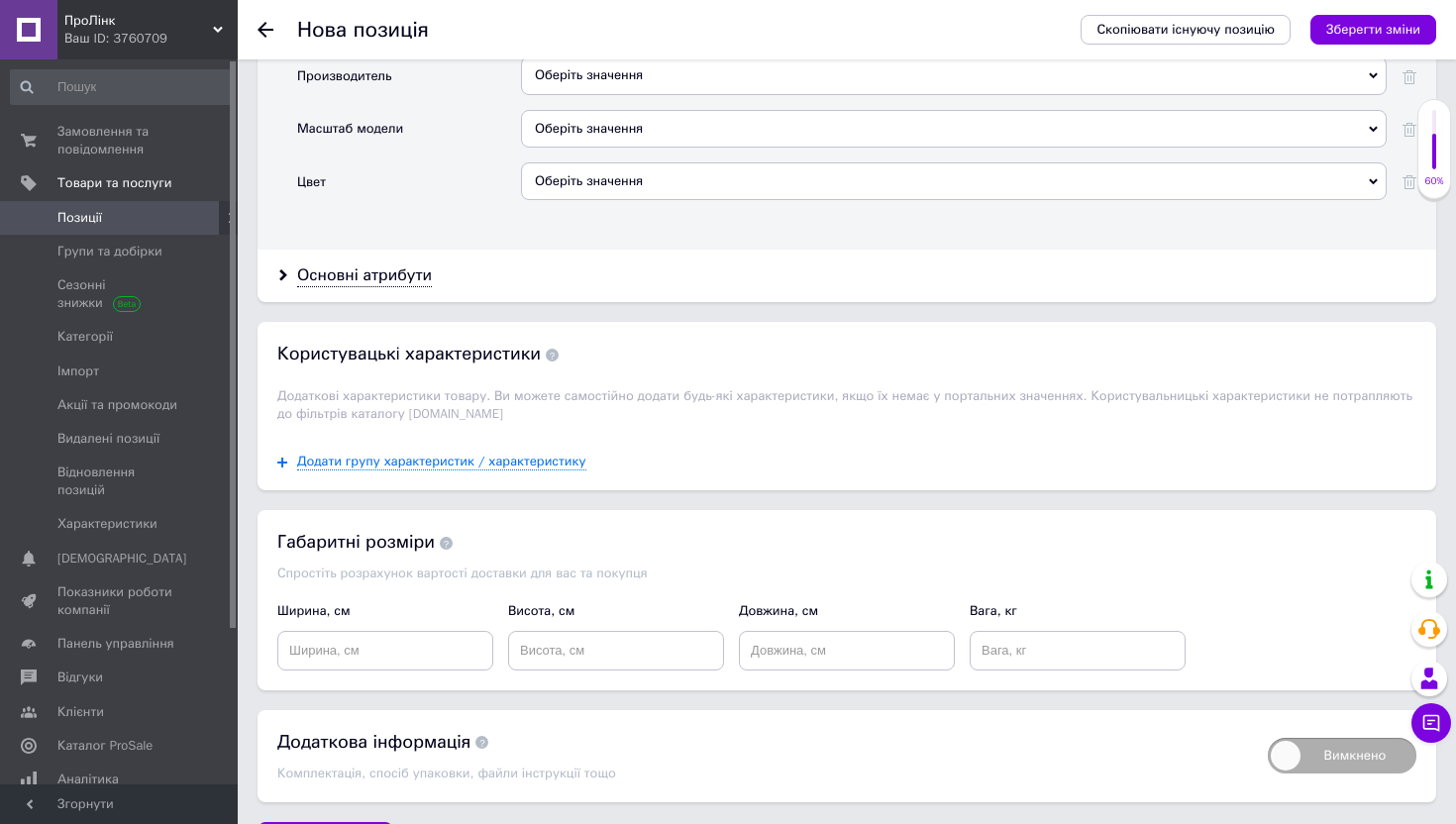 click on "Оберіть значення" at bounding box center [954, 75] 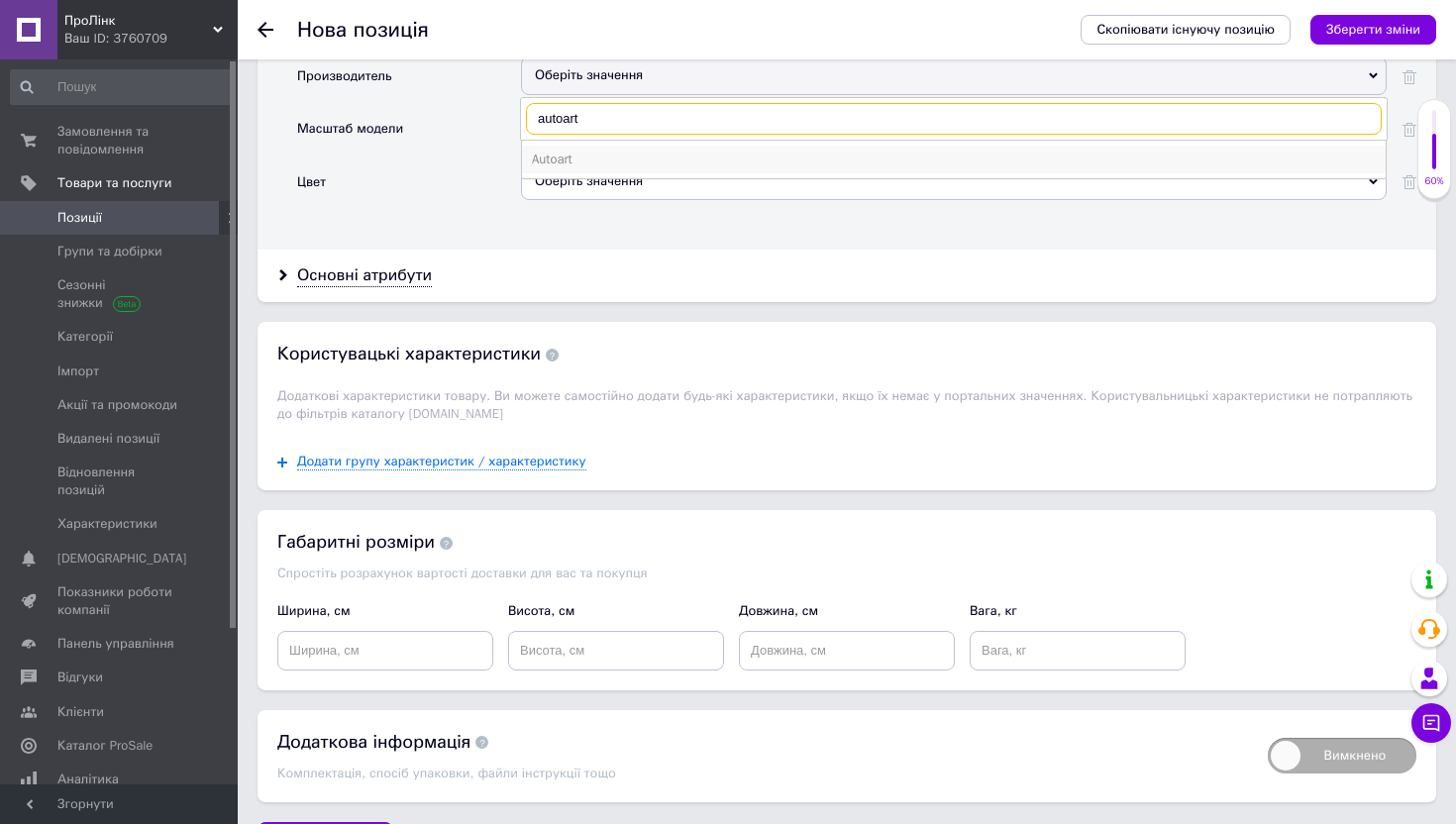 type on "autoart" 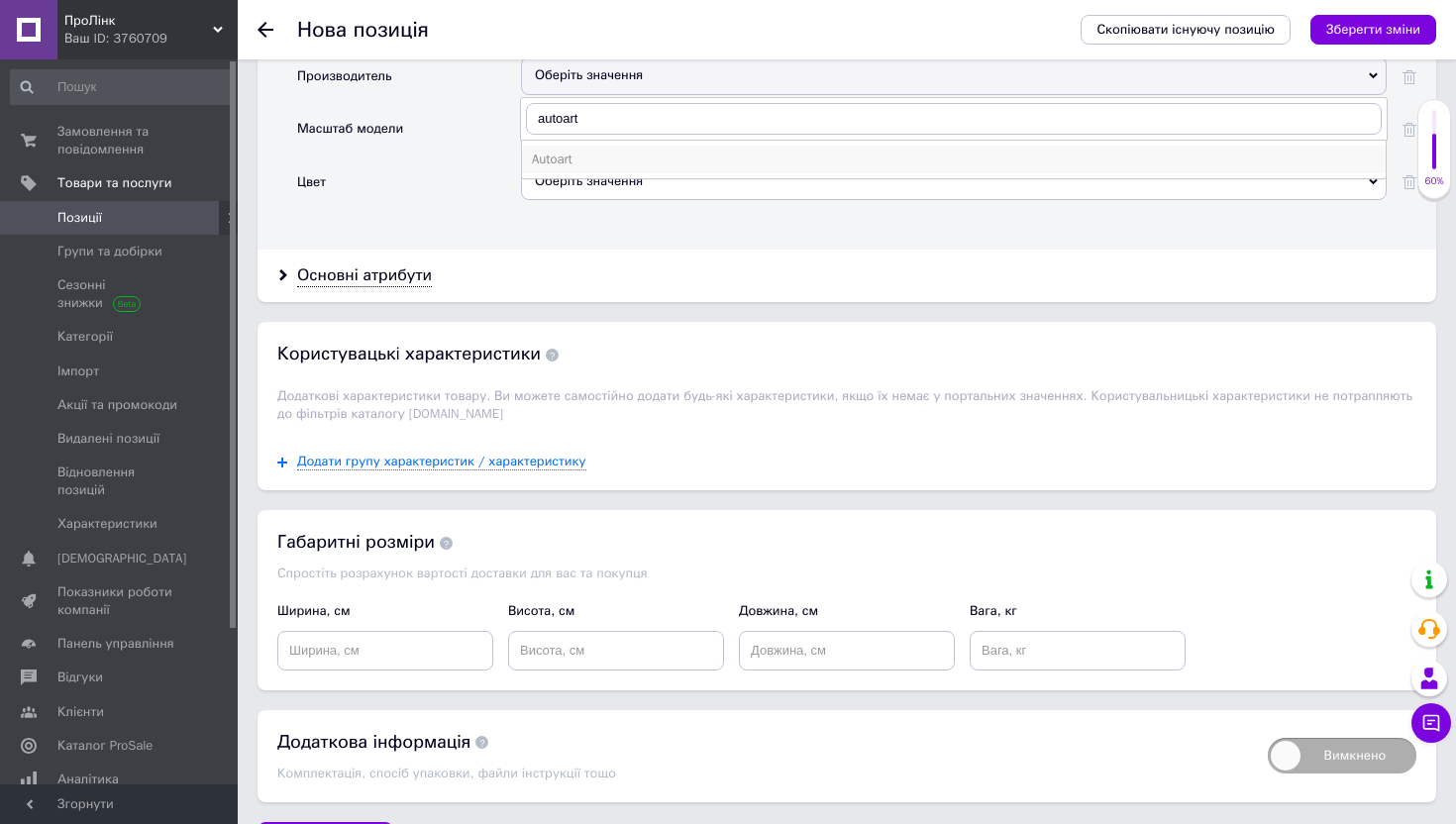 click on "Autoart" at bounding box center (954, 159) 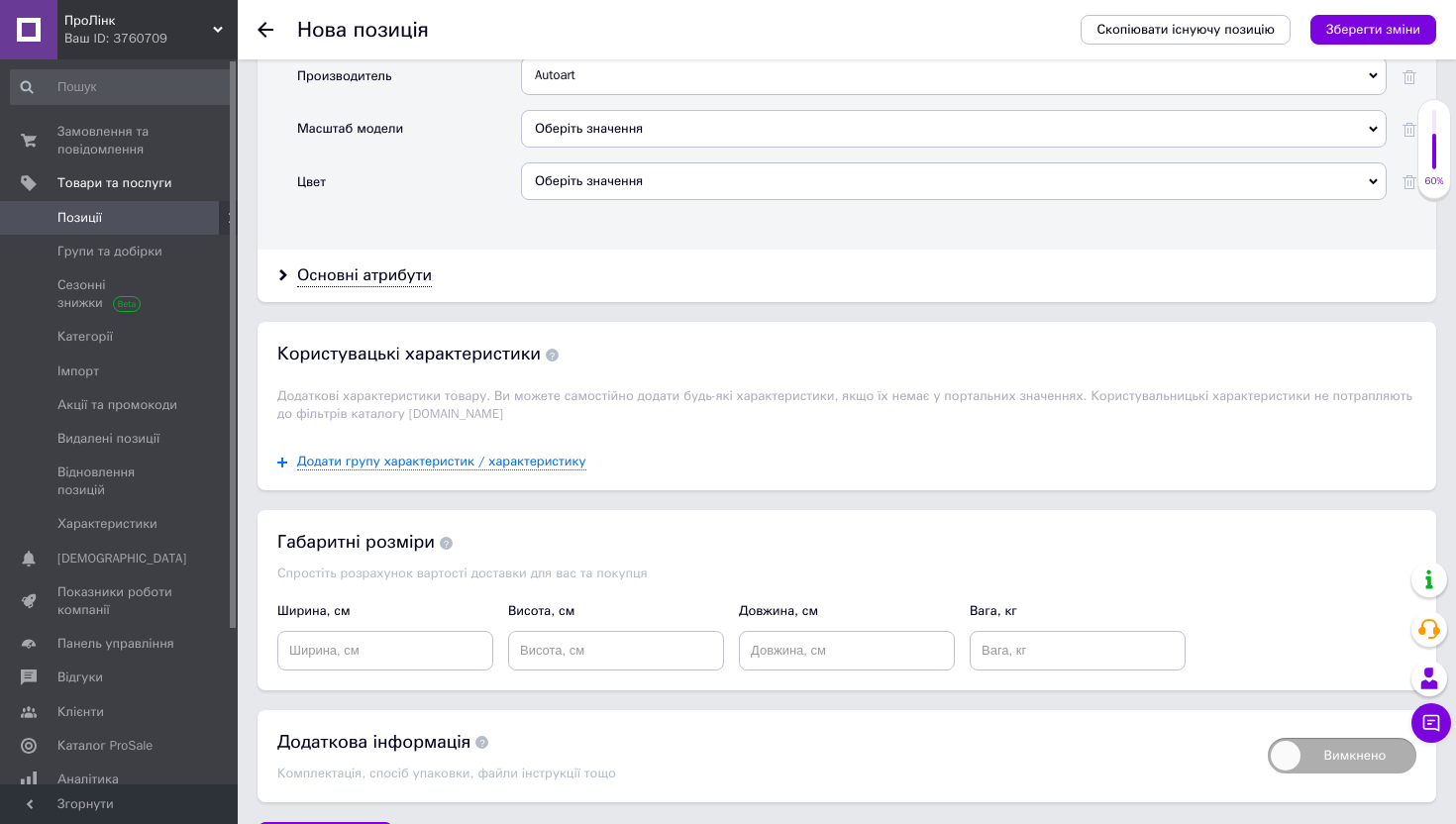 click on "Autoart Autan Autec Autel AUTEX AUTHI Autom Autox Autech Autego Author Autlog Autone Autool Autoop AUTRON AUTSCA G-Auto R AUTO ACV auto Arm Auto AUT AFA STAR Autoart Autobag Autocar Autocom Autofun AutoFus AUTOGEM Autogen Auto-GH Auto-hak Autojet AUTOKIT Autoliv AUTOLOG AutoLot Autolub Autolux AutoMax AutoMir Autopar AutoPot Autoram Autosal AUTOSAN Автосил Autosol AUTOTEC Autotek AUTOVER DJ AUTO FB-Auto GV-AUTO Li Auto TD AUTO ZX Auto Auto-Fit Auto-Gur AUTO ONE AUTO TOP BZT One Auto San Auto SVauto Top Auto TTT-auto ACAUTO ANAuto ATLAS AUTO Auto-baby Auto Care AutoHeel Aviel Bear-Auto CHTC AUTO Davs Auto [DOMAIN_NAME] Lord Auto Moje Auto Auto Clean AUTO DELTA AUTO EXTRA Auto Glanz Auto Magic AUTO UNION Auto [PERSON_NAME] Auto Fedor Auto KAWEI AUTO" at bounding box center (954, 82) 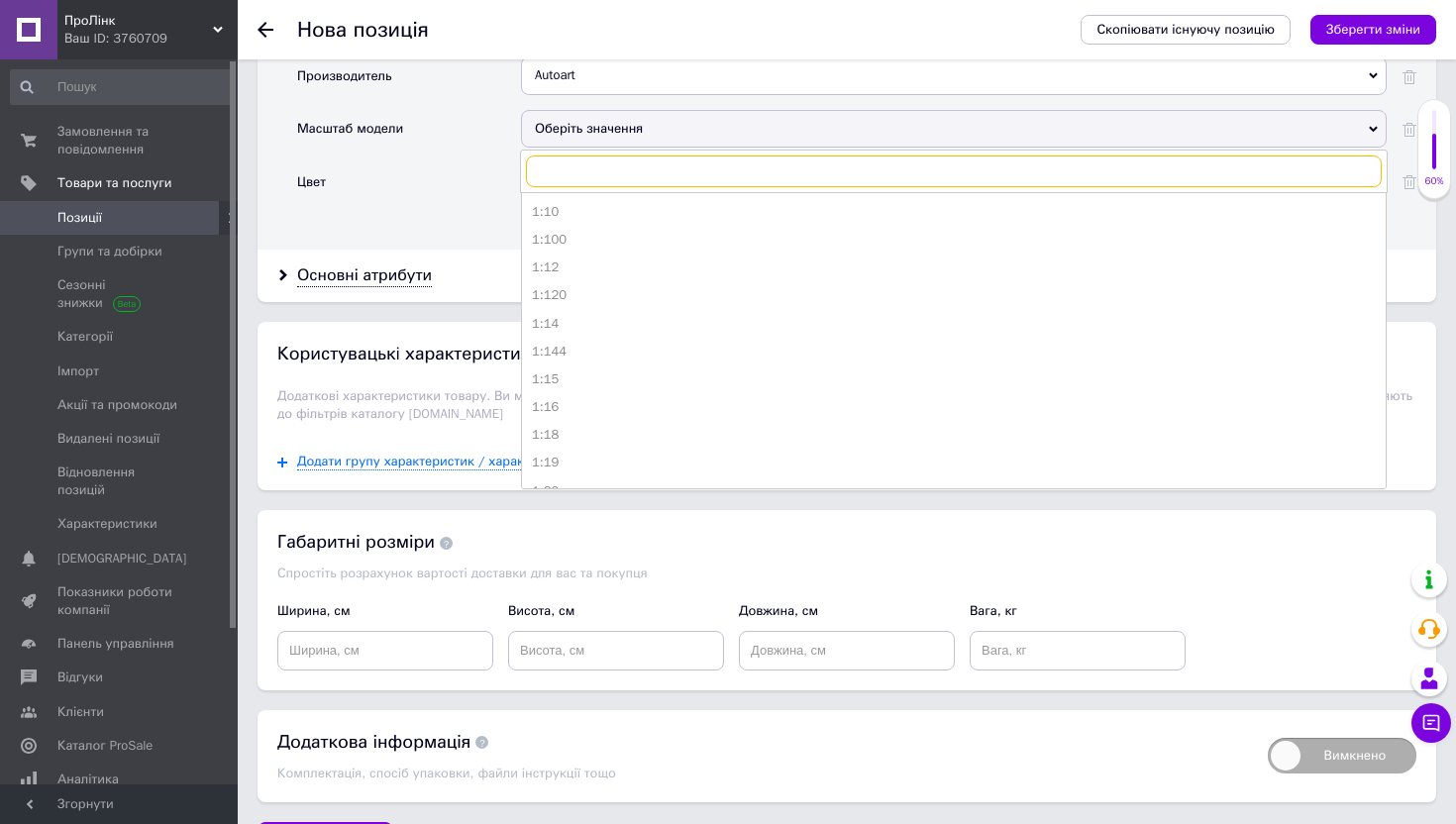 scroll, scrollTop: 1960, scrollLeft: 0, axis: vertical 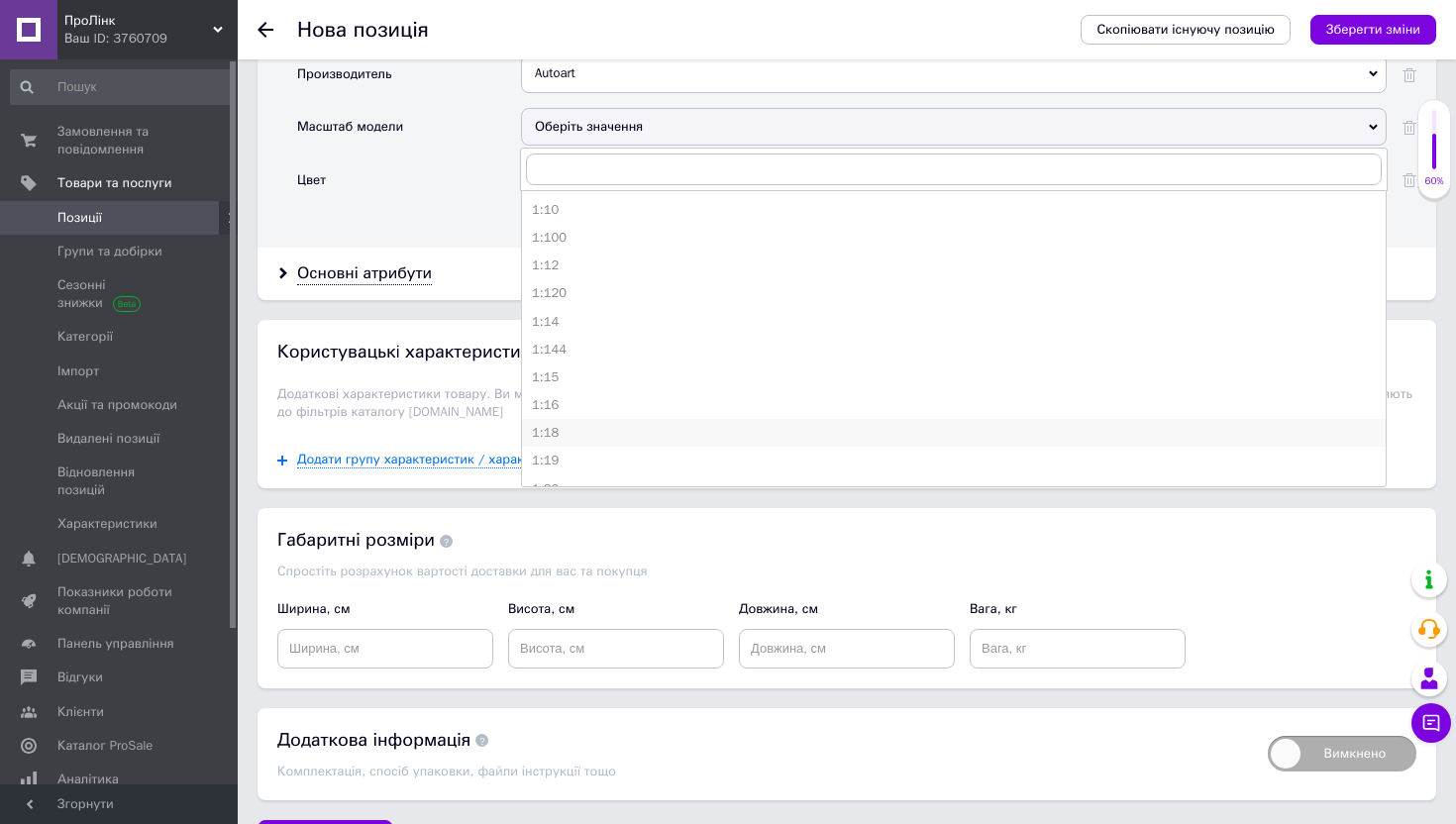 drag, startPoint x: 576, startPoint y: 433, endPoint x: 631, endPoint y: 256, distance: 185.34832 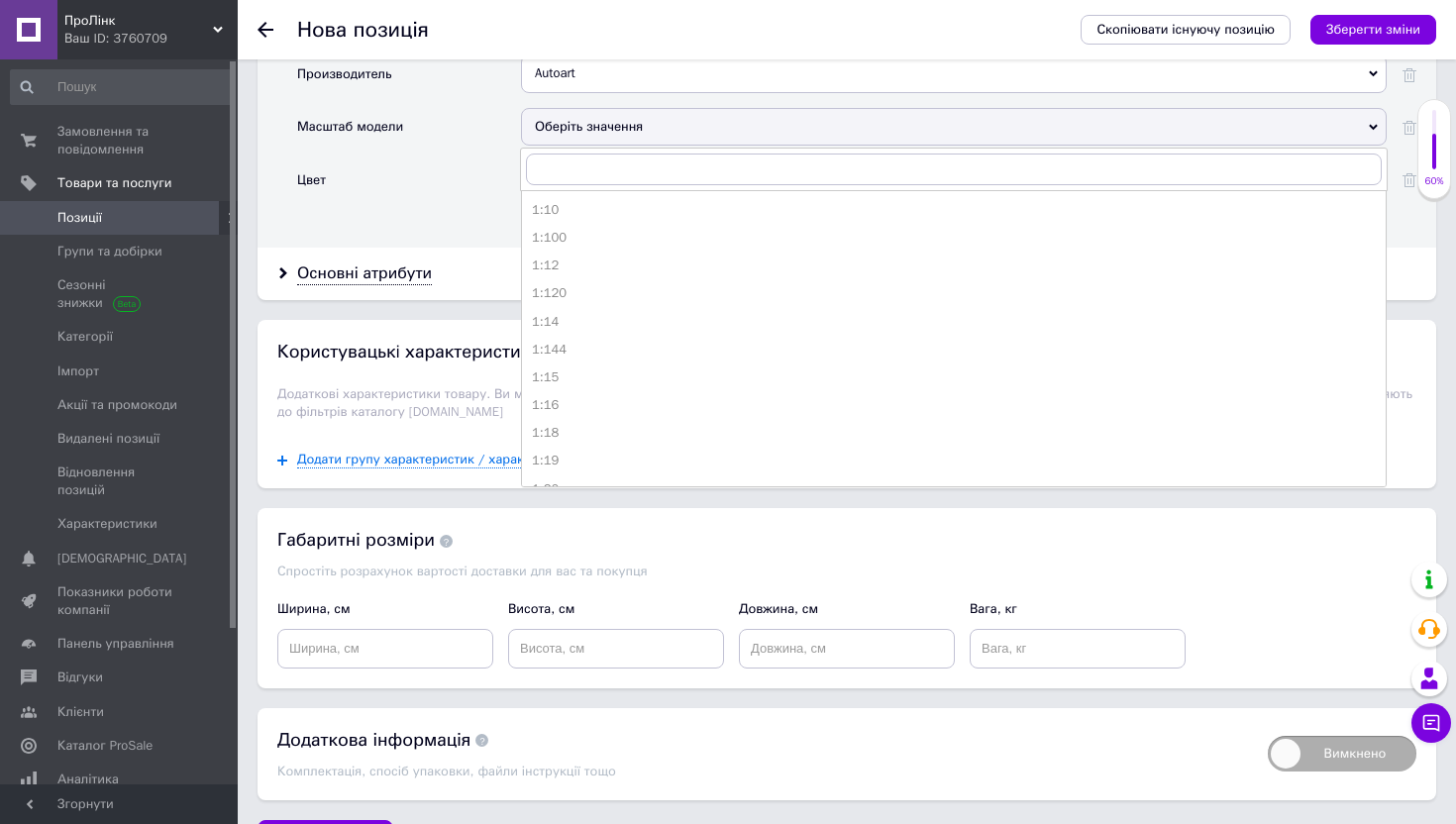 click on "1:18" at bounding box center [954, 433] 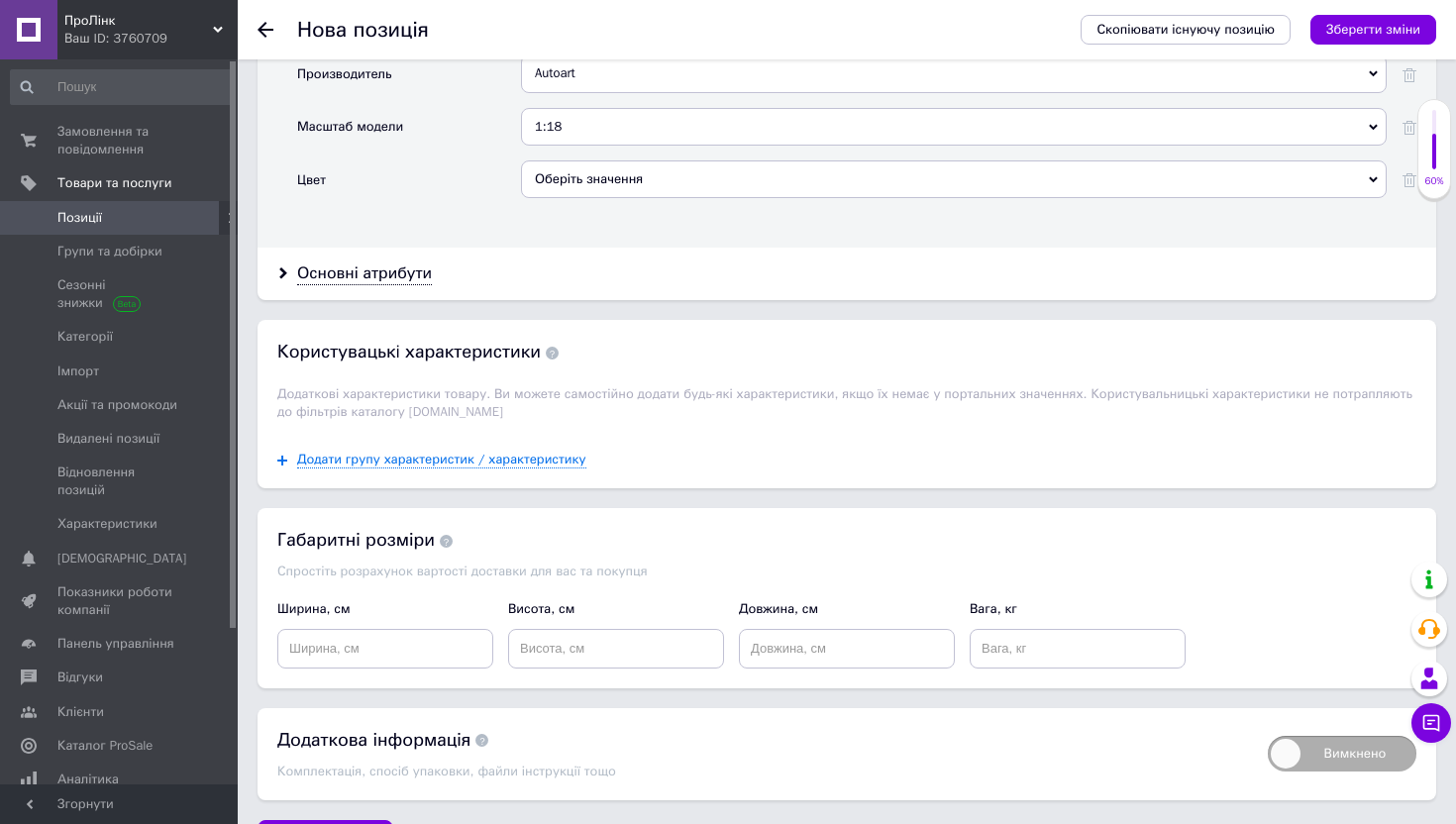 click on "Оберіть значення" at bounding box center [954, 179] 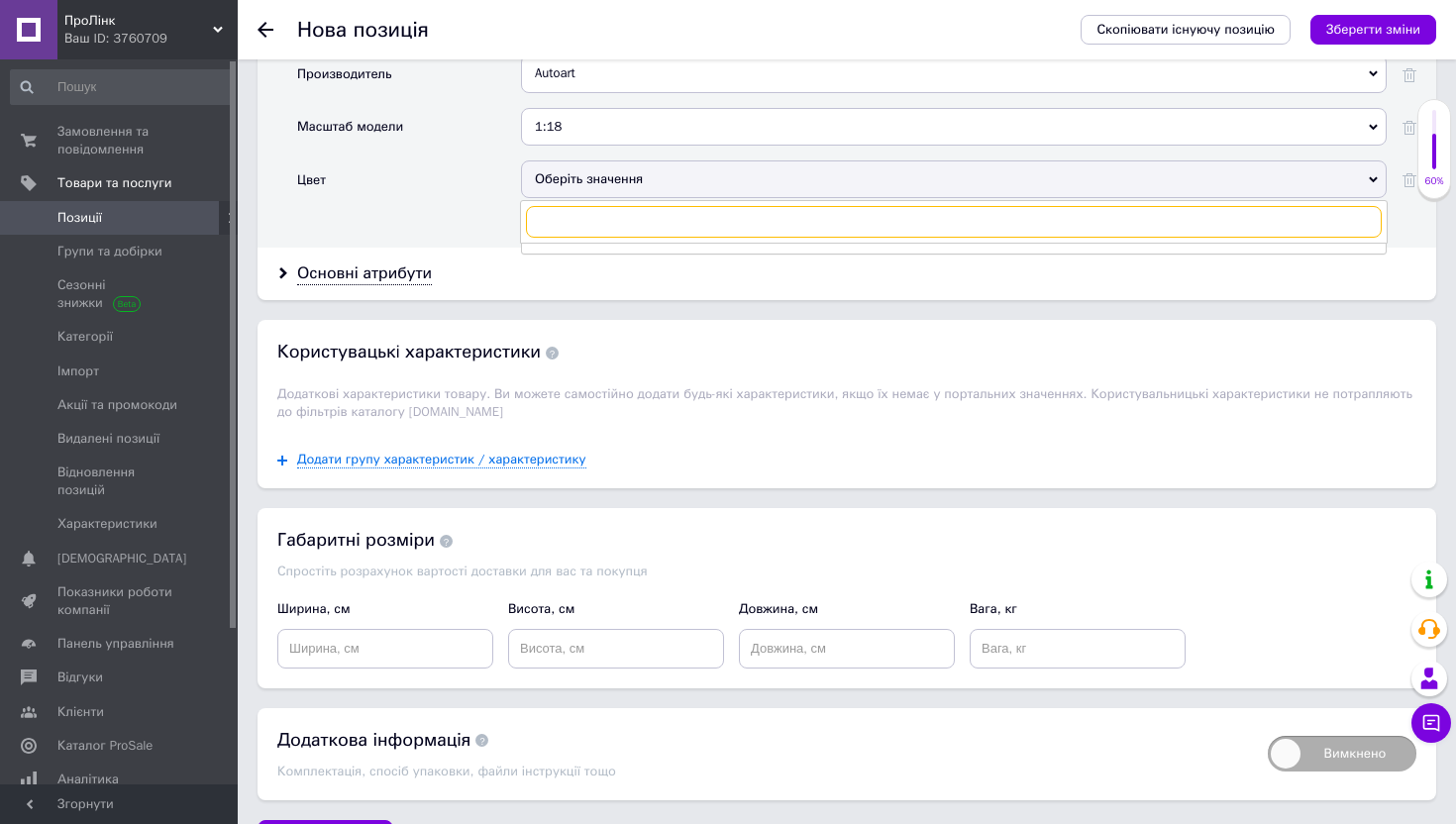 scroll, scrollTop: 2009, scrollLeft: 0, axis: vertical 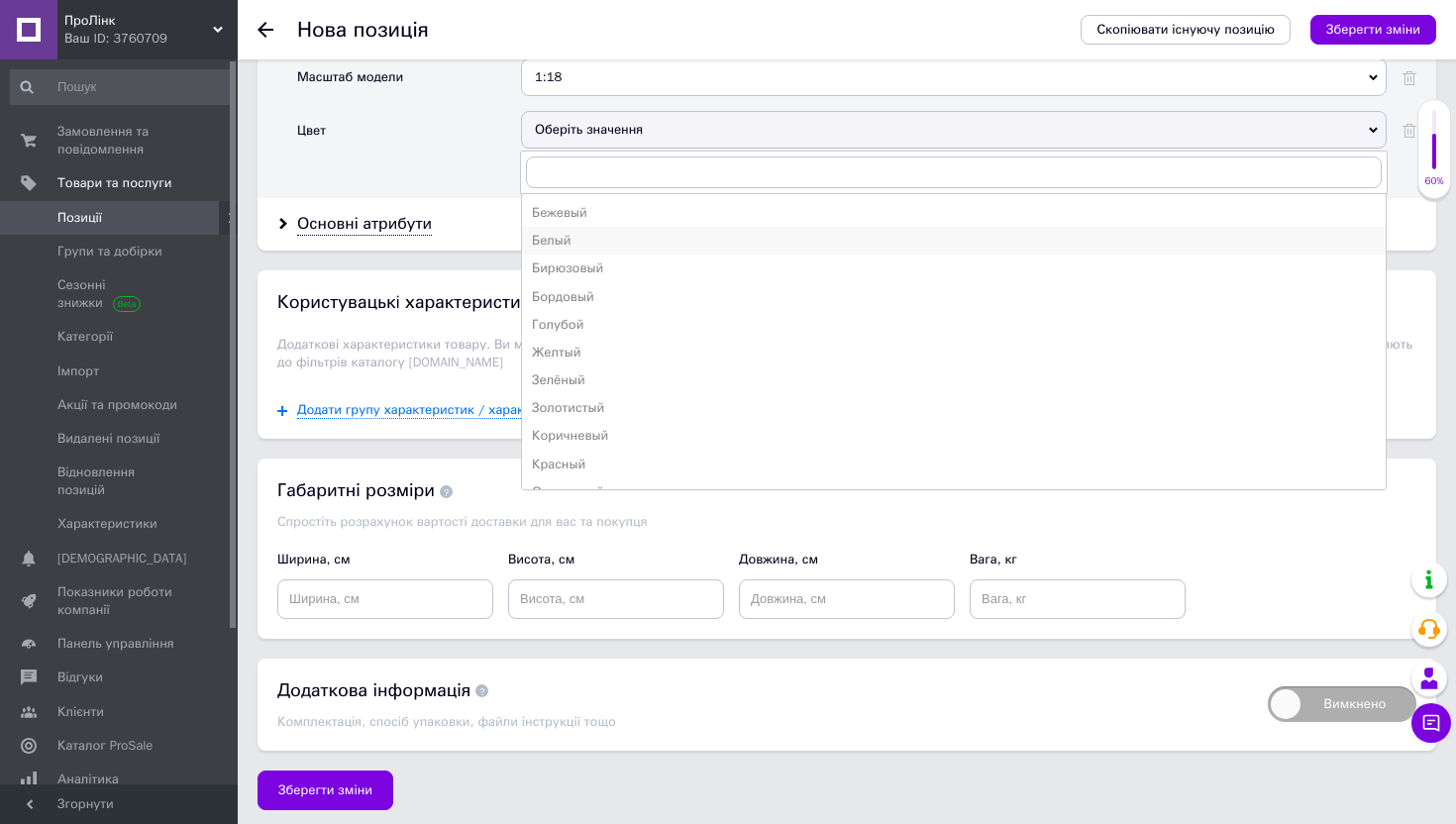 click on "Белый" at bounding box center (954, 241) 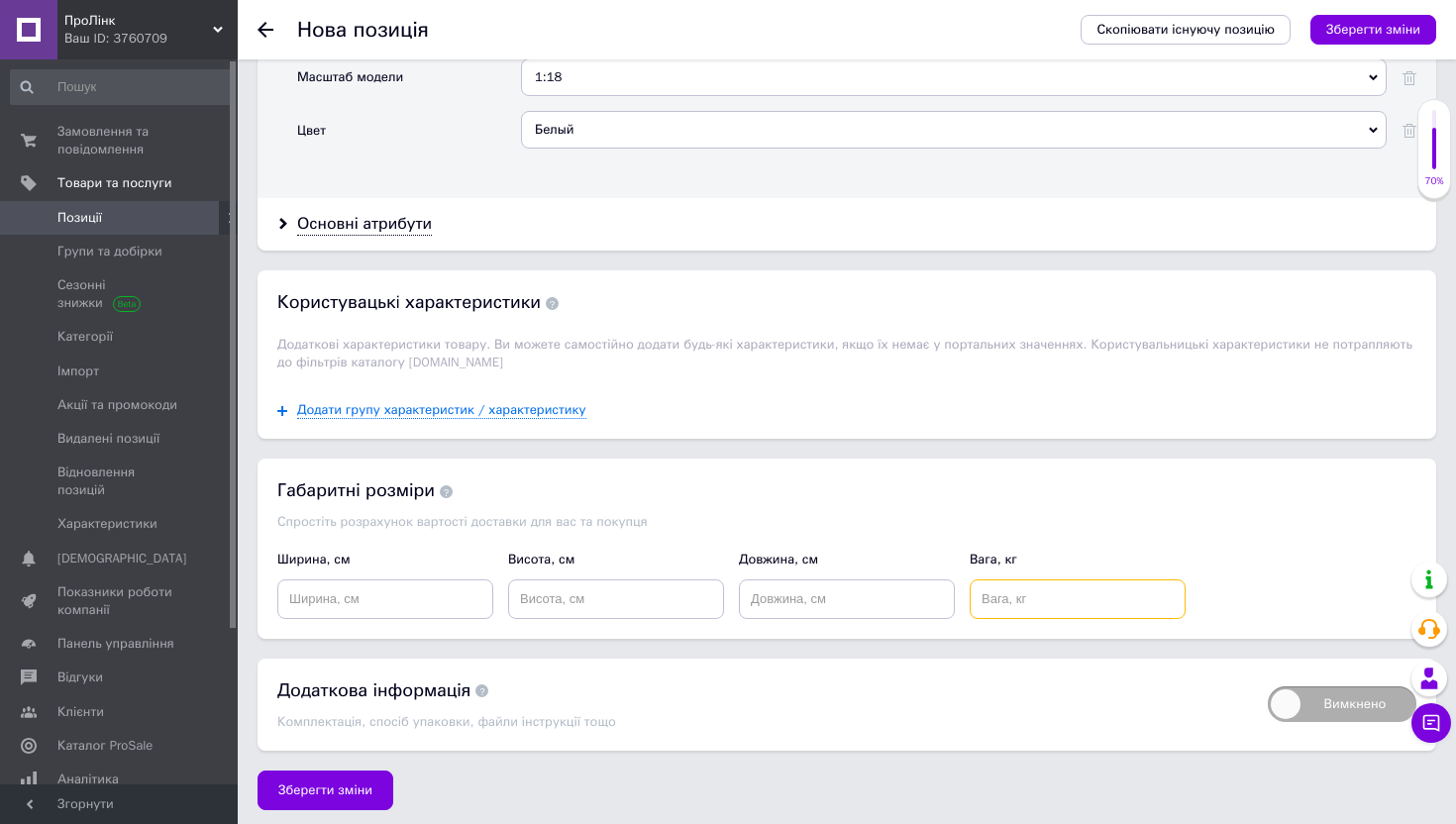 click at bounding box center [1078, 599] 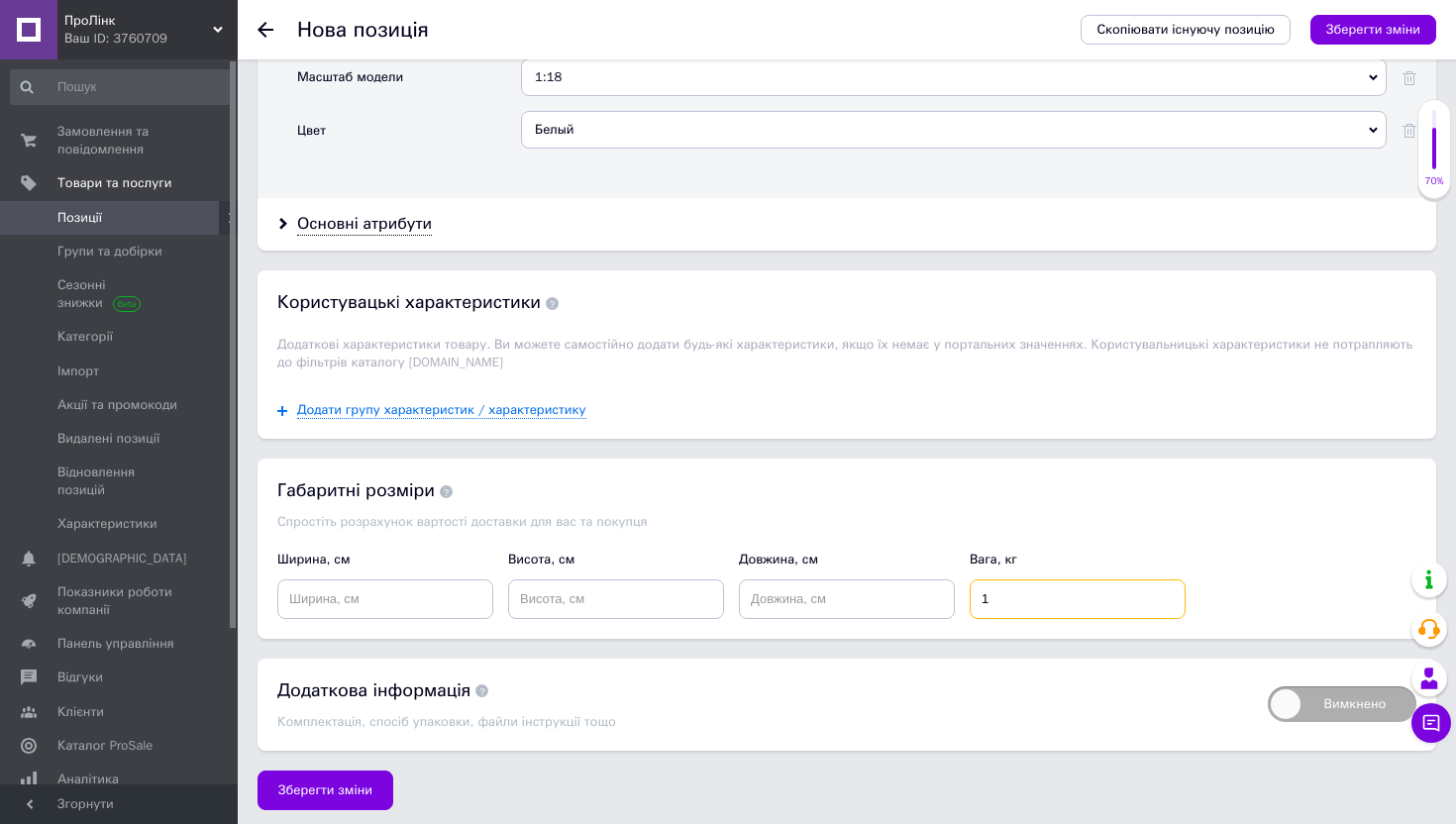 type on "1" 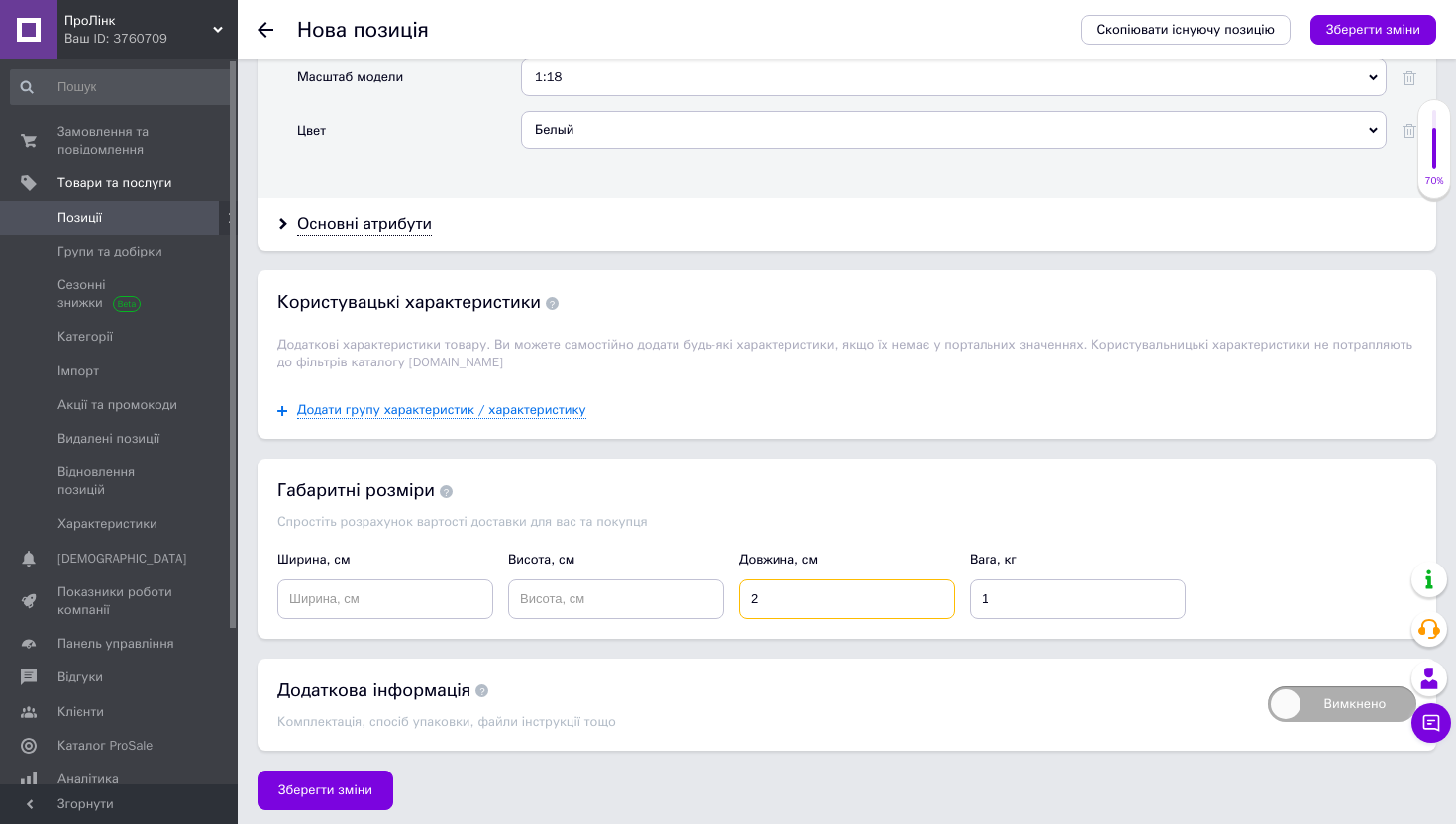 click on "2" at bounding box center (847, 599) 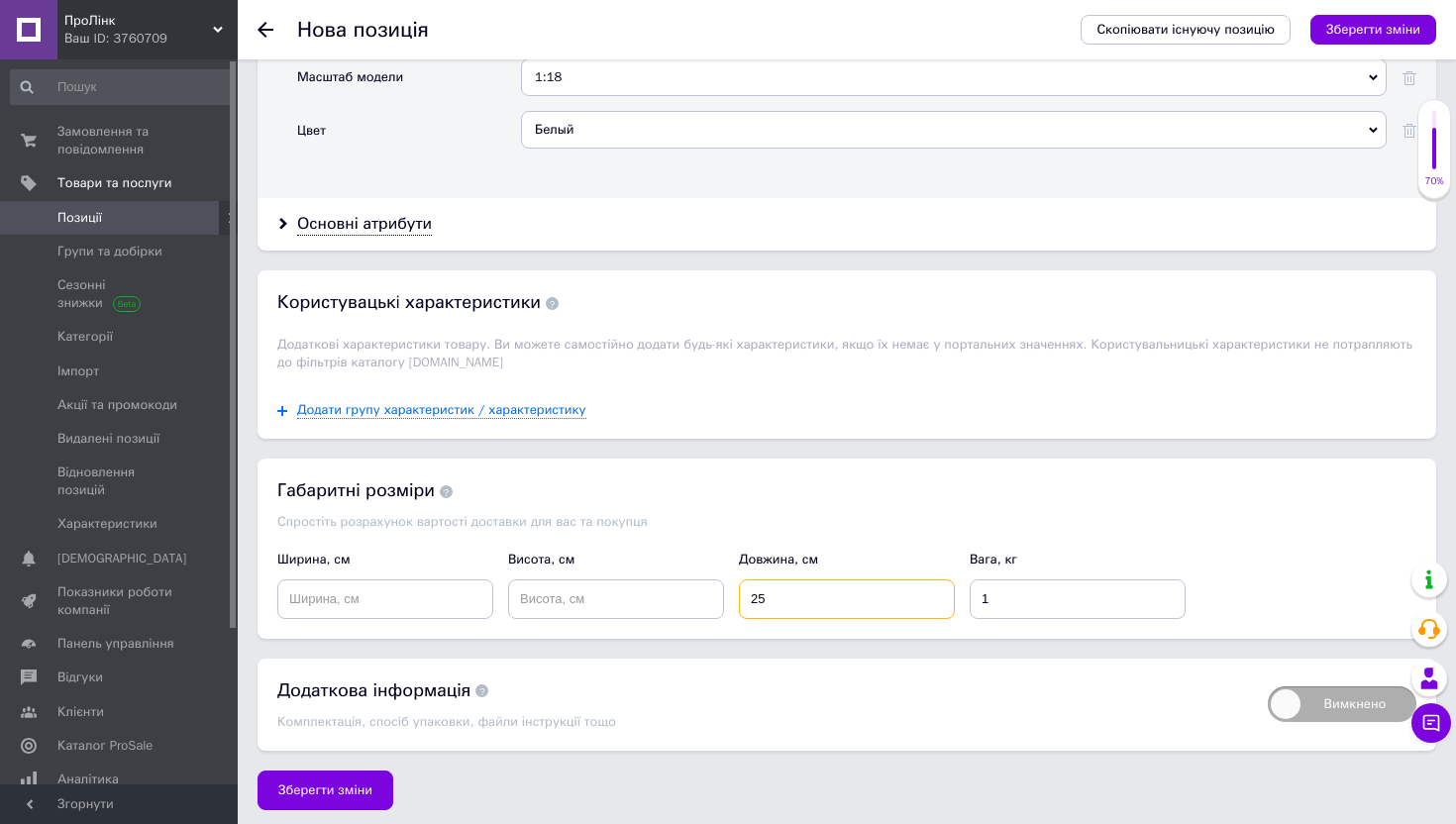 type on "25" 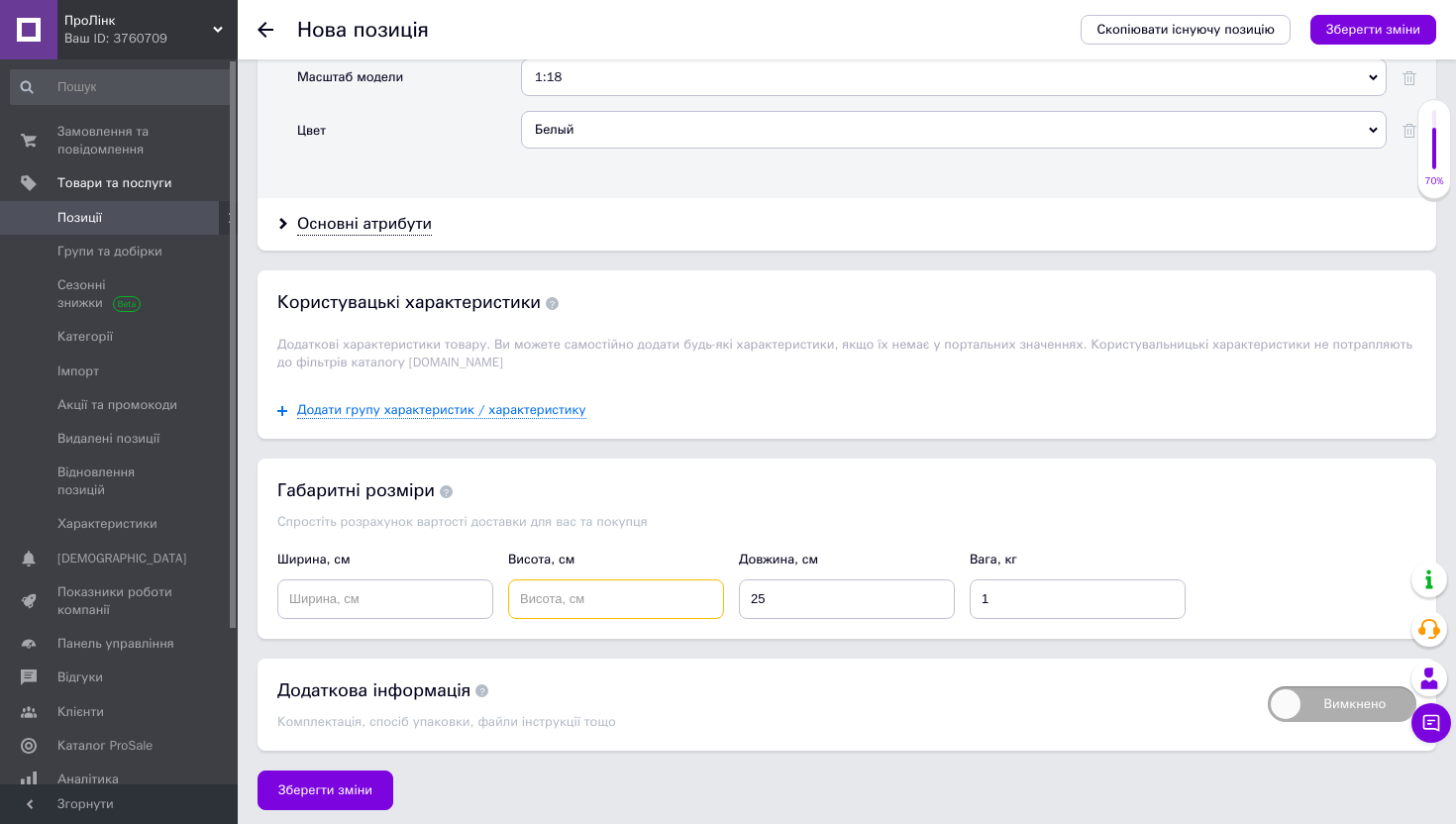 click at bounding box center [616, 599] 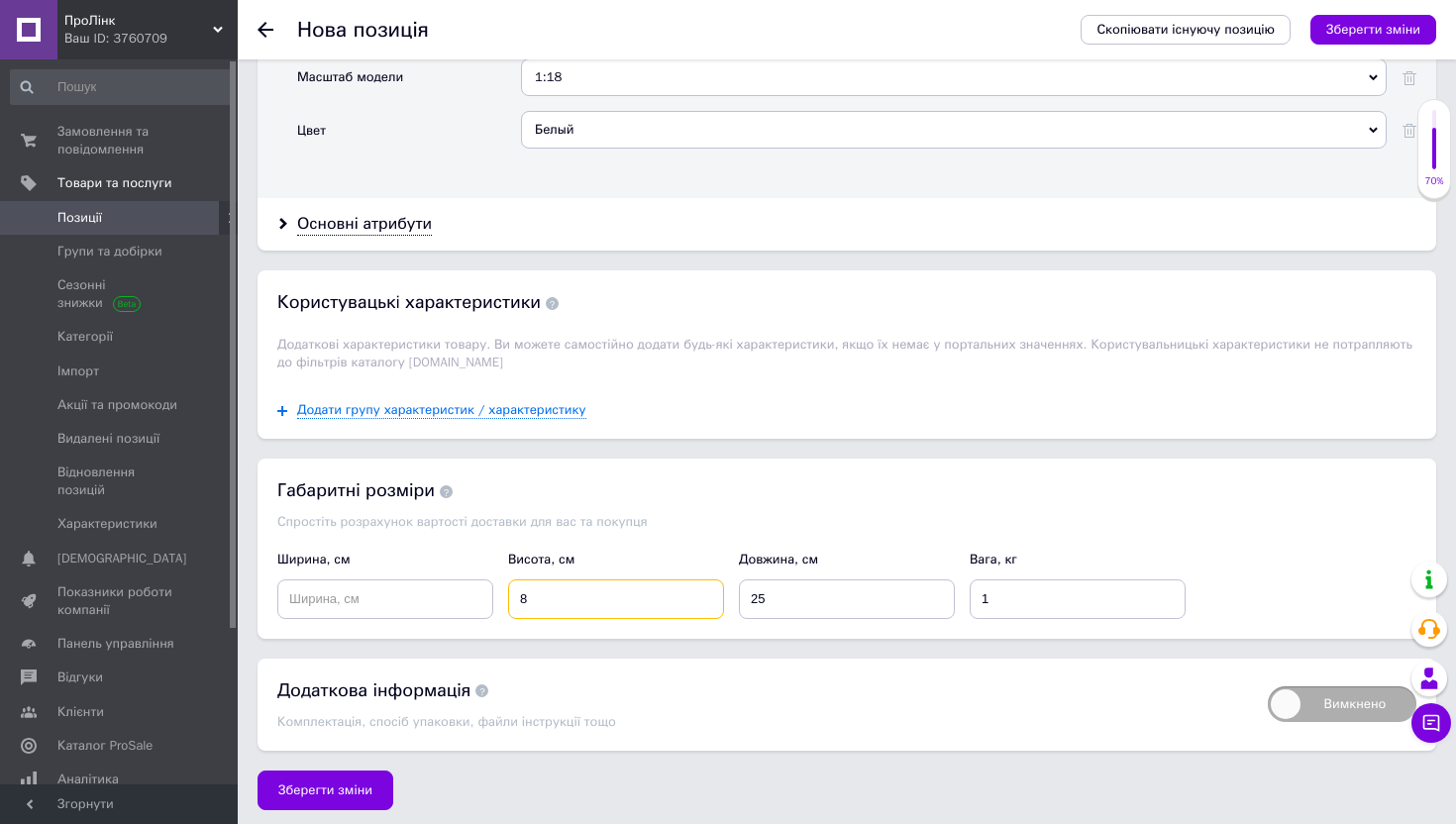 type on "8" 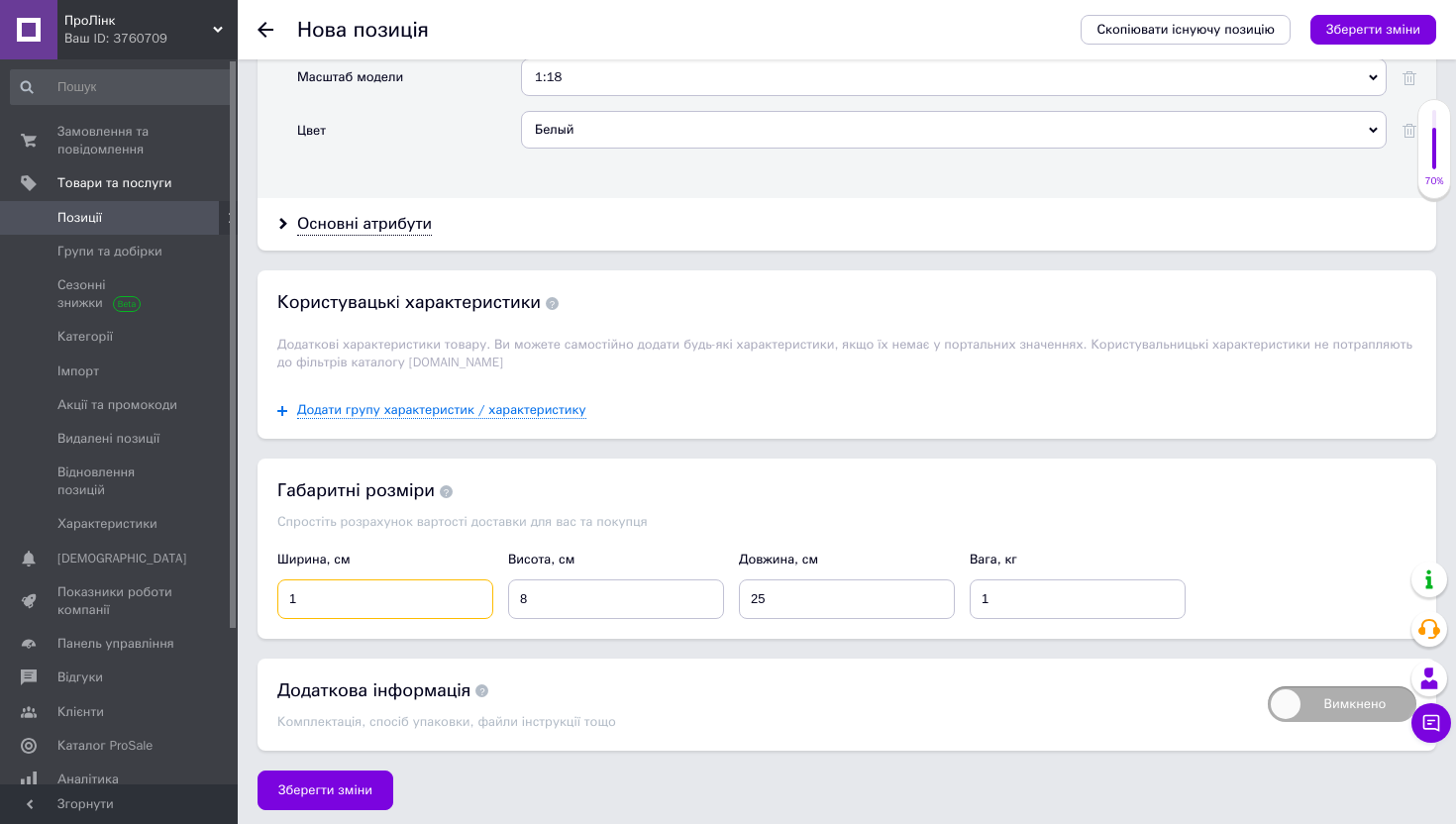 click on "1" at bounding box center (385, 599) 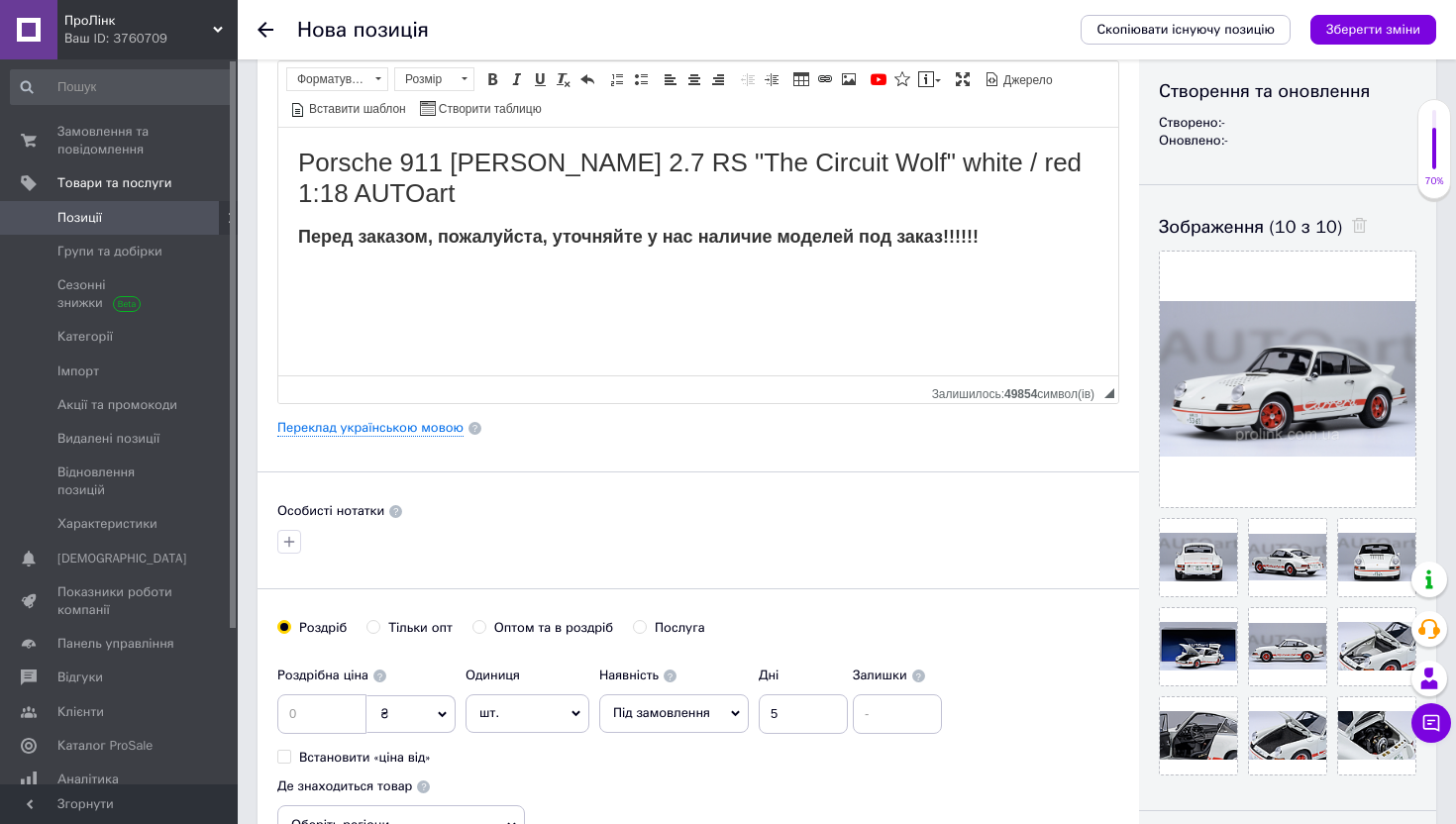 scroll, scrollTop: 311, scrollLeft: 0, axis: vertical 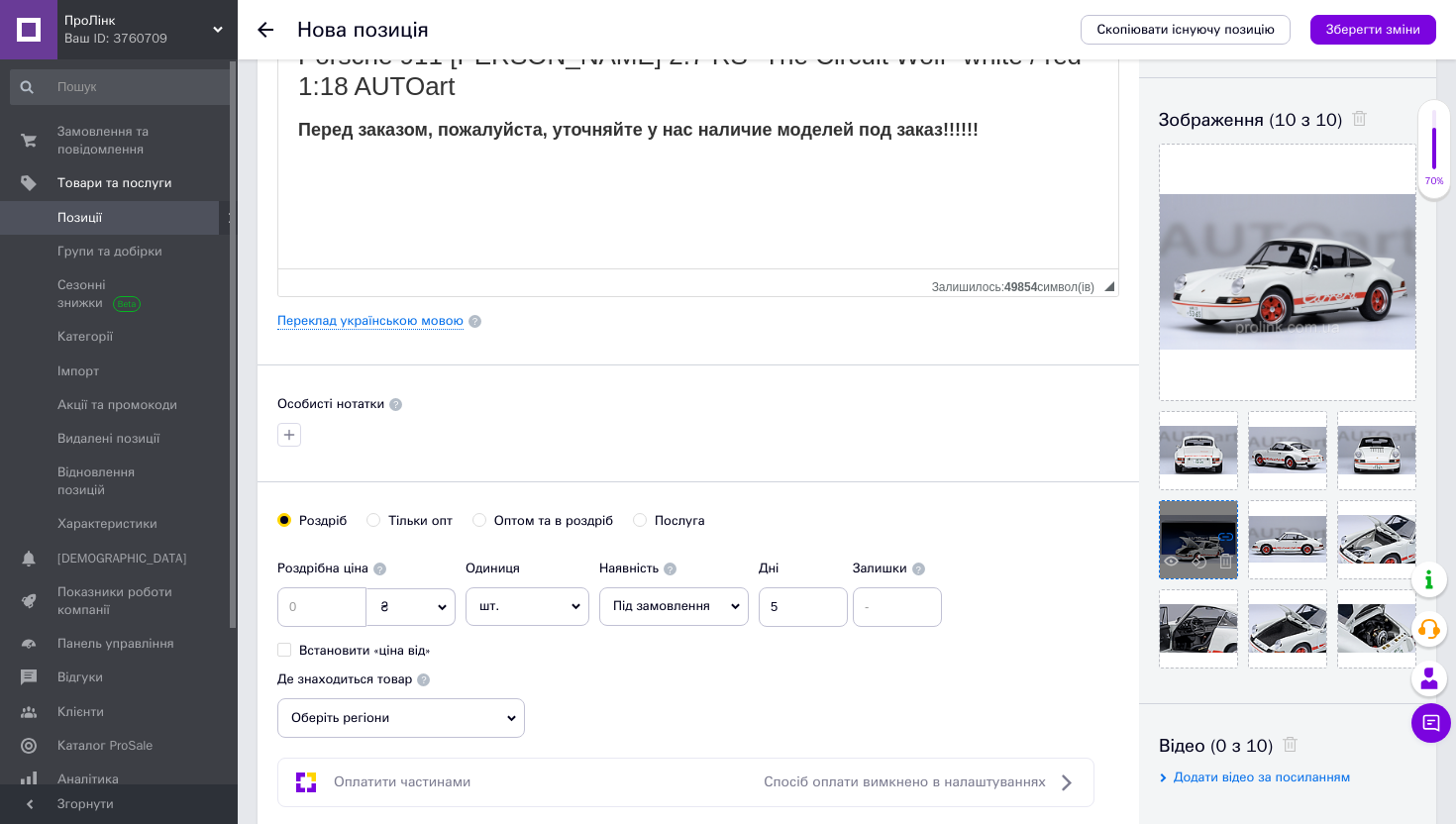 type on "10" 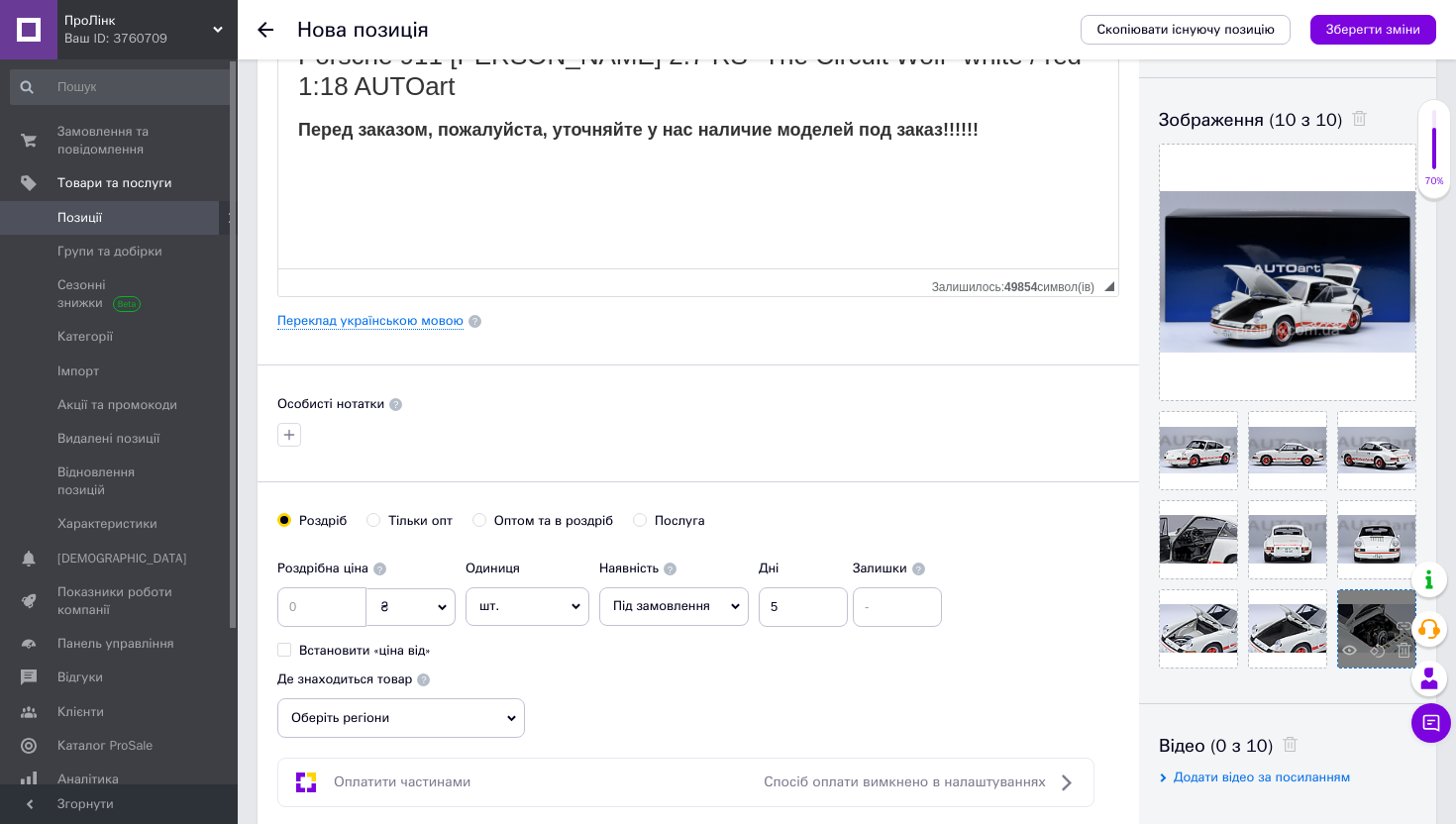 click at bounding box center [1377, 629] 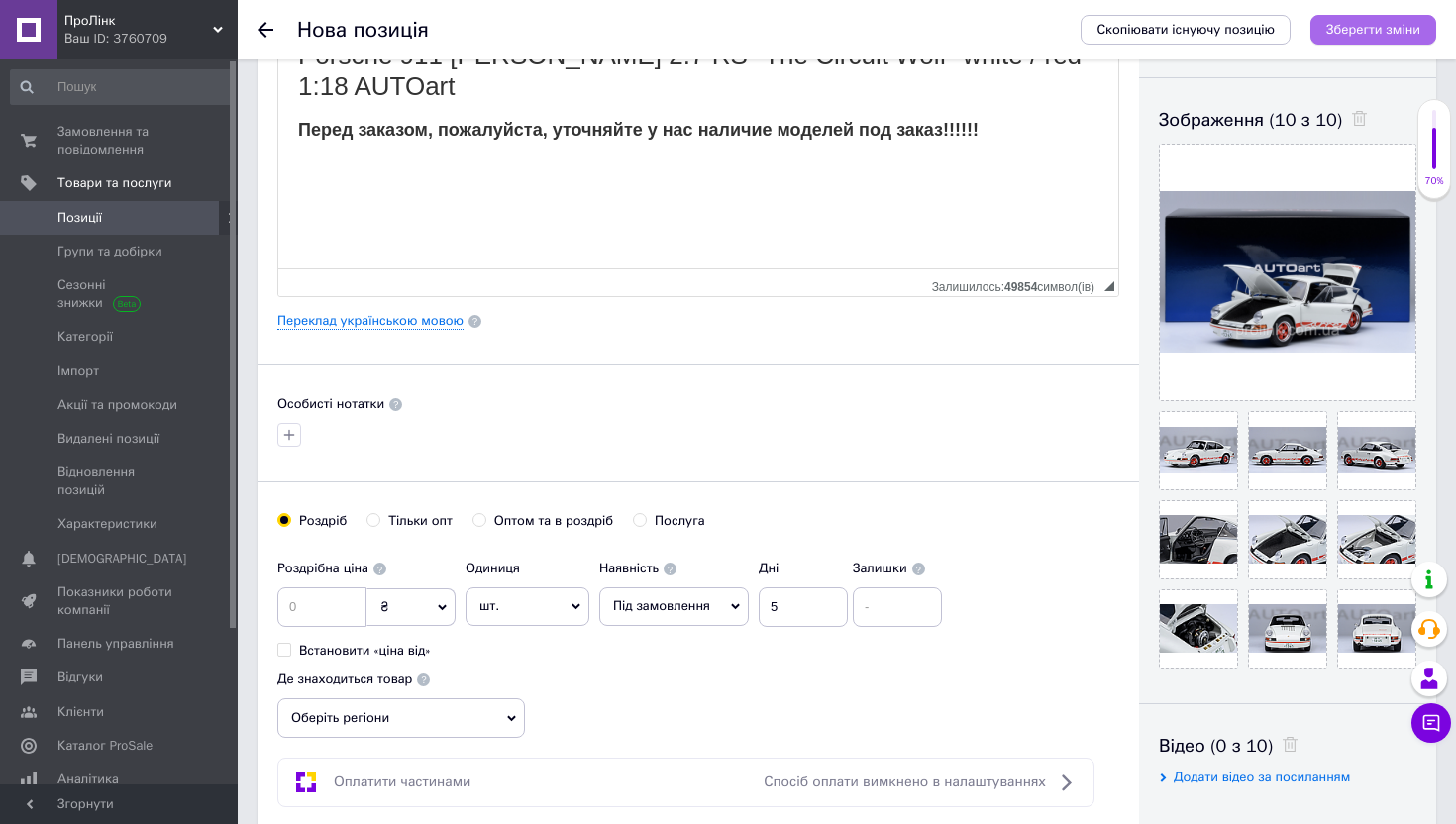 click on "Зберегти зміни" at bounding box center [1373, 29] 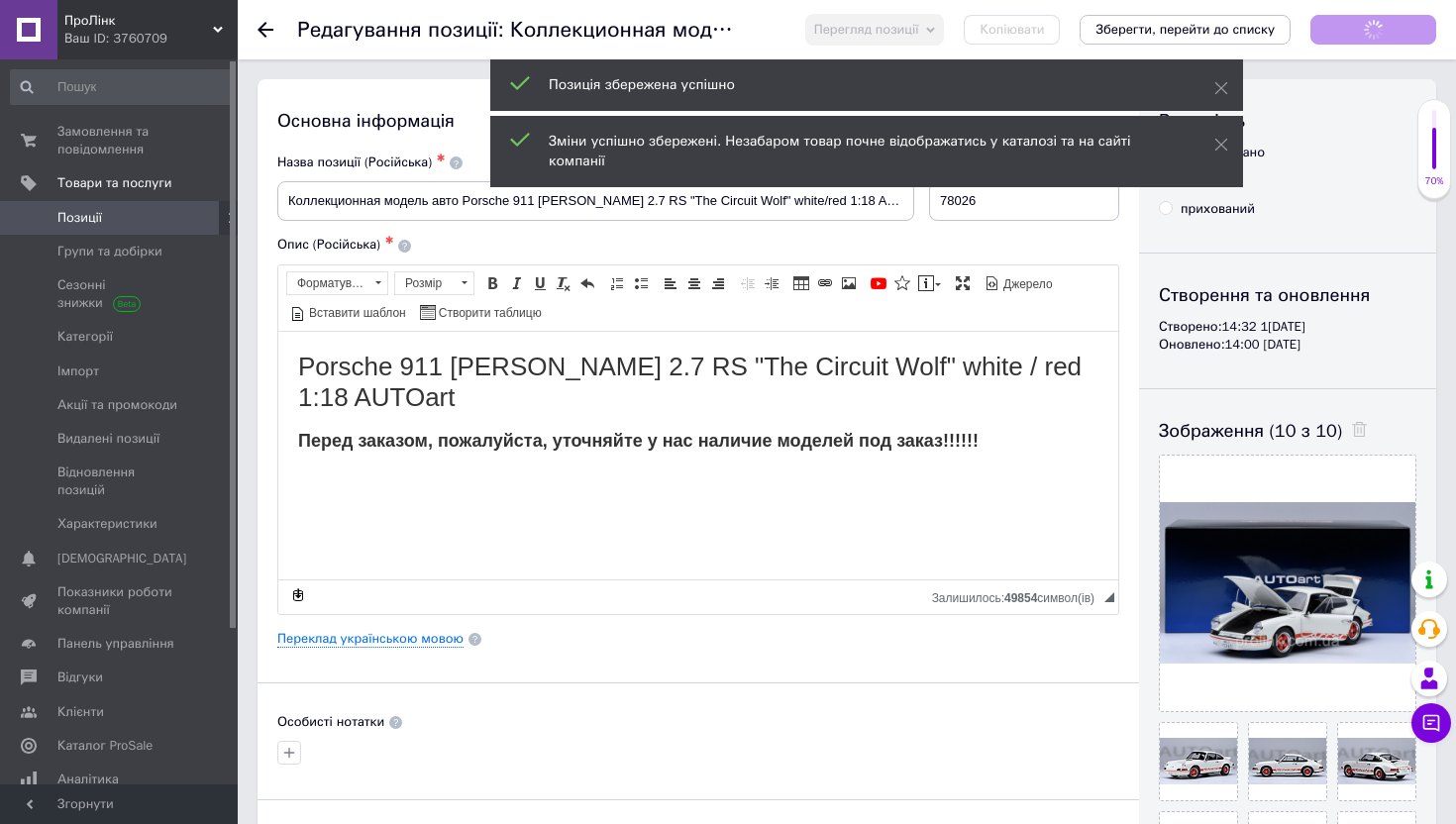 scroll, scrollTop: 0, scrollLeft: 0, axis: both 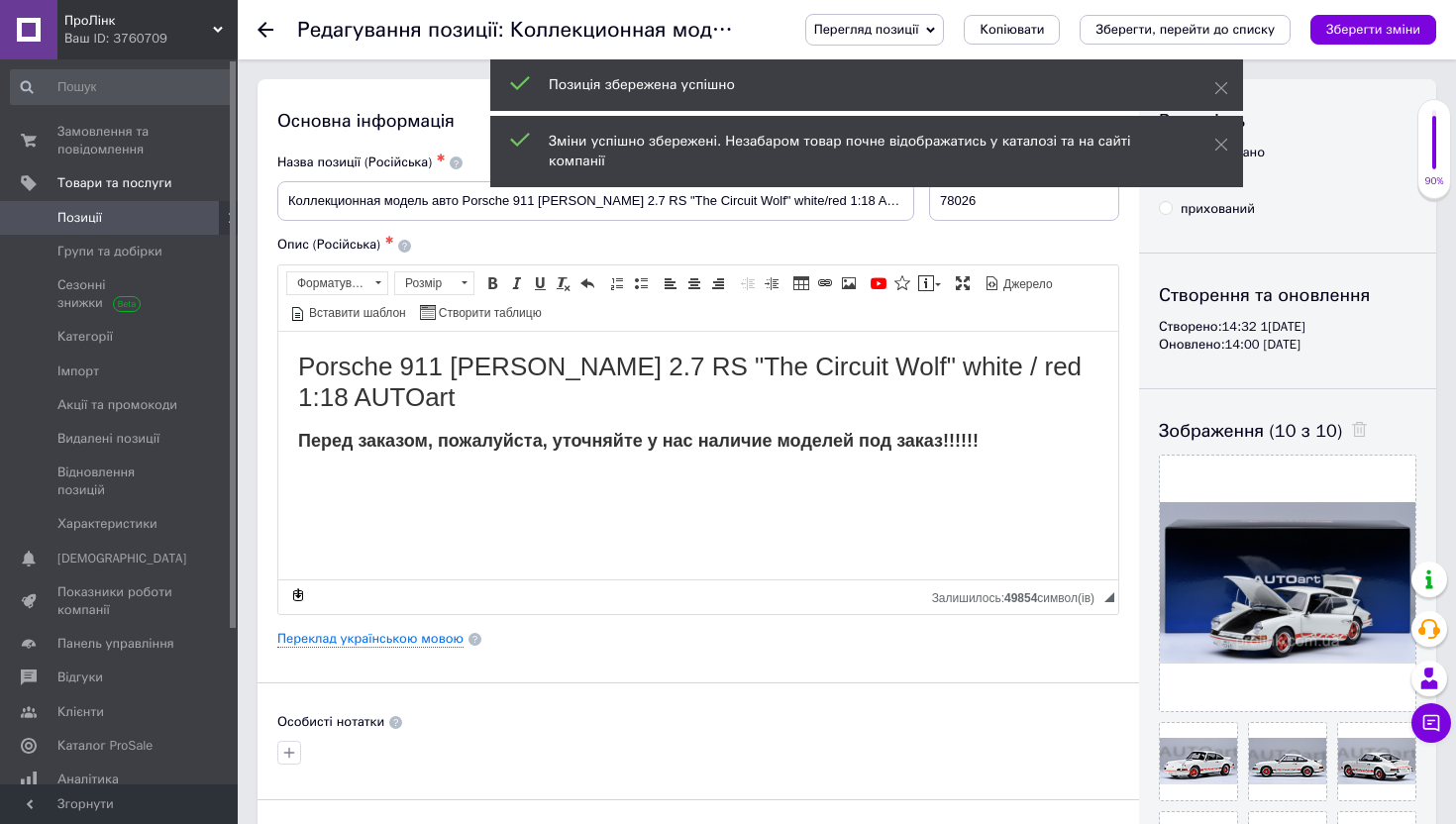 click 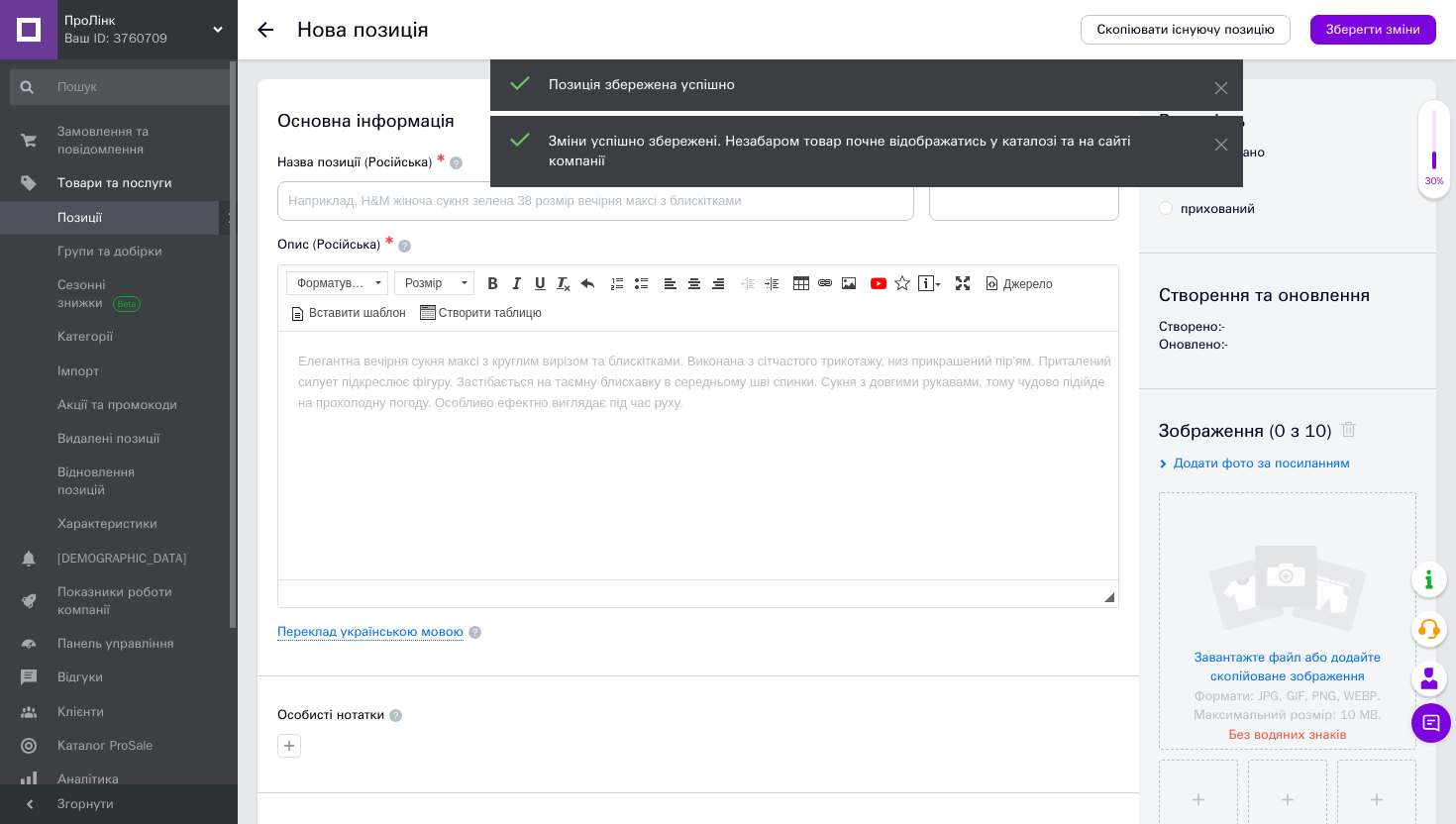 scroll, scrollTop: 0, scrollLeft: 0, axis: both 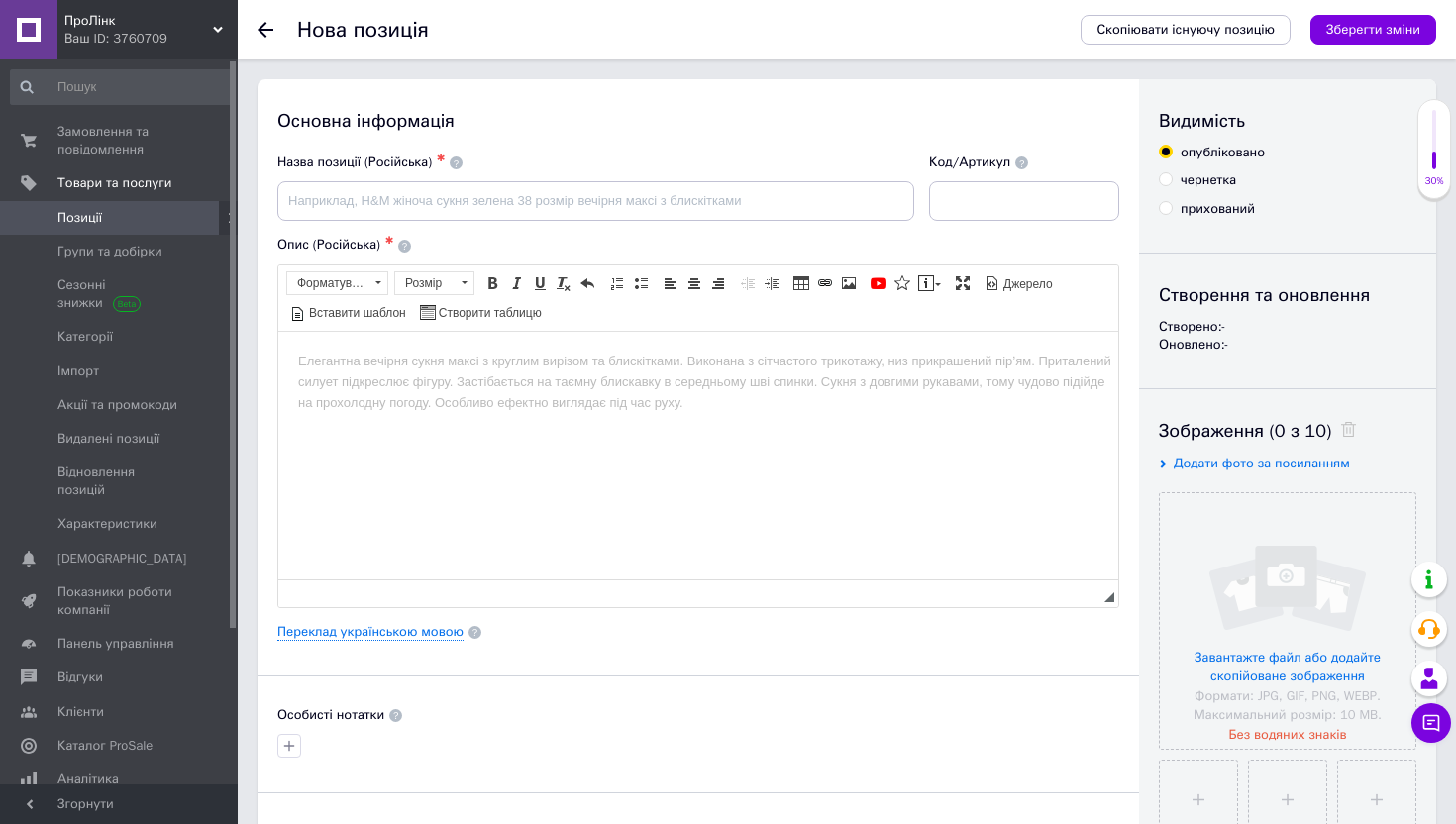 click 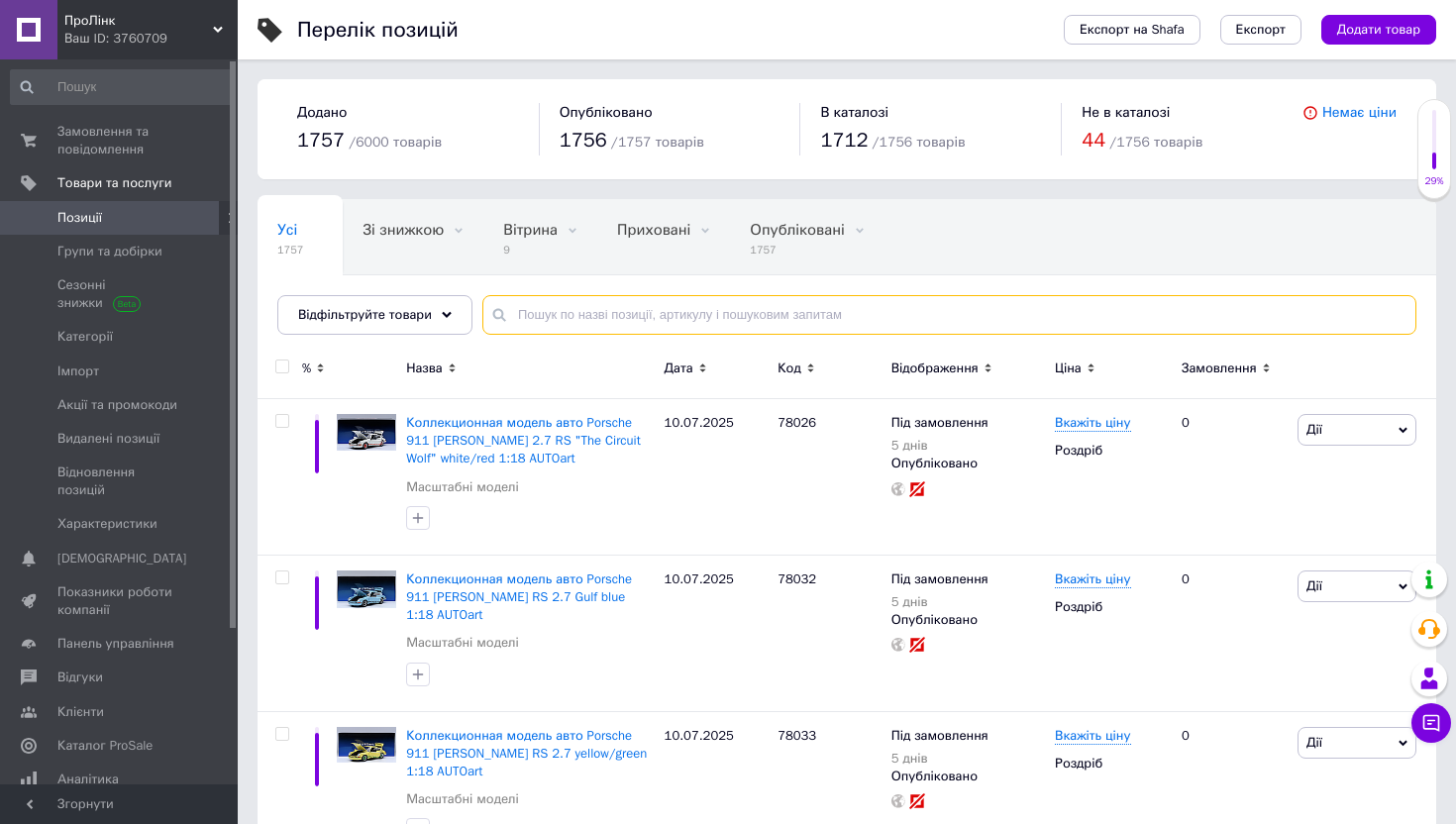 click at bounding box center (949, 315) 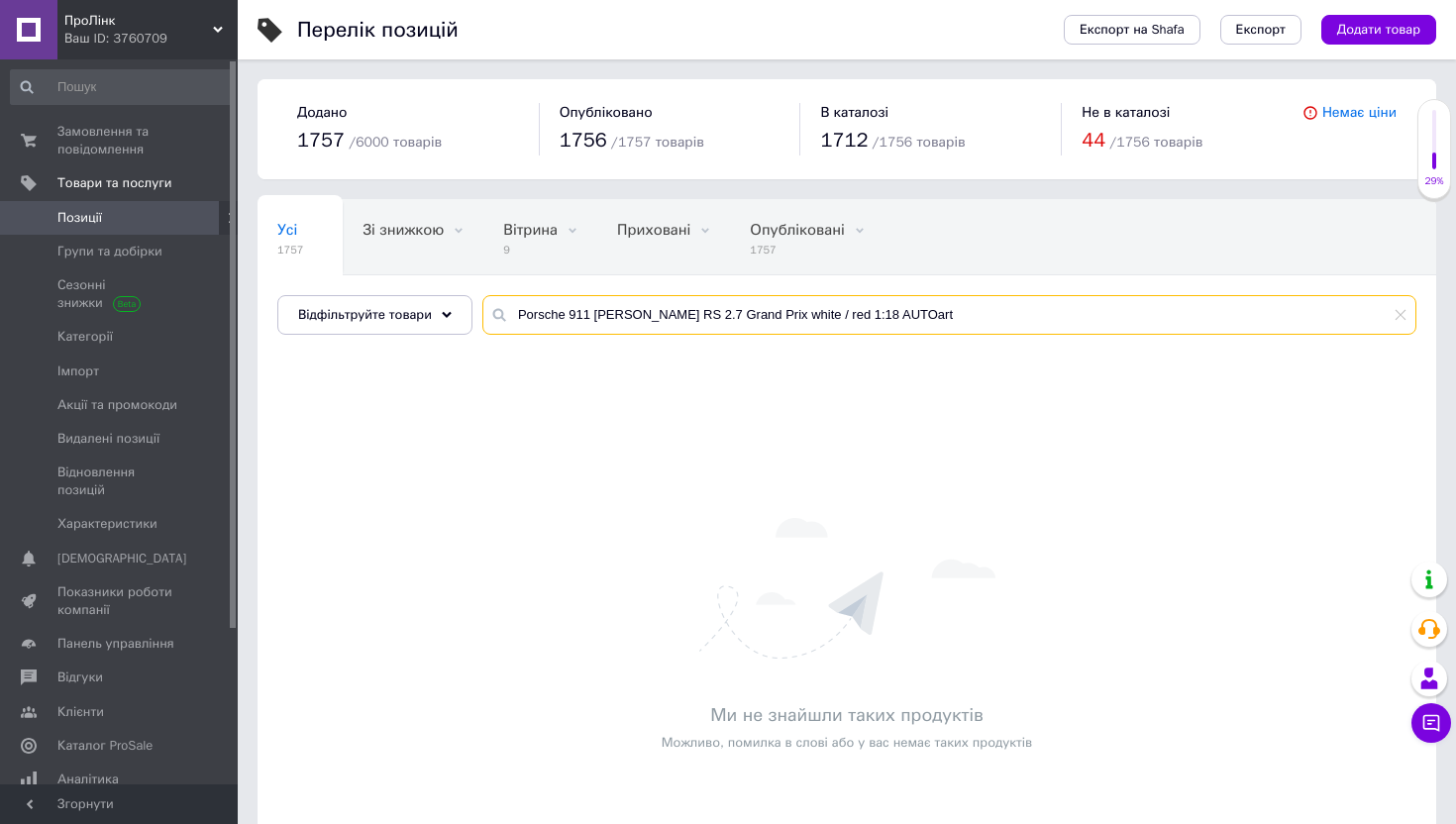click on "Porsche 911 [PERSON_NAME] RS 2.7 Grand Prix white / red 1:18 AUTOart" at bounding box center [949, 315] 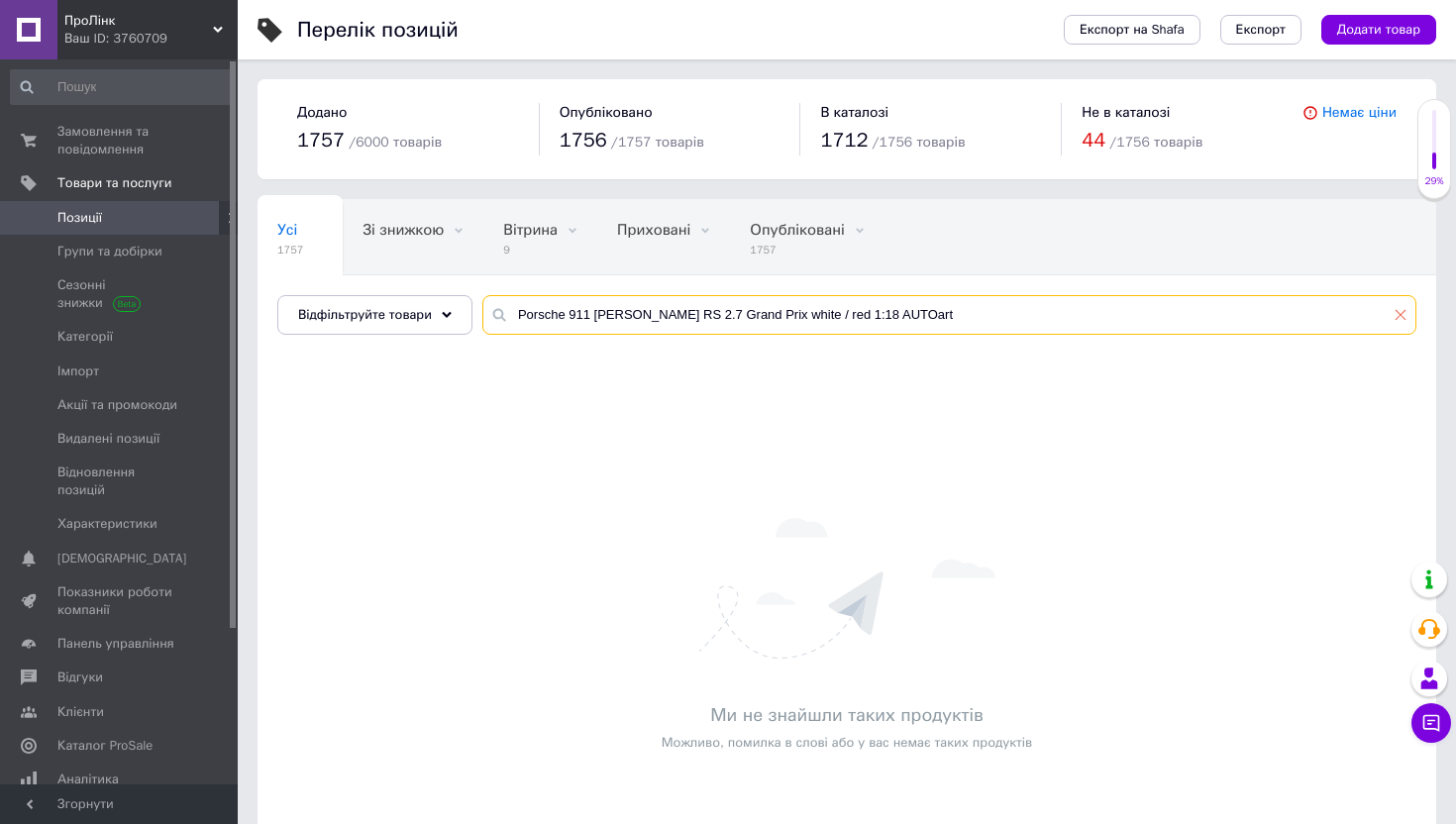 type on "Porsche 911 [PERSON_NAME] RS 2.7 Grand Prix white / red 1:18 AUTOart" 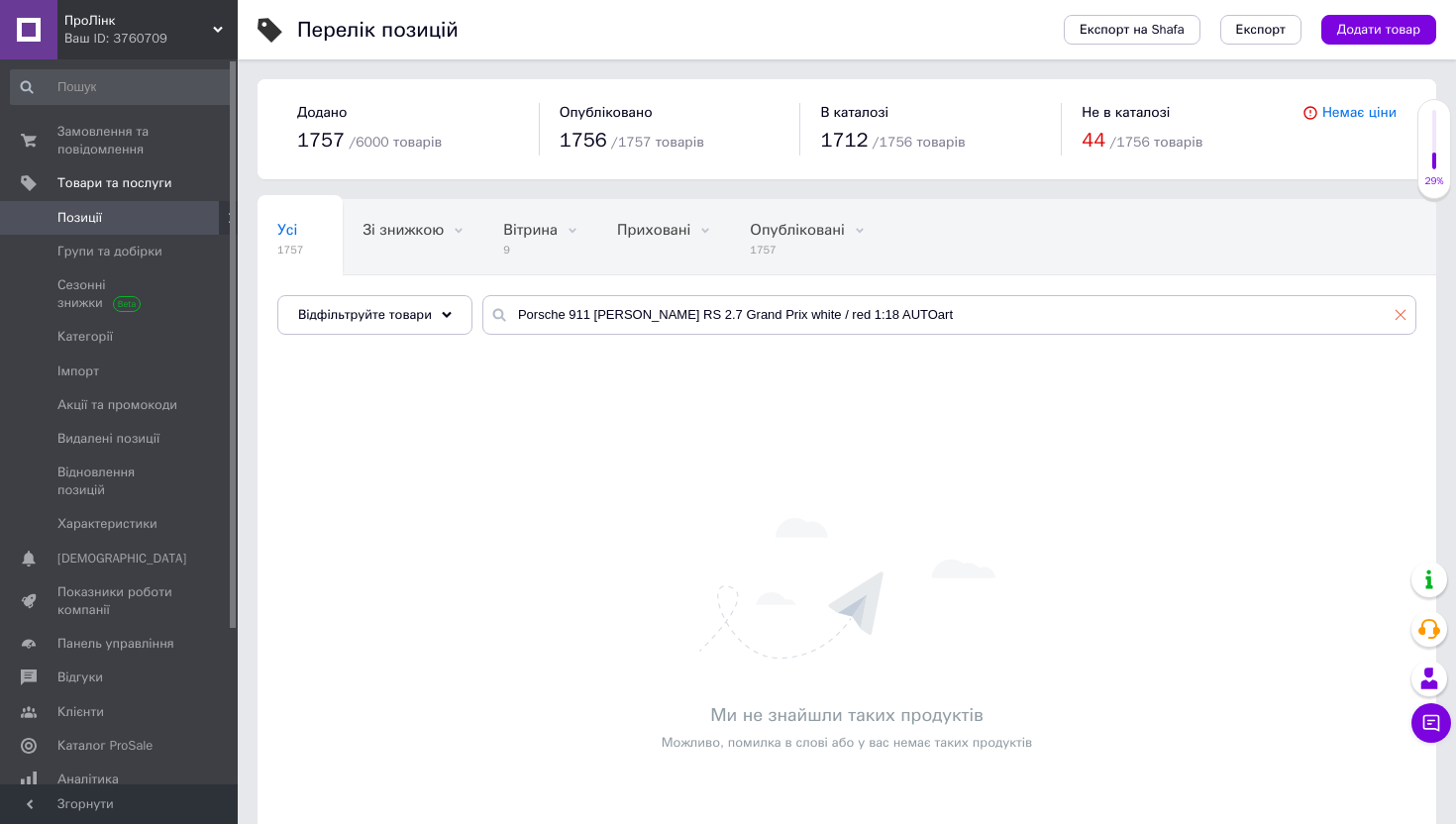 click 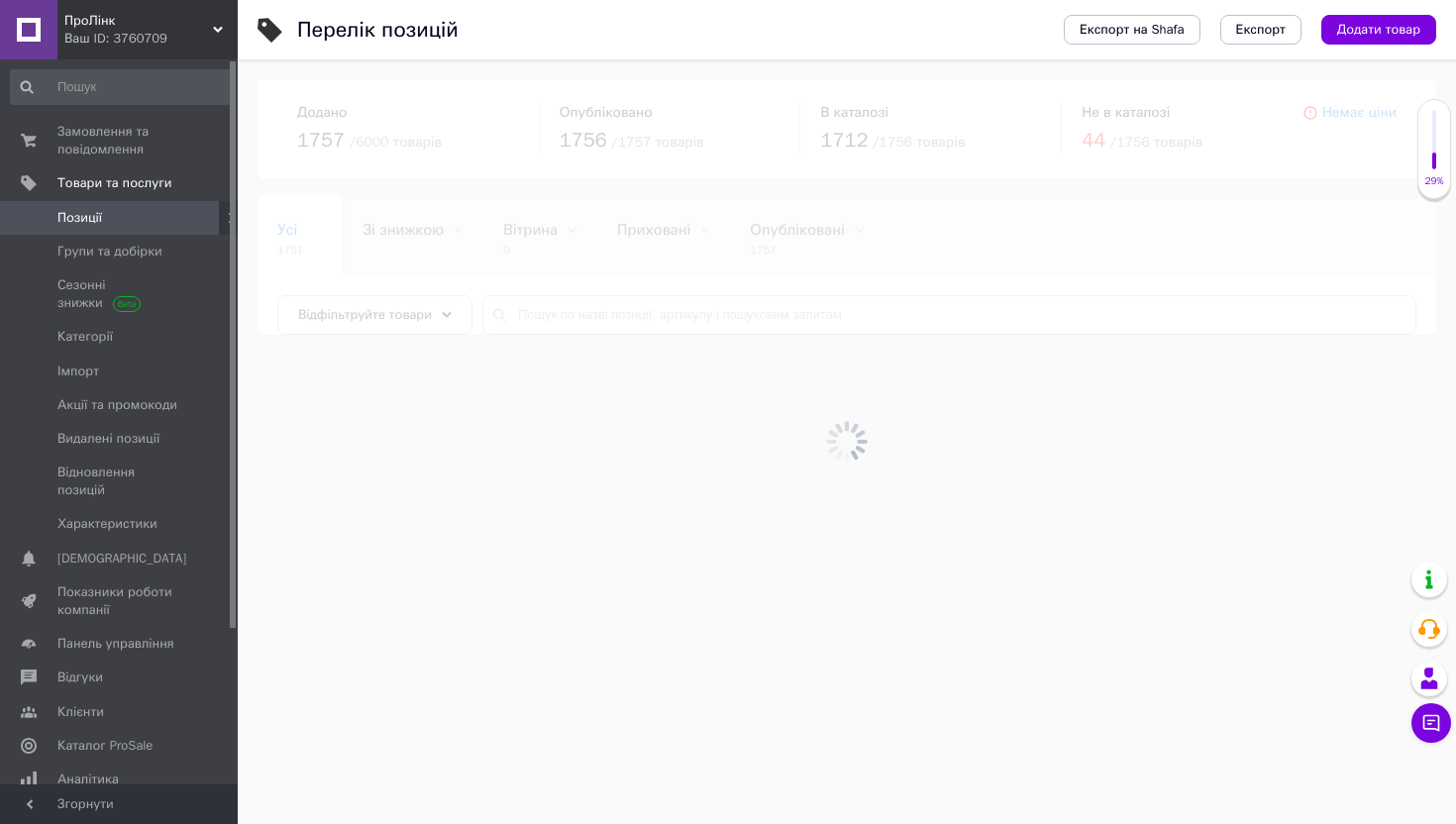 click on "Експорт на Shafa Експорт Додати товар" at bounding box center (1230, 30) 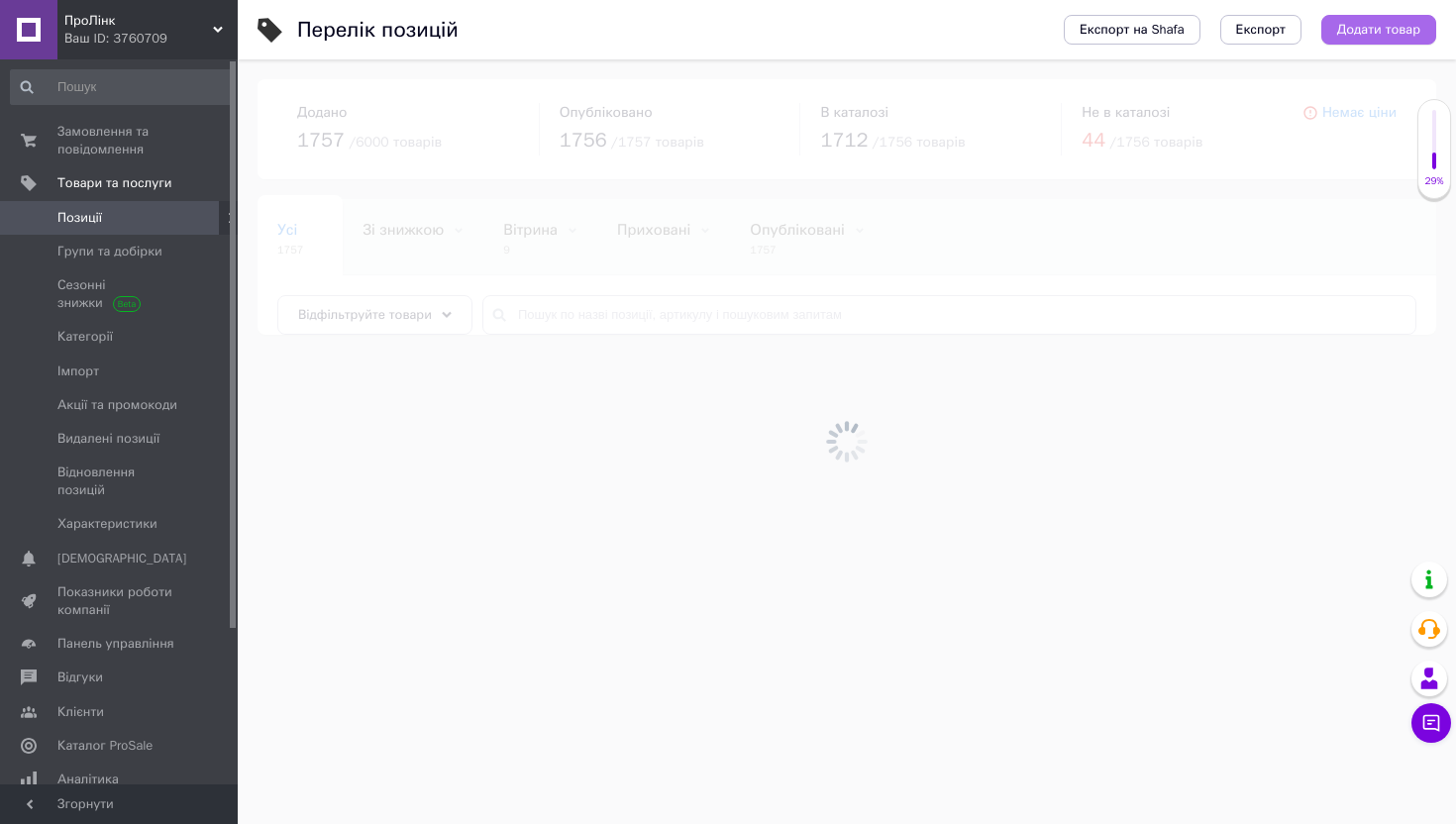 click on "Додати товар" at bounding box center (1379, 30) 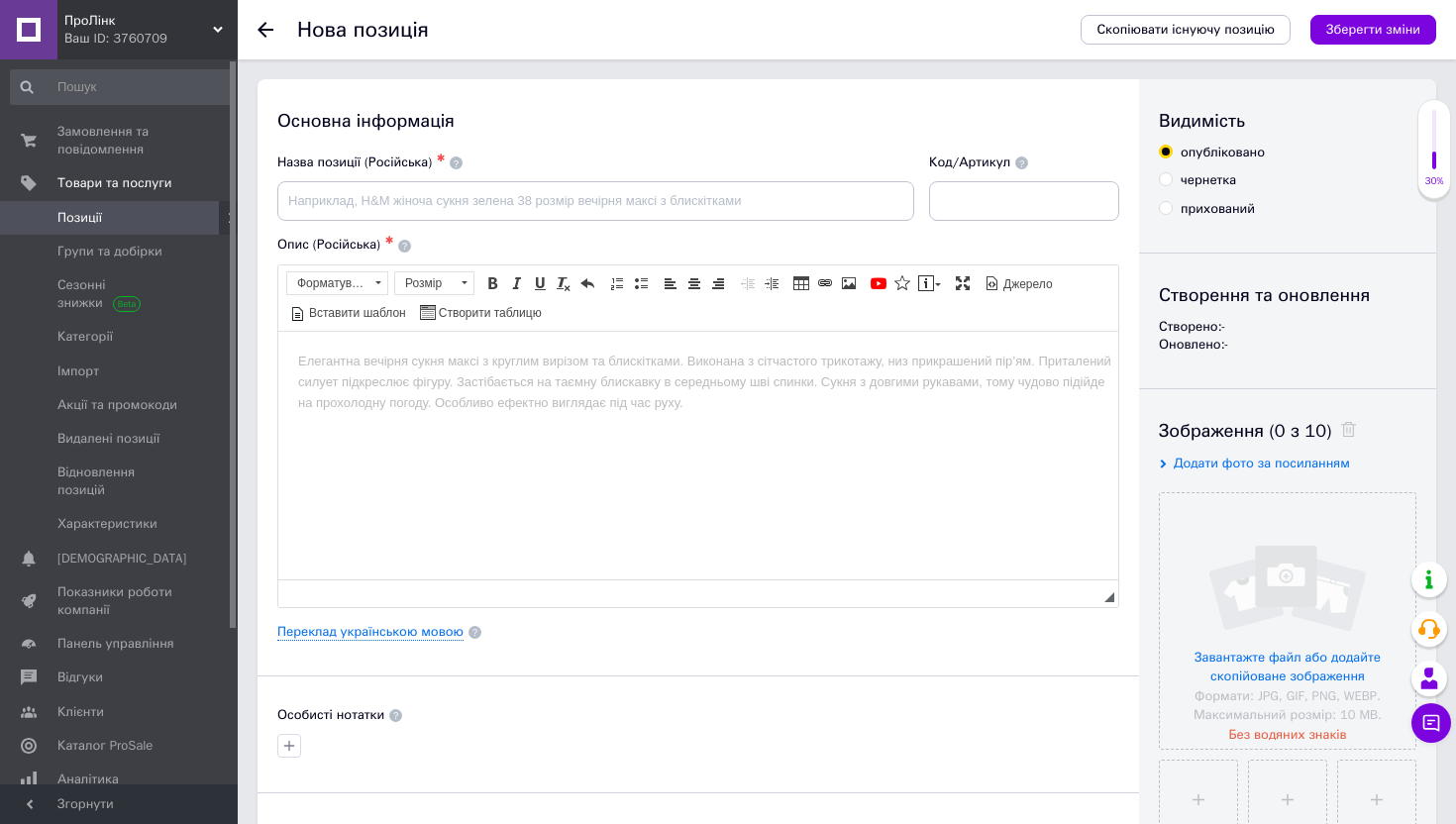 scroll, scrollTop: 0, scrollLeft: 0, axis: both 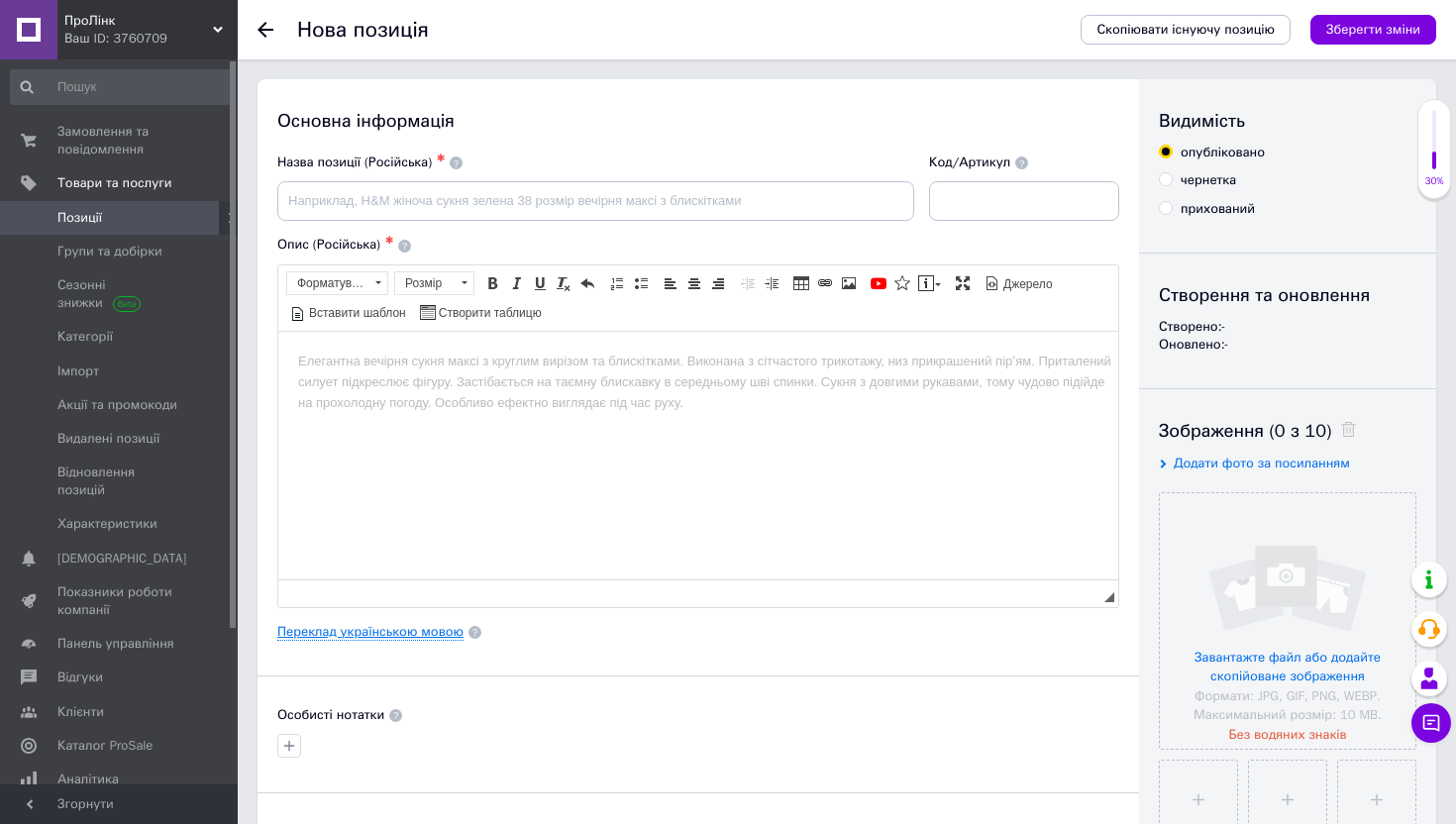 click on "Переклад українською мовою" at bounding box center [370, 632] 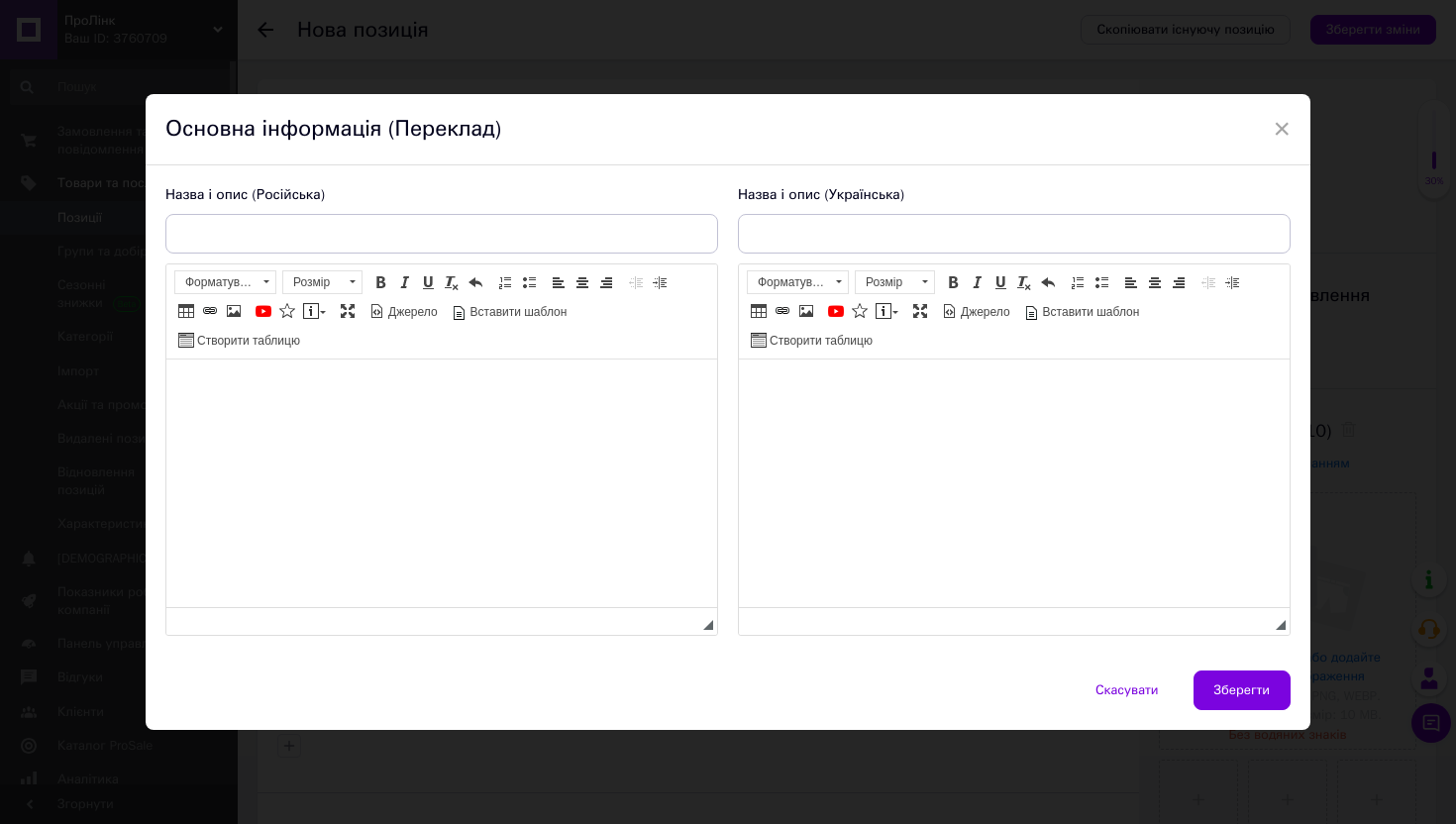 click at bounding box center (442, 389) 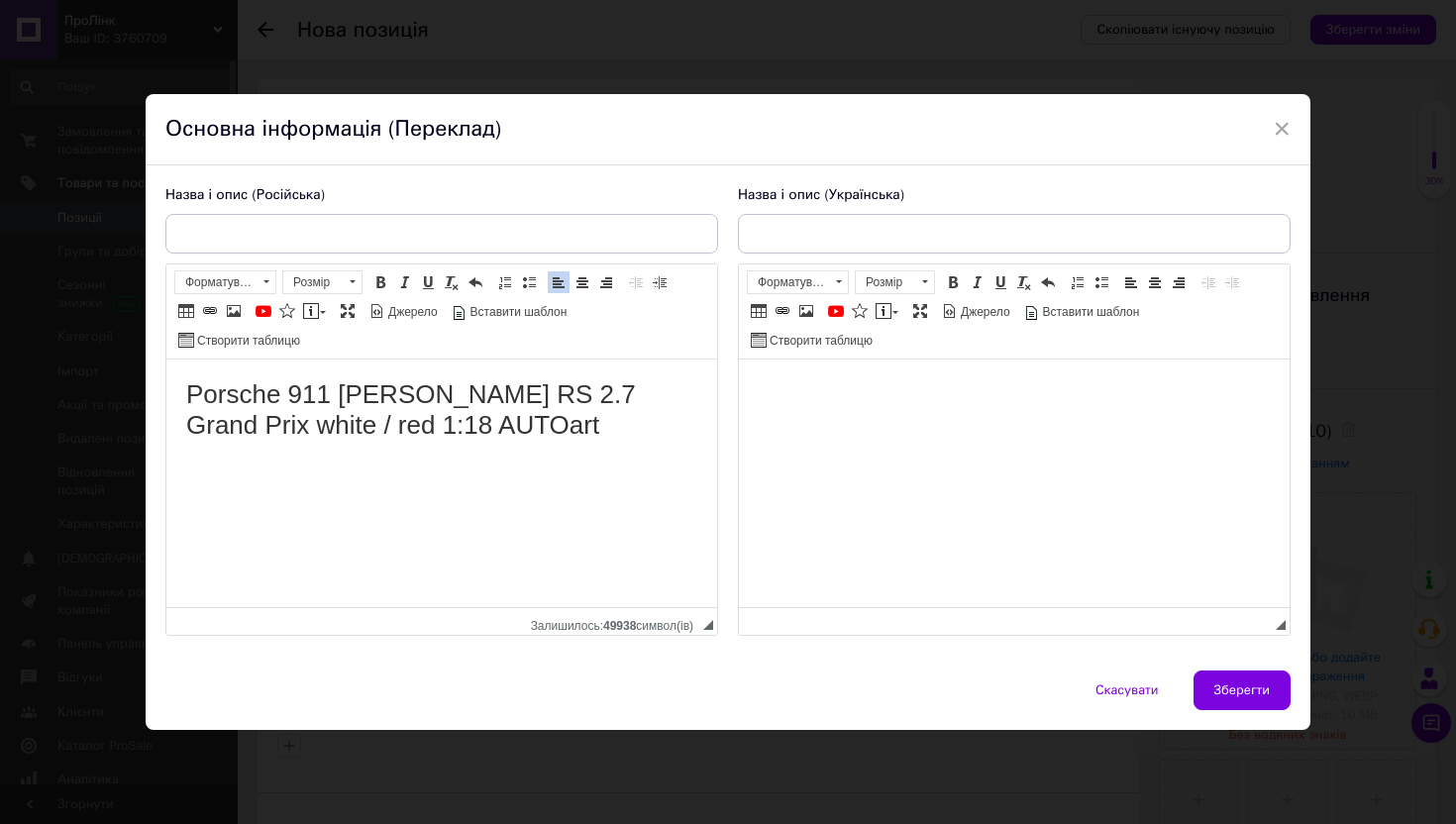 click at bounding box center [1014, 389] 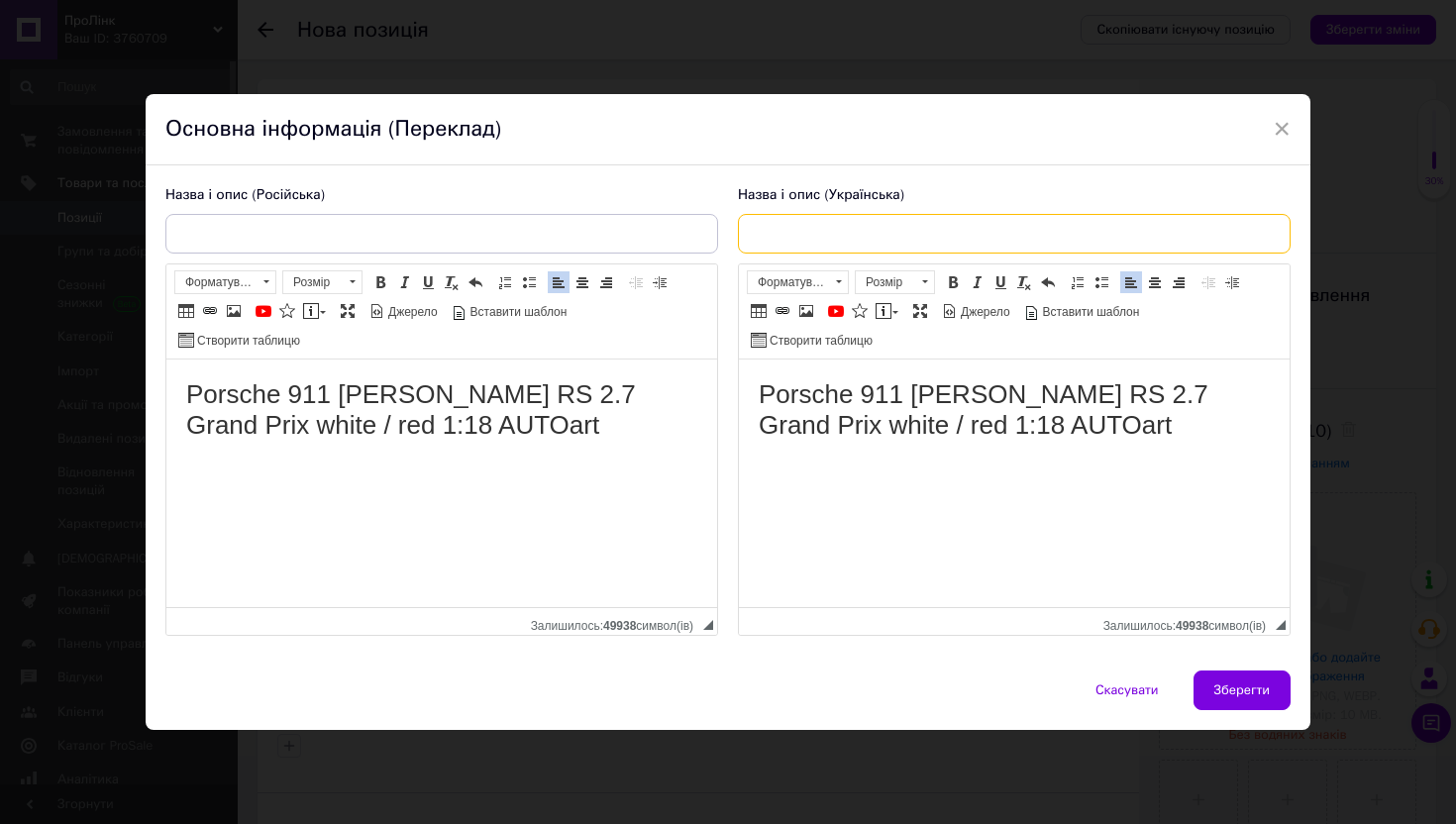 click at bounding box center (1014, 234) 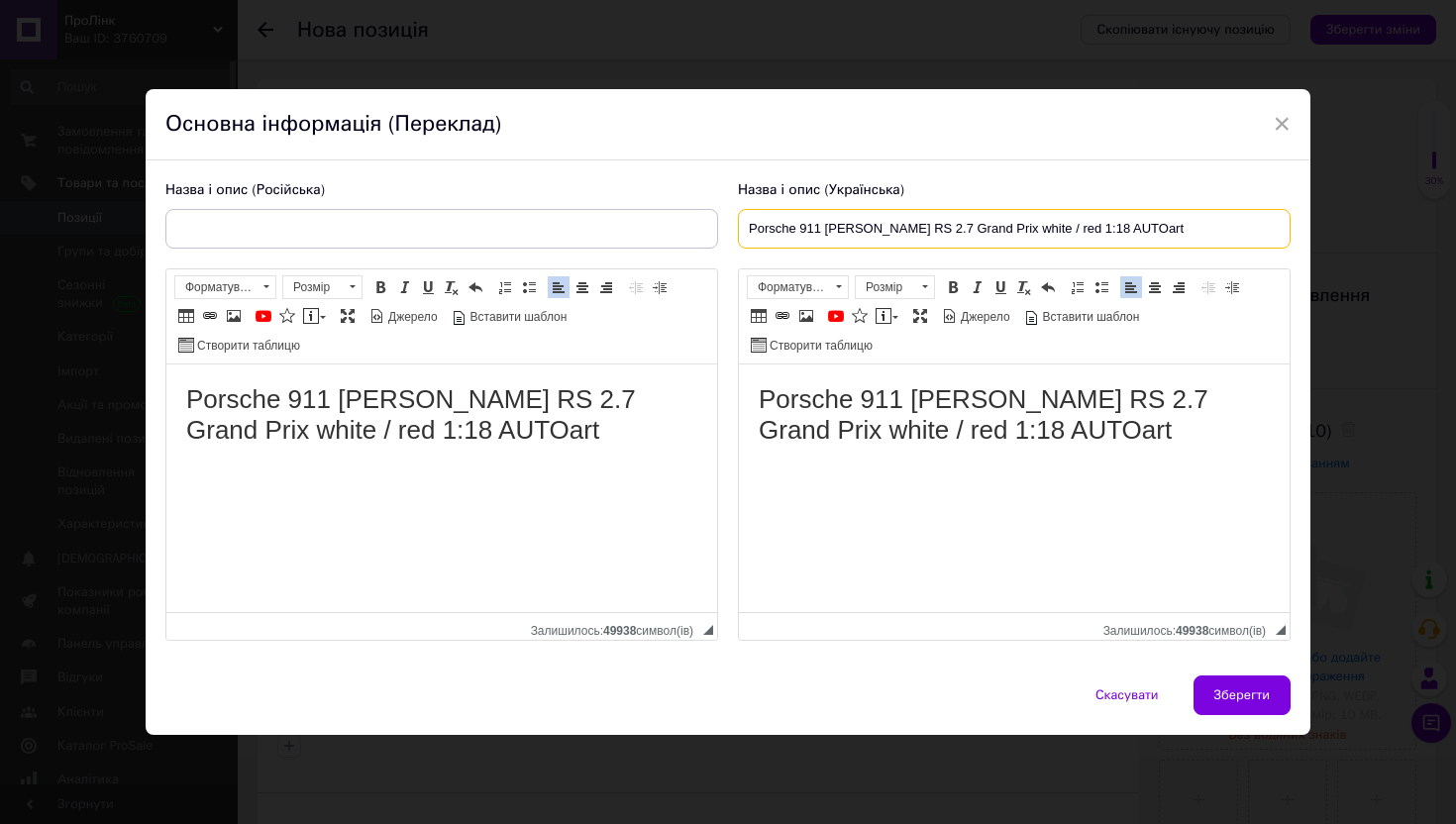 click on "Porsche 911 [PERSON_NAME] RS 2.7 Grand Prix white / red 1:18 AUTOart" at bounding box center (1014, 229) 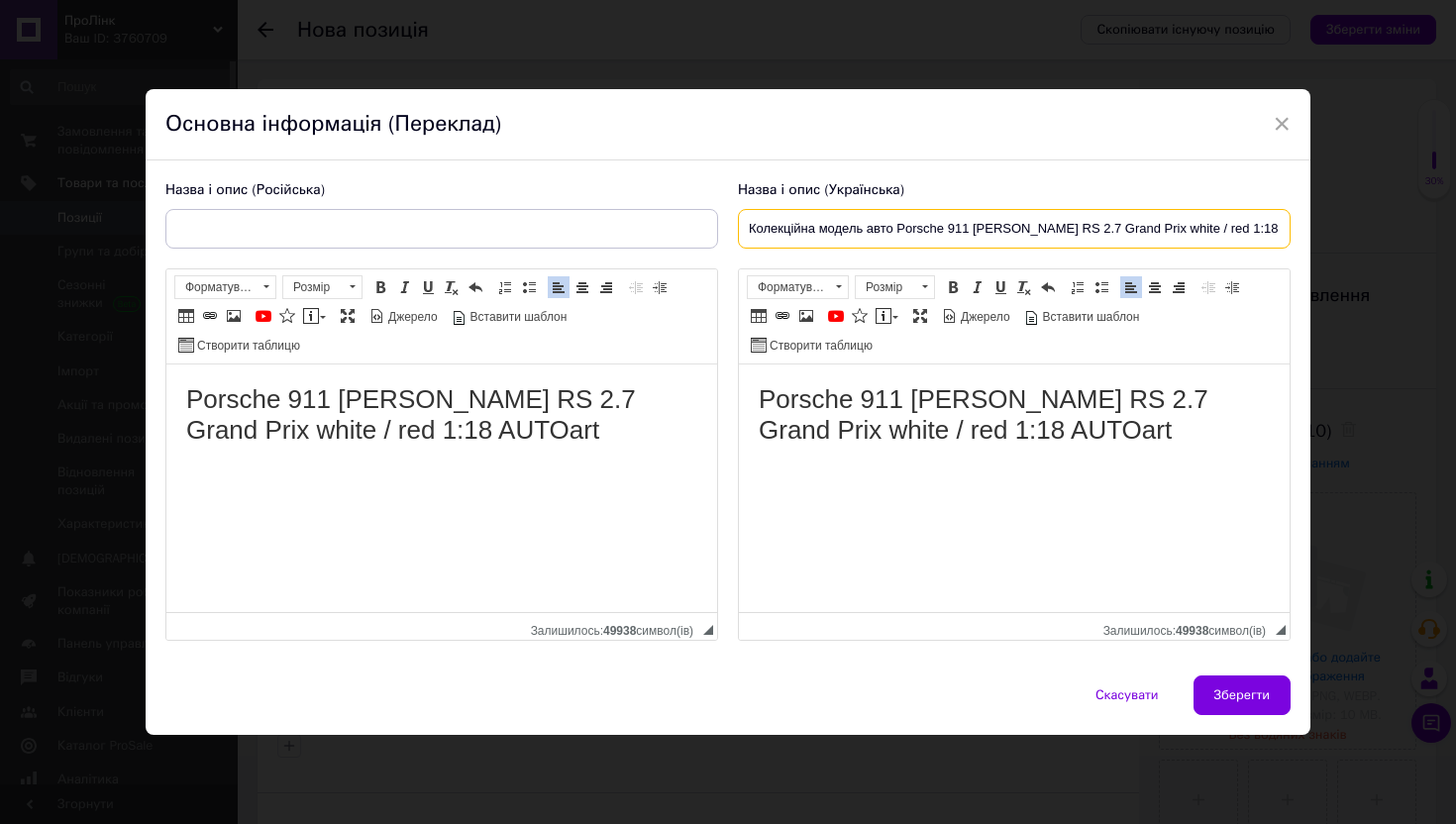 drag, startPoint x: 744, startPoint y: 232, endPoint x: 1439, endPoint y: 236, distance: 695.0115 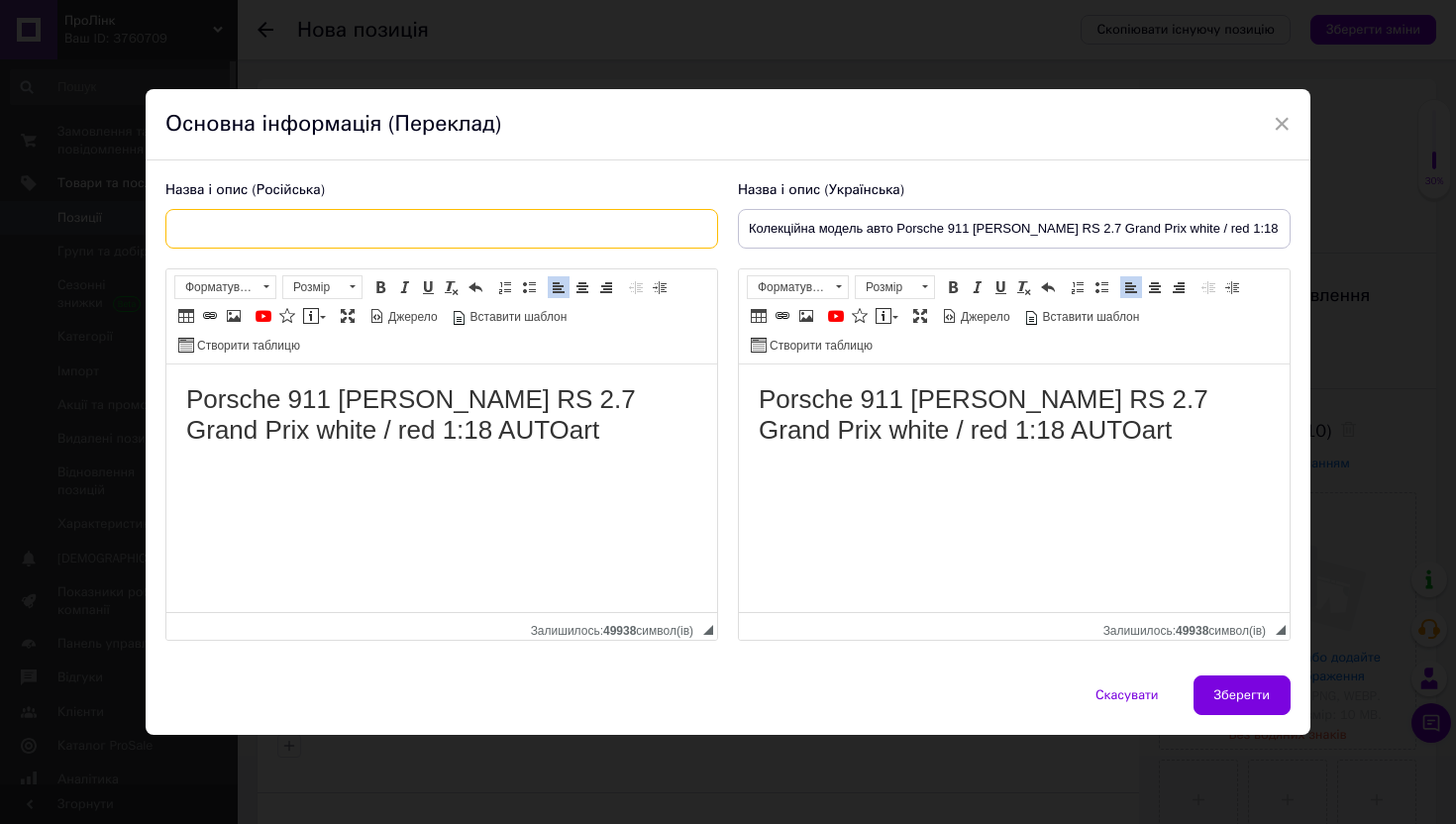 click at bounding box center [442, 229] 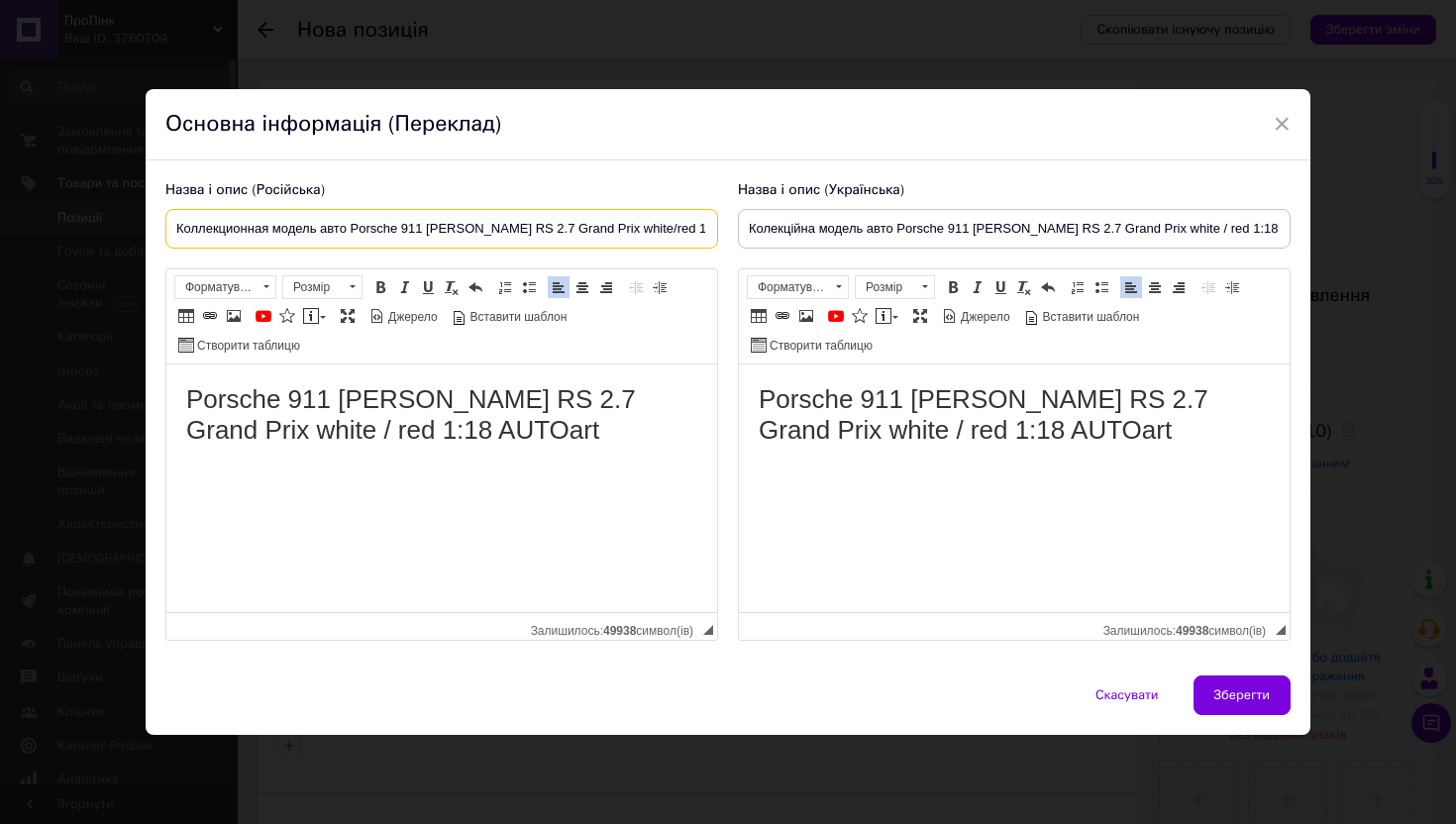scroll, scrollTop: 0, scrollLeft: 12, axis: horizontal 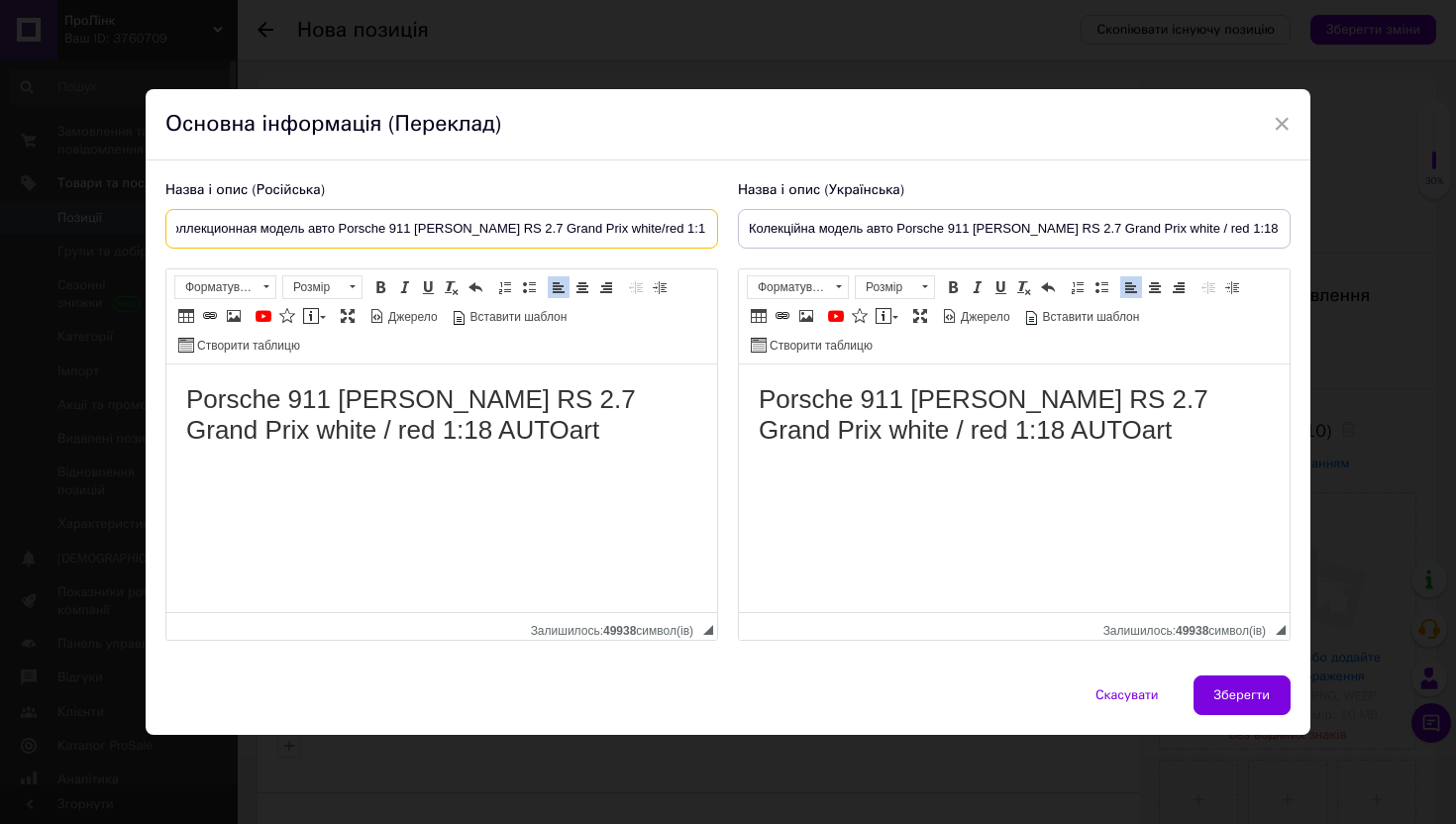 type on "Коллекционная модель авто Porsche 911 [PERSON_NAME] RS 2.7 Grand Prix white/red 1:18 AUTOart" 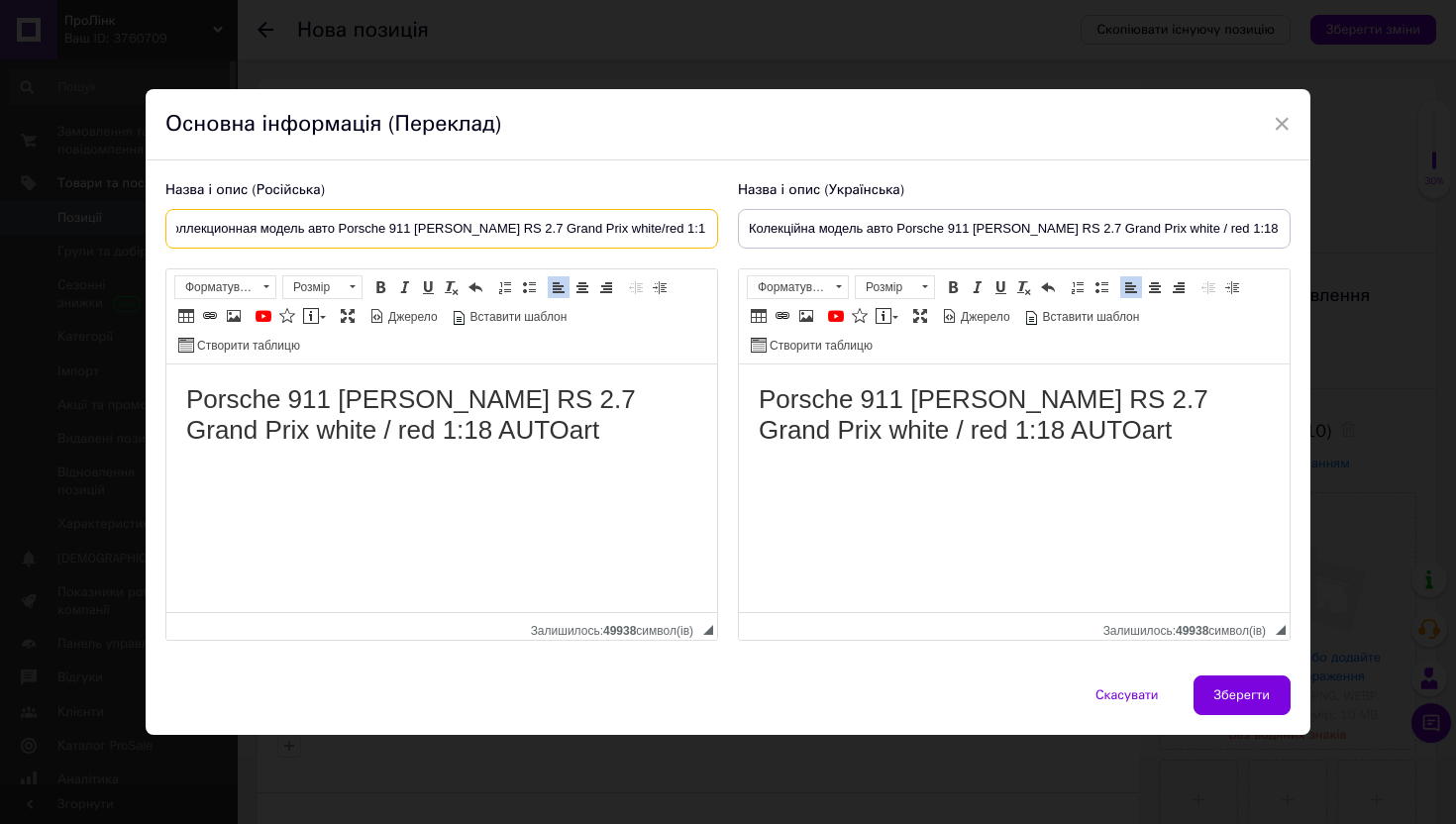 scroll, scrollTop: 0, scrollLeft: 0, axis: both 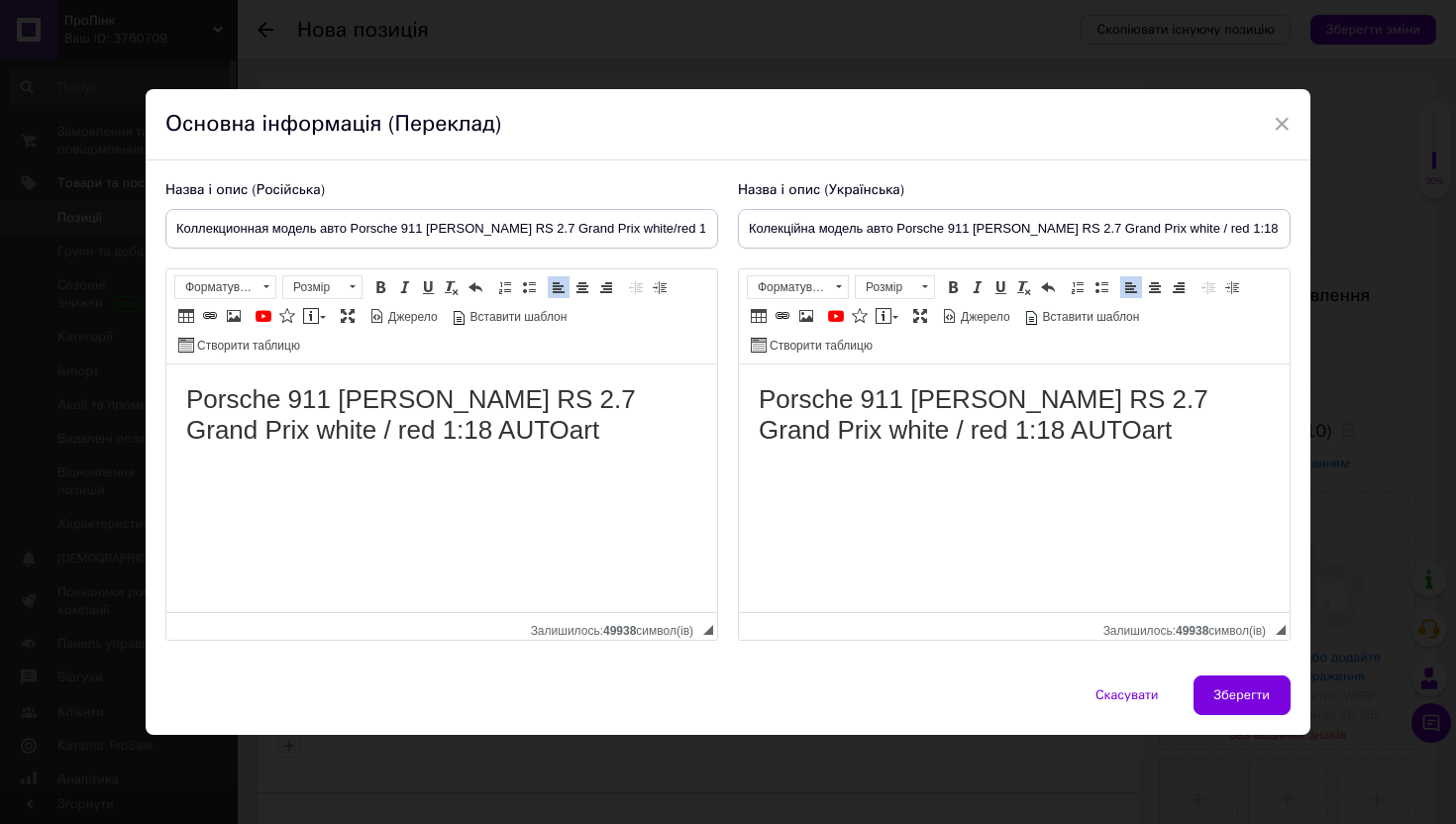 click on "Porsche 911 [PERSON_NAME] RS 2.7 Grand Prix white / red 1:18 AUTOart" at bounding box center [1014, 415] 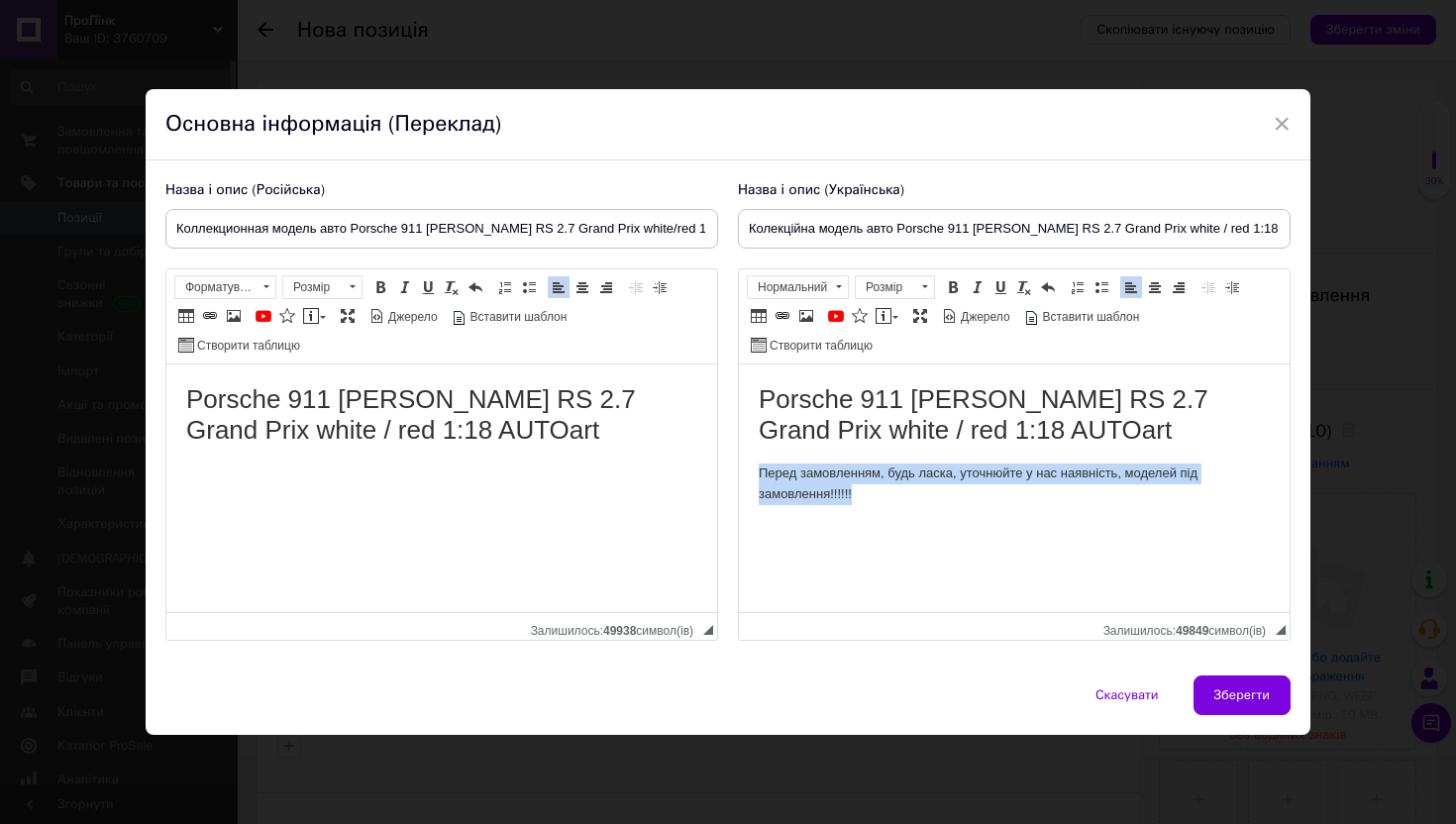 drag, startPoint x: 757, startPoint y: 470, endPoint x: 938, endPoint y: 489, distance: 181.99451 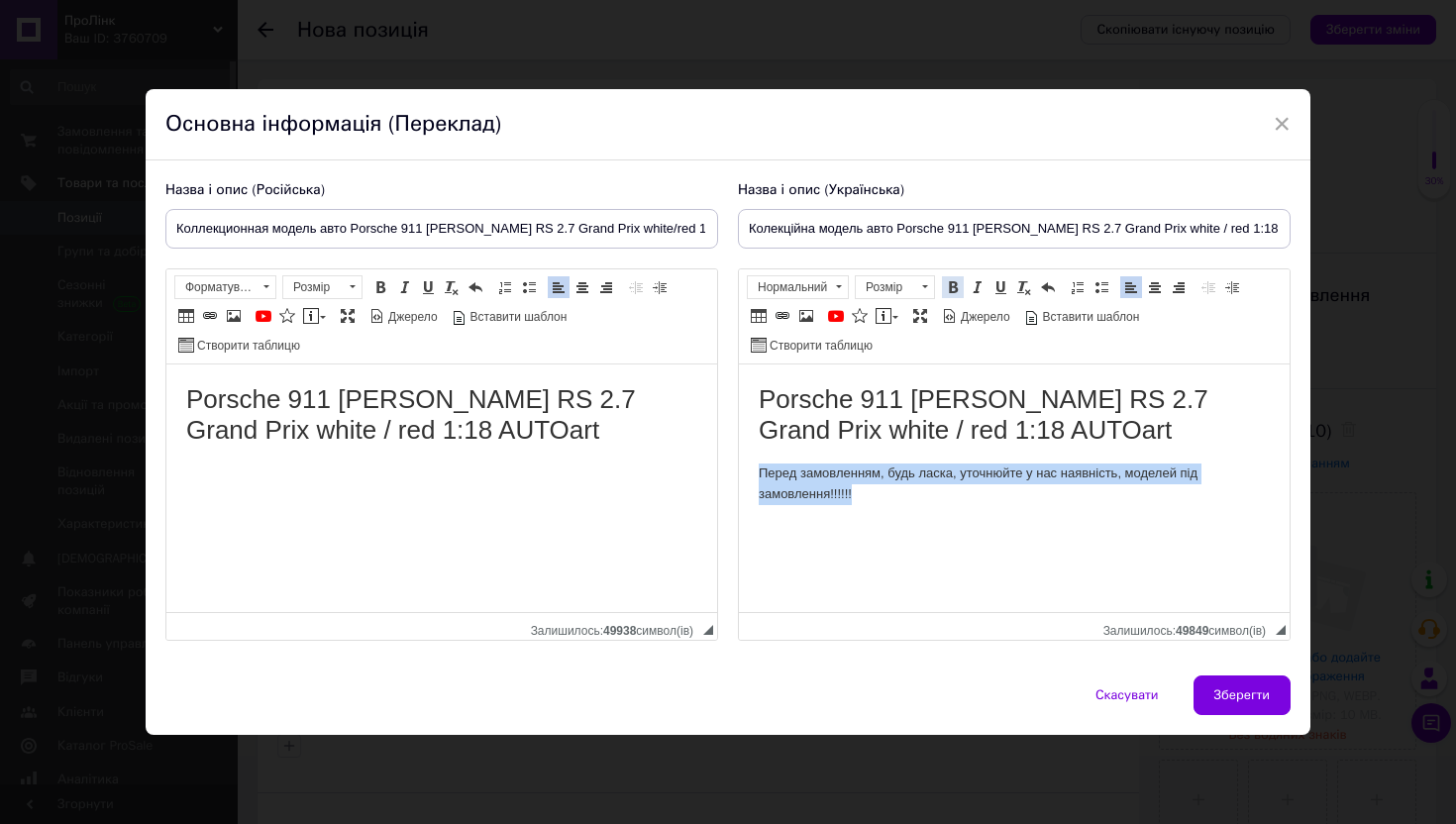 click at bounding box center [953, 287] 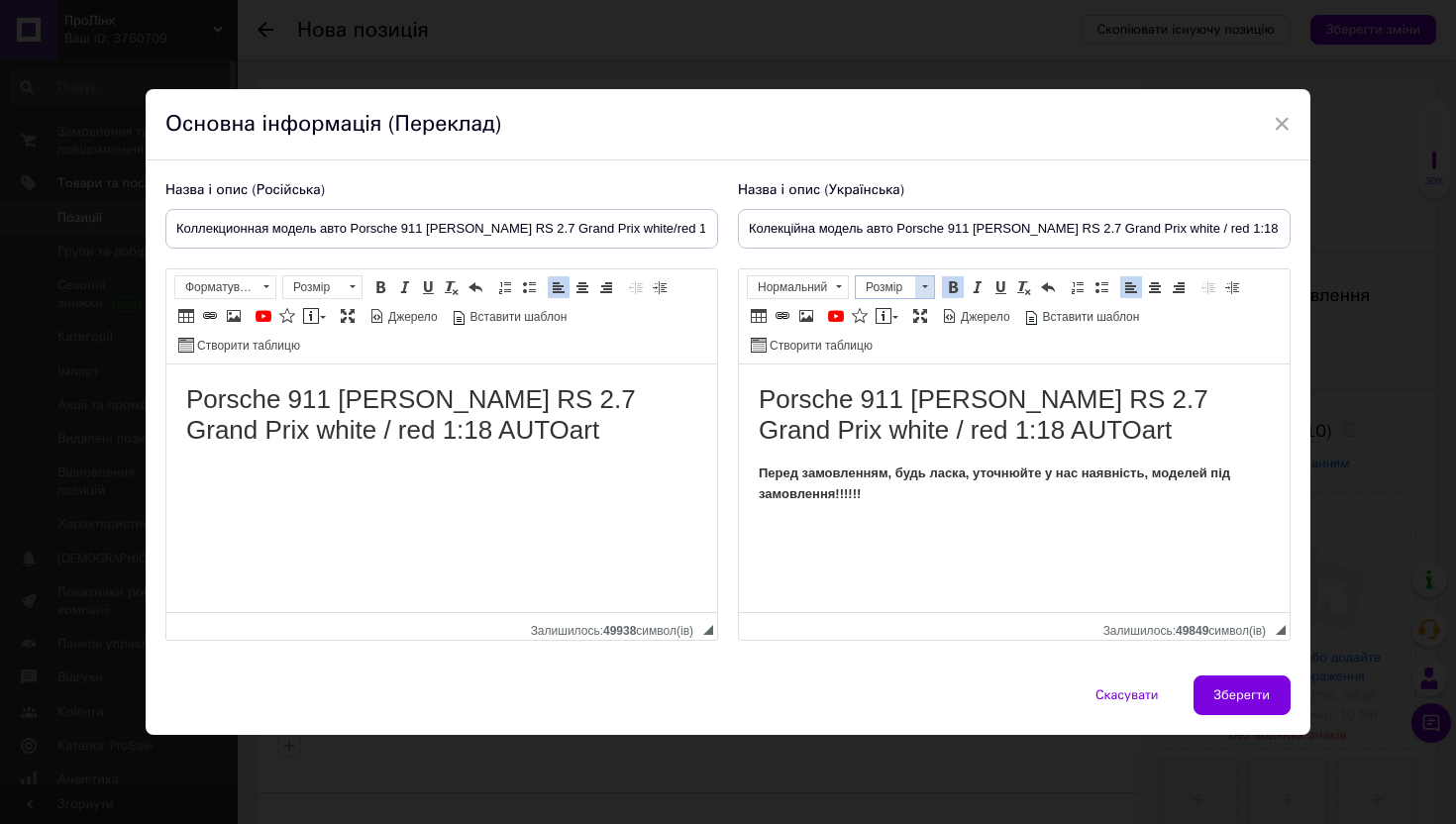 click on "Розмір" at bounding box center [885, 287] 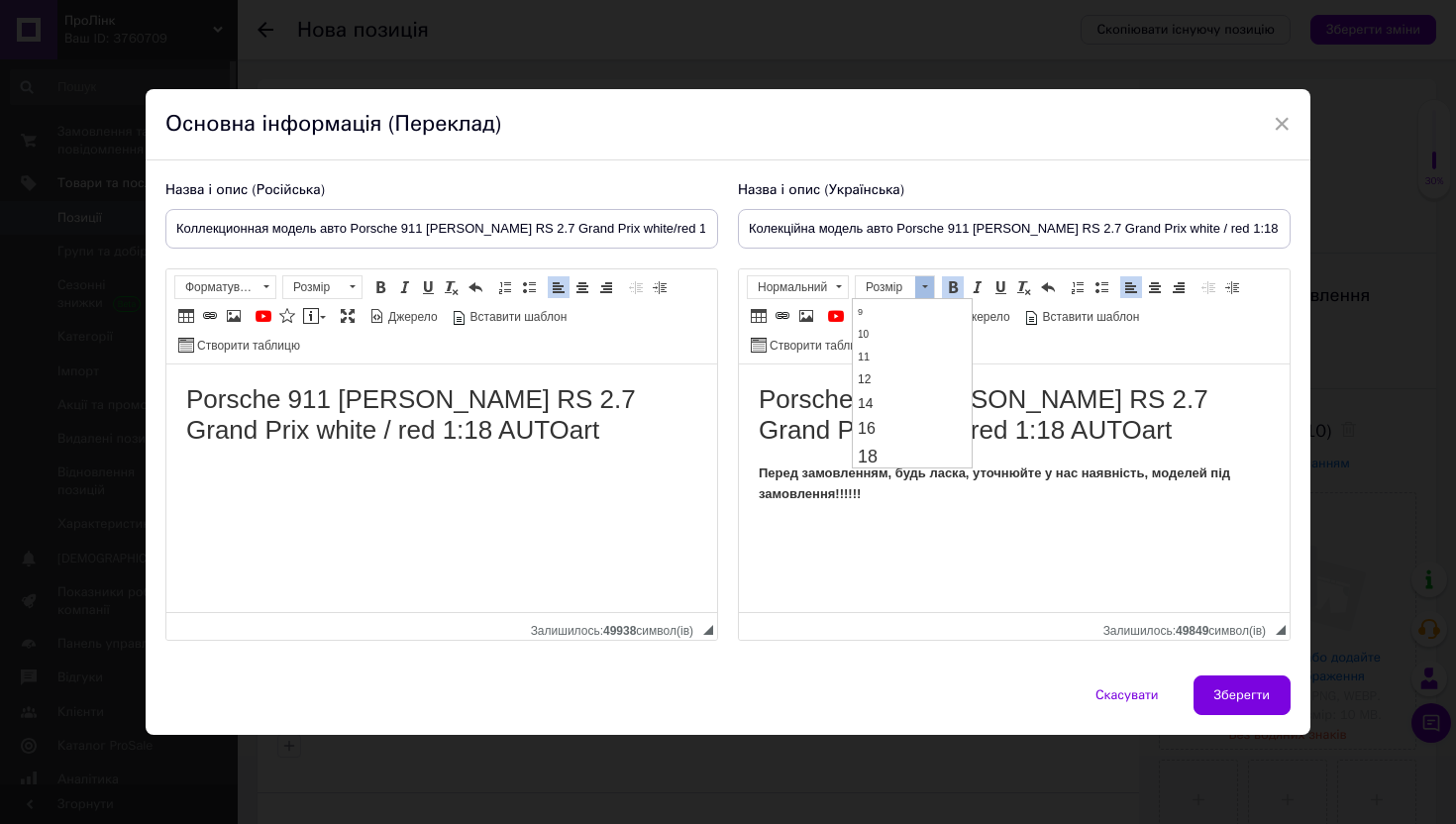 scroll, scrollTop: 88, scrollLeft: 0, axis: vertical 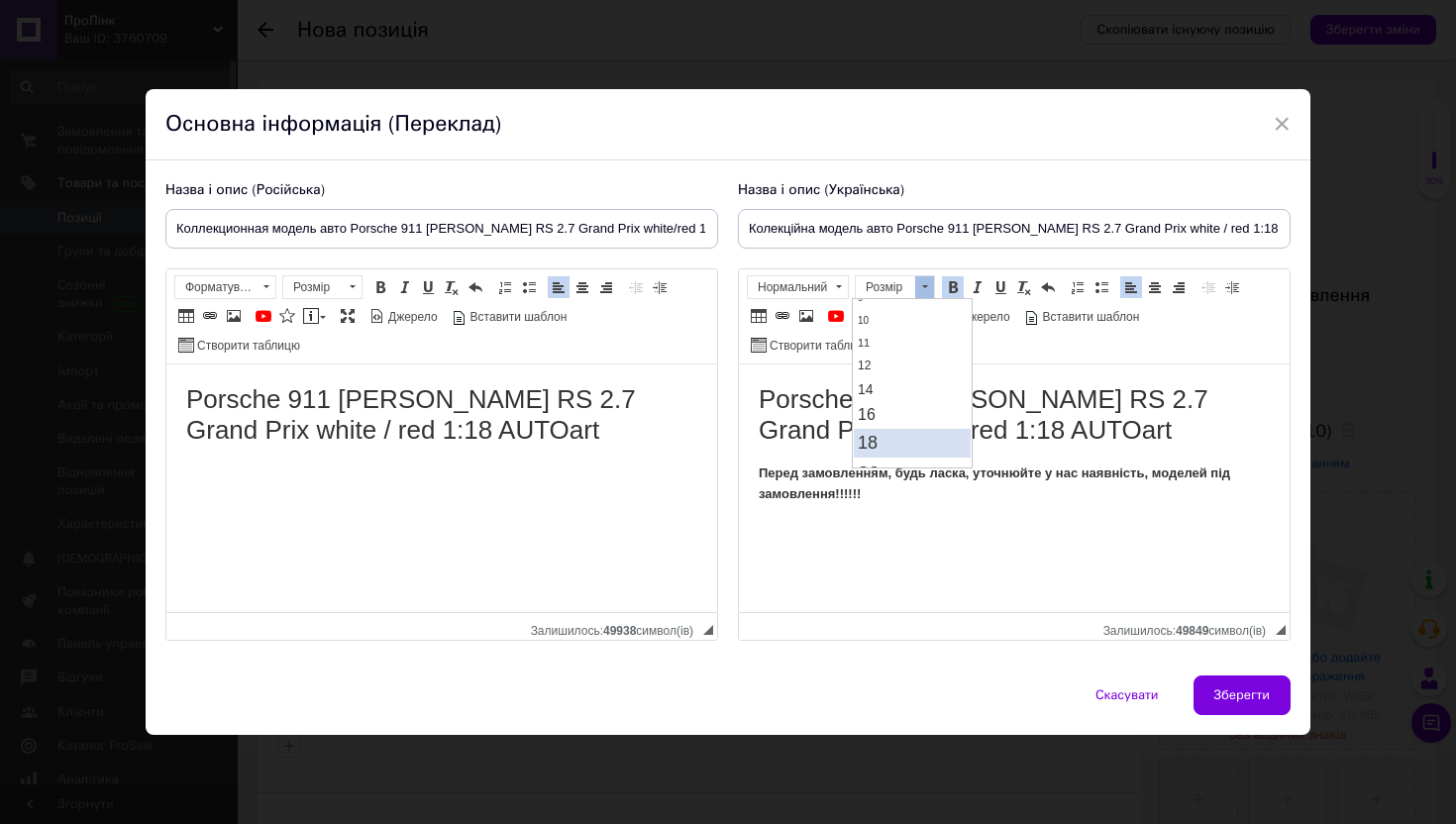 click on "18" at bounding box center (911, 443) 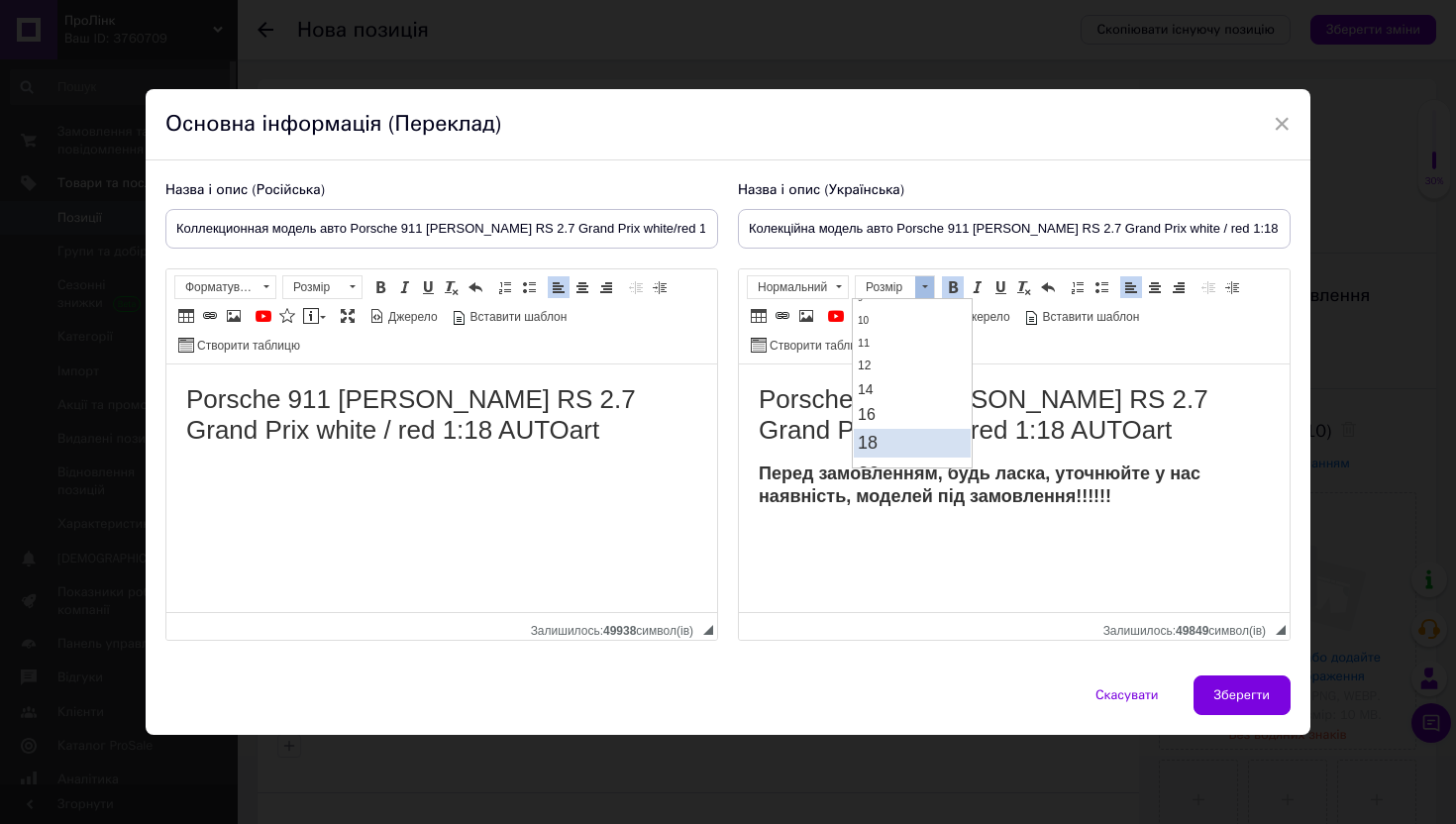 scroll, scrollTop: 0, scrollLeft: 0, axis: both 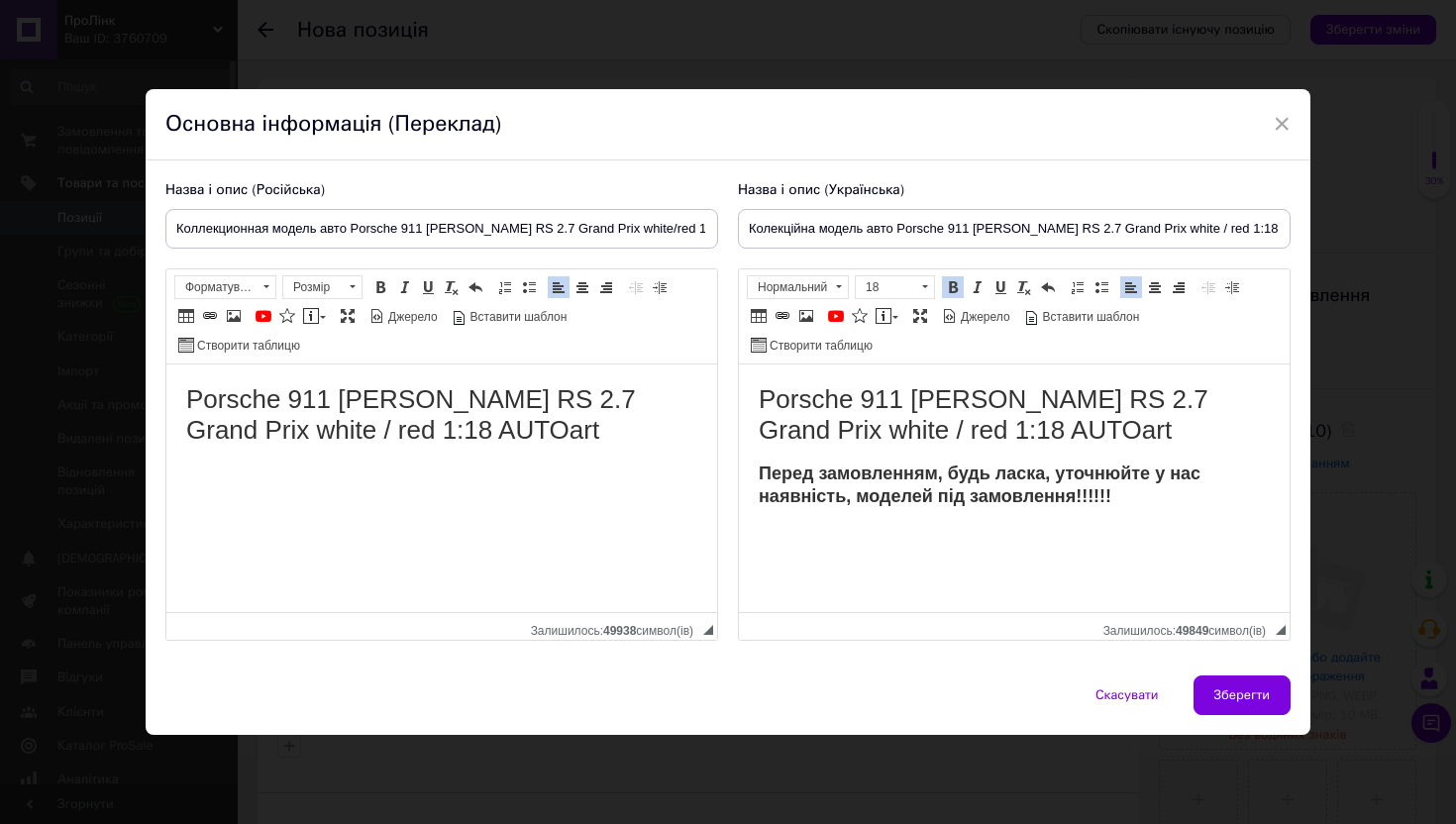 click on "Porsche 911 [PERSON_NAME] RS 2.7 Grand Prix white / red 1:18 AUTOart" at bounding box center (442, 415) 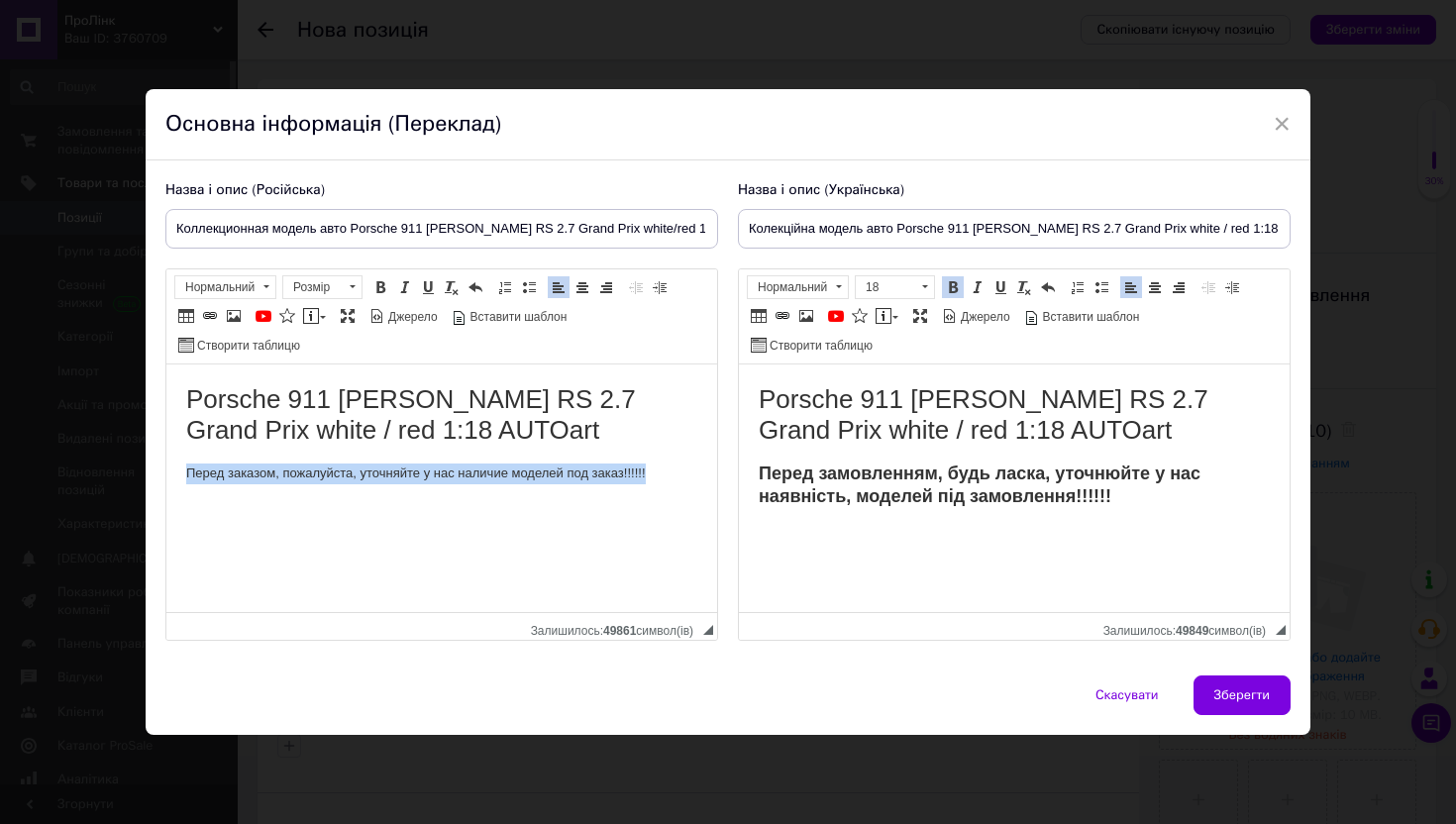 drag, startPoint x: 399, startPoint y: 476, endPoint x: 772, endPoint y: 476, distance: 373 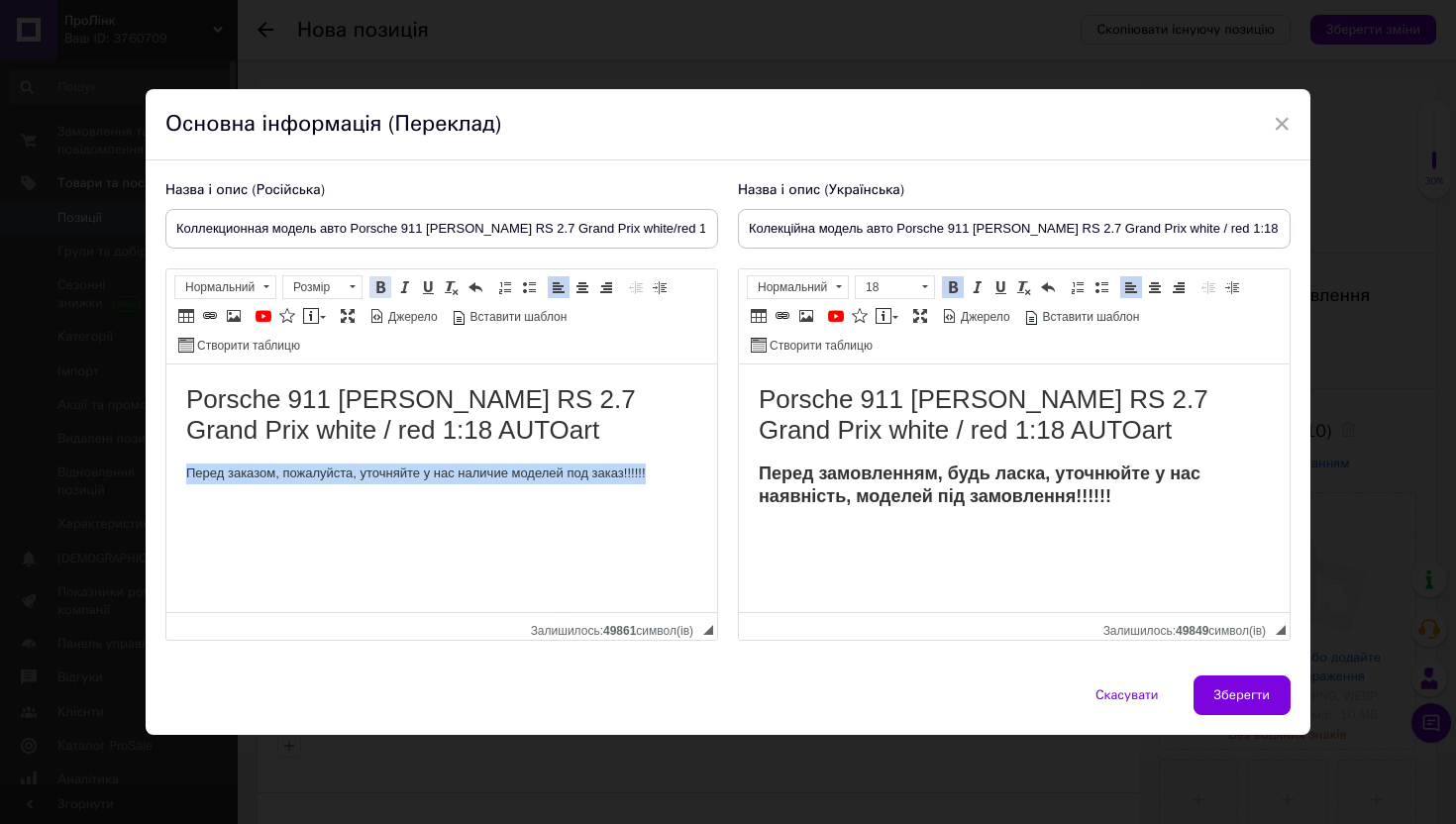 click at bounding box center (380, 287) 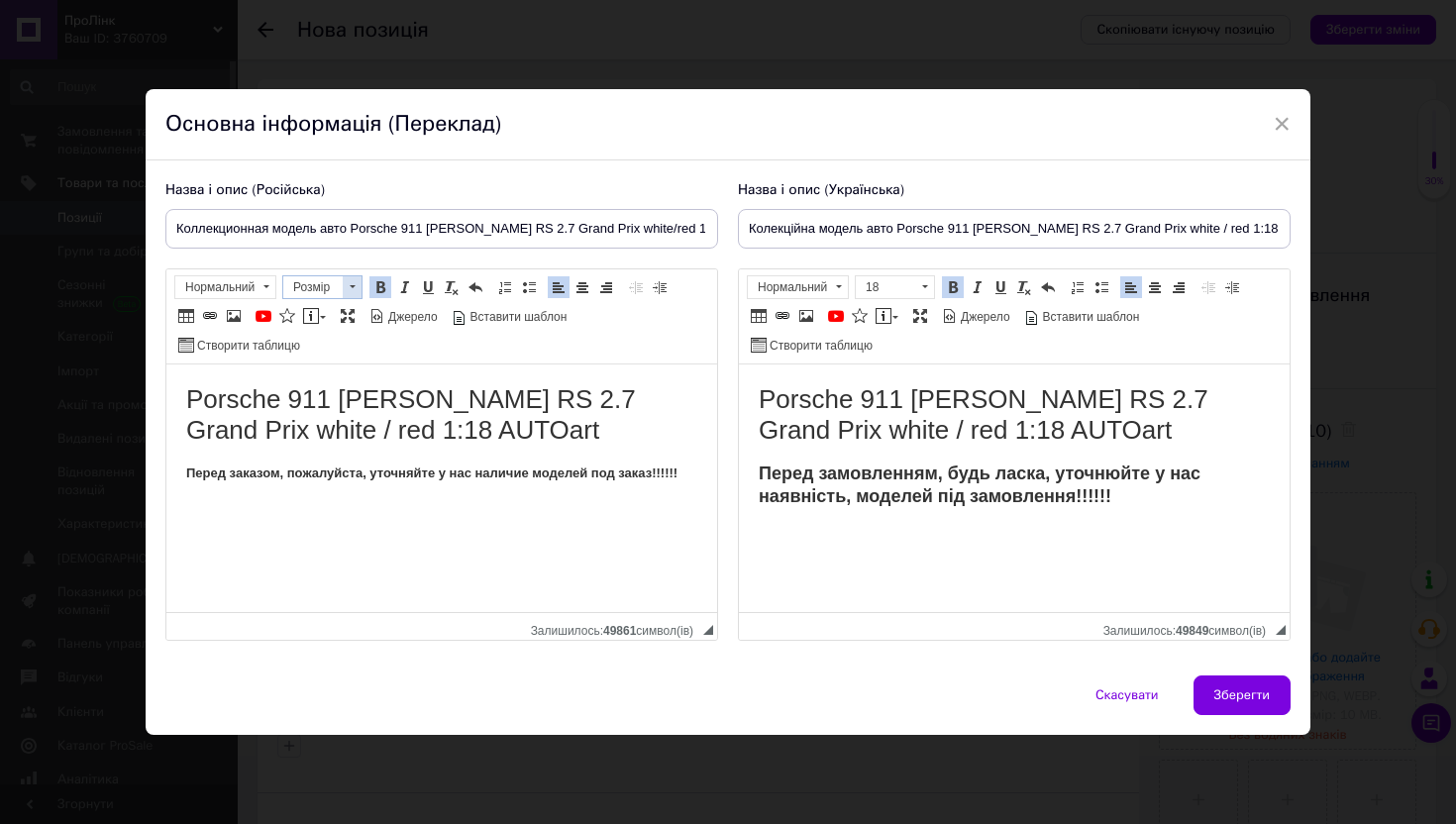 click at bounding box center [352, 287] 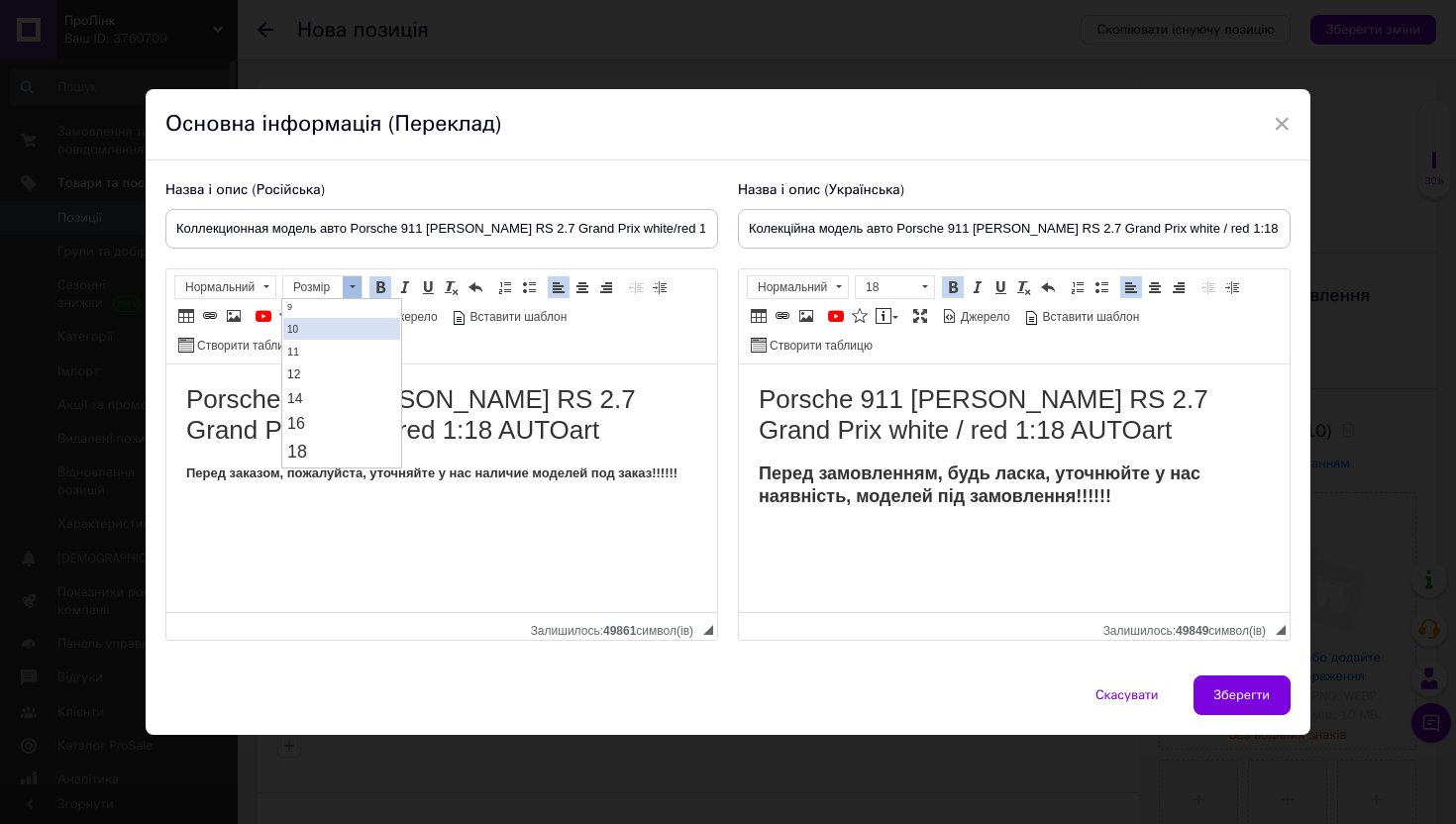 scroll, scrollTop: 136, scrollLeft: 0, axis: vertical 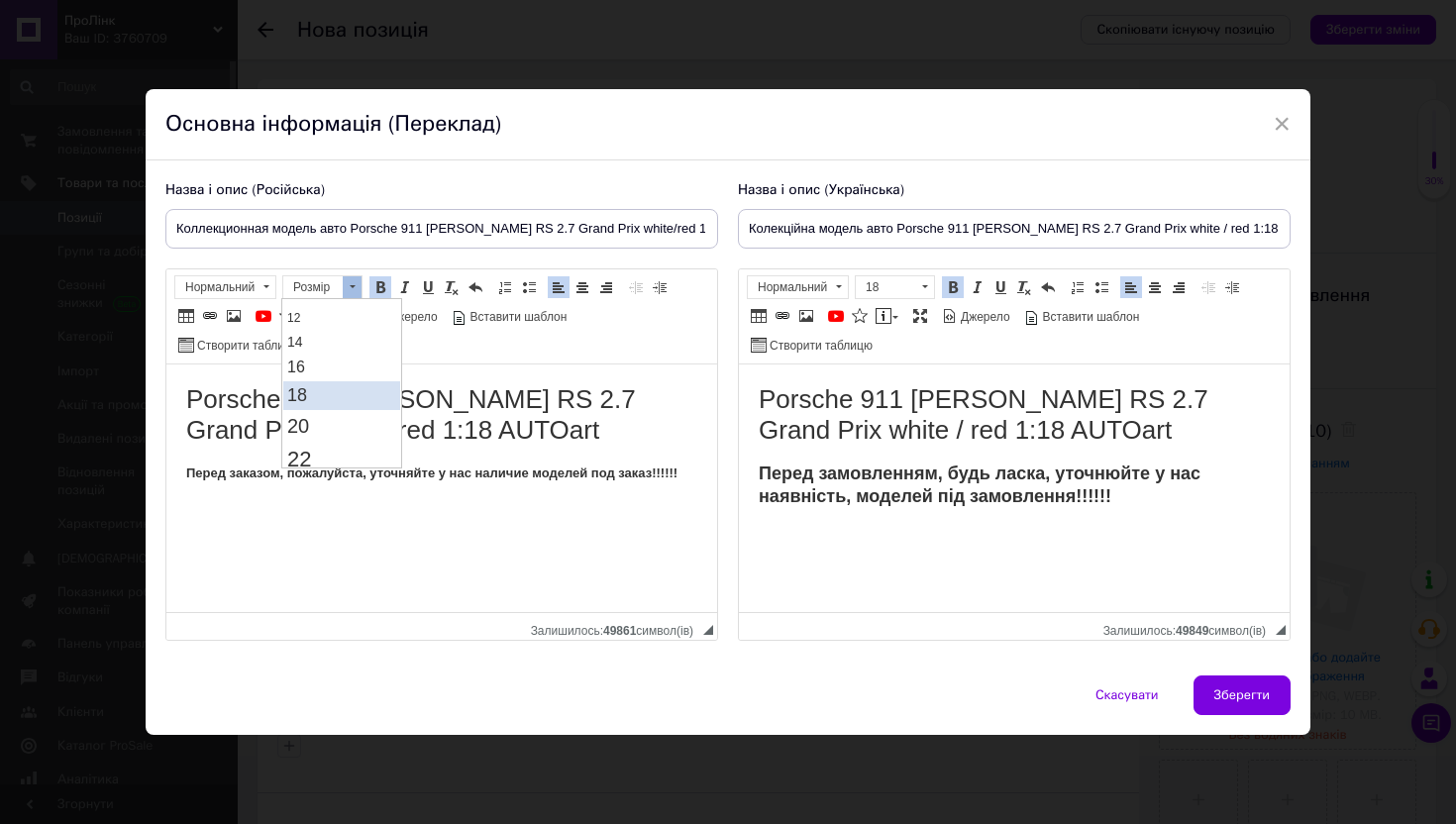 click on "18" at bounding box center [342, 395] 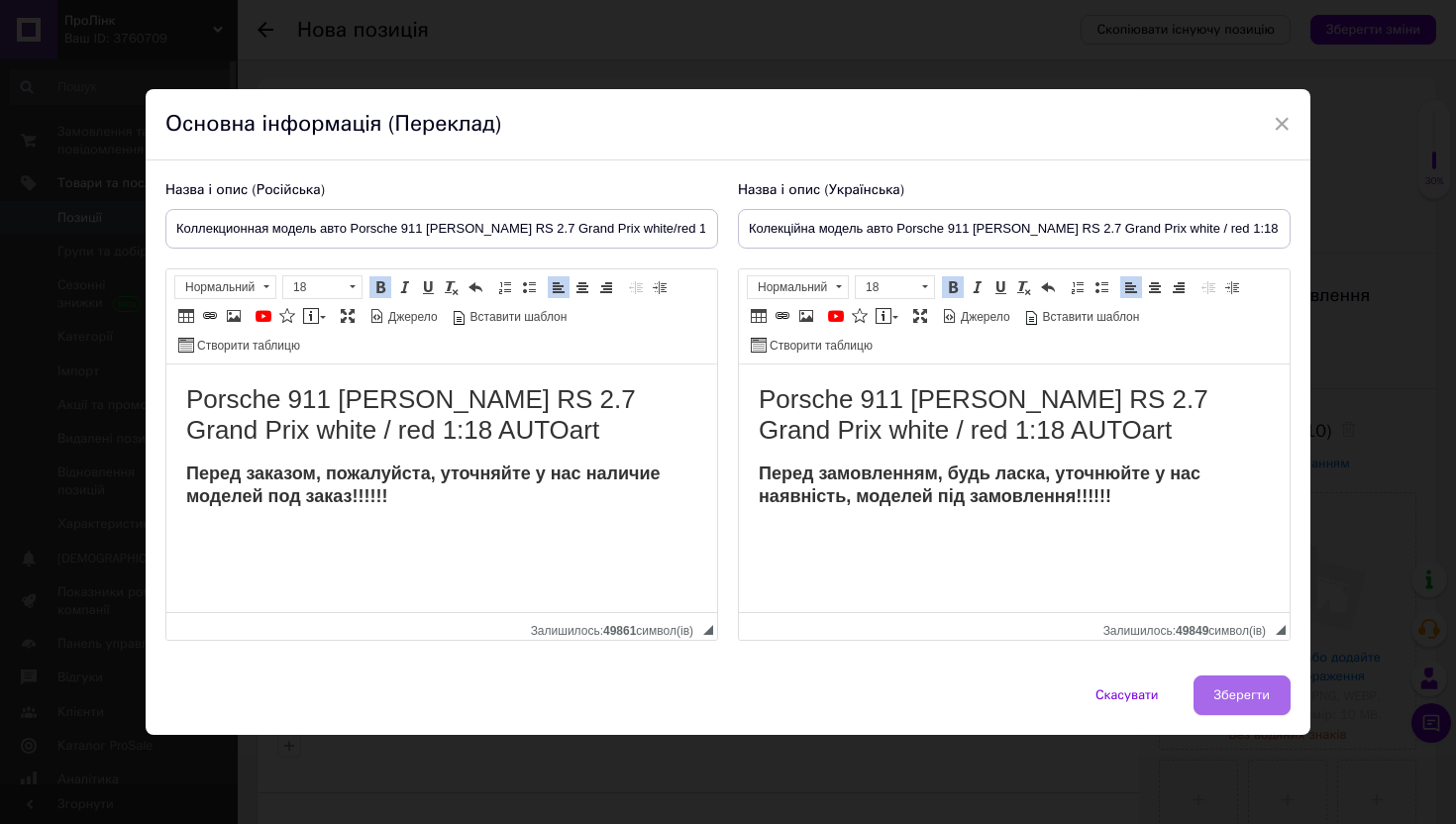 click on "Зберегти" at bounding box center [1242, 695] 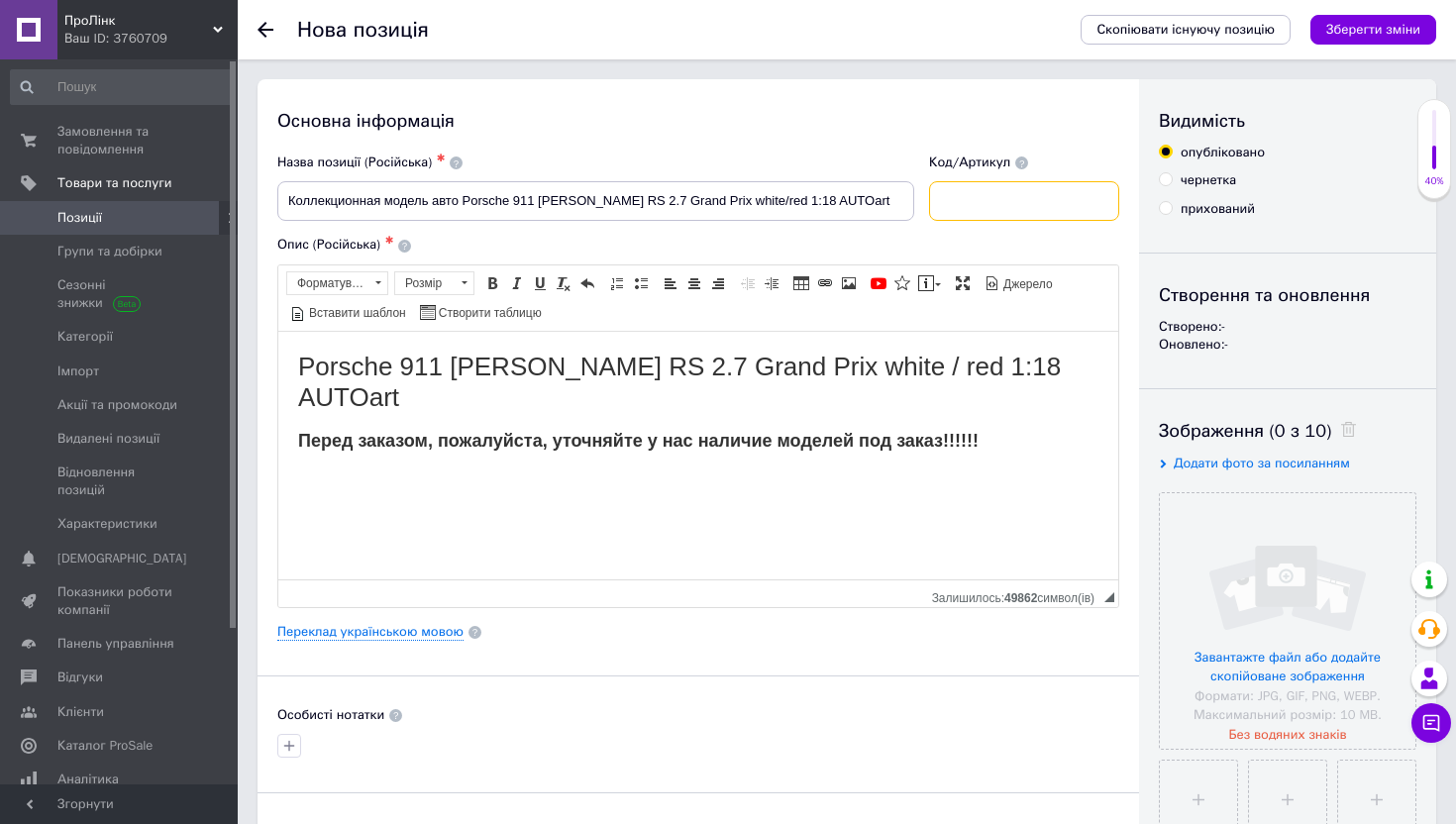 click at bounding box center [1024, 201] 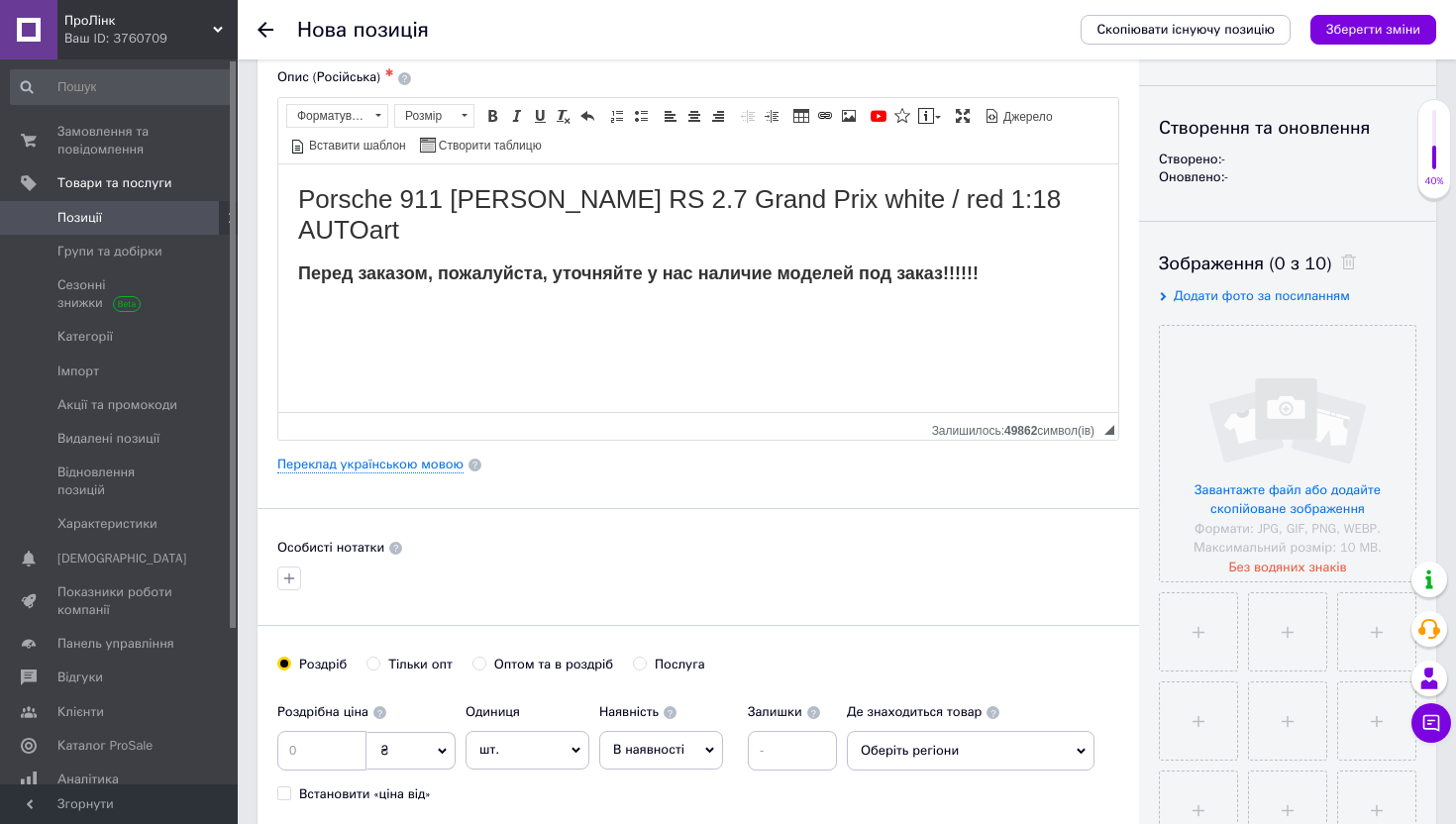 scroll, scrollTop: 442, scrollLeft: 0, axis: vertical 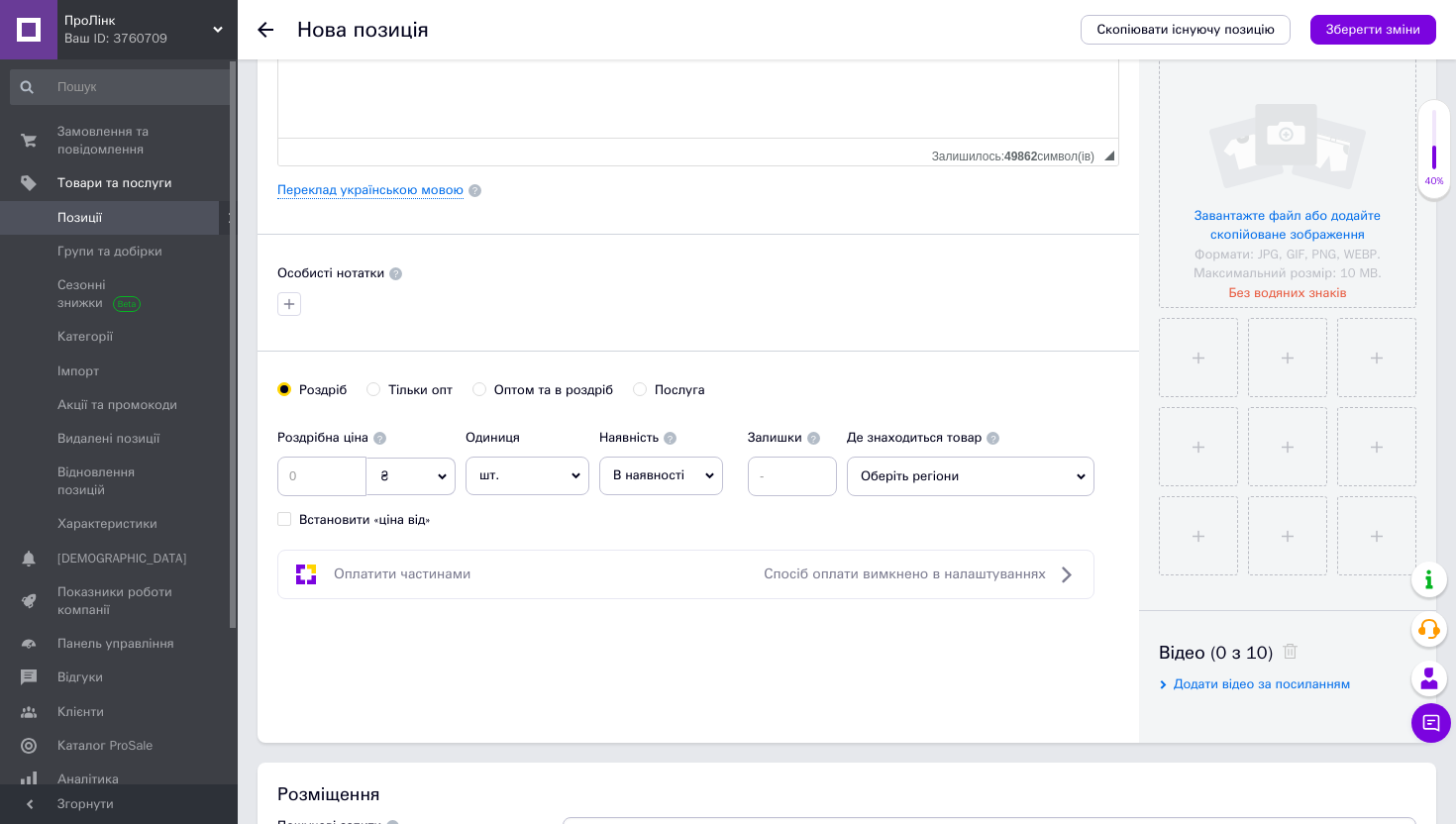 type on "78030" 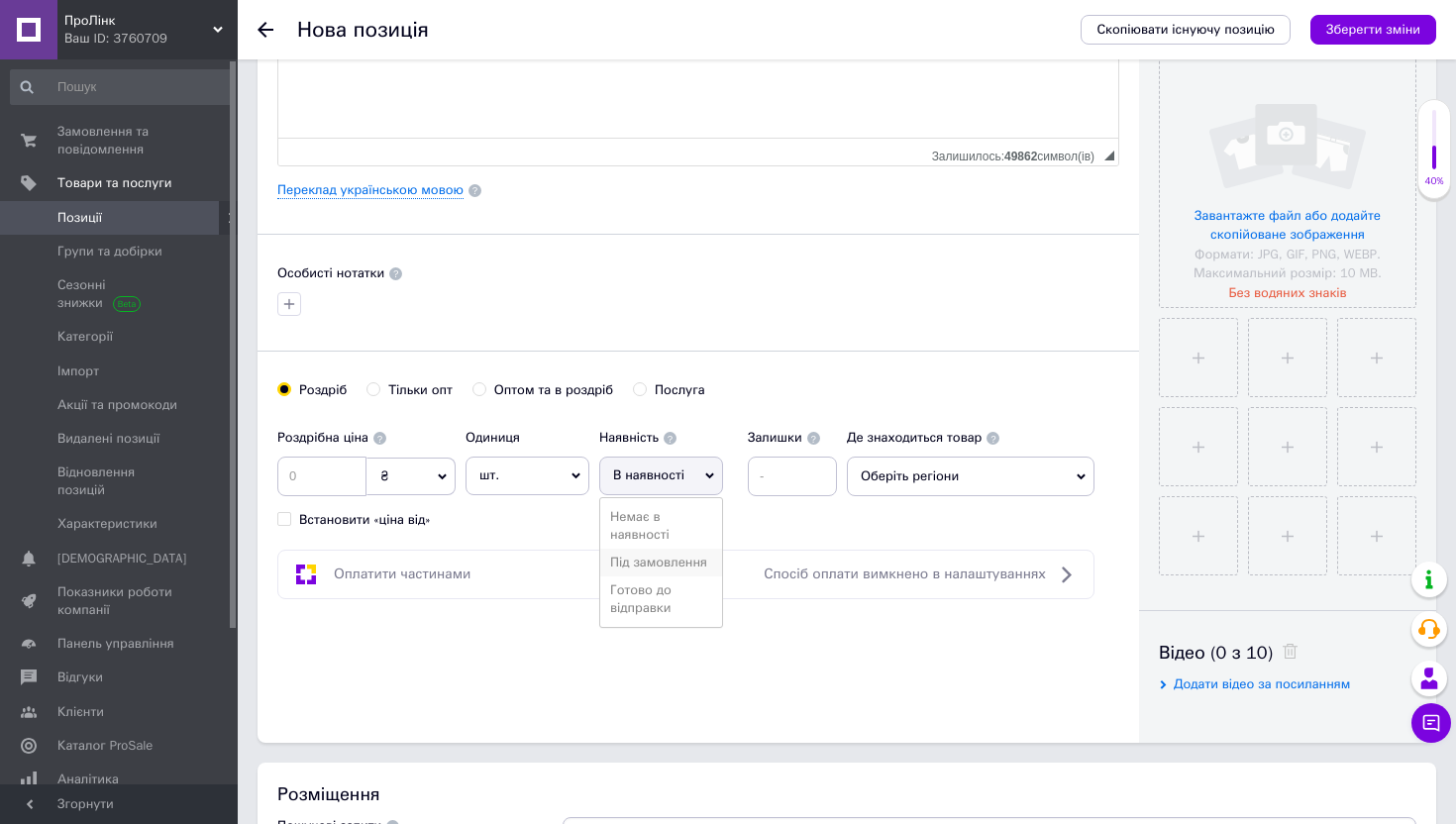 click on "Під замовлення" at bounding box center (661, 563) 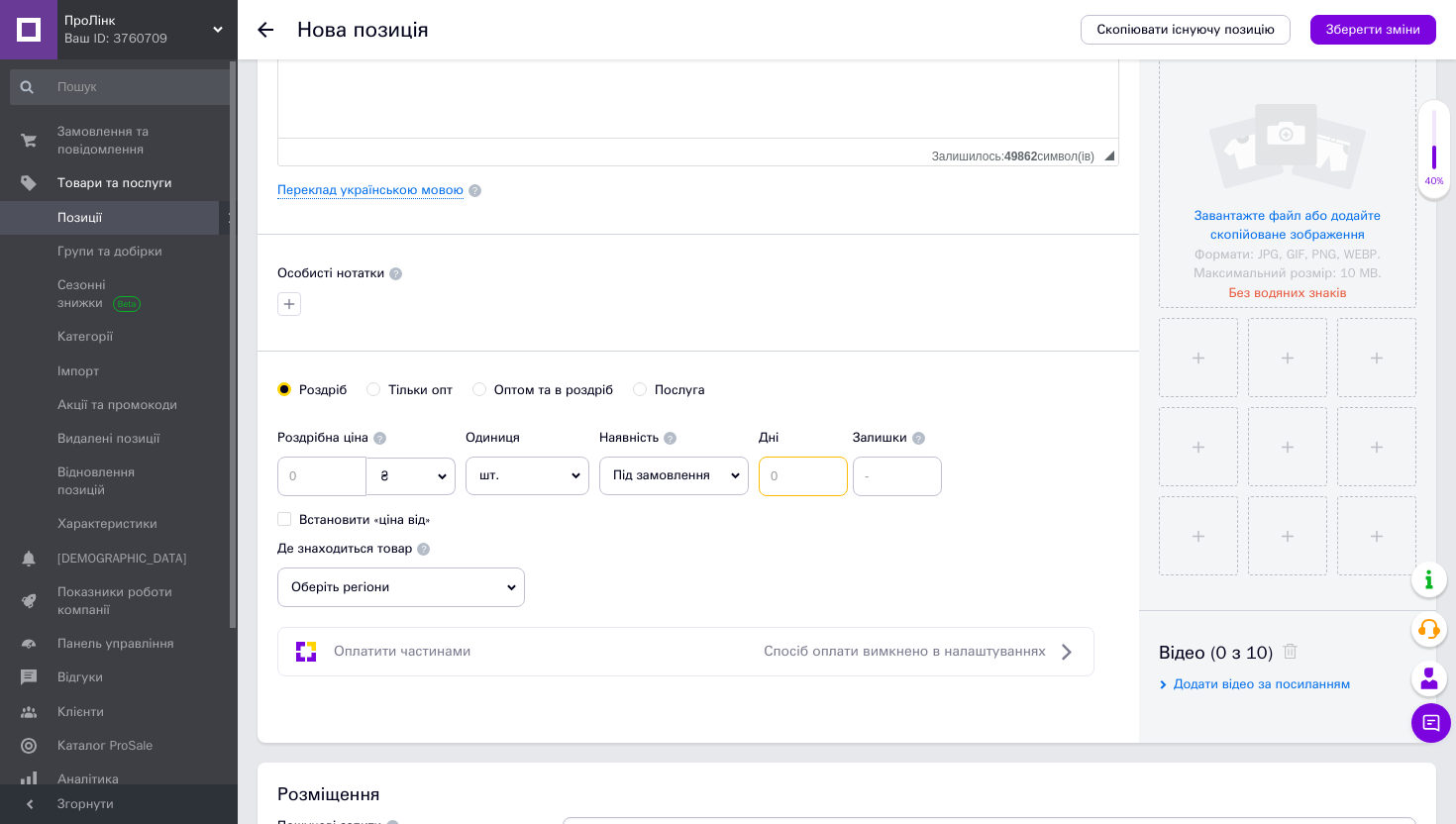 click at bounding box center (803, 476) 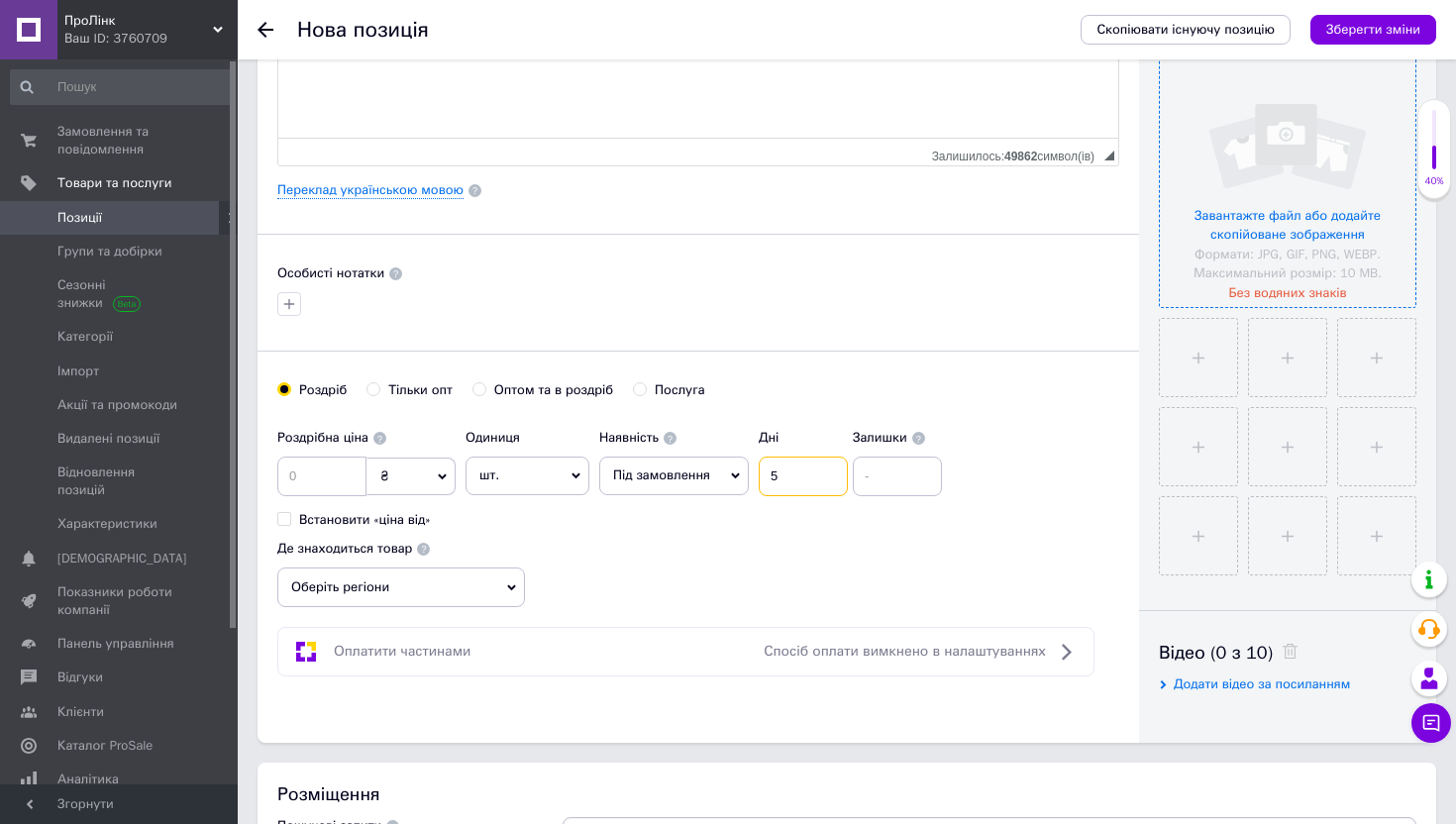 type on "5" 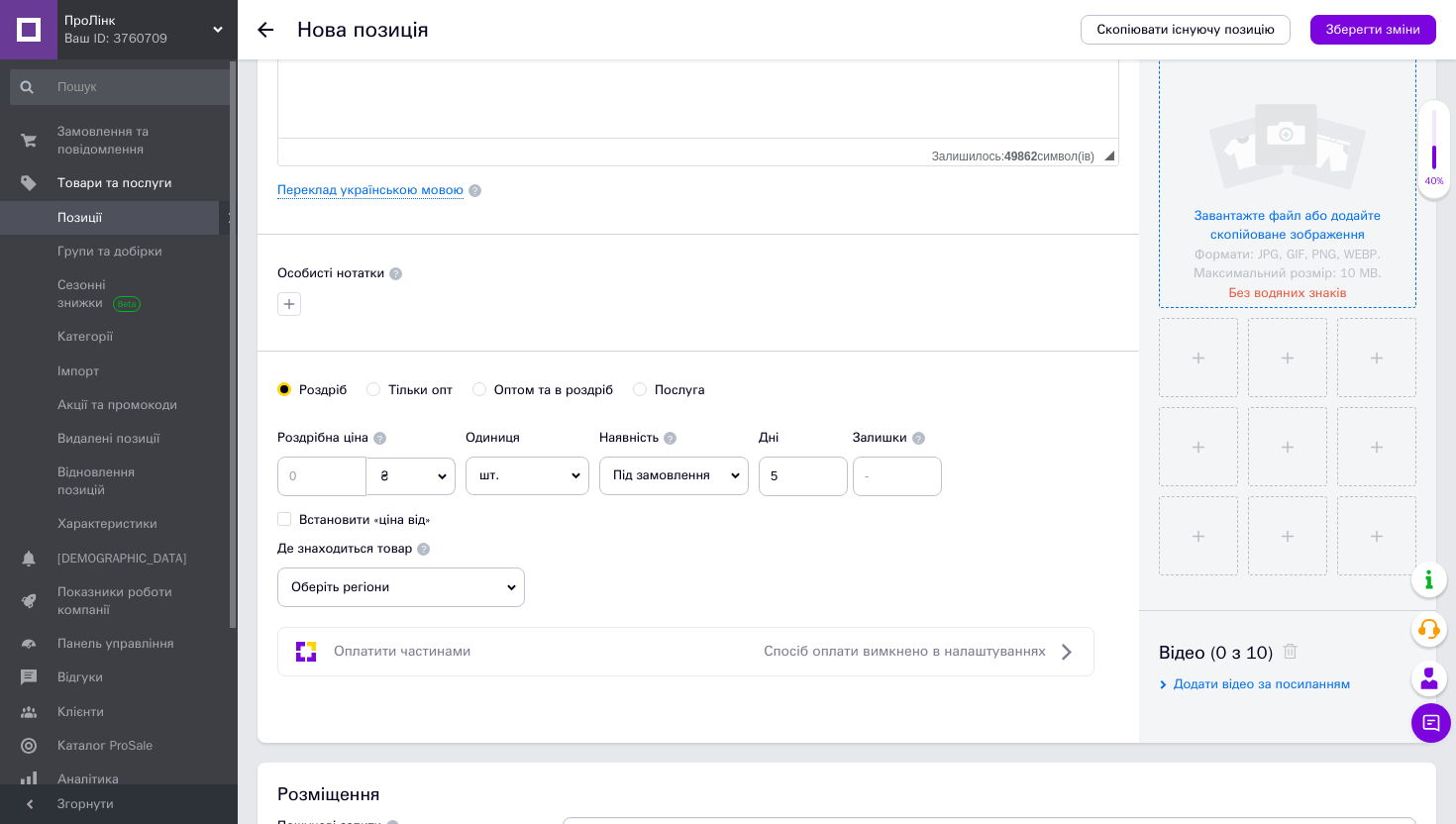 click at bounding box center [1288, 179] 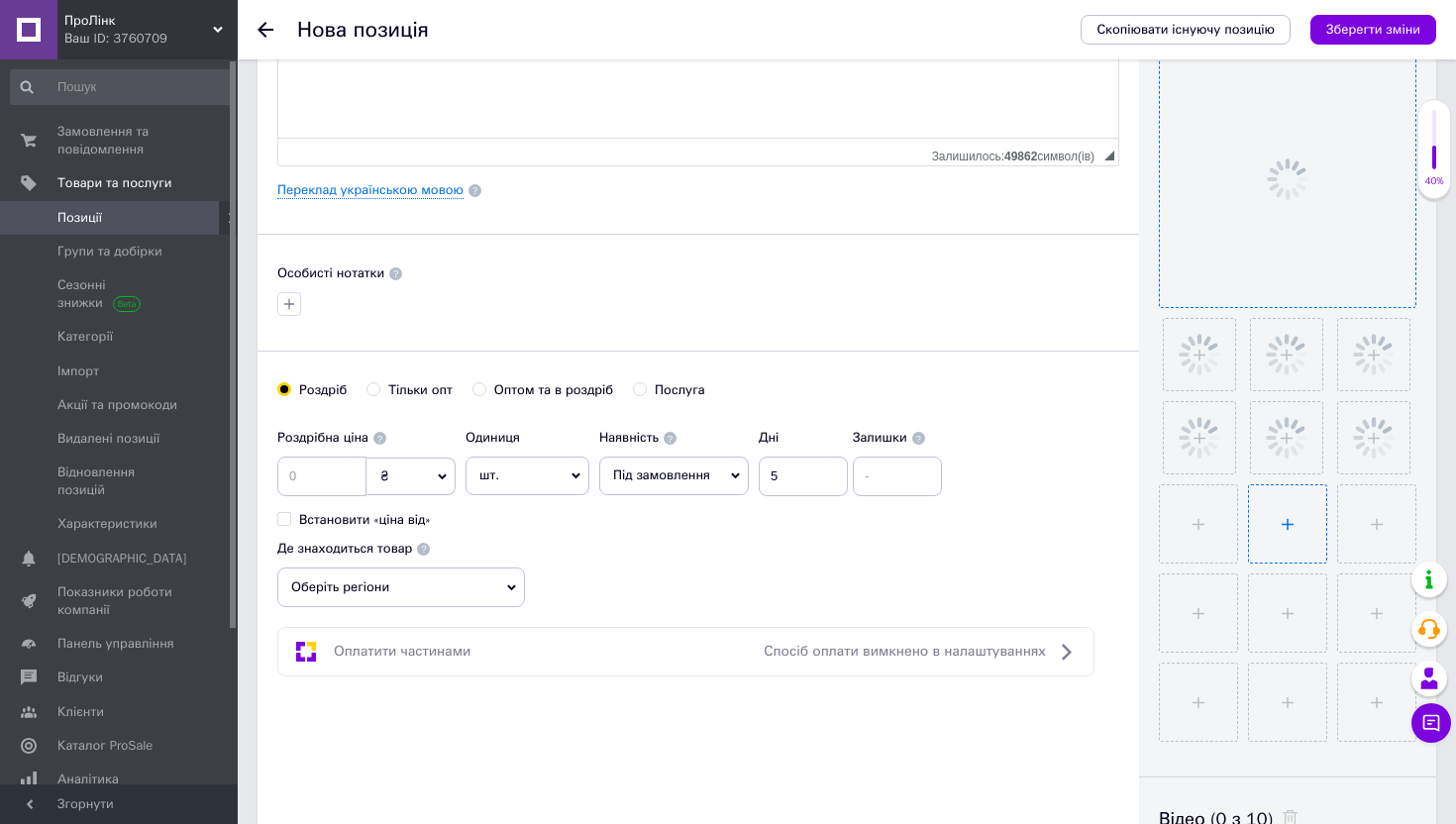 click at bounding box center (1288, 524) 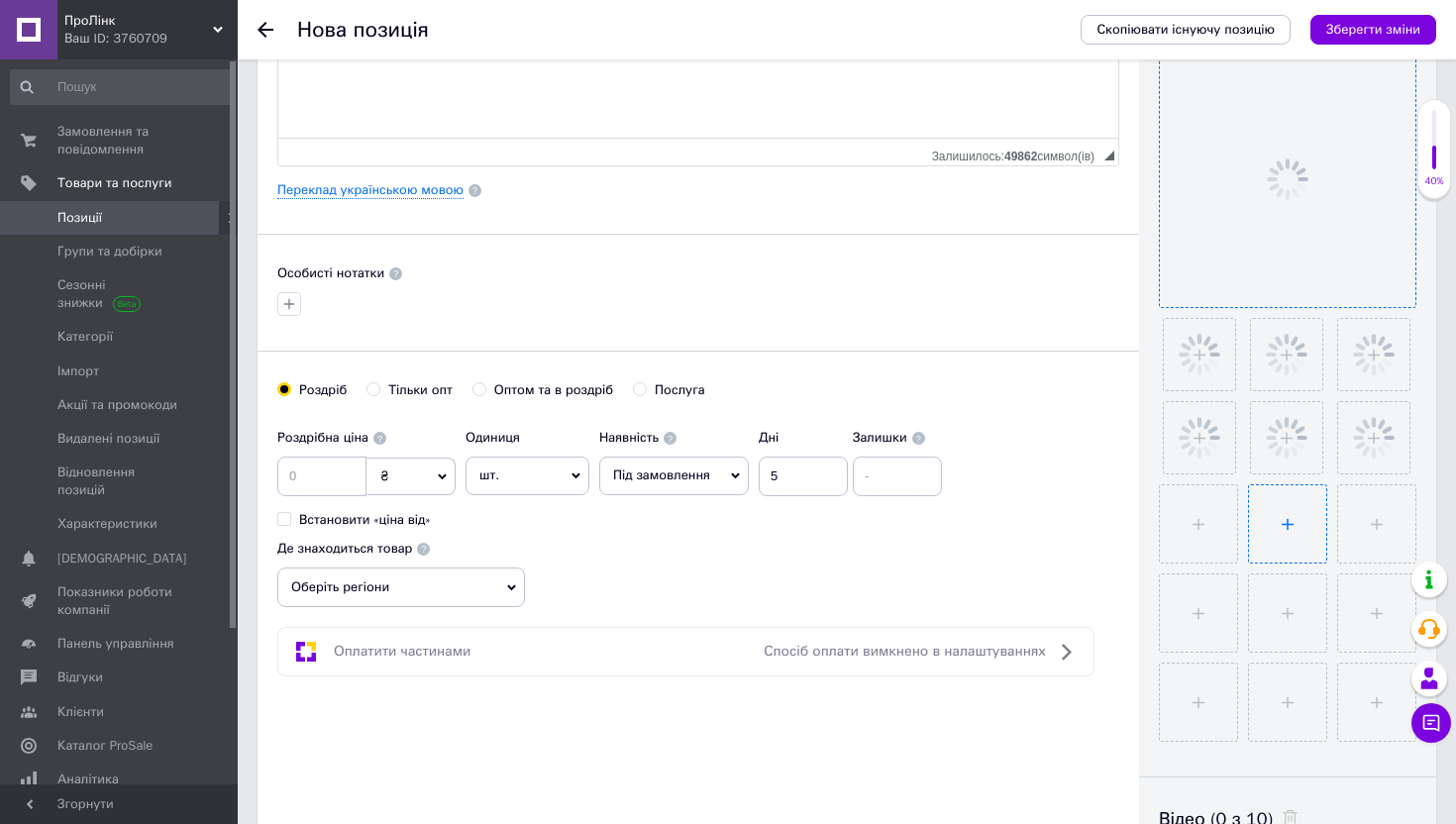 type on "C:\fakepath\Знімок екрана [DATE] о 14.35.50 1.png" 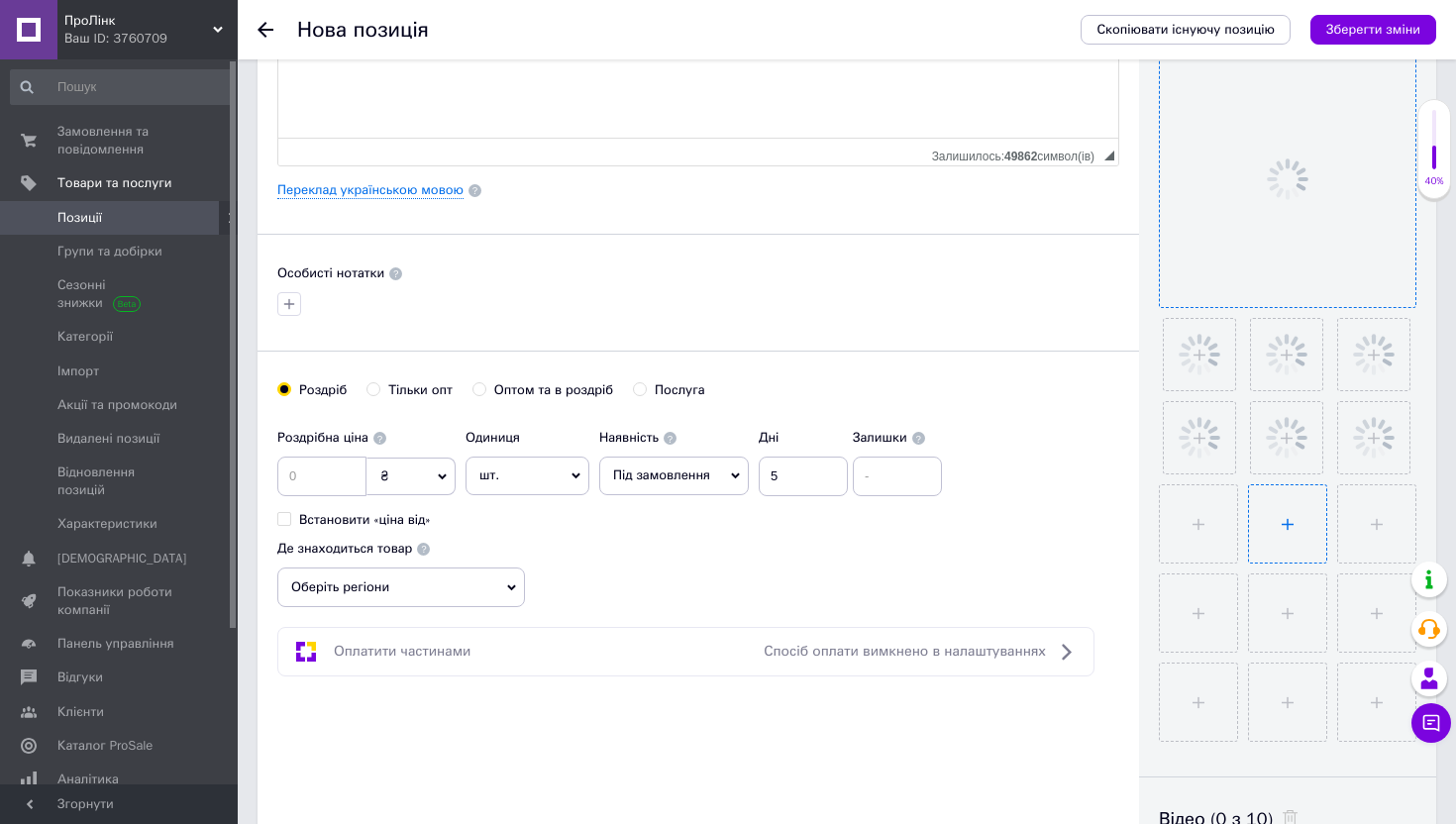 type 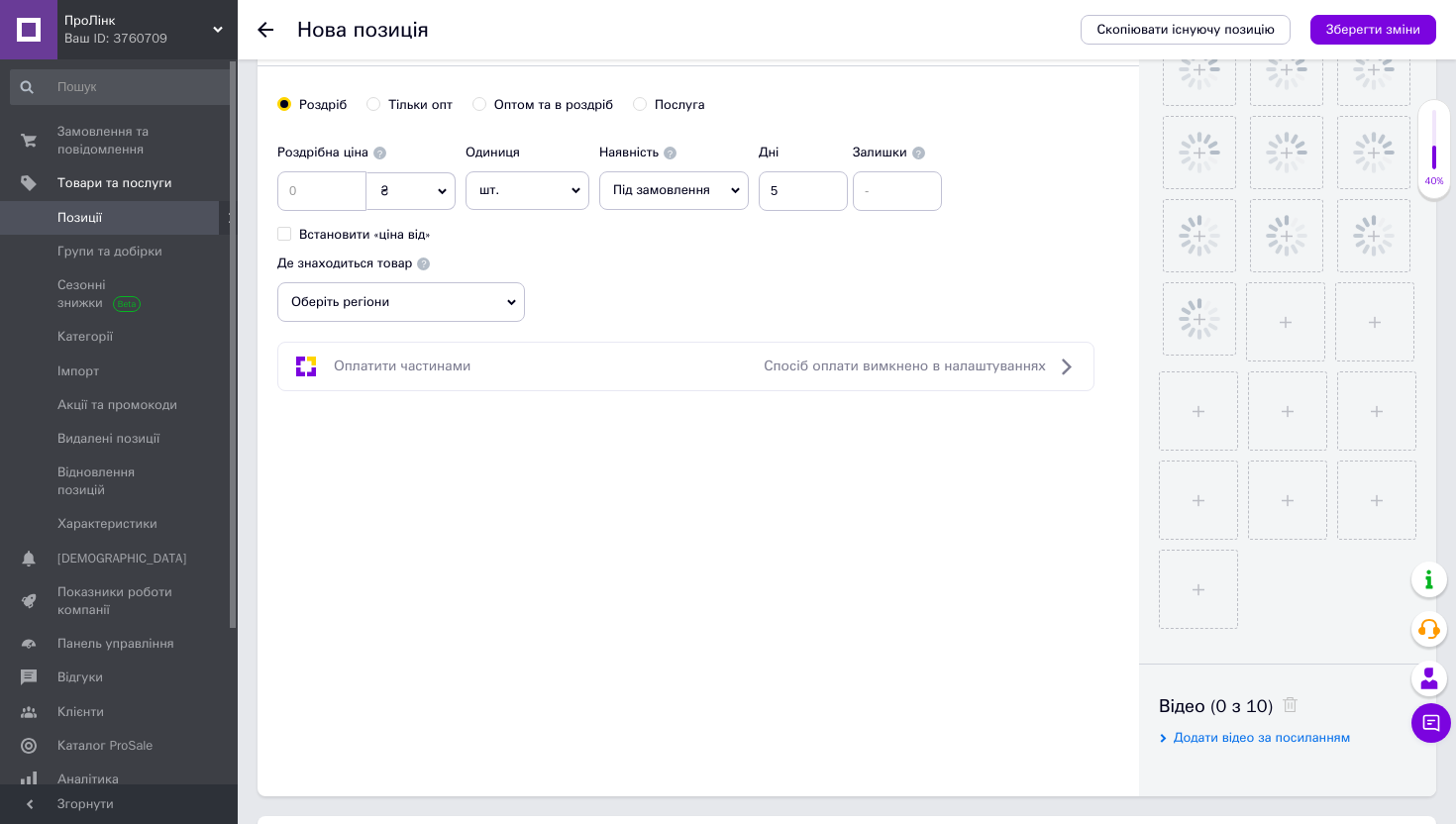 scroll, scrollTop: 1188, scrollLeft: 0, axis: vertical 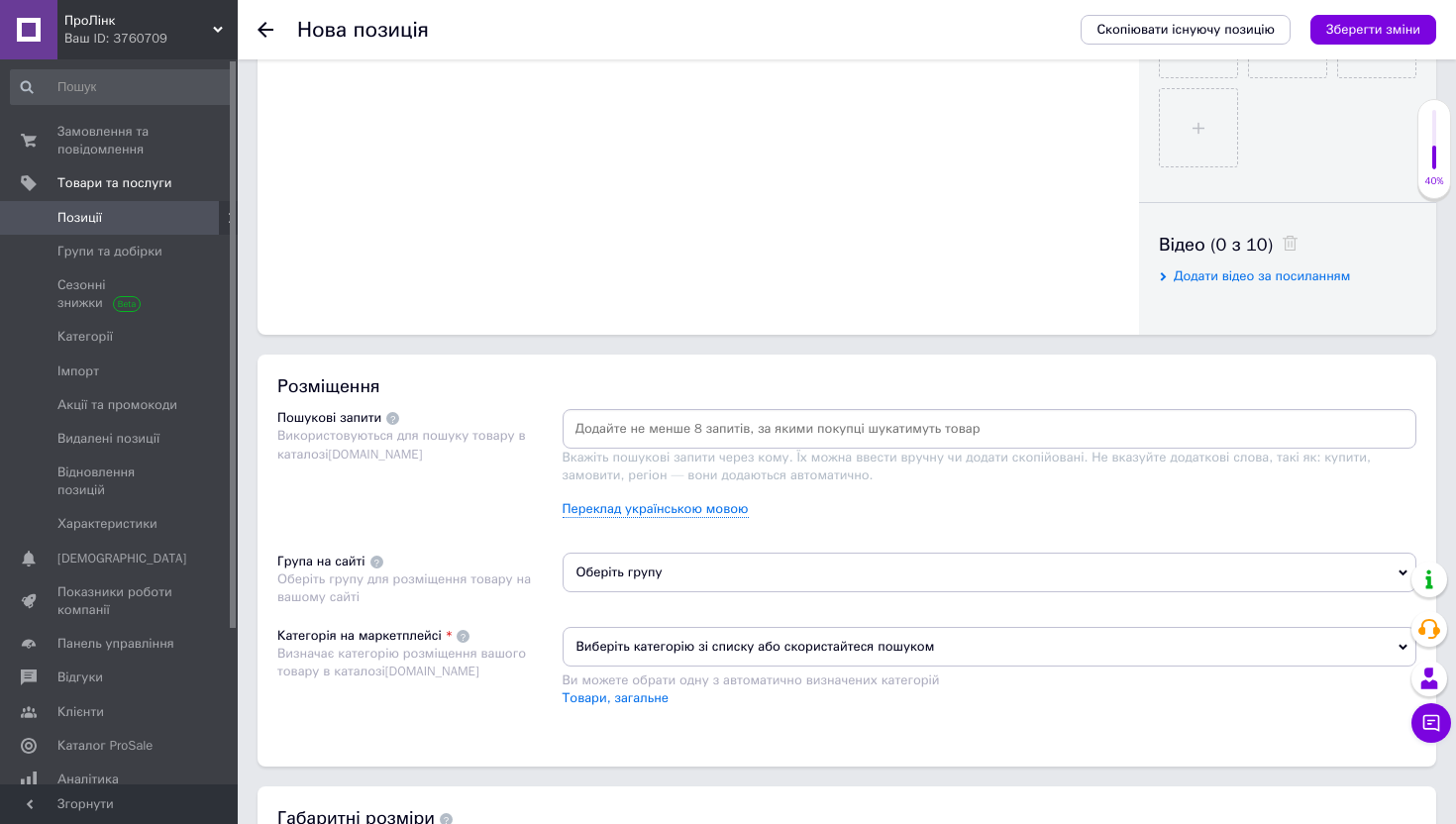 click on "Виберіть категорію зі списку або скористайтеся пошуком" at bounding box center (989, 647) 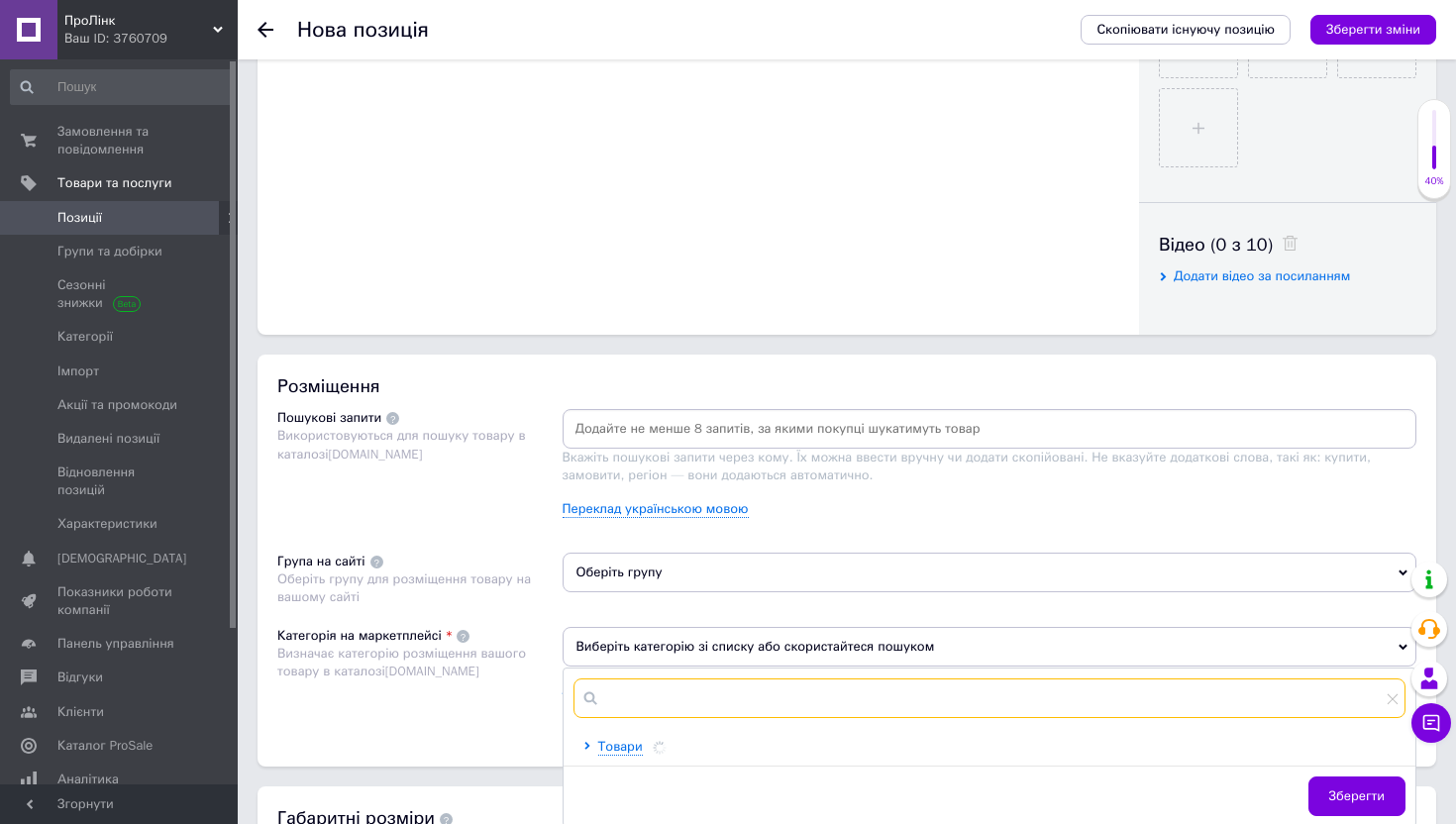 click at bounding box center (989, 698) 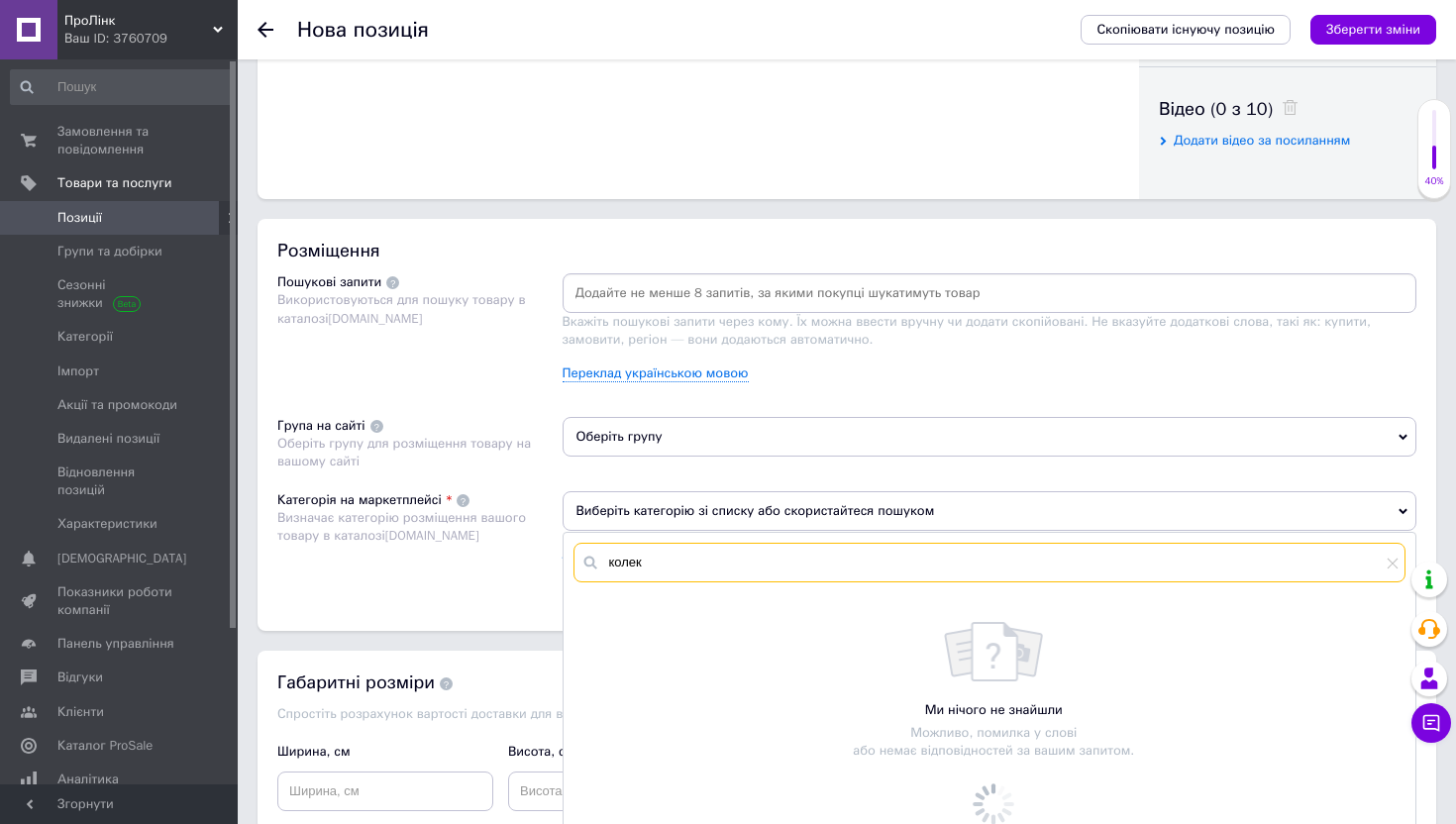 scroll, scrollTop: 1516, scrollLeft: 0, axis: vertical 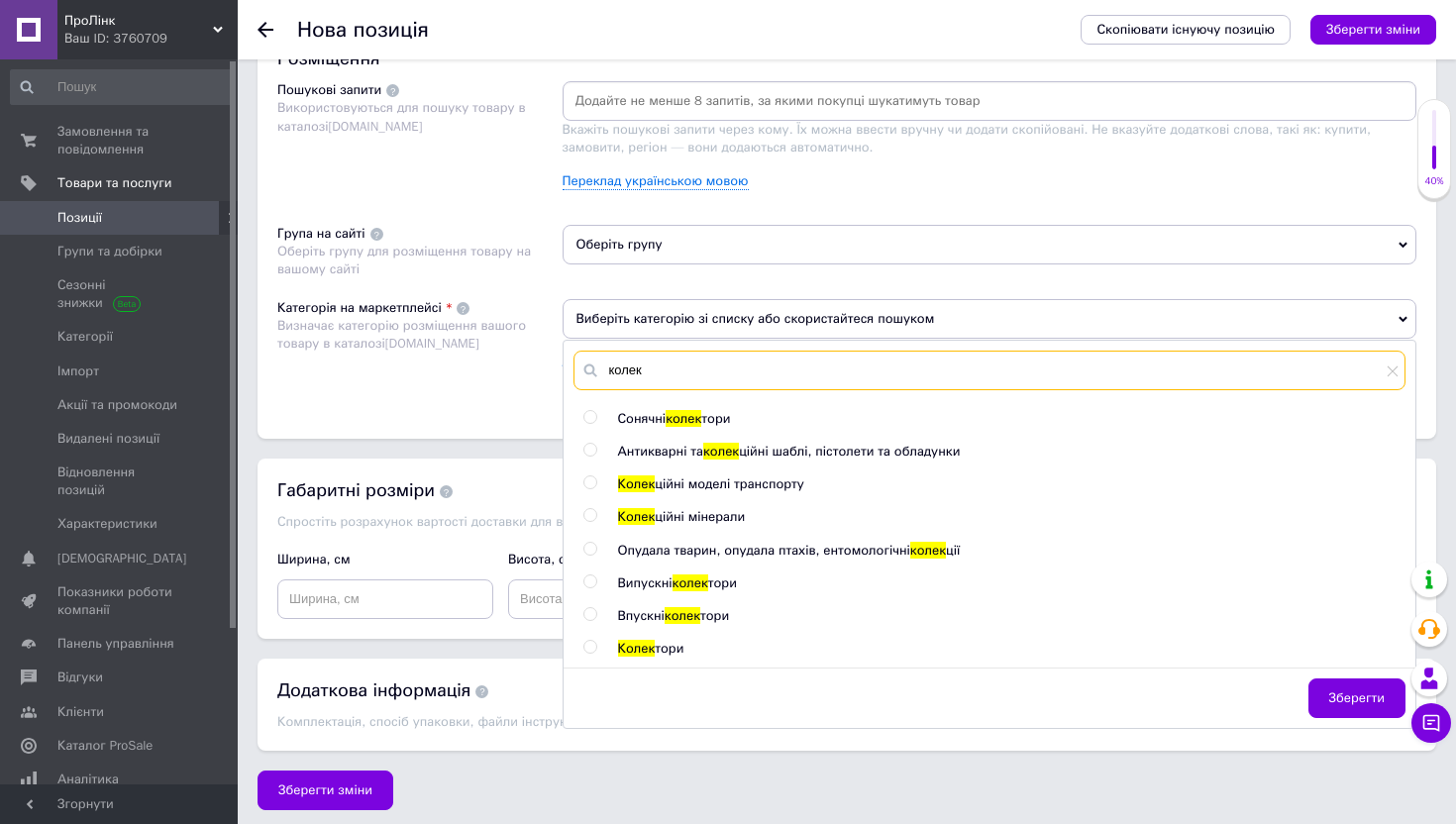 type on "колек" 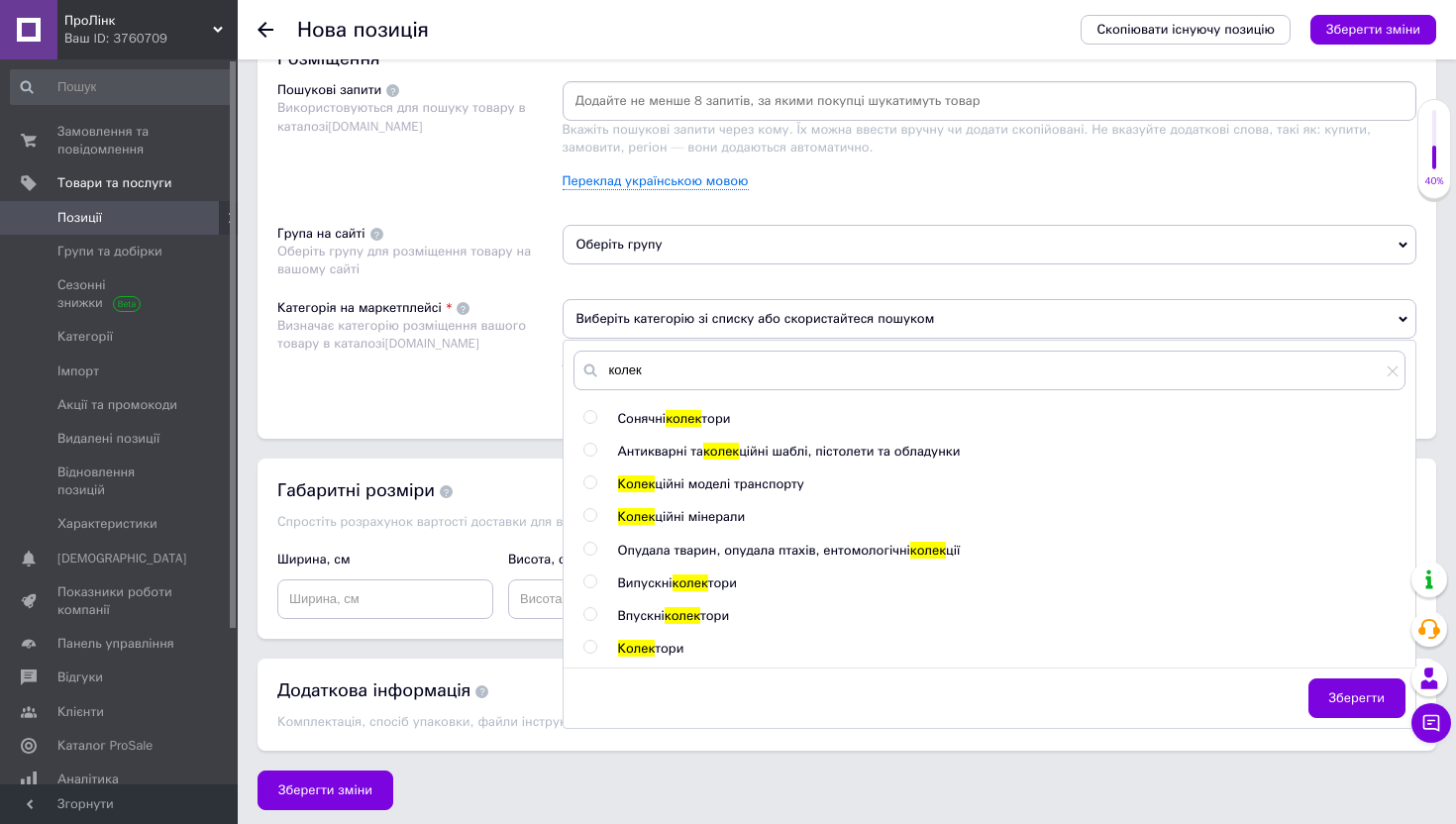 click on "ційні моделі транспорту" at bounding box center (729, 483) 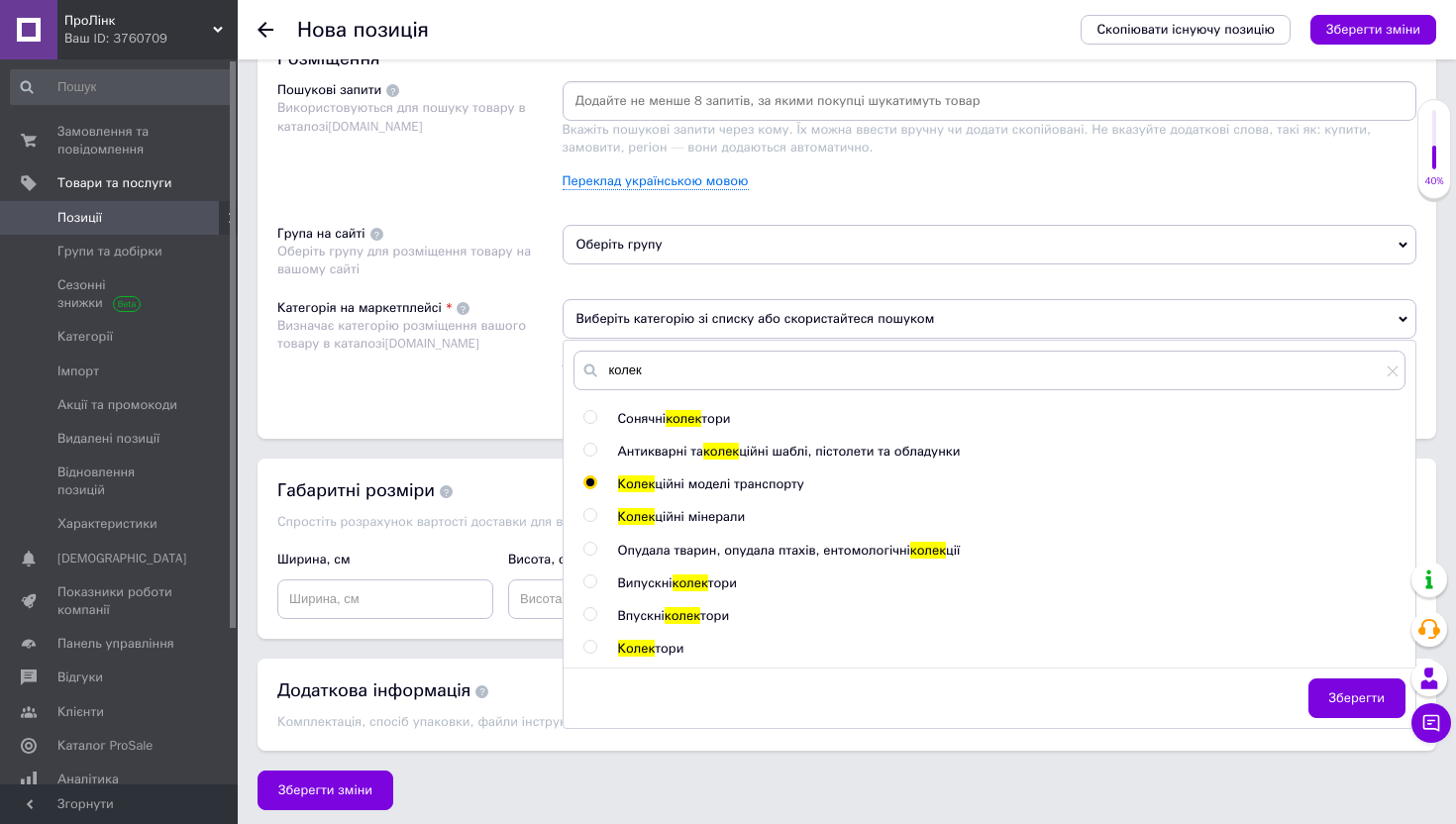 radio on "true" 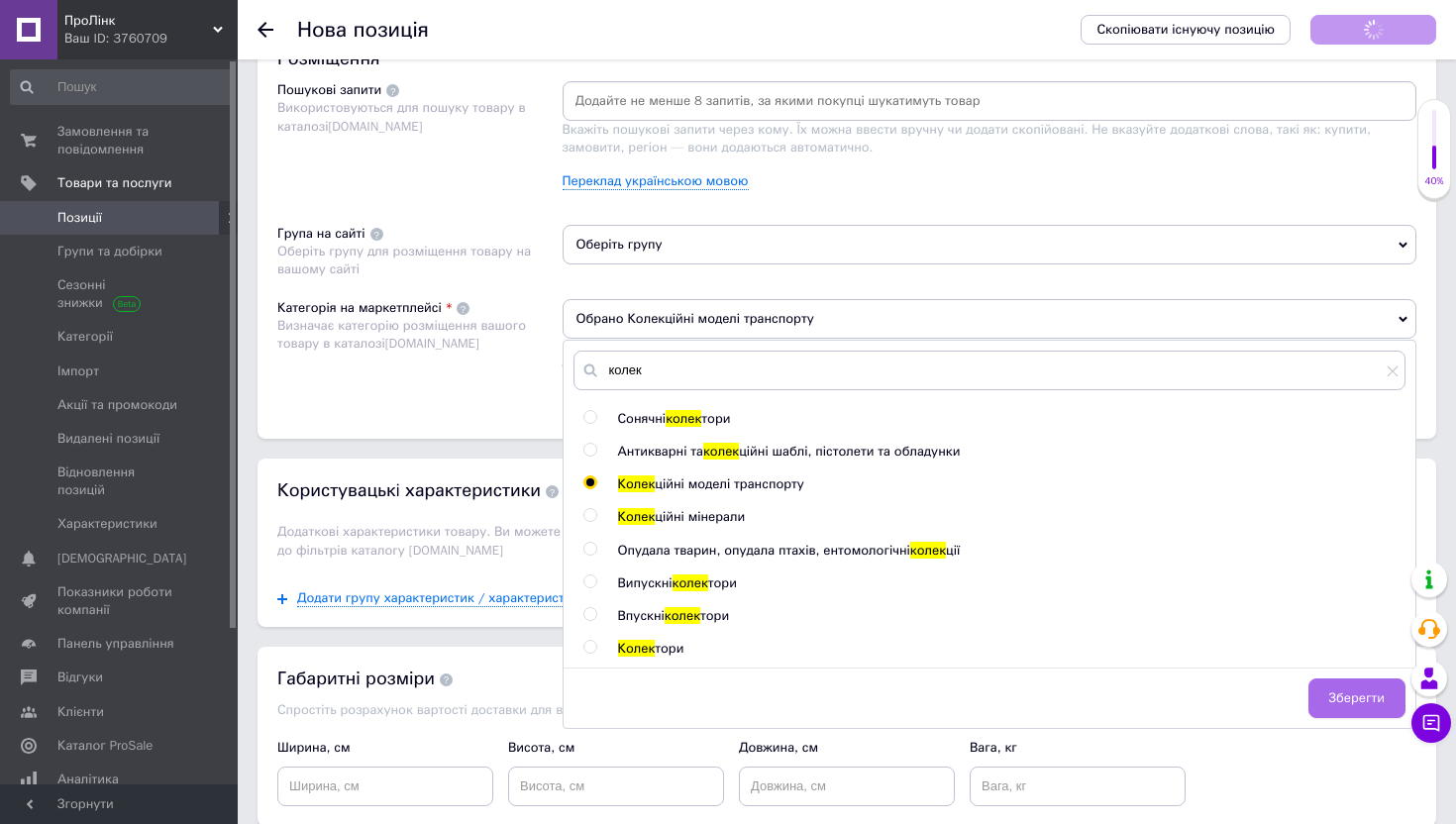 click on "Зберегти" at bounding box center [1357, 698] 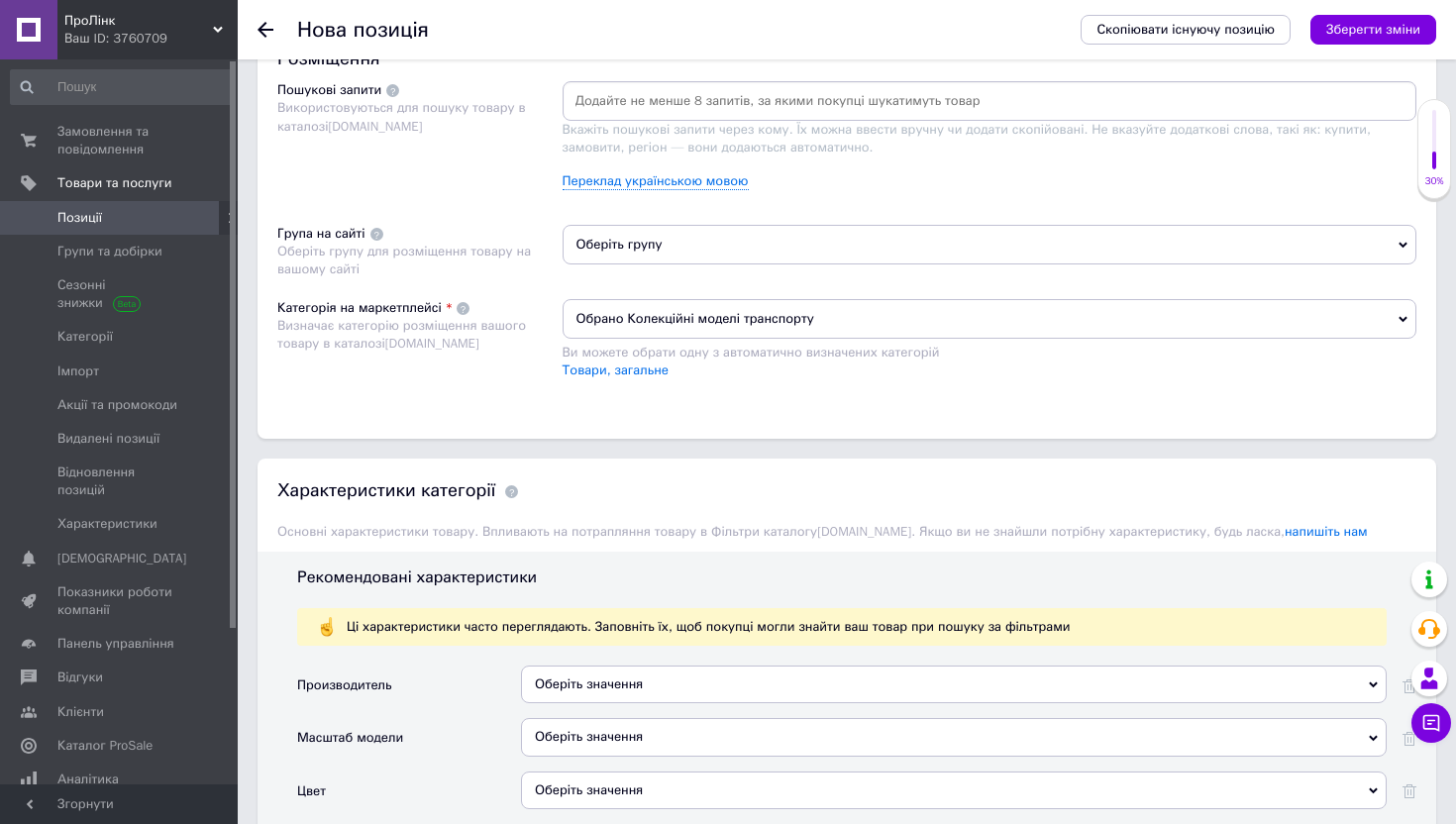 click on "Оберіть групу" at bounding box center (989, 245) 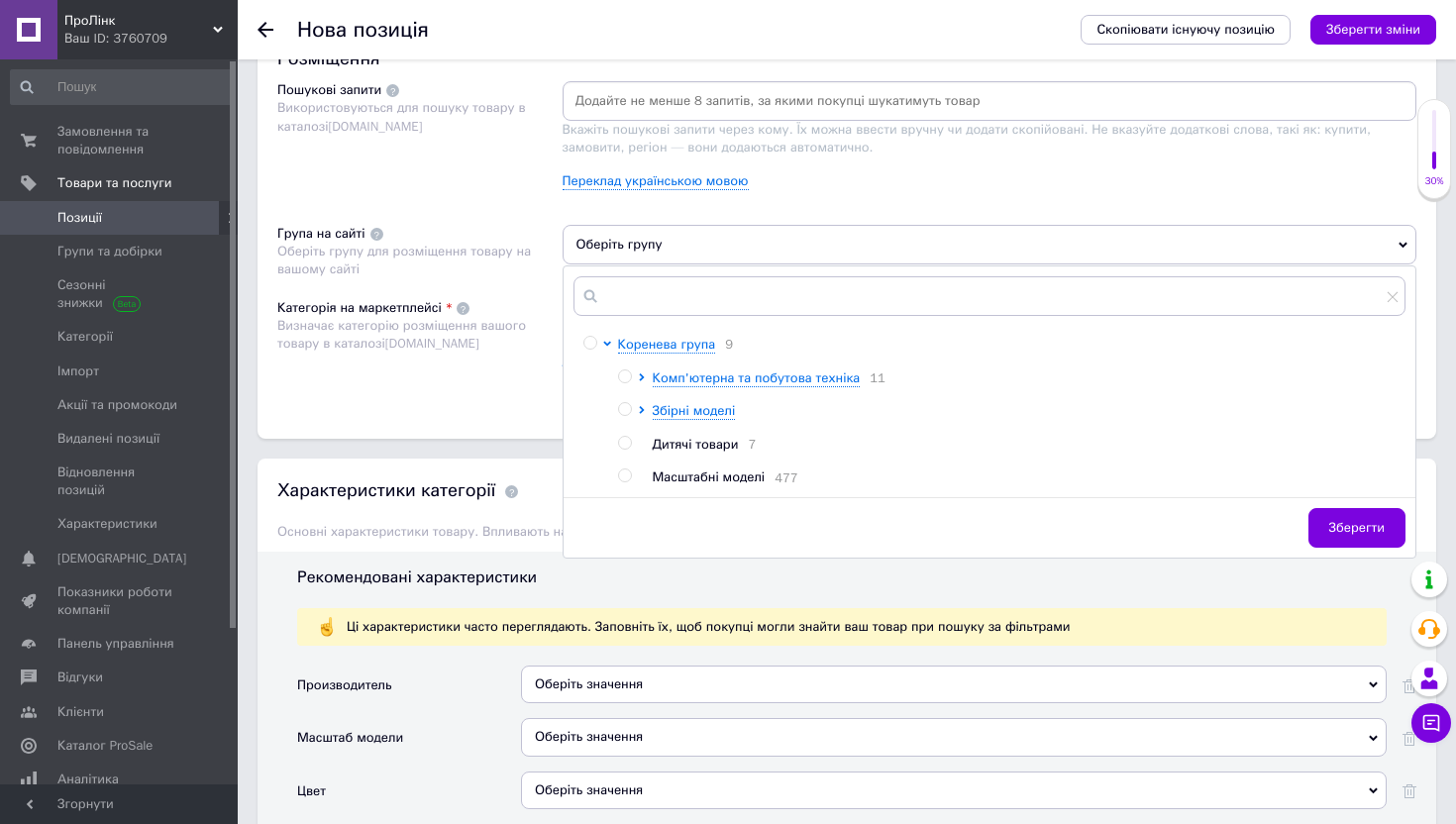 click on "Масштабні моделі 477" at bounding box center [1029, 477] 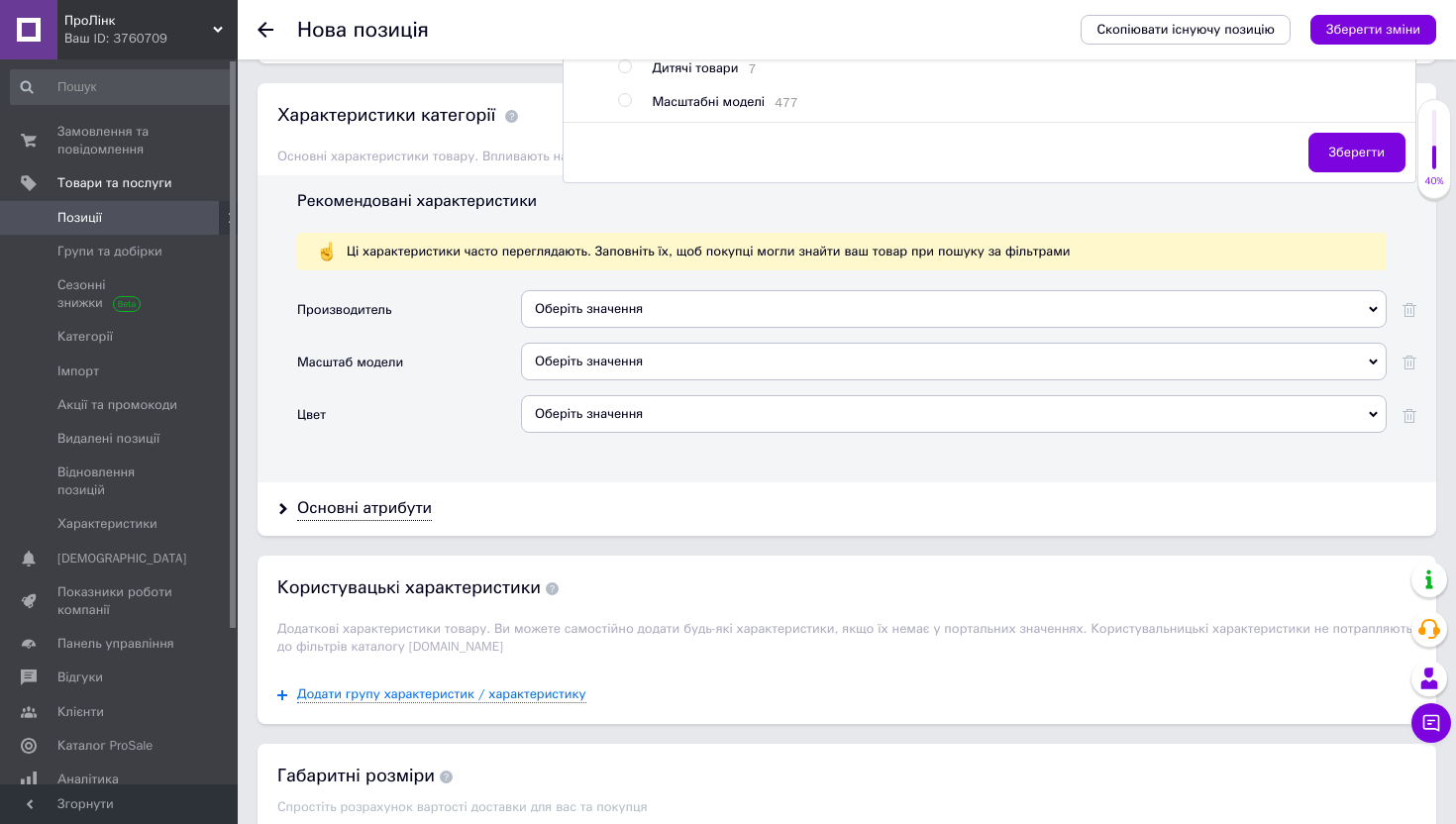 click on "Рекомендовані характеристики Ці характеристики часто переглядають. Заповніть їх, щоб
покупці могли знайти ваш товар при пошуку за фільтрами Производитель Оберіть значення Масштаб модели Оберіть значення Цвет Оберіть значення" at bounding box center [847, 329] 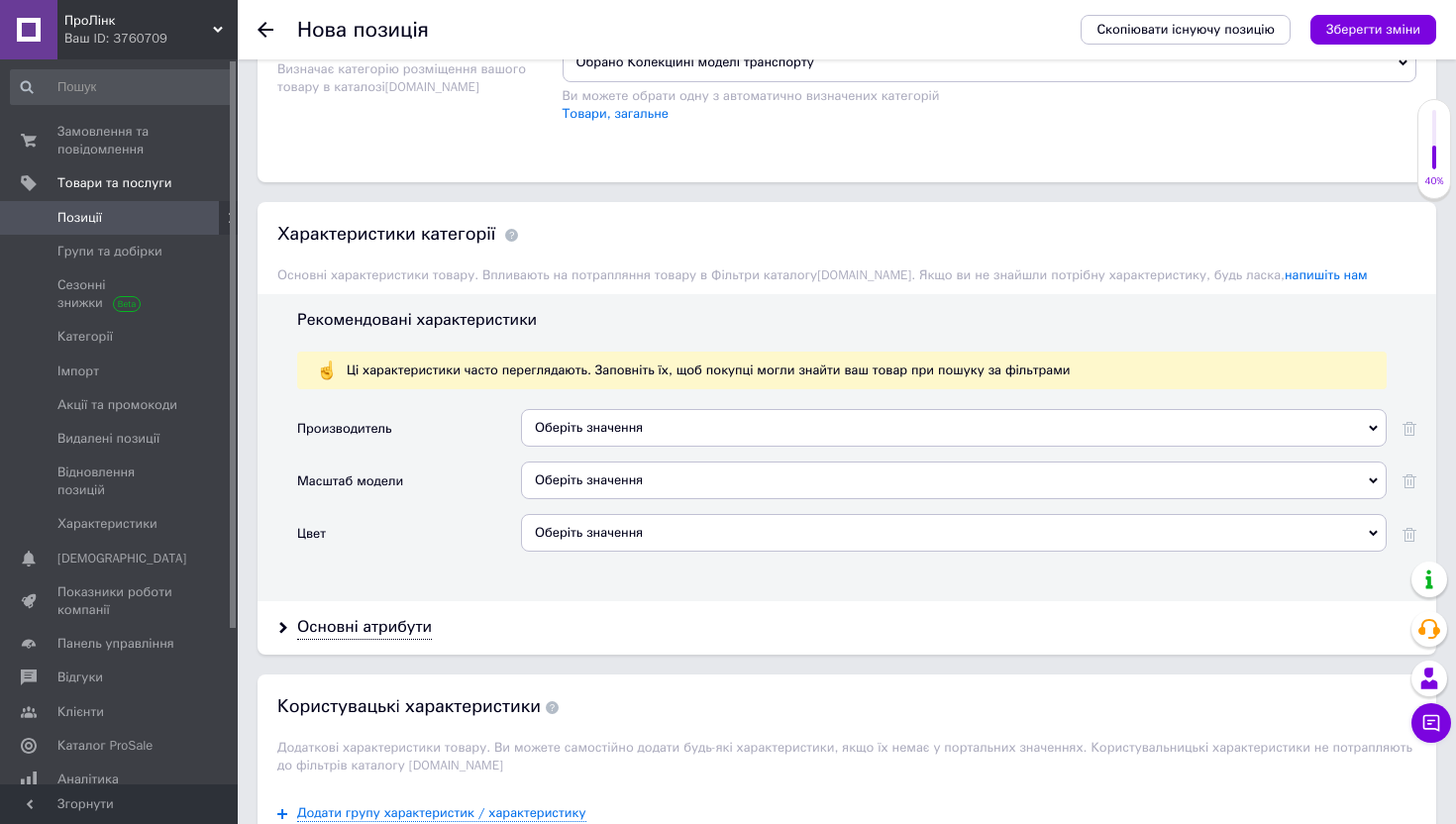 scroll, scrollTop: 1258, scrollLeft: 0, axis: vertical 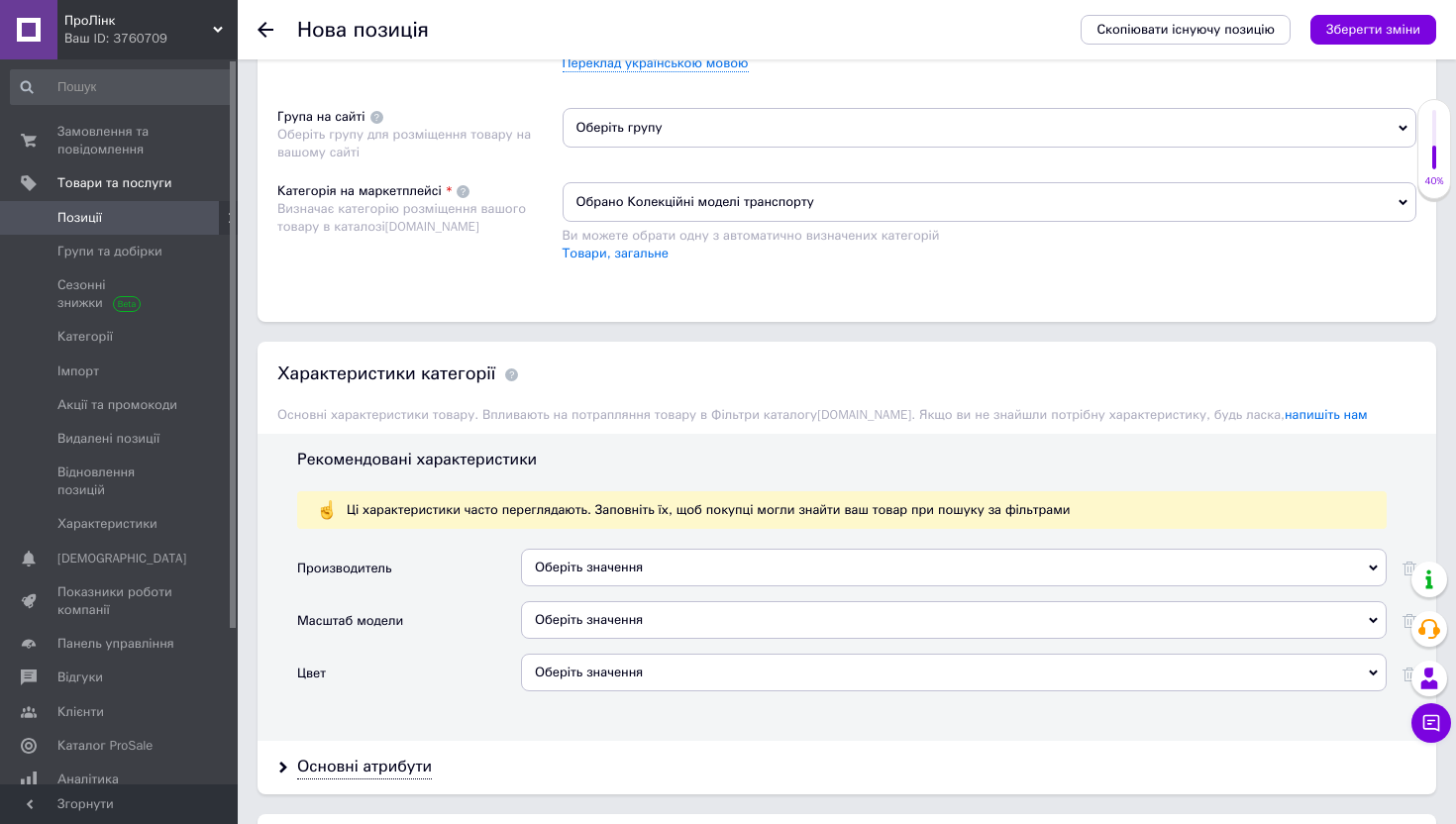 click on "Ви можете обрати одну з автоматично визначених категорій" at bounding box center (989, 236) 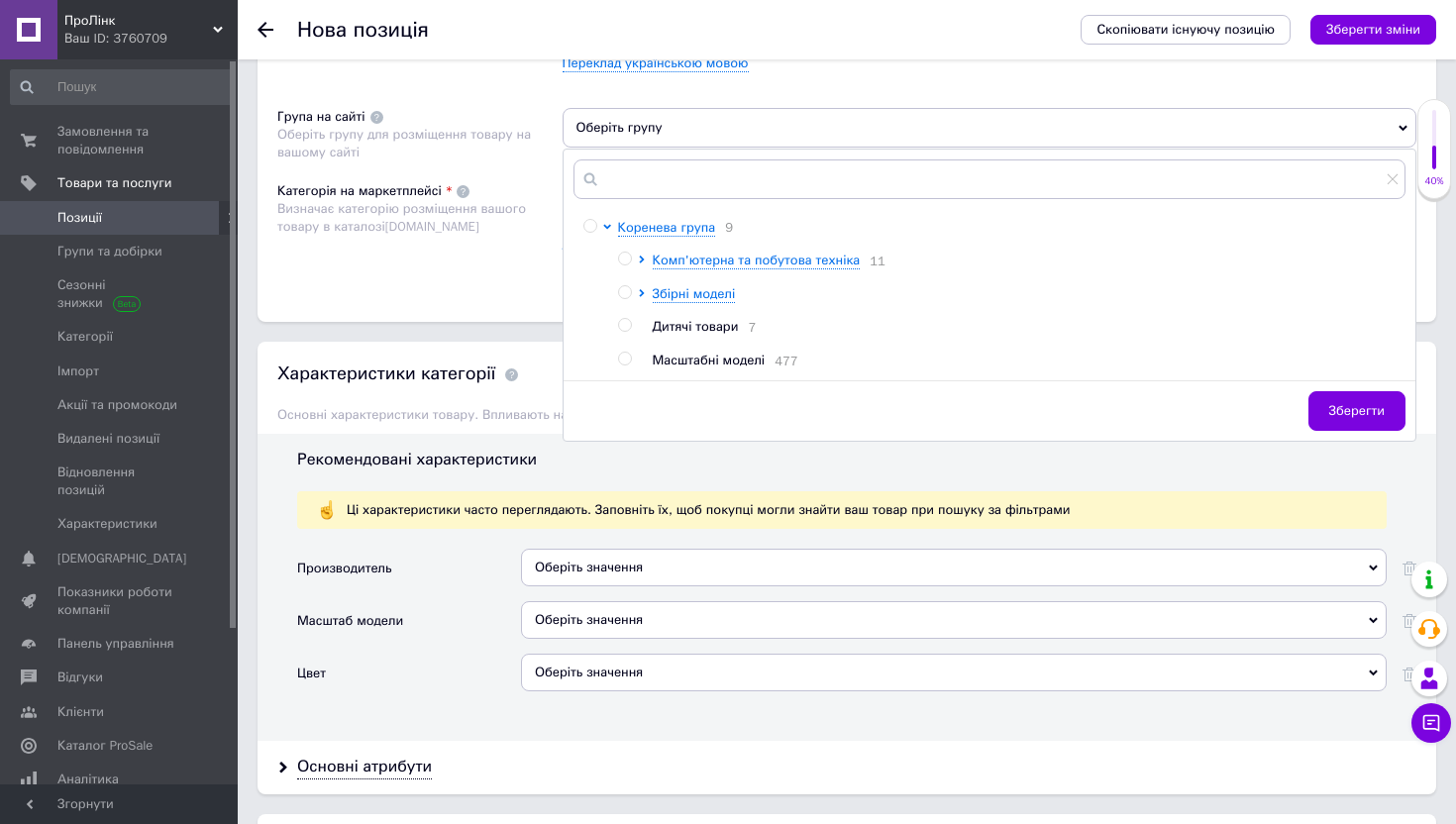 click on "Масштабні моделі" at bounding box center (709, 360) 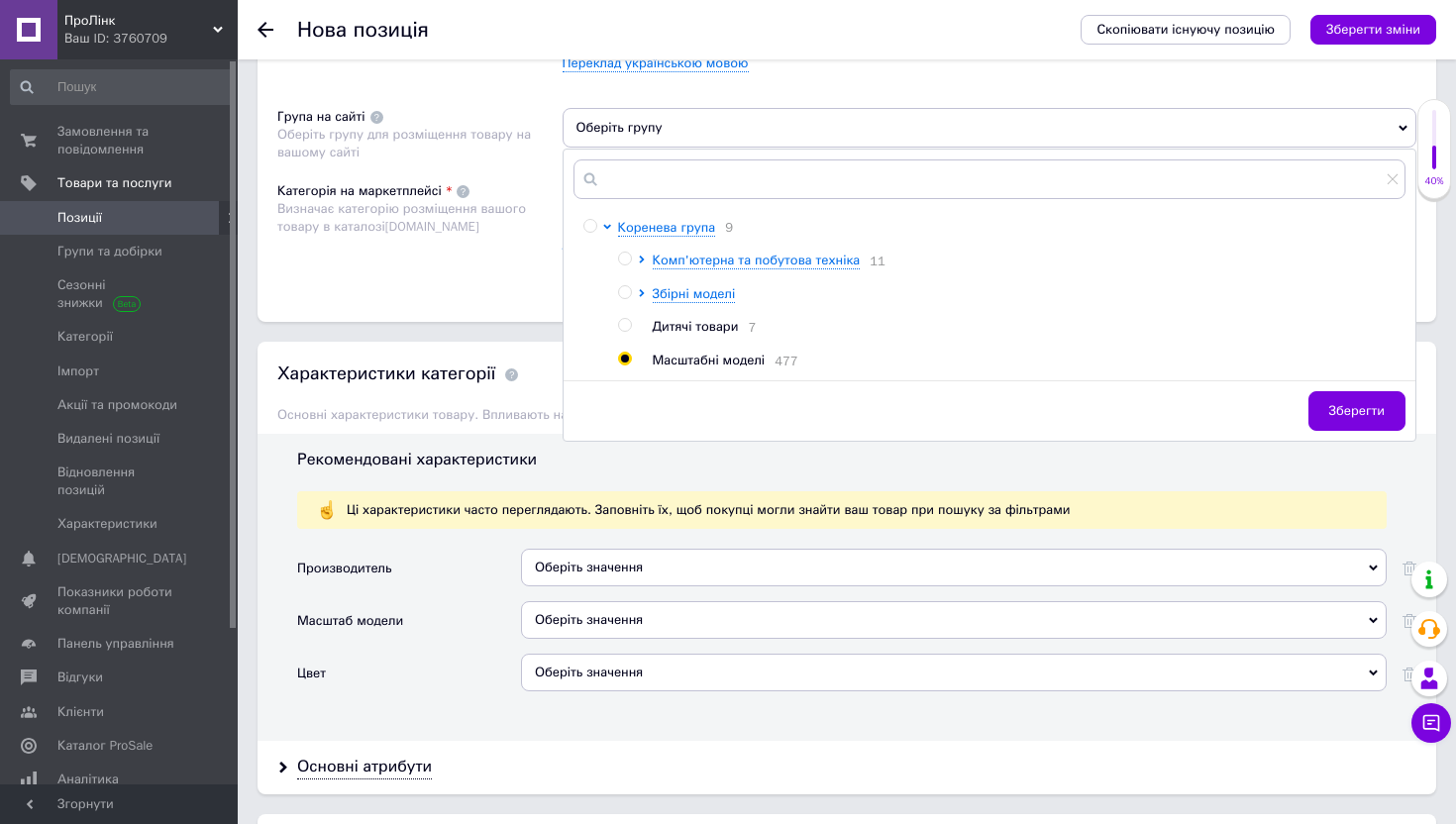 radio on "true" 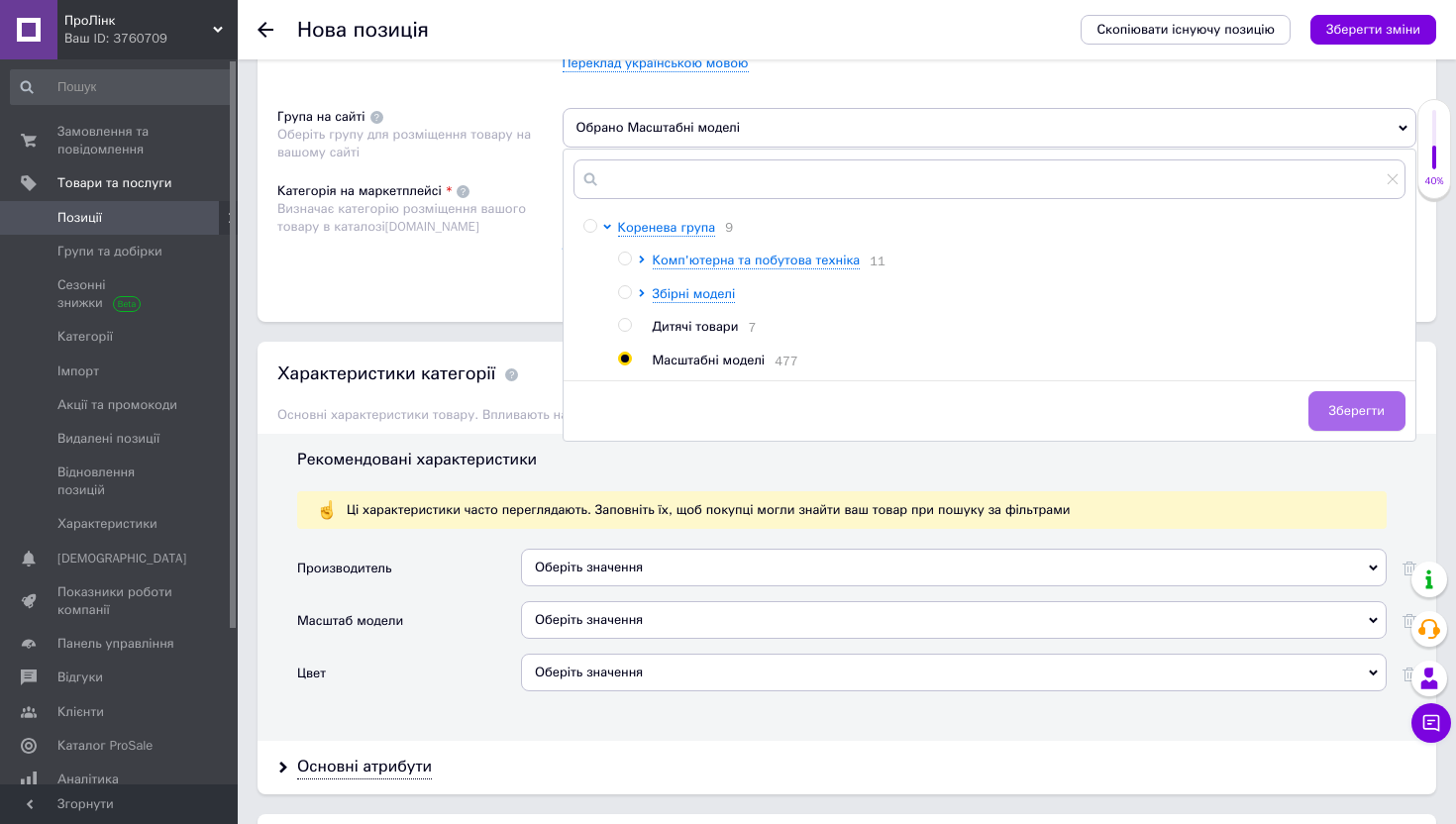 click on "Зберегти" at bounding box center (1357, 411) 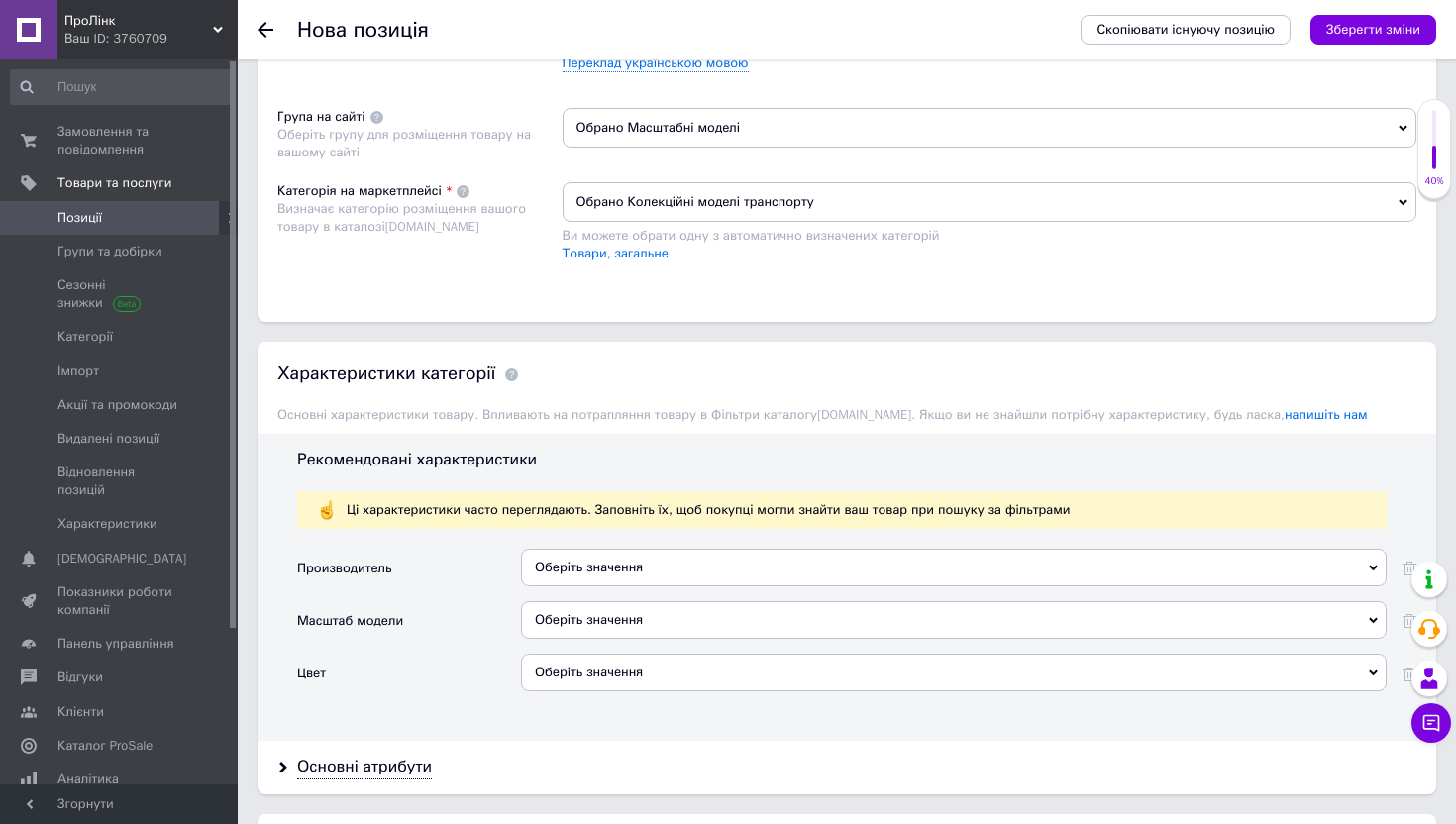 scroll, scrollTop: 804, scrollLeft: 0, axis: vertical 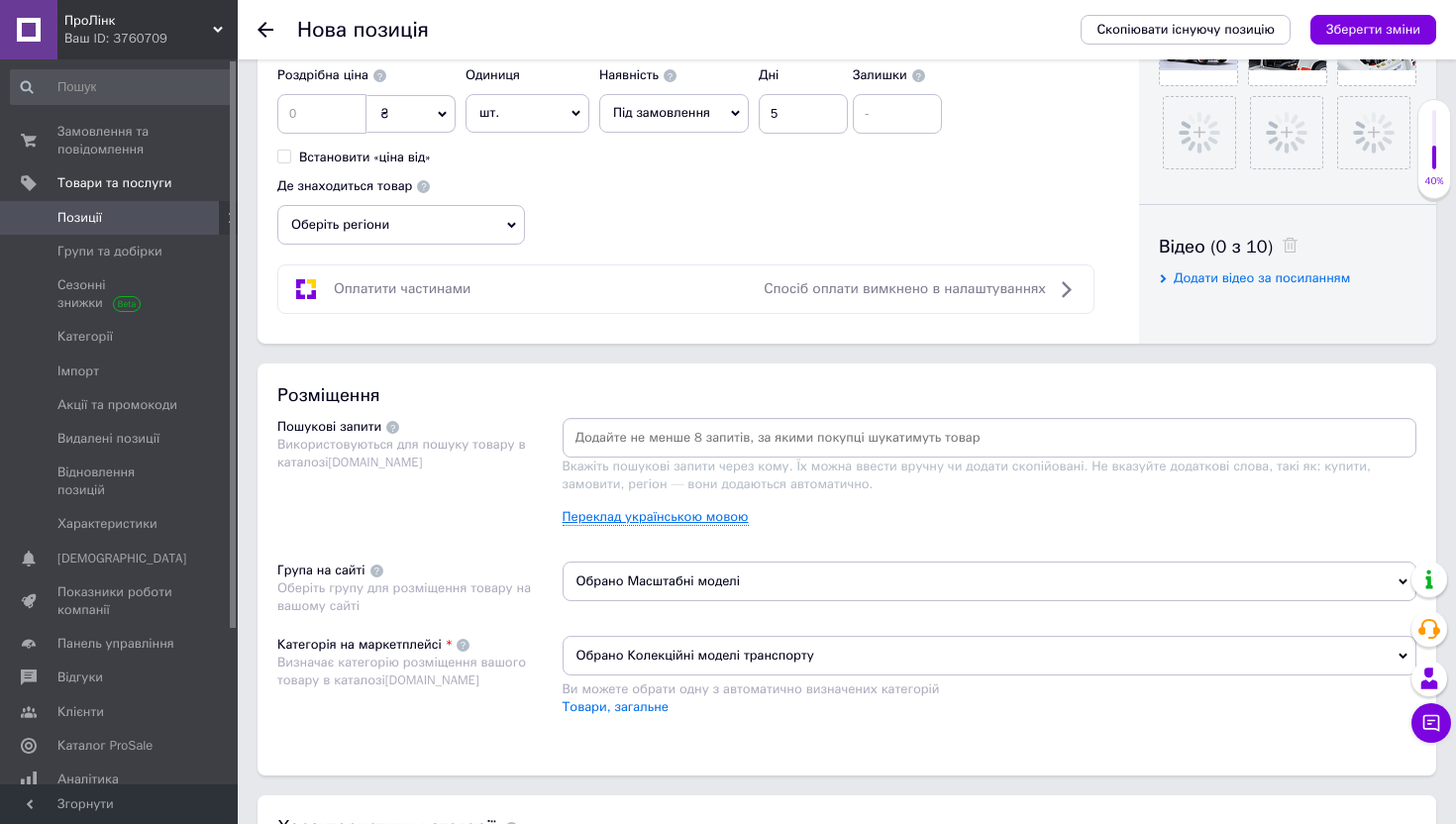 click on "Переклад українською мовою" at bounding box center (656, 517) 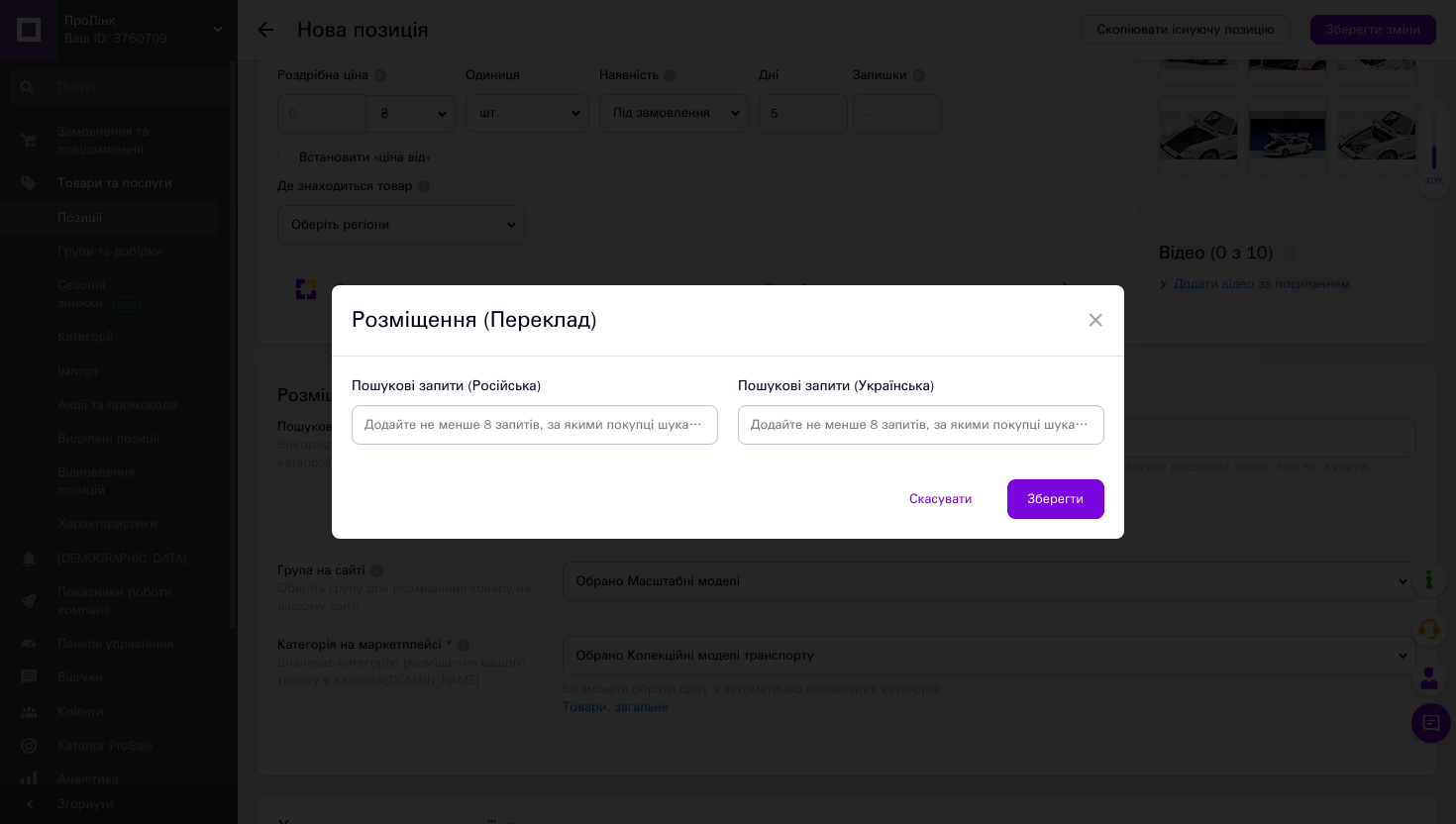 click at bounding box center [535, 425] 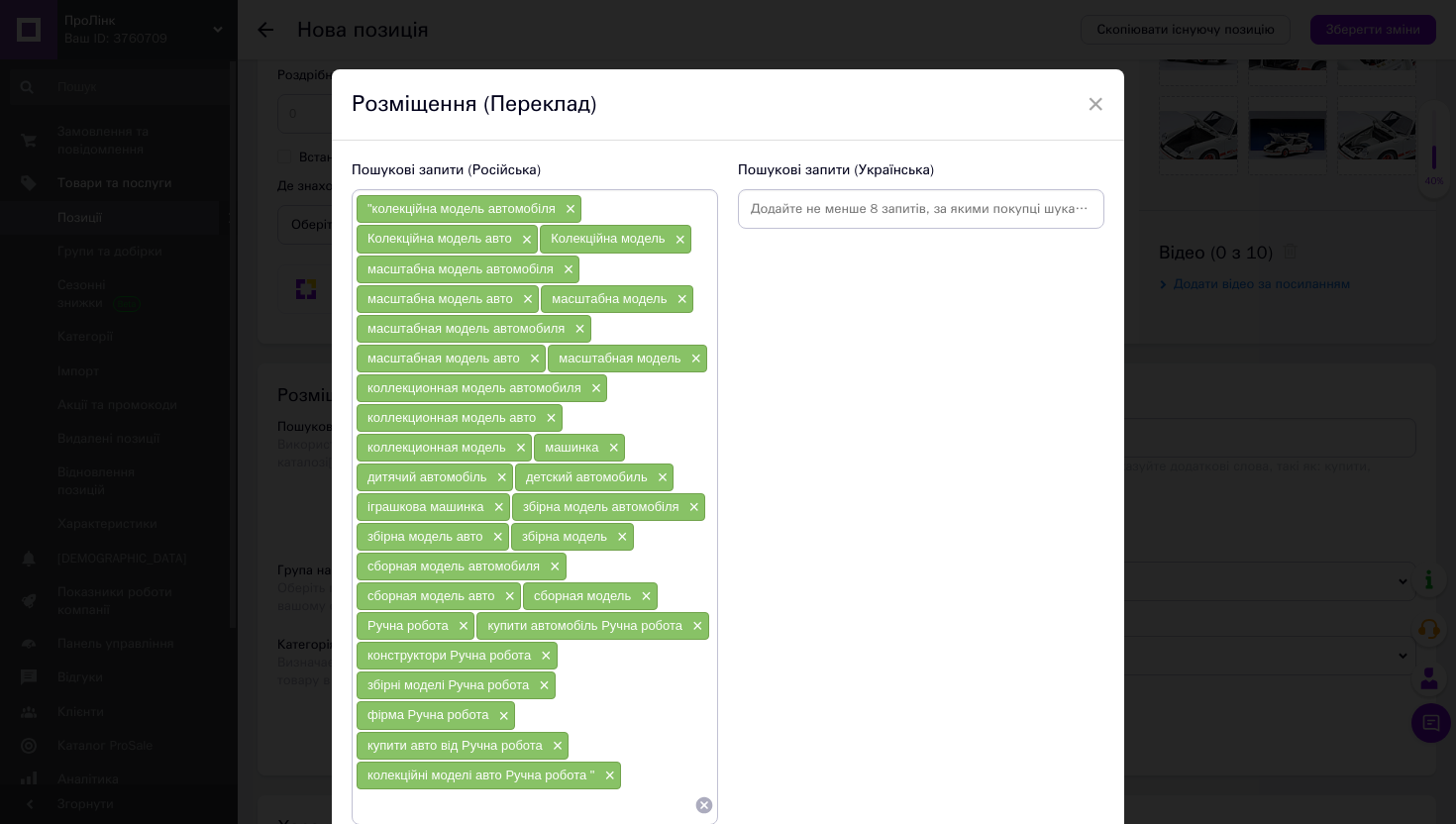 click on "Пошукові запити (Українська)" at bounding box center (836, 170) 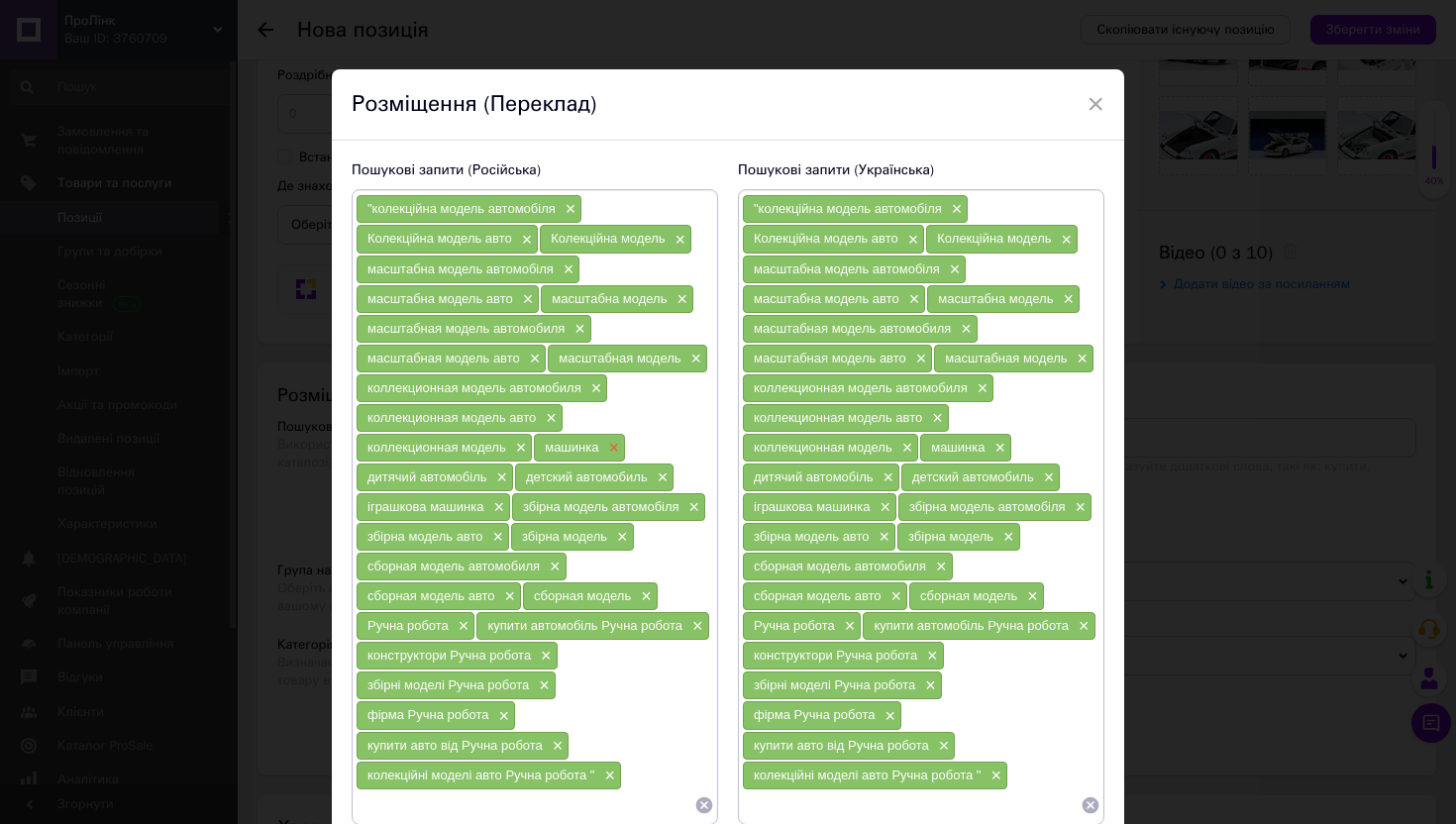 scroll, scrollTop: 165, scrollLeft: 0, axis: vertical 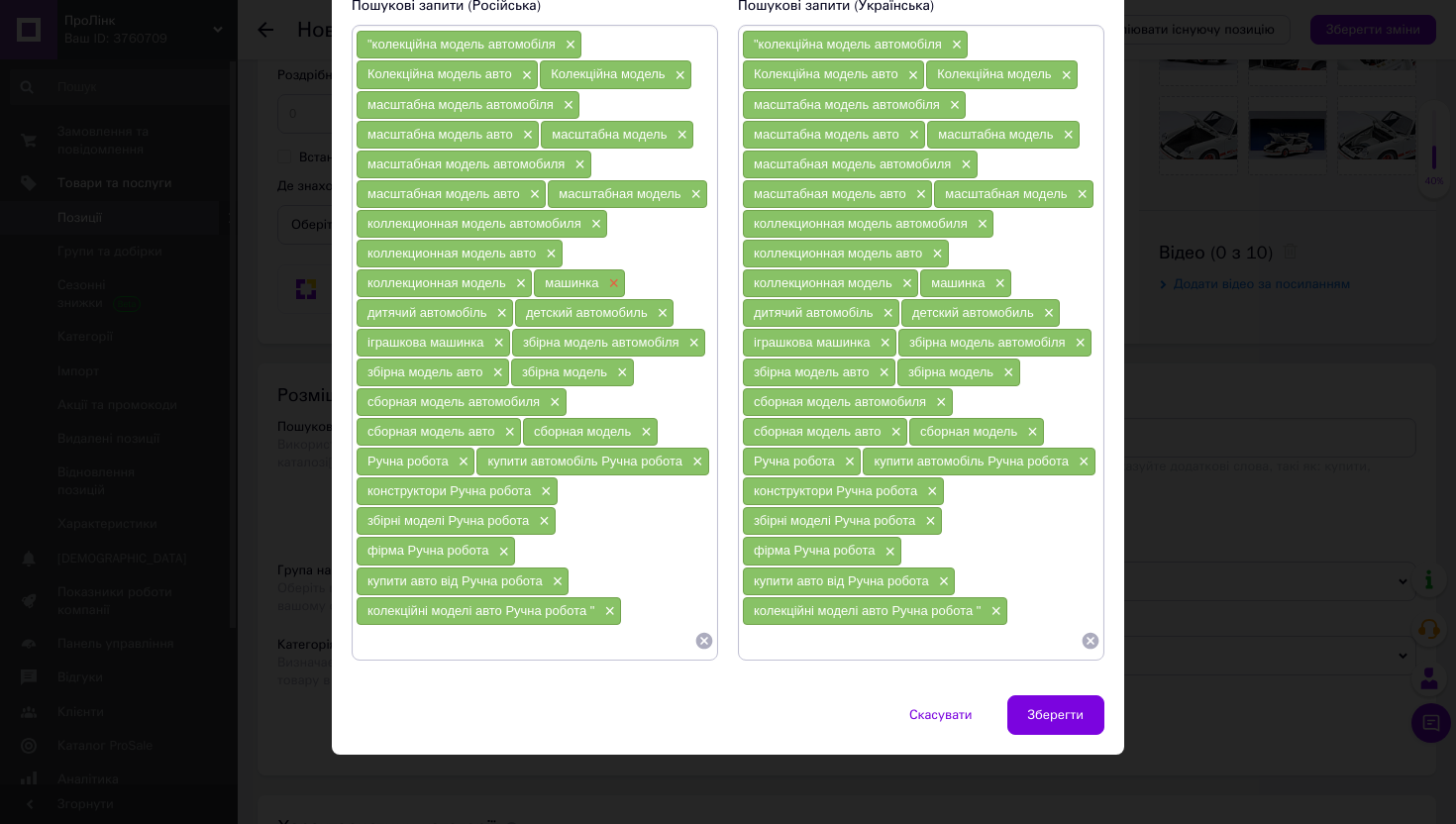 paste on "Porsche 911 [PERSON_NAME] RS 2.7" 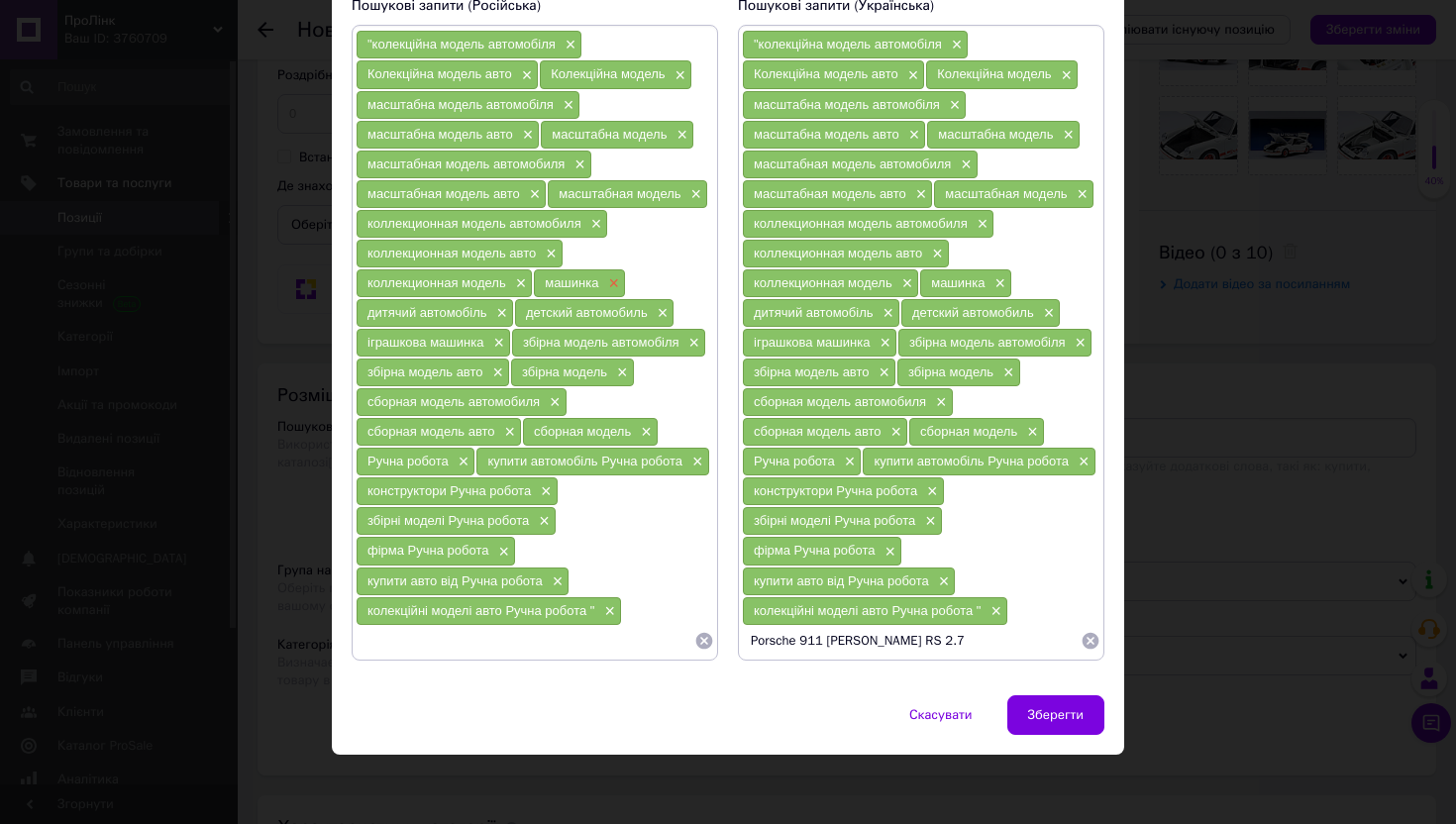 type 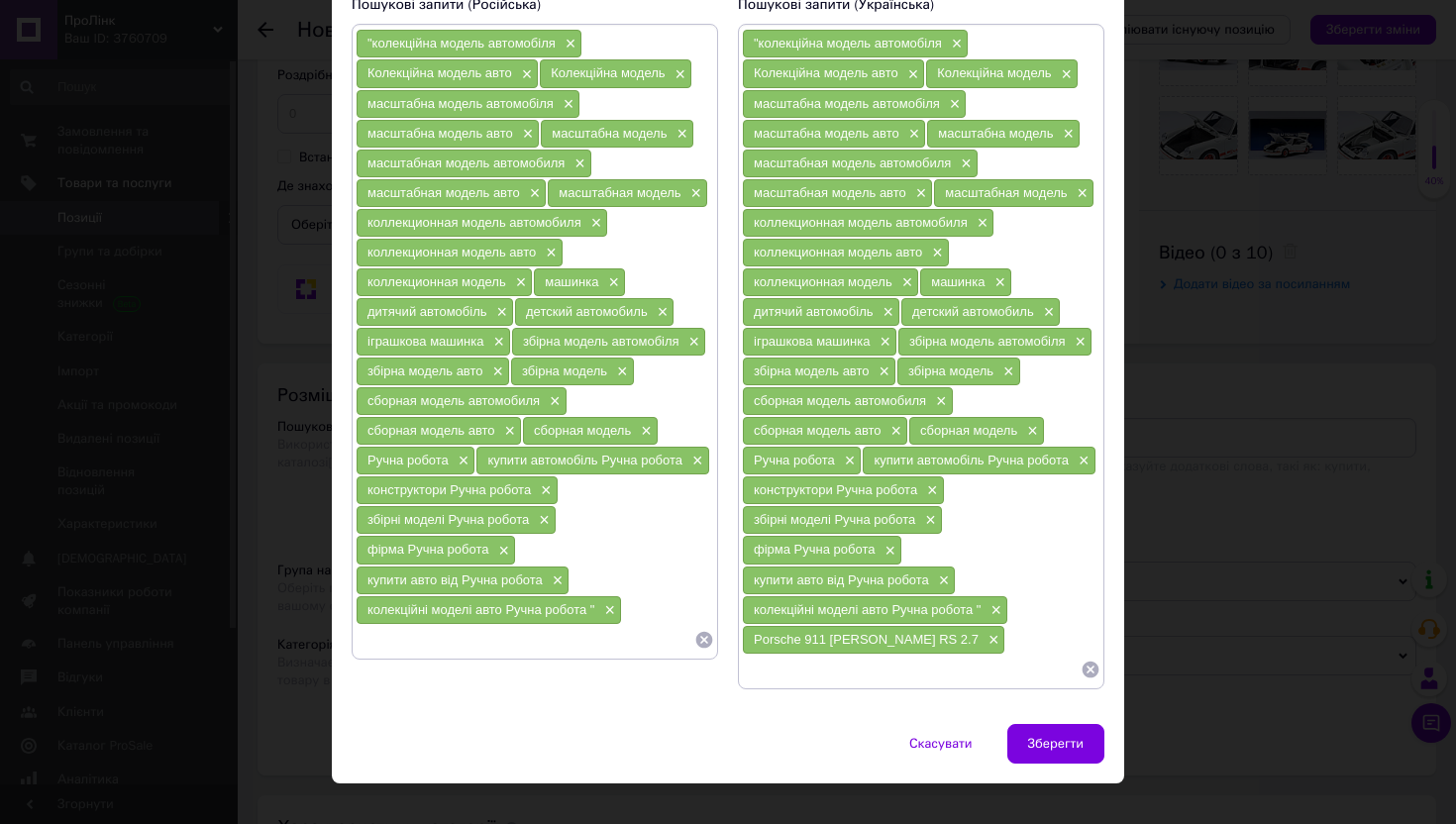 click at bounding box center (525, 640) 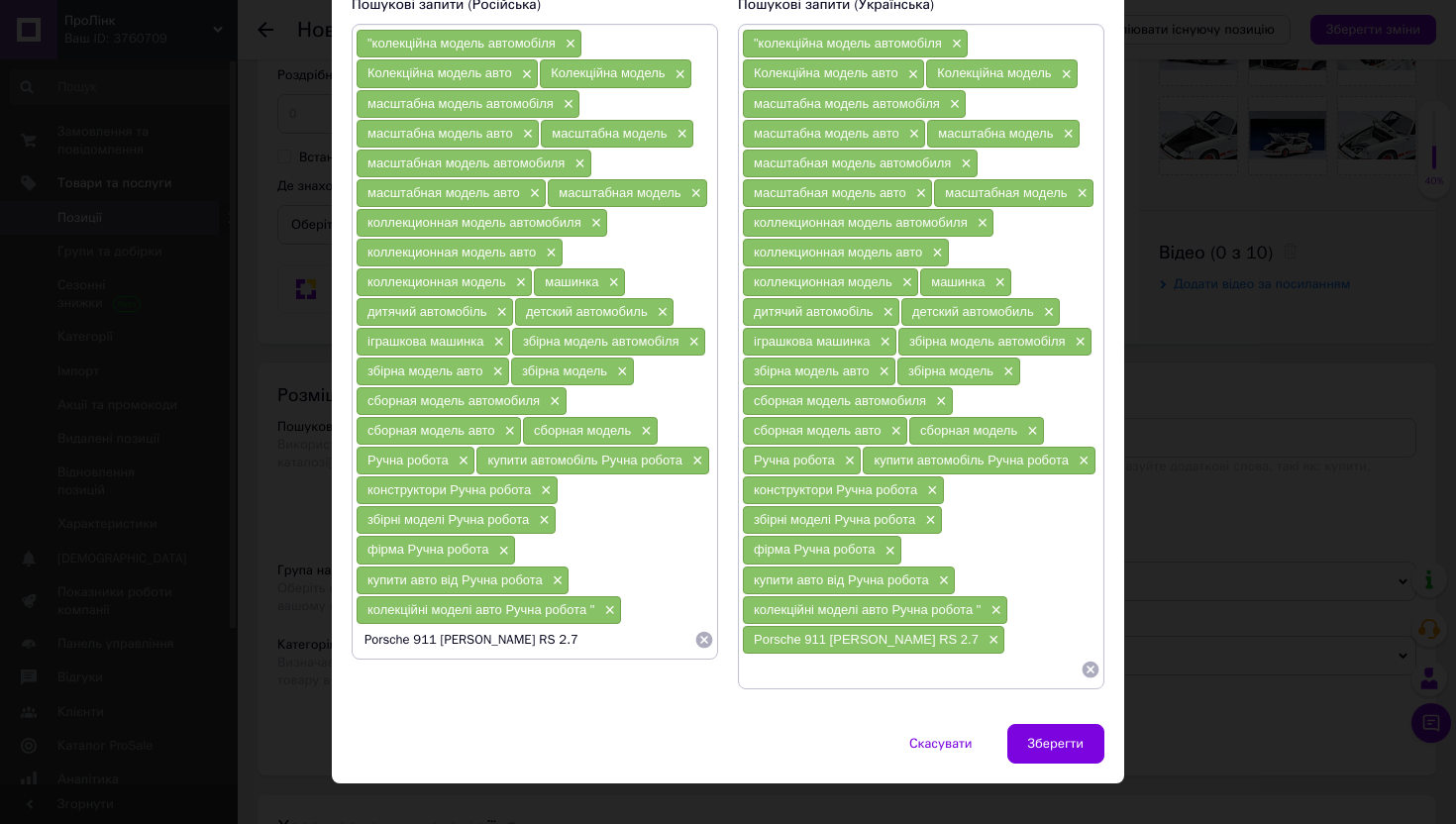type 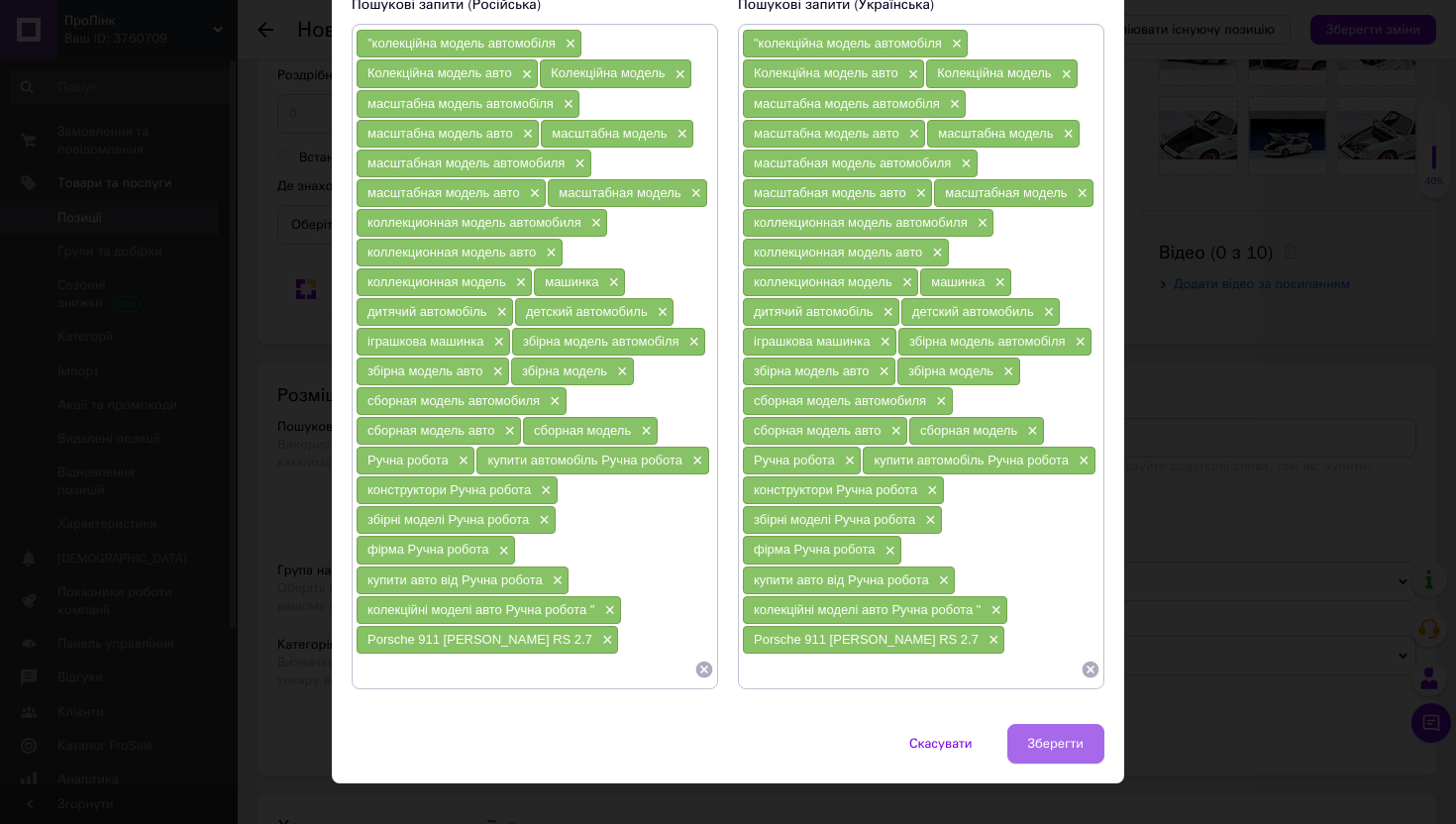 click on "Зберегти" at bounding box center (1056, 744) 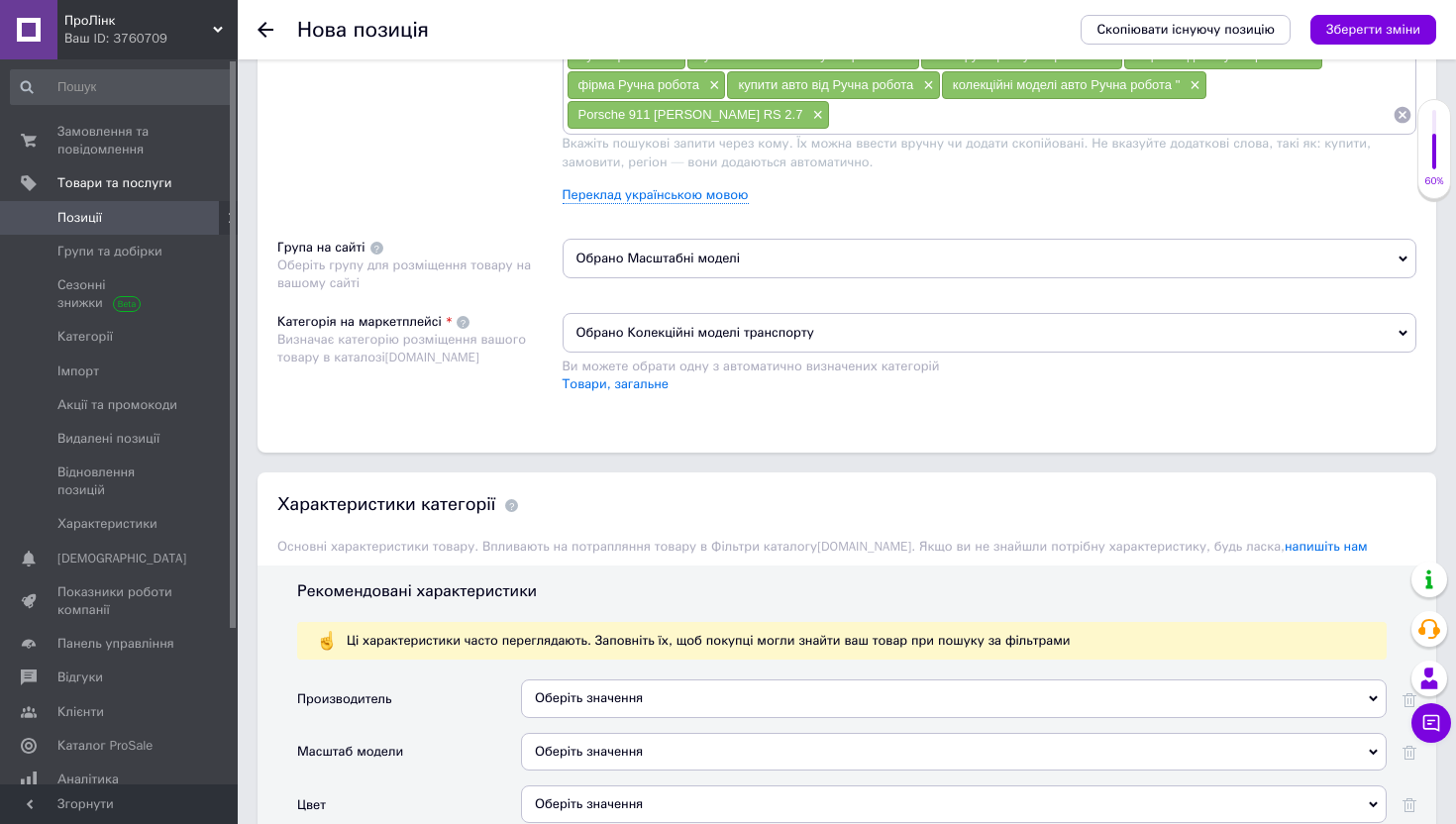 scroll, scrollTop: 1412, scrollLeft: 0, axis: vertical 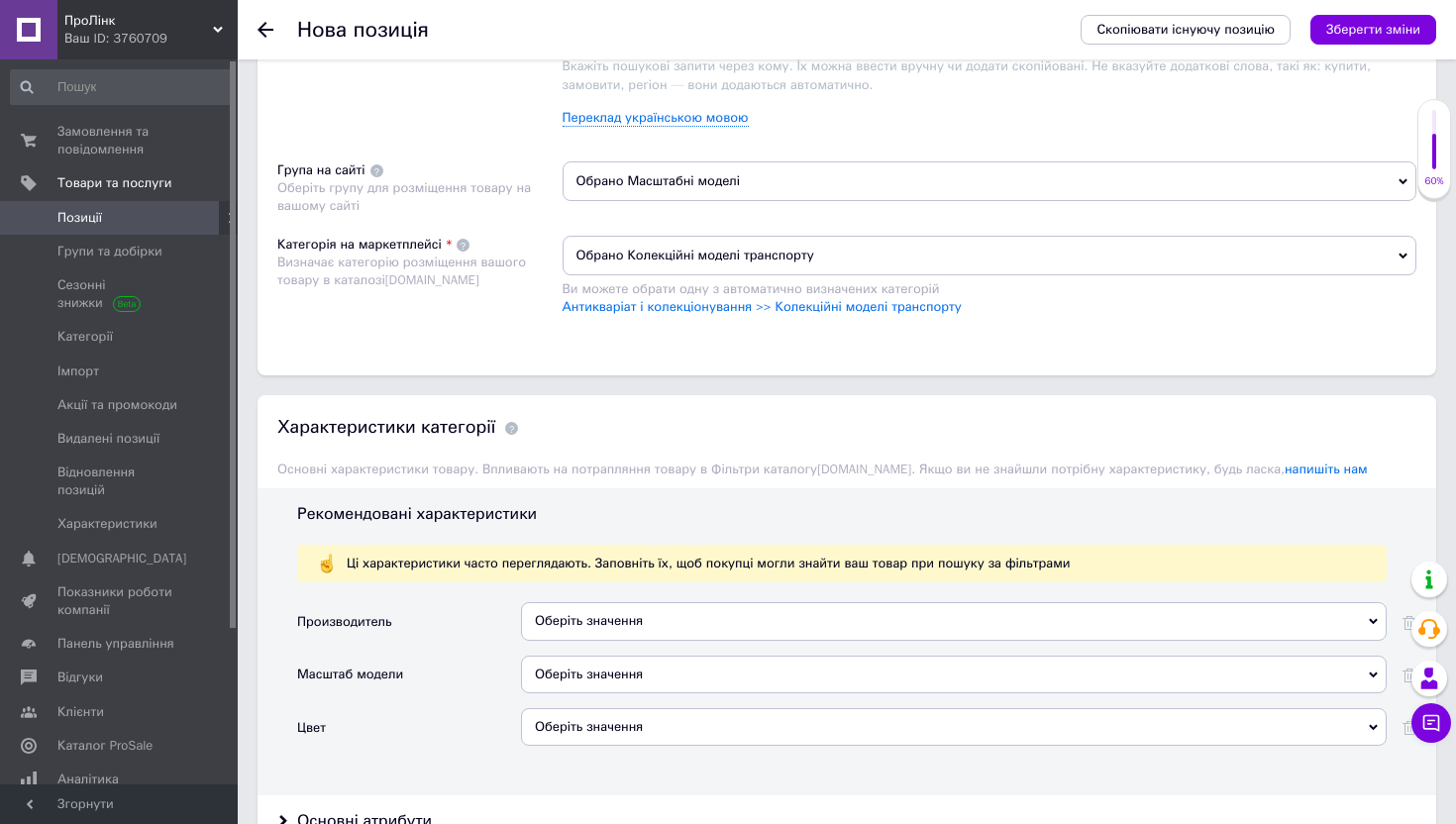 click on "Оберіть значення" at bounding box center [954, 621] 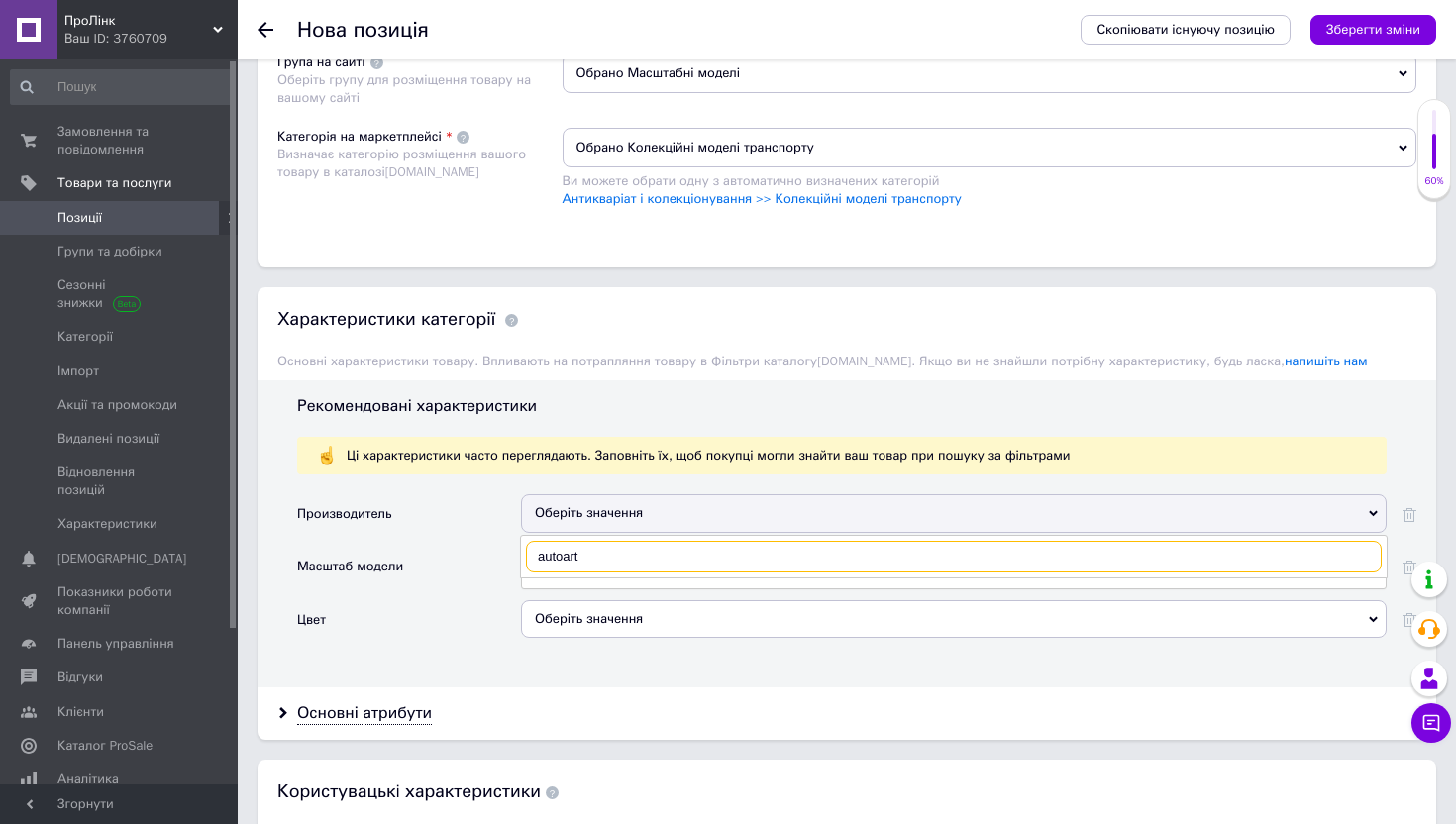 scroll, scrollTop: 1669, scrollLeft: 0, axis: vertical 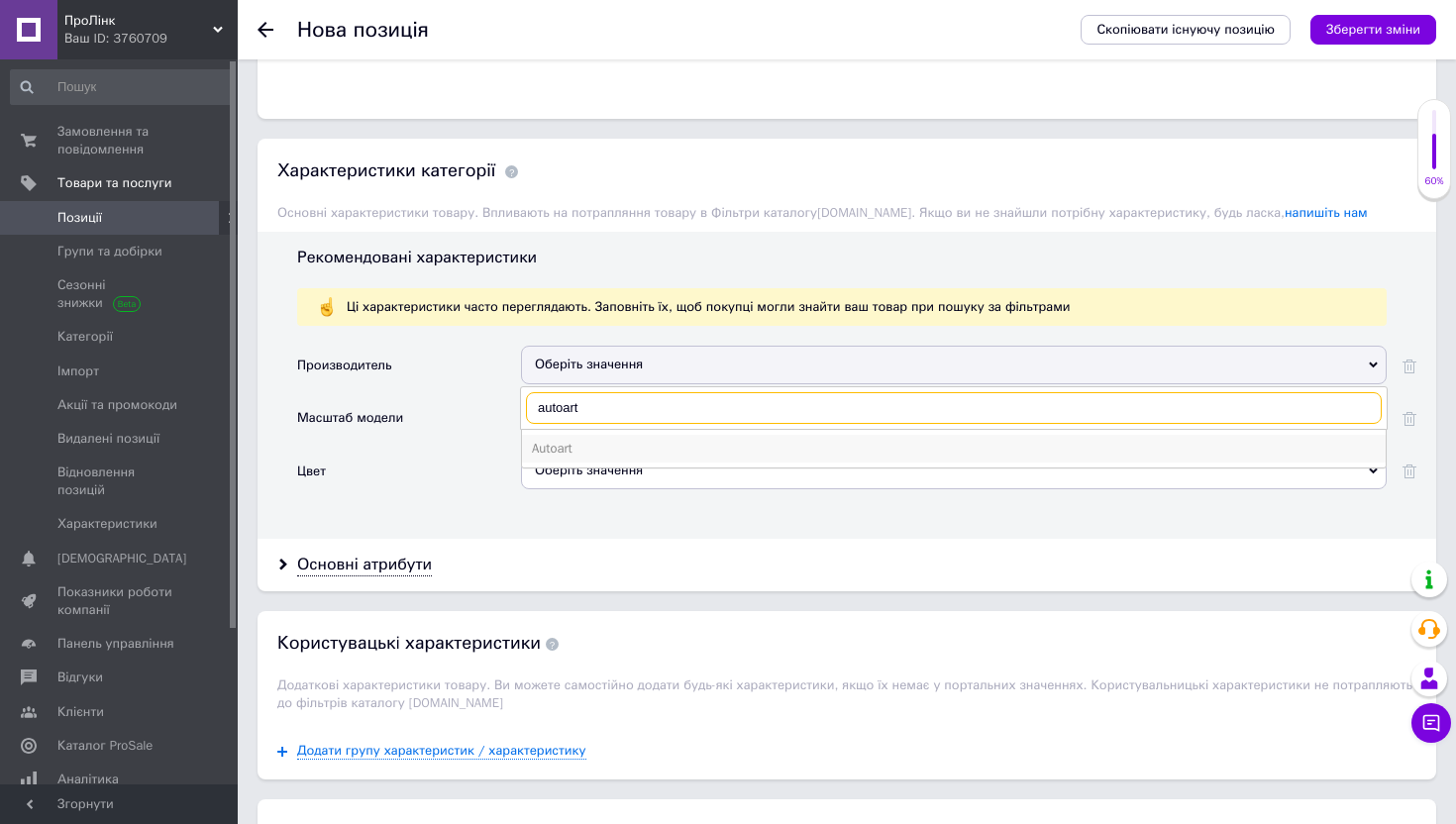 type on "autoart" 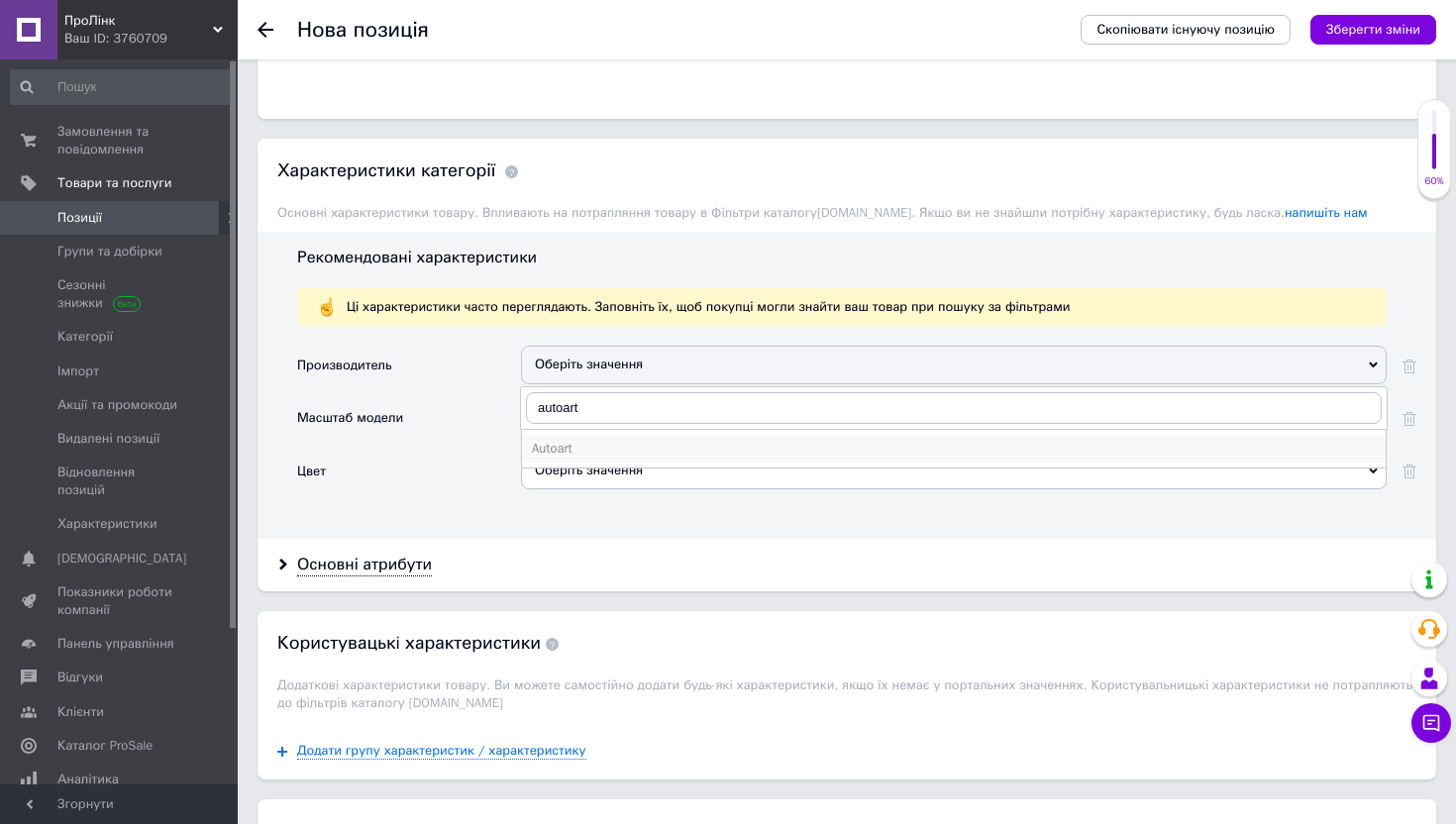 click on "Autoart" at bounding box center (954, 449) 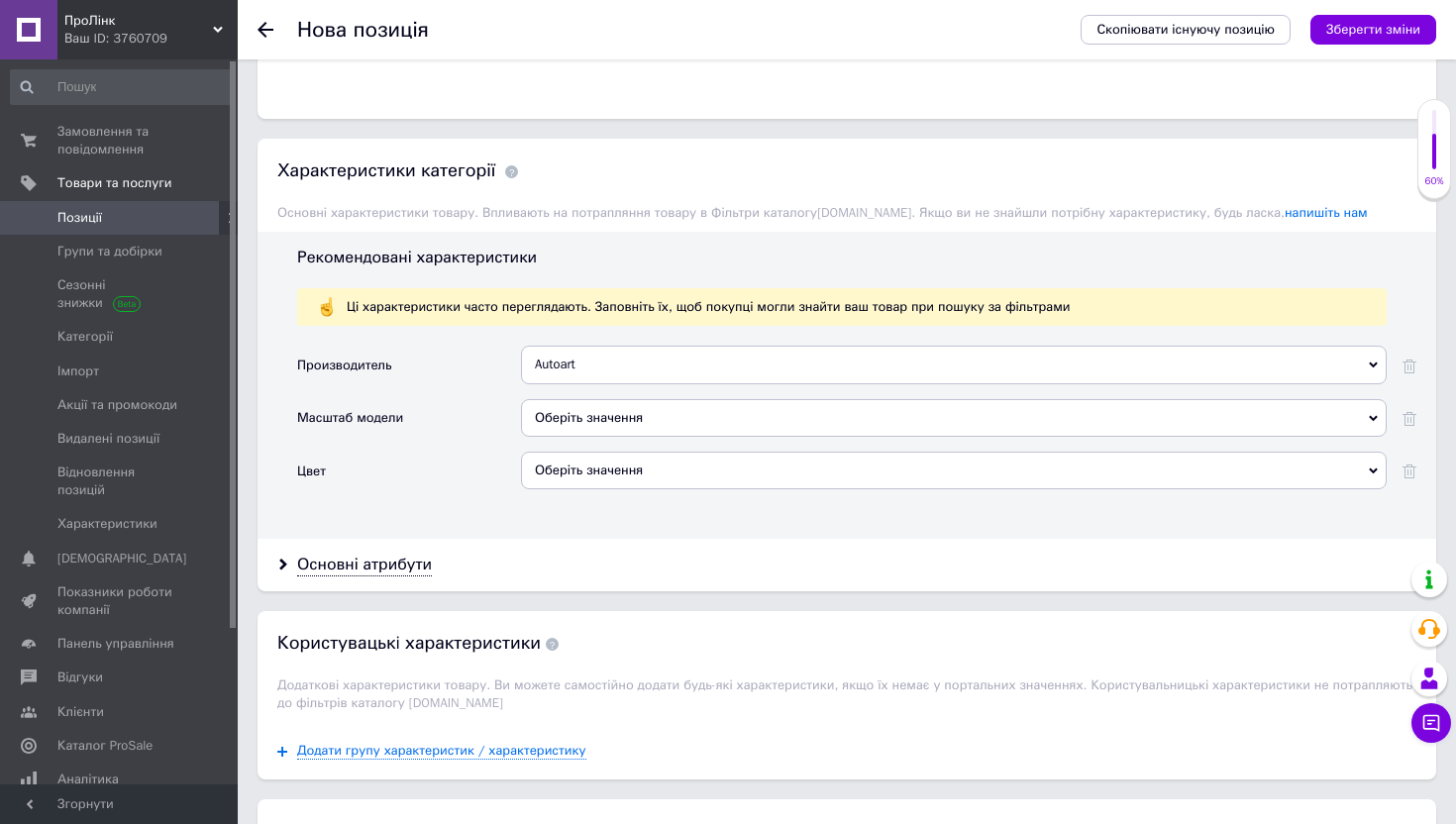 click on "Оберіть значення" at bounding box center (954, 418) 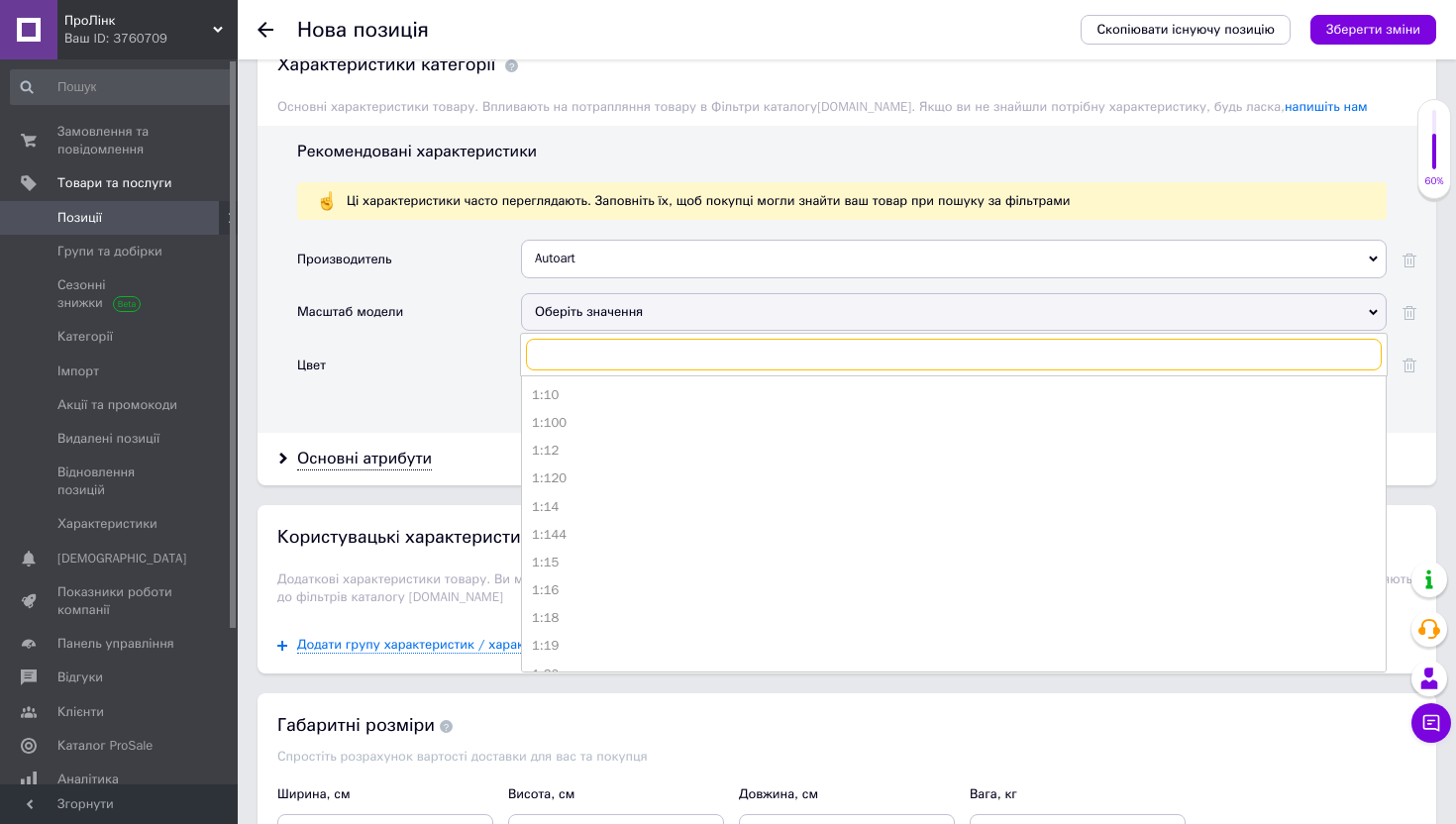 scroll, scrollTop: 1773, scrollLeft: 0, axis: vertical 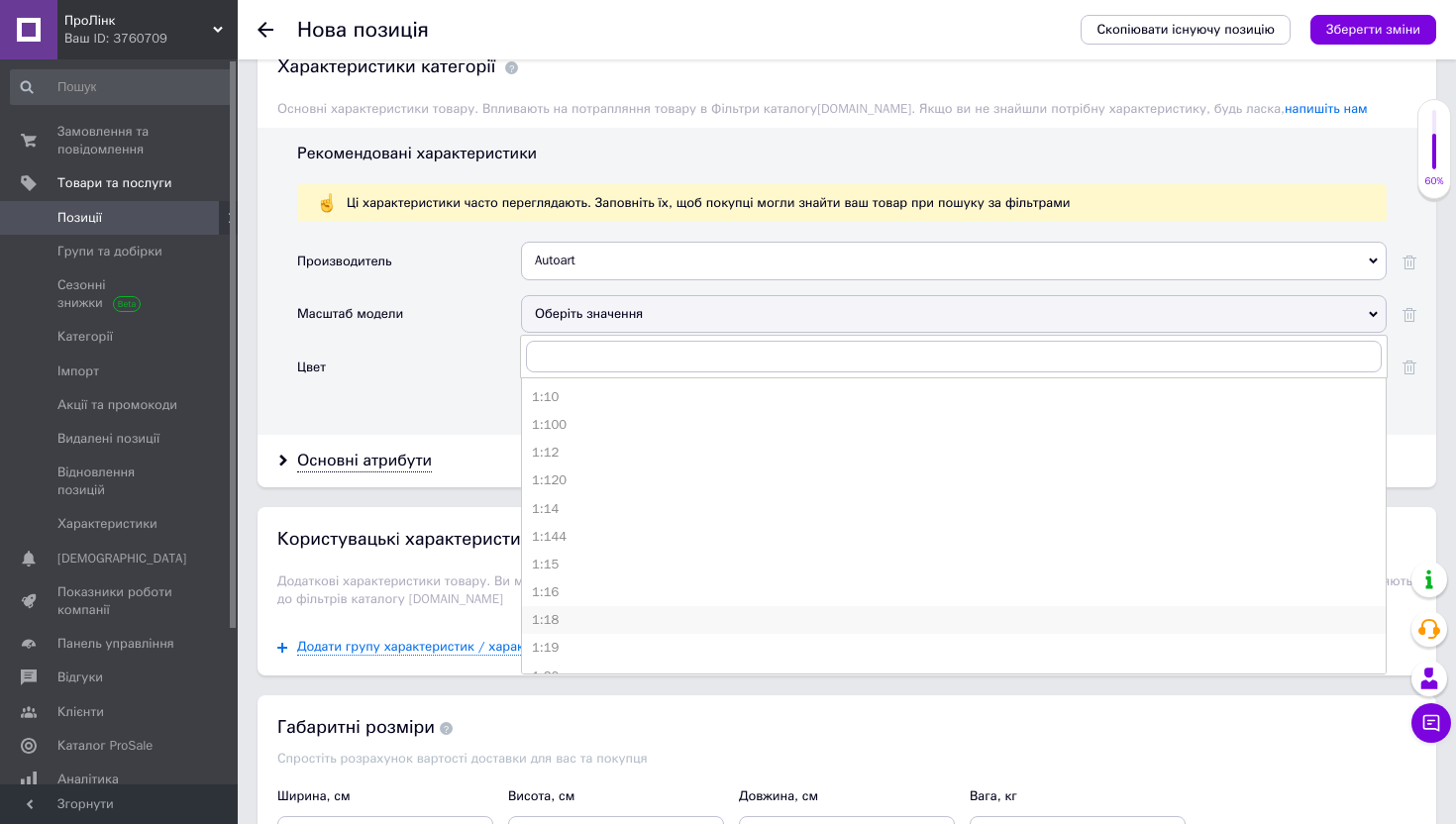 click on "1:18" at bounding box center [954, 620] 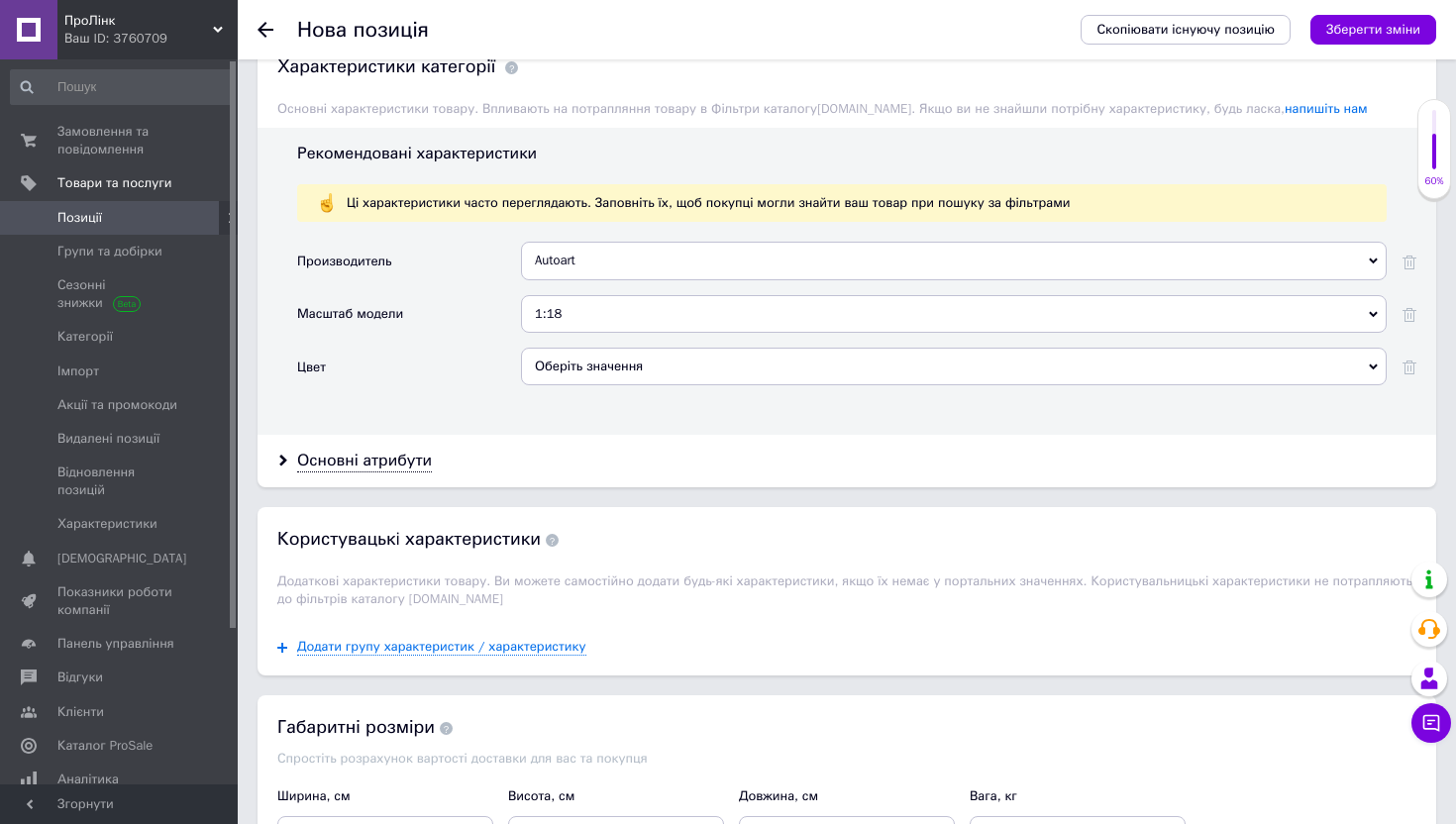 click on "Оберіть значення" at bounding box center (954, 366) 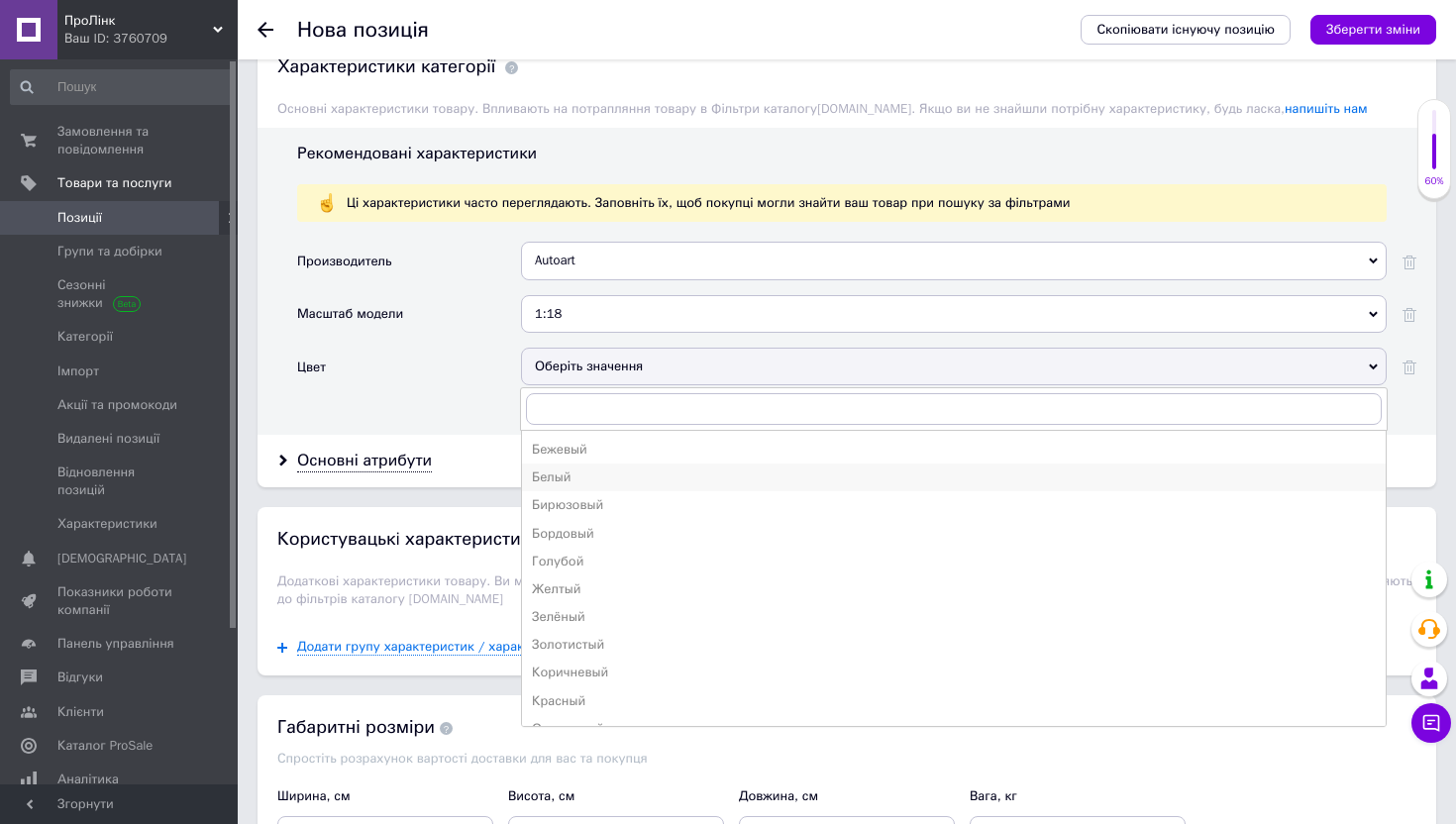 click on "Белый" at bounding box center [954, 477] 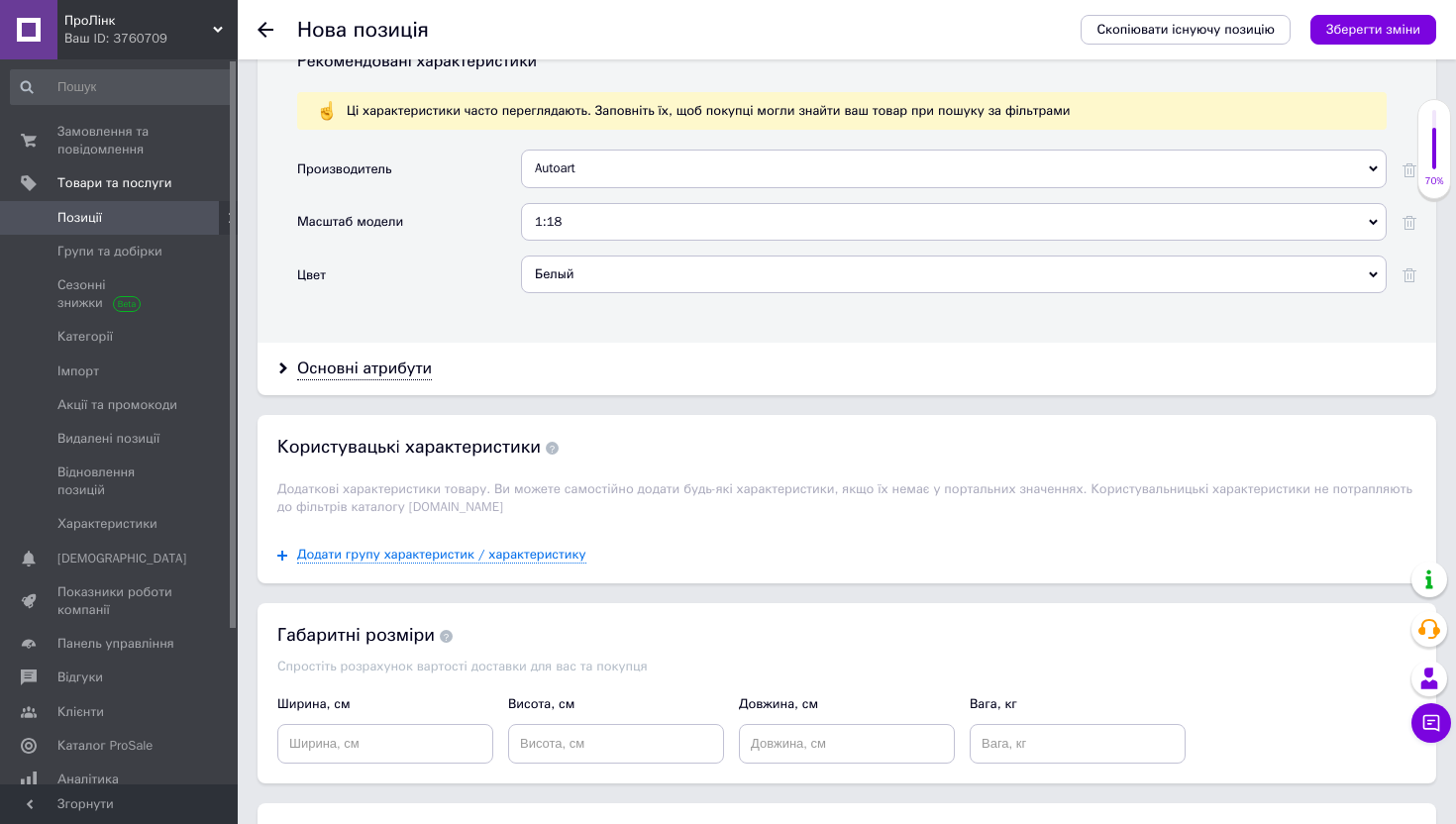 scroll, scrollTop: 1915, scrollLeft: 0, axis: vertical 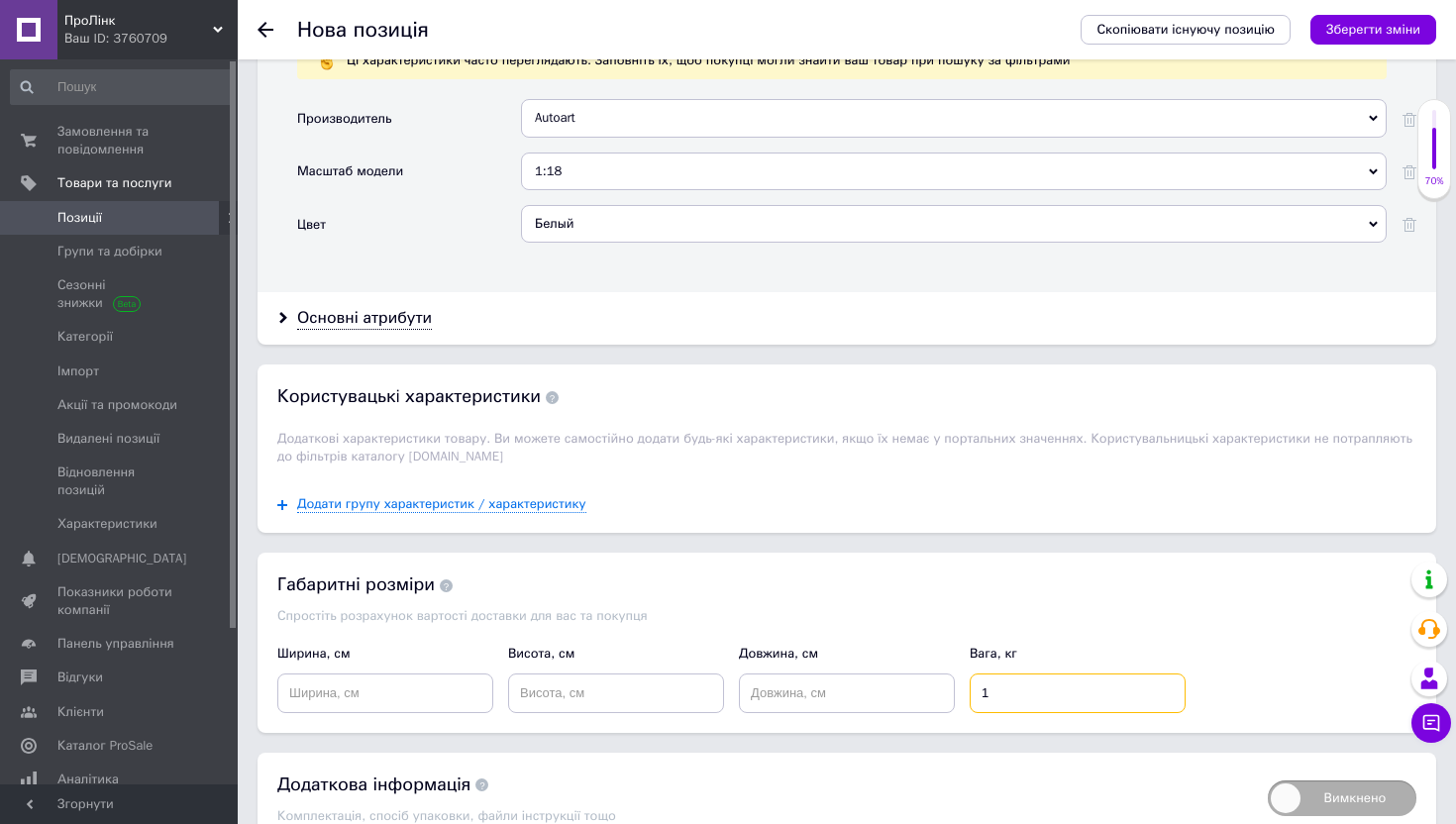 click on "1" at bounding box center [1078, 693] 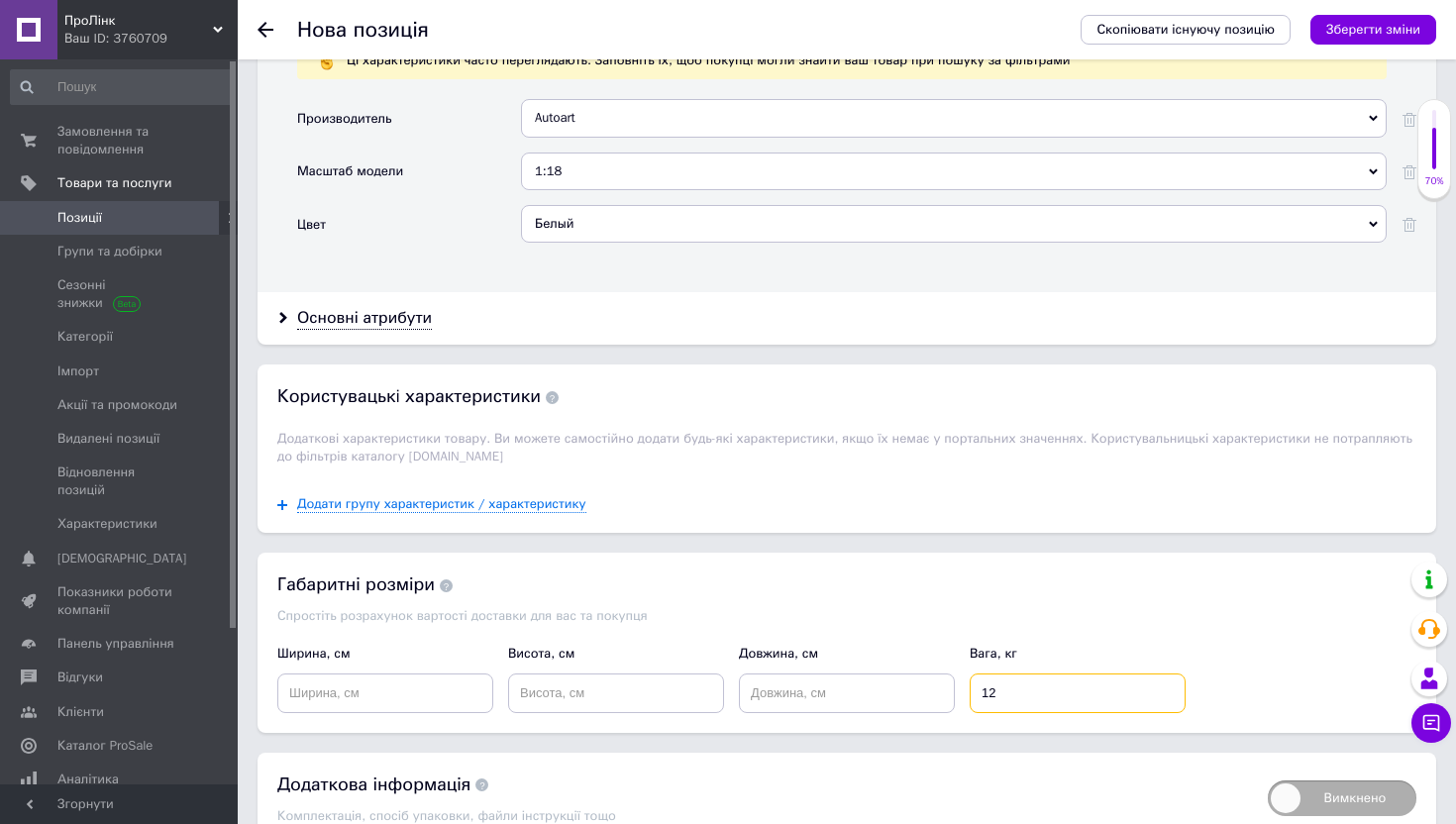 type on "12" 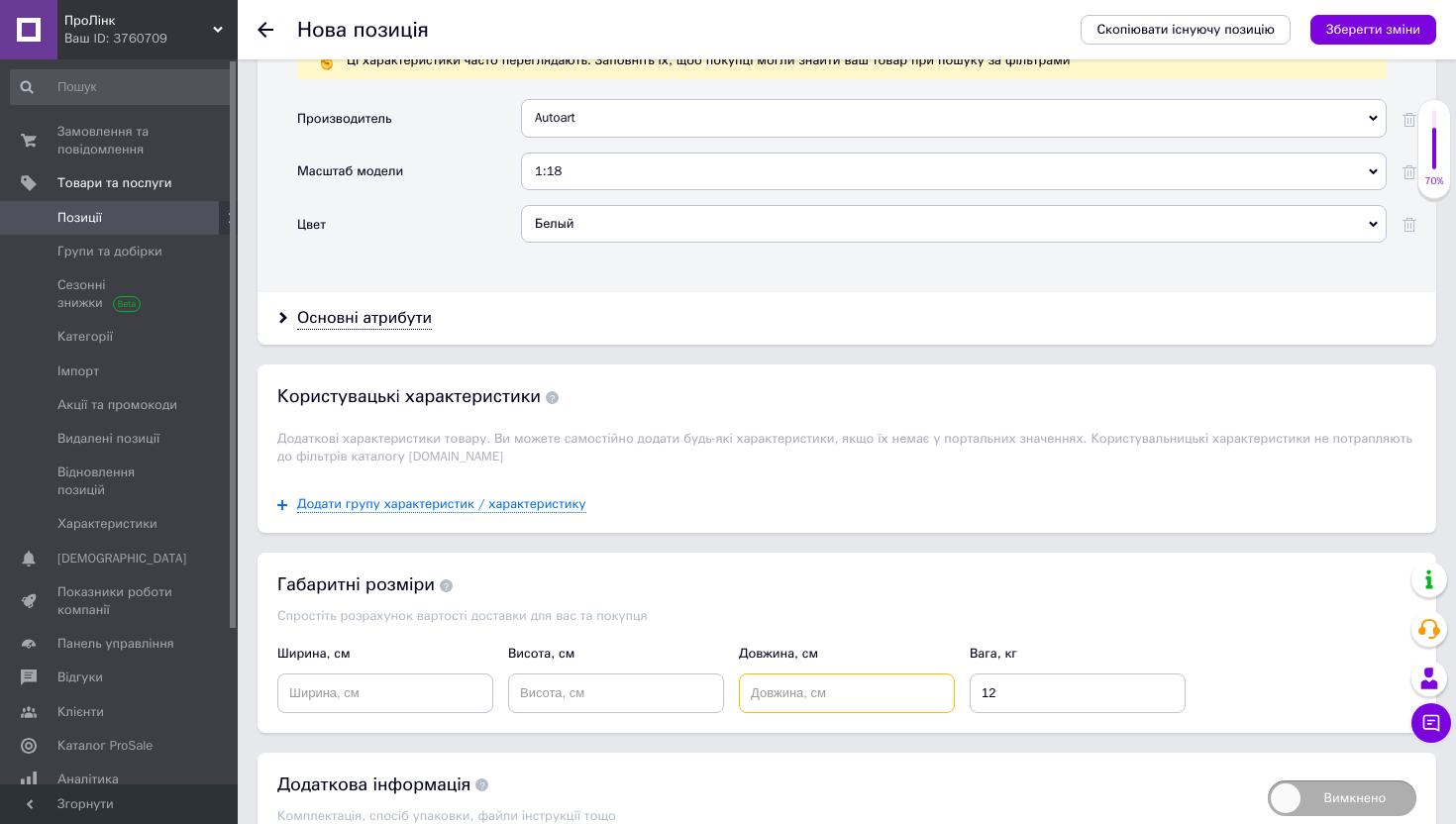 click at bounding box center [847, 693] 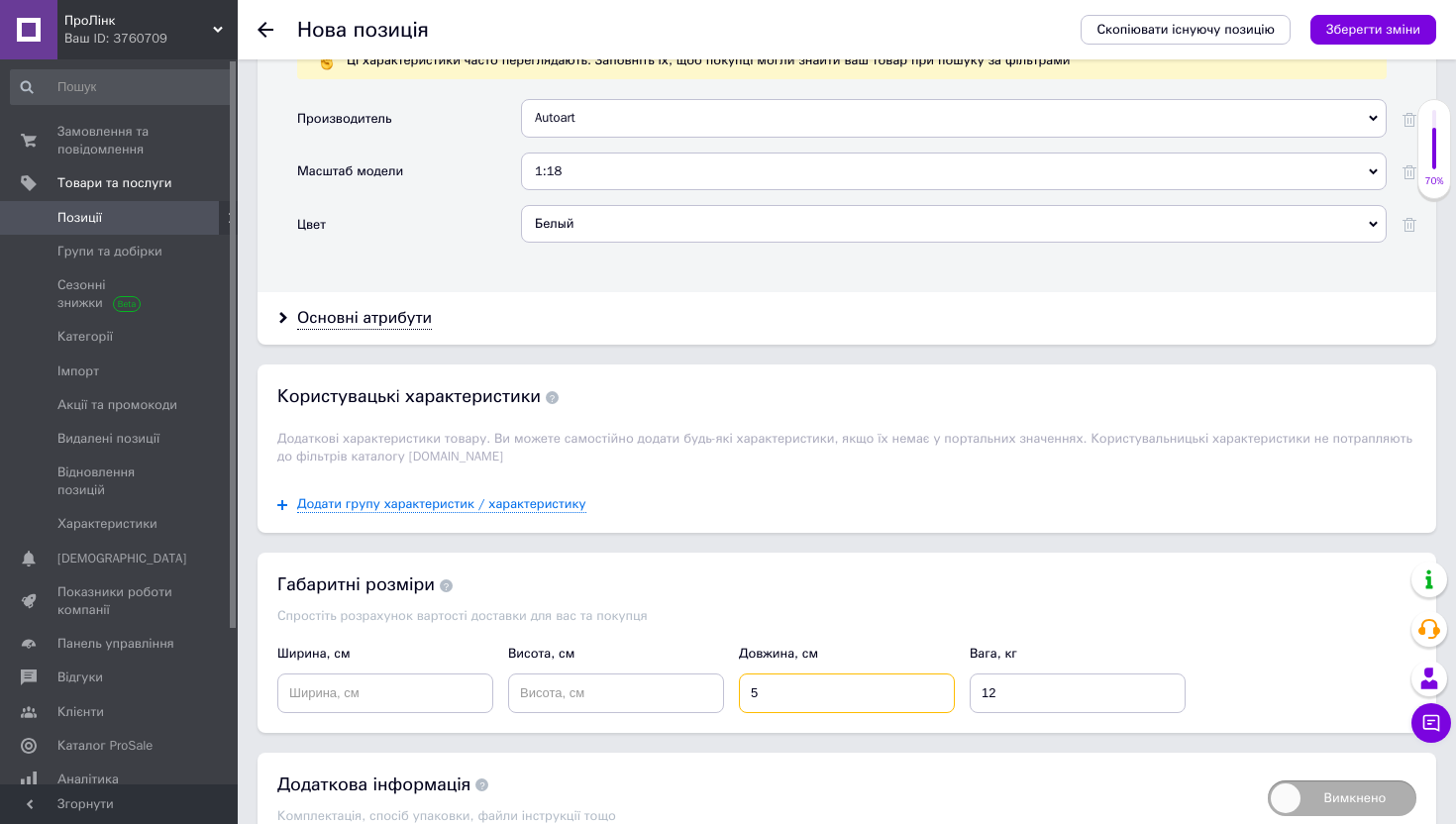 type on "5" 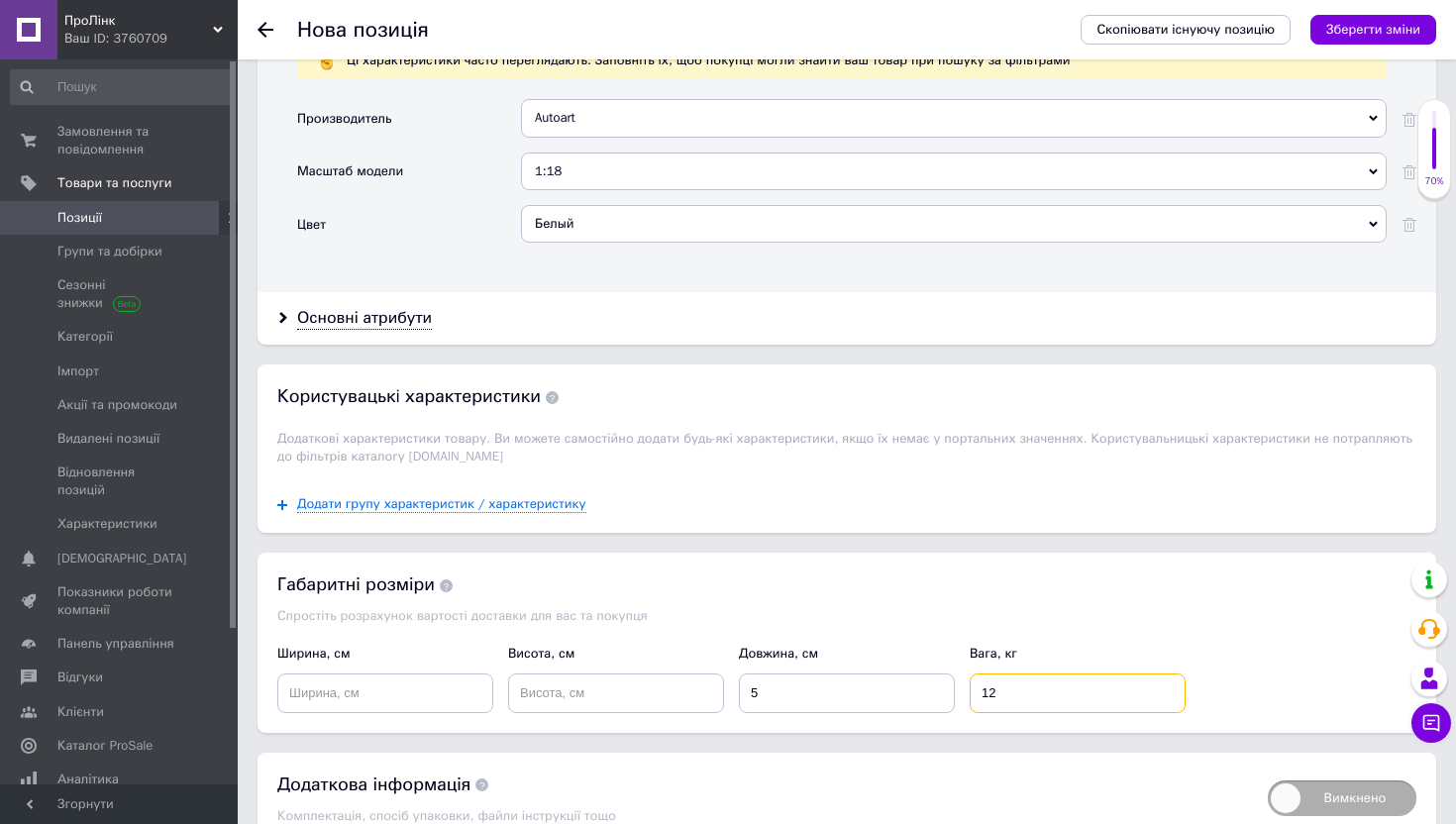 click on "12" at bounding box center (1078, 693) 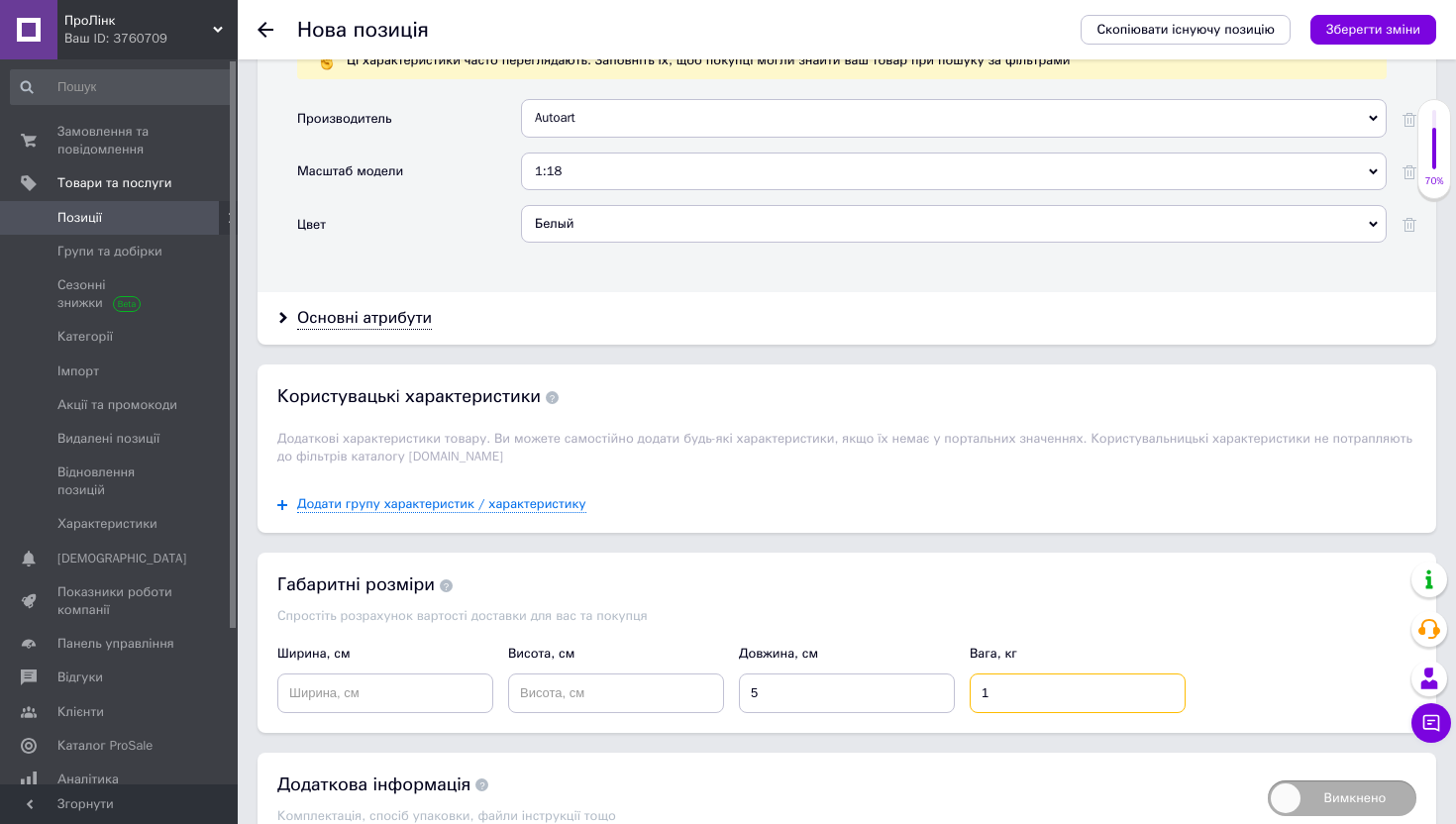 type on "1" 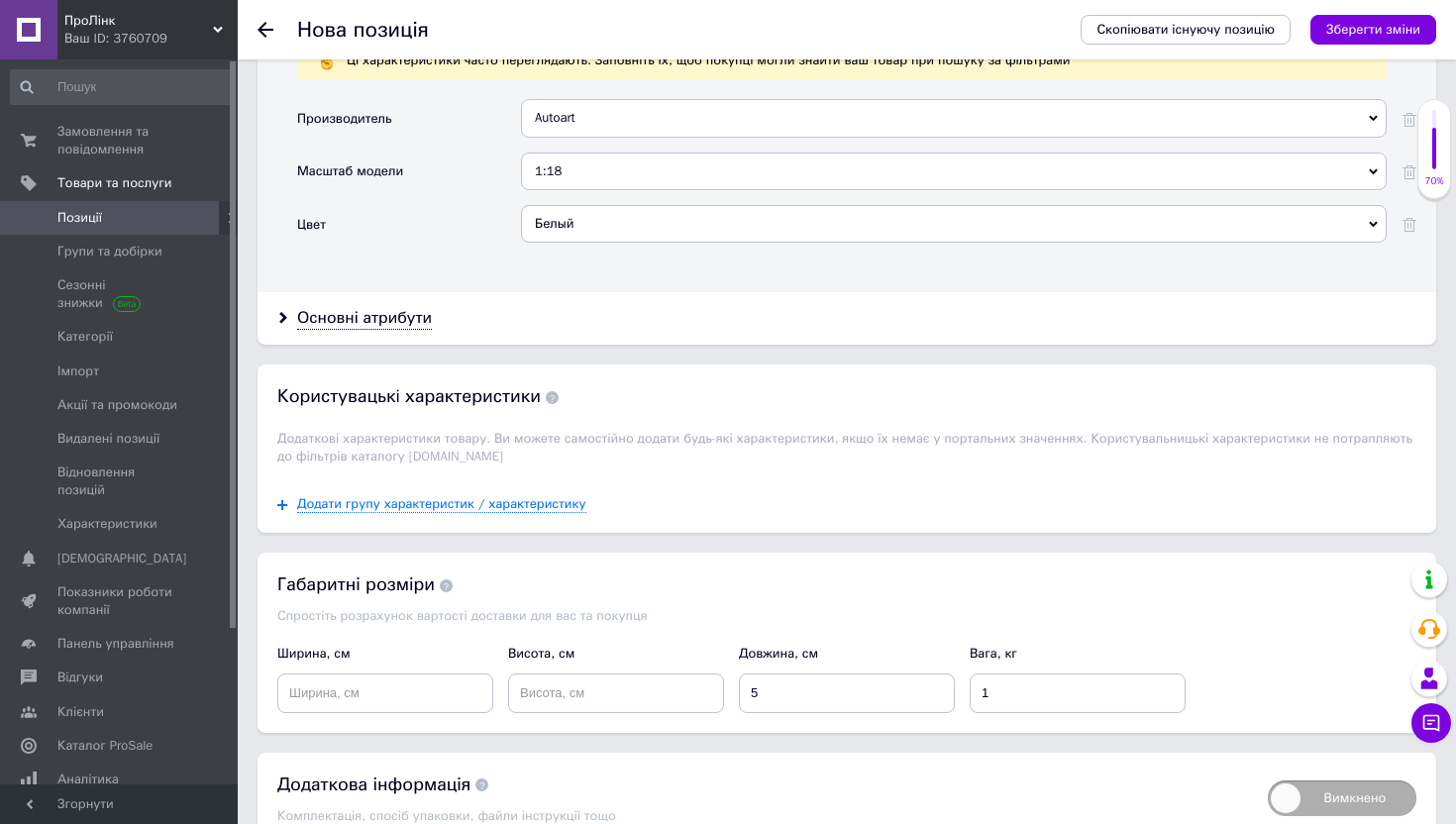 click on "Довжина, см 5" at bounding box center [847, 678] 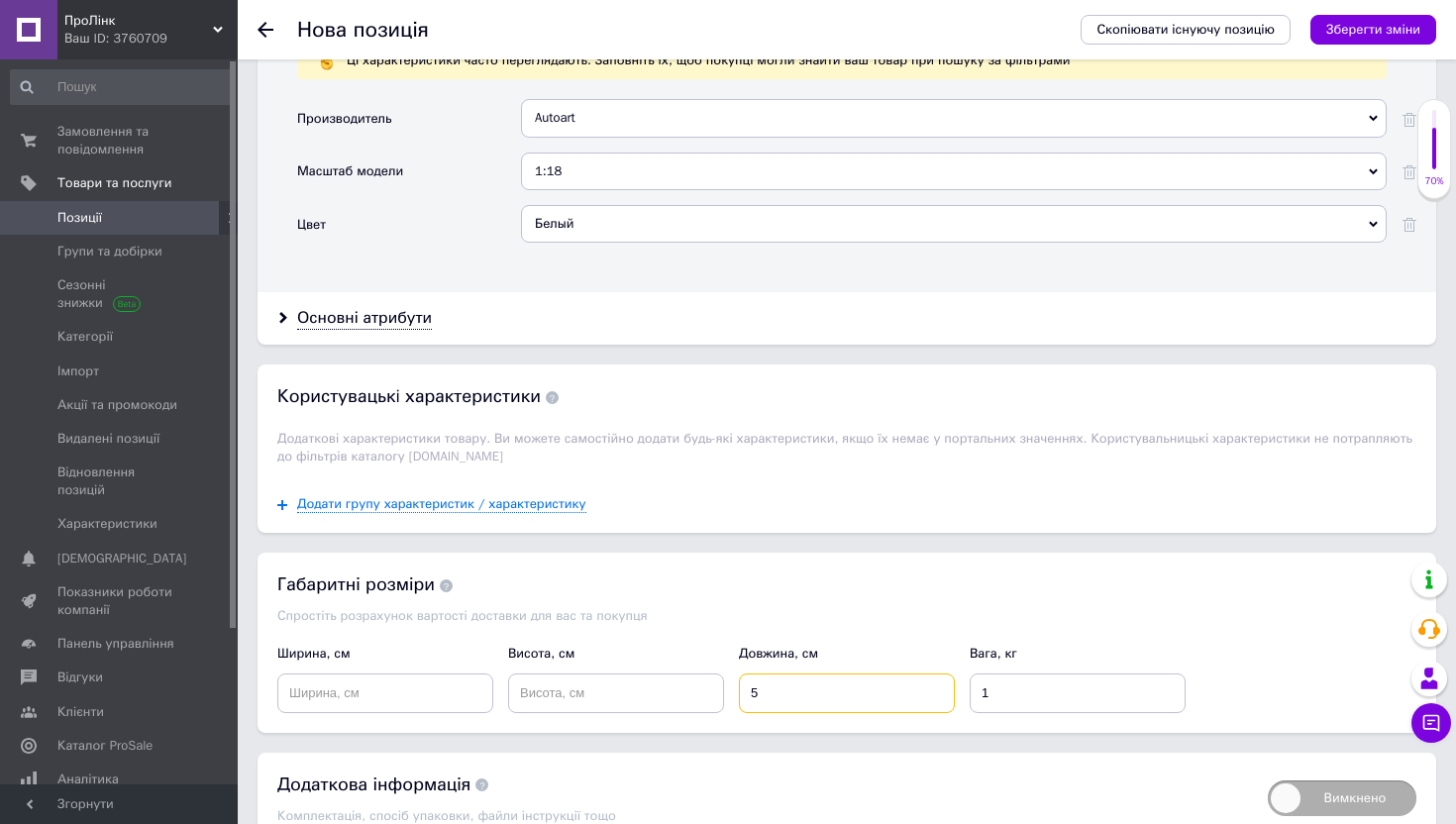click on "5" at bounding box center [847, 693] 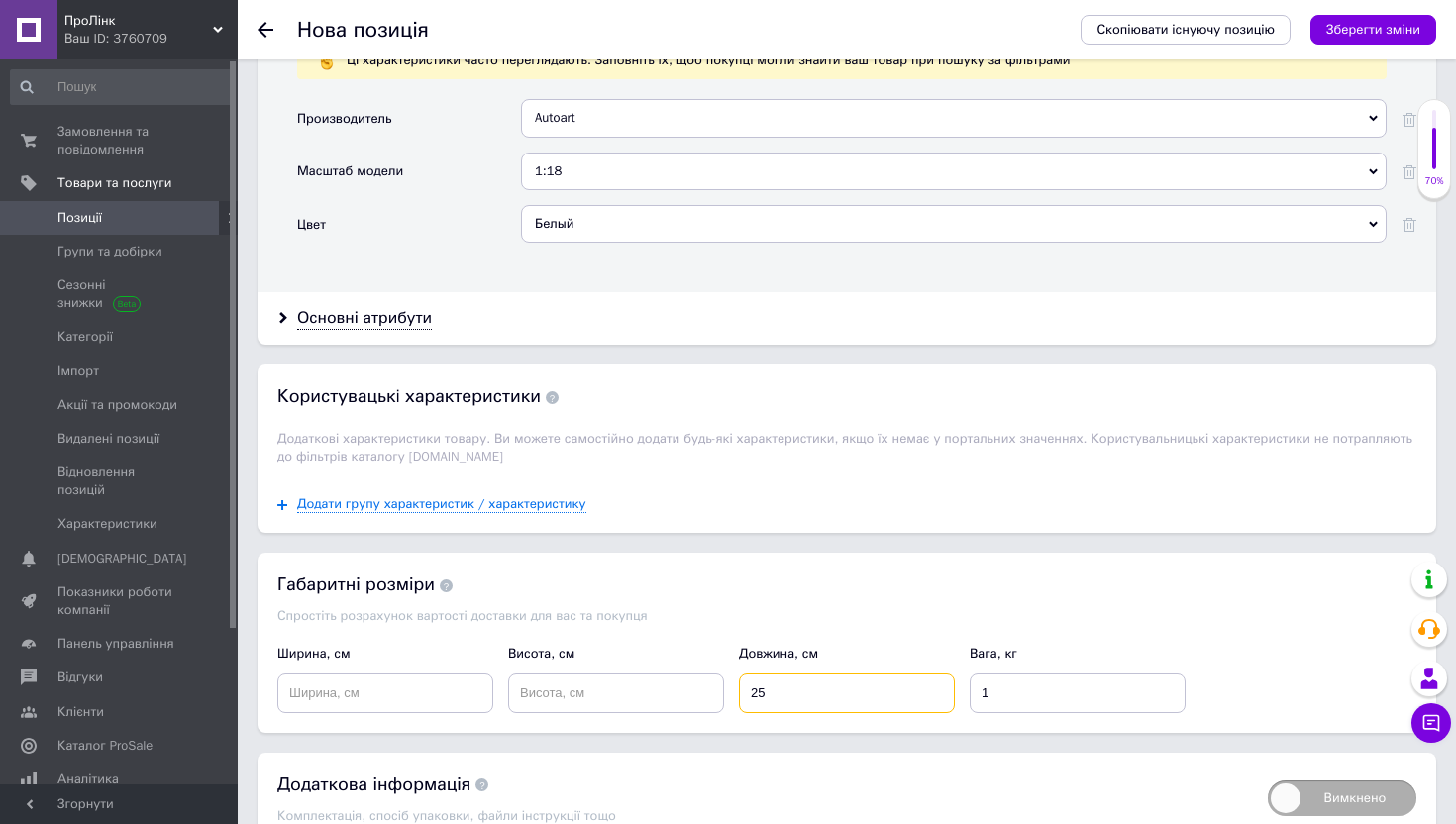type on "25" 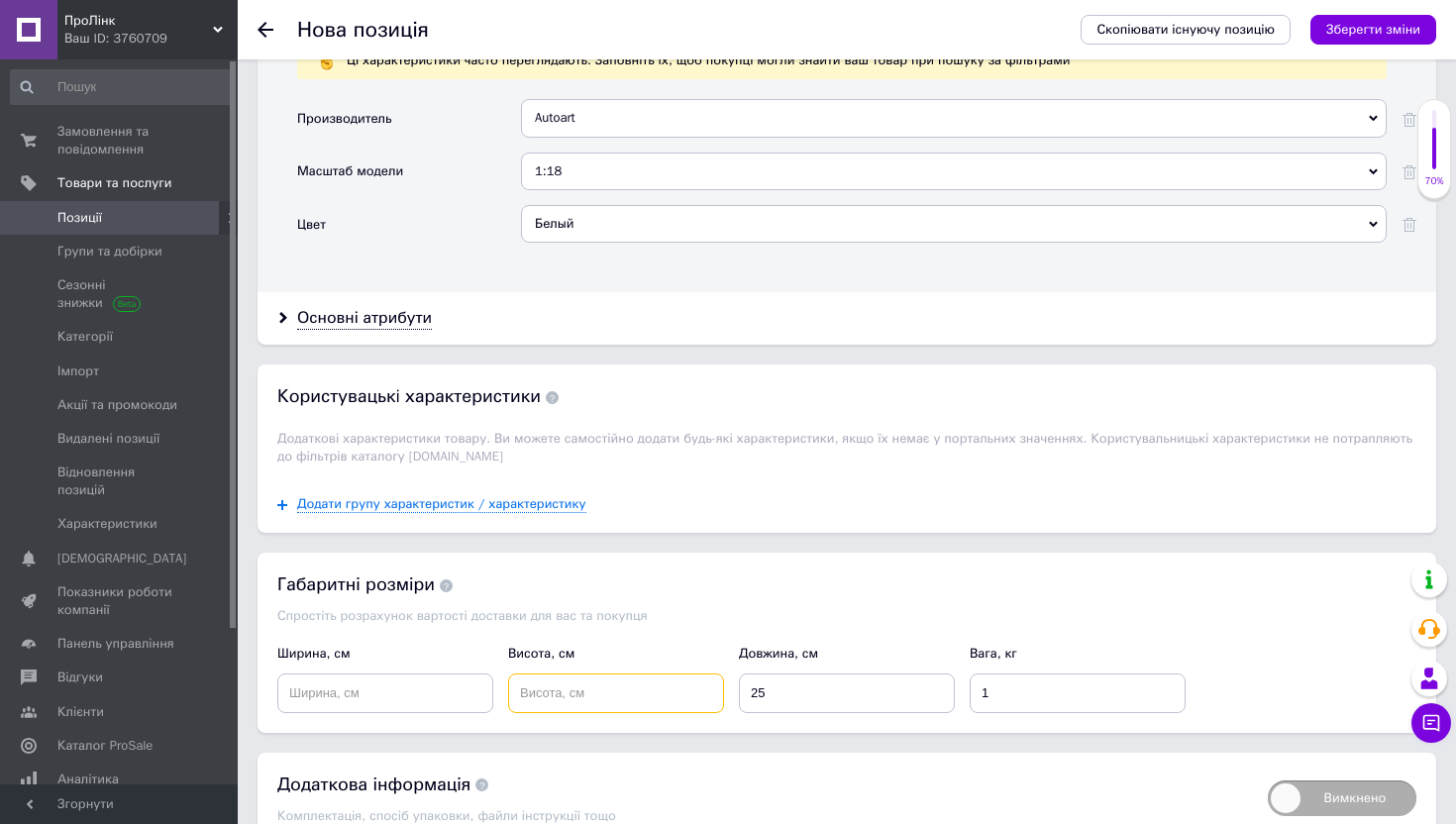 click at bounding box center [616, 693] 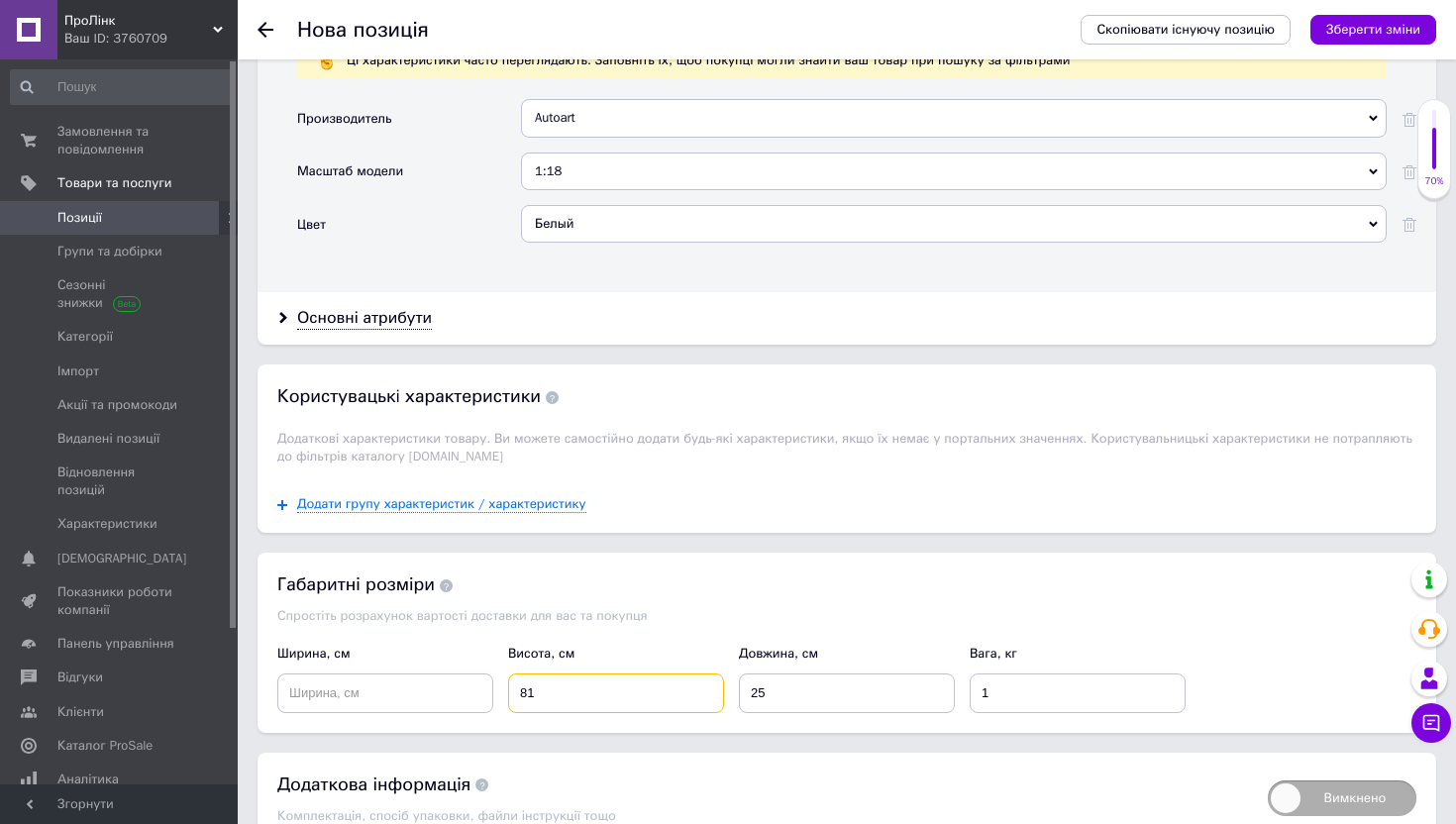drag, startPoint x: 630, startPoint y: 701, endPoint x: 468, endPoint y: 700, distance: 162.00309 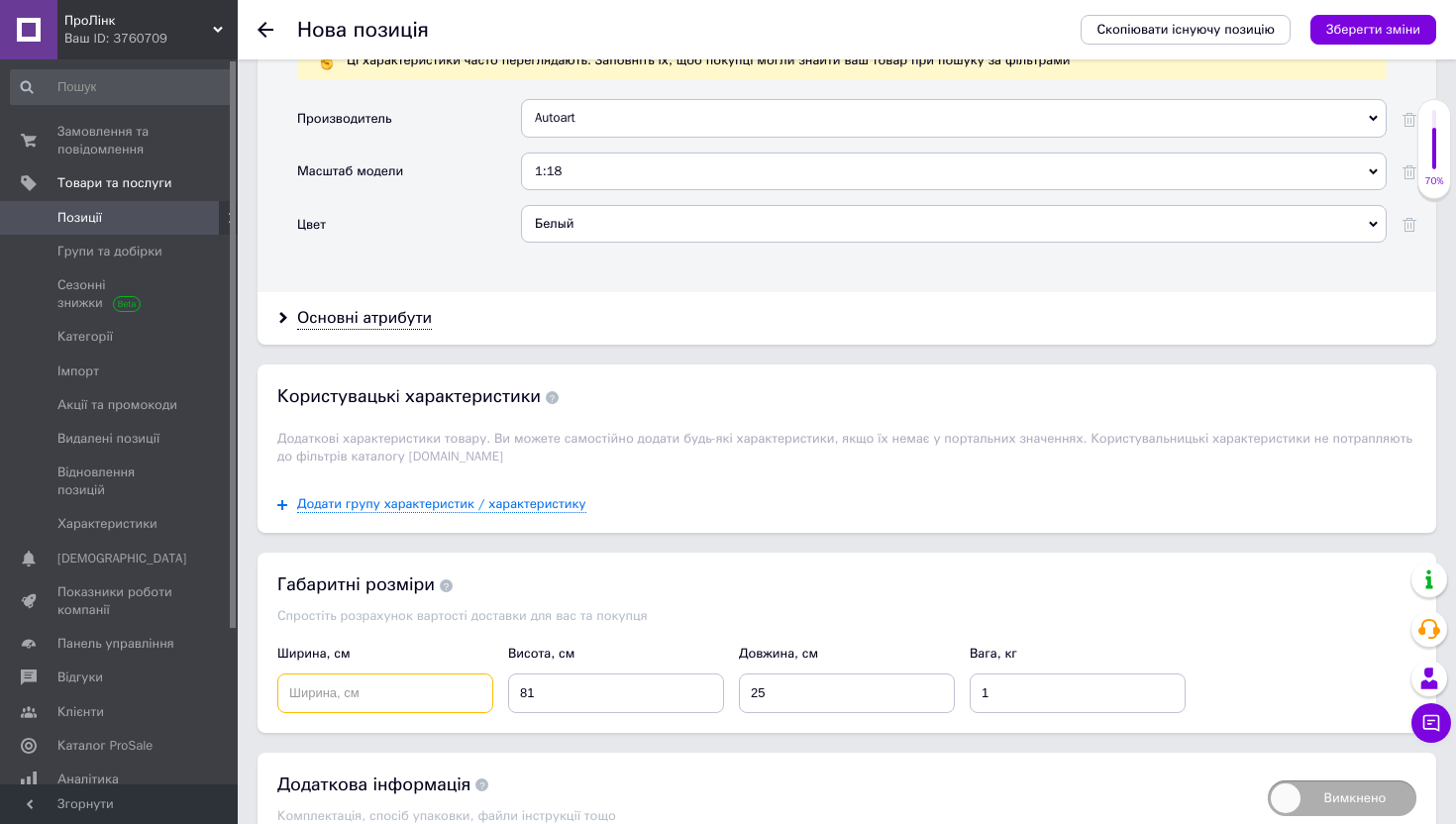 click at bounding box center [385, 693] 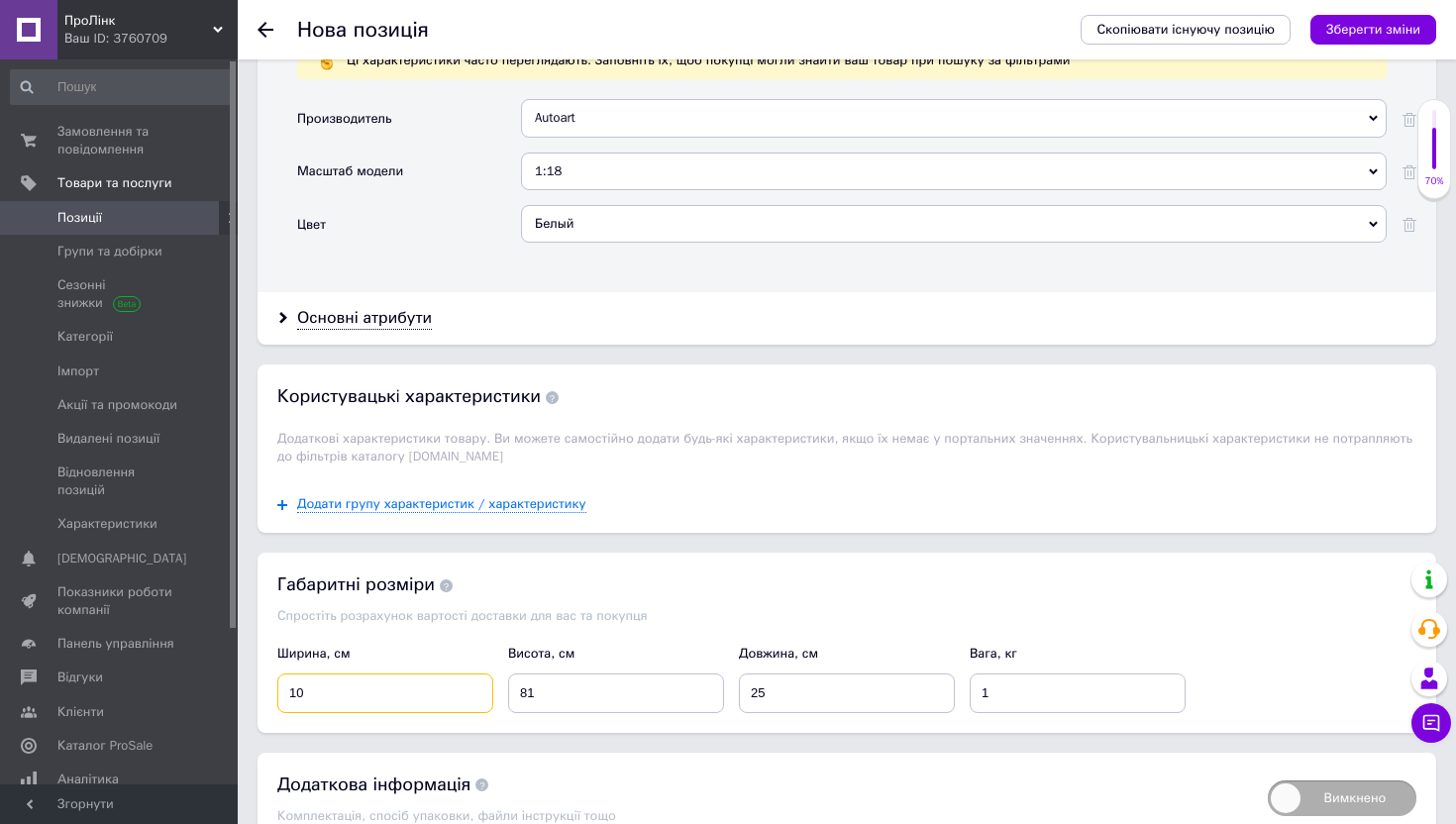 type on "10" 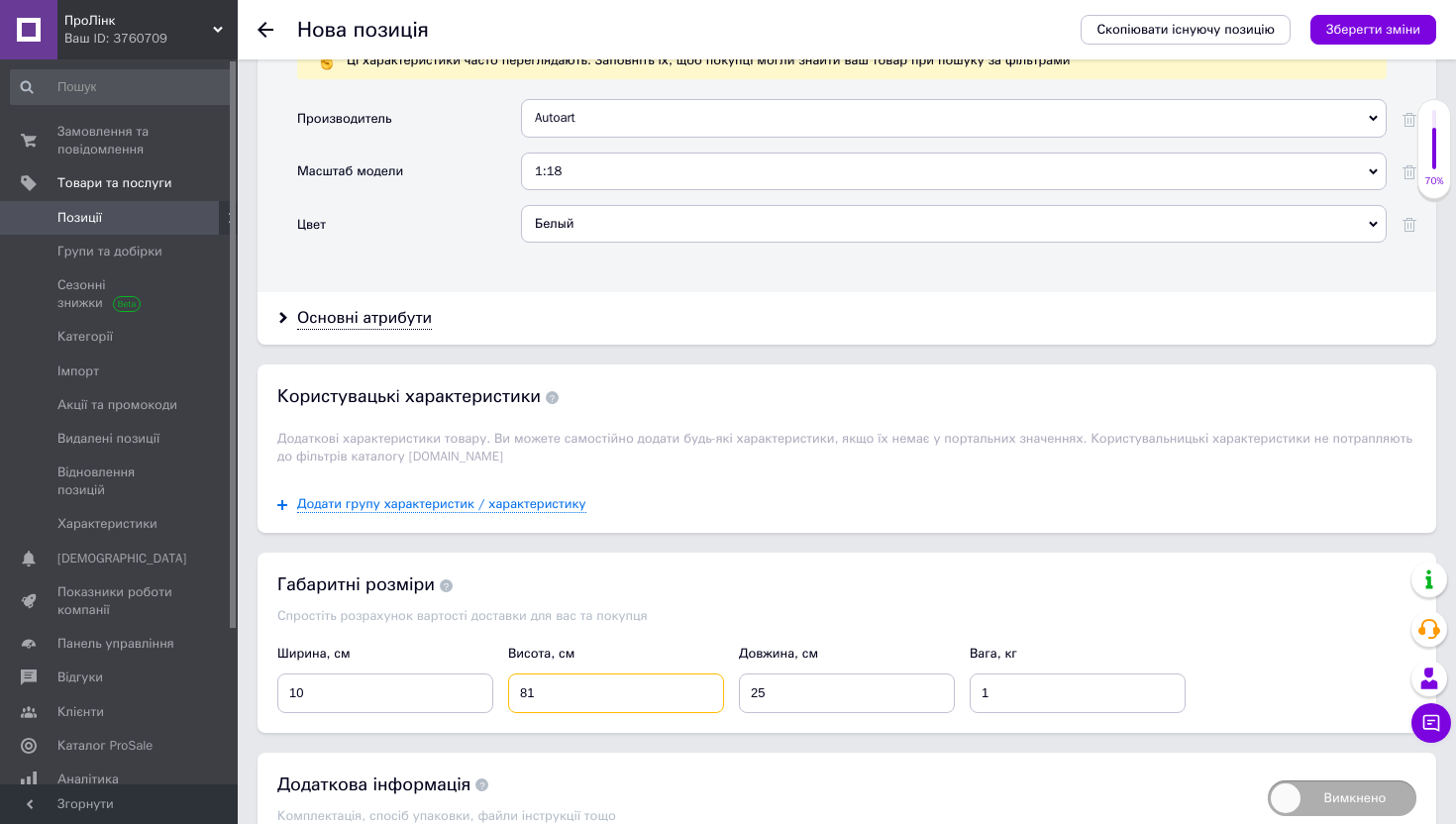 click on "81" at bounding box center [616, 693] 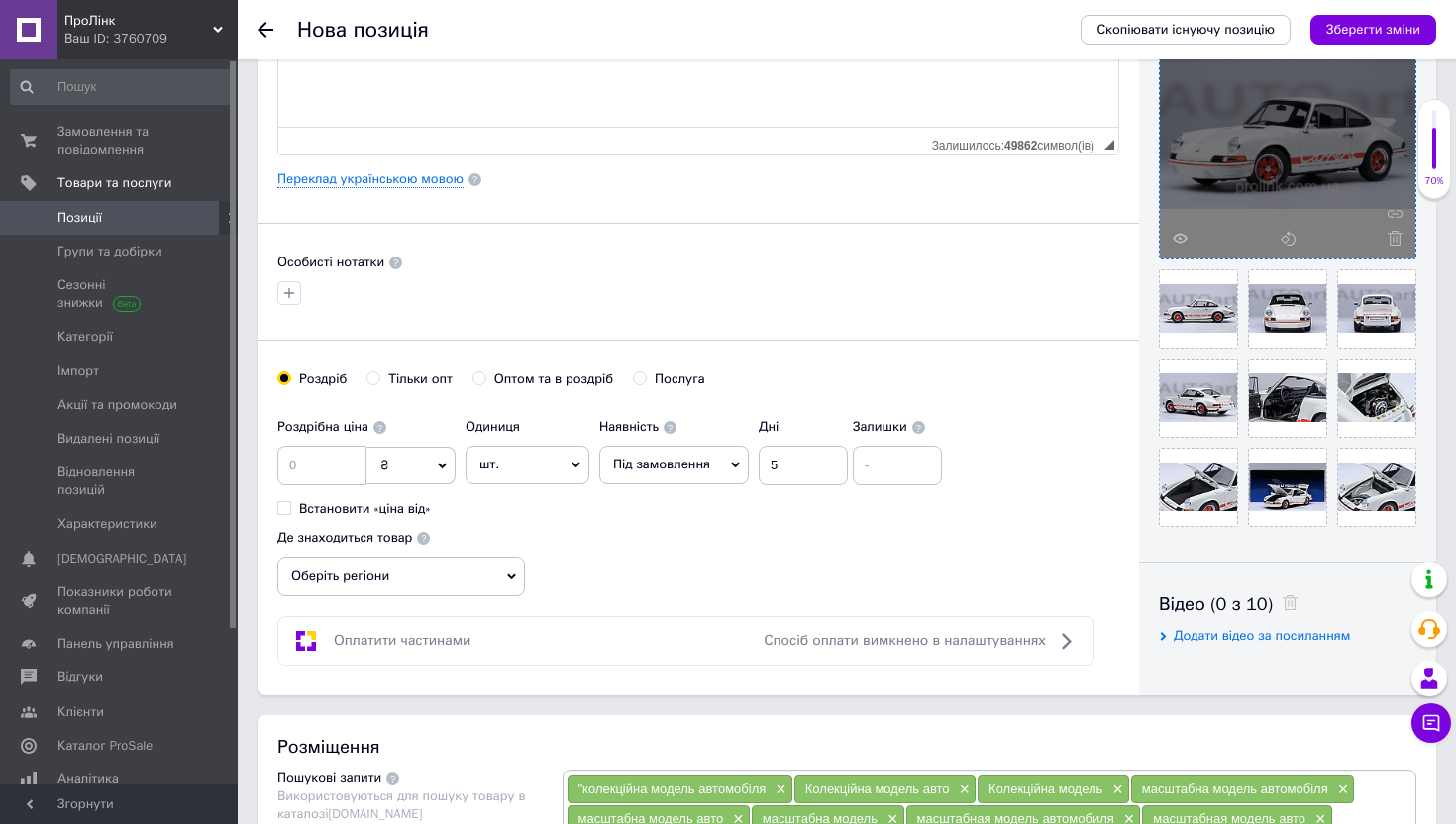 scroll, scrollTop: 410, scrollLeft: 0, axis: vertical 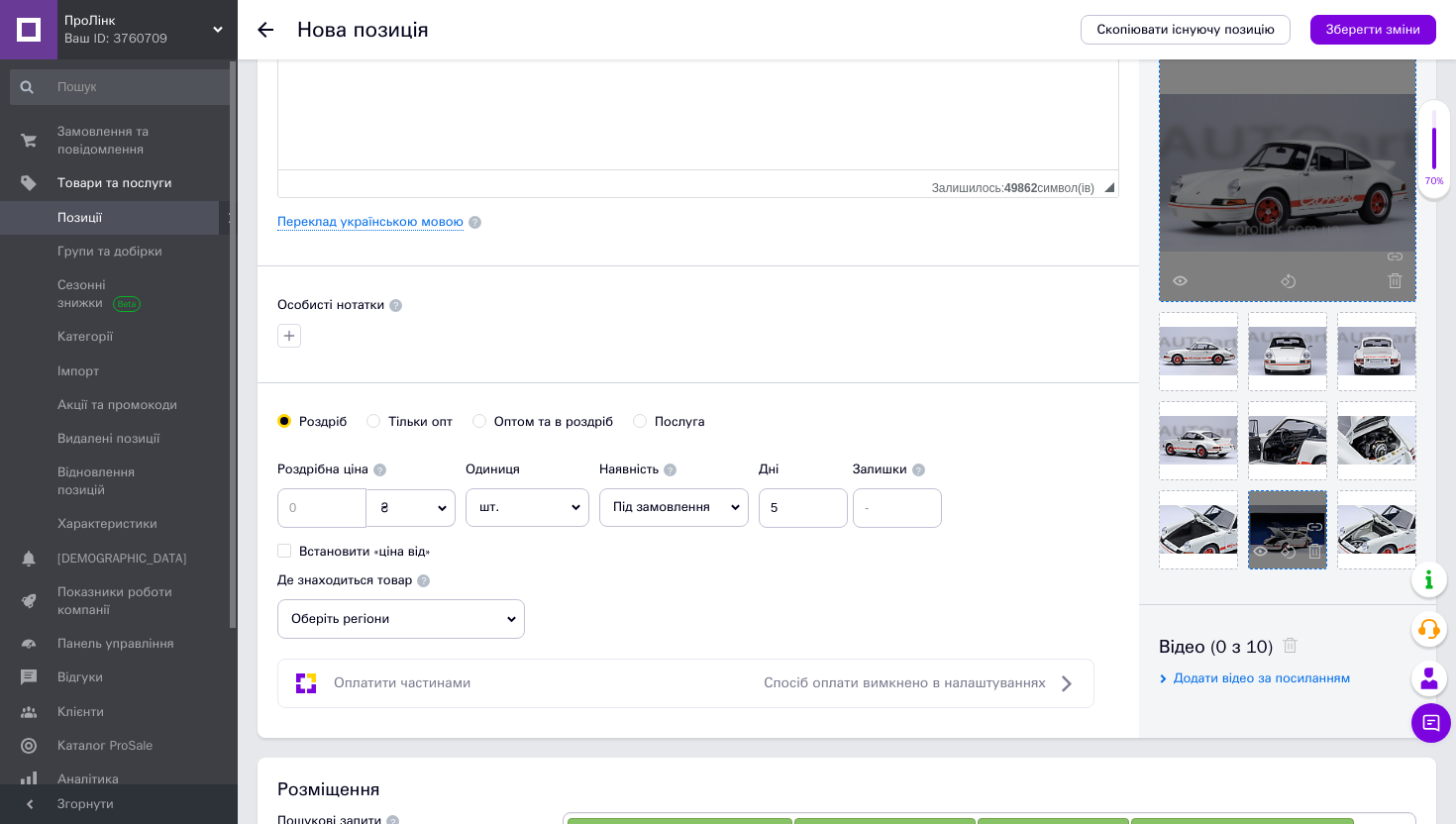 type on "8" 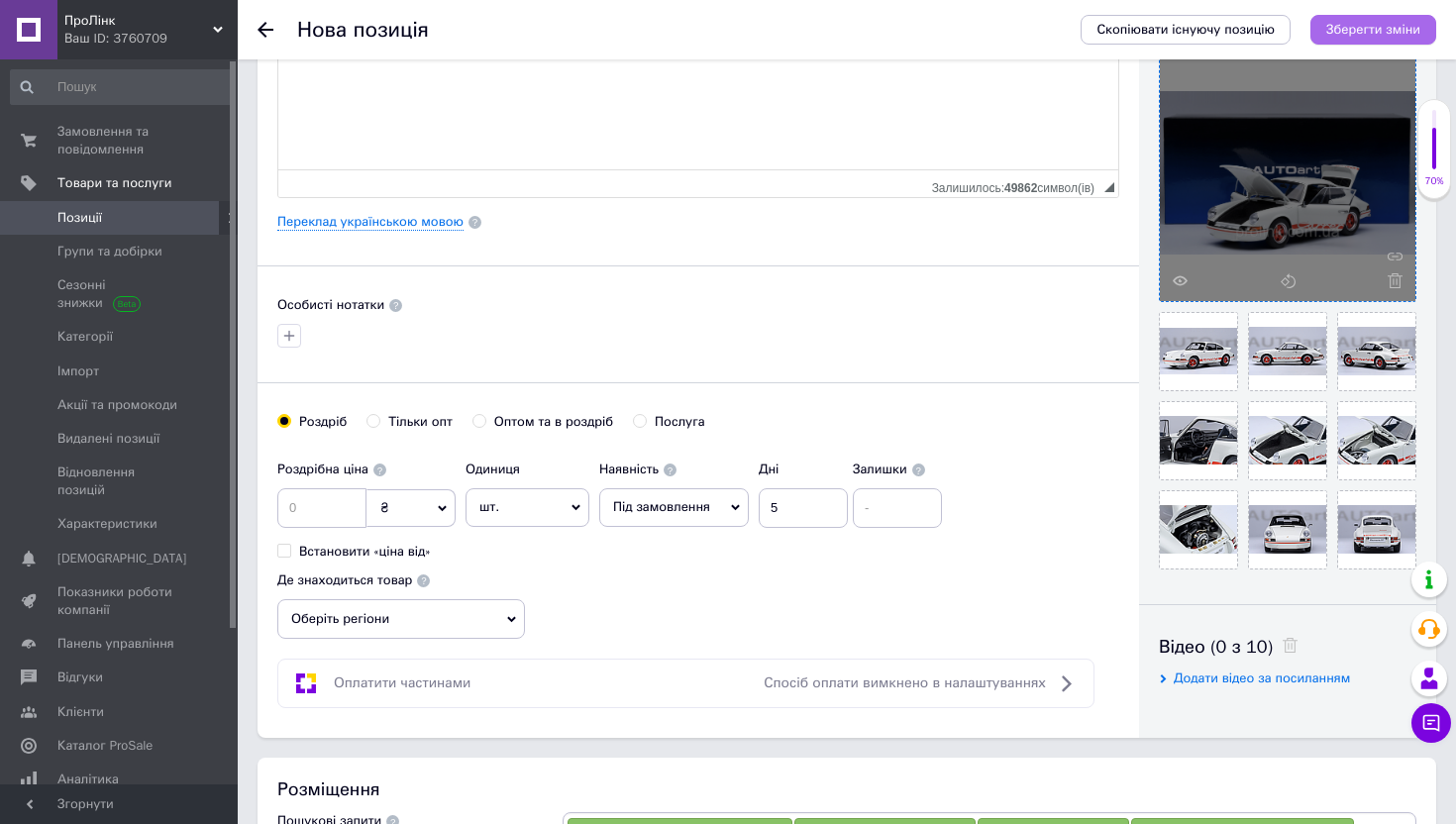 click on "Зберегти зміни" at bounding box center [1373, 30] 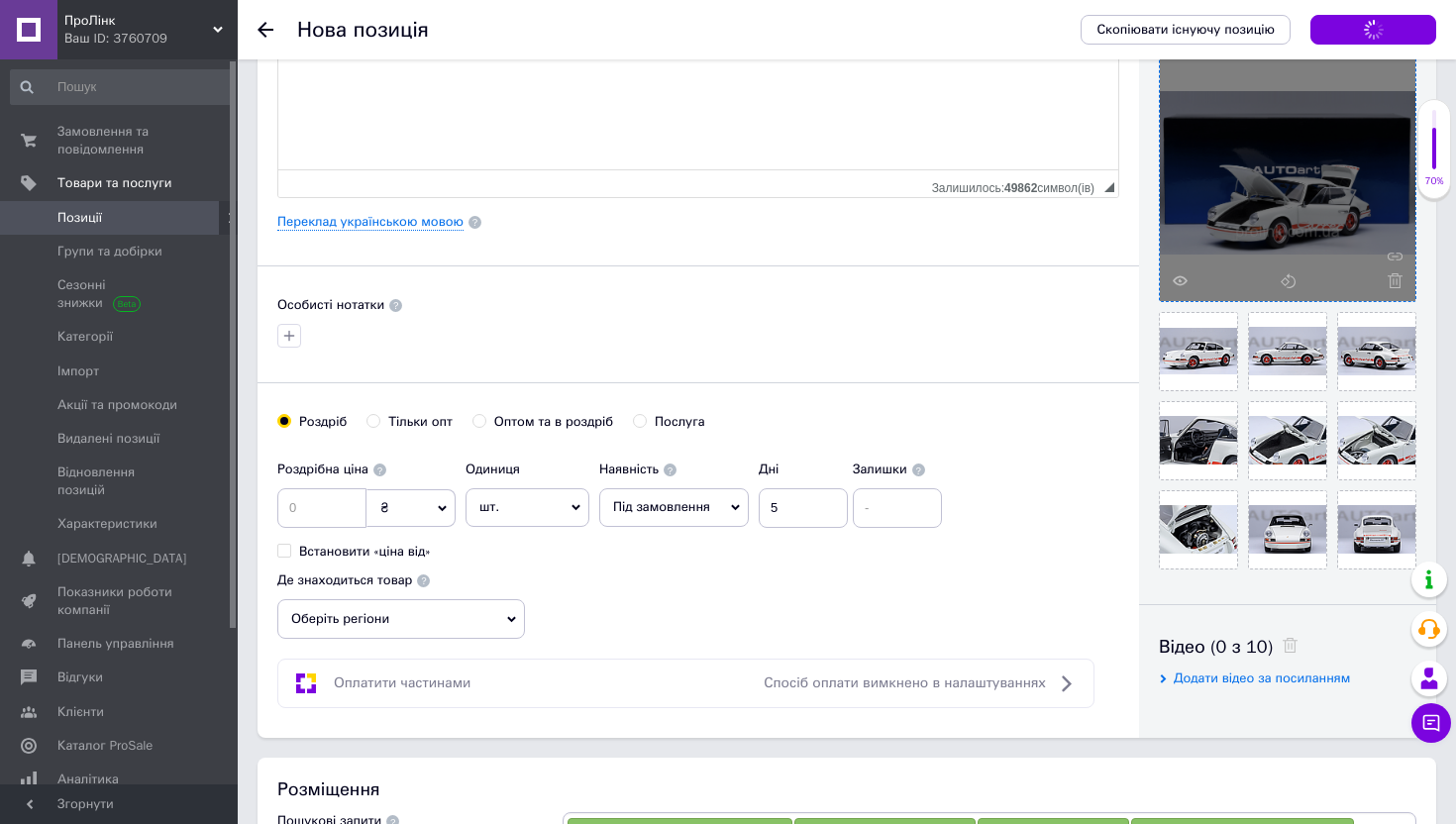 scroll, scrollTop: 0, scrollLeft: 0, axis: both 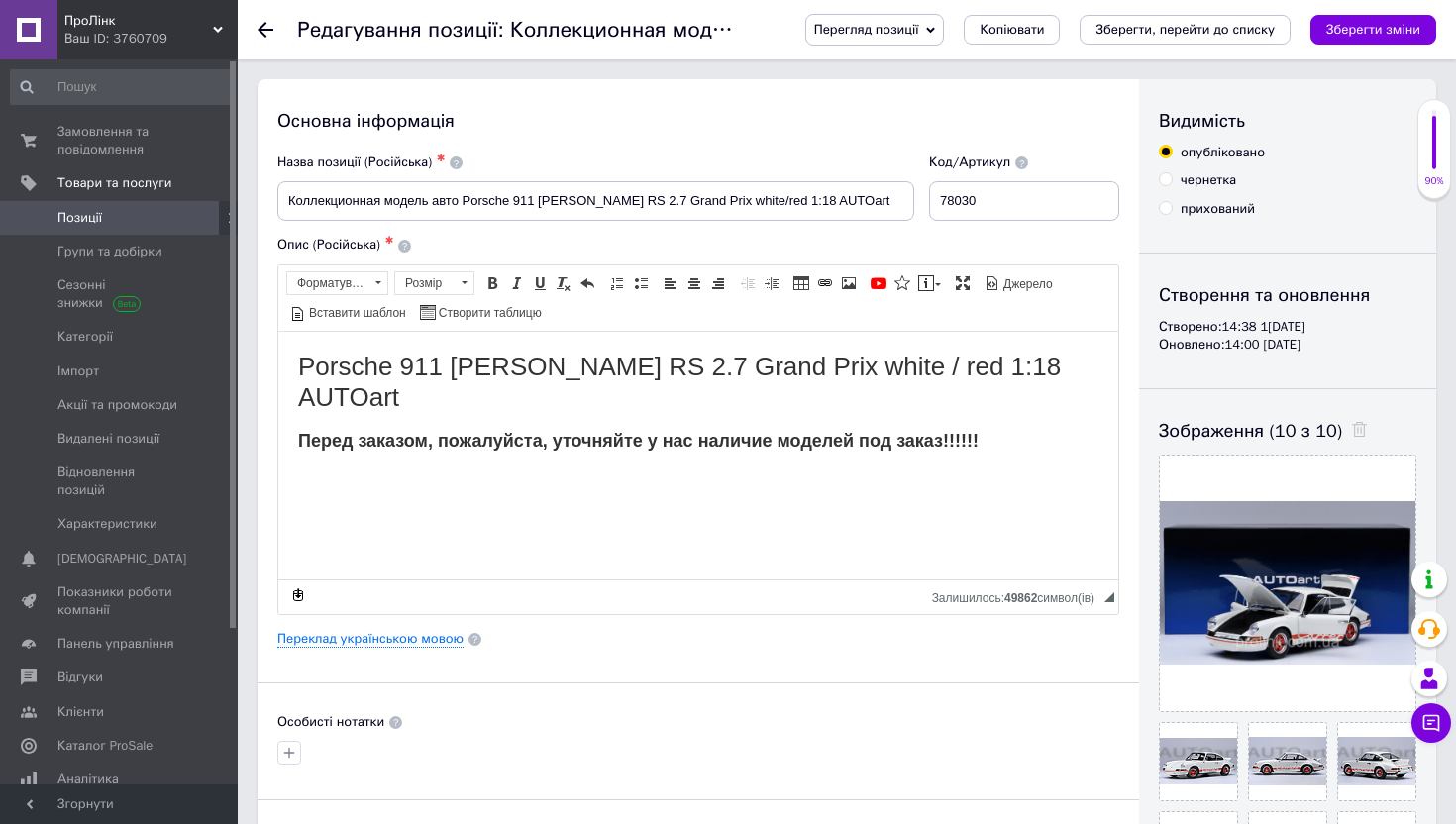 click 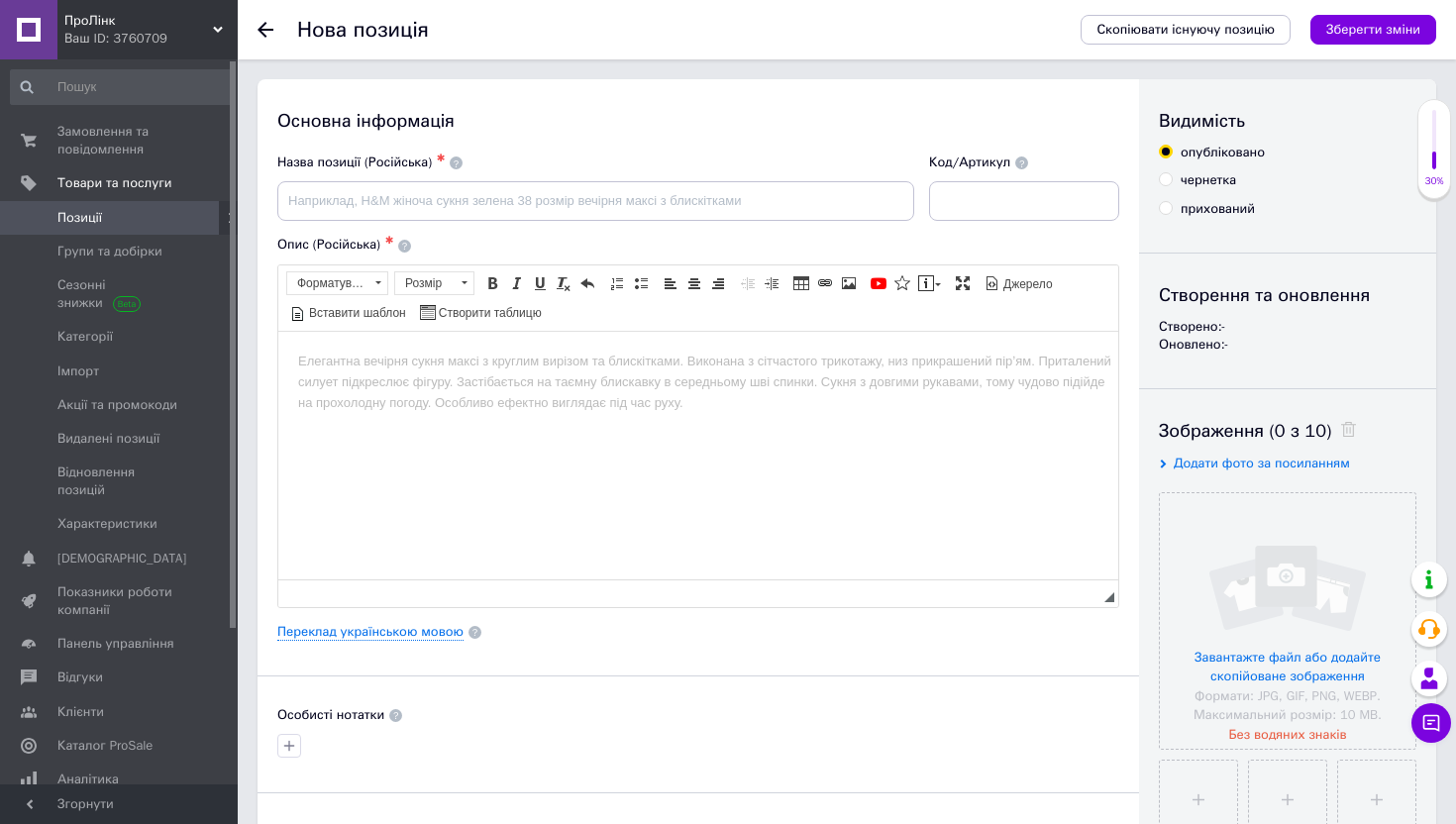 scroll, scrollTop: 0, scrollLeft: 0, axis: both 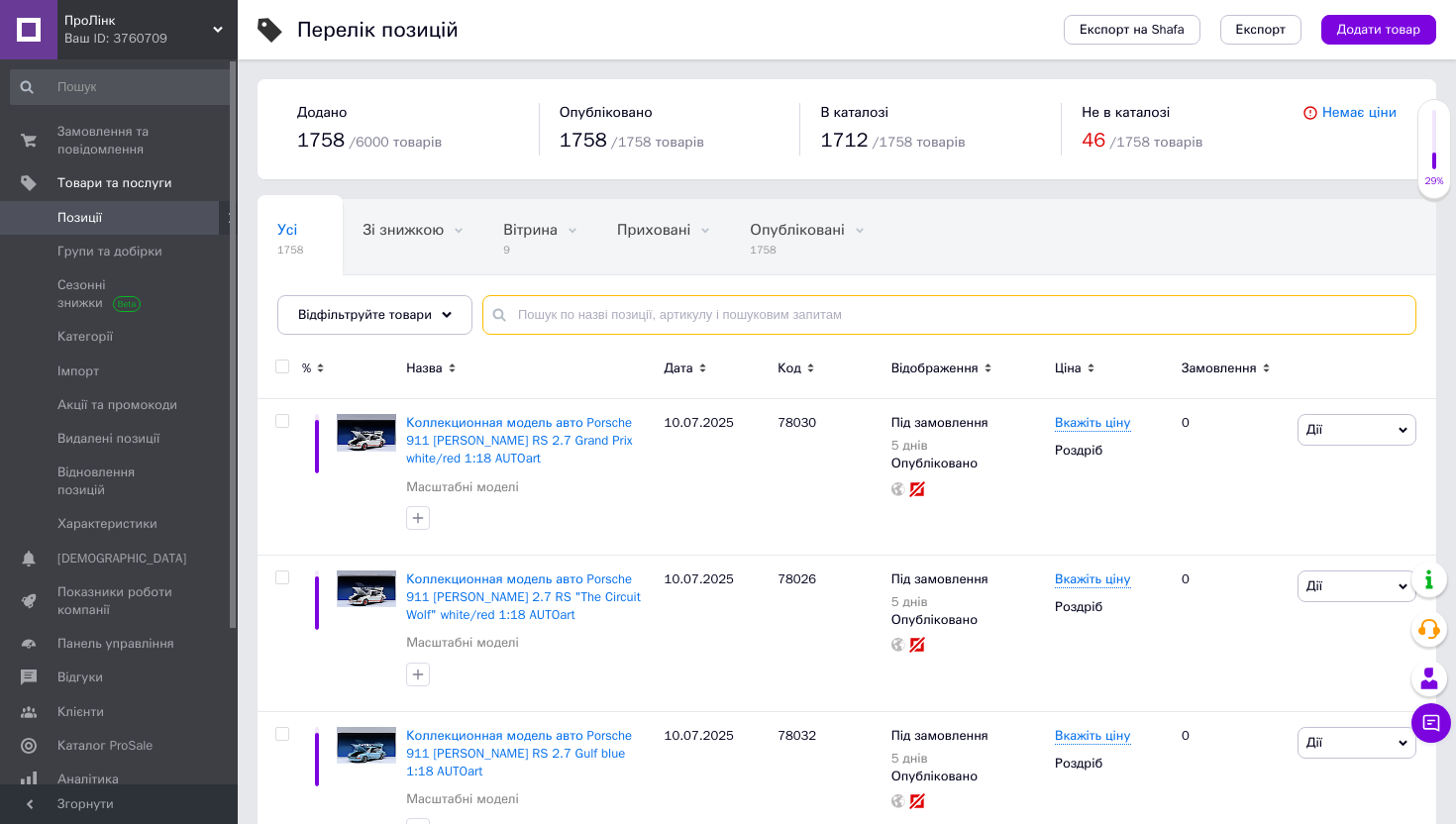 click at bounding box center (949, 315) 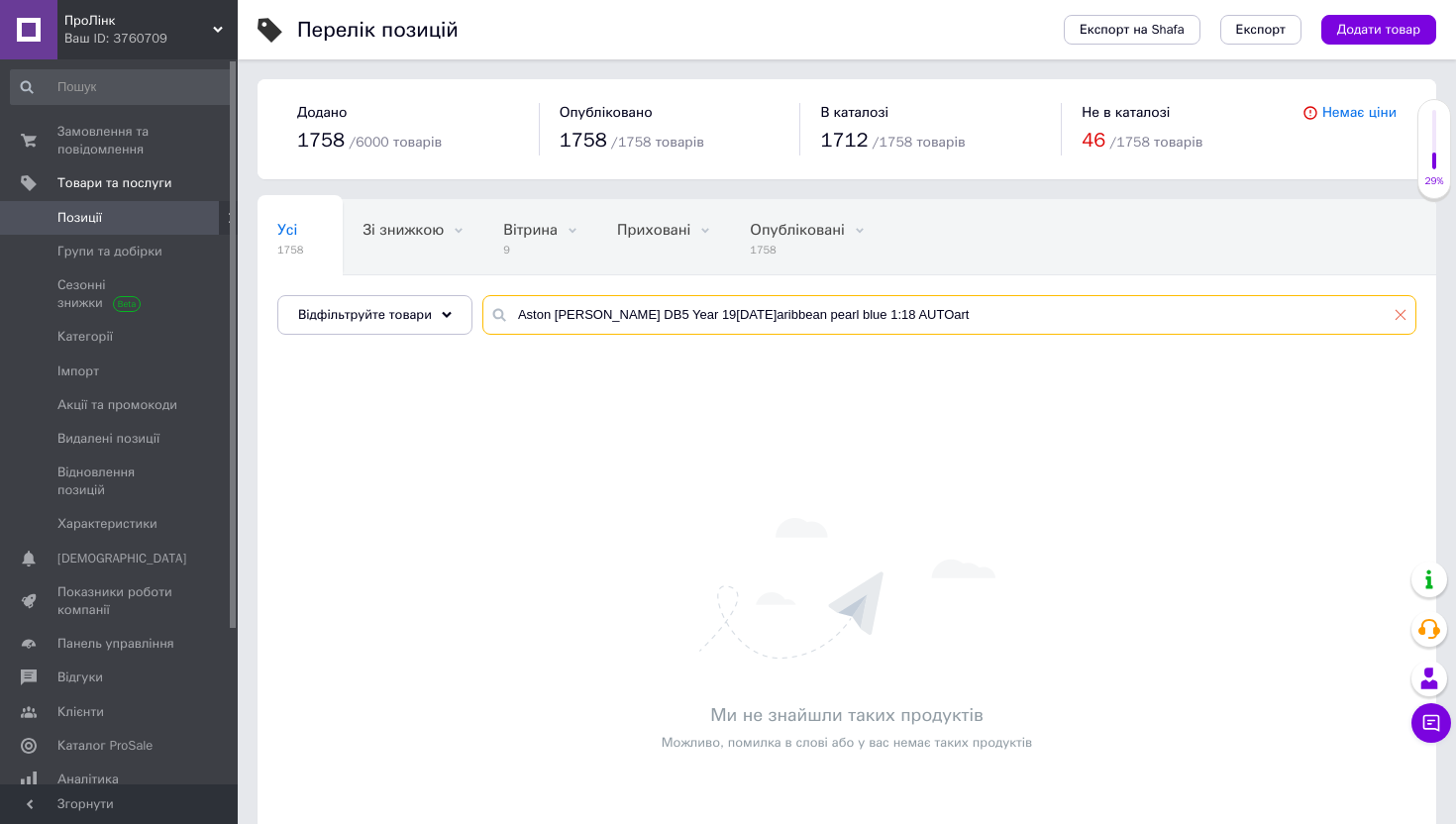 type on "Aston [PERSON_NAME] DB5 Year 19[DATE]aribbean pearl blue 1:18 AUTOart" 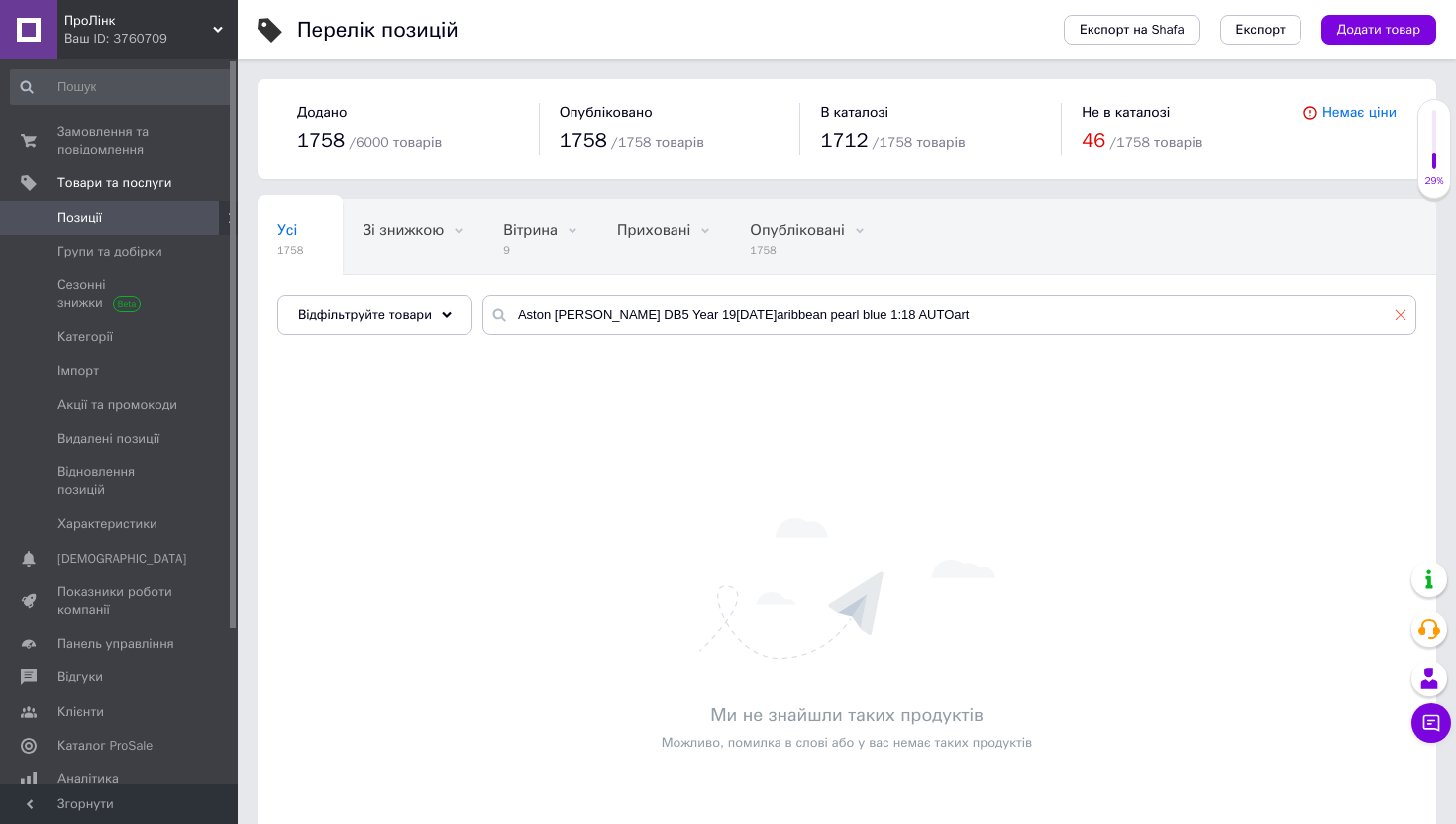 click 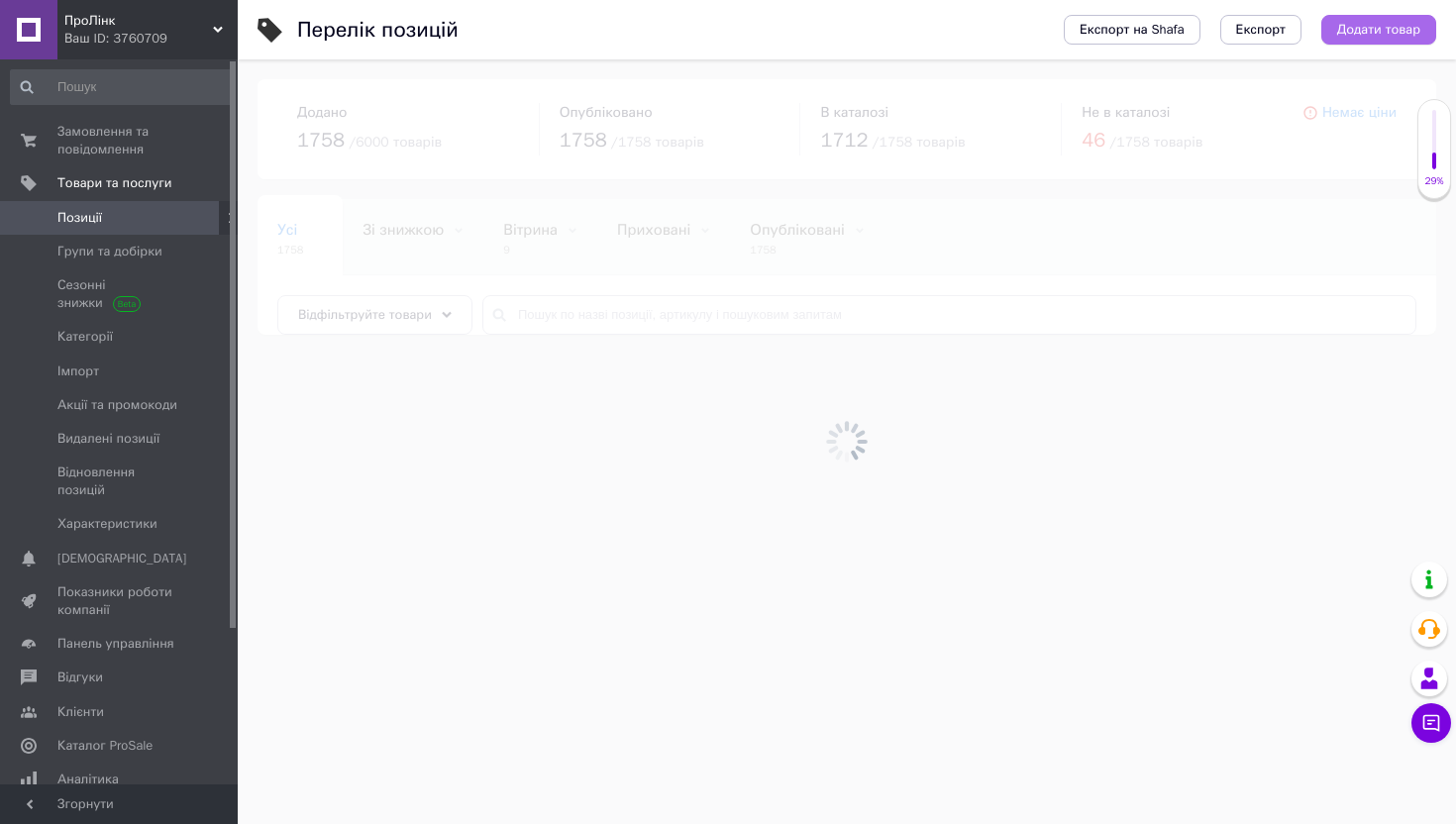 click on "Додати товар" at bounding box center [1379, 30] 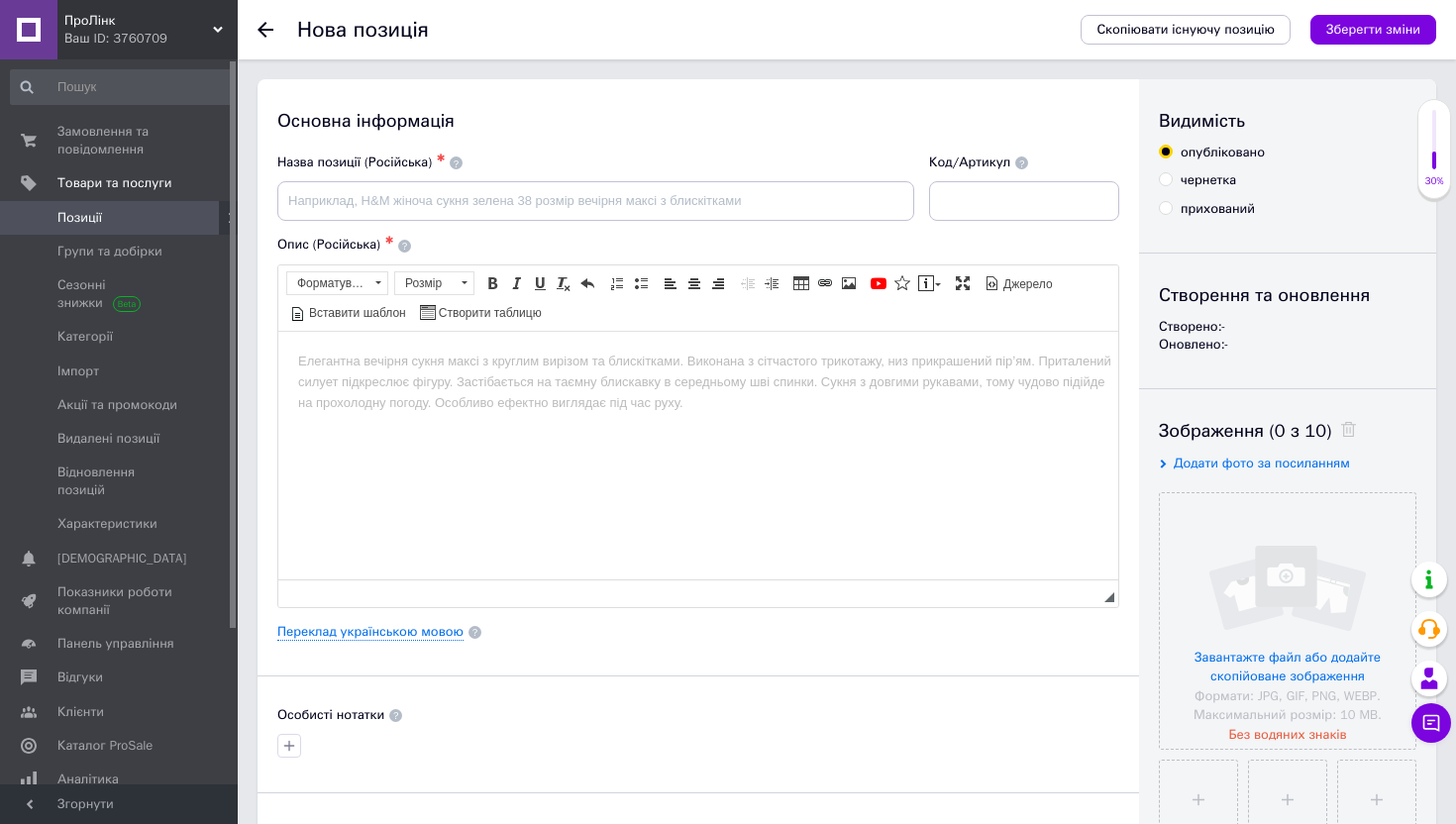 scroll, scrollTop: 0, scrollLeft: 0, axis: both 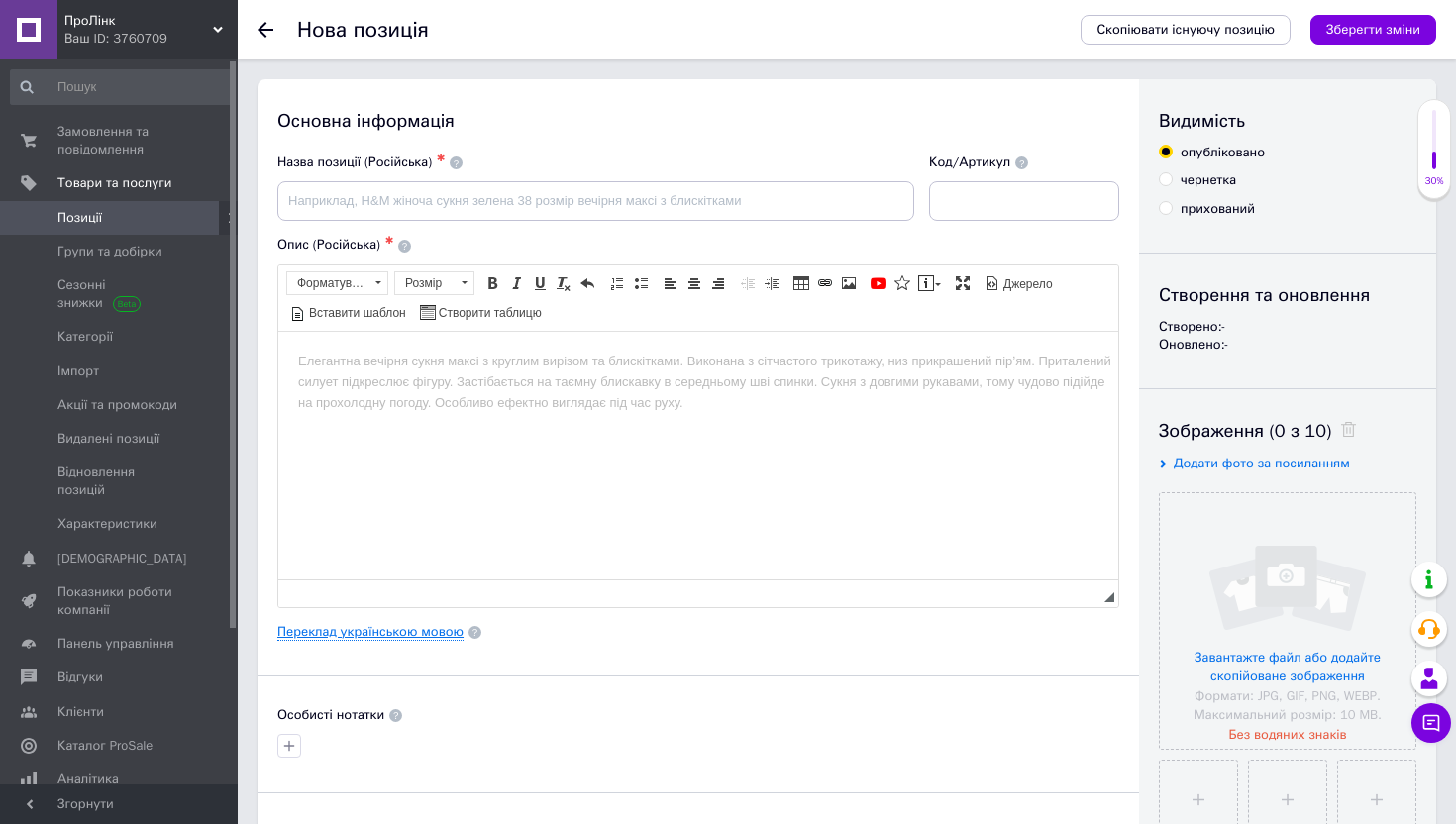 click on "Переклад українською мовою" at bounding box center (370, 632) 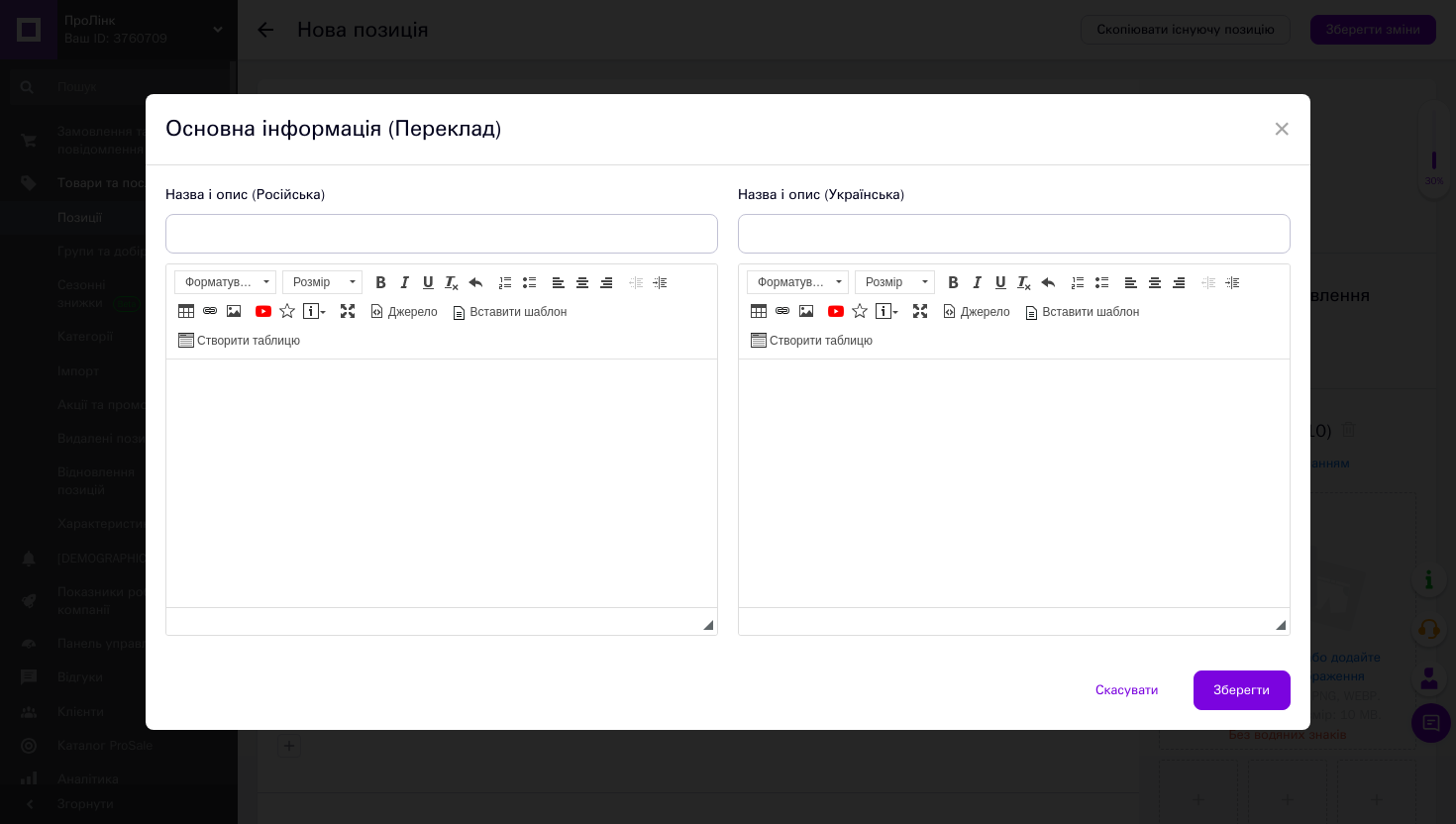 scroll, scrollTop: 0, scrollLeft: 0, axis: both 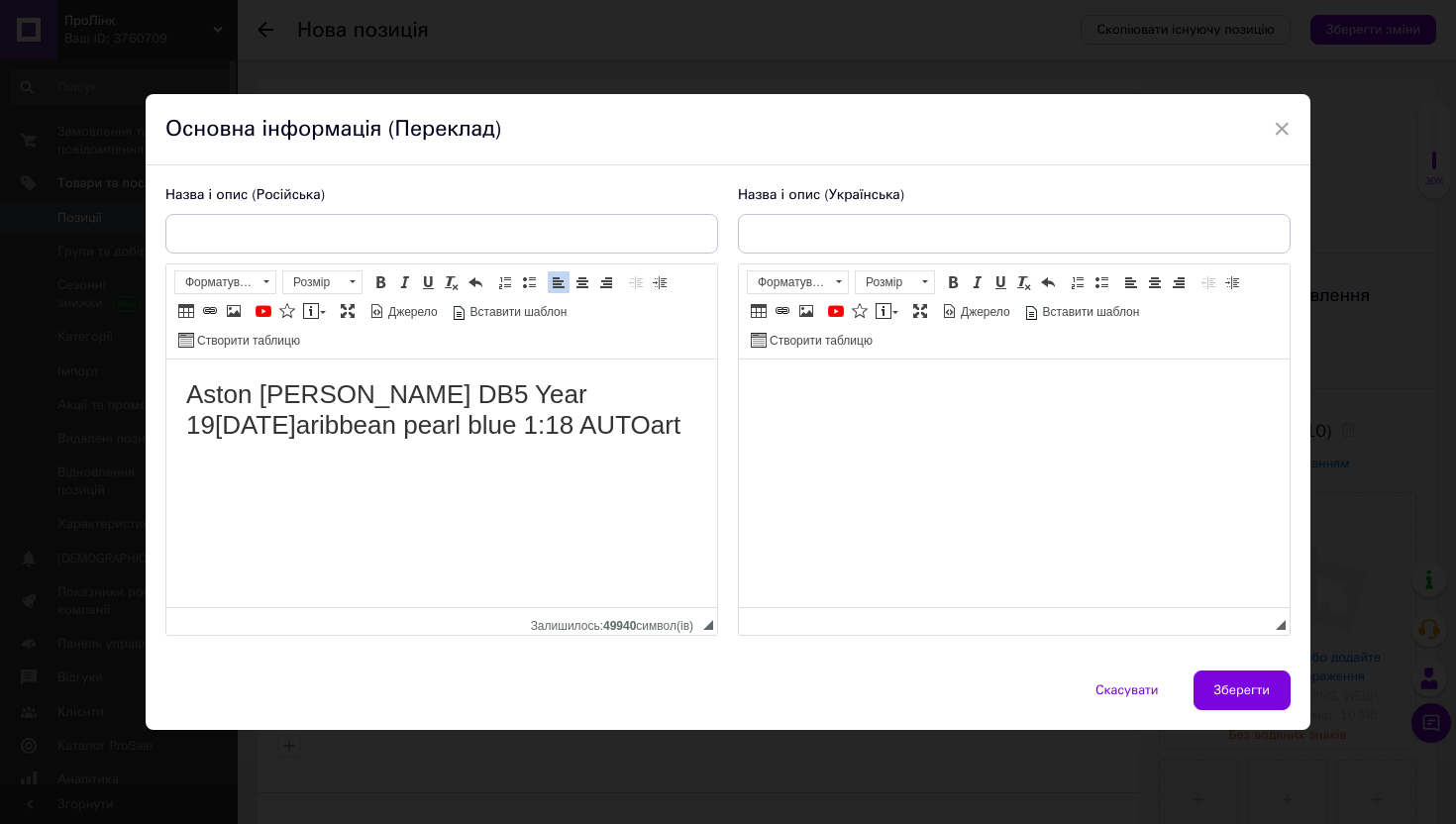 click at bounding box center (1014, 389) 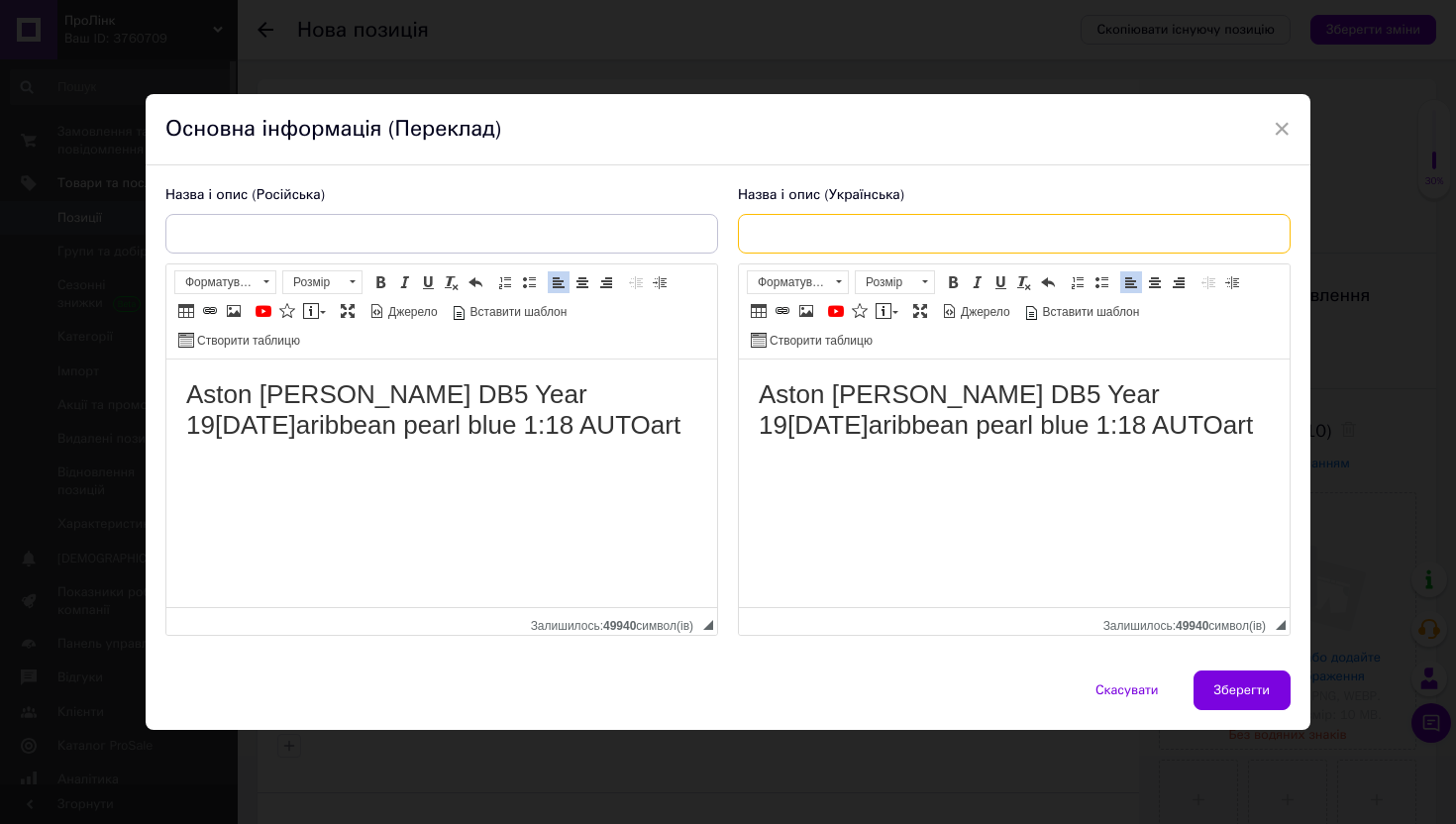 click at bounding box center [1014, 234] 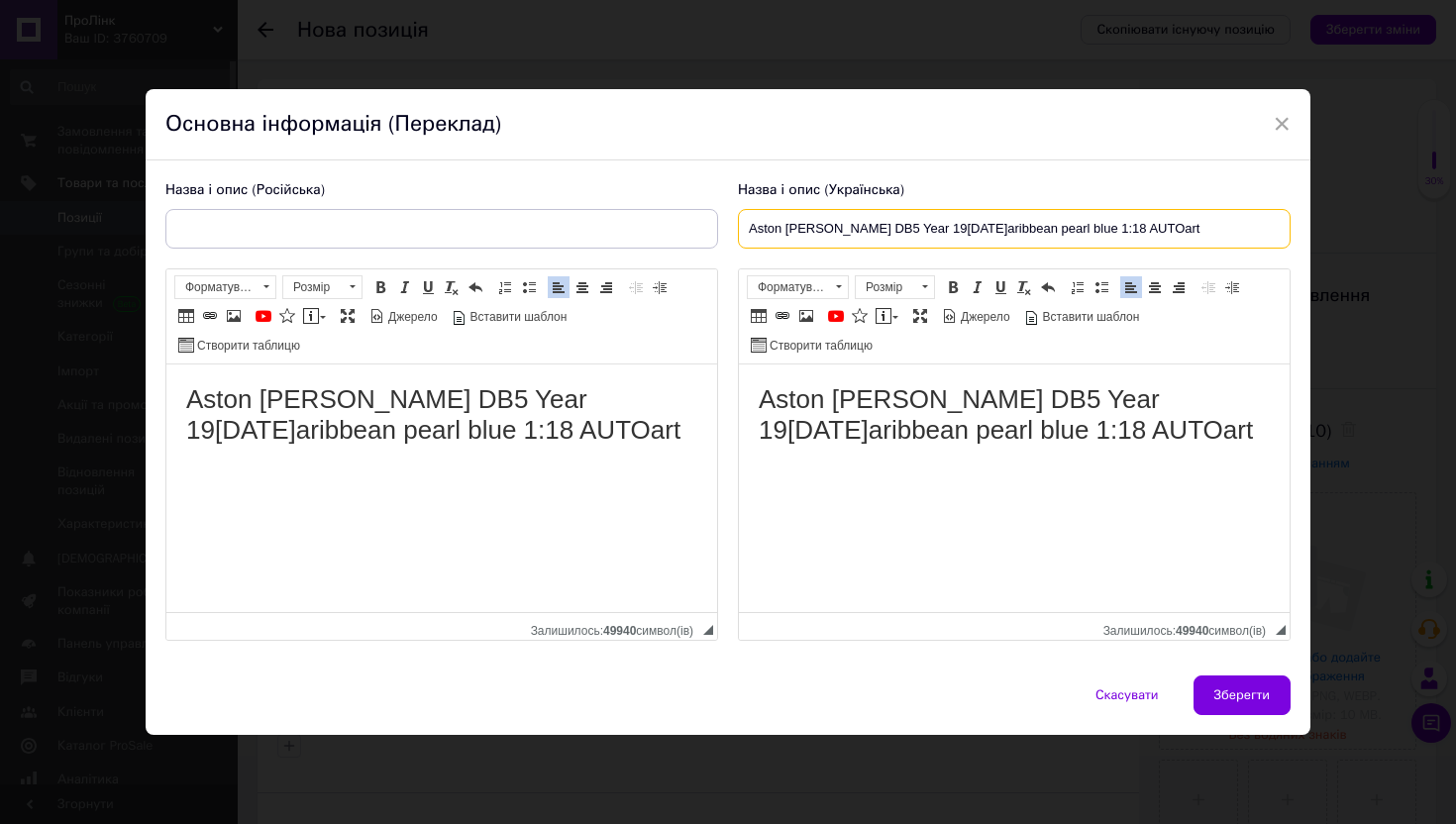 click on "Aston [PERSON_NAME] DB5 Year 19[DATE]aribbean pearl blue 1:18 AUTOart" at bounding box center [1014, 229] 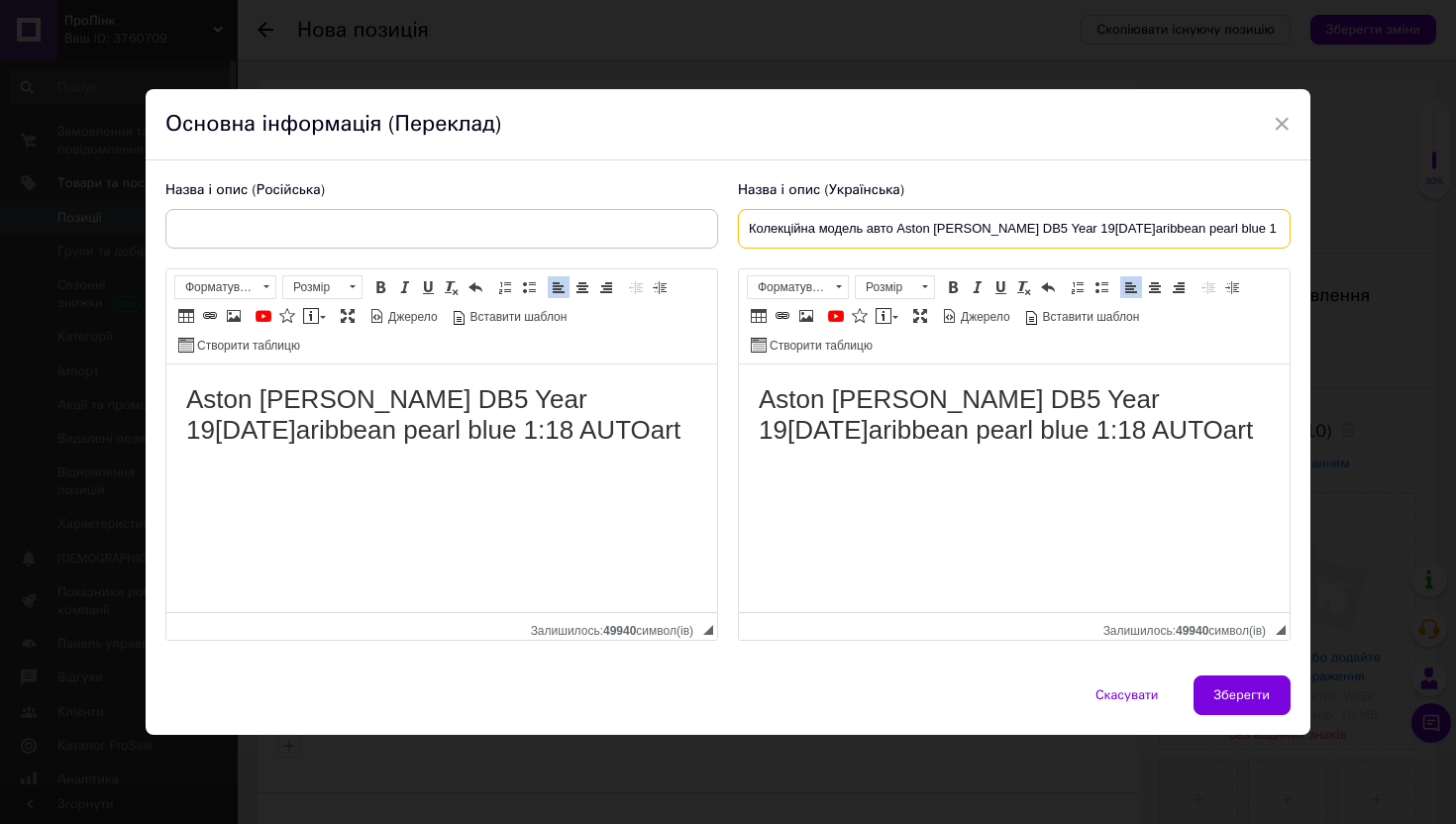 drag, startPoint x: 791, startPoint y: 232, endPoint x: 1383, endPoint y: 232, distance: 592 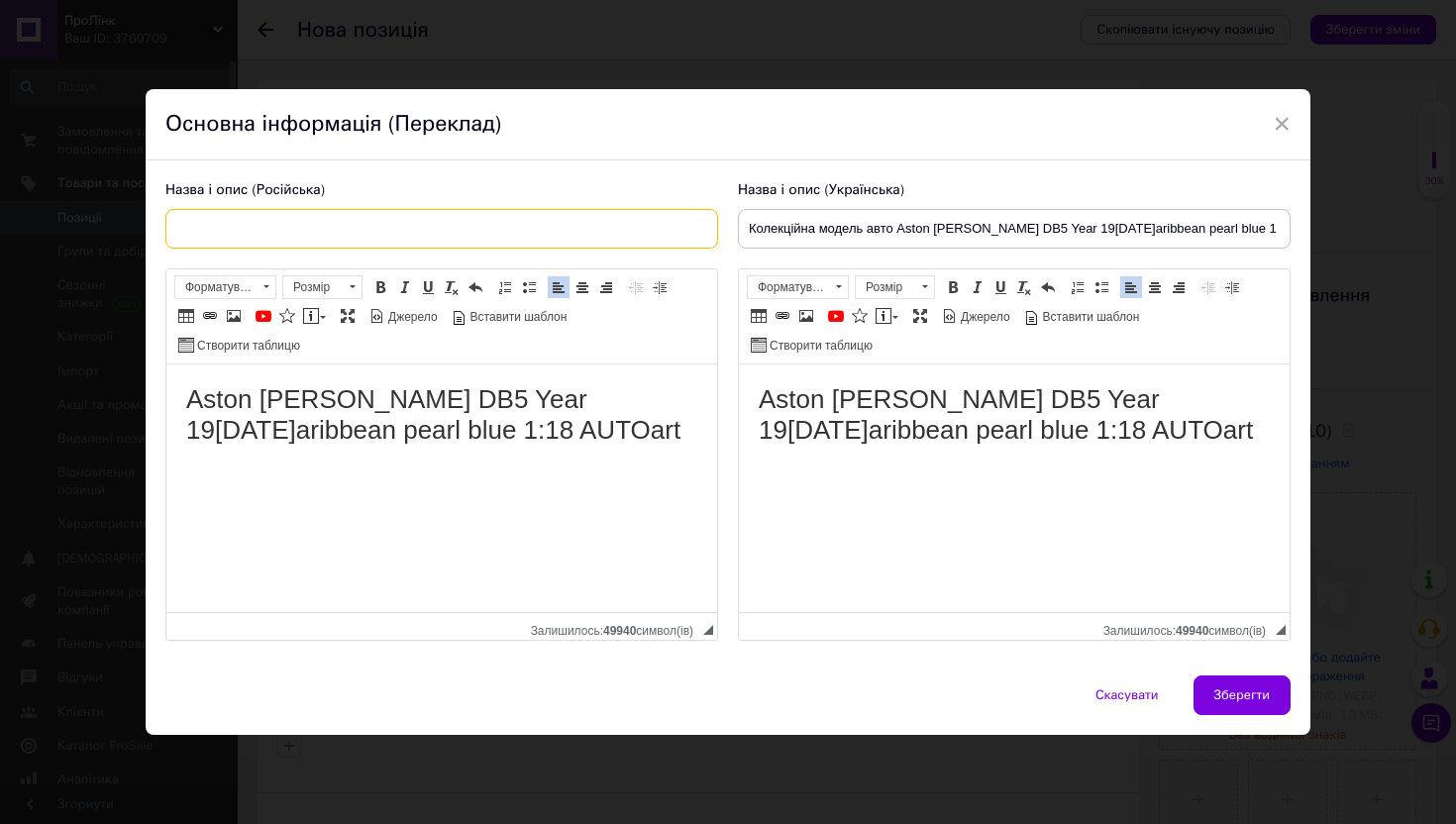 click at bounding box center (442, 229) 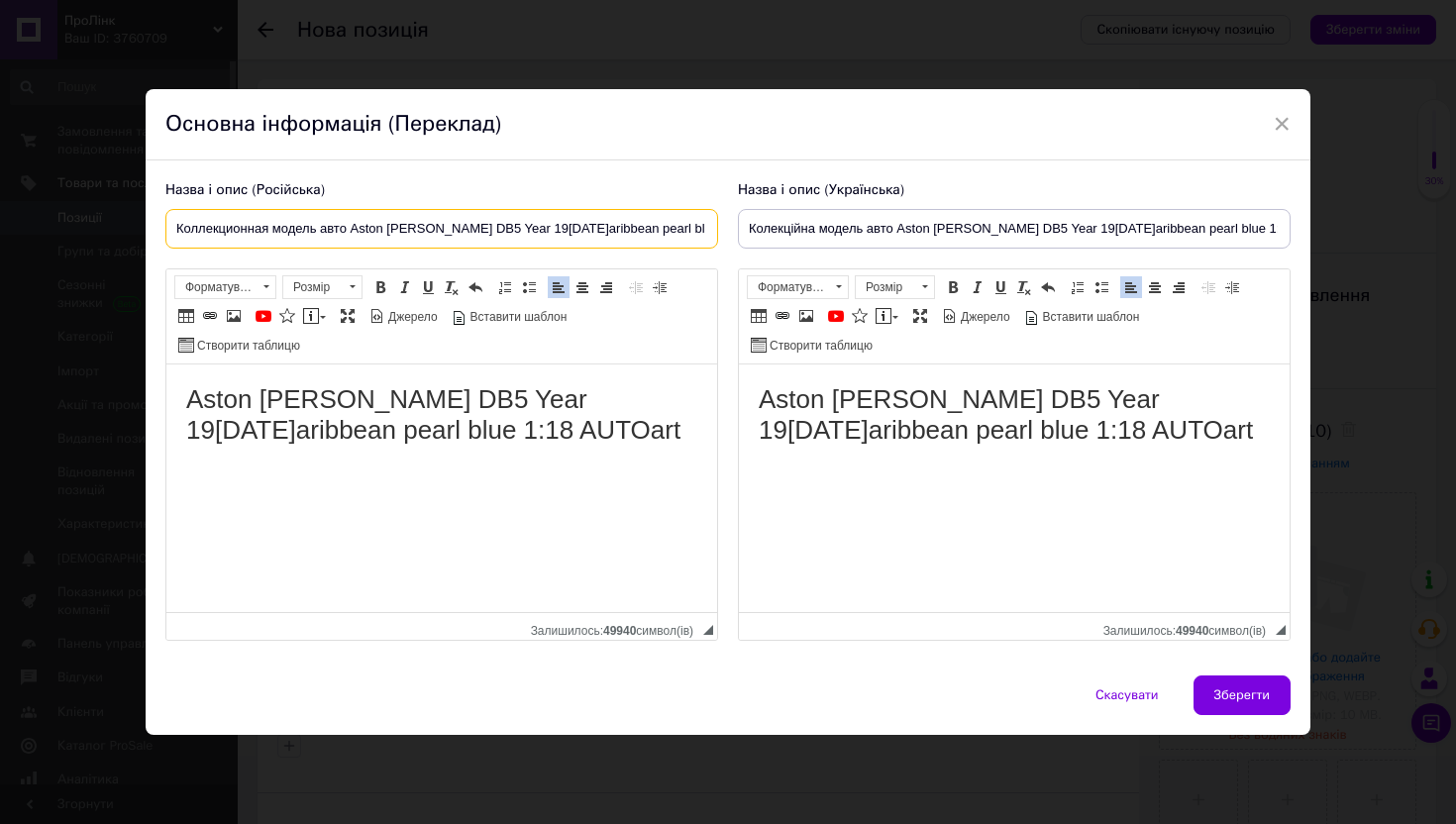 scroll, scrollTop: 0, scrollLeft: 15, axis: horizontal 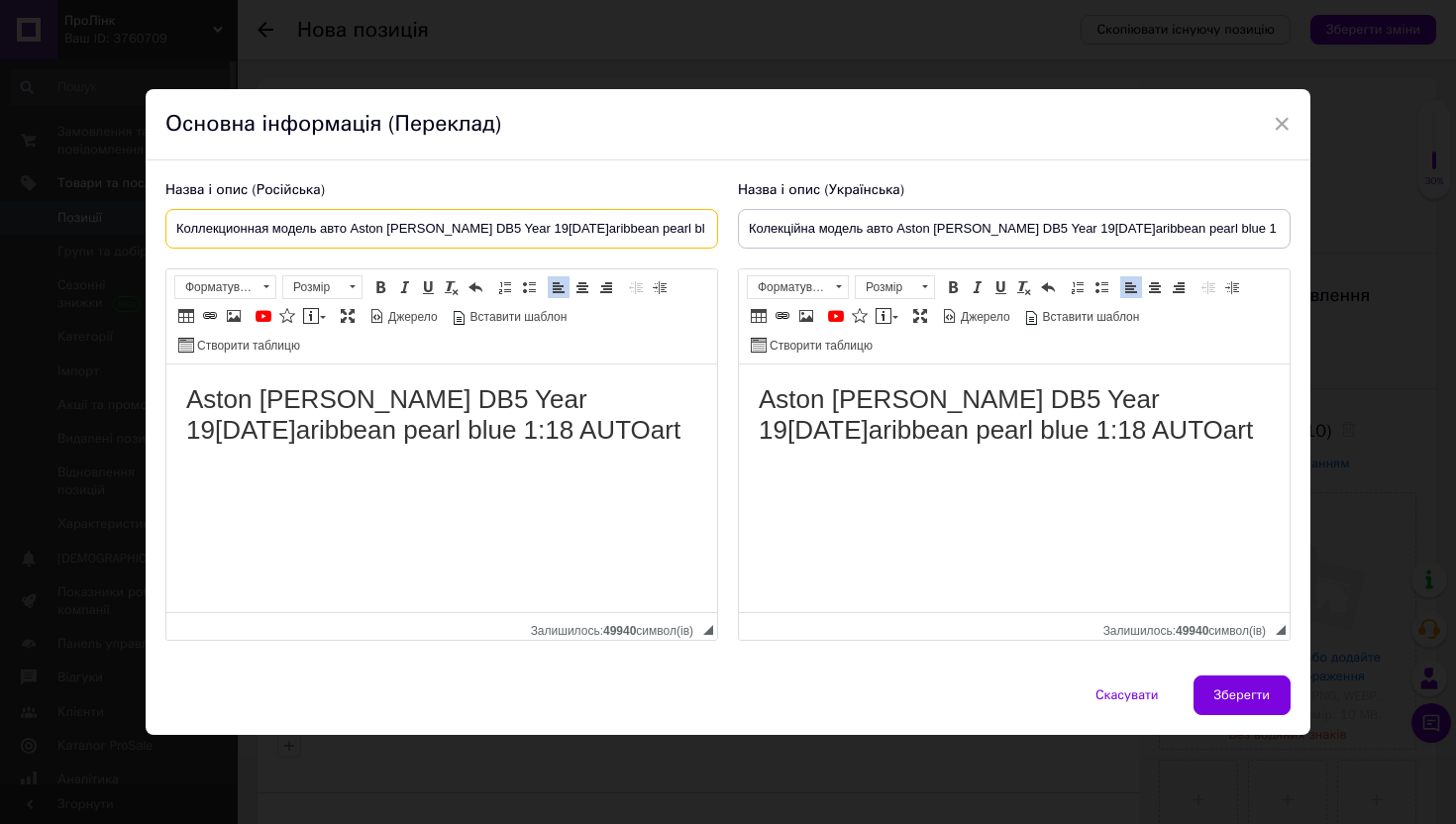 drag, startPoint x: 295, startPoint y: 221, endPoint x: 135, endPoint y: 227, distance: 160.11246 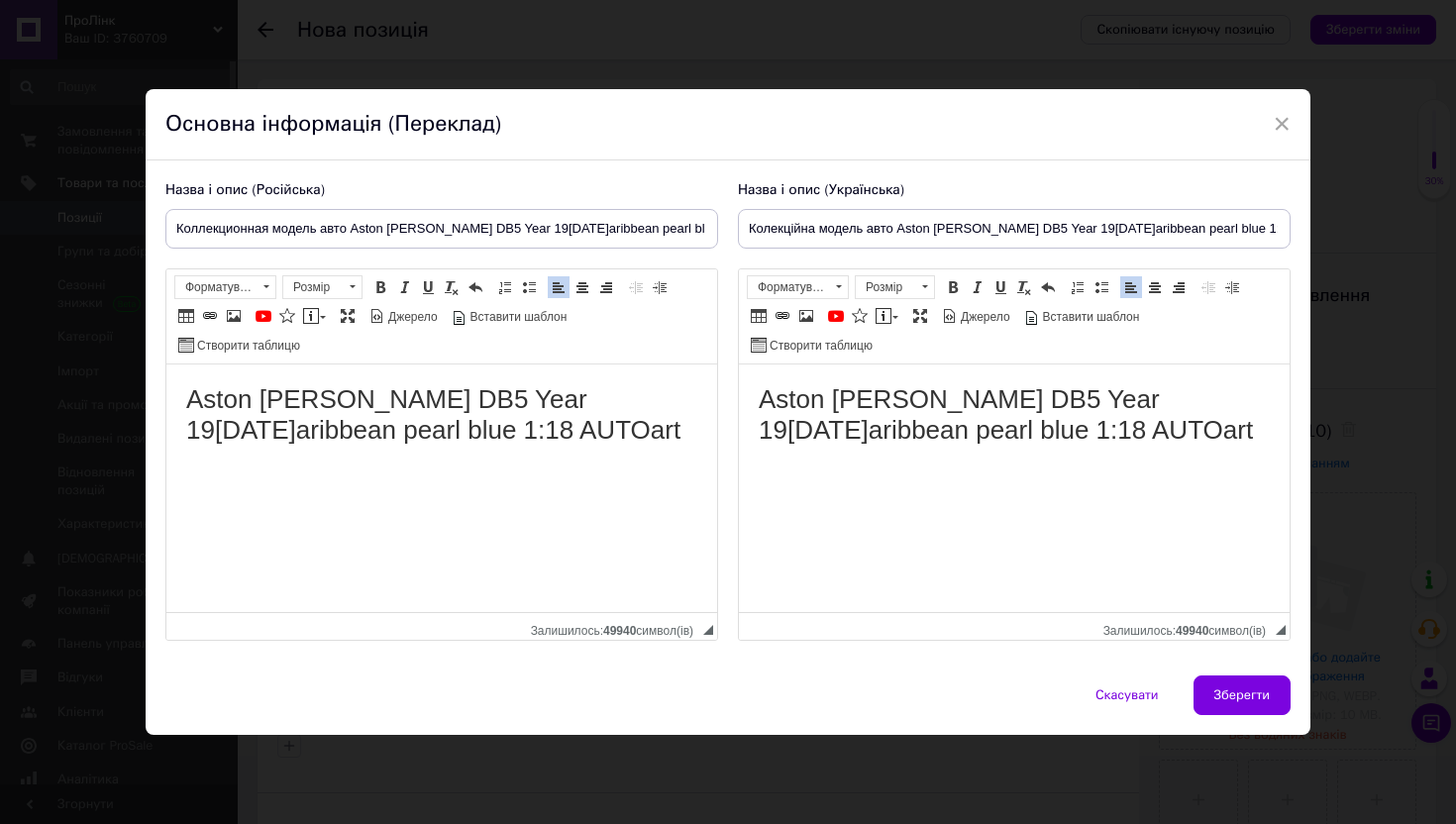 click on "Aston [PERSON_NAME] DB5 Year 19[DATE]aribbean pearl blue 1:18 AUTOart" at bounding box center (1014, 415) 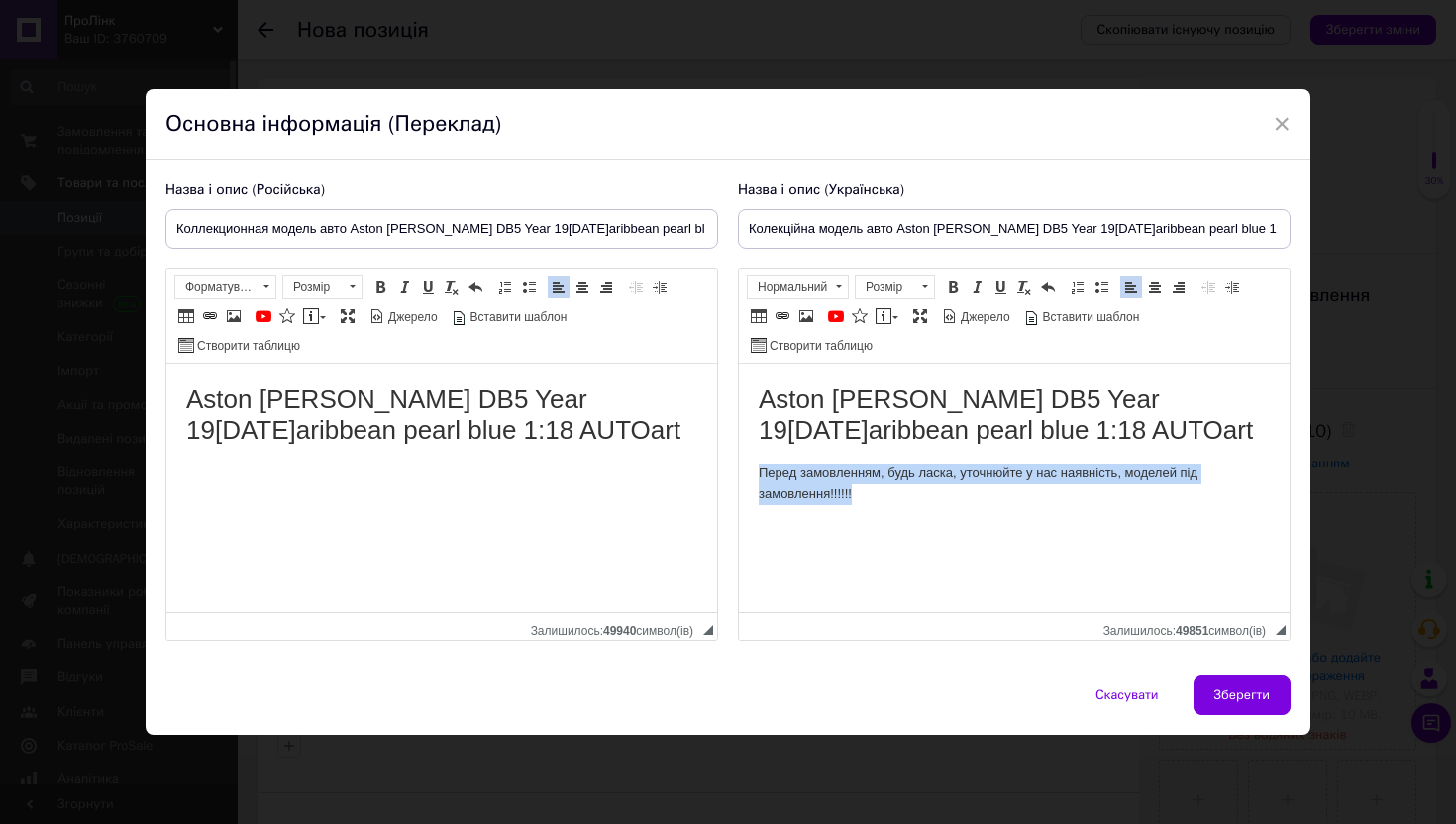 drag, startPoint x: 755, startPoint y: 472, endPoint x: 994, endPoint y: 509, distance: 241.84706 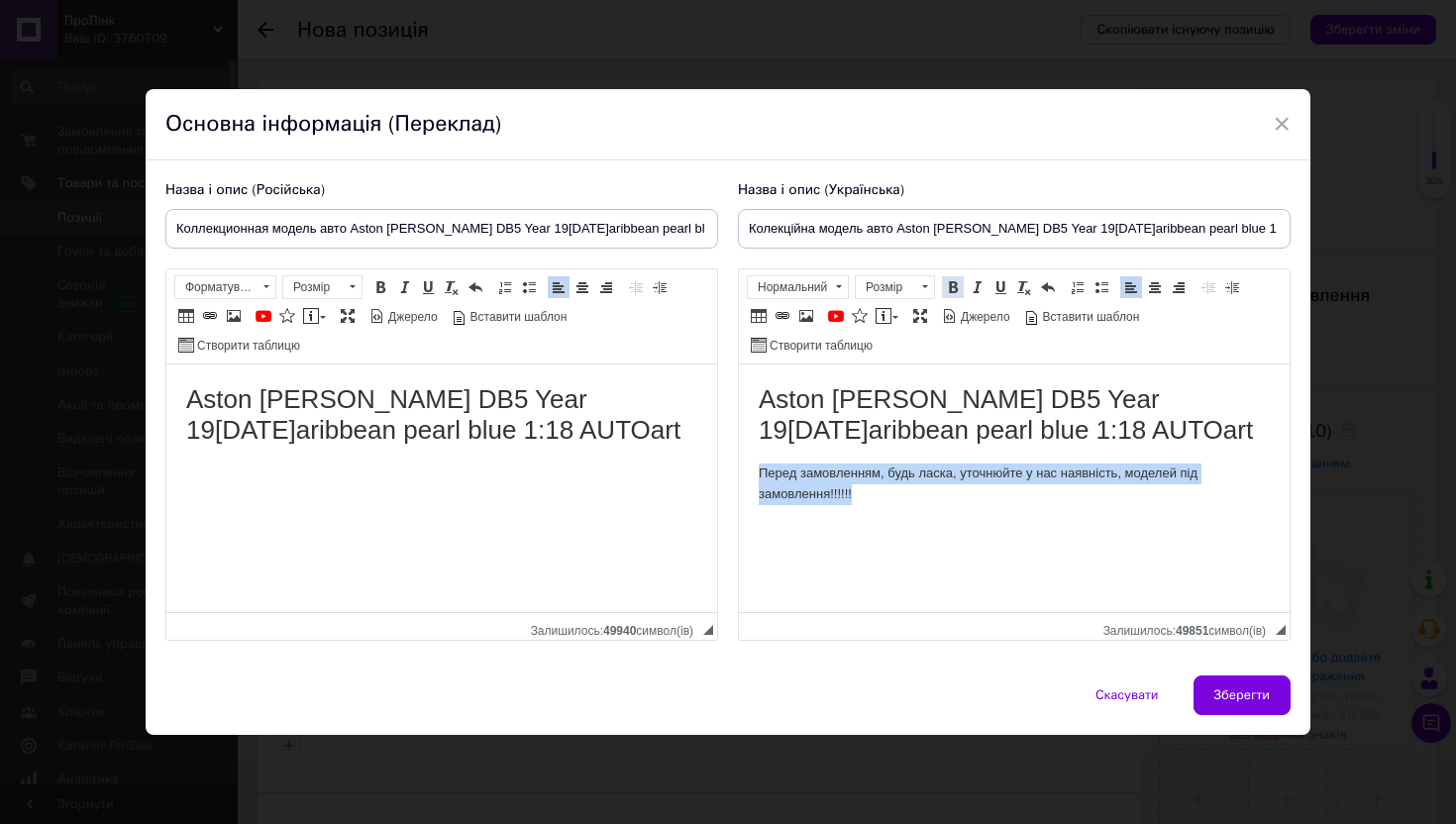 click at bounding box center [953, 287] 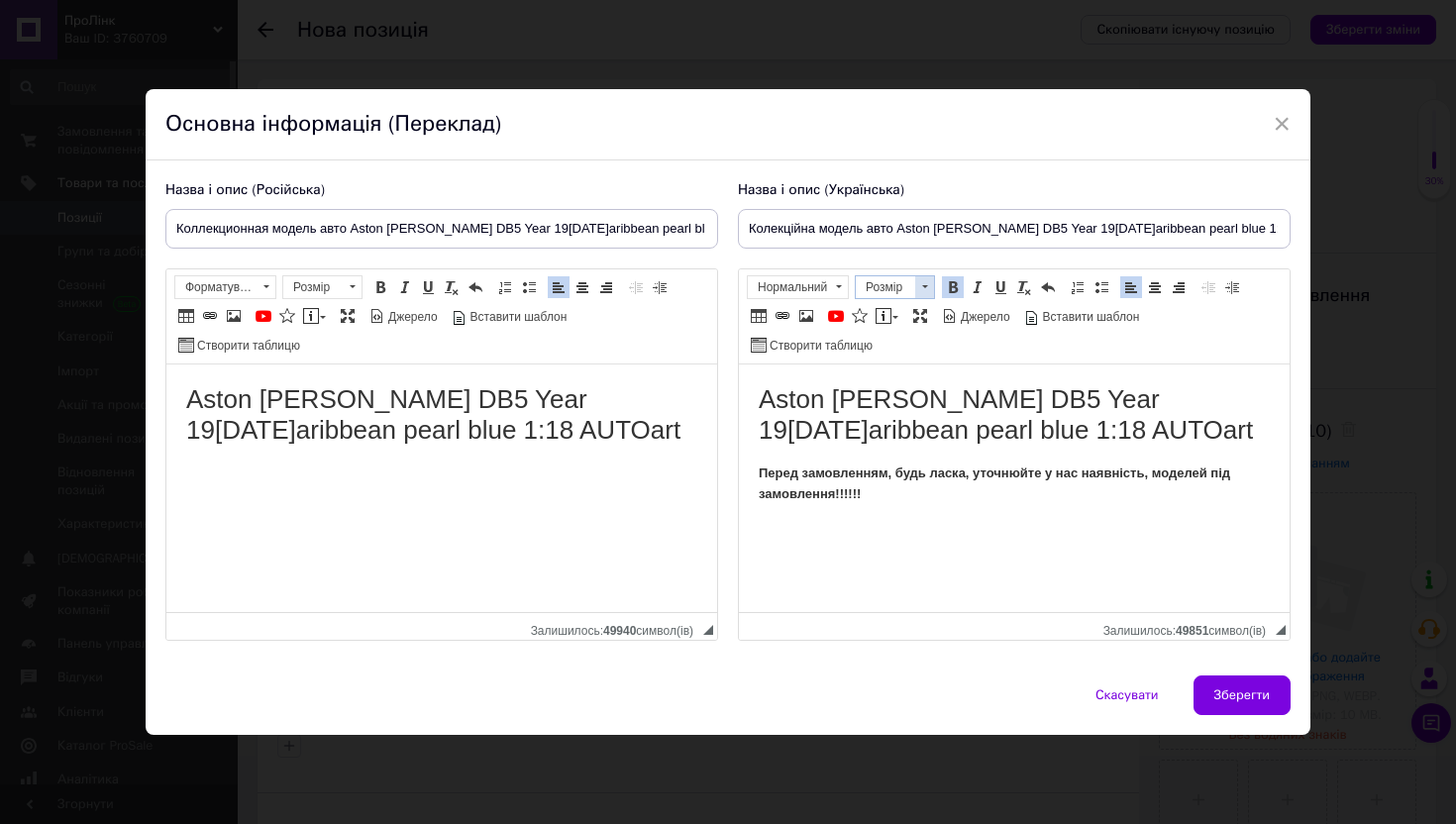 click at bounding box center [924, 287] 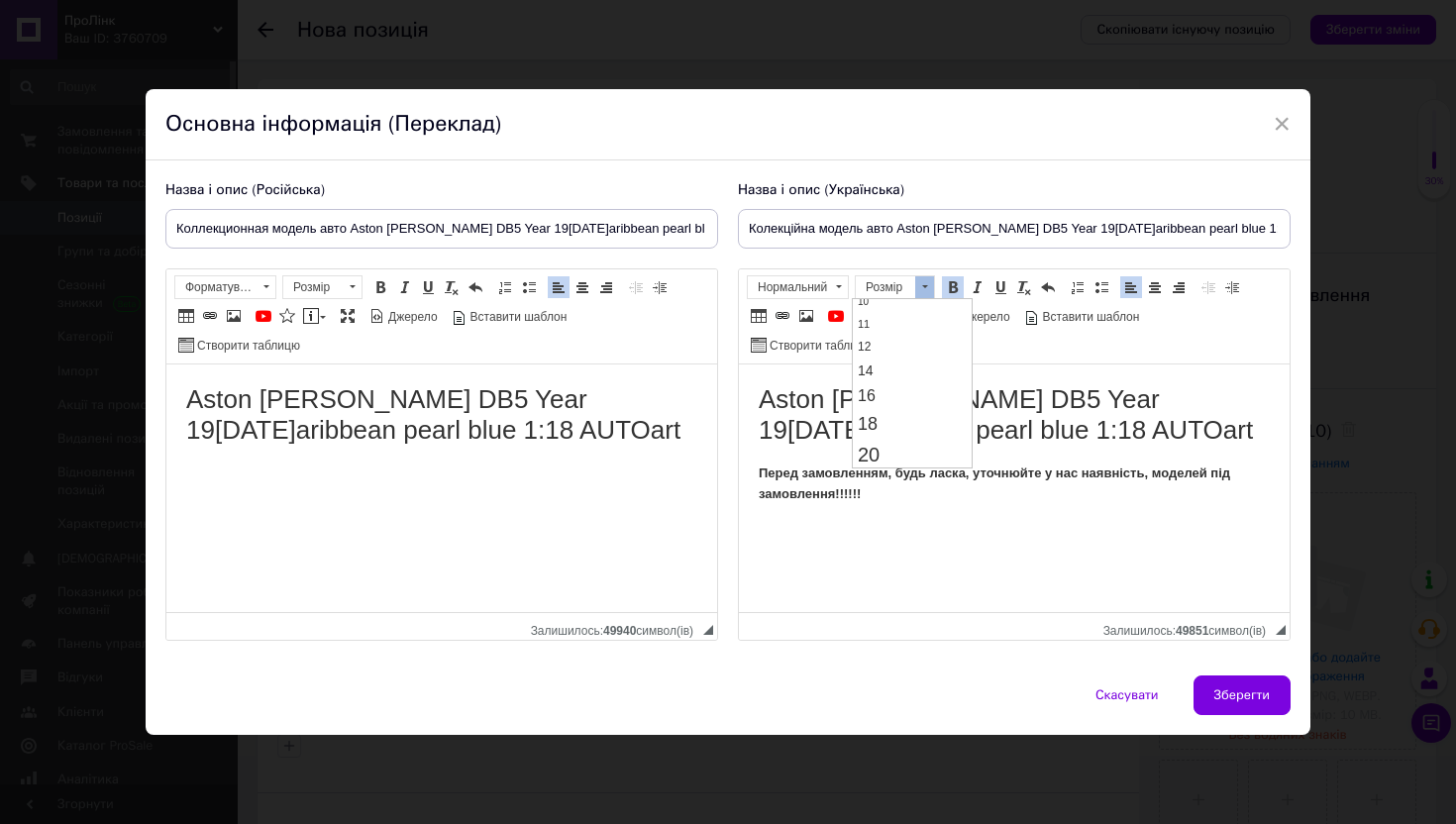 scroll, scrollTop: 118, scrollLeft: 0, axis: vertical 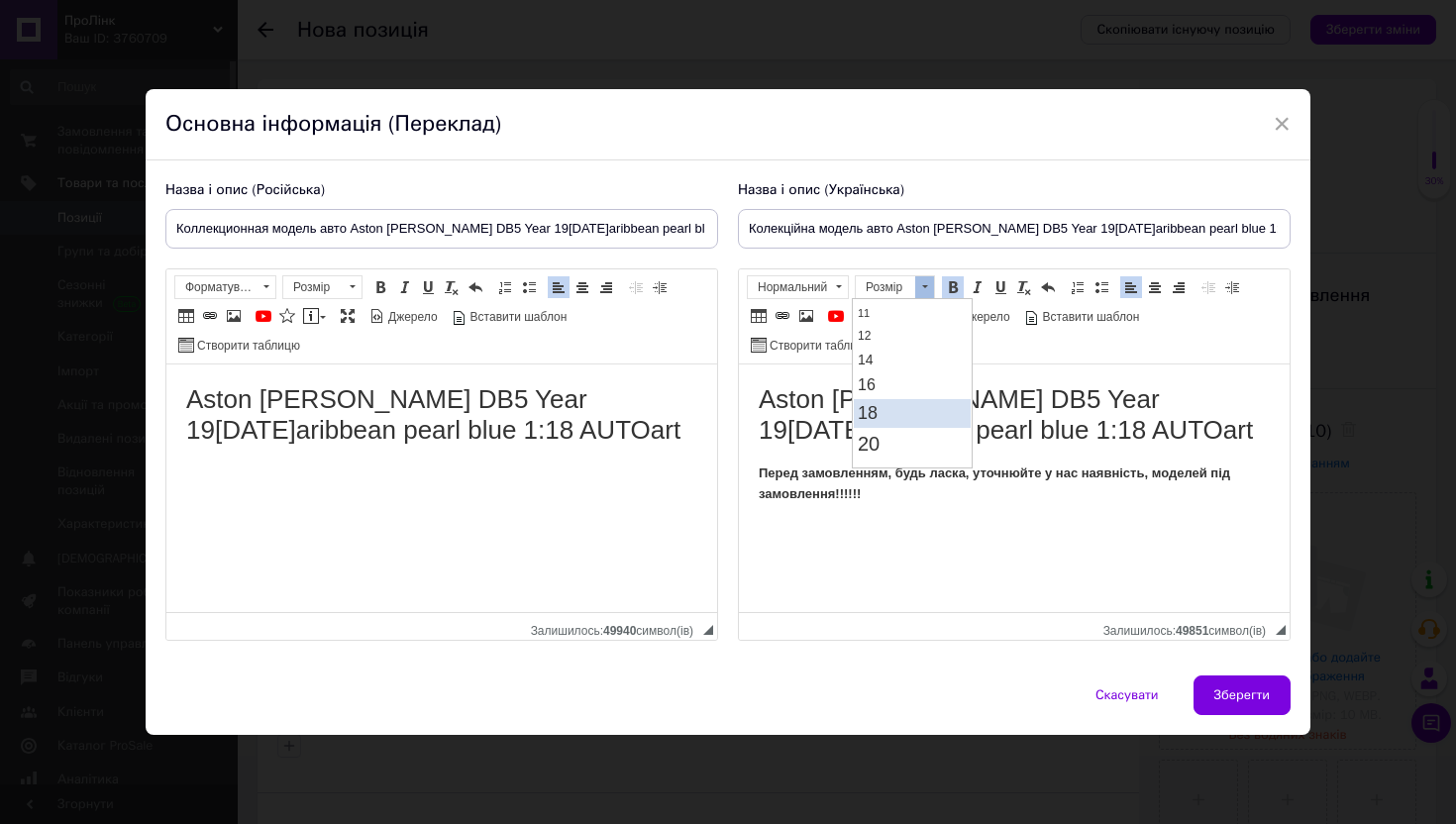 click on "18" at bounding box center (911, 413) 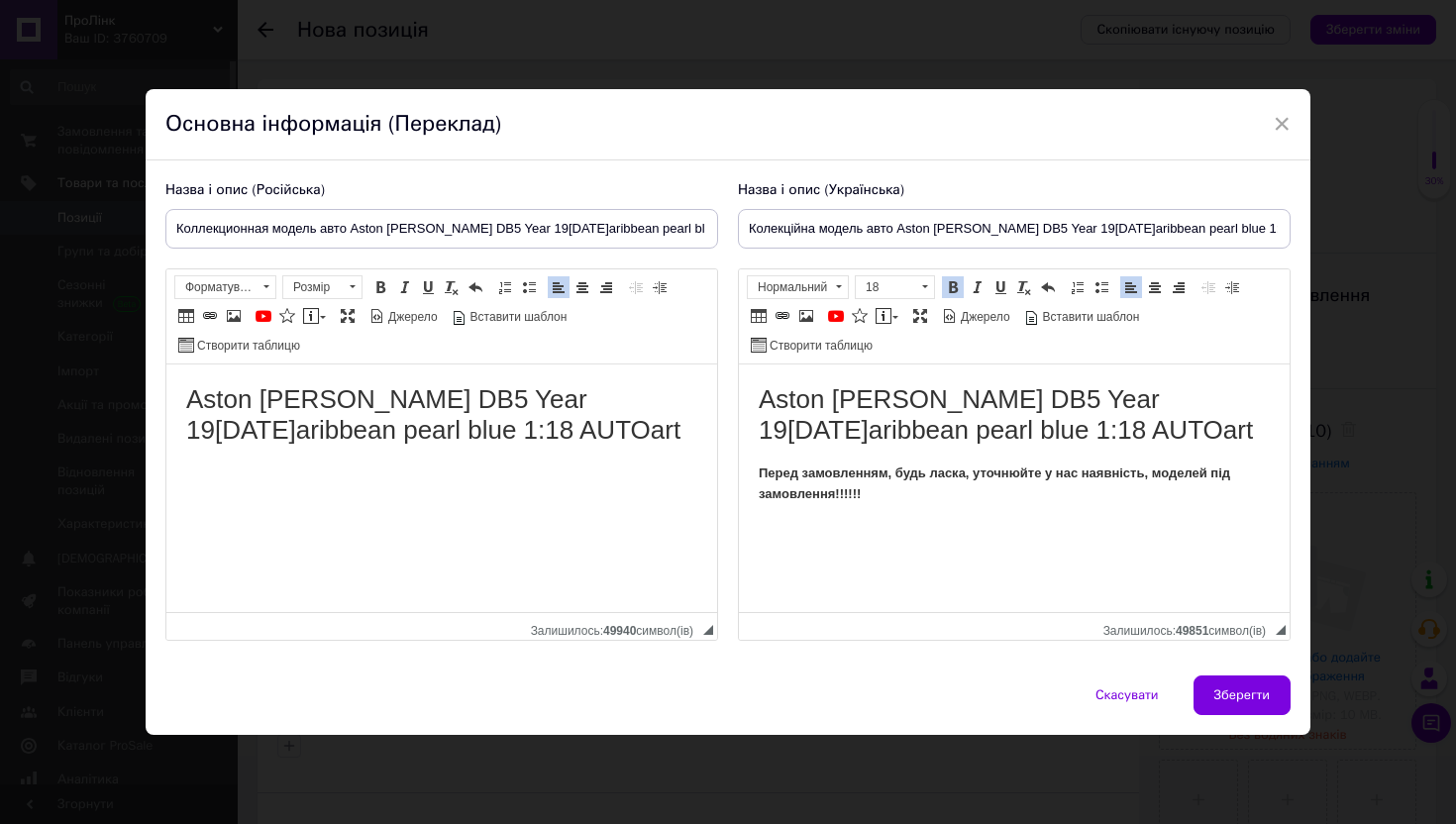 scroll, scrollTop: 0, scrollLeft: 0, axis: both 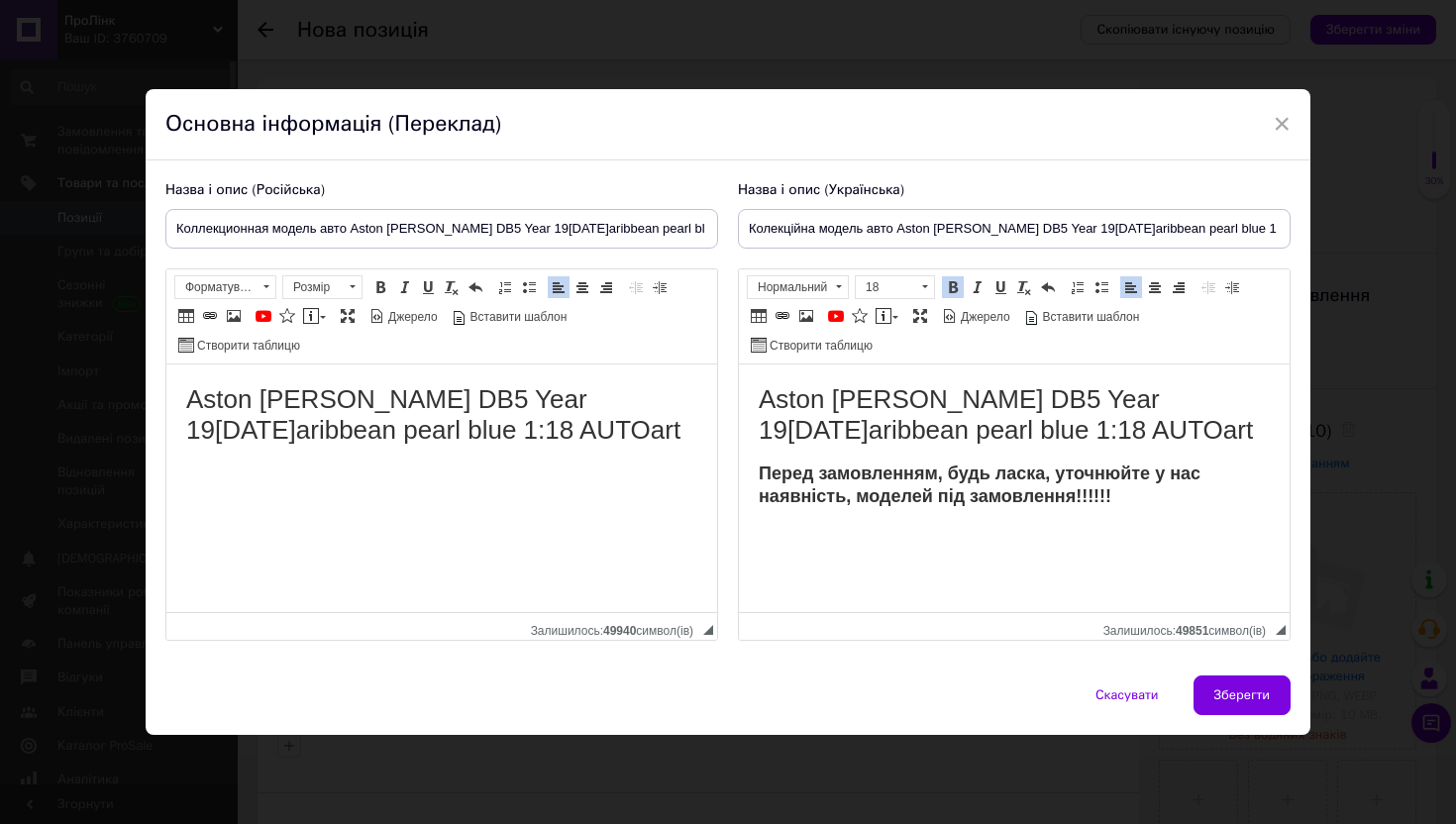 click on "Aston [PERSON_NAME] DB5 Year 19[DATE]aribbean pearl blue 1:18 AUTOart" at bounding box center (442, 415) 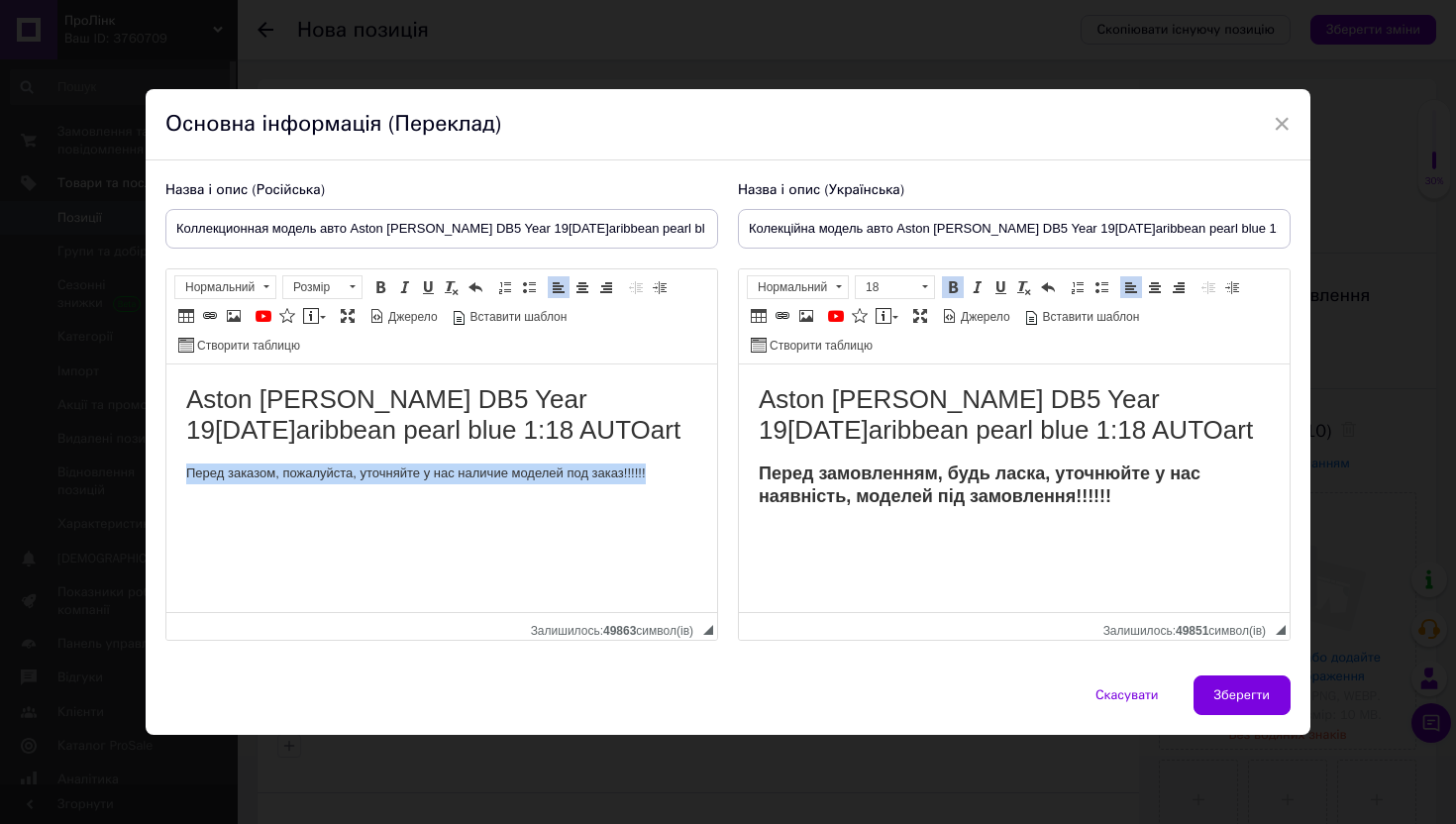 drag, startPoint x: 175, startPoint y: 475, endPoint x: 828, endPoint y: 485, distance: 653.07657 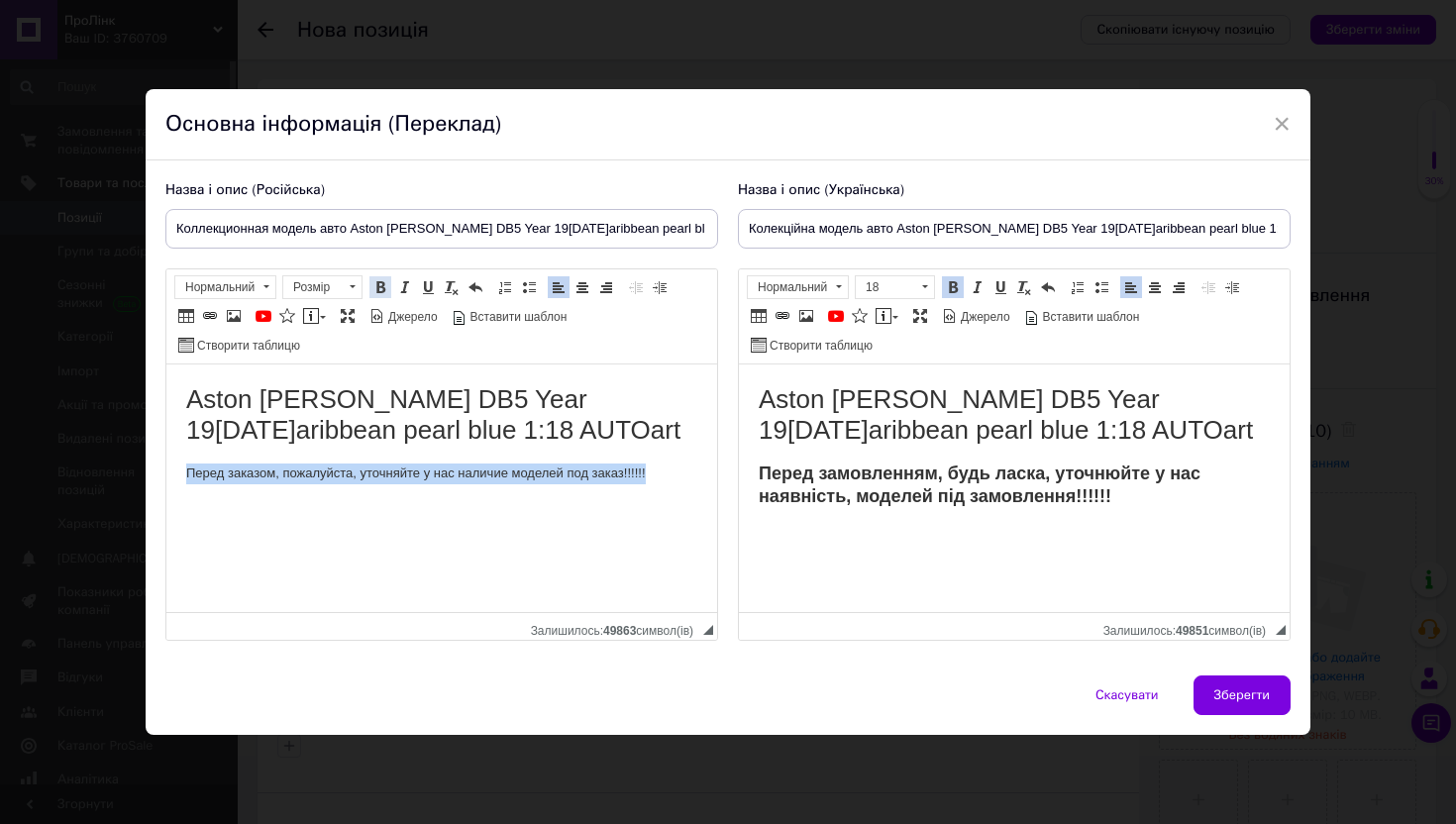 click at bounding box center [380, 287] 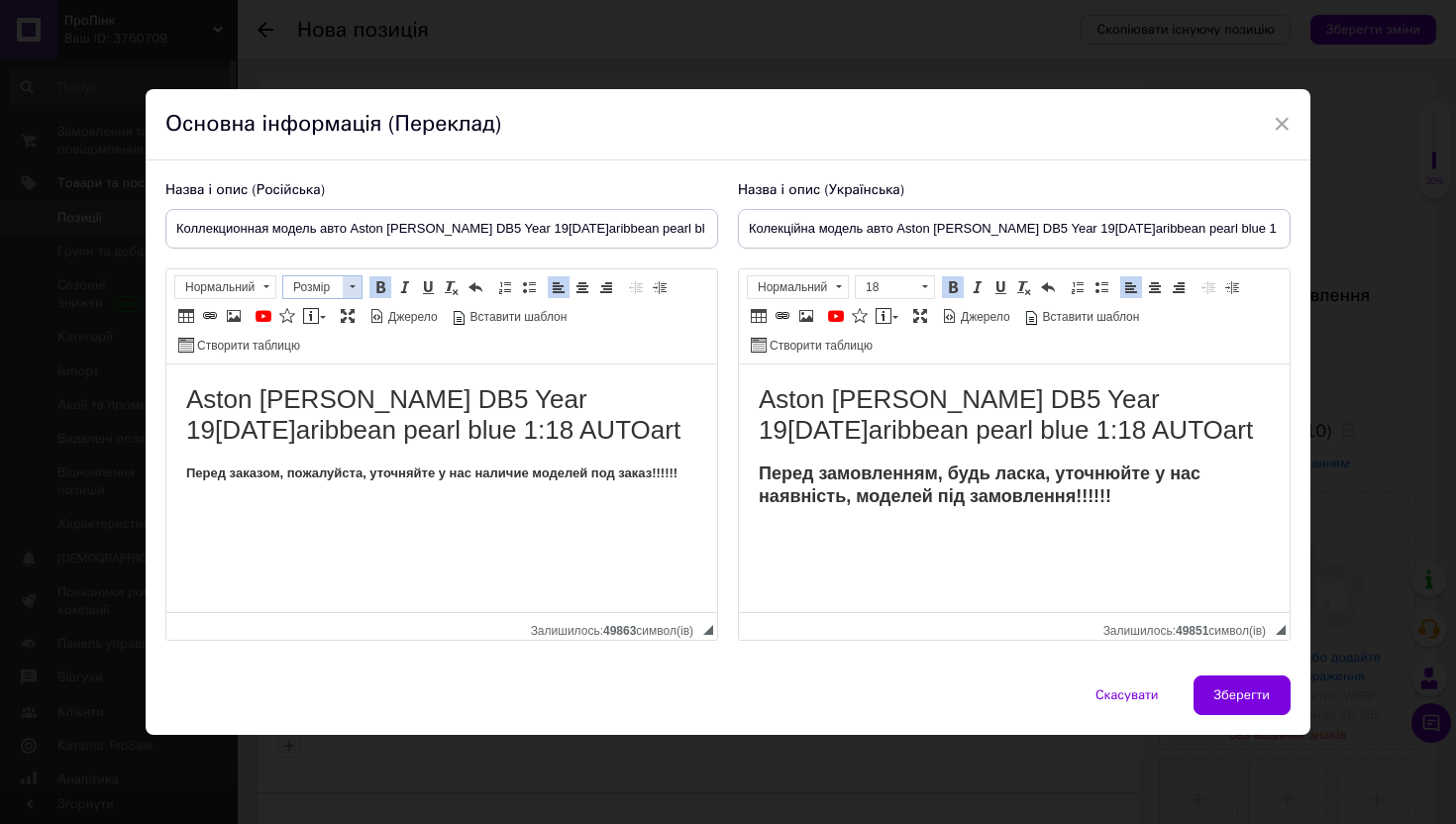 click on "Розмір" at bounding box center (313, 287) 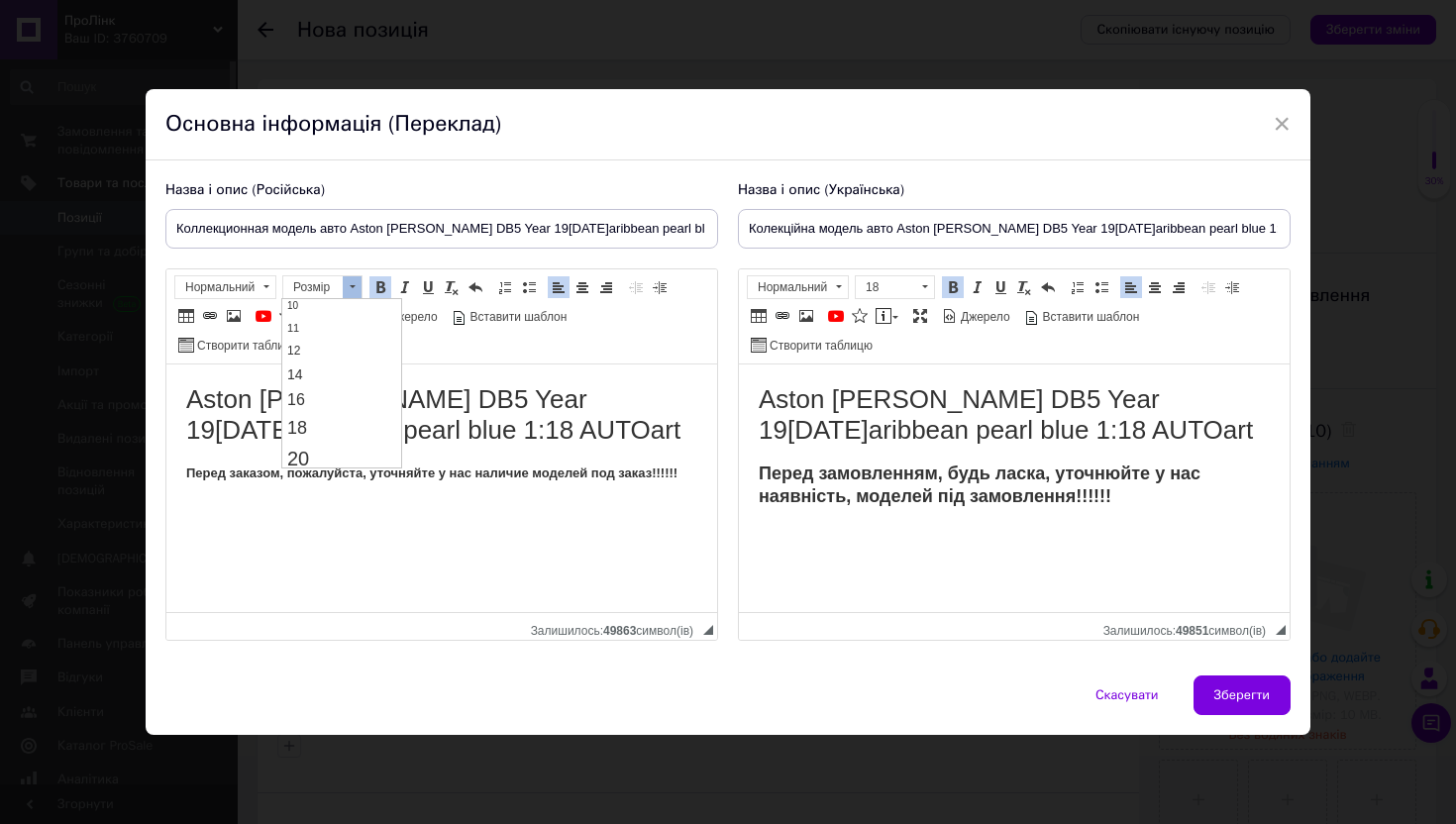 scroll, scrollTop: 155, scrollLeft: 0, axis: vertical 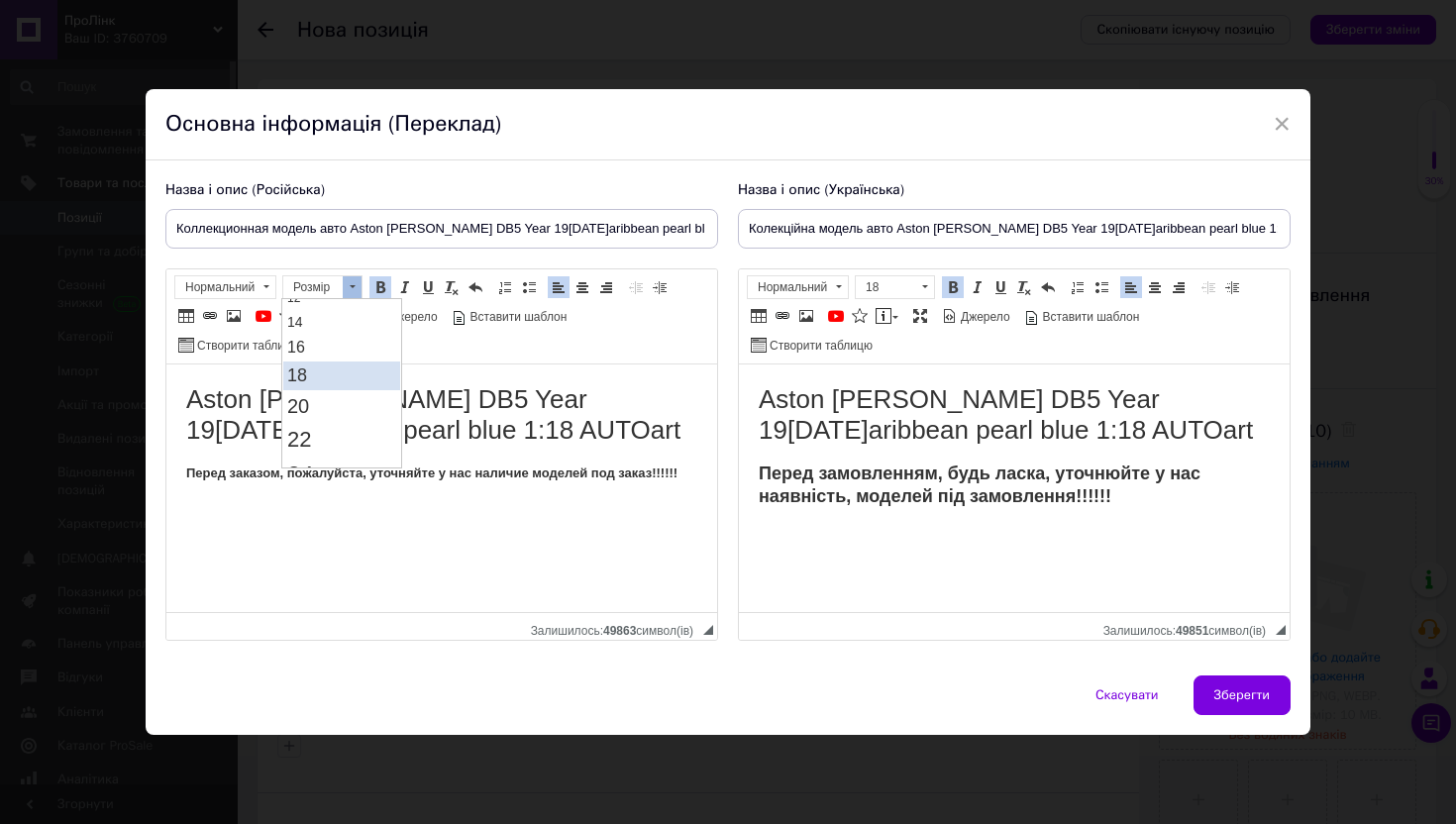 drag, startPoint x: 348, startPoint y: 381, endPoint x: 464, endPoint y: 316, distance: 132.96992 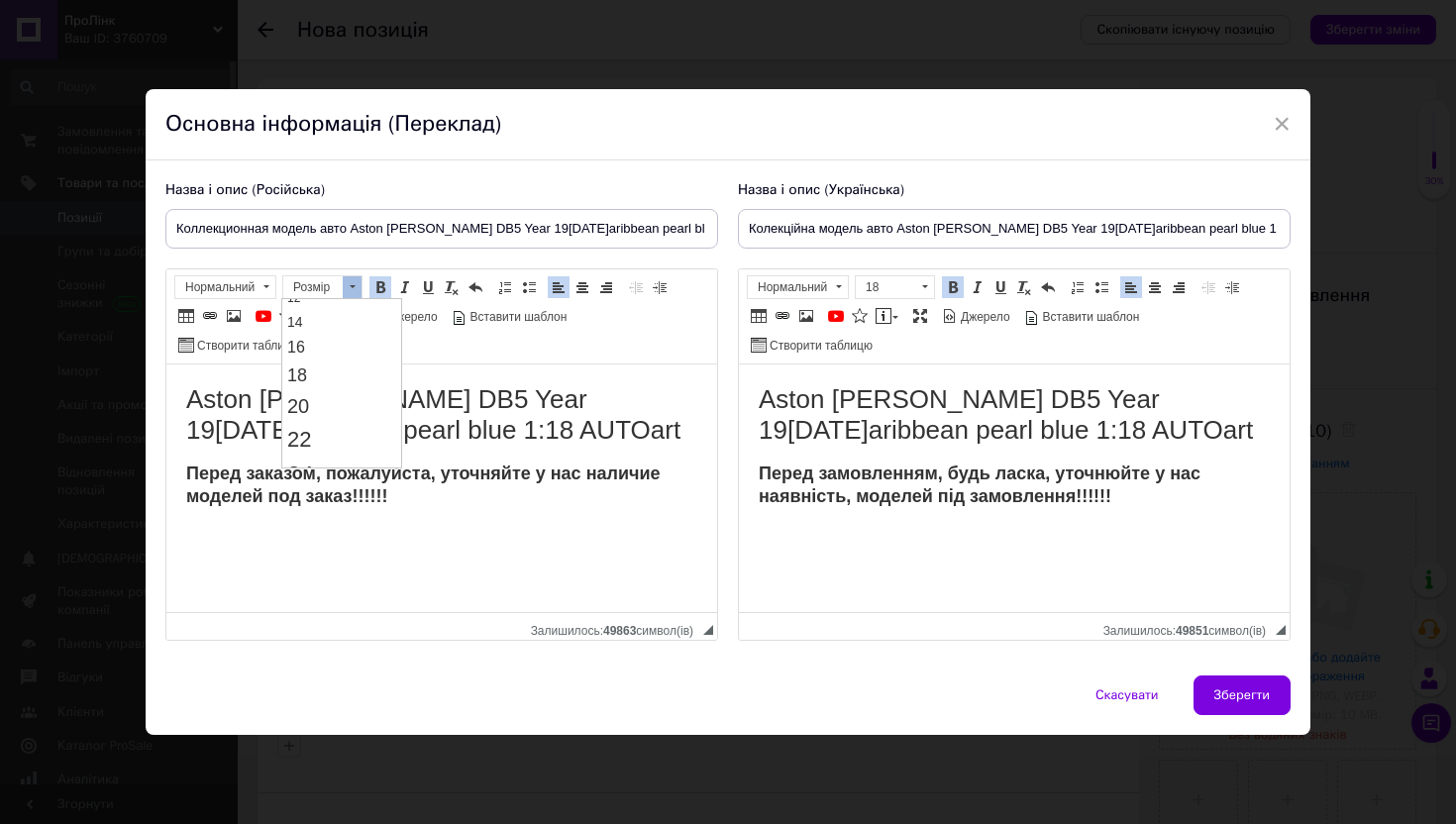 scroll, scrollTop: 0, scrollLeft: 0, axis: both 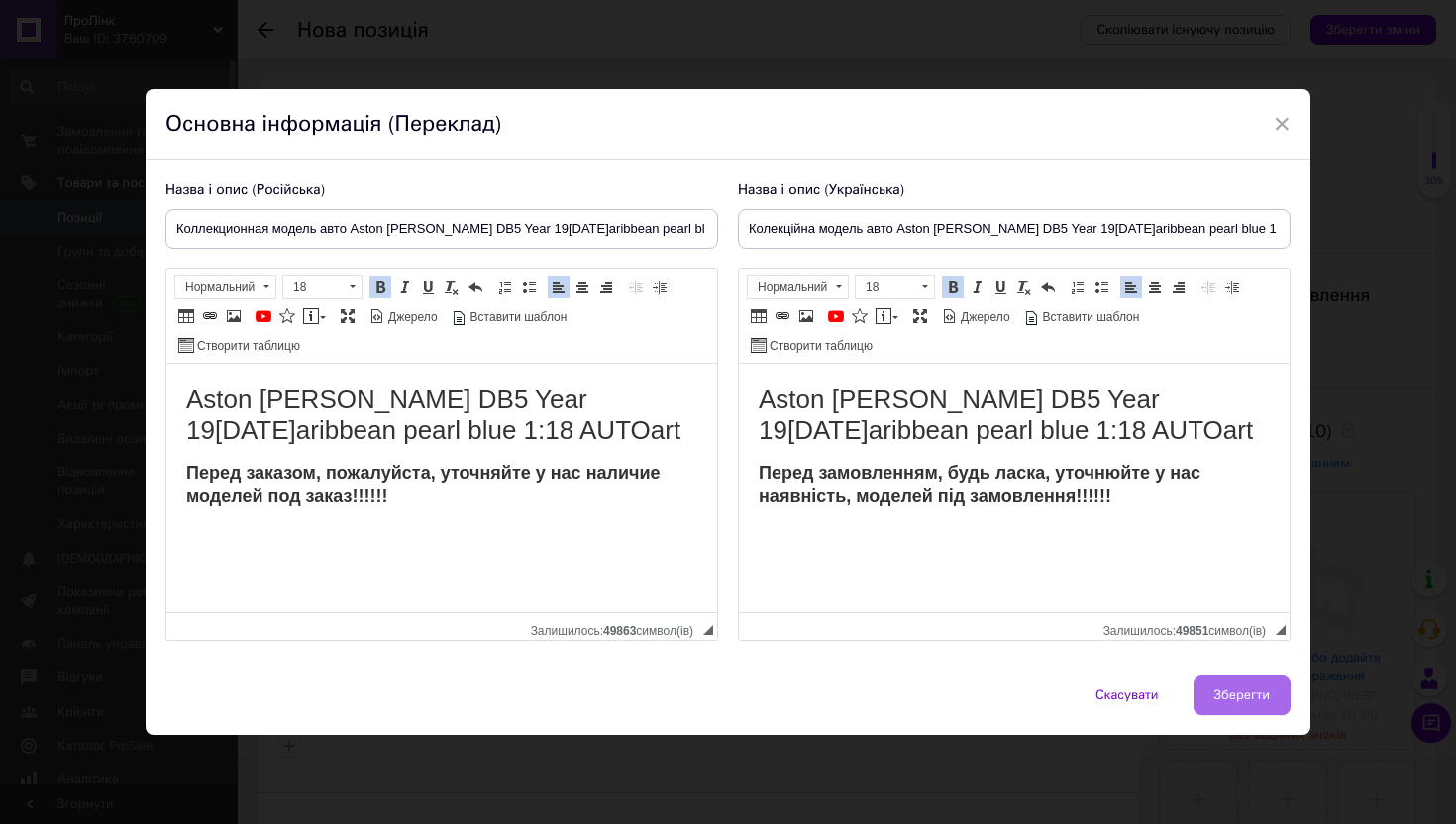 click on "Зберегти" at bounding box center [1242, 695] 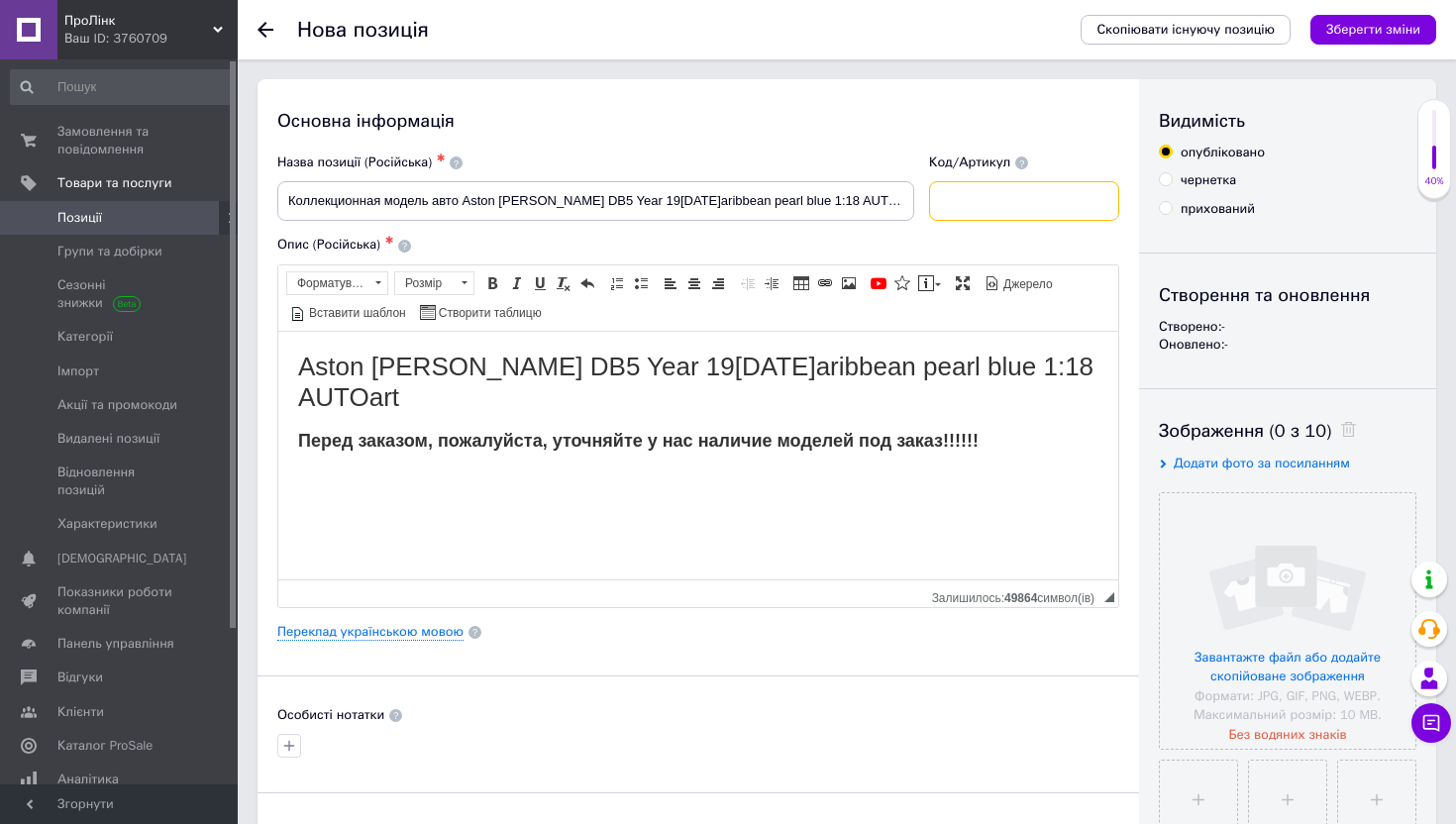 click at bounding box center [1024, 201] 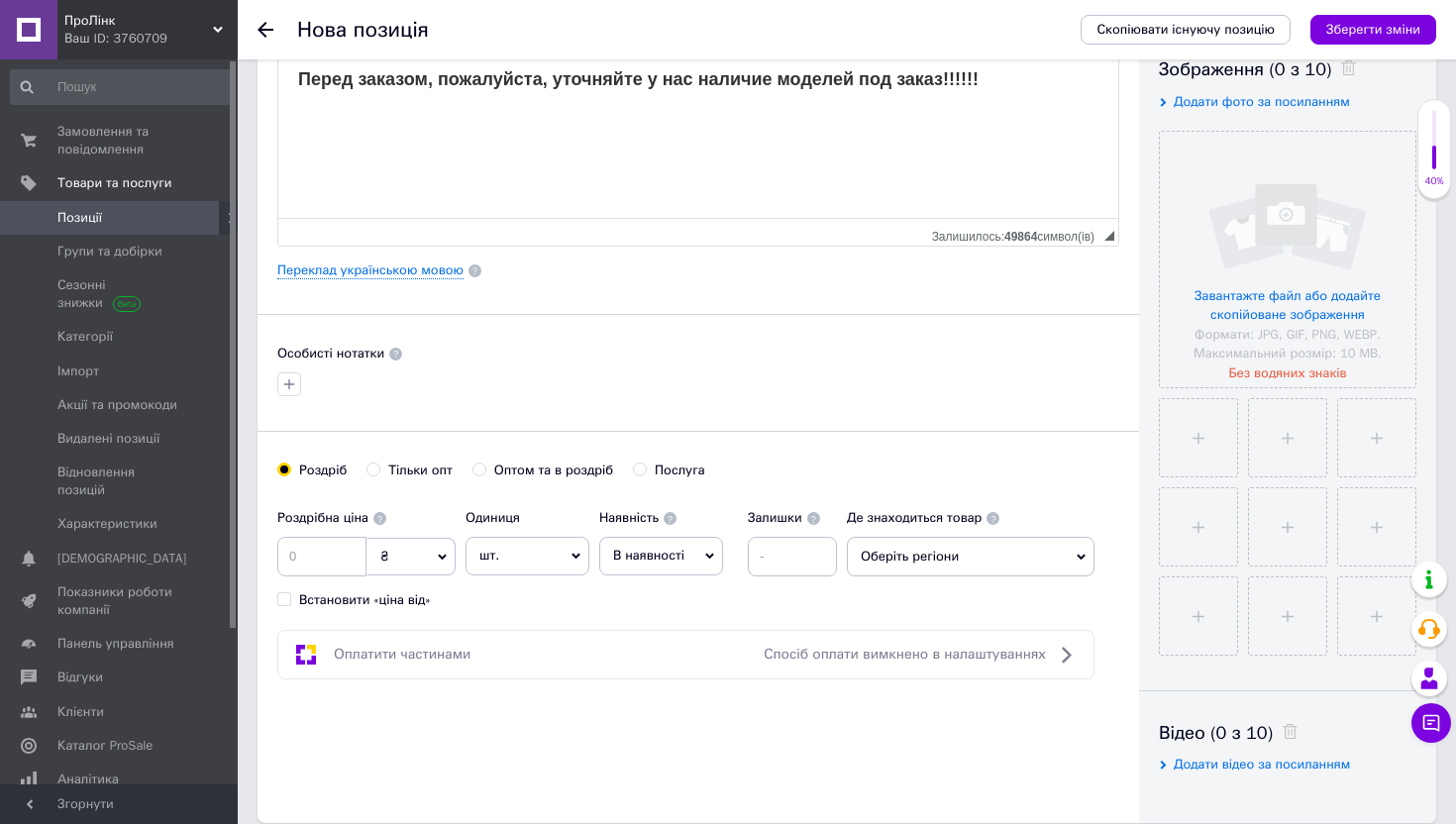 scroll, scrollTop: 437, scrollLeft: 0, axis: vertical 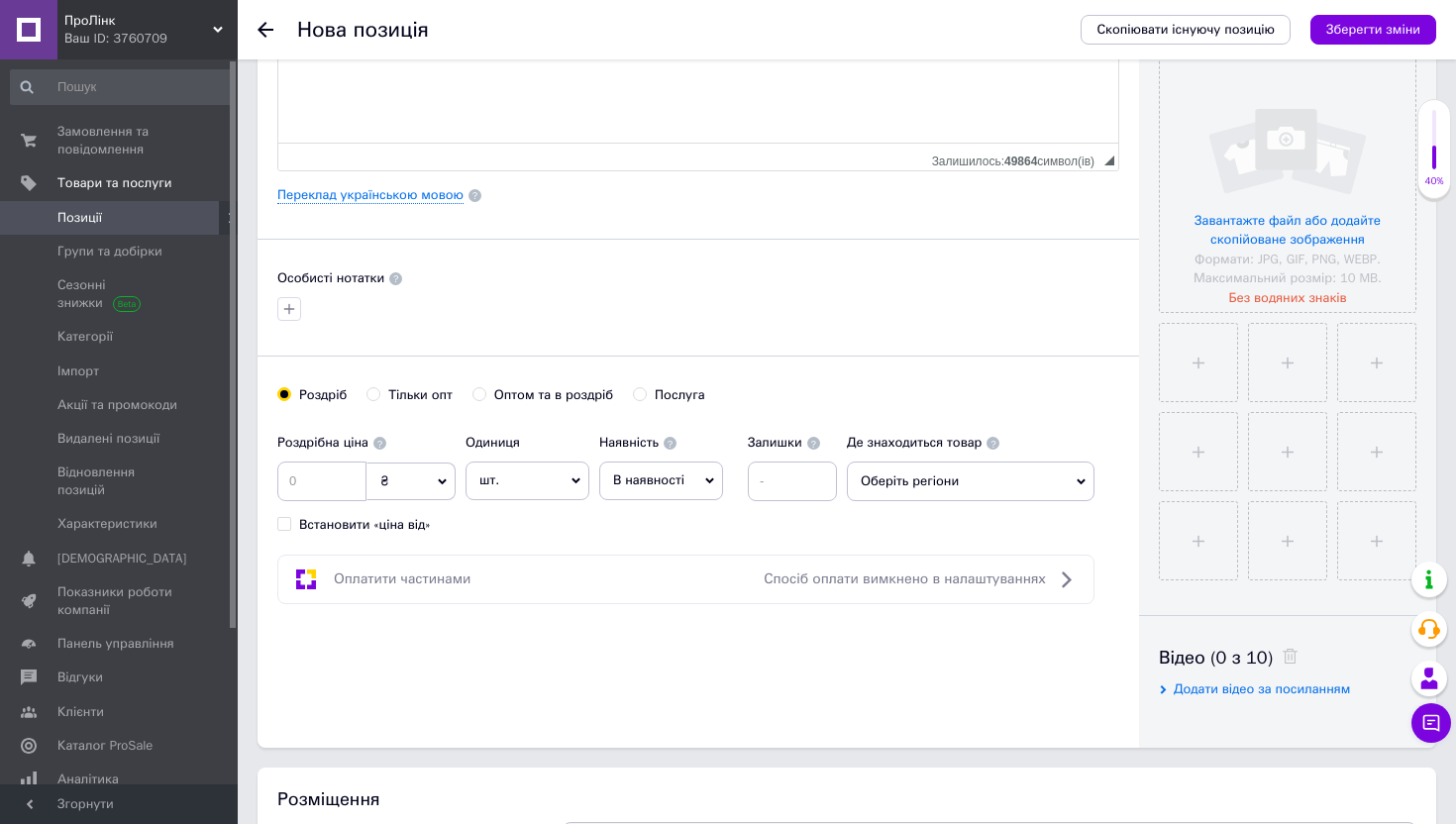 type on "70288" 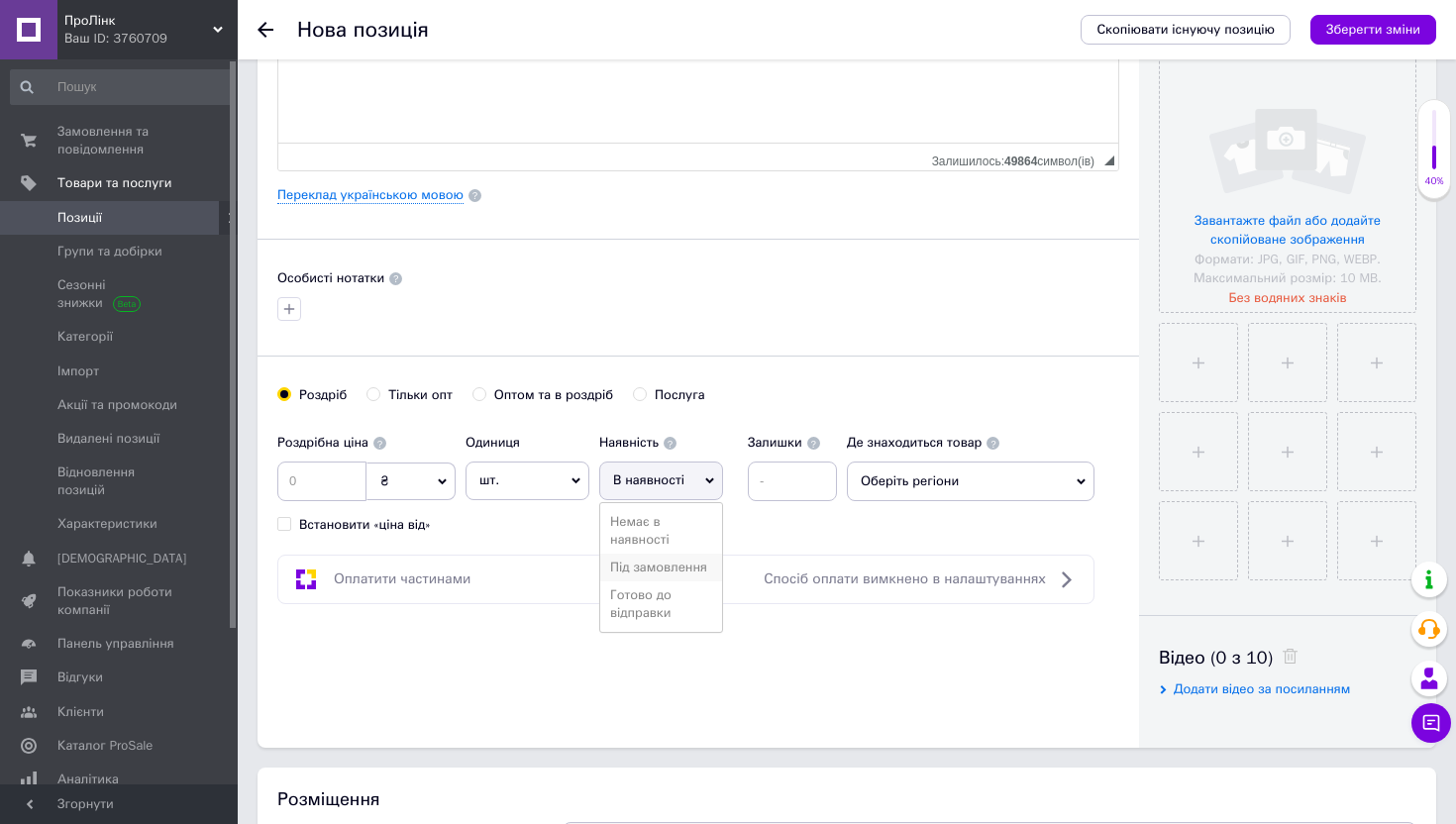 click on "Під замовлення" at bounding box center (661, 567) 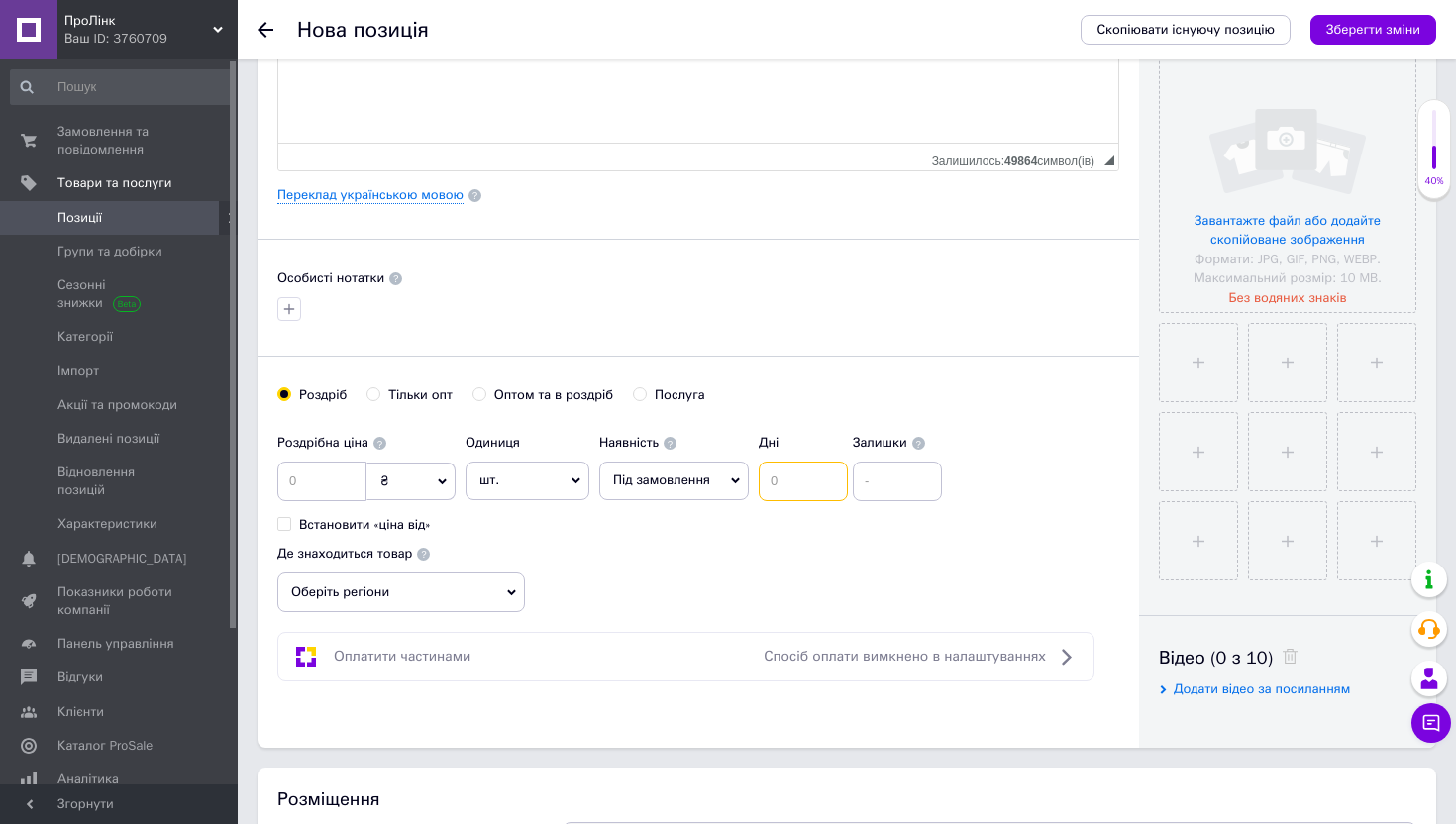 click at bounding box center [803, 481] 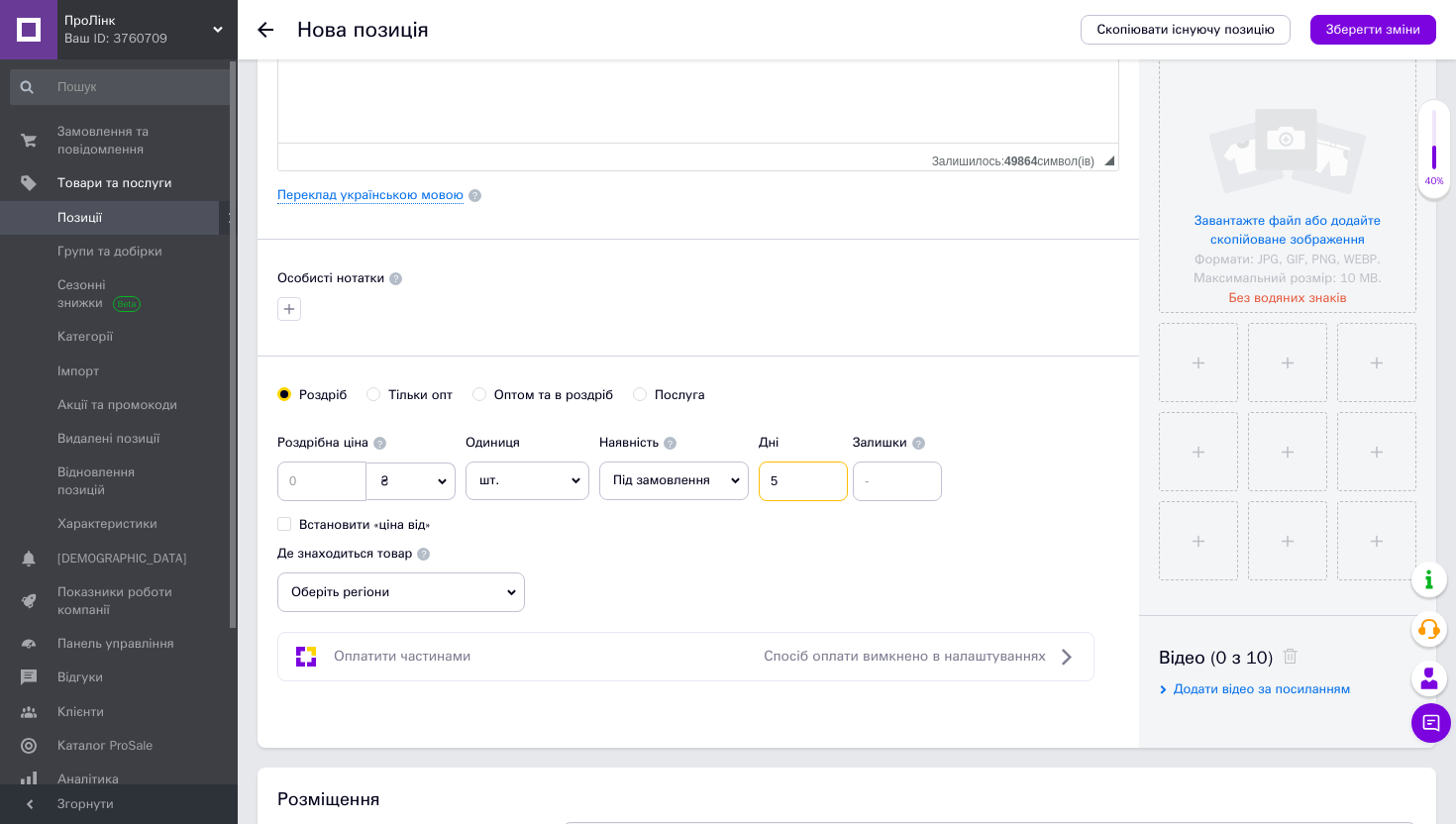 scroll, scrollTop: 357, scrollLeft: 0, axis: vertical 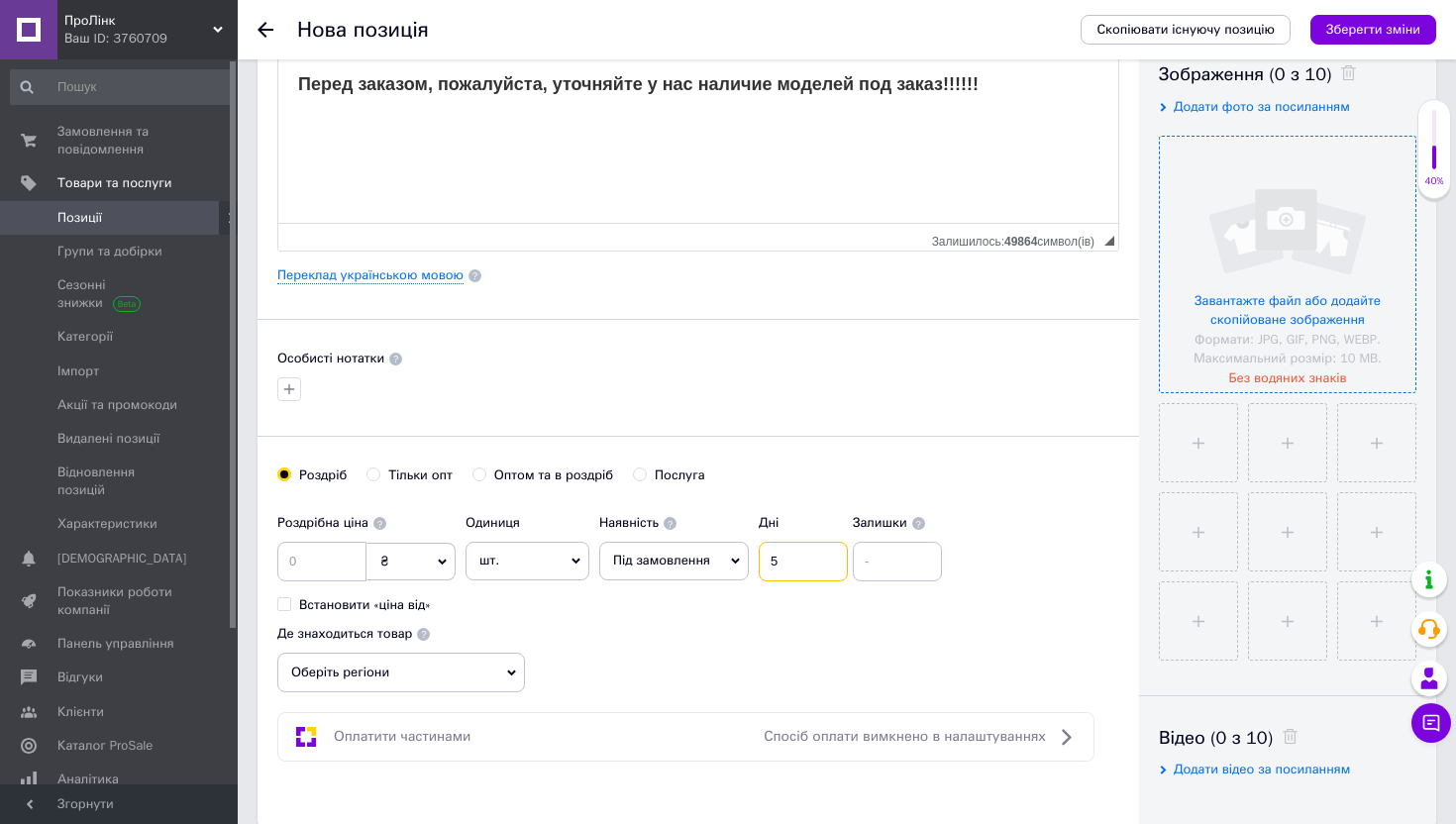 type on "5" 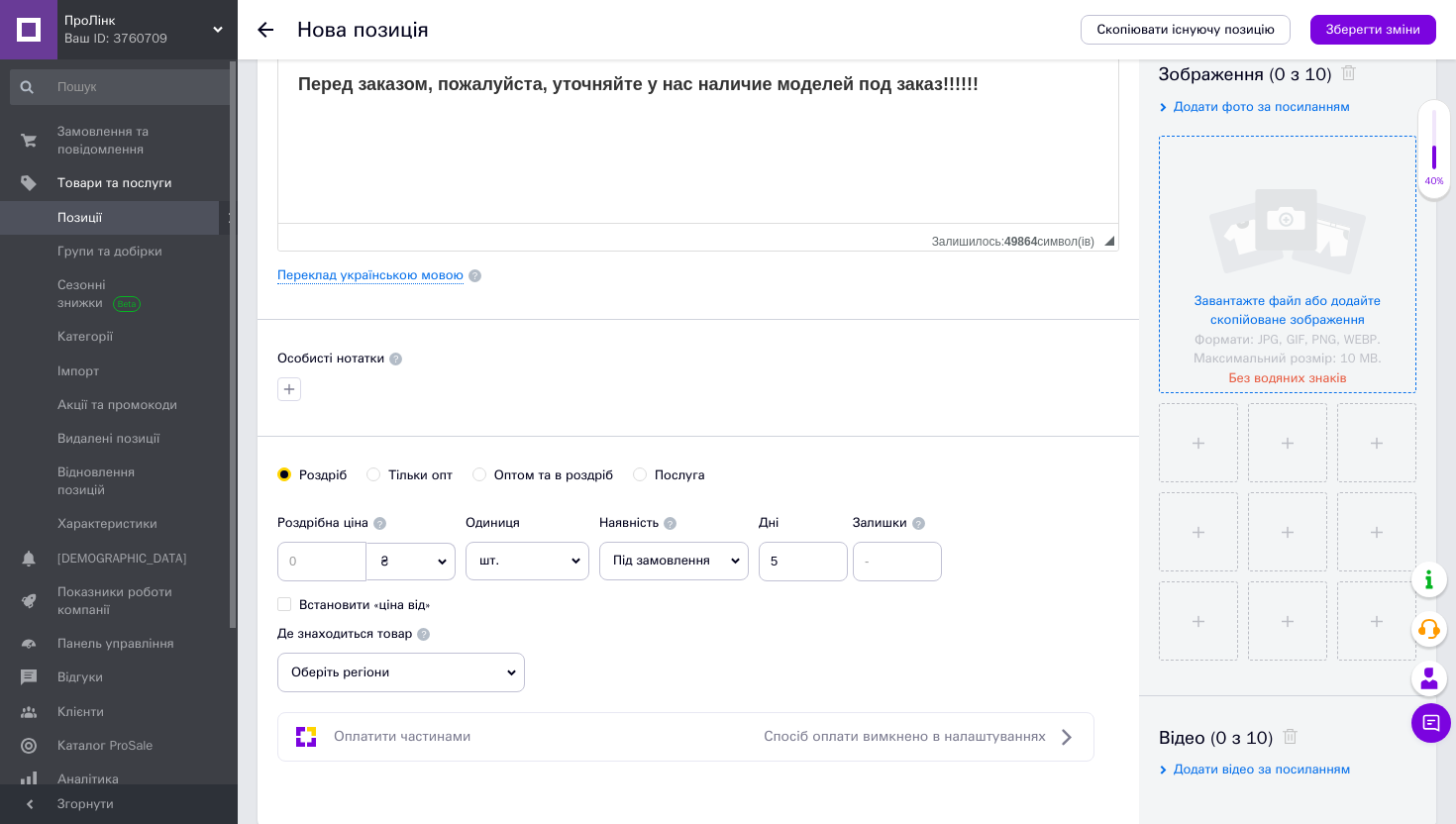 click at bounding box center [1288, 264] 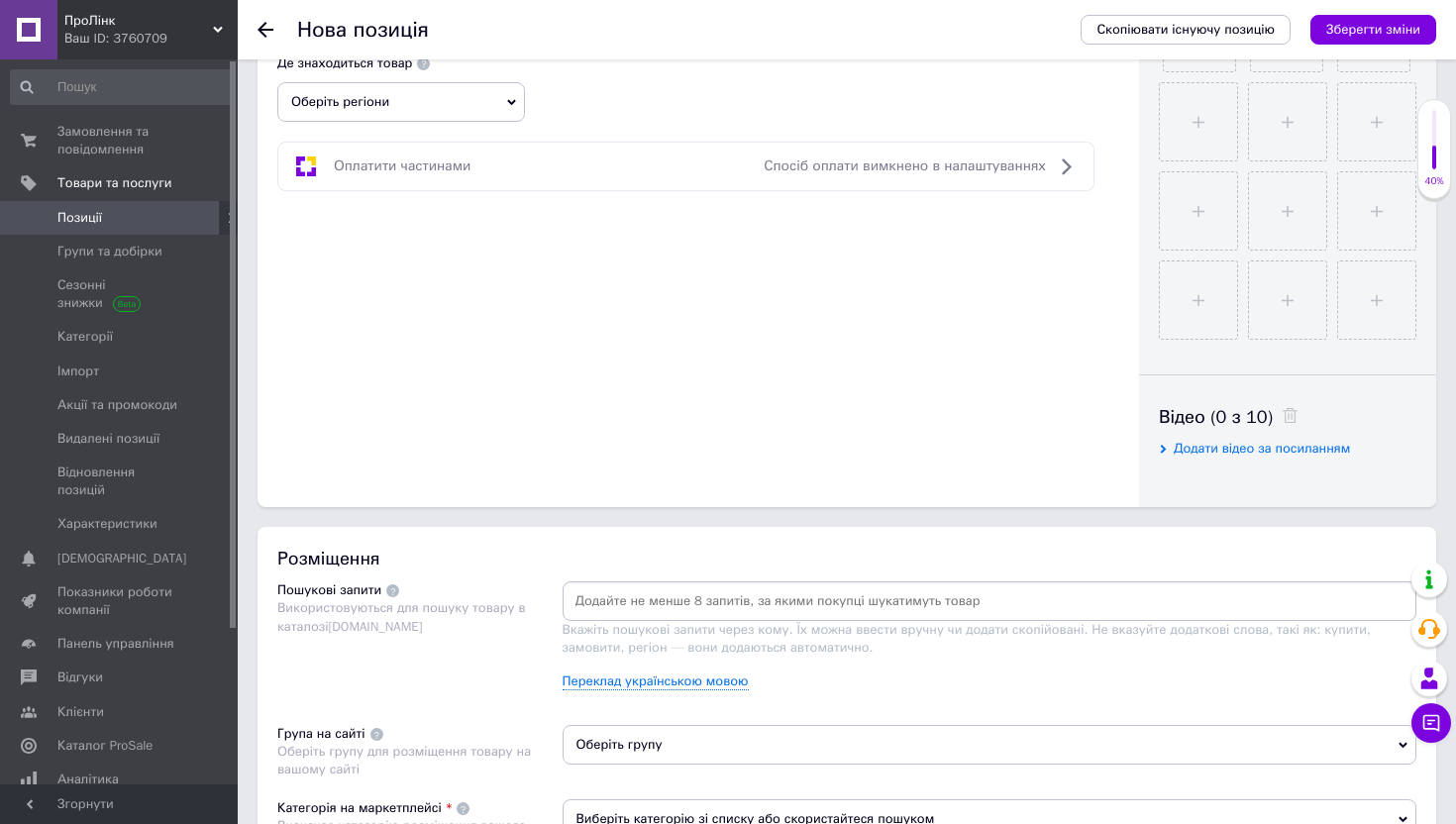 scroll, scrollTop: 1170, scrollLeft: 0, axis: vertical 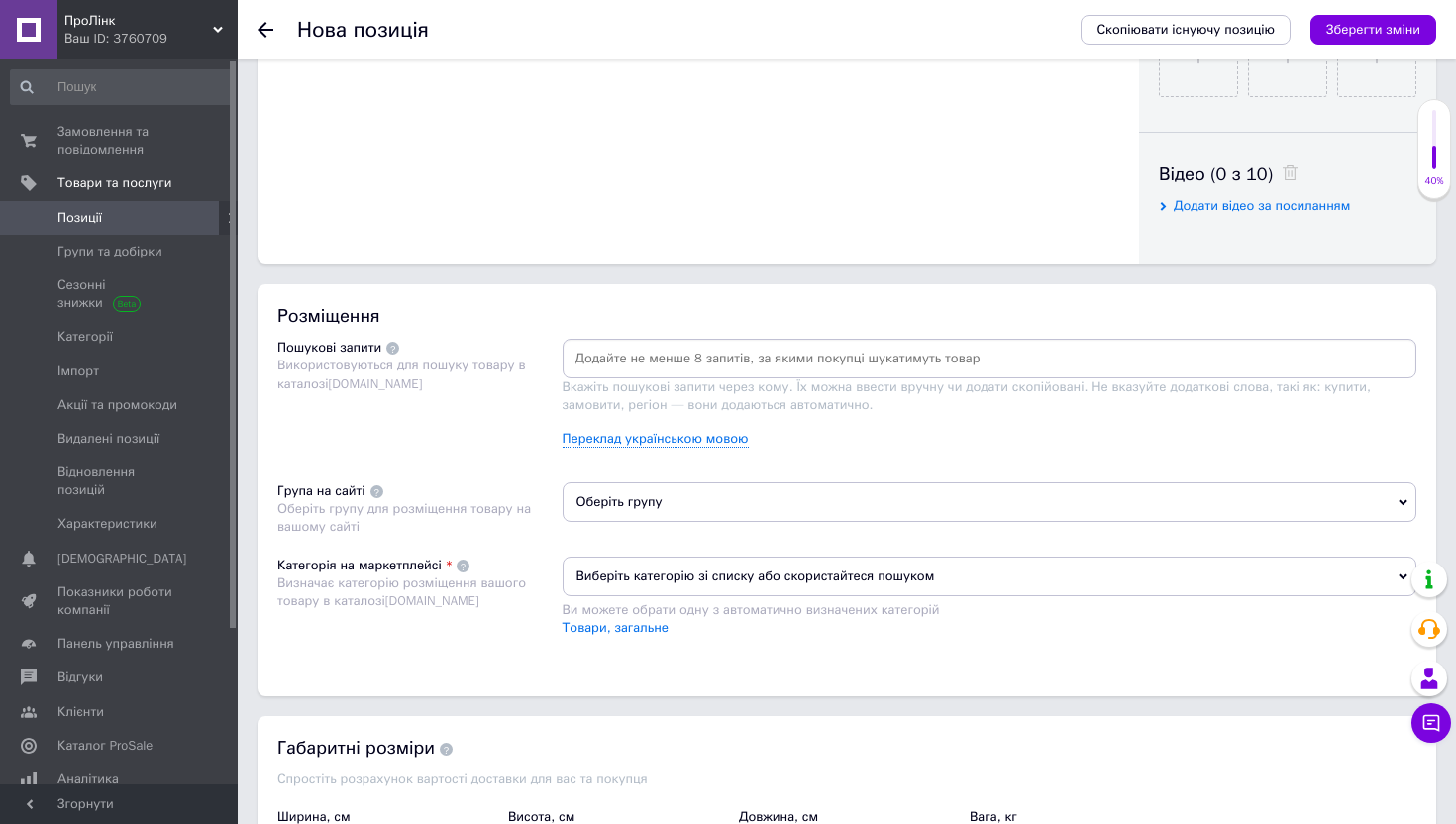 click on "Виберіть категорію зі списку або скористайтеся пошуком" at bounding box center (989, 576) 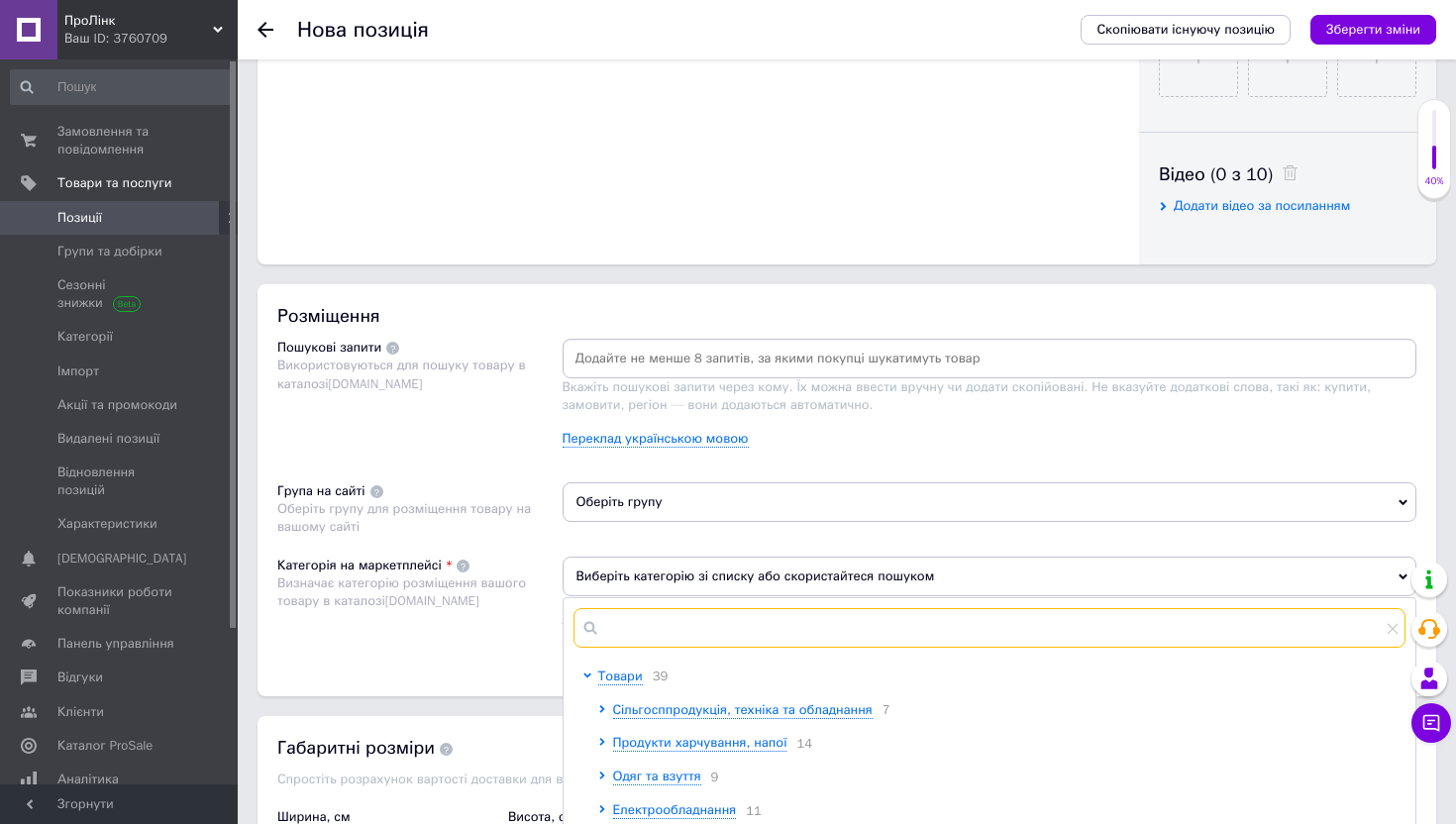 click at bounding box center [989, 628] 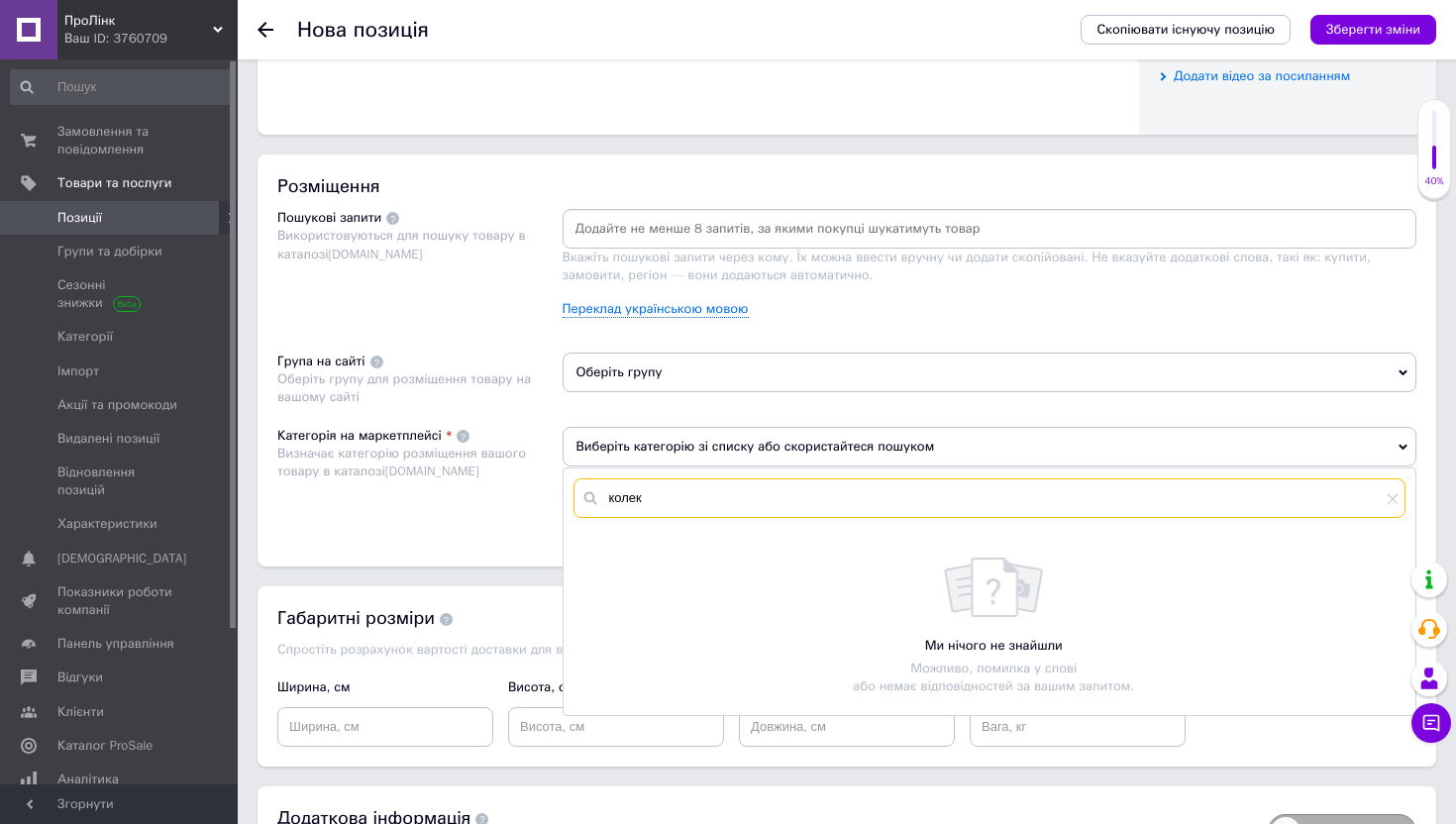 scroll, scrollTop: 1427, scrollLeft: 0, axis: vertical 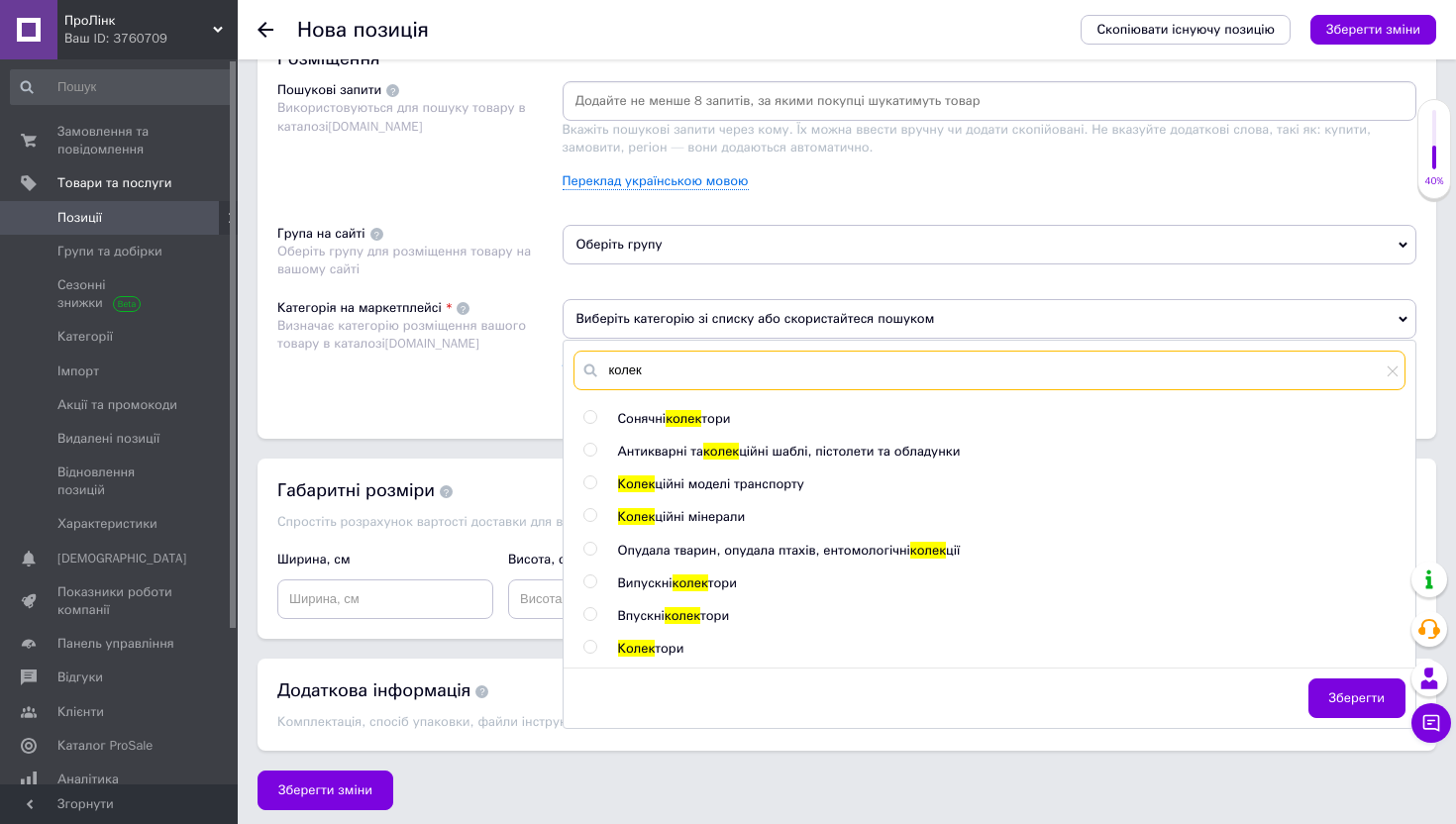 type on "колек" 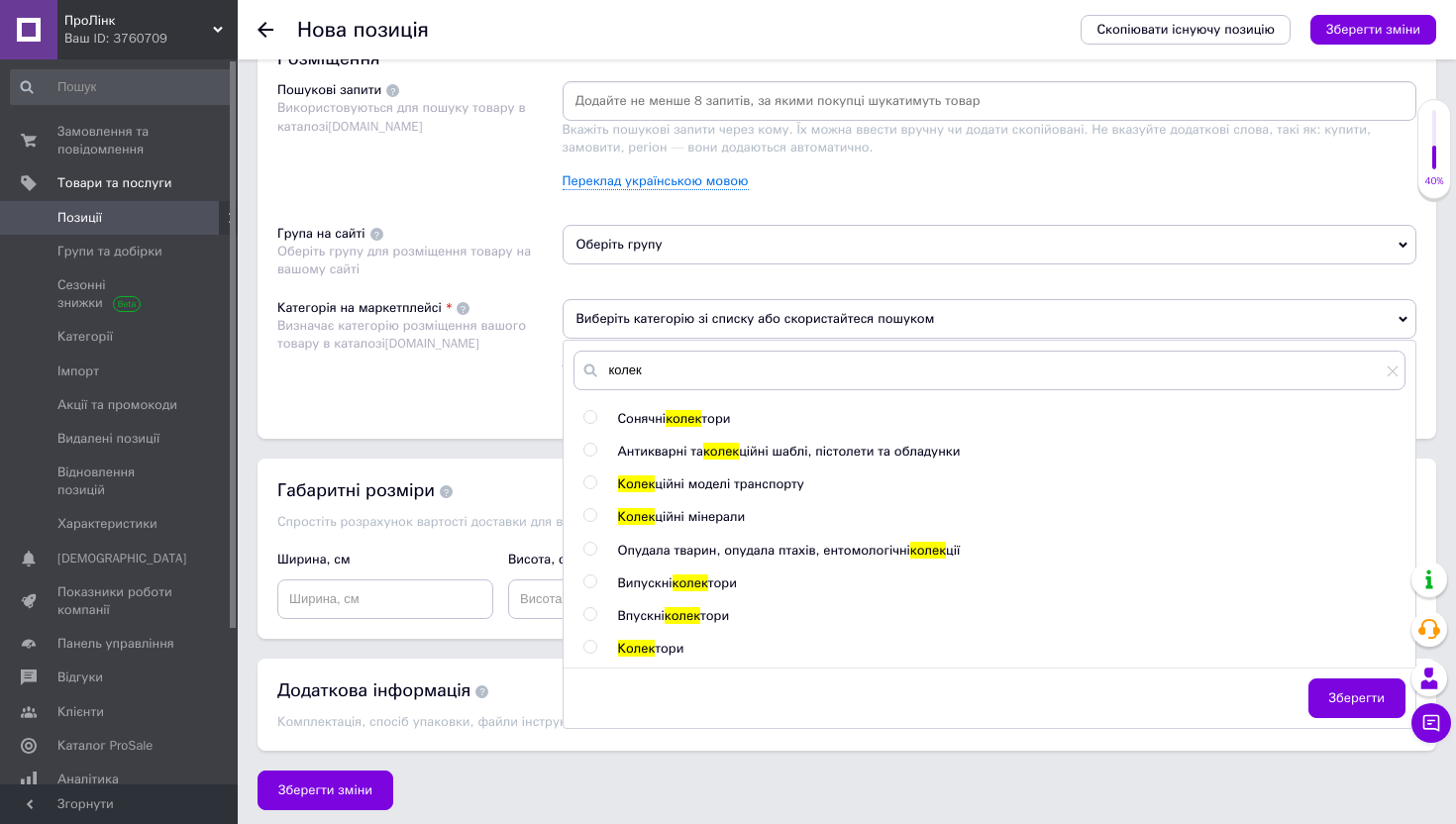 click on "ційні моделі транспорту" at bounding box center (729, 483) 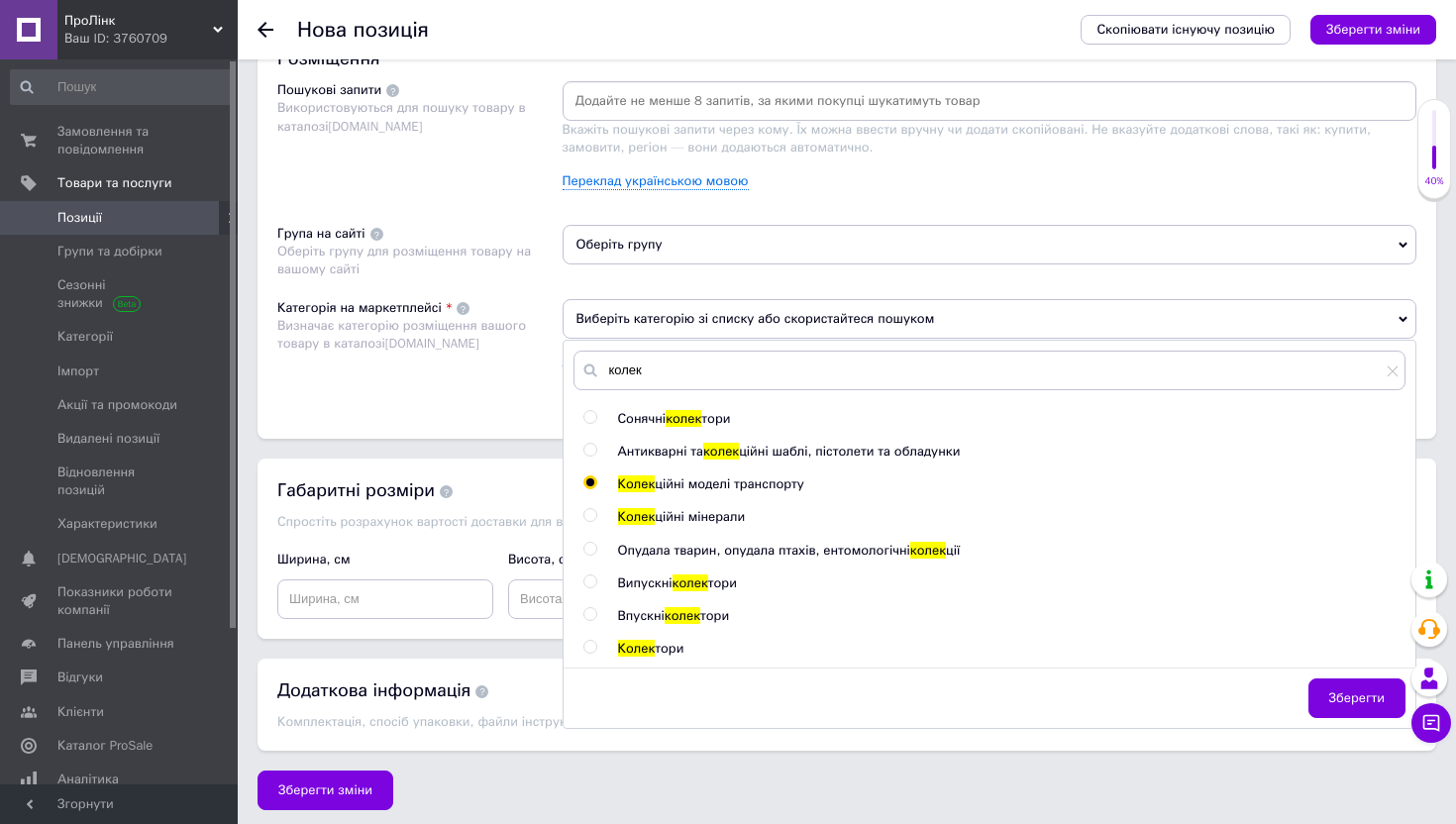radio on "true" 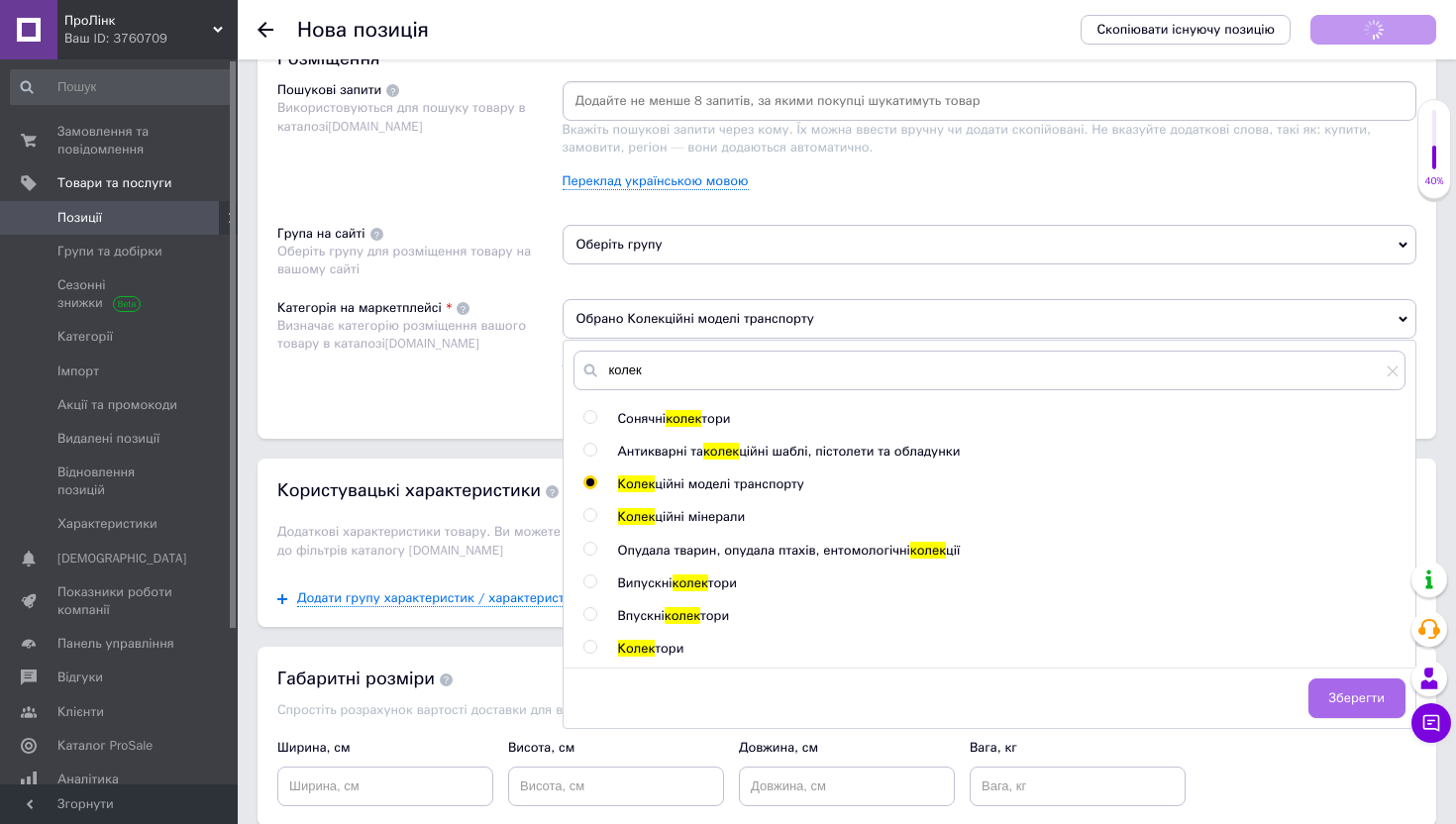 click on "Зберегти" at bounding box center [1357, 698] 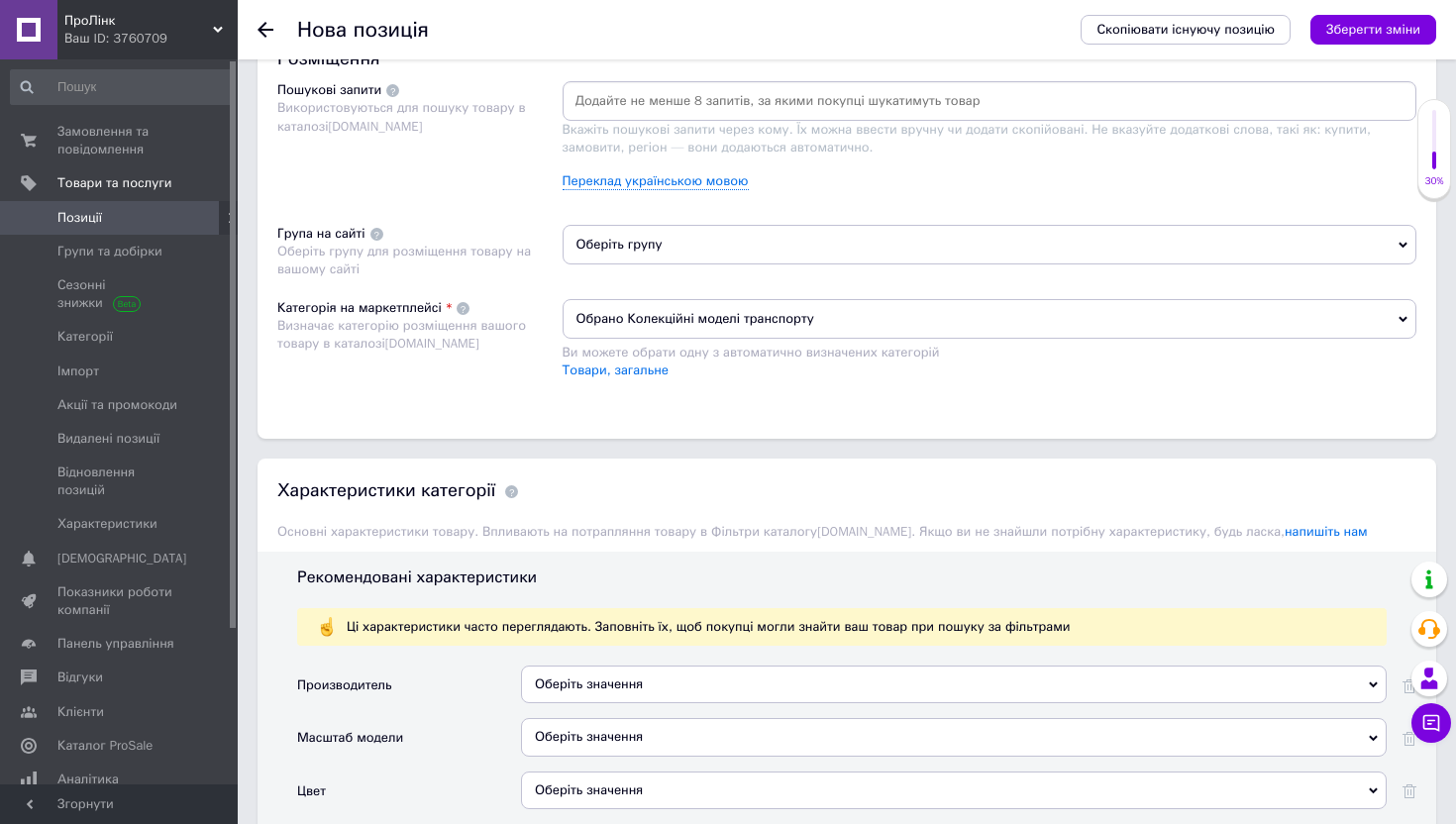 click on "Оберіть групу" at bounding box center [989, 245] 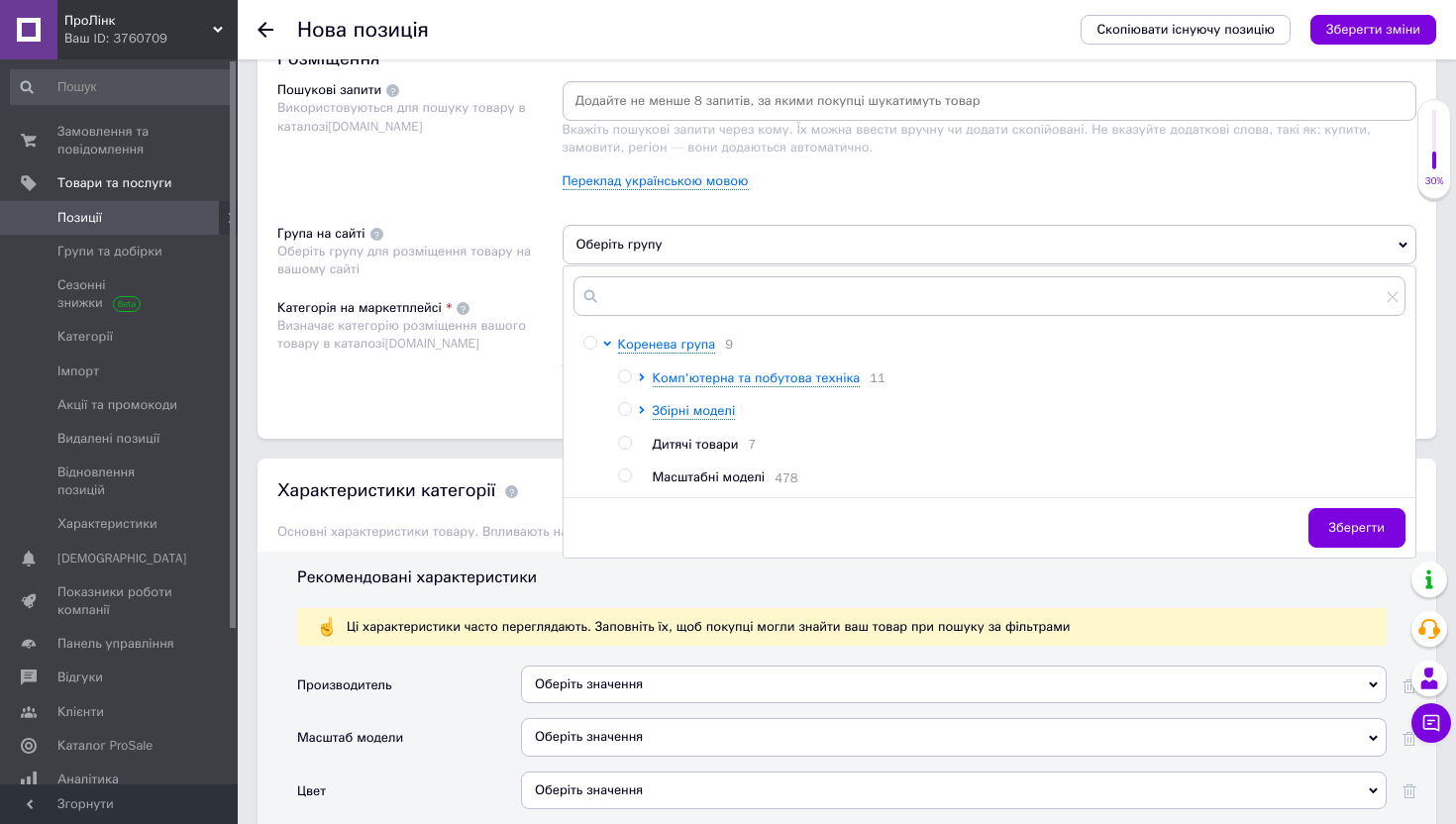 click on "Масштабні моделі" at bounding box center [709, 476] 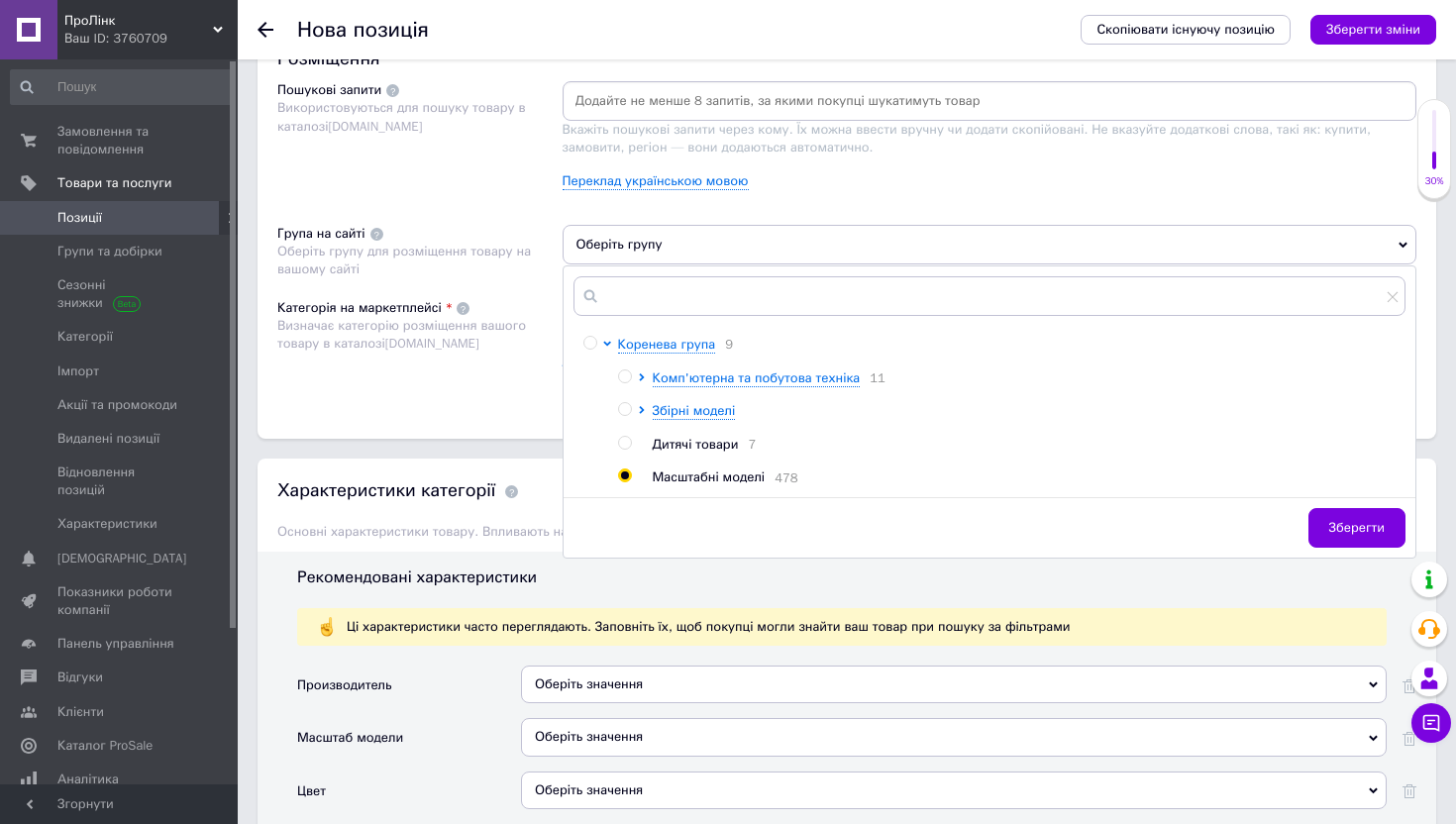 radio on "true" 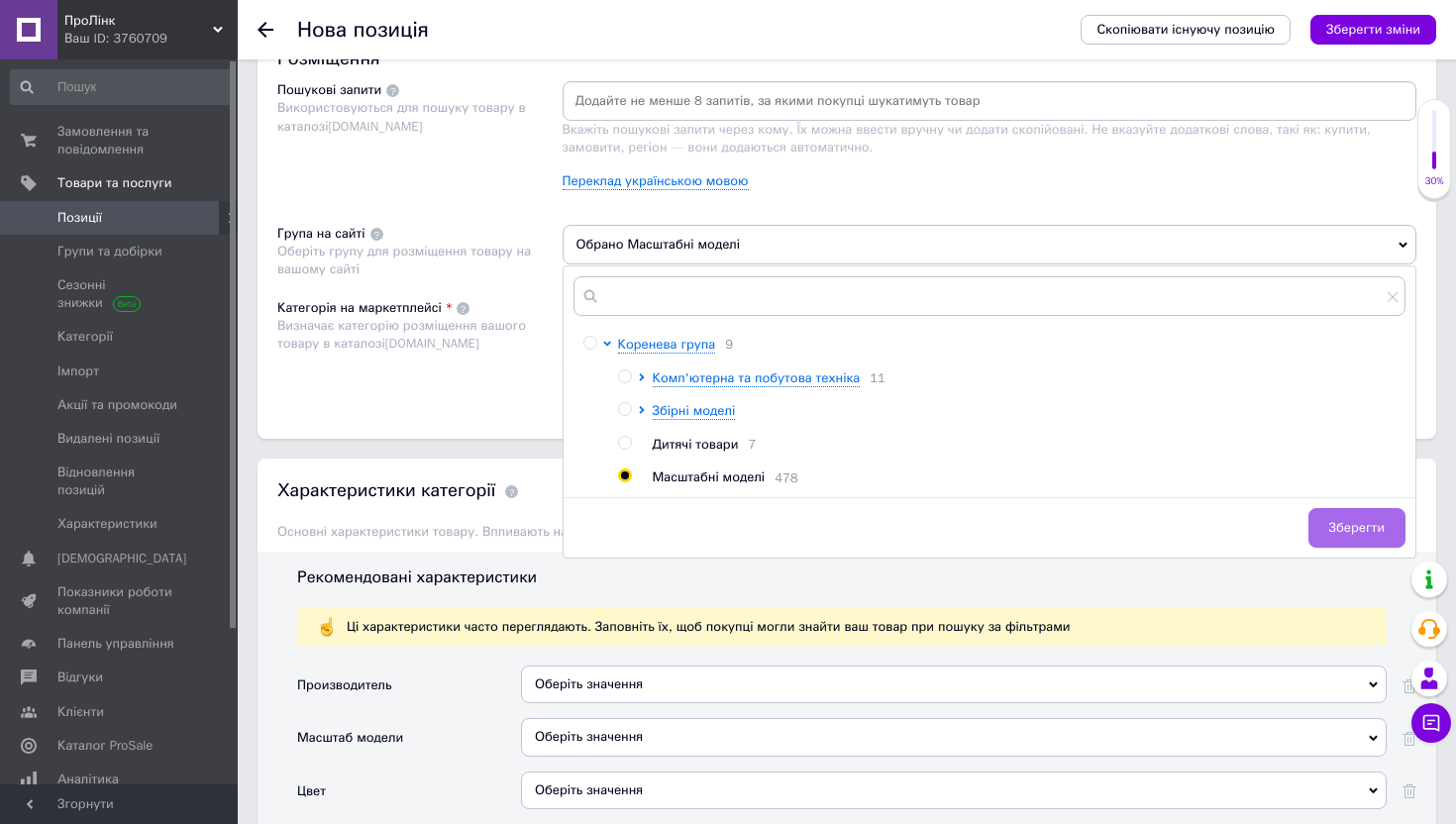 click on "Зберегти" at bounding box center (1357, 528) 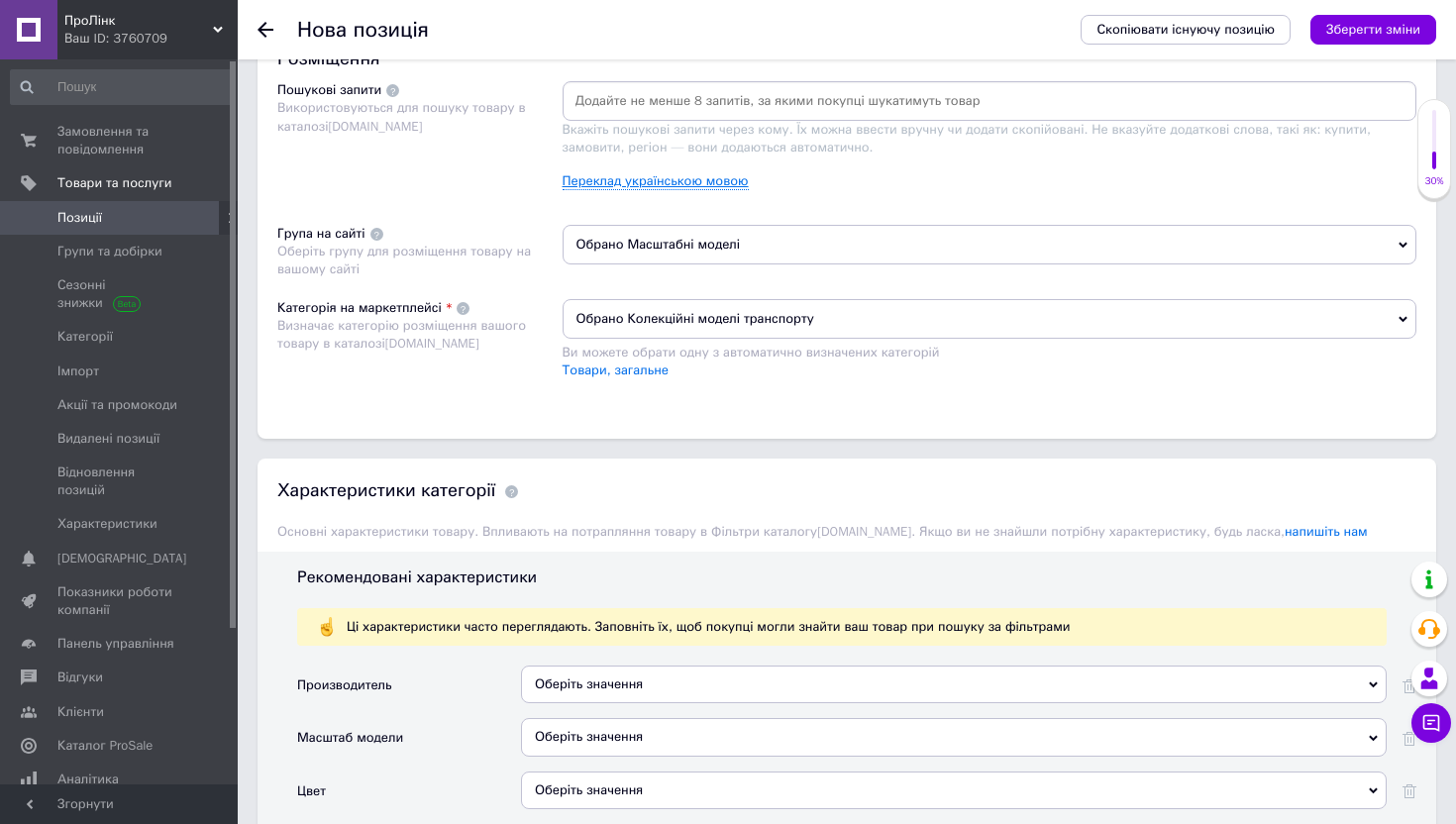 click on "Переклад українською мовою" at bounding box center [656, 181] 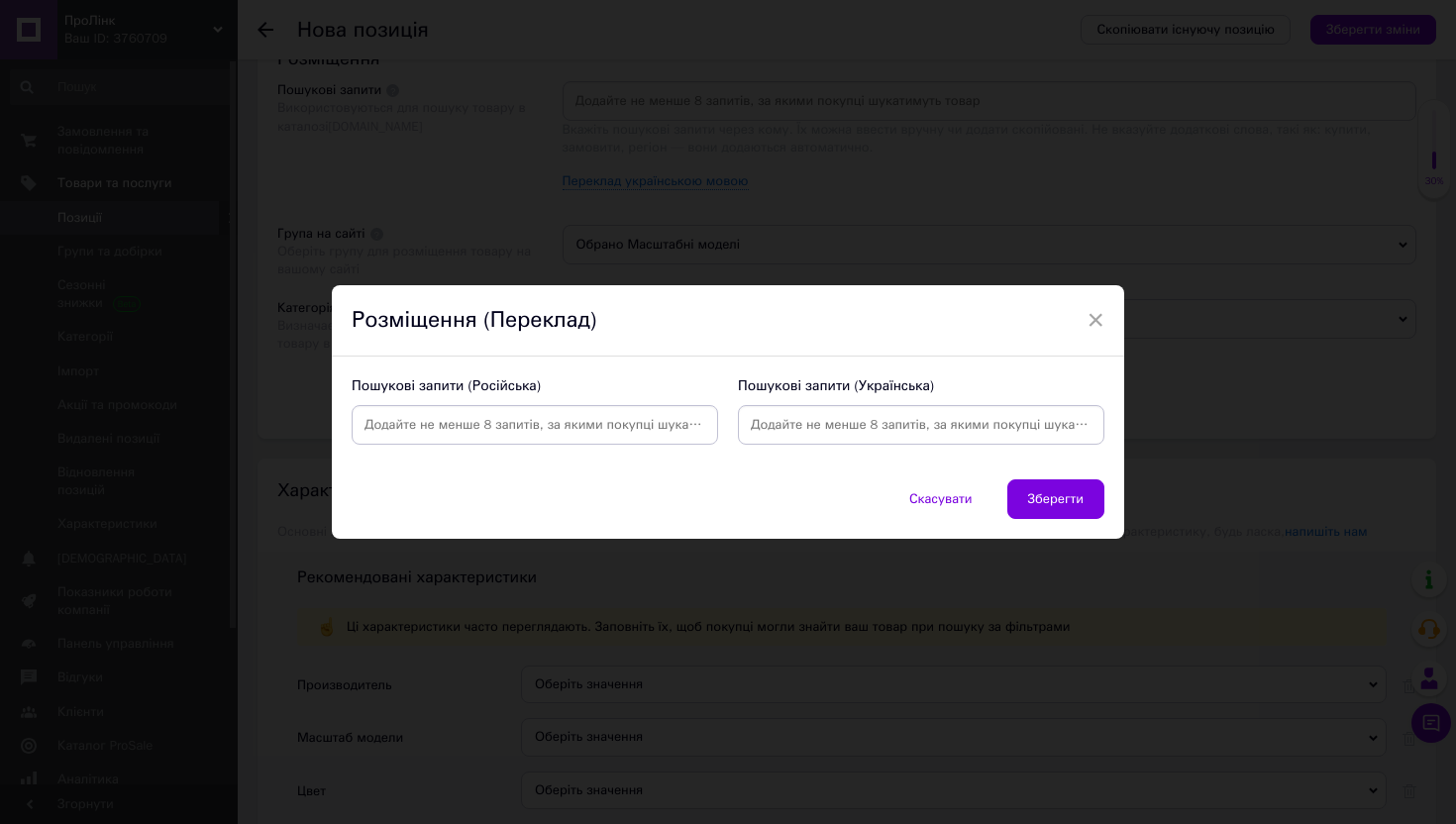 click at bounding box center [535, 425] 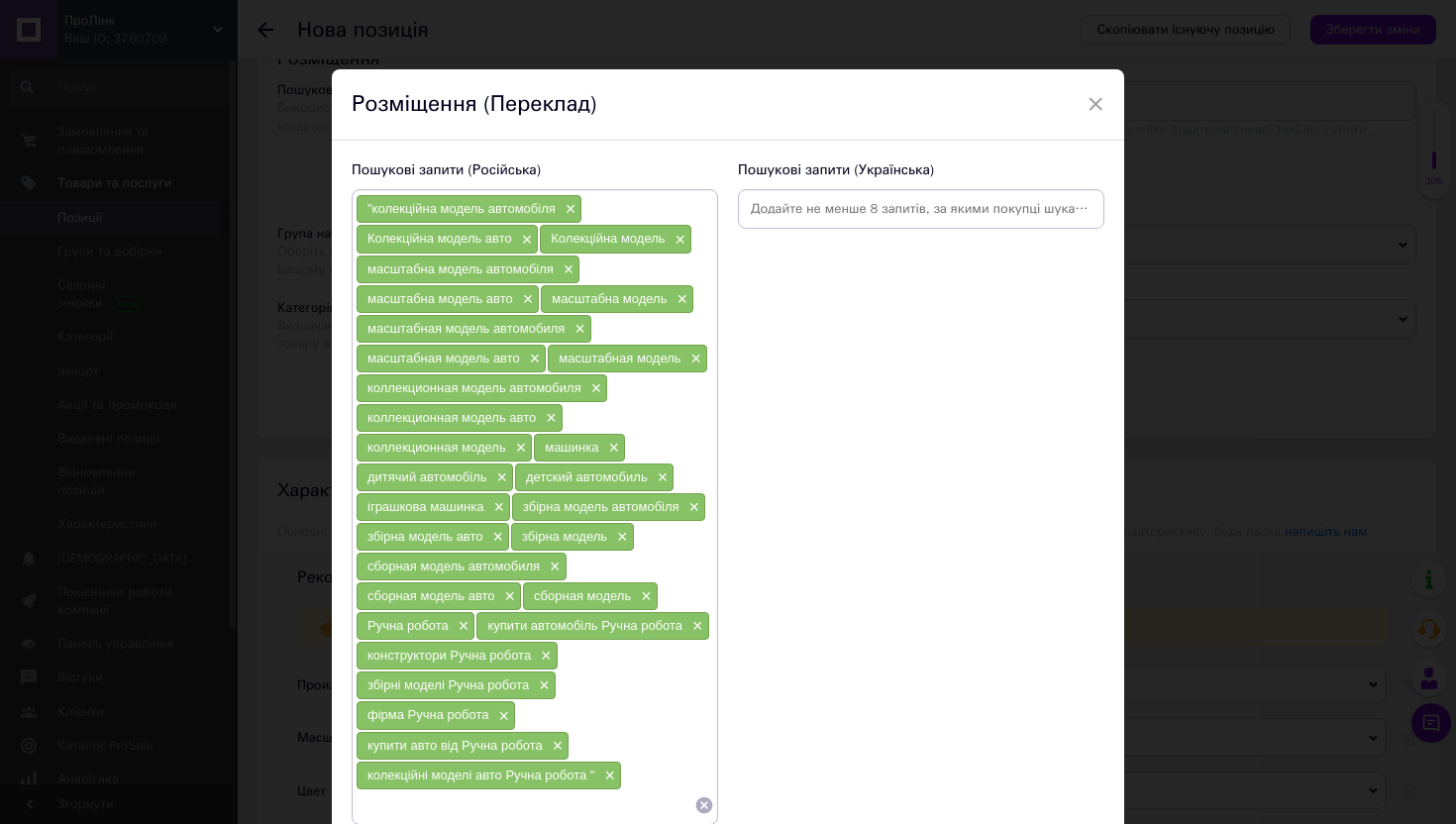 click at bounding box center [921, 209] 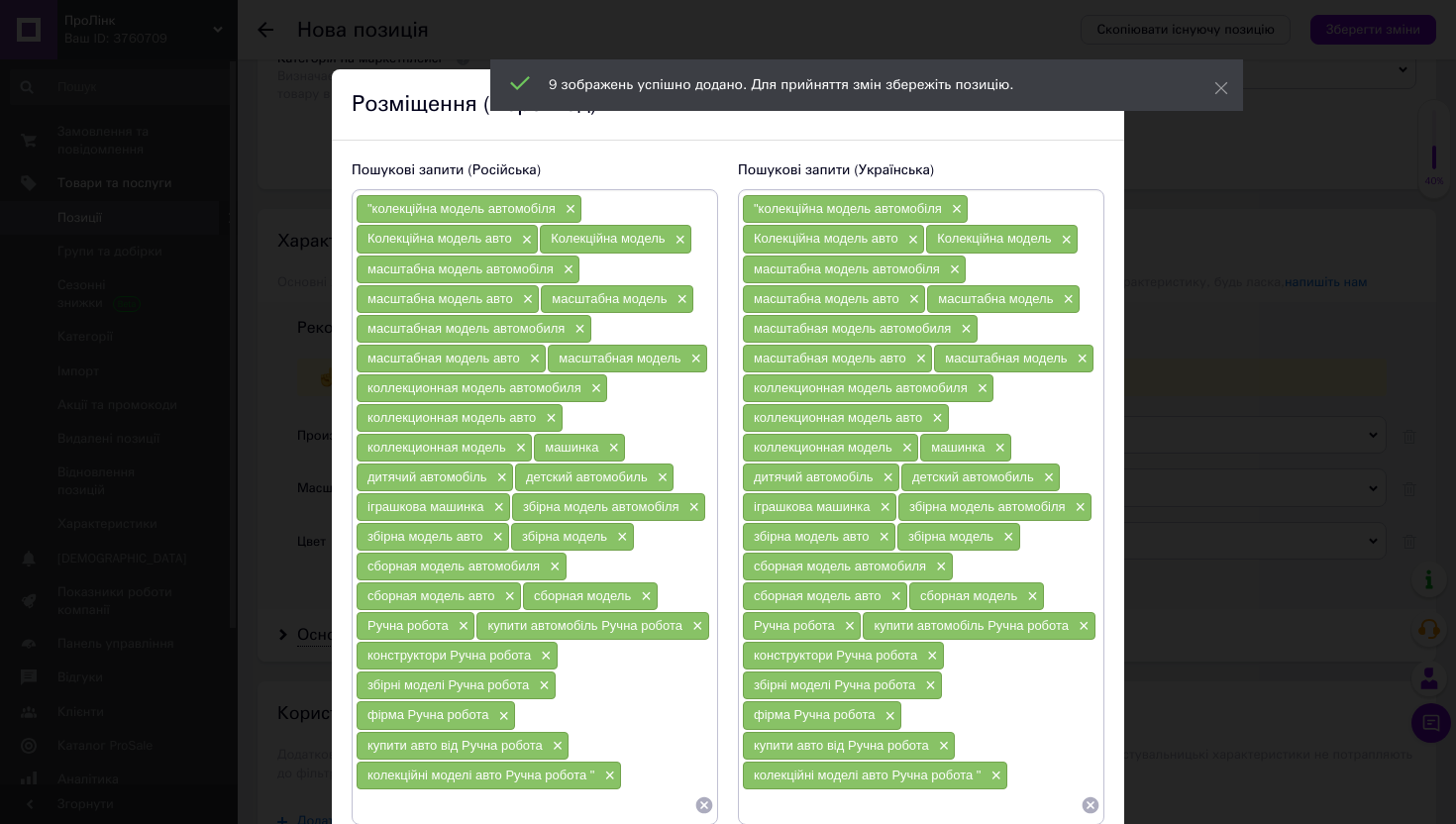 paste on "Aston [PERSON_NAME] DB5" 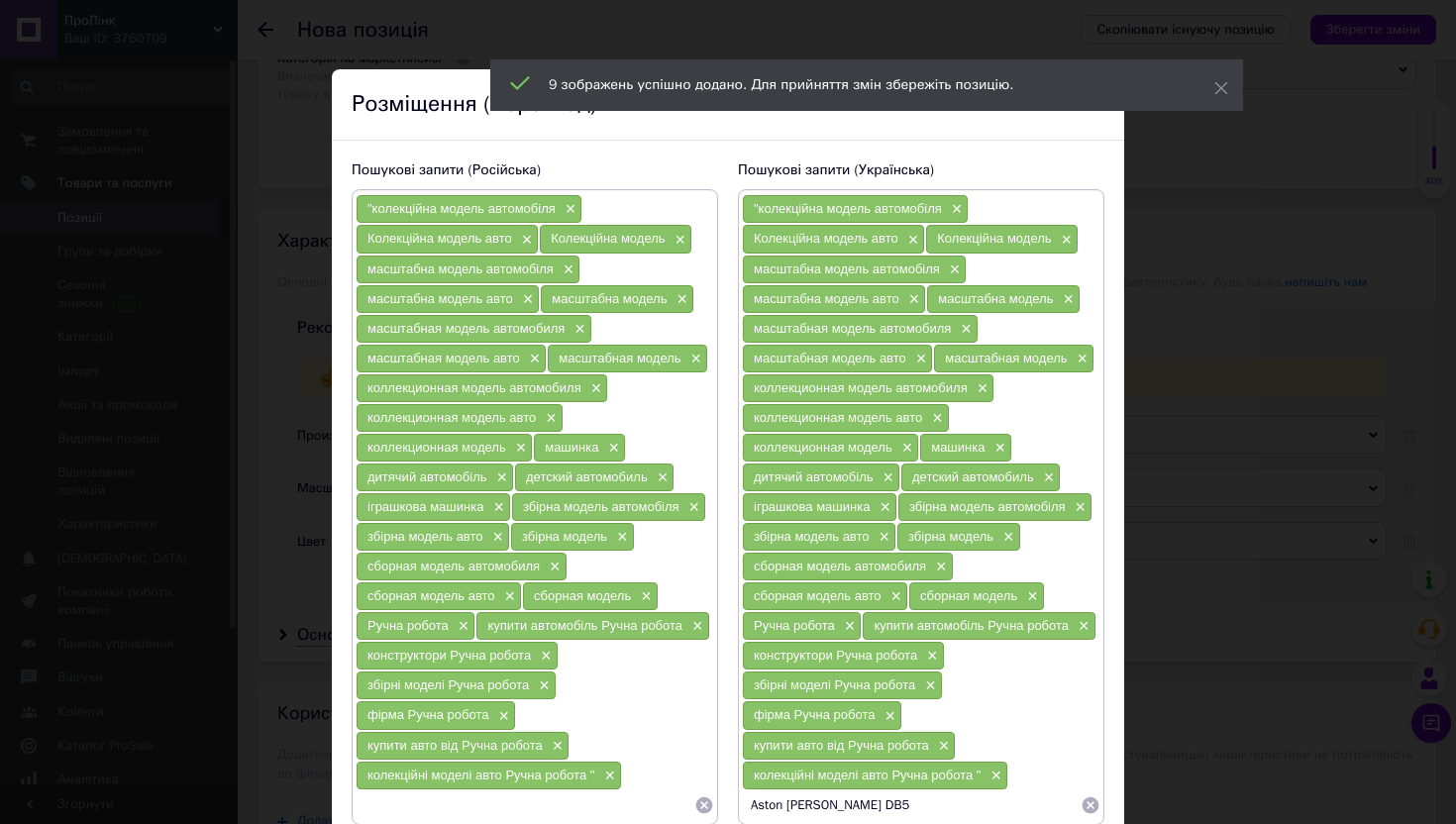 type 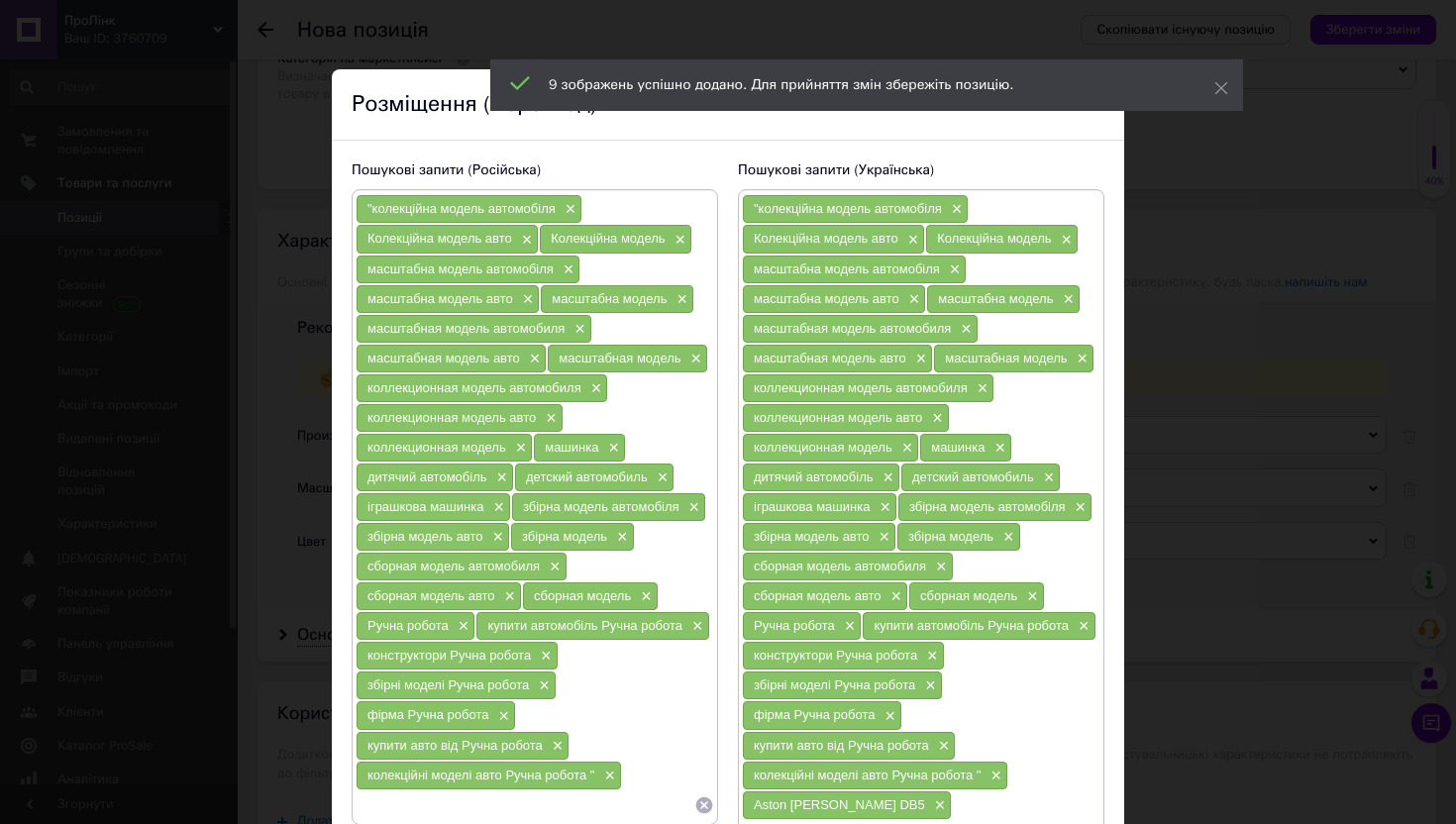 scroll, scrollTop: 195, scrollLeft: 0, axis: vertical 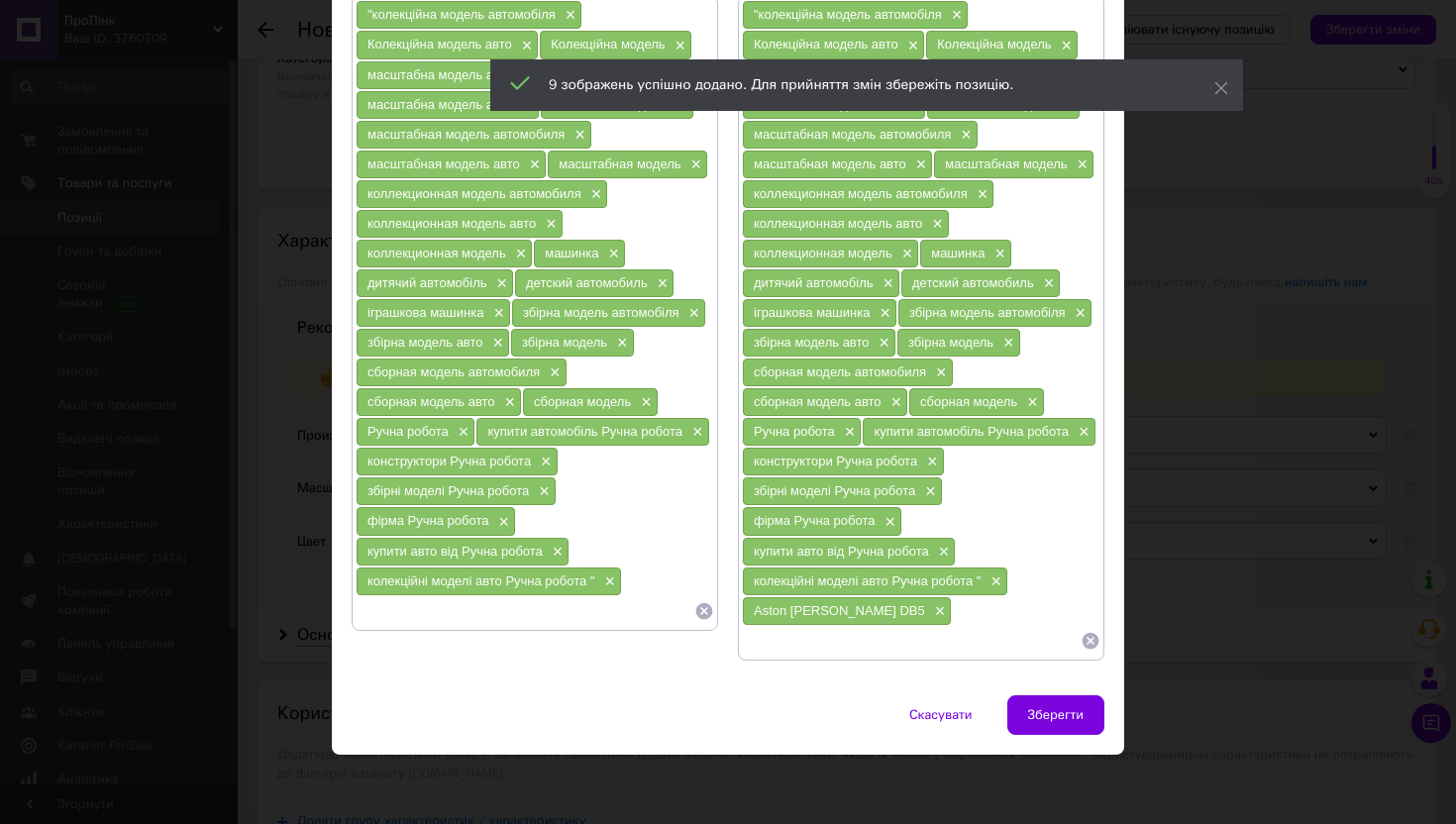 click at bounding box center (525, 611) 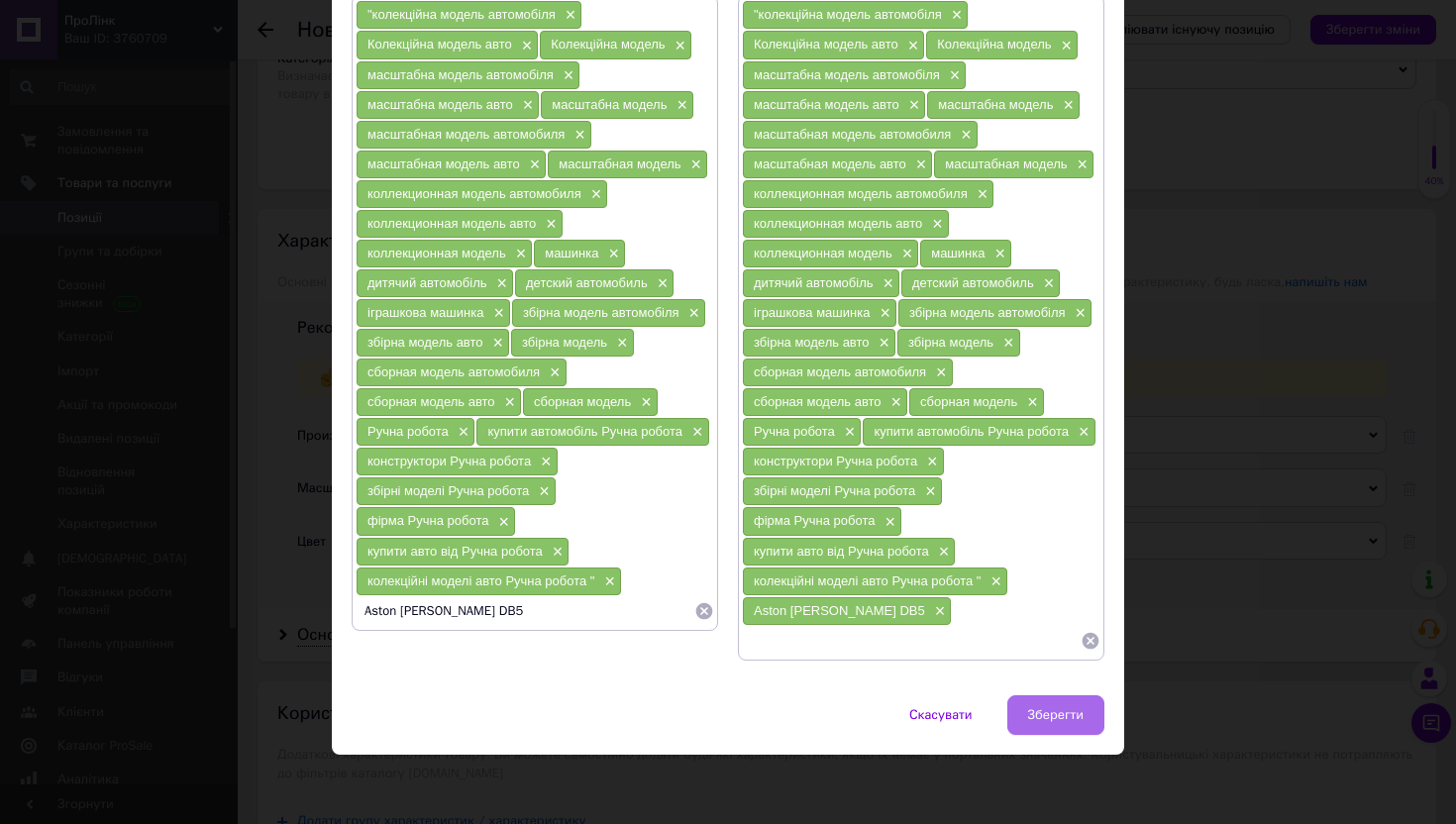 type on "Aston [PERSON_NAME] DB5" 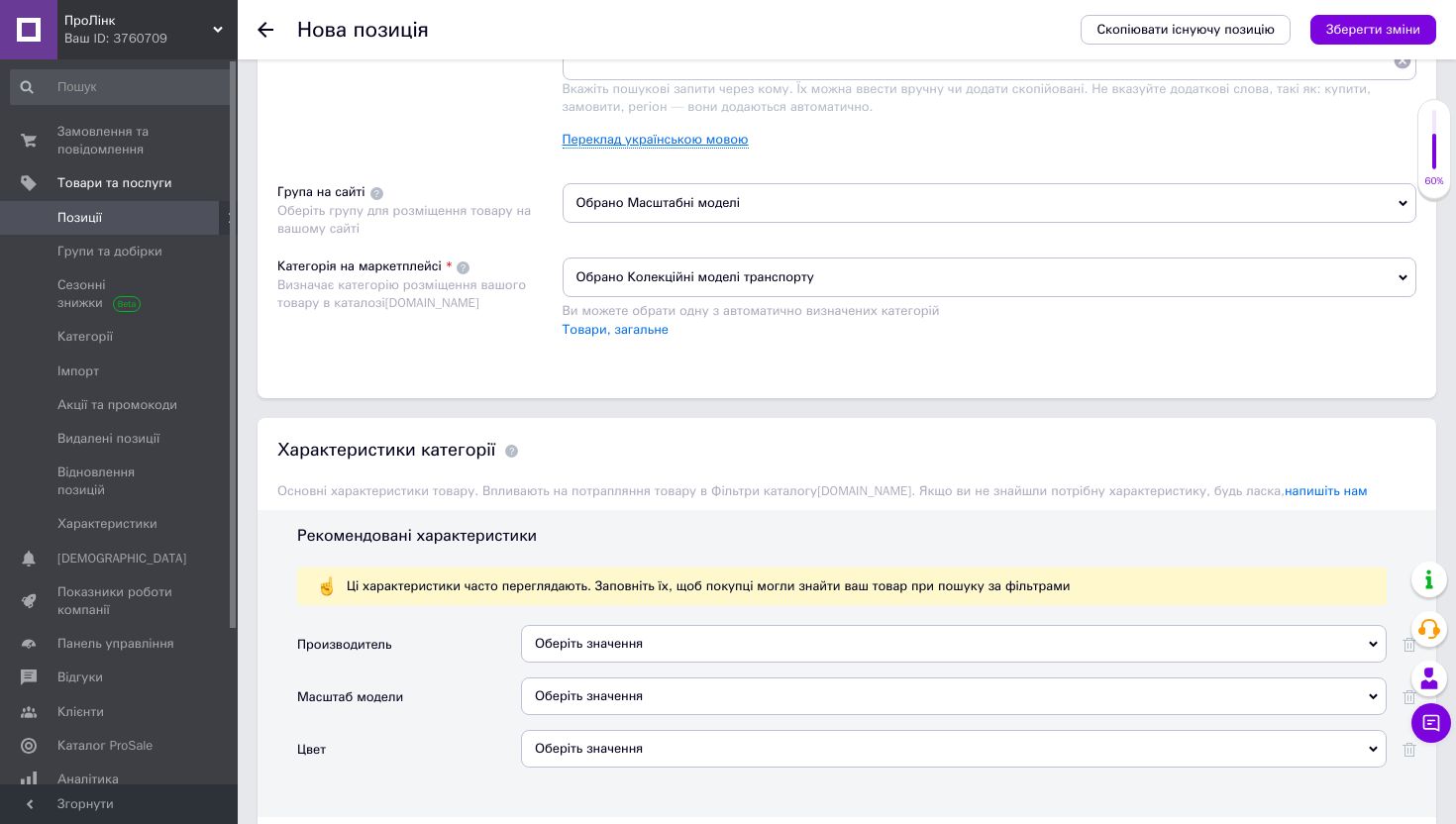 click on "Переклад українською мовою" at bounding box center [656, 140] 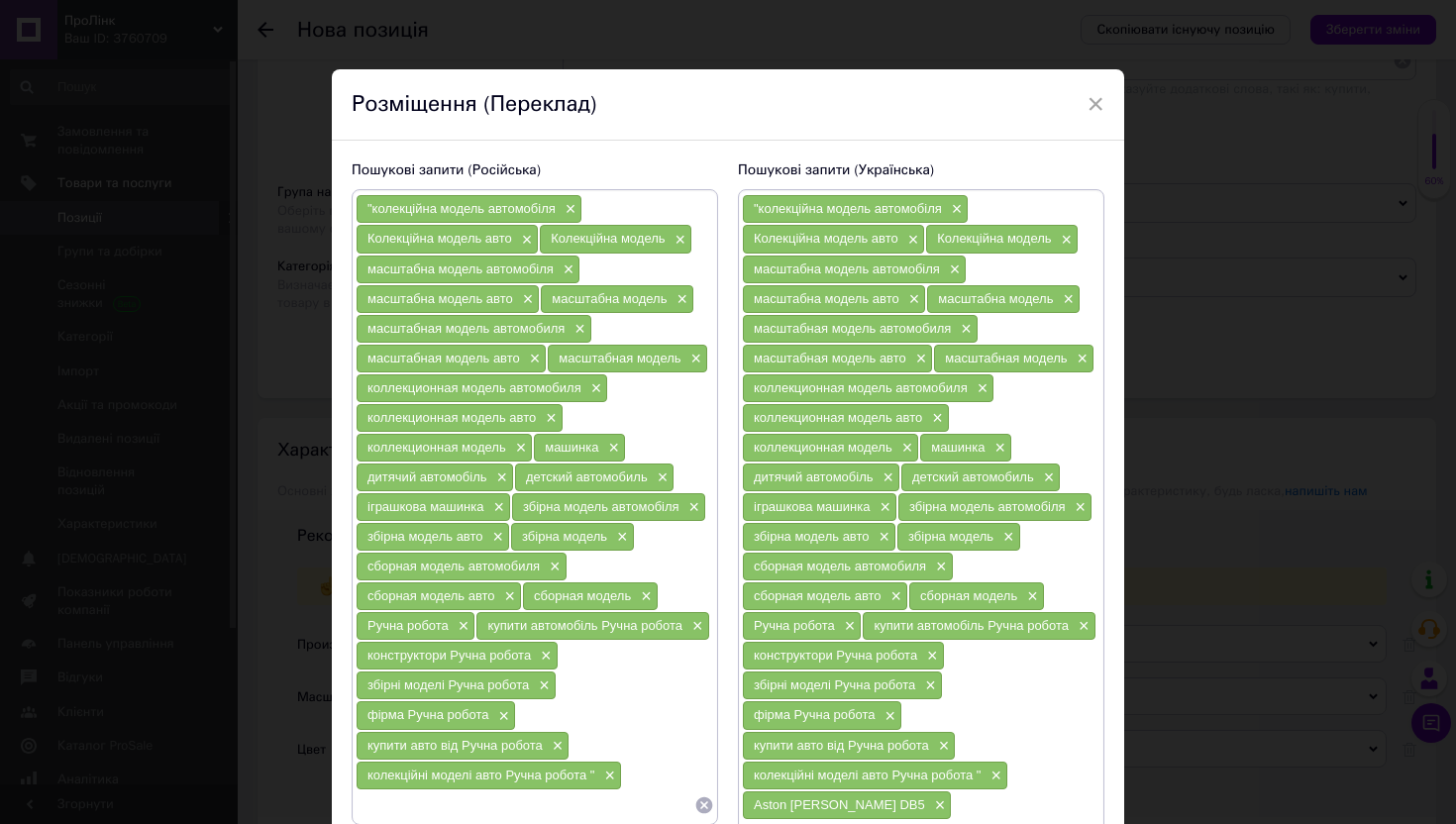 click at bounding box center [525, 805] 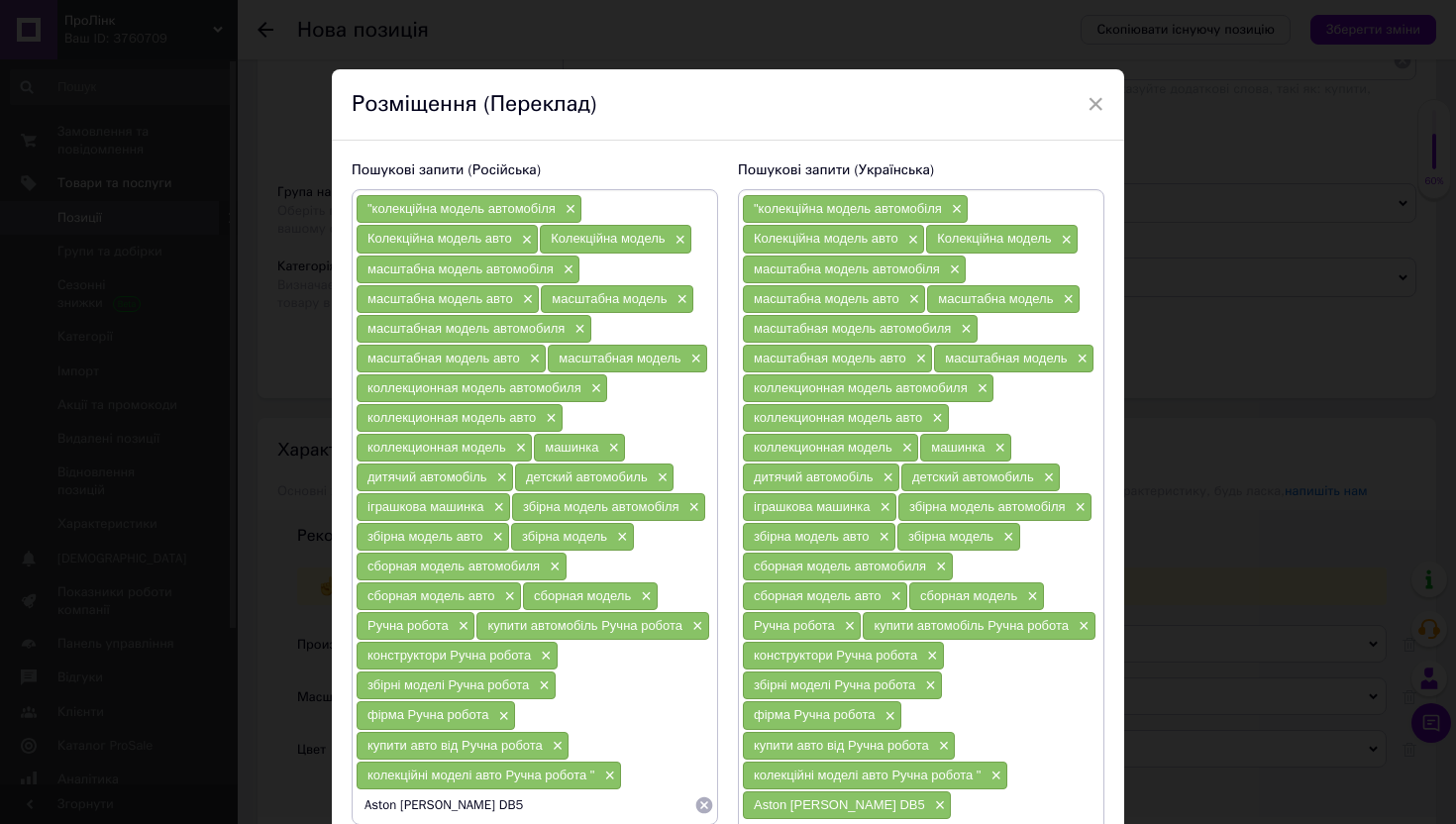 type 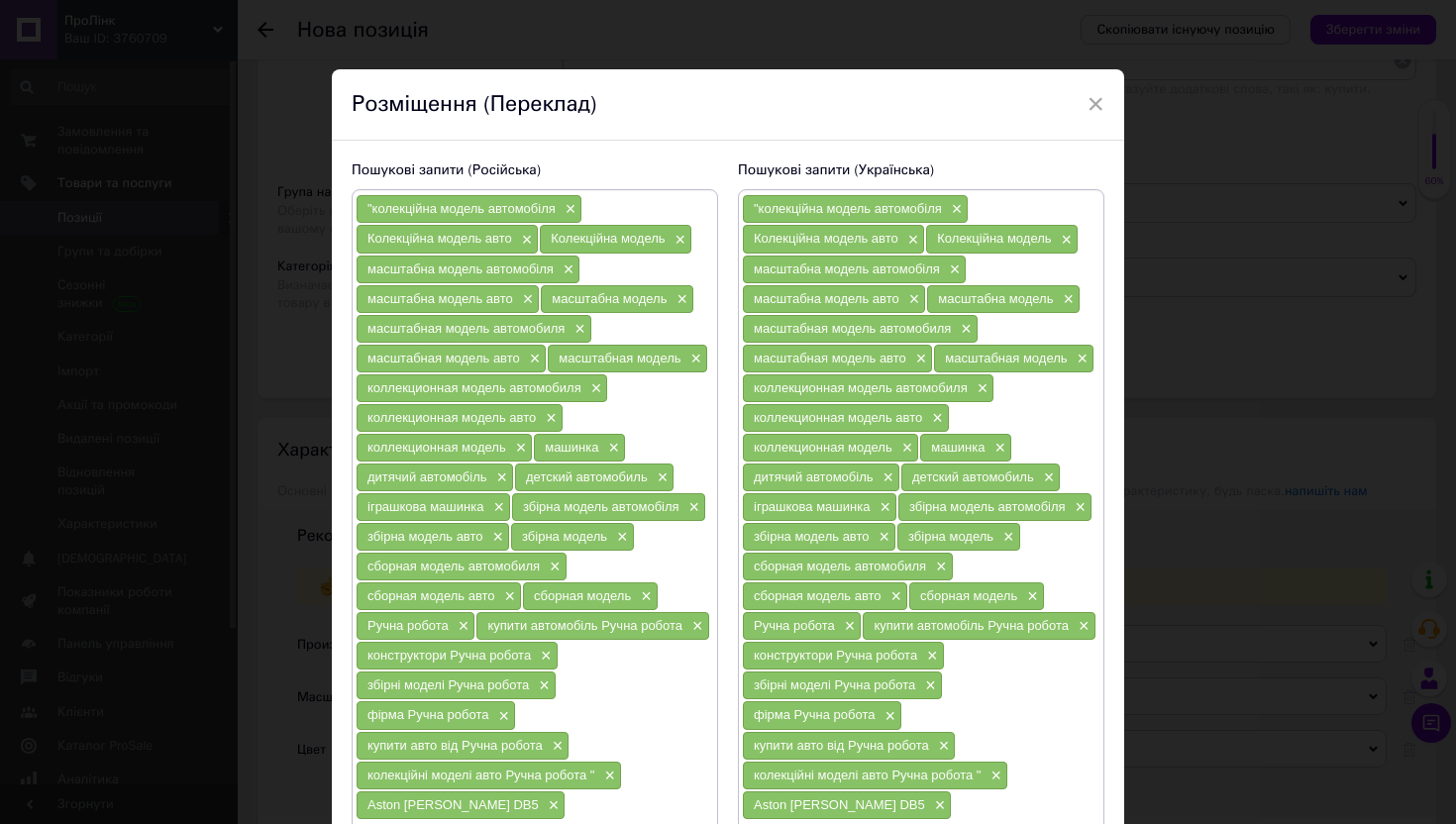 scroll, scrollTop: 195, scrollLeft: 0, axis: vertical 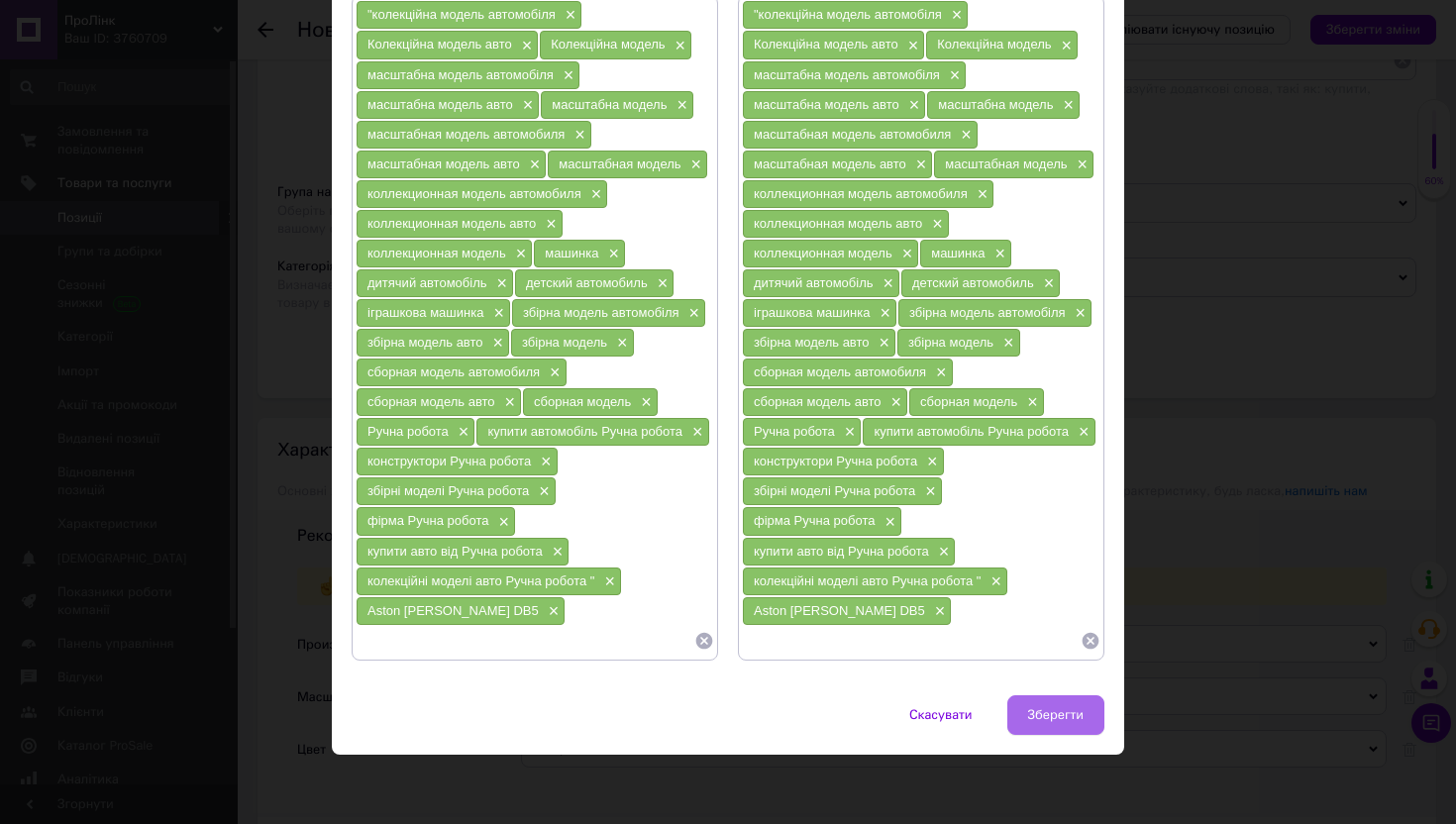 click on "Зберегти" at bounding box center (1056, 715) 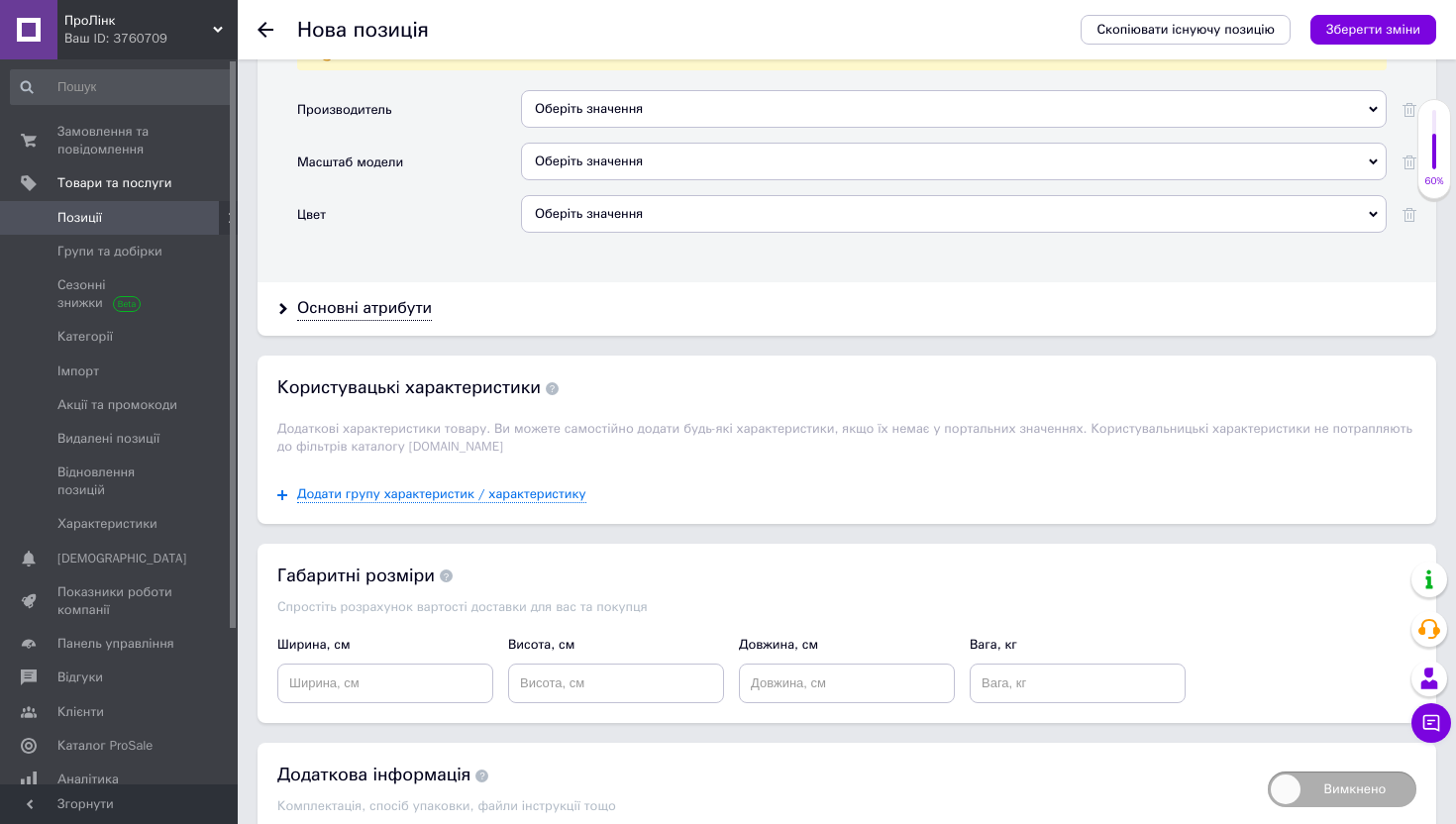 scroll, scrollTop: 1934, scrollLeft: 0, axis: vertical 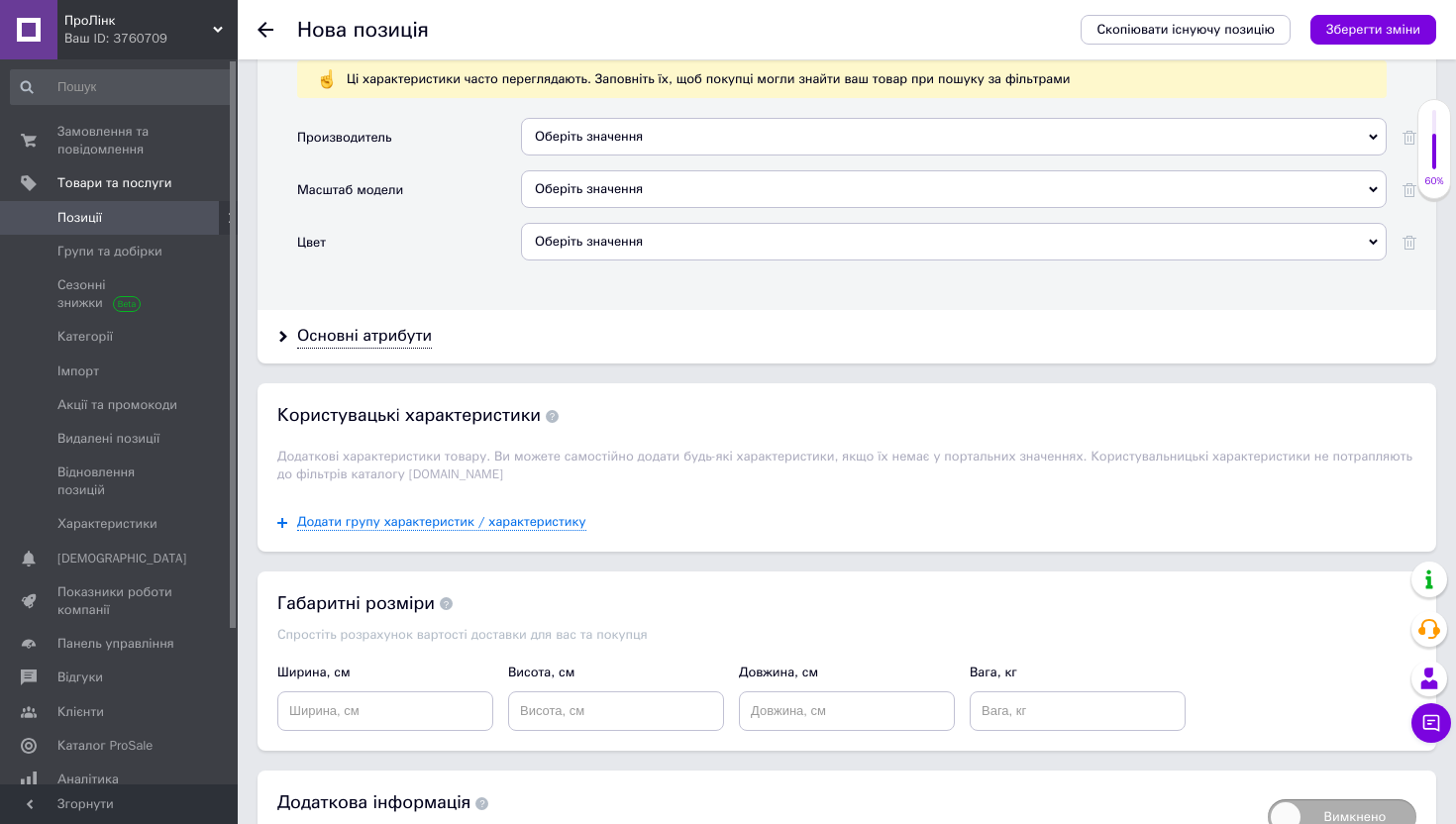 click on "Оберіть значення" at bounding box center (954, 137) 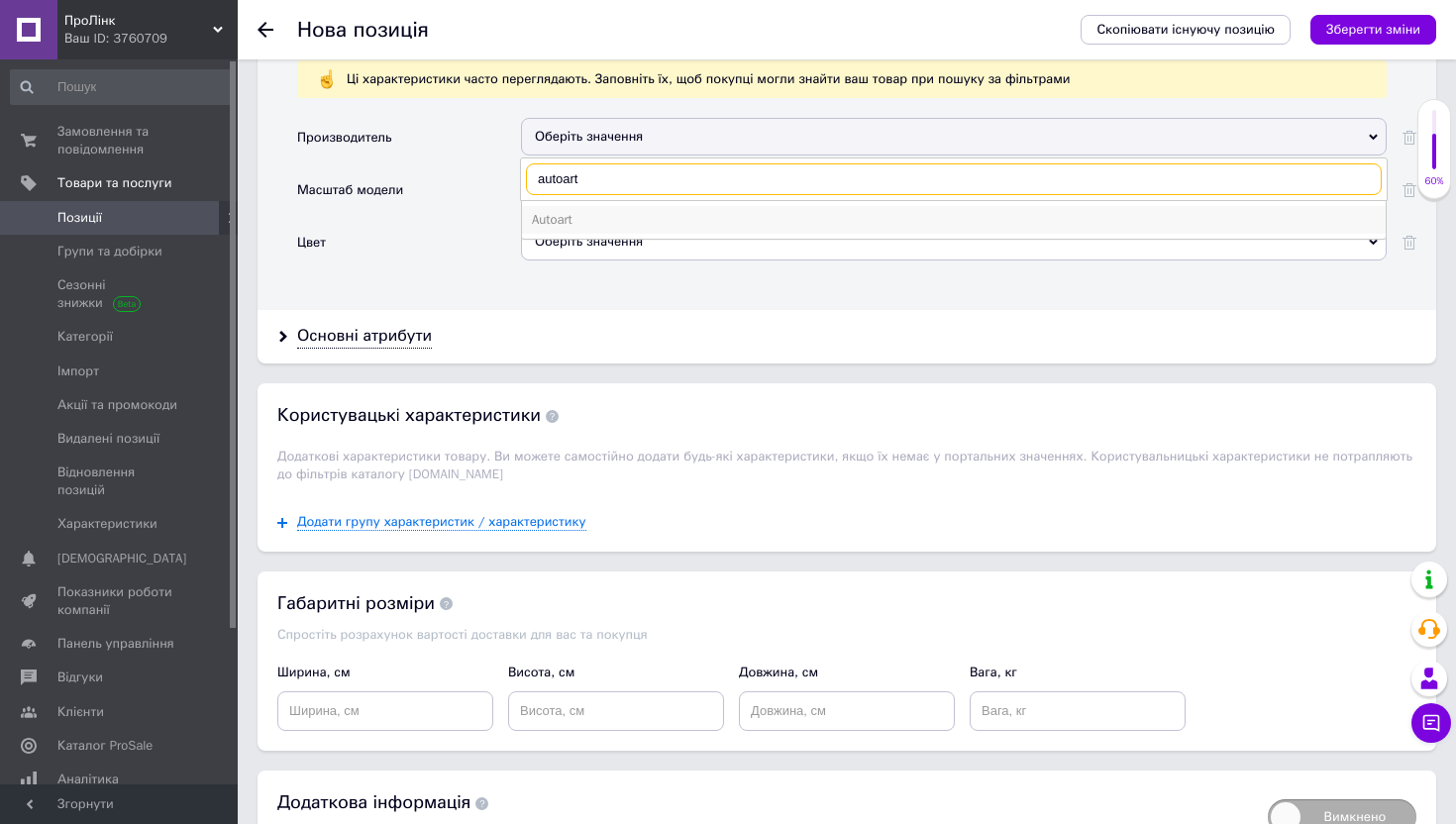 type on "autoart" 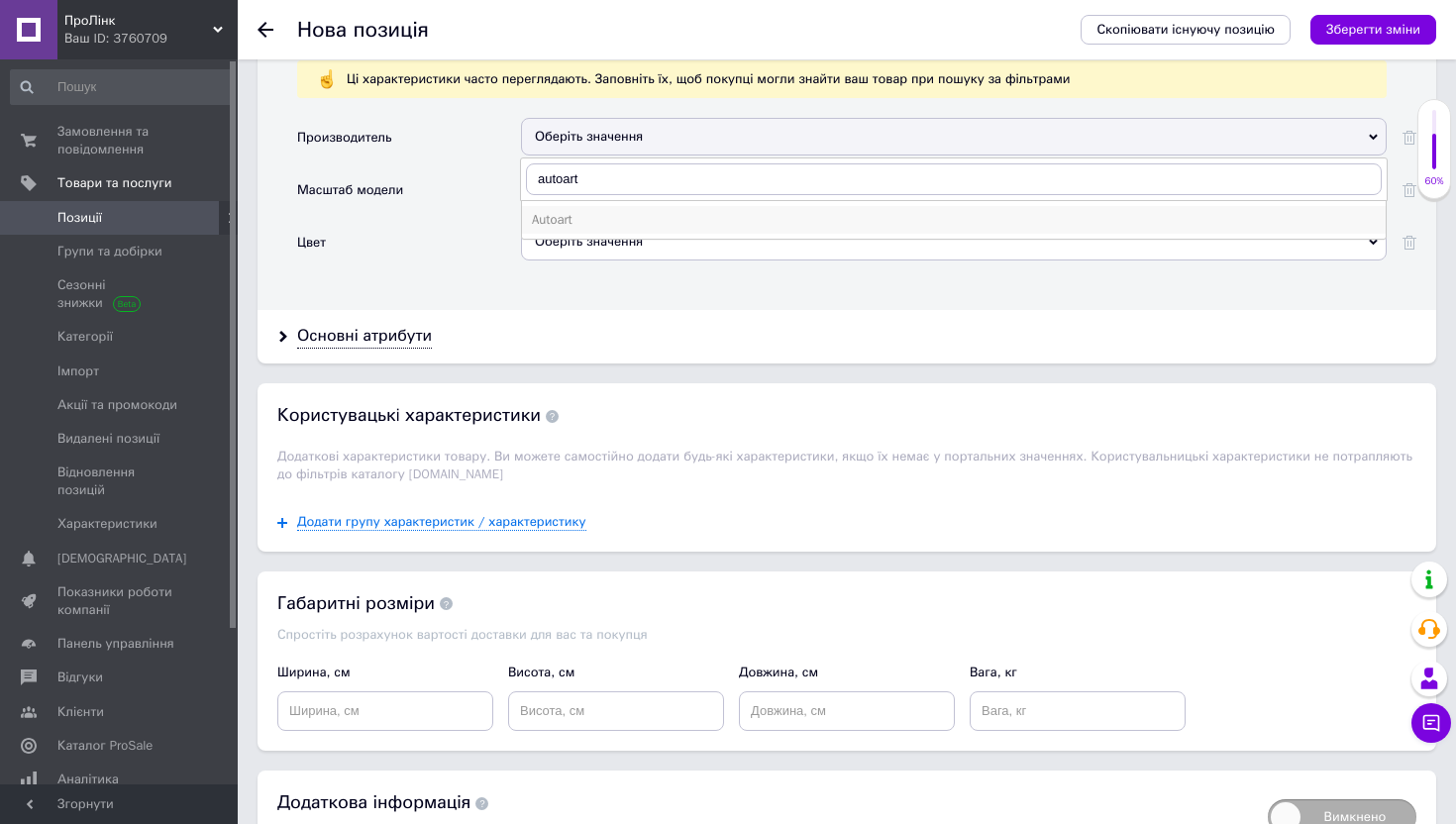 click on "Autoart" at bounding box center [954, 220] 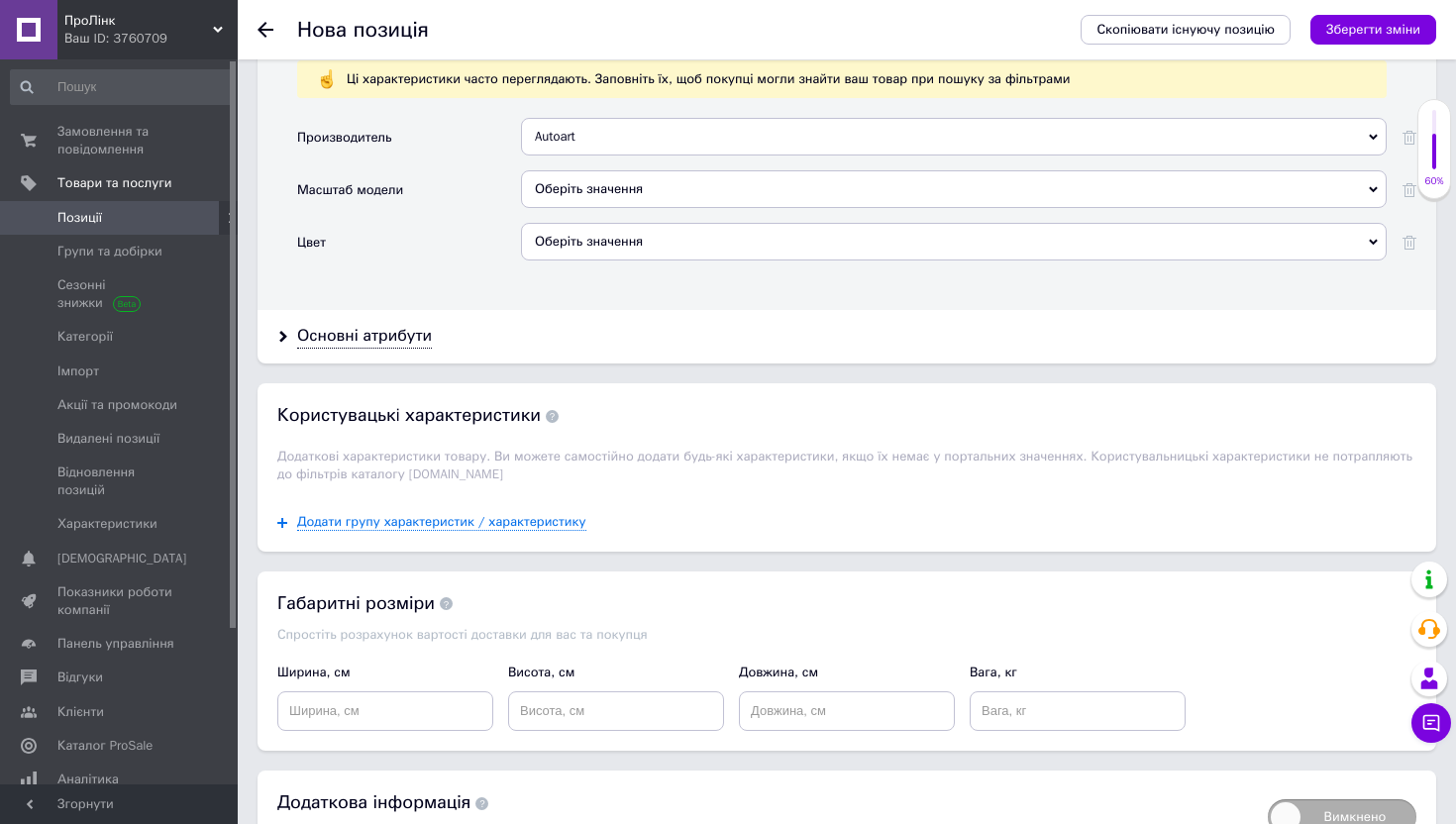 click on "Оберіть значення" at bounding box center [954, 189] 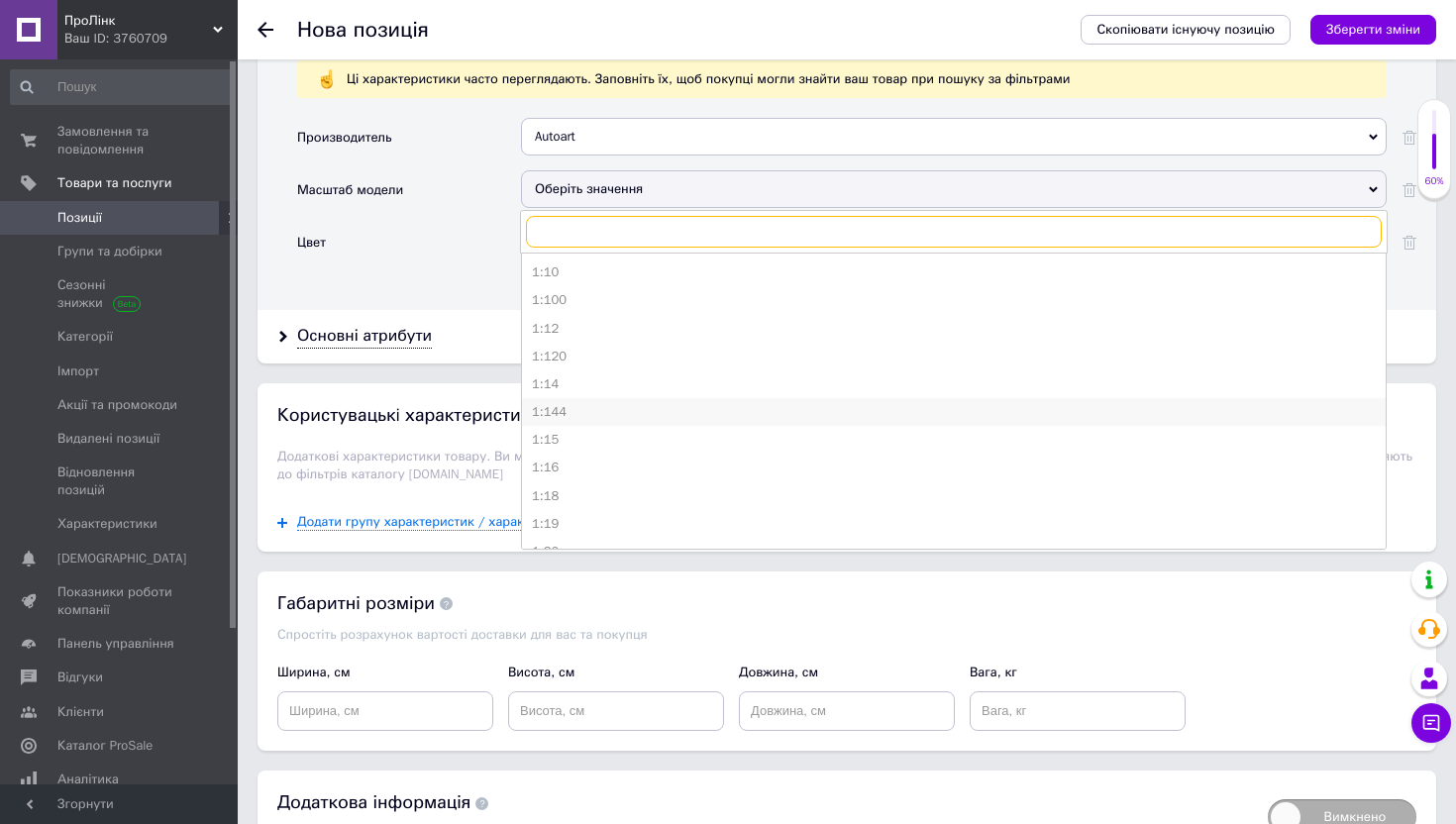 scroll, scrollTop: 47, scrollLeft: 0, axis: vertical 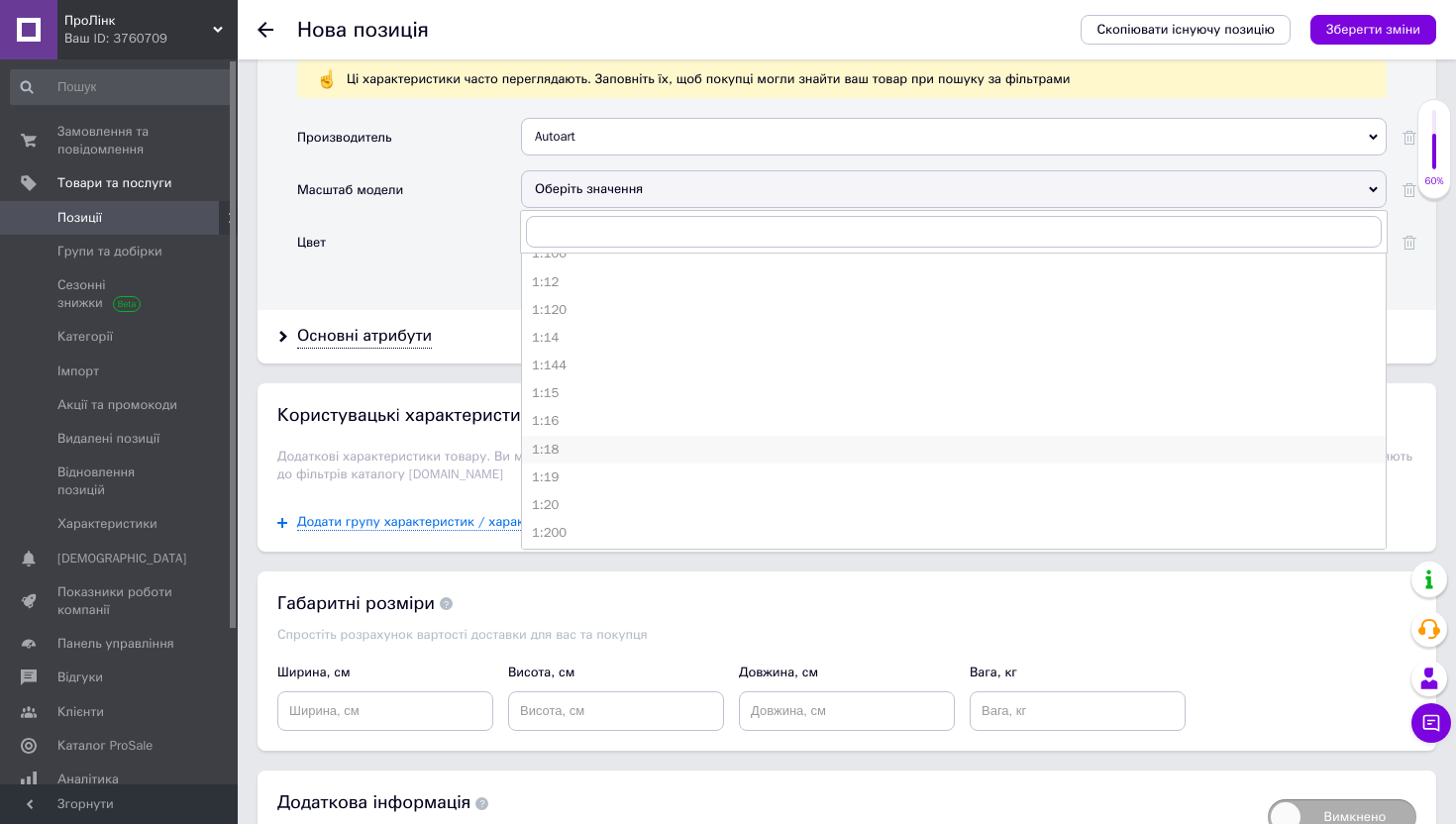click on "1:18" at bounding box center (954, 450) 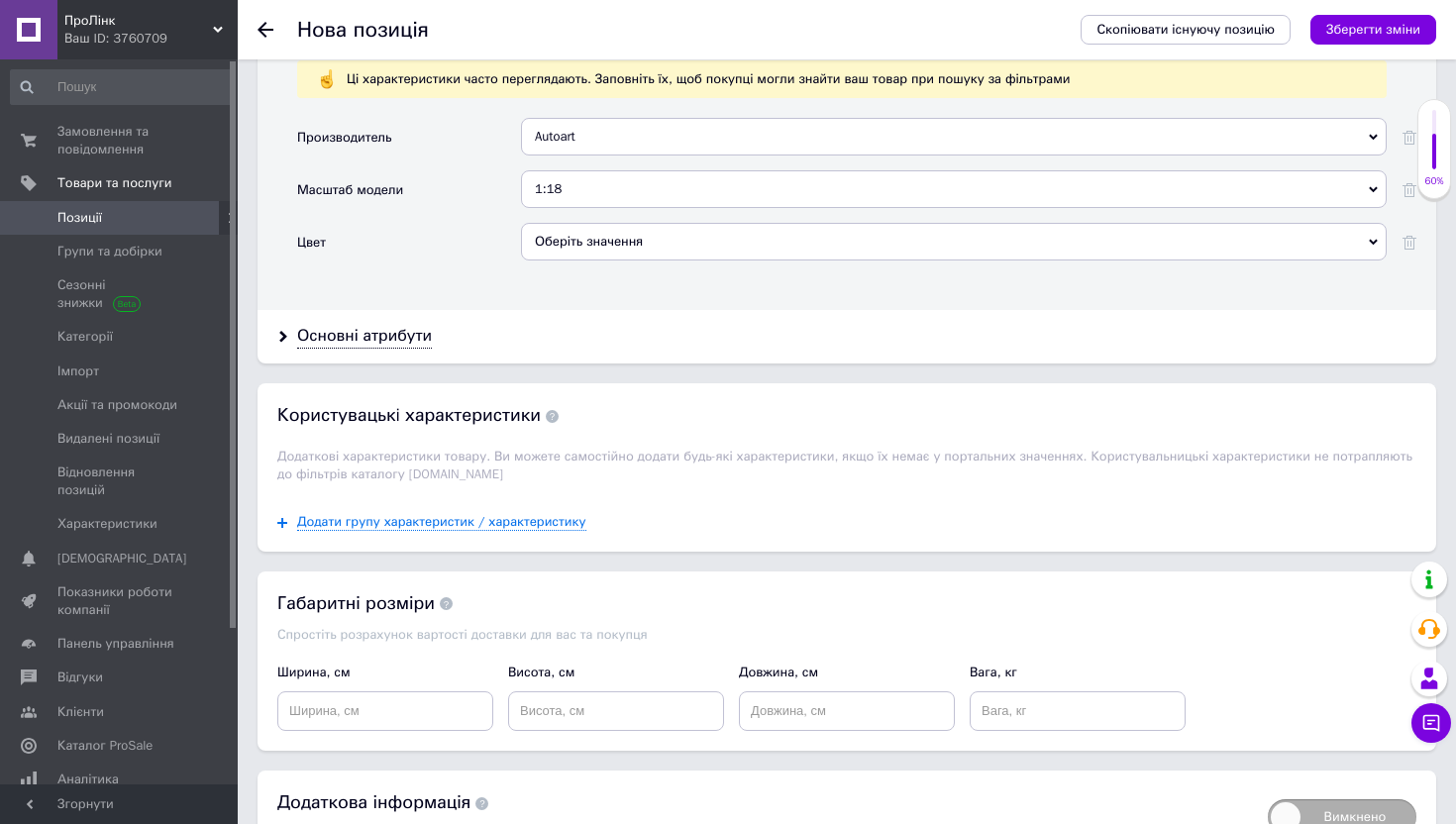 click on "Оберіть значення" at bounding box center [954, 242] 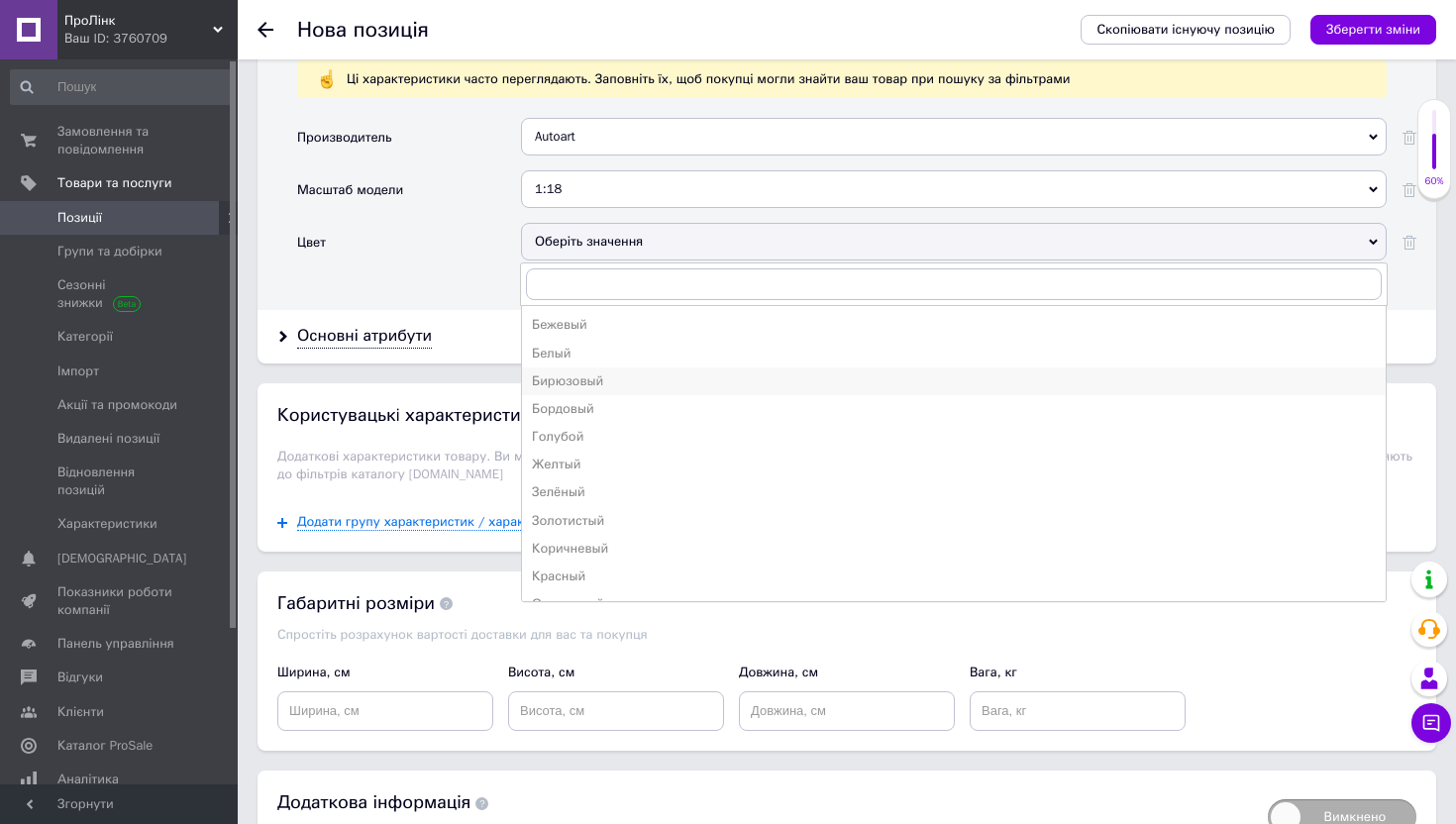 click on "Бирюзовый" at bounding box center [954, 381] 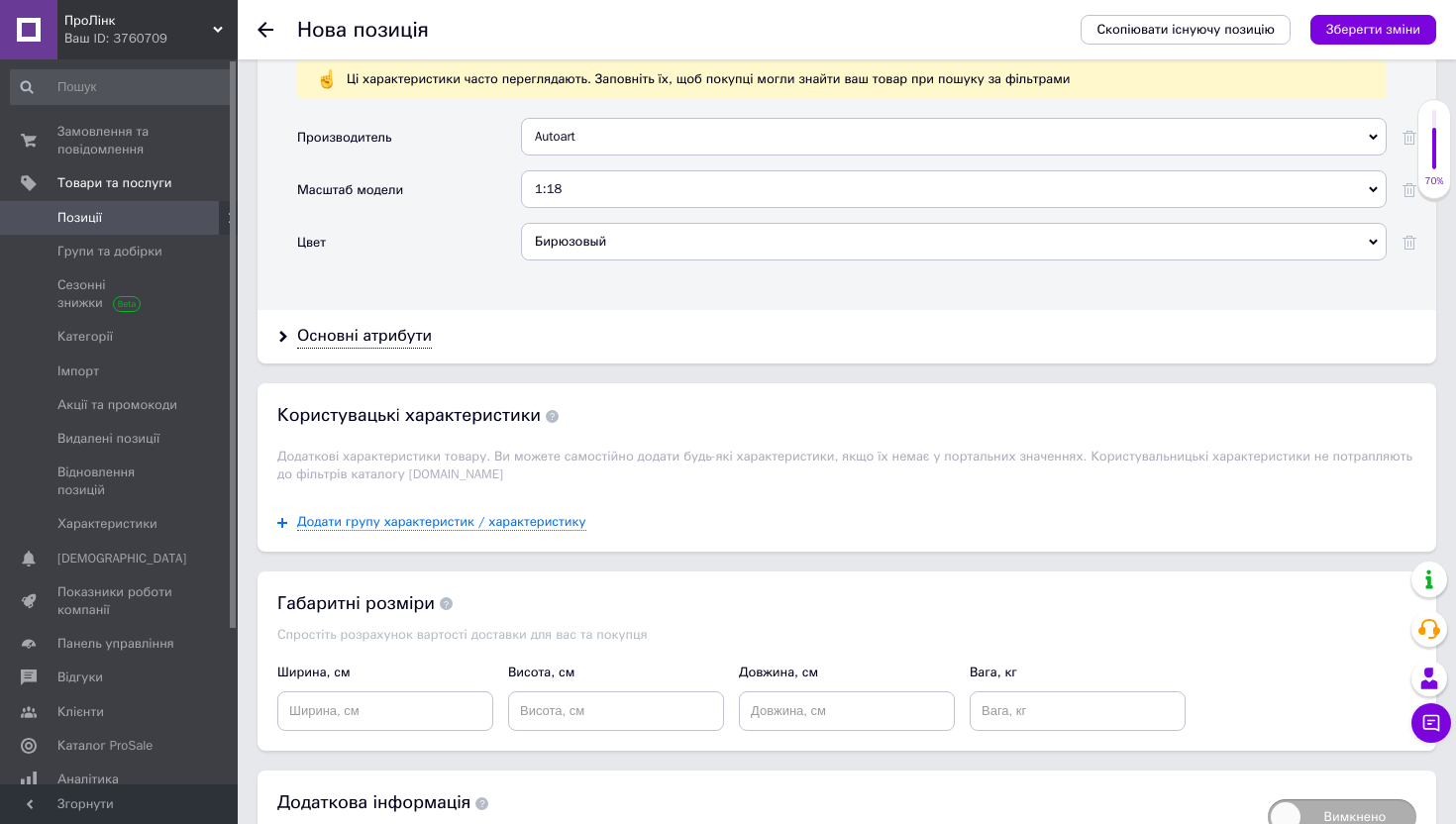 scroll, scrollTop: 2023, scrollLeft: 0, axis: vertical 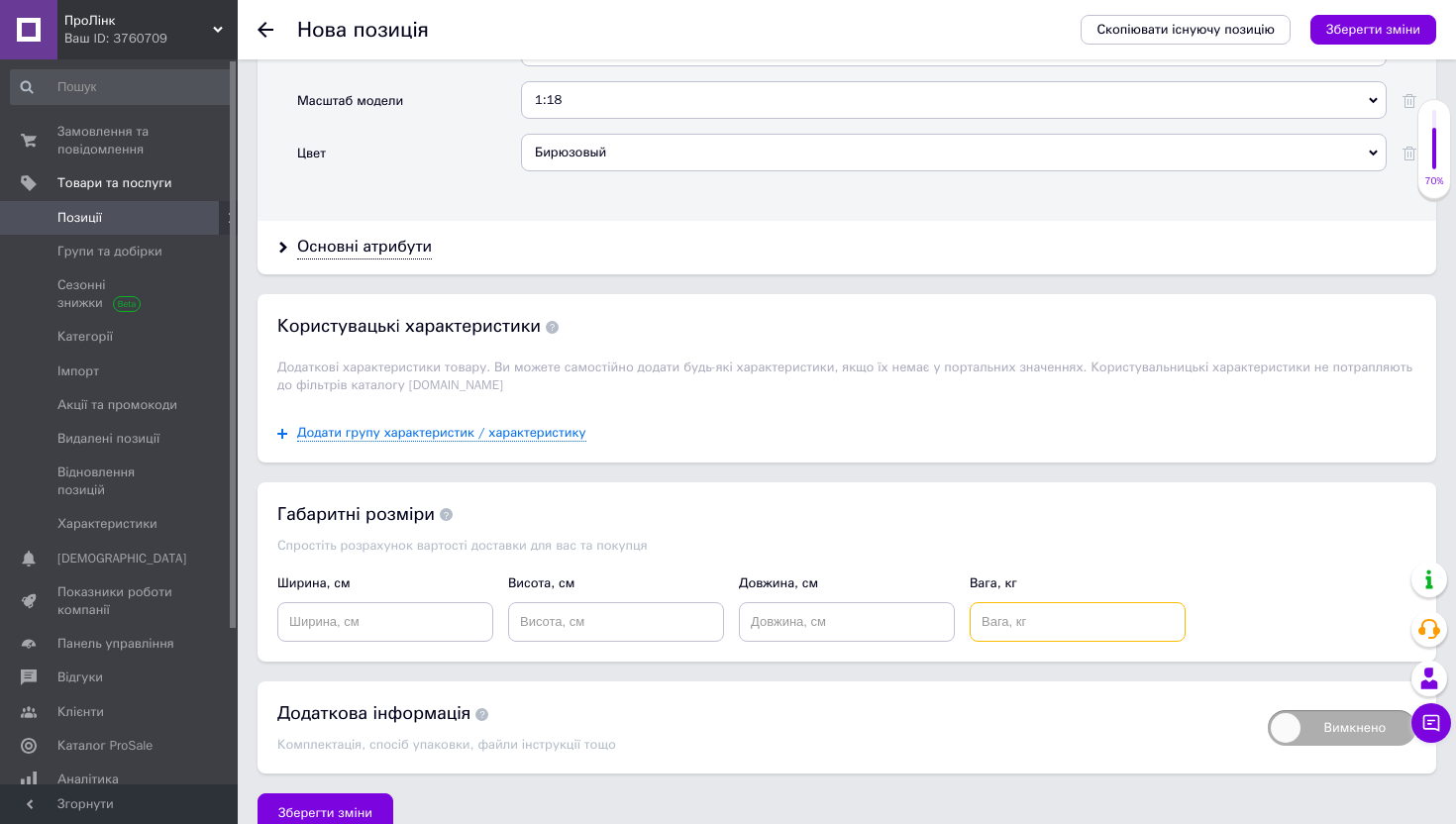 click at bounding box center (1078, 622) 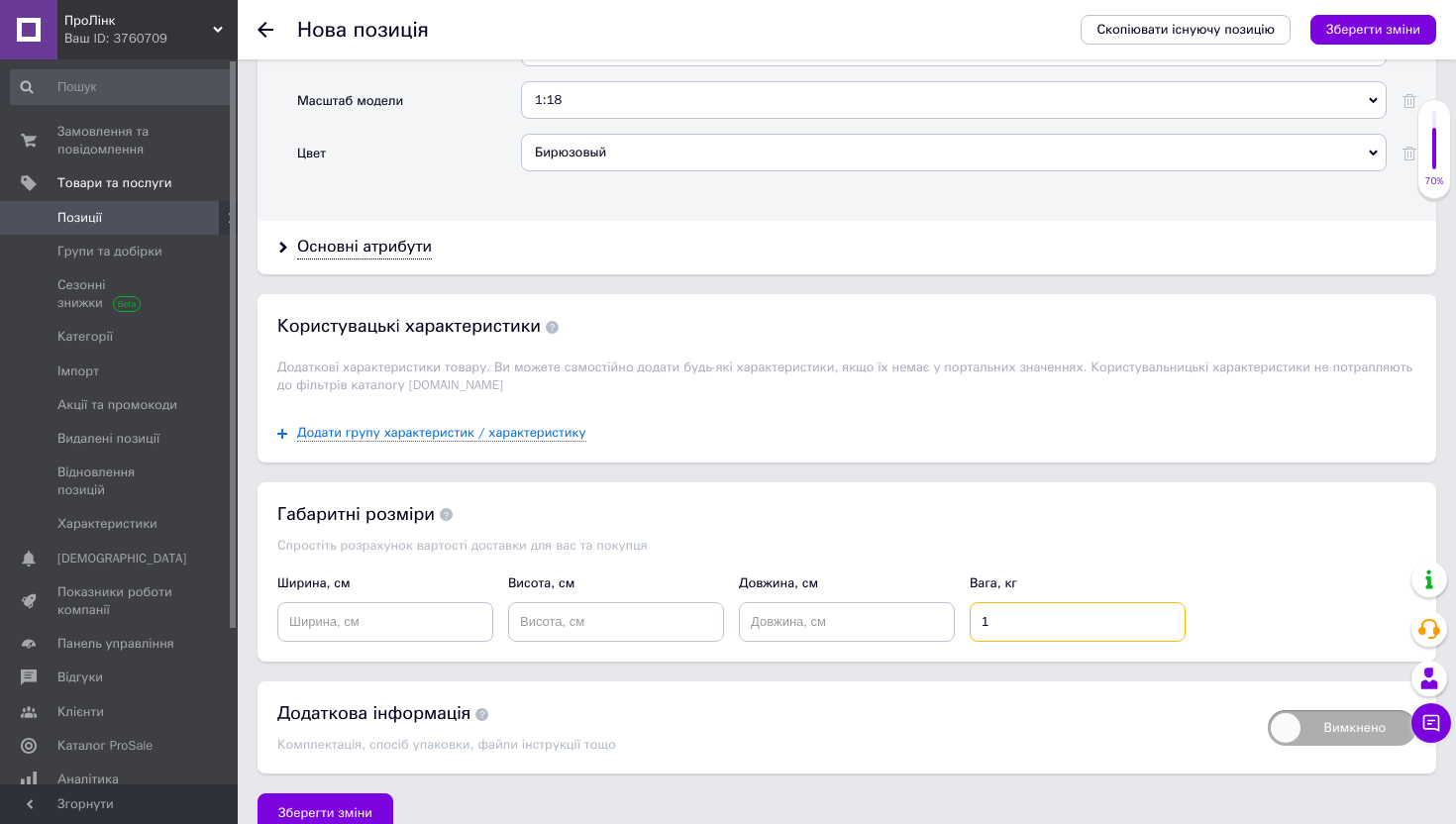 type on "1" 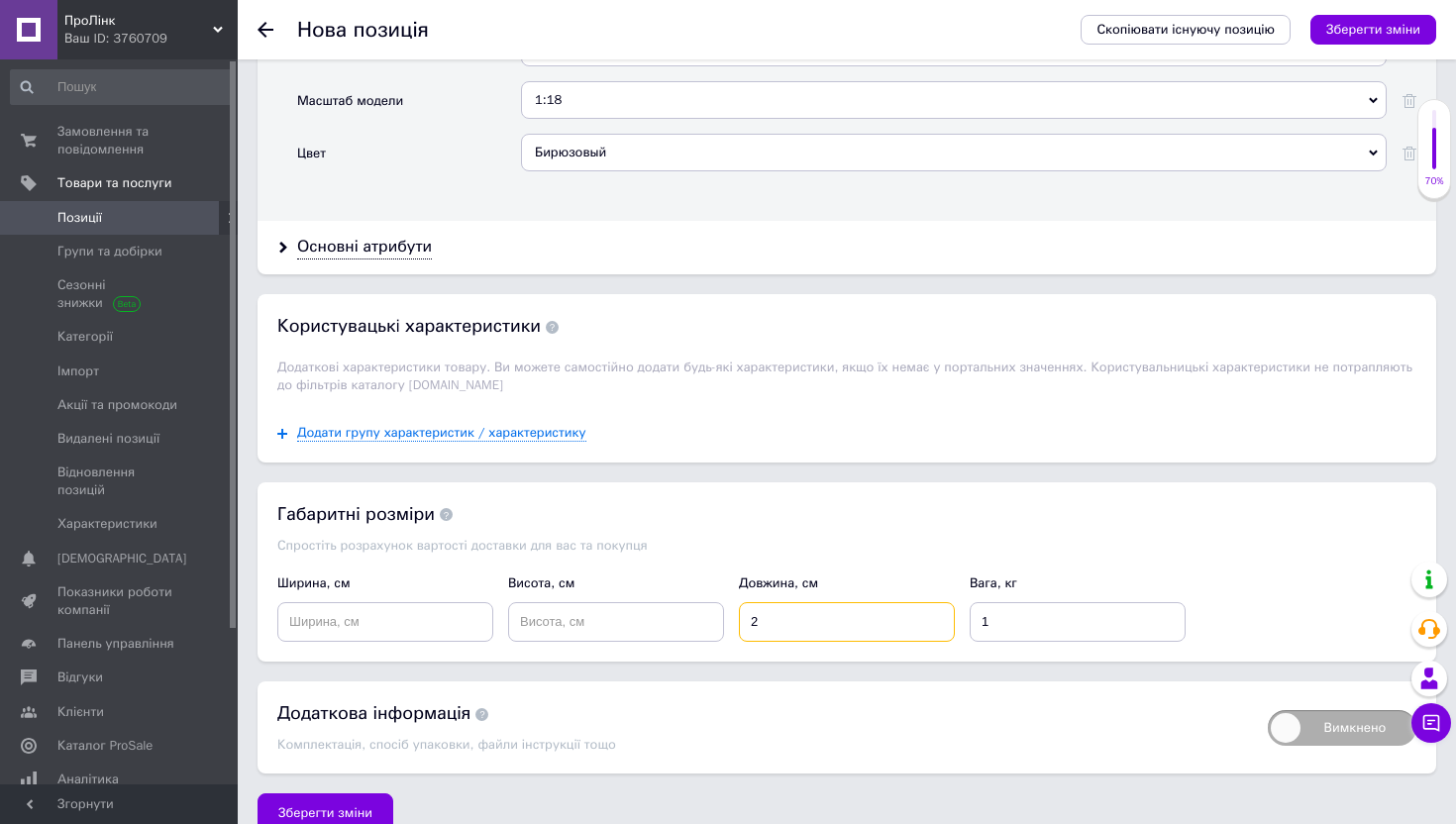 click on "2" at bounding box center [847, 622] 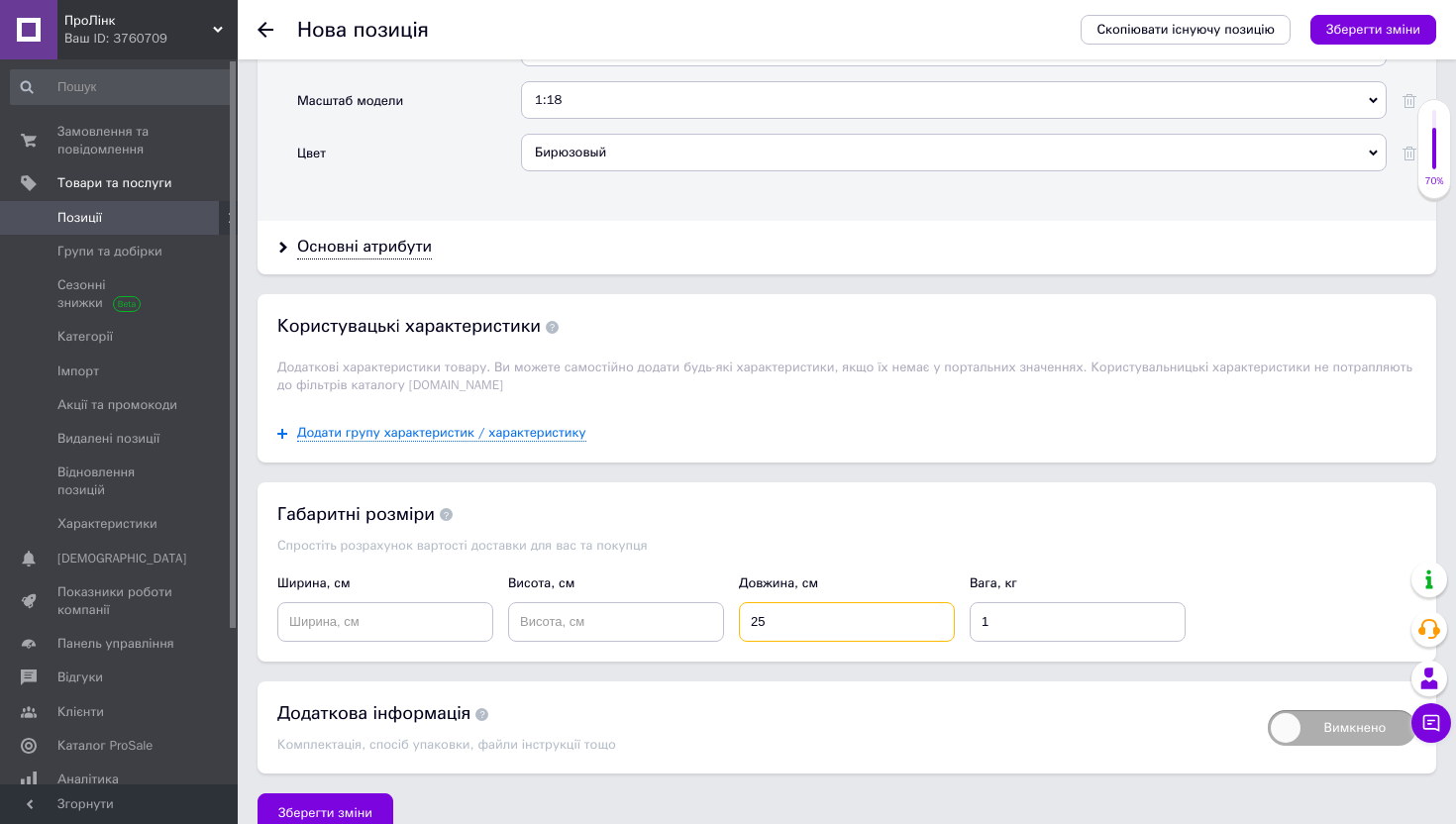 type on "25" 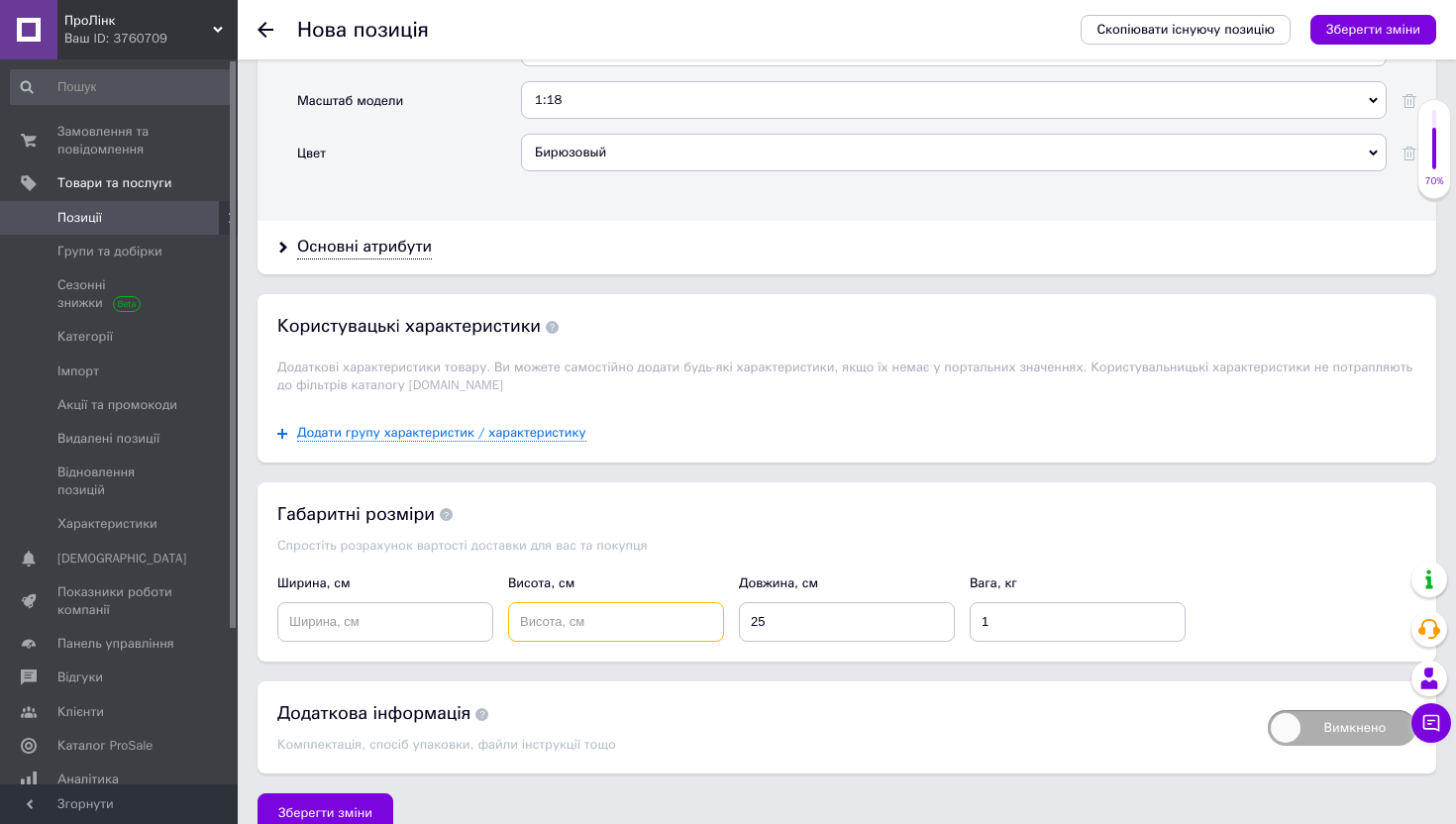 click at bounding box center (616, 622) 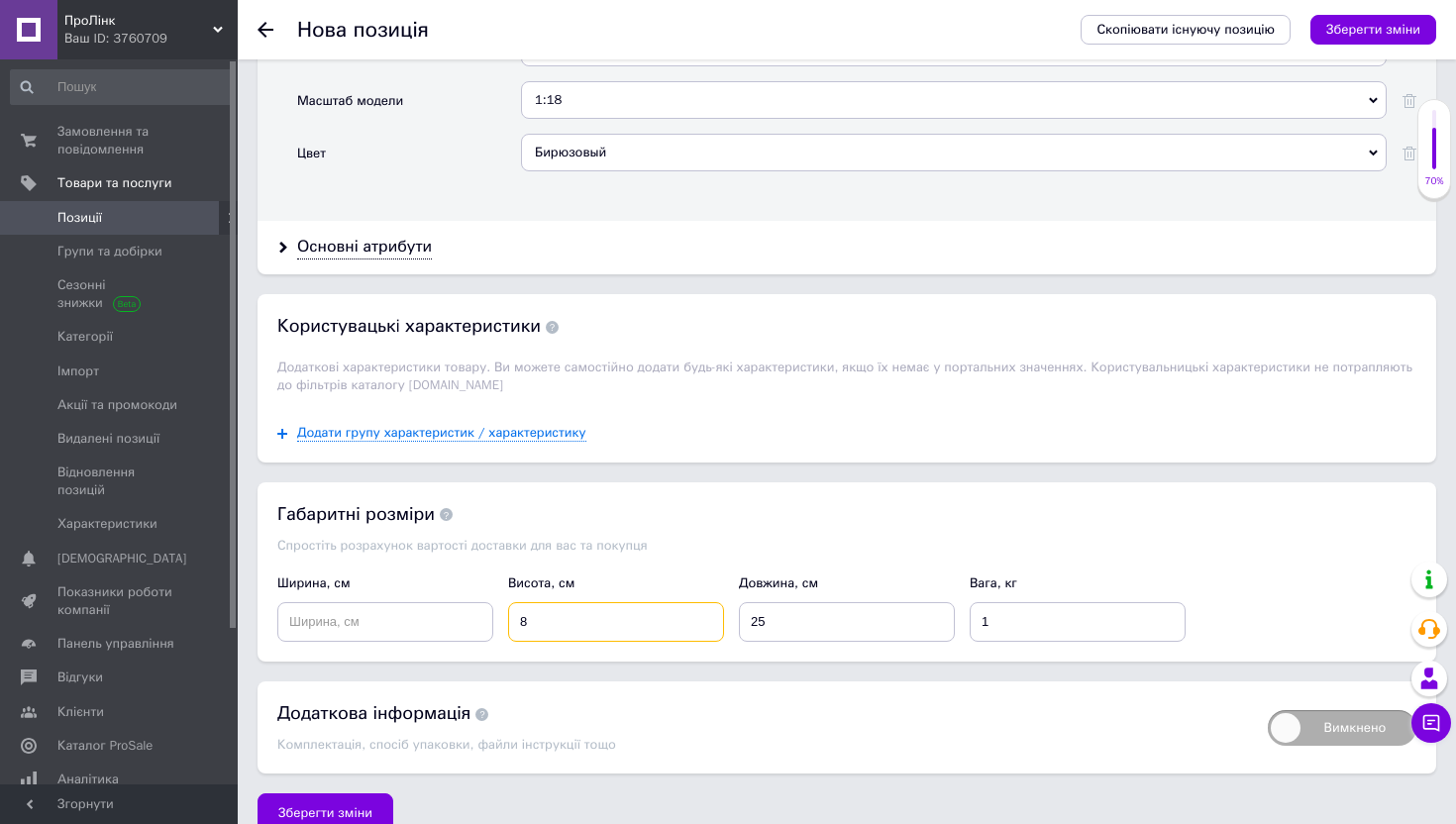 type on "8" 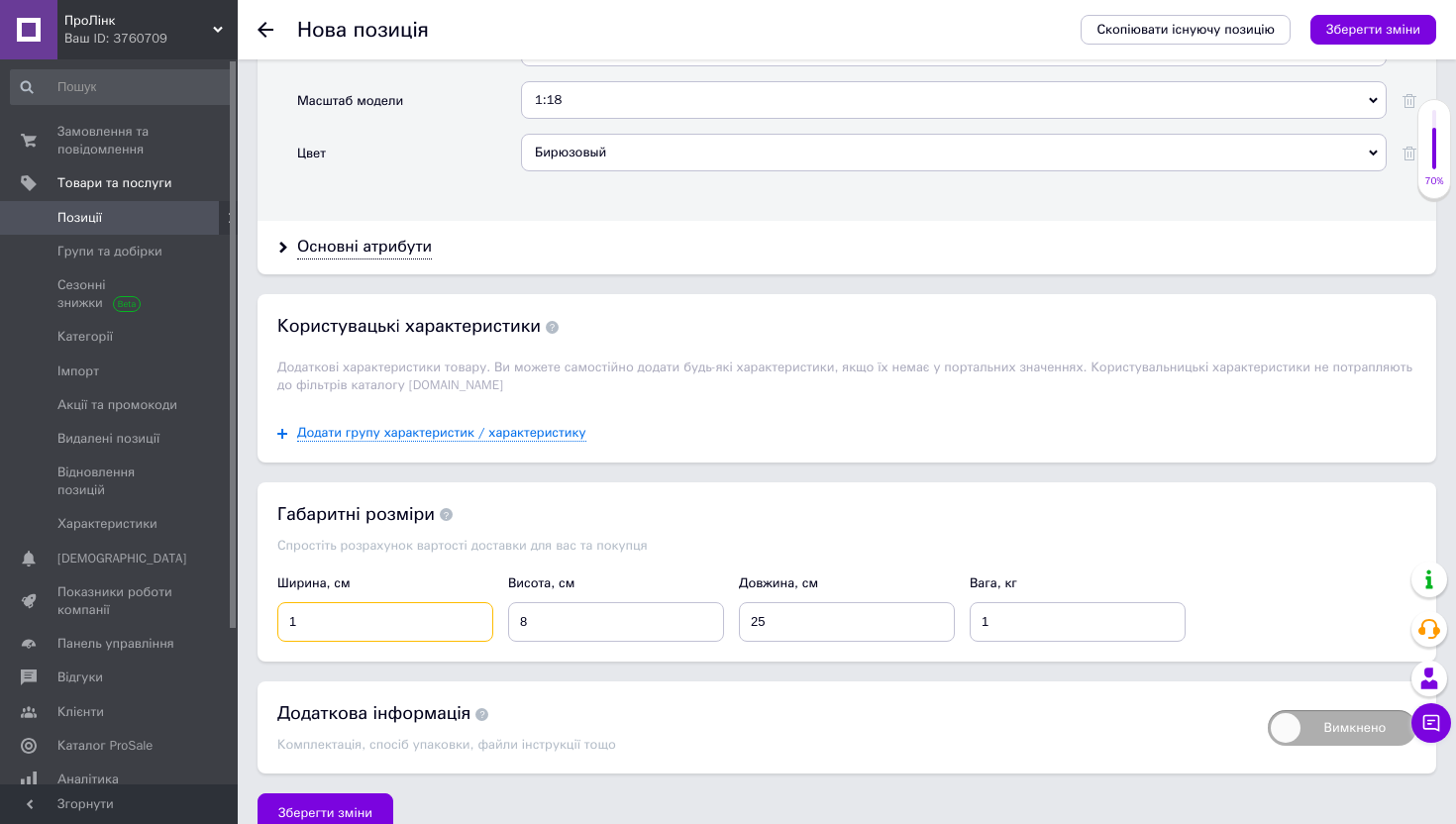 click on "1" at bounding box center [385, 622] 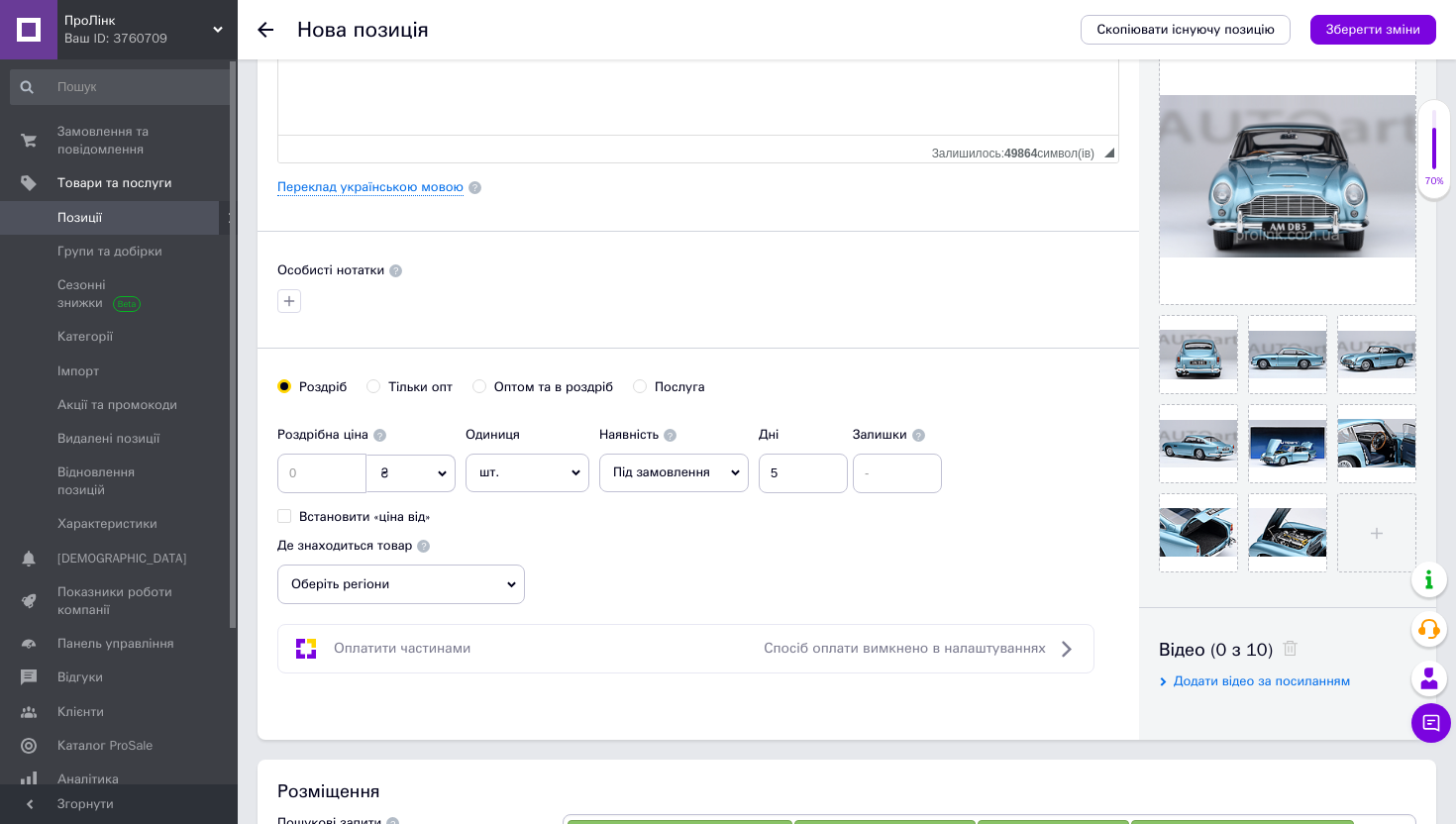 scroll, scrollTop: 374, scrollLeft: 0, axis: vertical 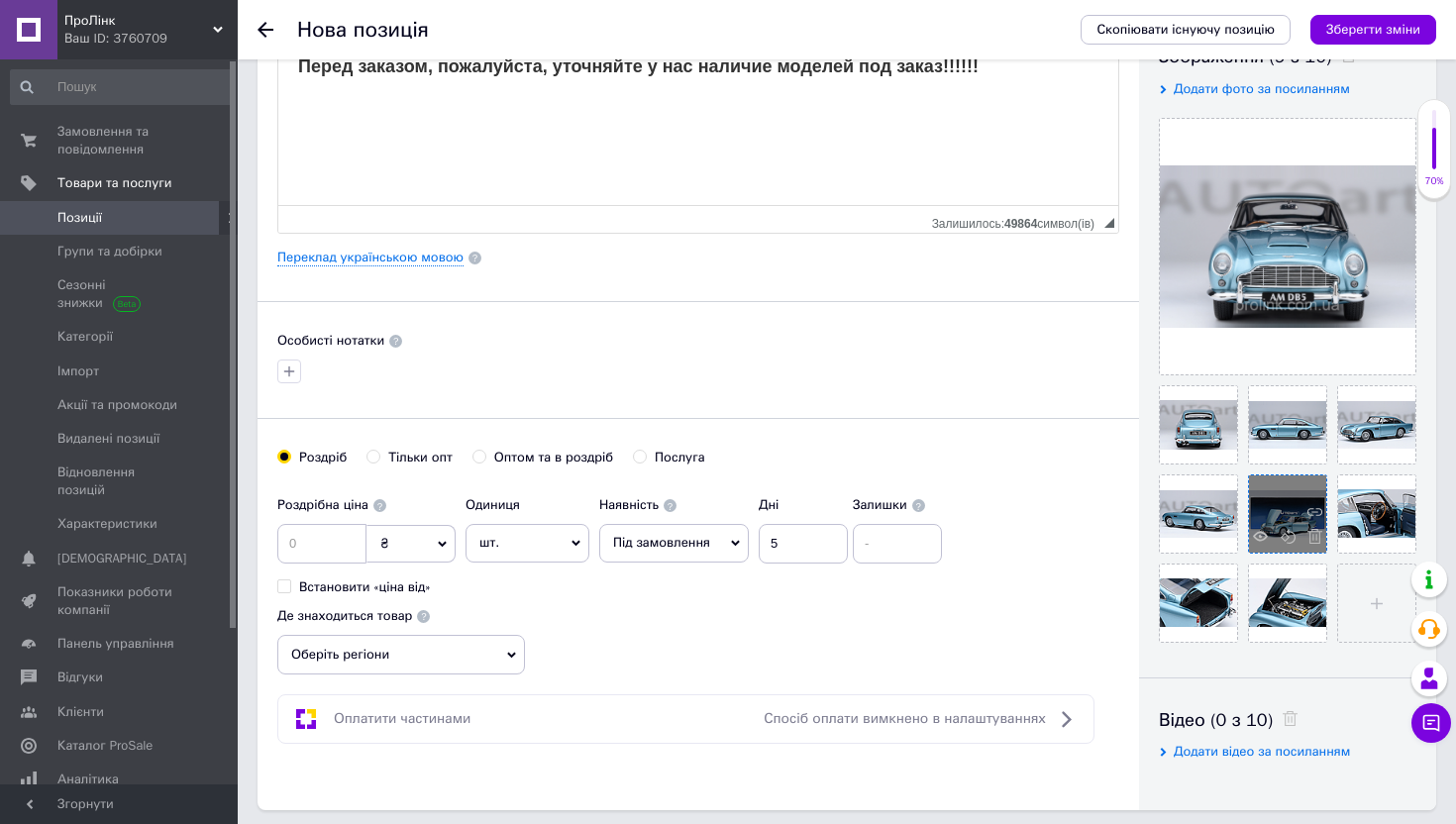 type on "10" 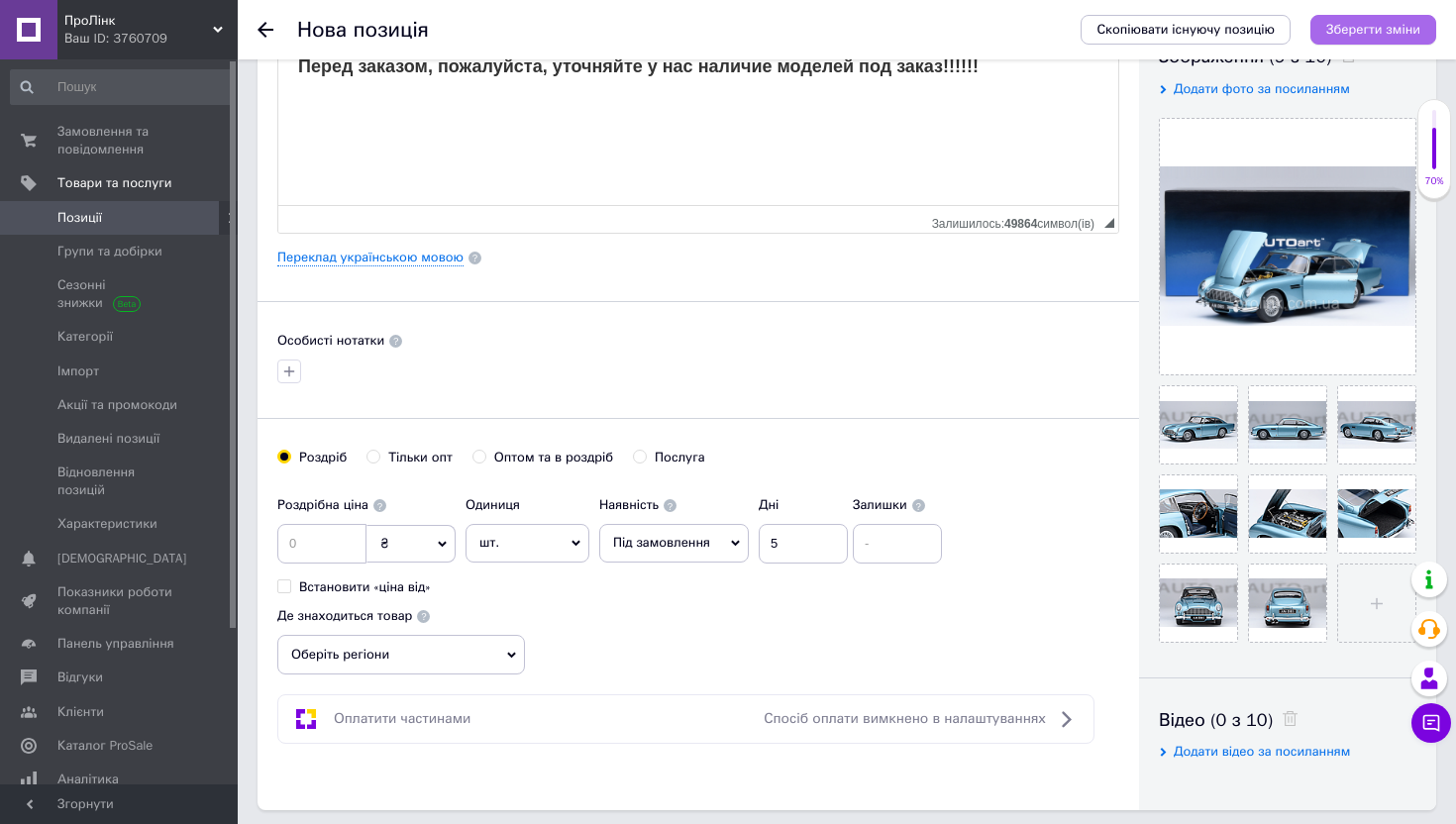 click on "Зберегти зміни" at bounding box center (1373, 29) 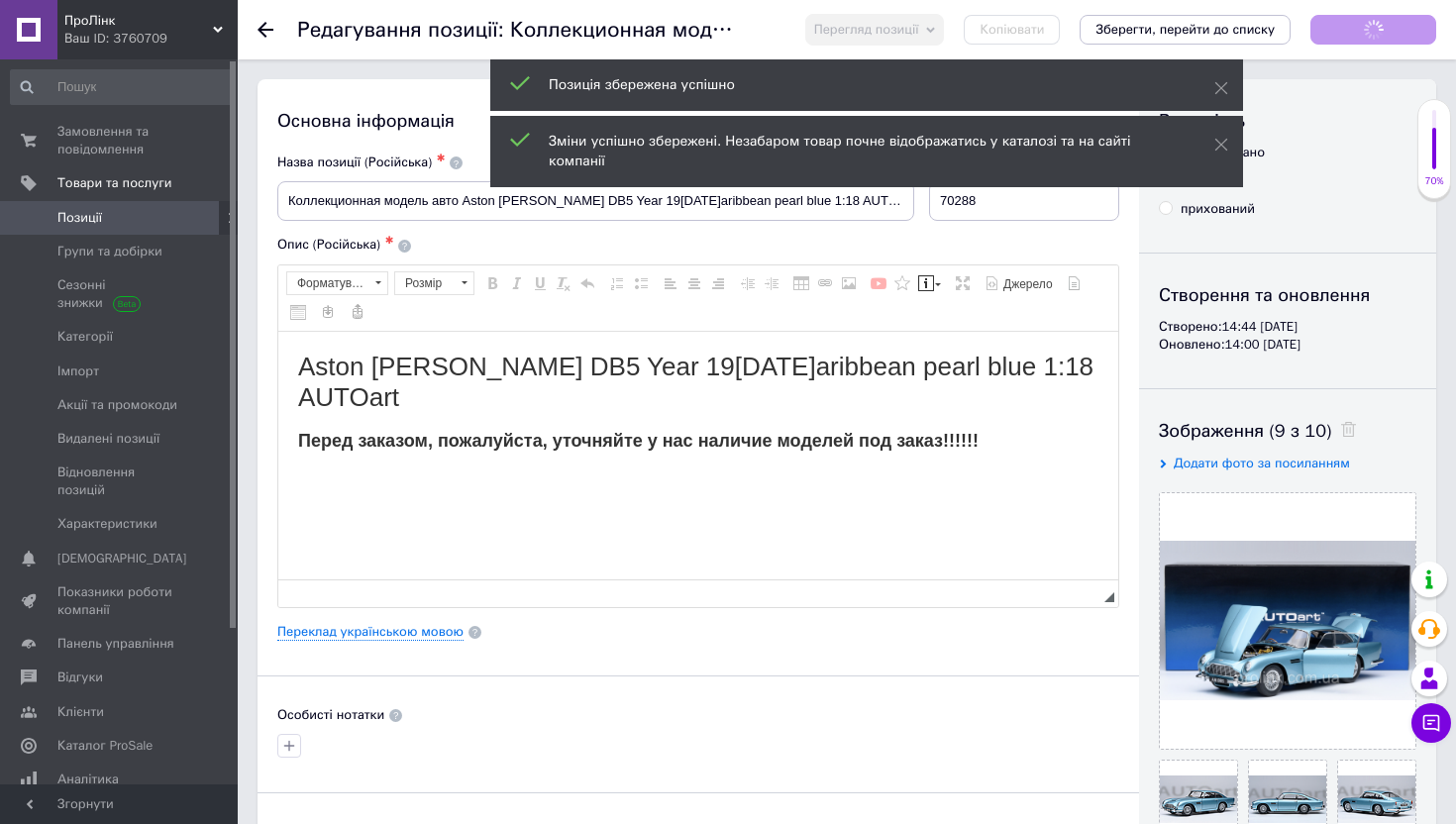 scroll, scrollTop: 0, scrollLeft: 0, axis: both 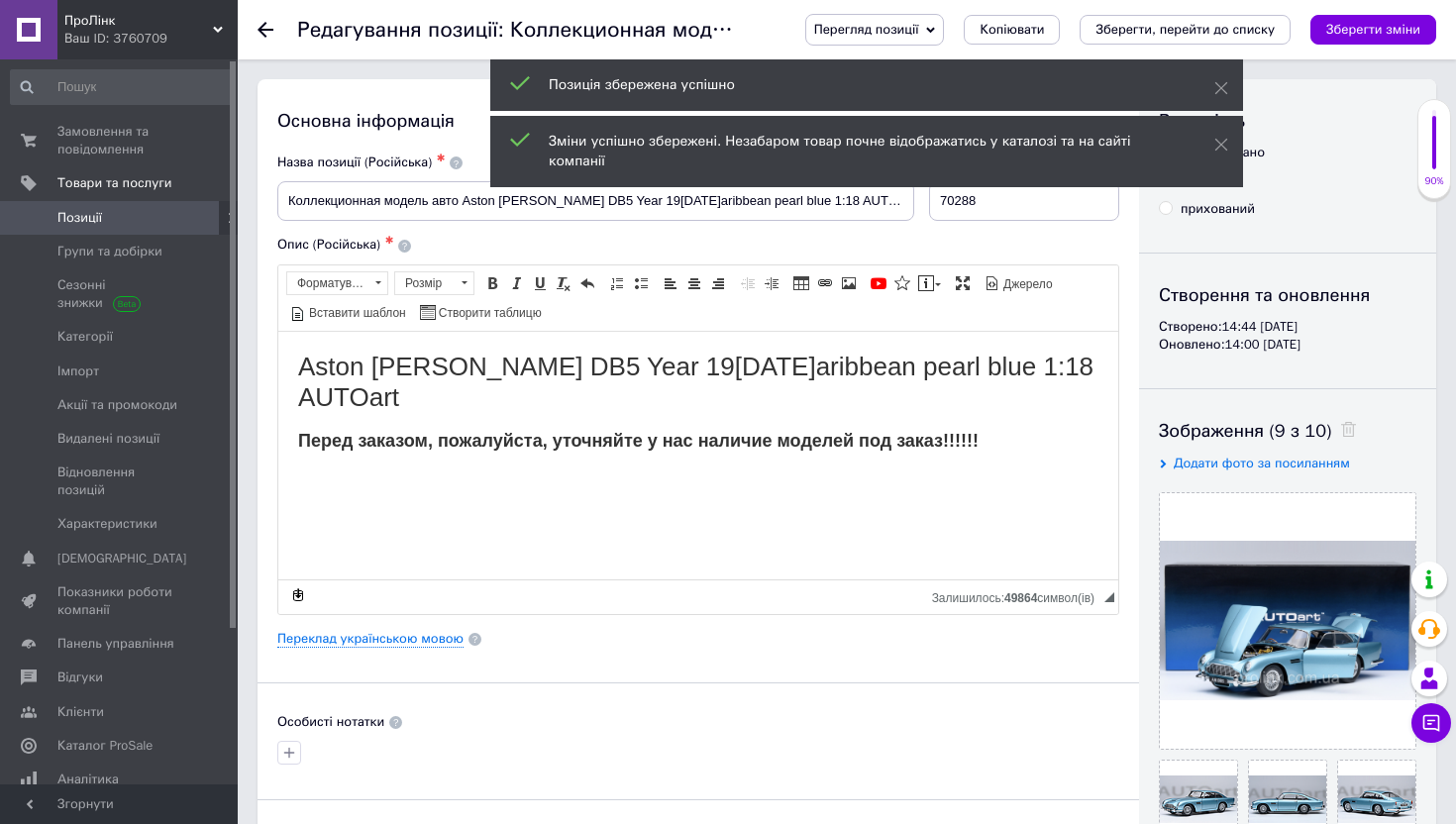 click 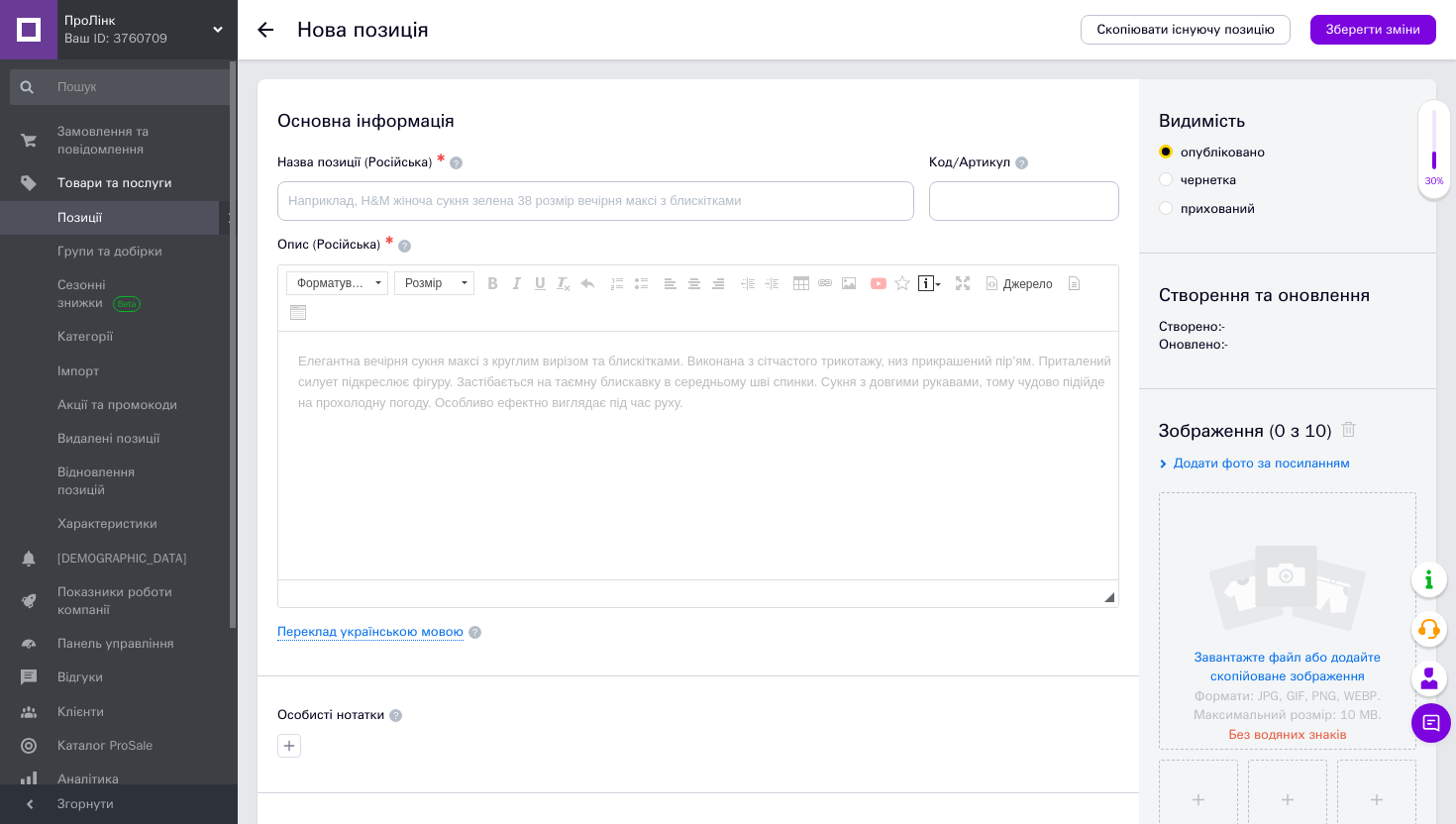 scroll, scrollTop: 0, scrollLeft: 0, axis: both 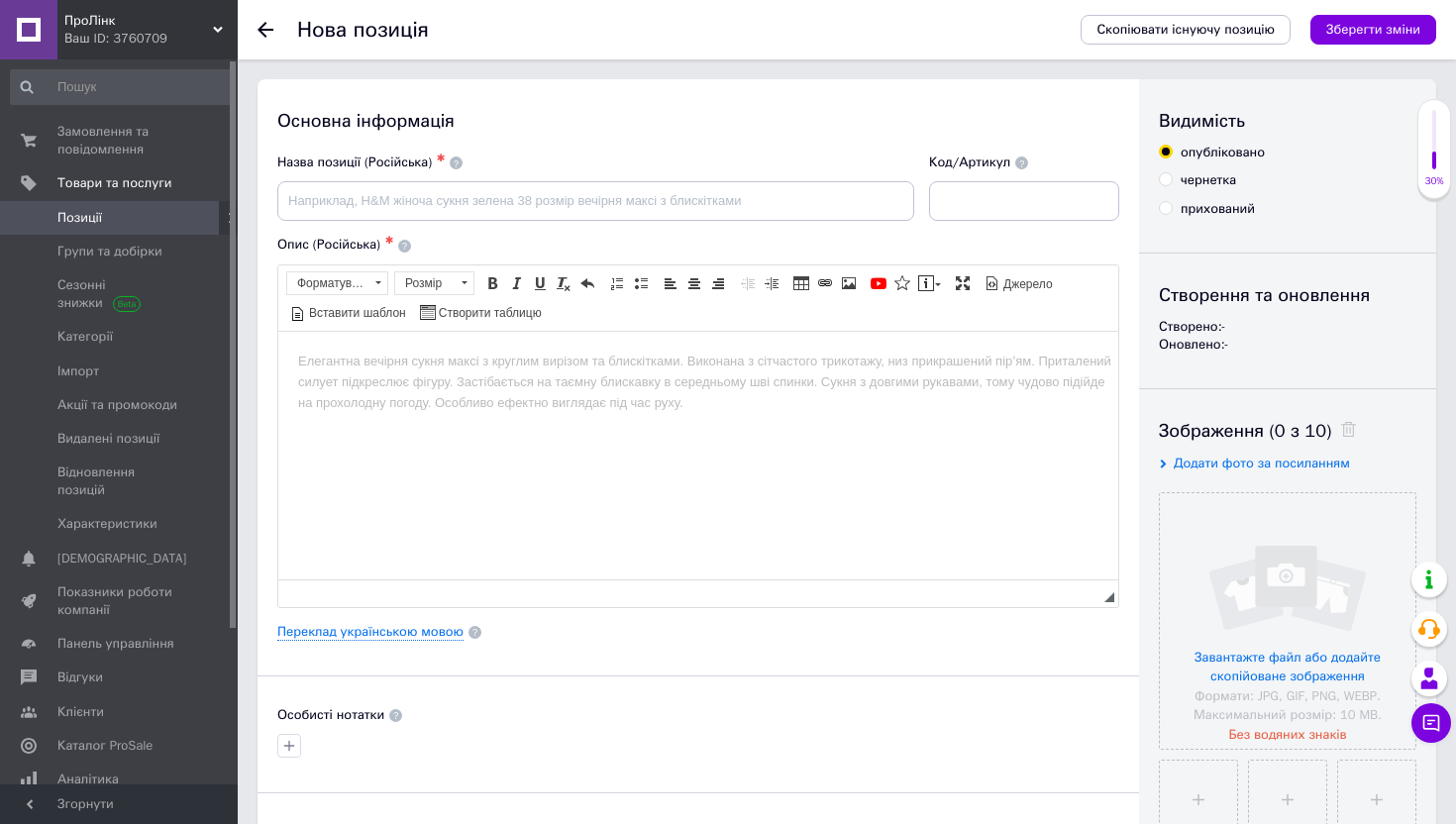 click at bounding box center [277, 30] 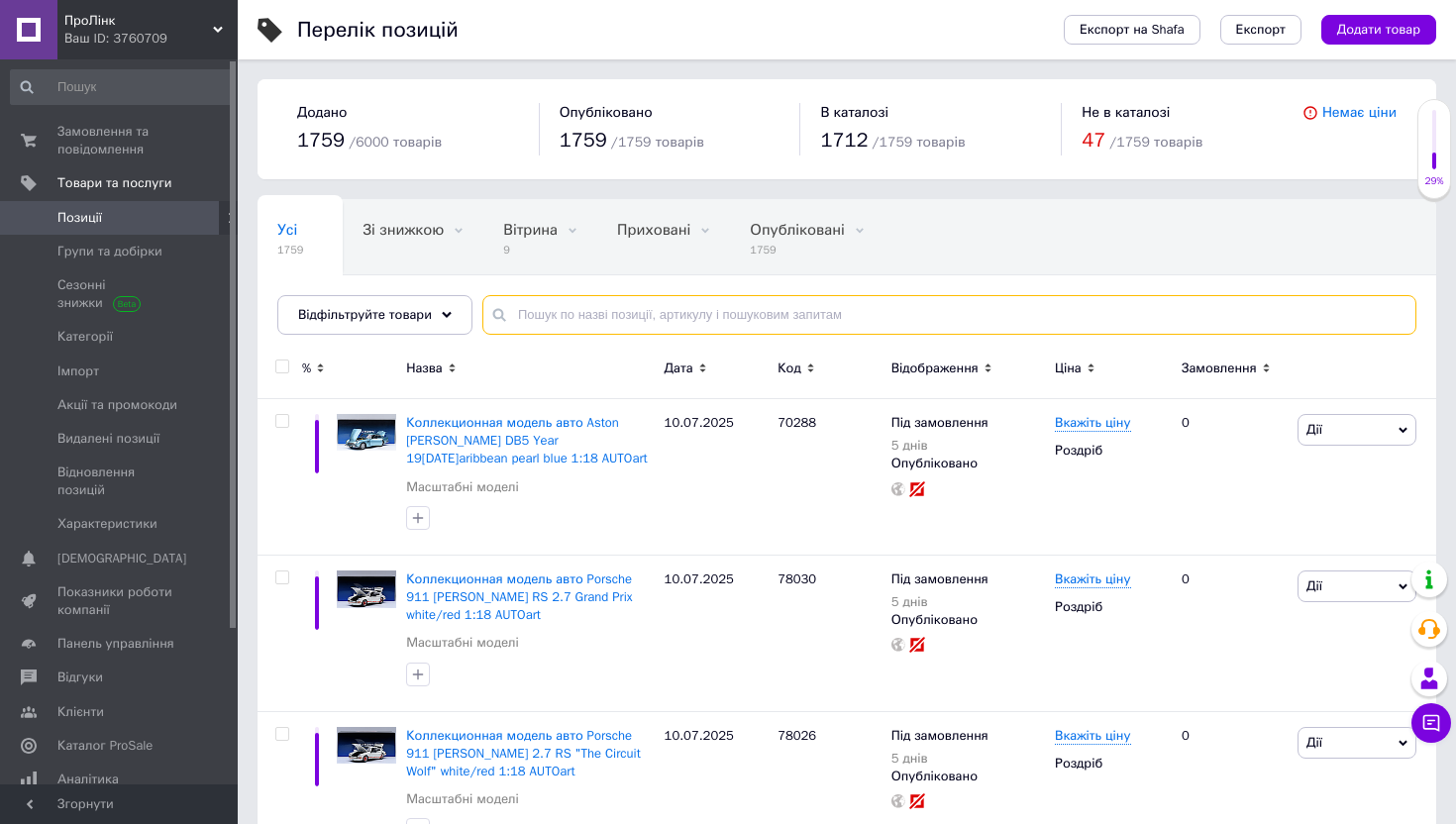 click at bounding box center (949, 315) 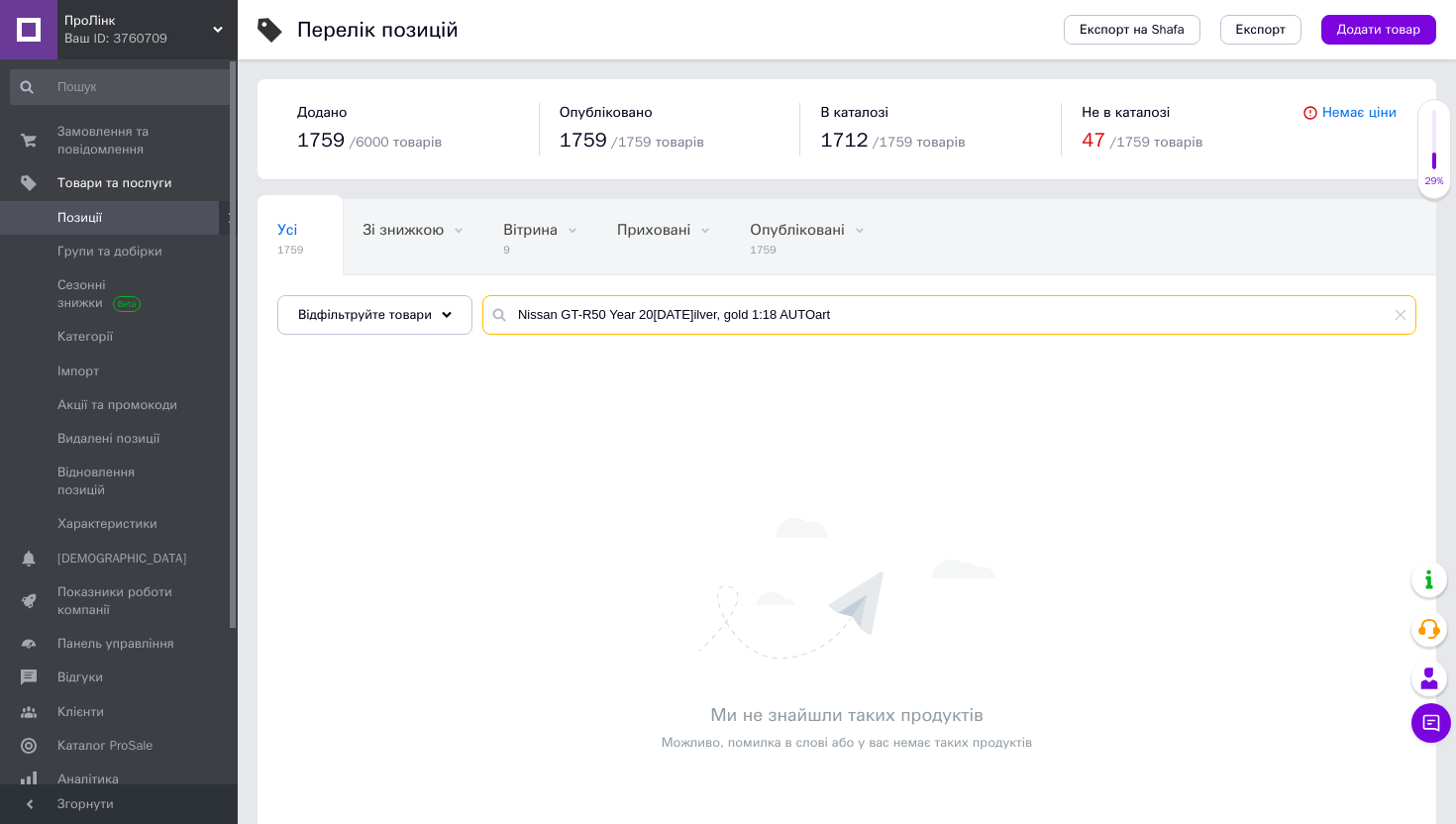 type on "Nissan GT-R50 Year 20[DATE]ilver, gold 1:18 AUTOart" 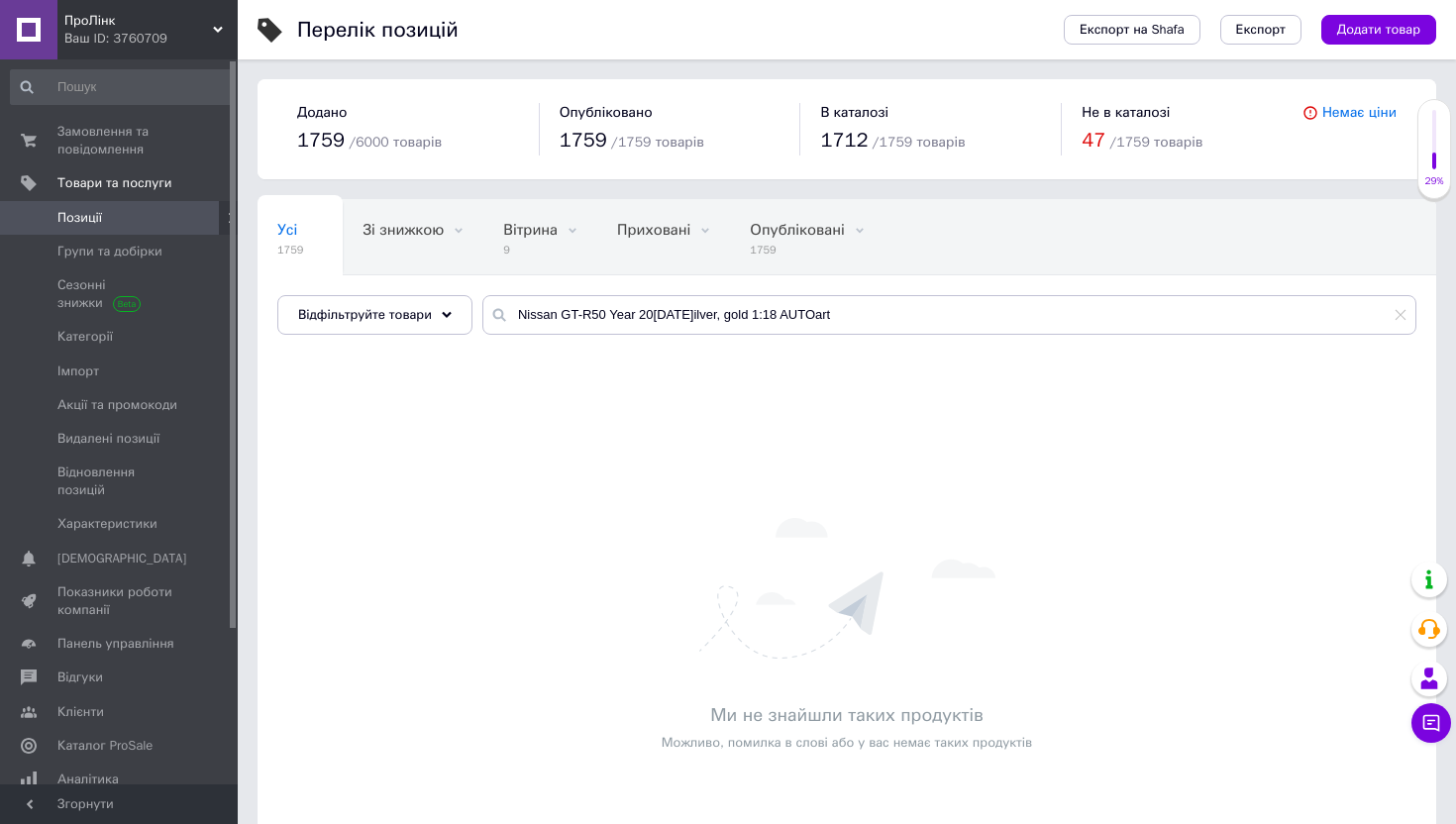 click 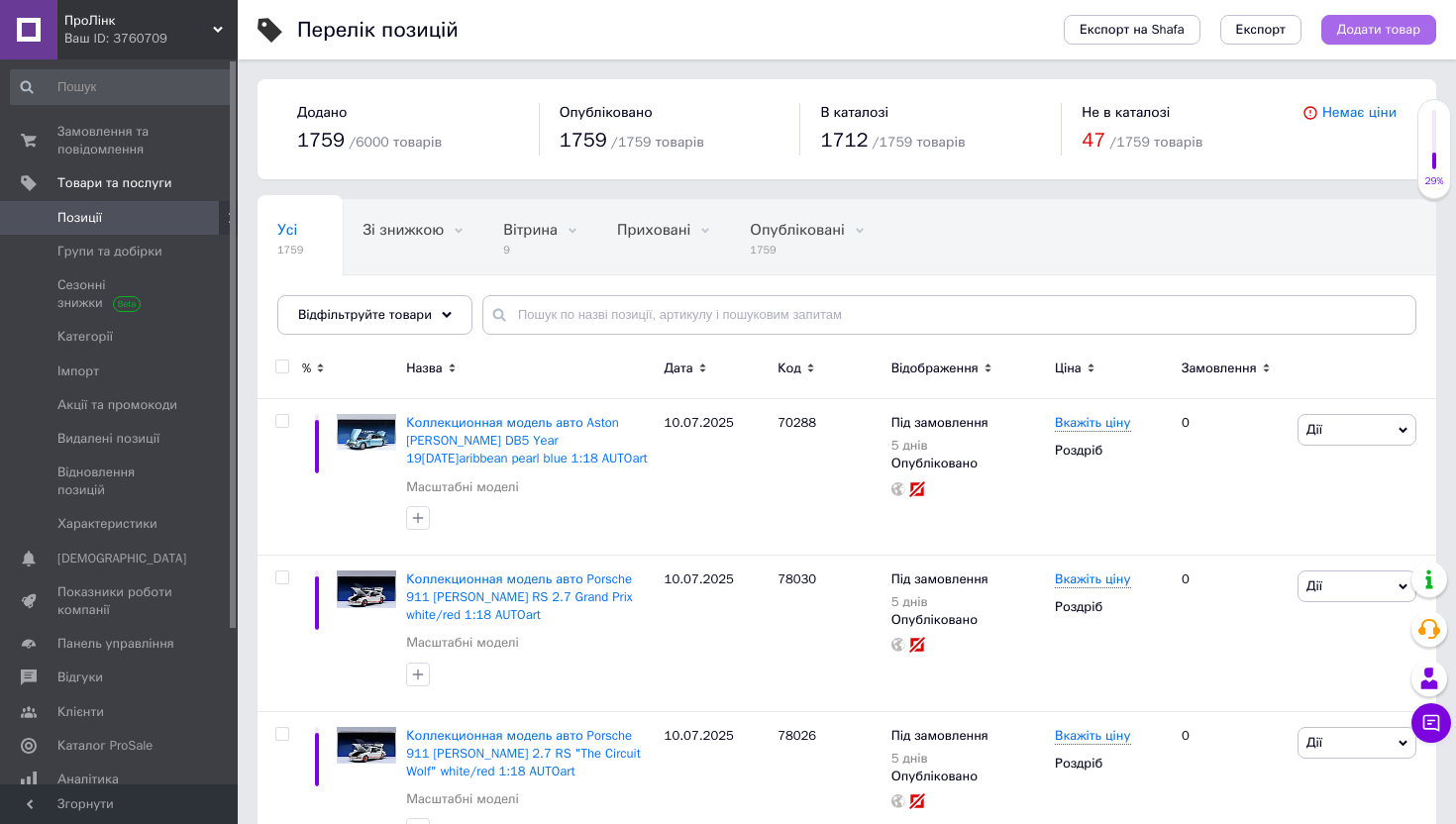 click on "Додати товар" at bounding box center (1379, 30) 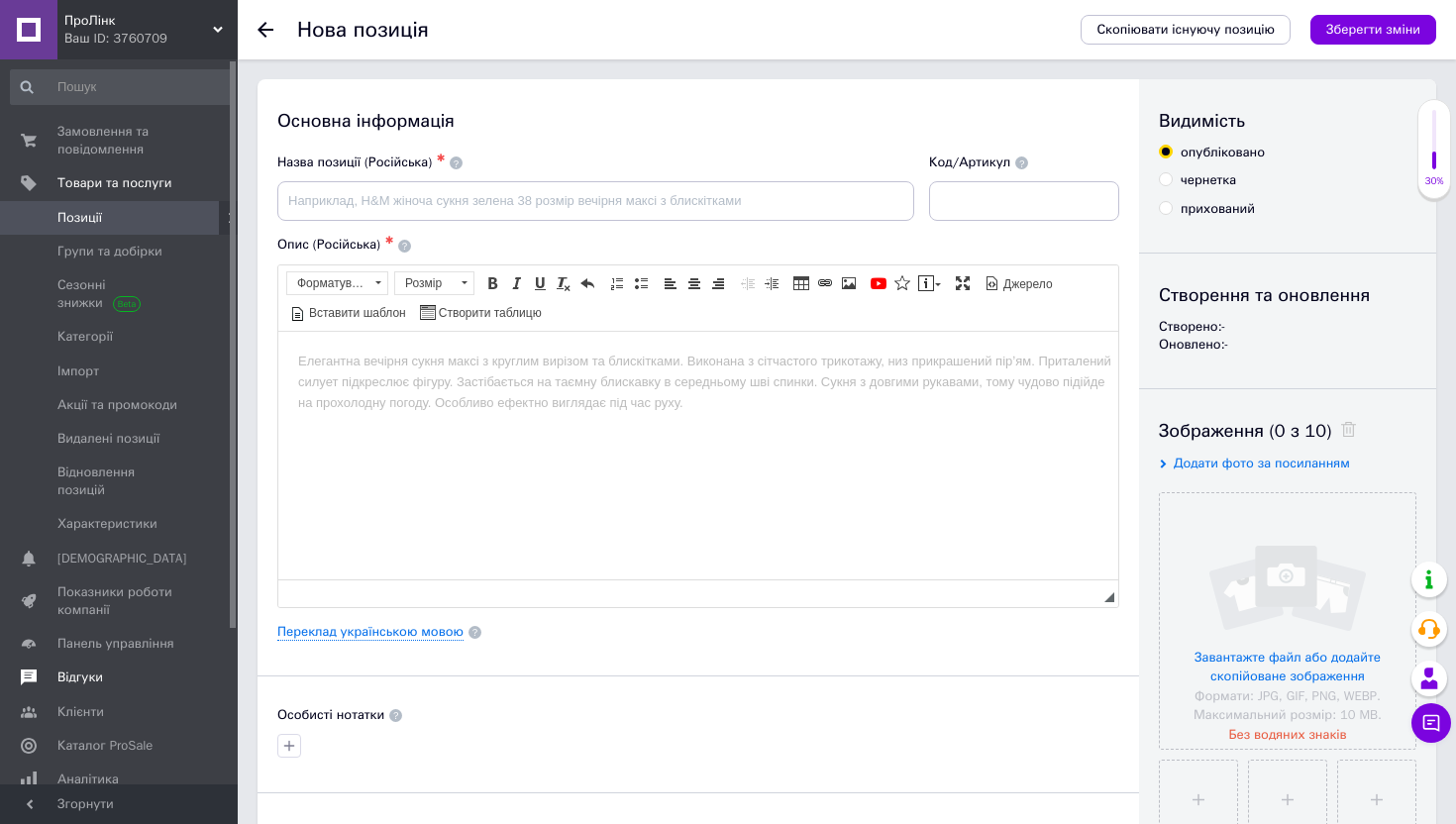 scroll, scrollTop: 0, scrollLeft: 0, axis: both 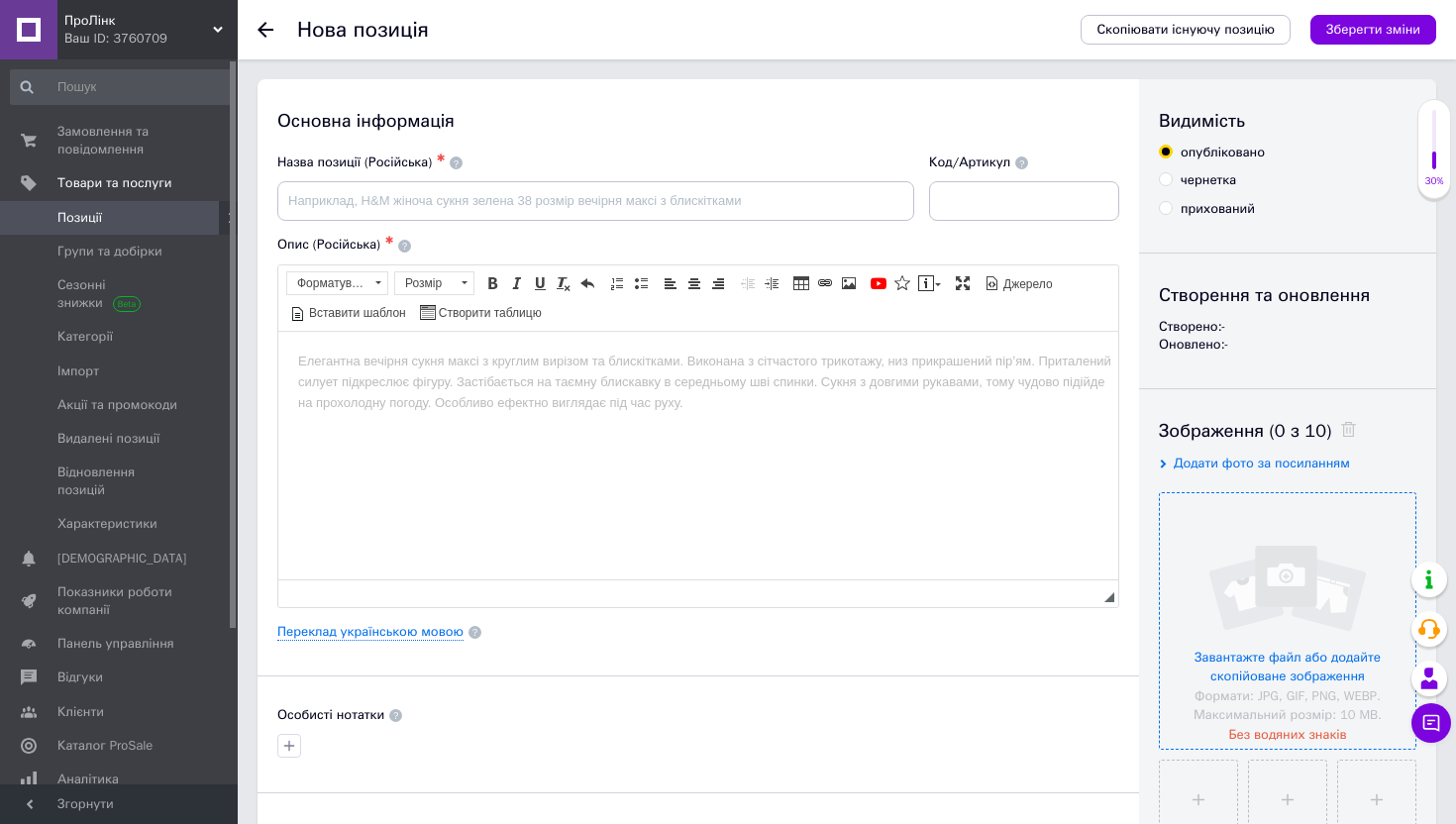 click at bounding box center (1288, 621) 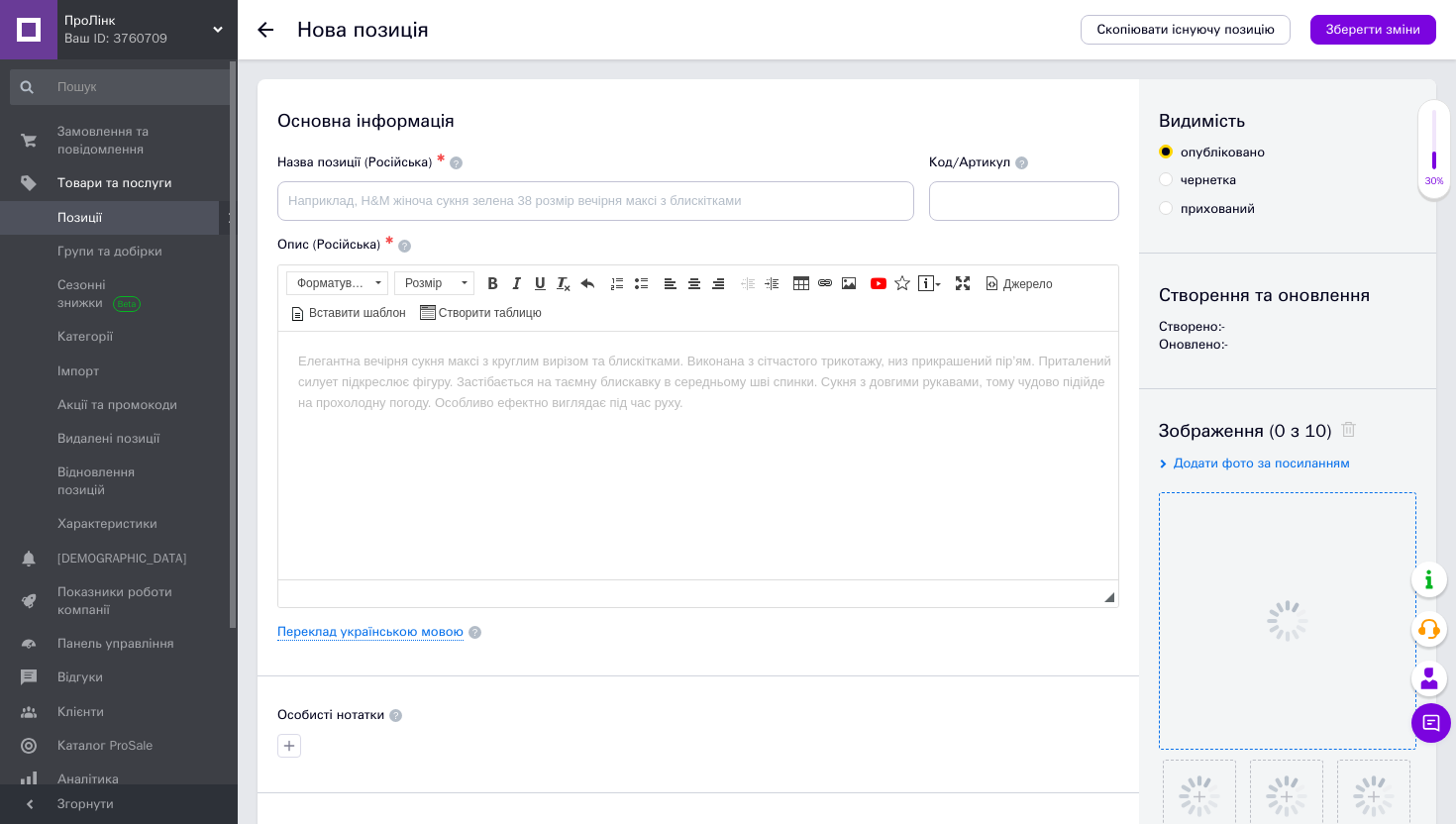 click at bounding box center (1288, 621) 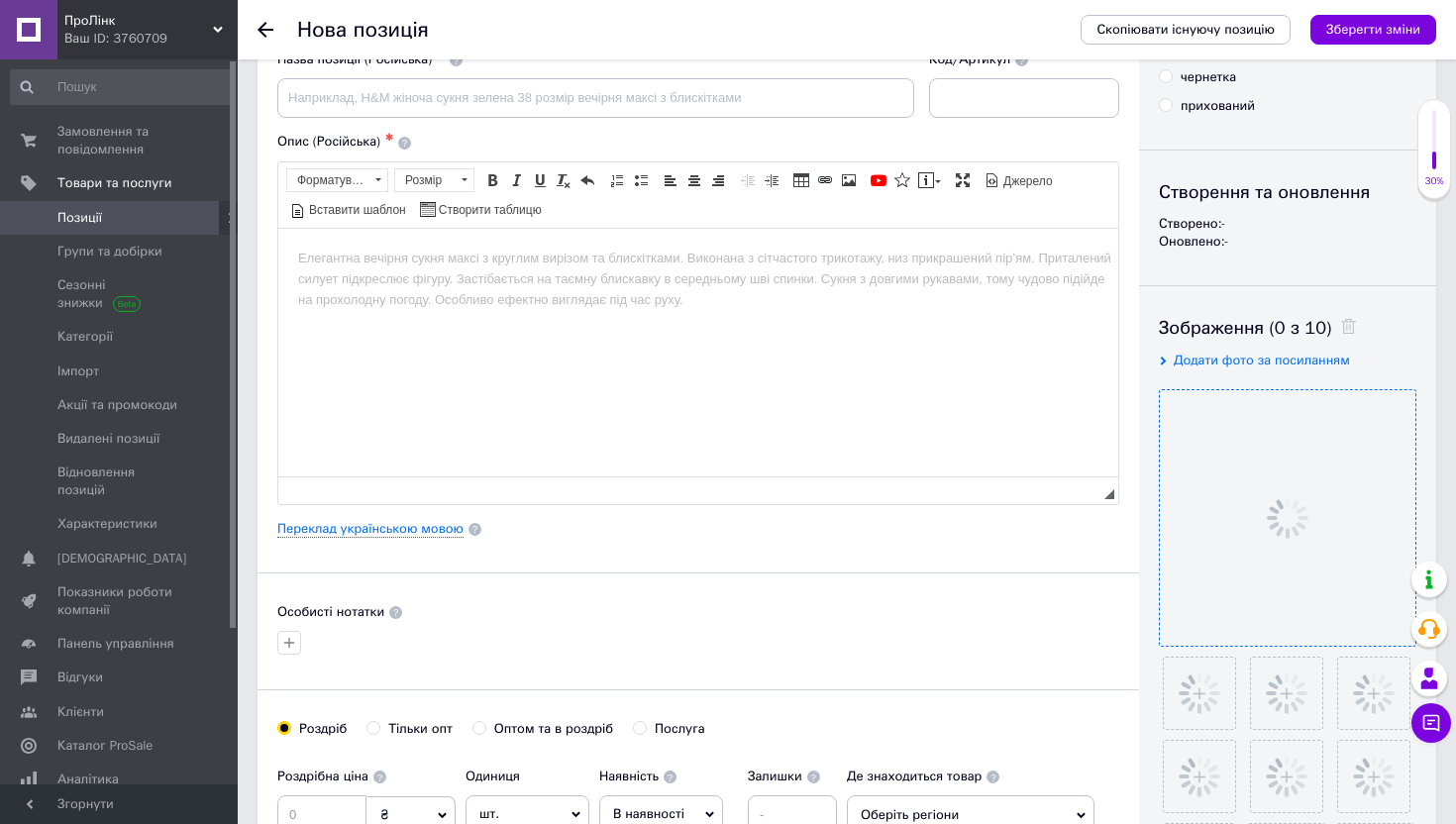 scroll, scrollTop: 291, scrollLeft: 0, axis: vertical 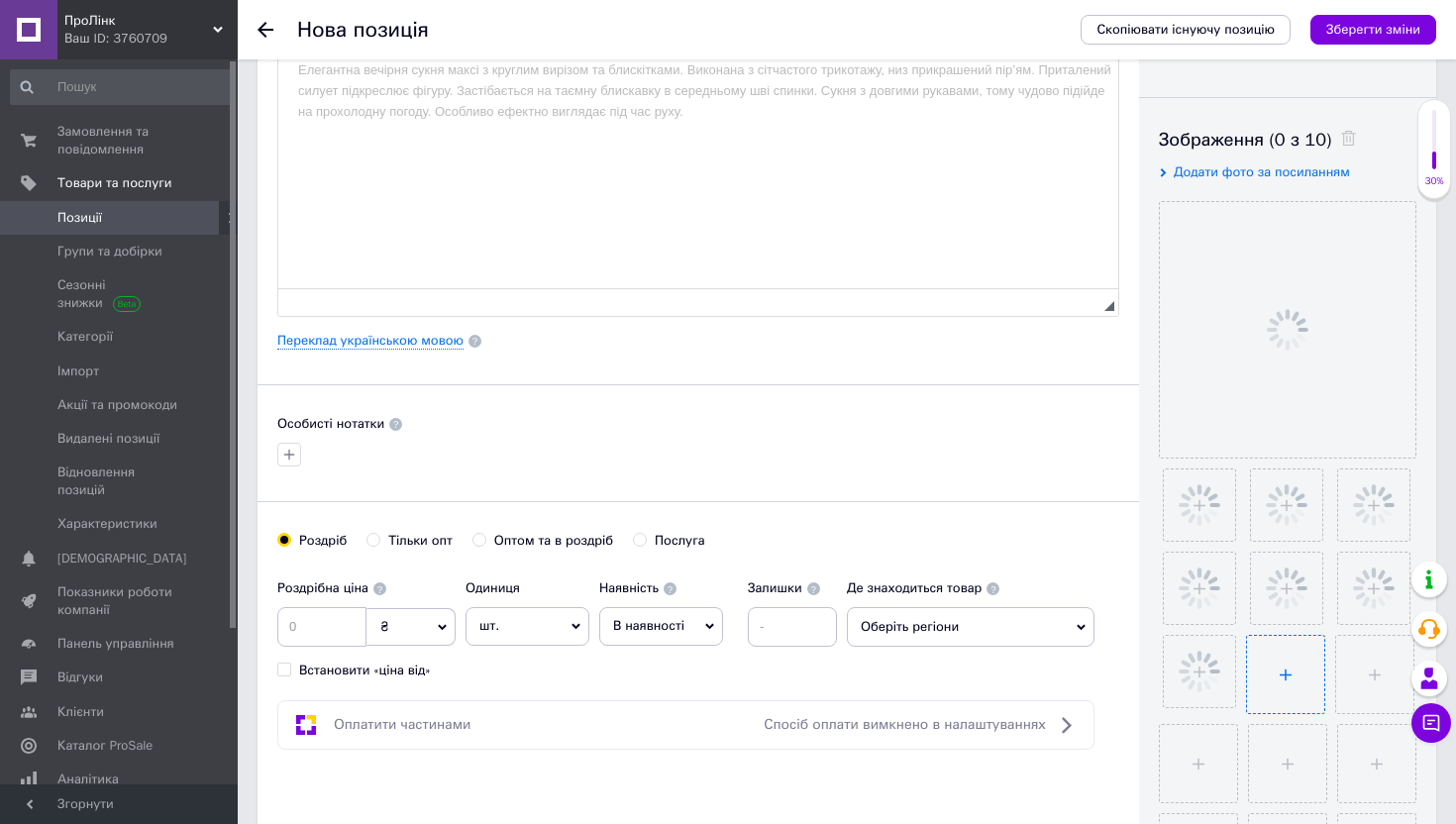 click at bounding box center [1286, 674] 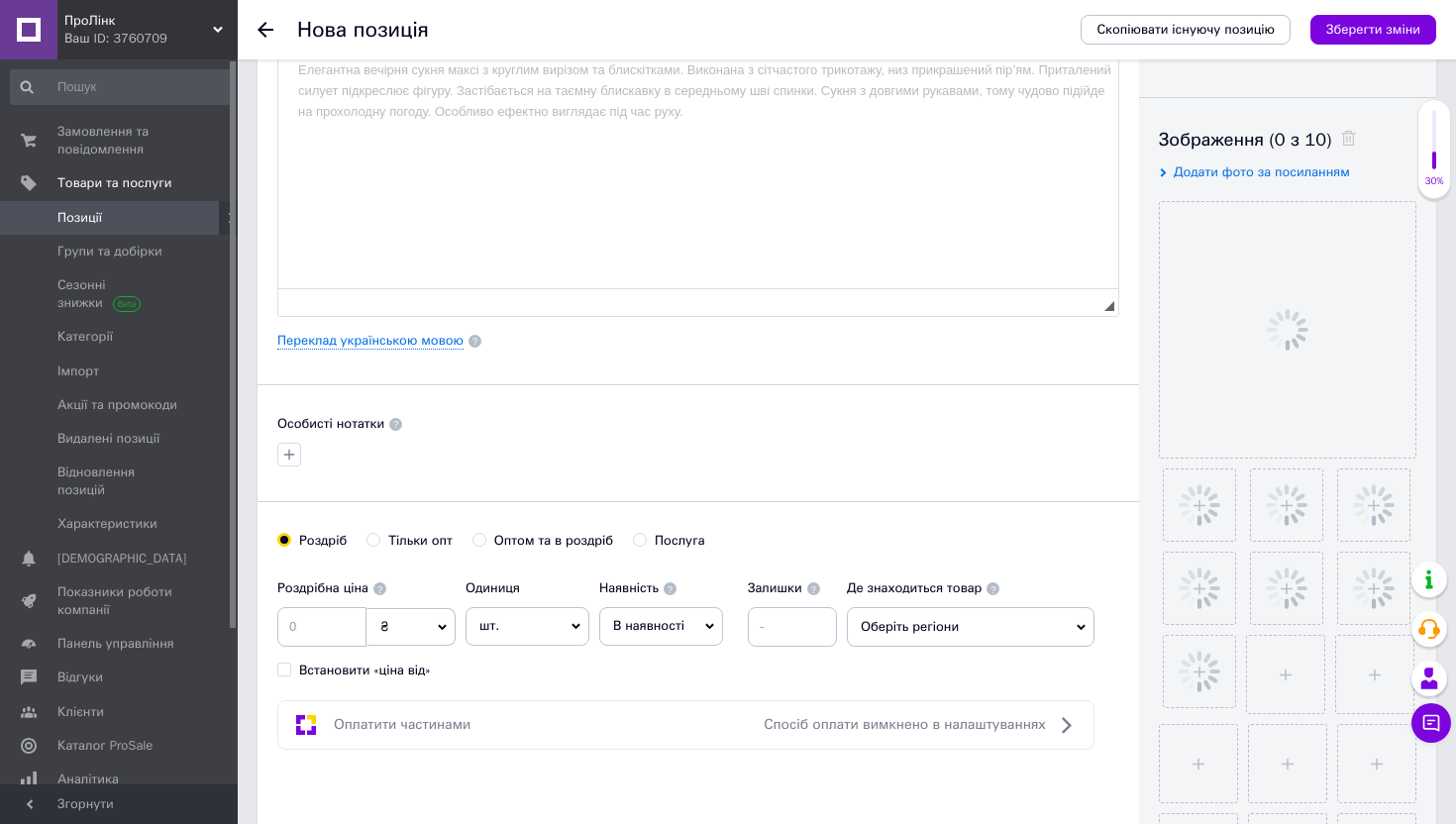 type on "C:\fakepath\Знімок екрана 20[DATE]14.46.22.png" 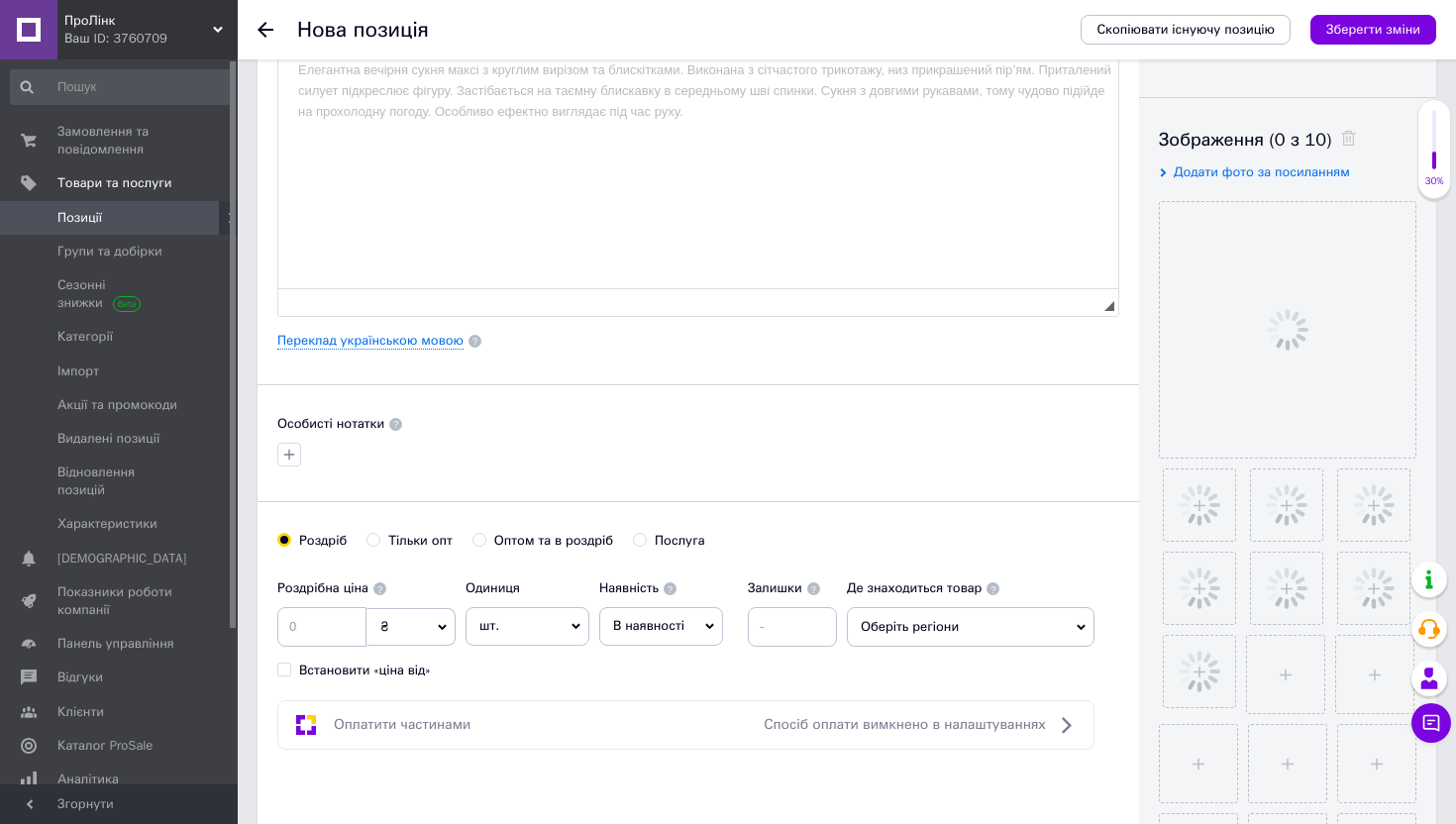 type 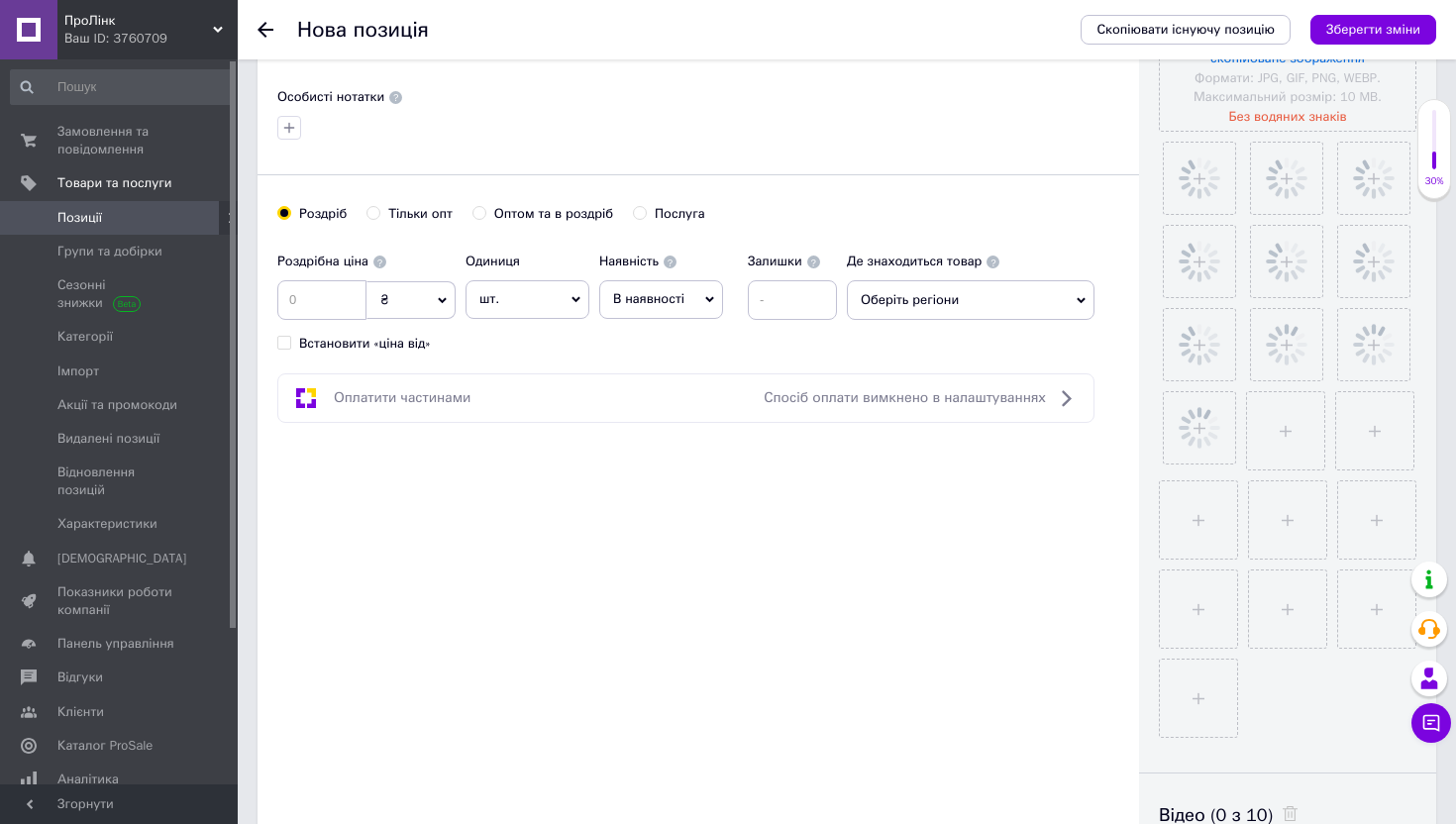 scroll, scrollTop: 643, scrollLeft: 0, axis: vertical 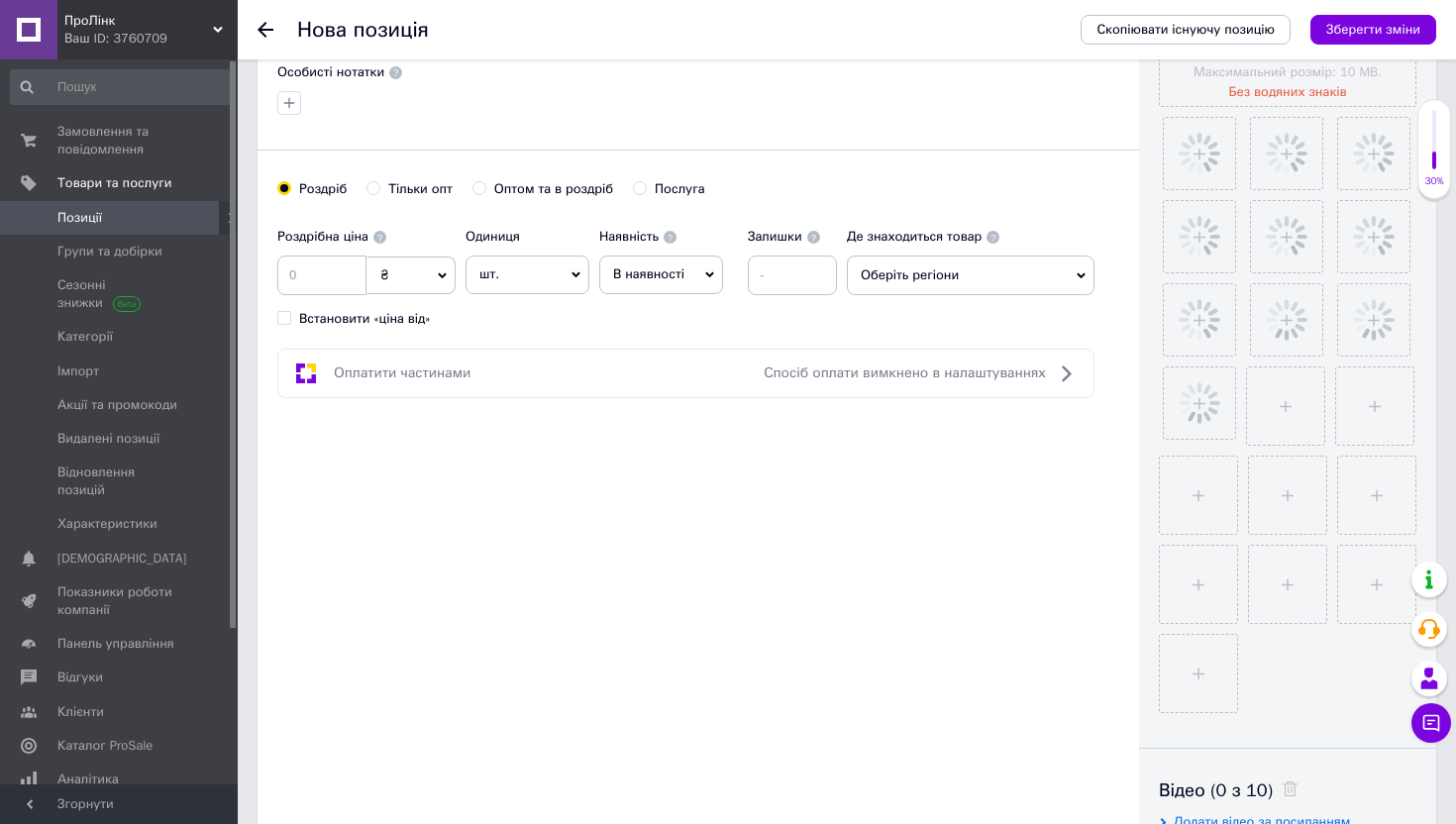 click on "В наявності" at bounding box center [661, 274] 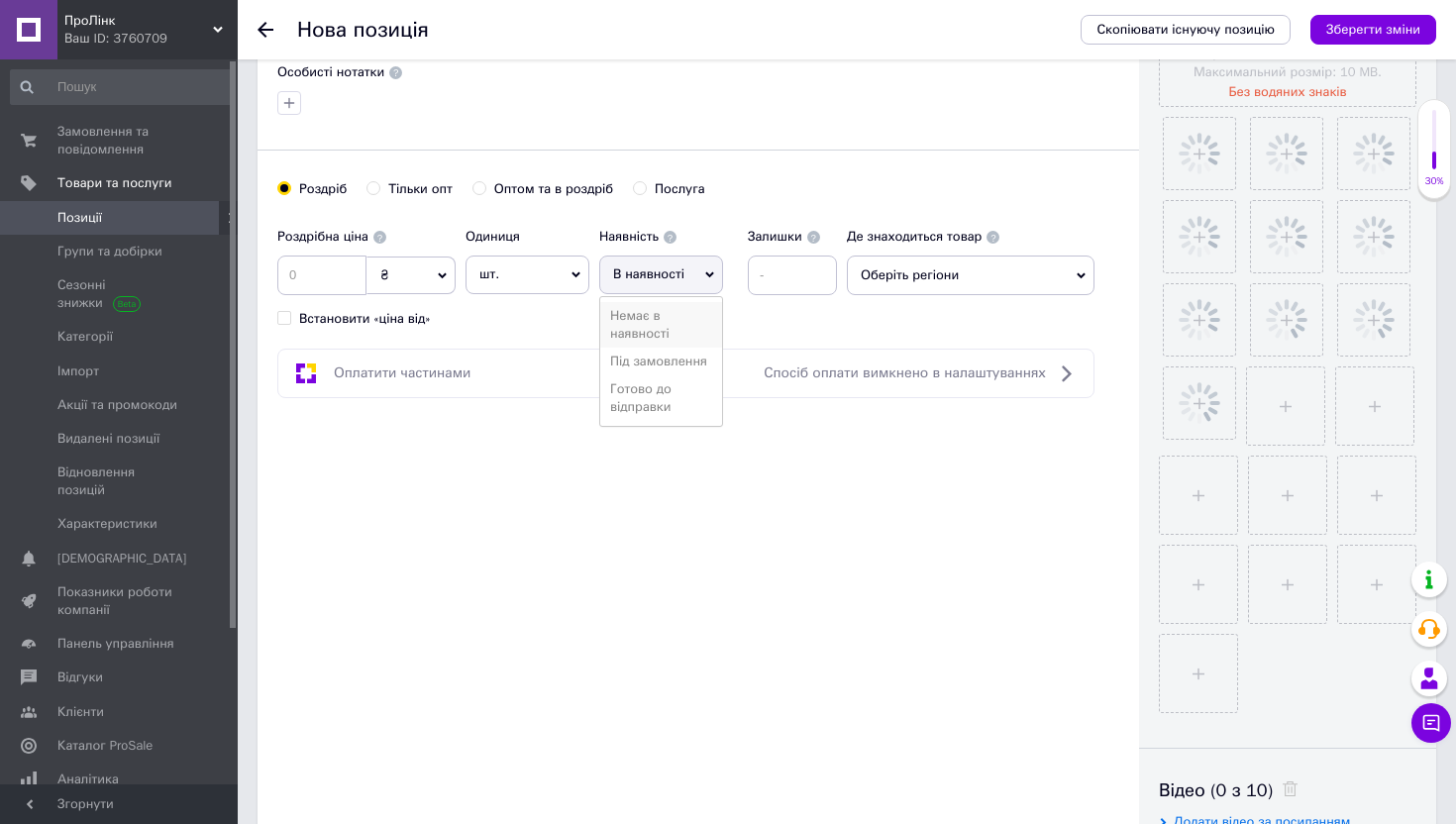 click on "Немає в наявності" at bounding box center [661, 325] 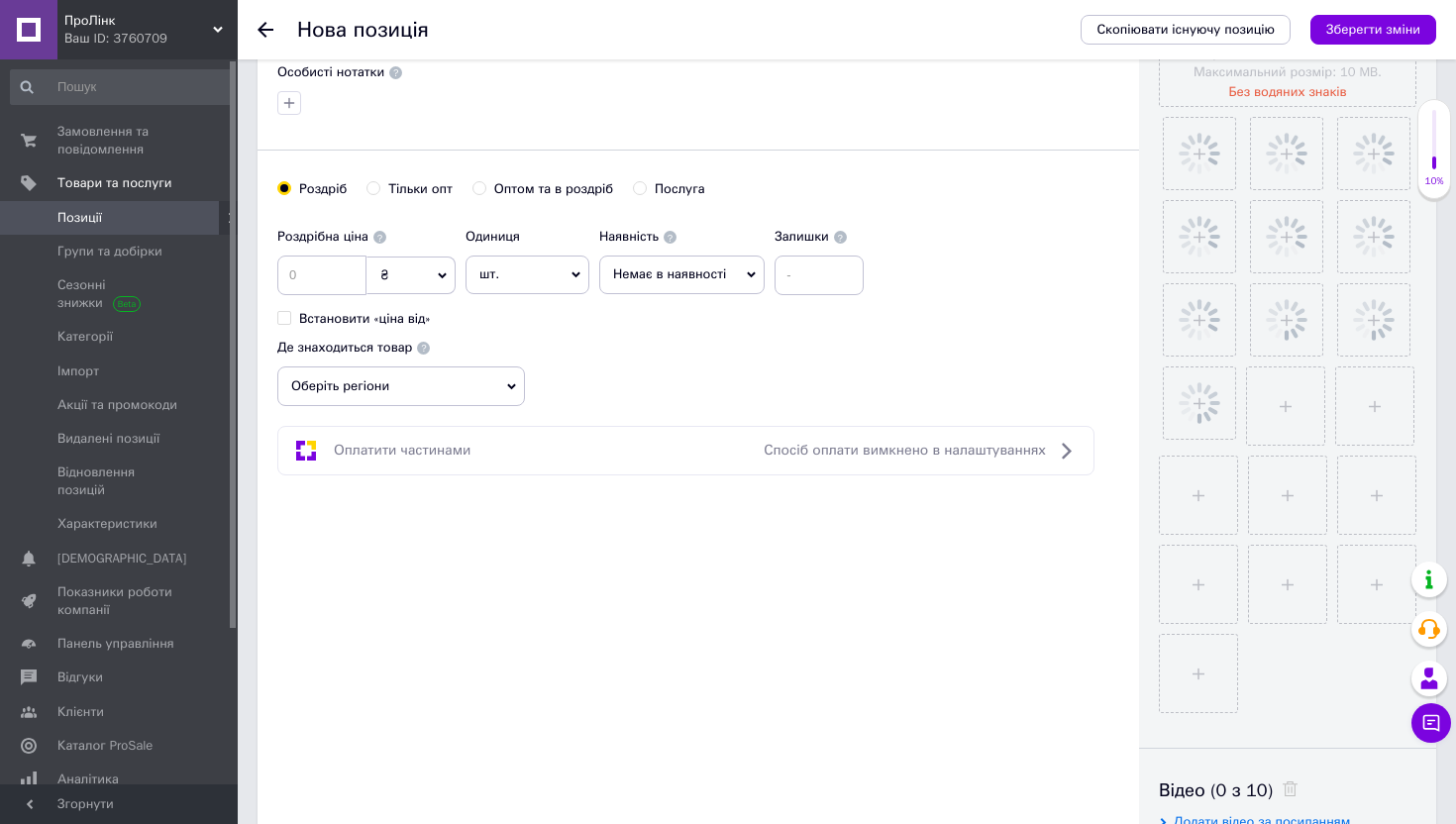 click on "Немає в наявності" at bounding box center (670, 273) 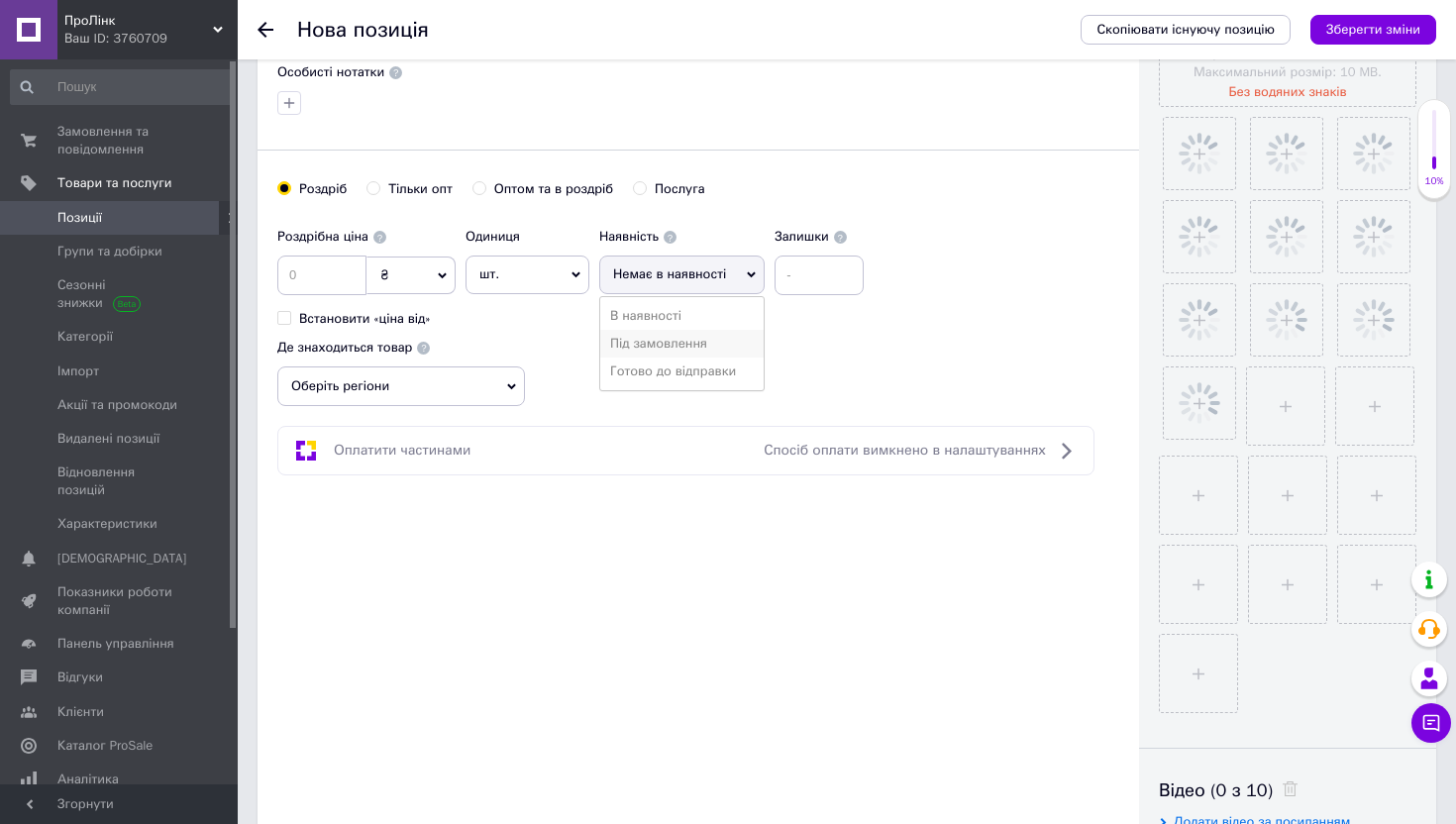 click on "Під замовлення" at bounding box center (681, 344) 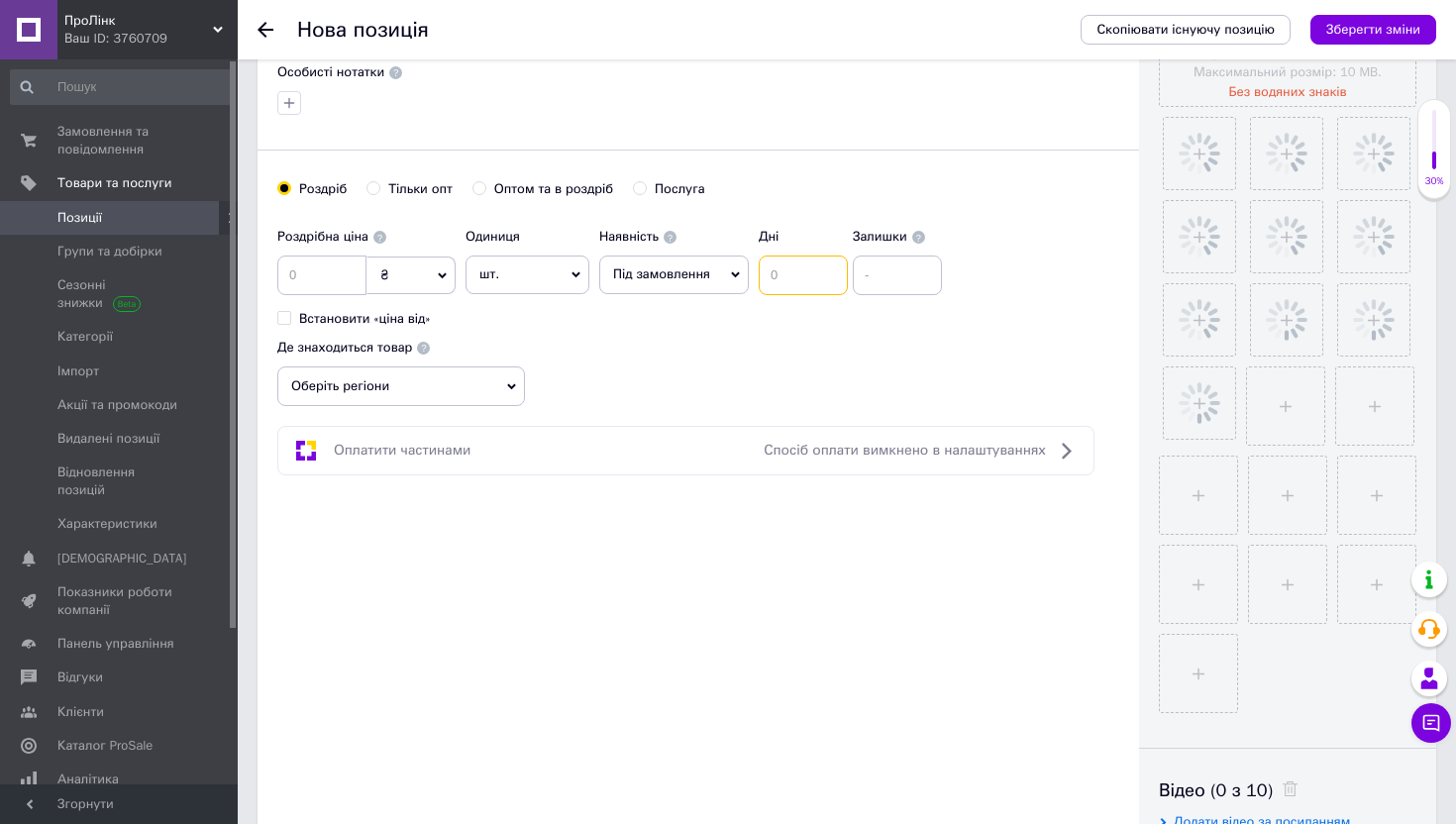 click at bounding box center [803, 275] 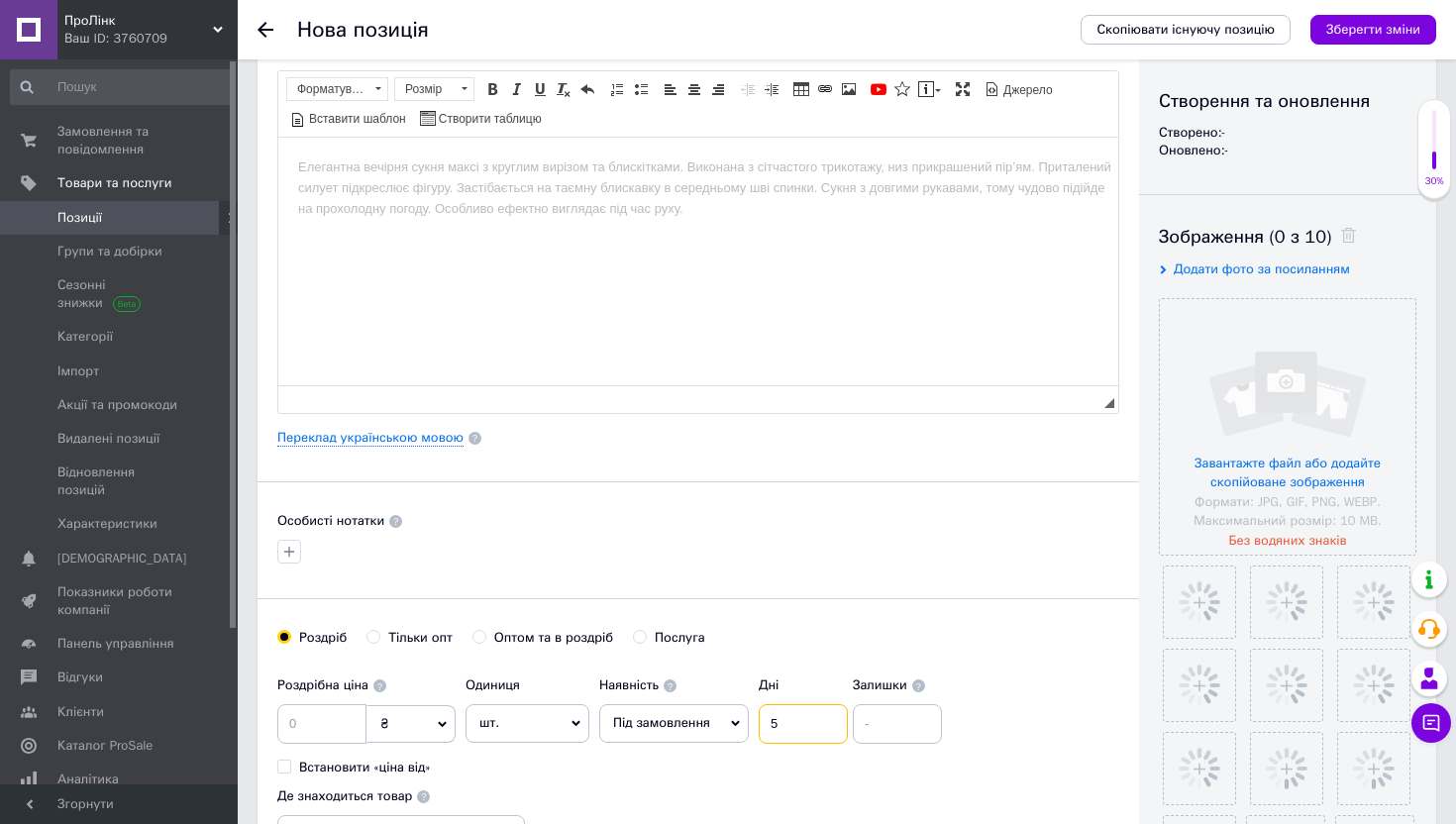 scroll, scrollTop: 0, scrollLeft: 0, axis: both 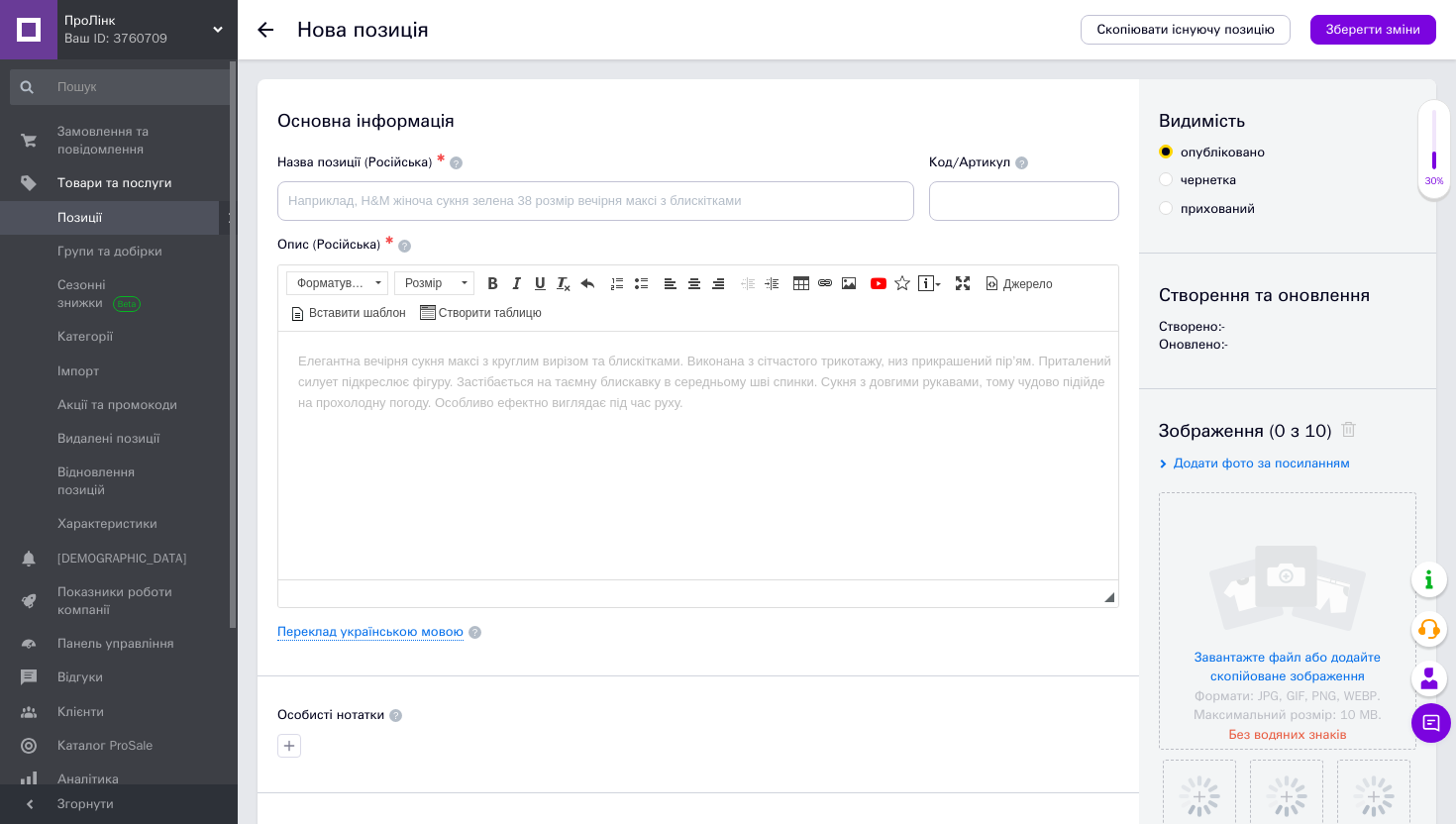 type on "5" 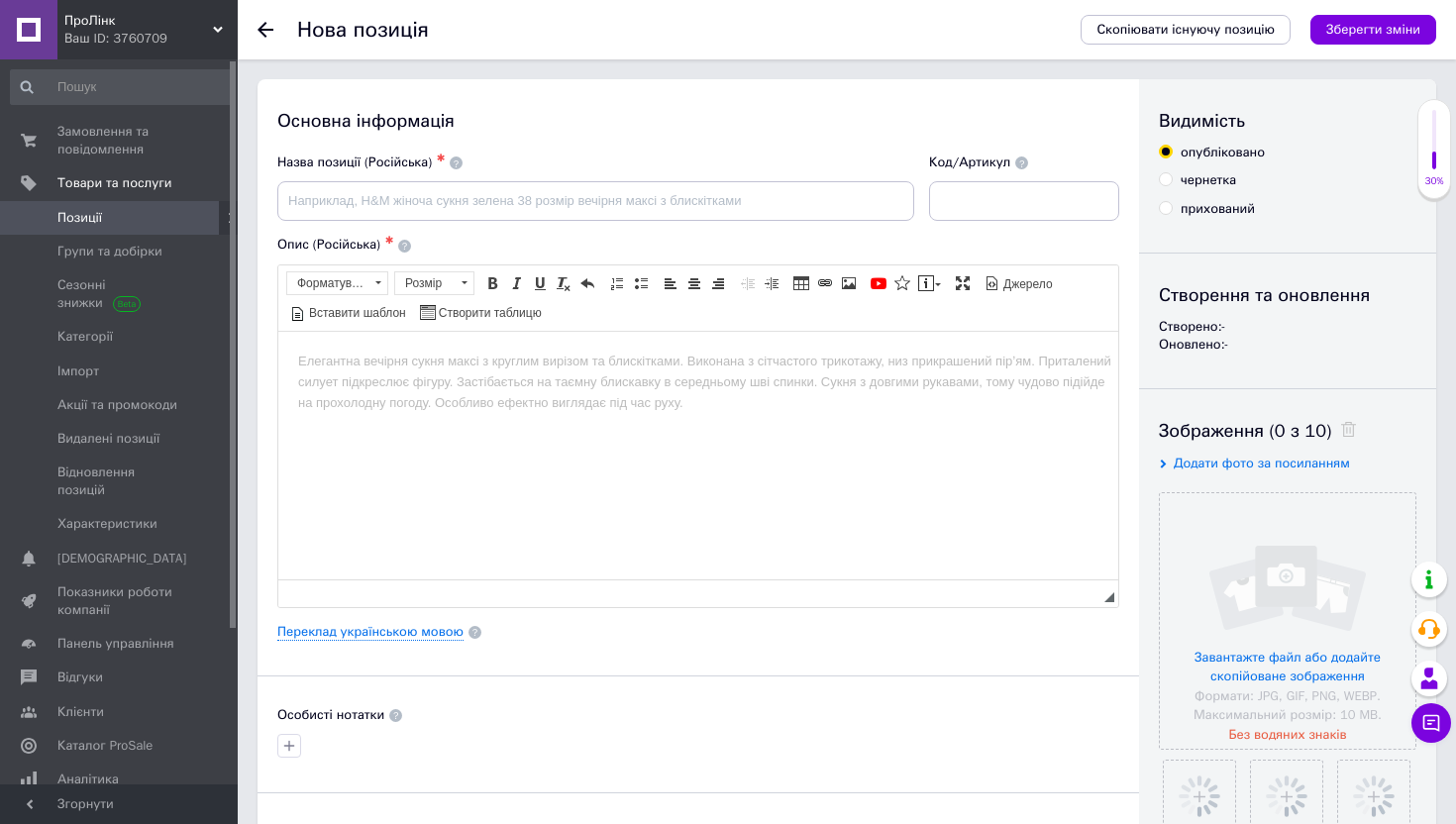 click on "Переклад українською мовою" at bounding box center [698, 632] 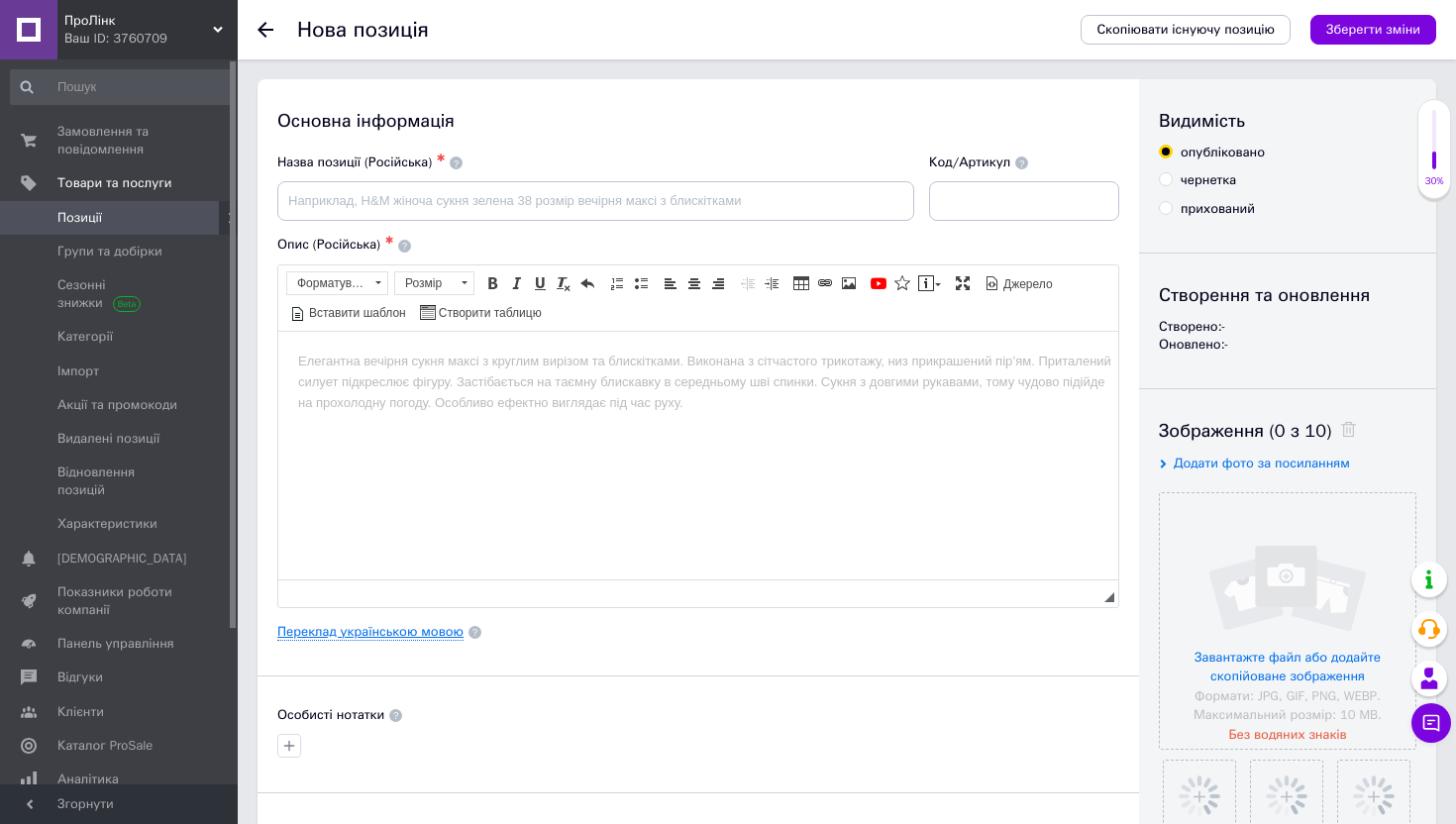 click on "Переклад українською мовою" at bounding box center [370, 632] 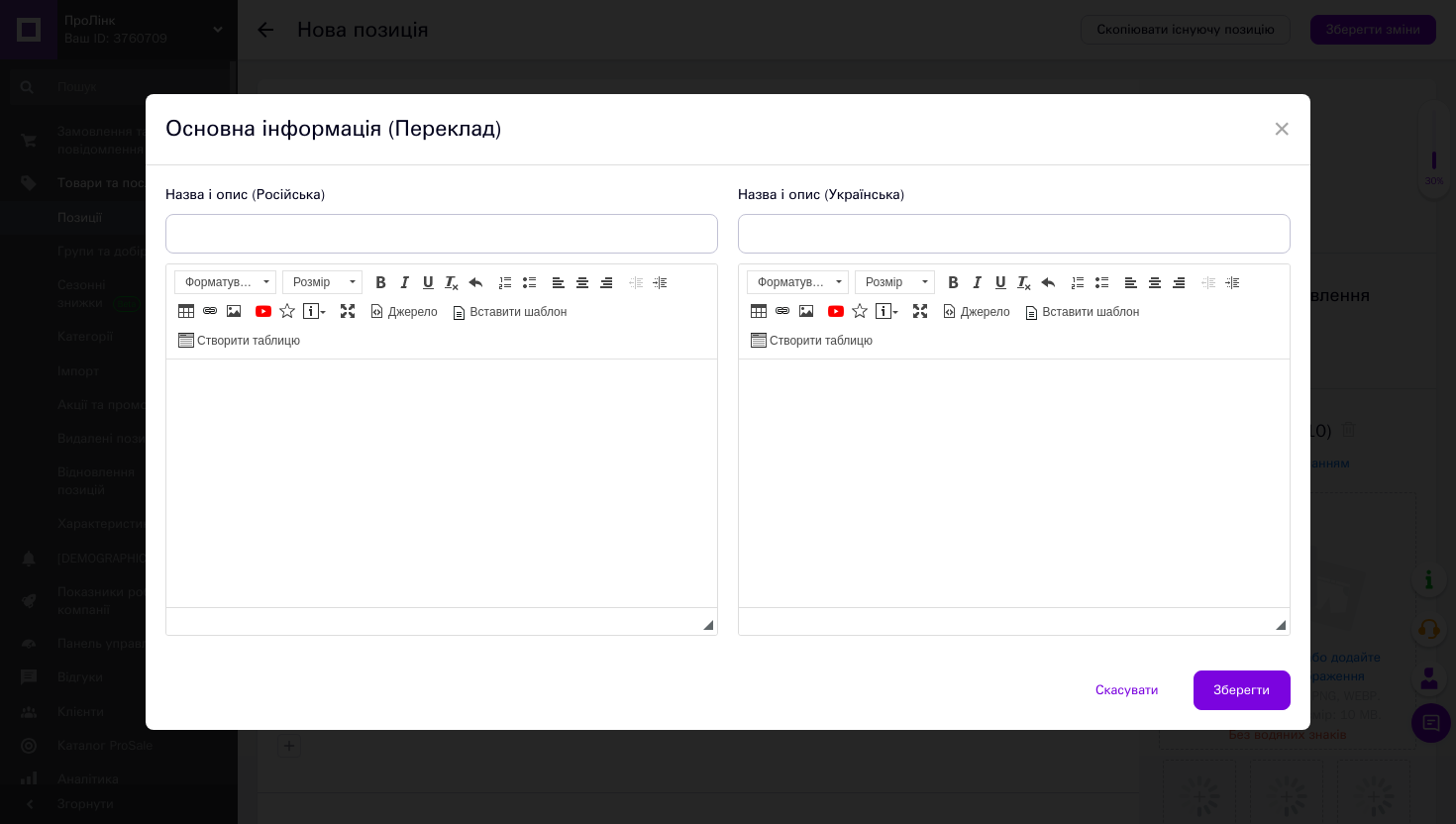 scroll, scrollTop: 0, scrollLeft: 0, axis: both 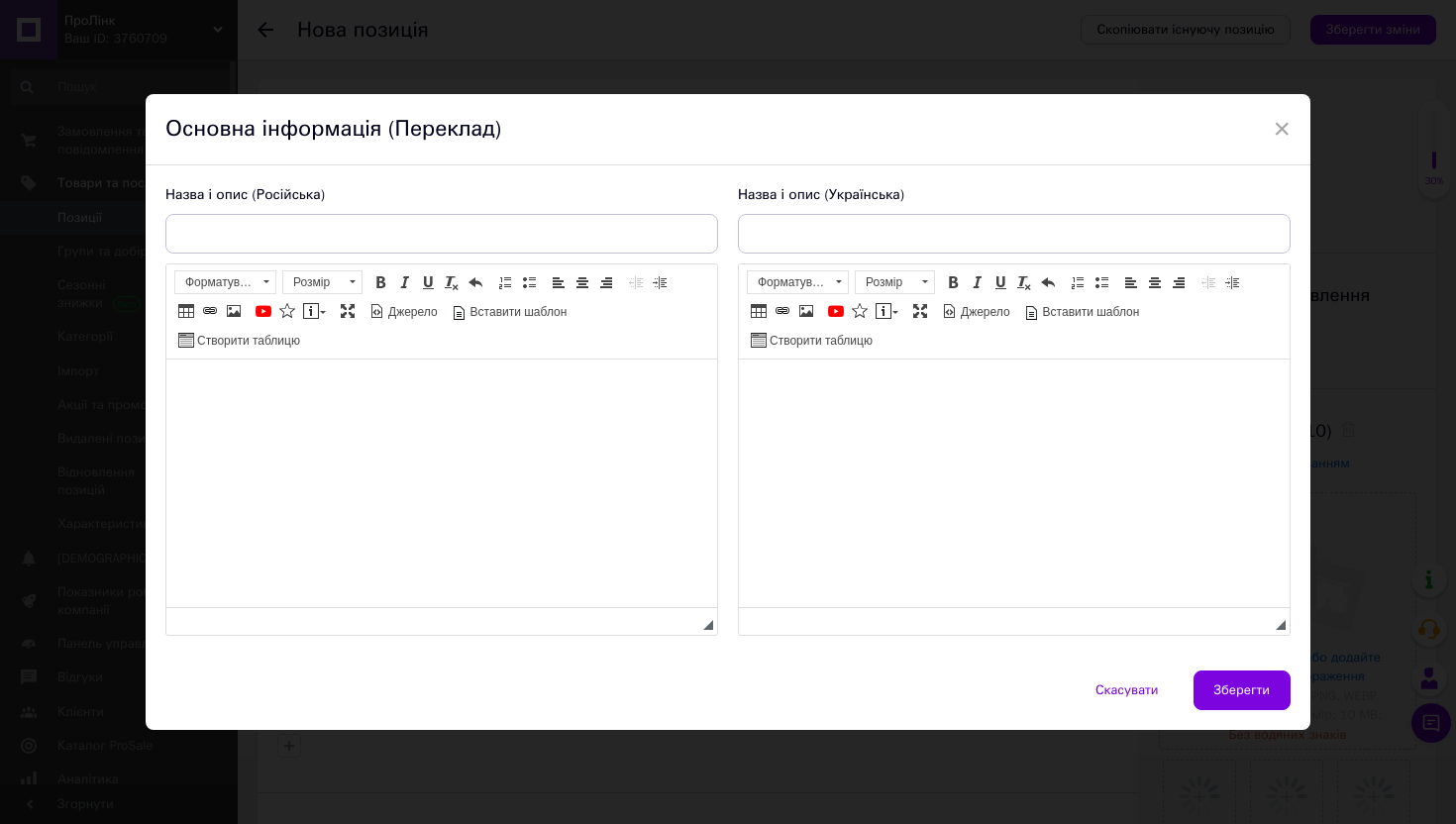 click at bounding box center [442, 389] 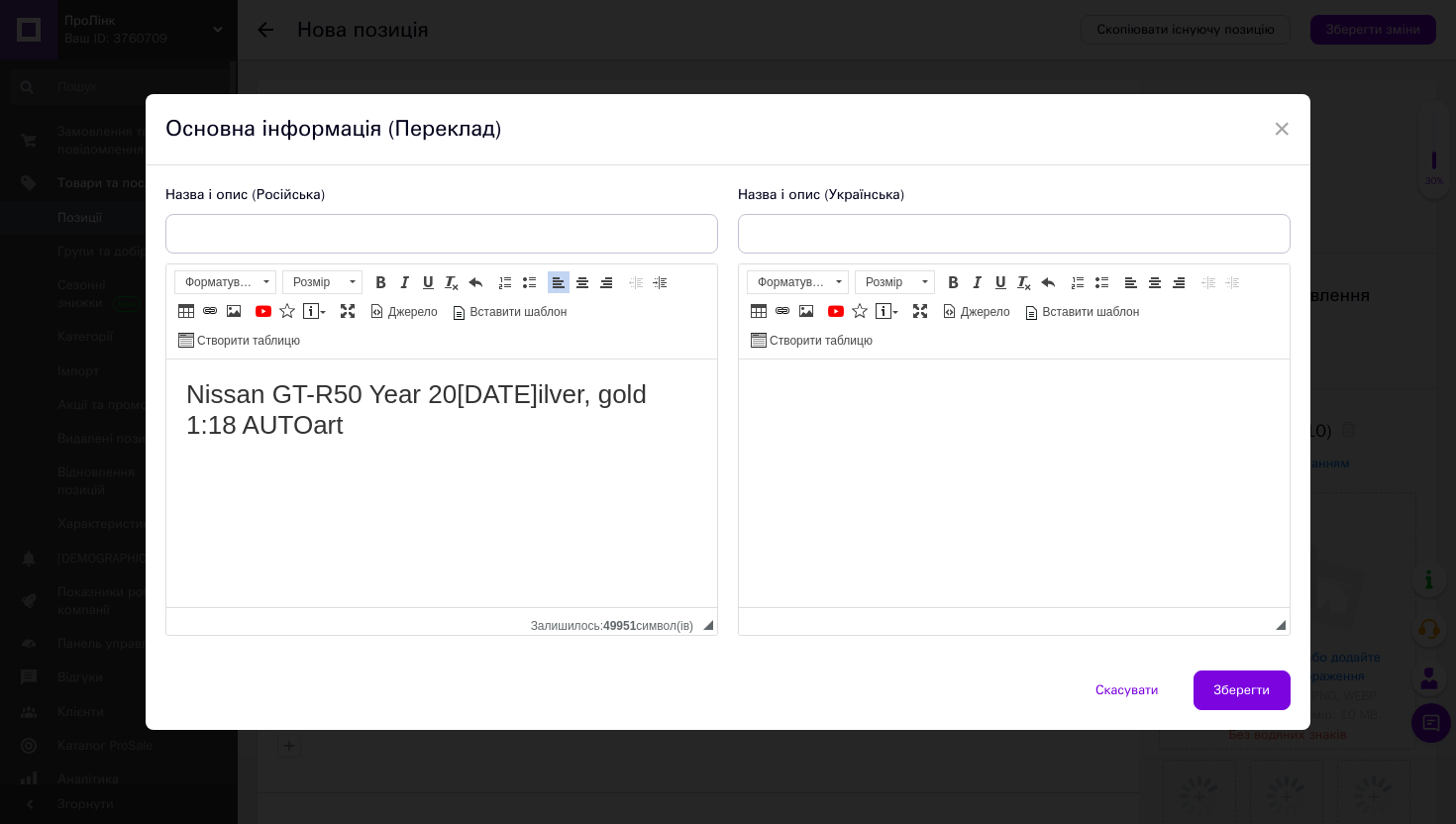 click at bounding box center [1014, 389] 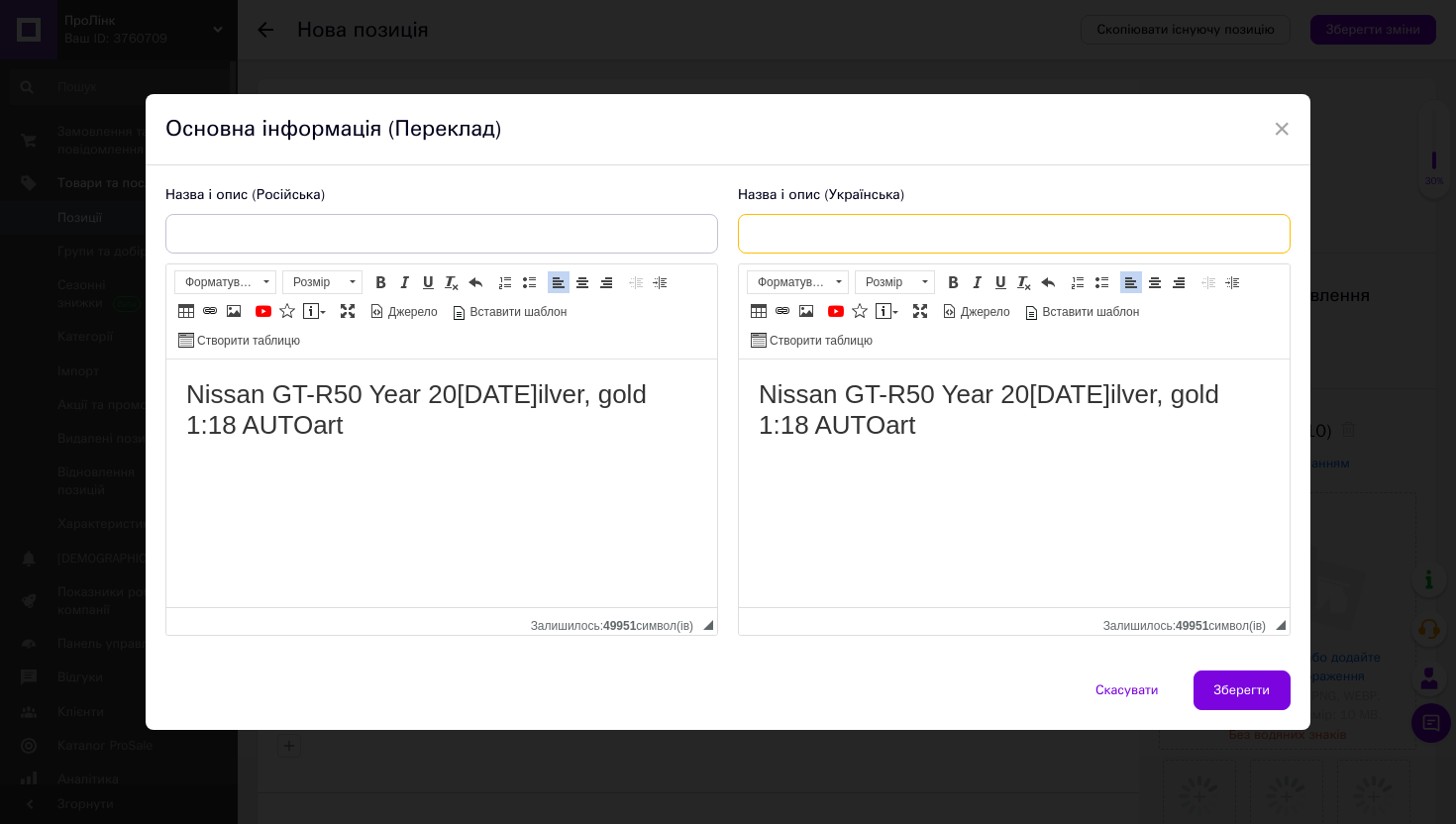 click at bounding box center [1014, 234] 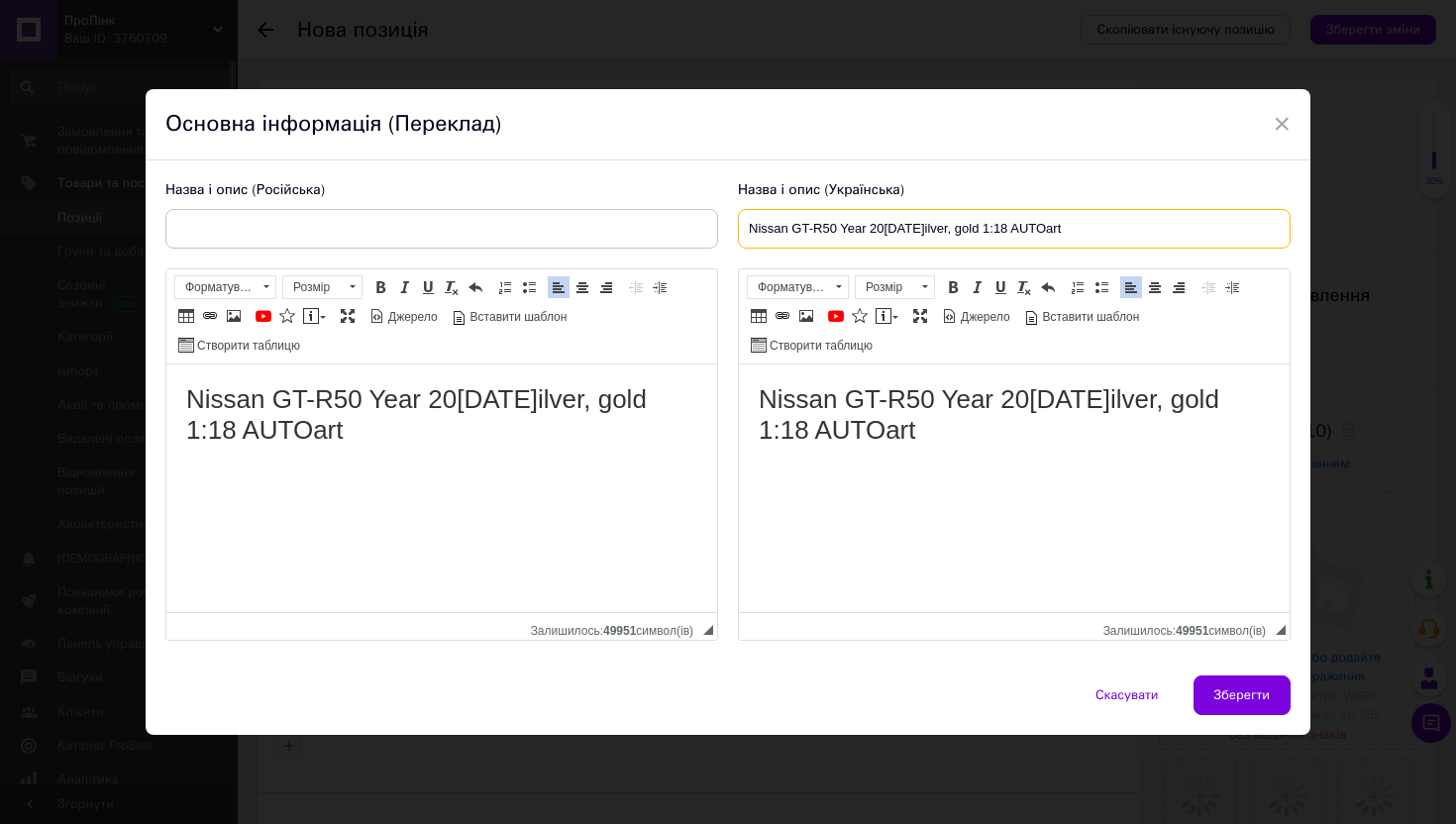 click on "Nissan GT-R50 Year 20[DATE]ilver, gold 1:18 AUTOart" at bounding box center (1014, 229) 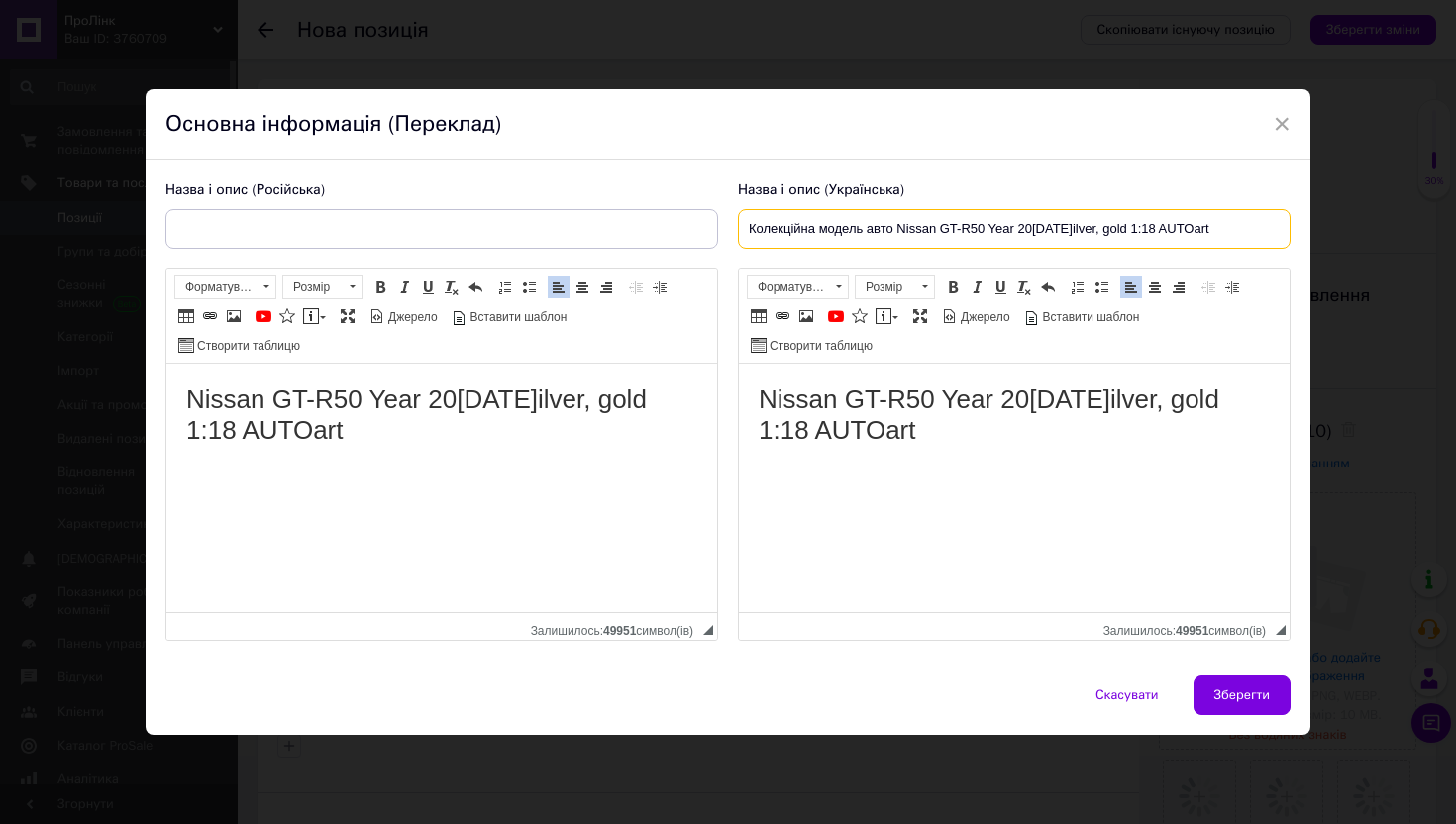 drag, startPoint x: 742, startPoint y: 228, endPoint x: 1409, endPoint y: 262, distance: 667.866 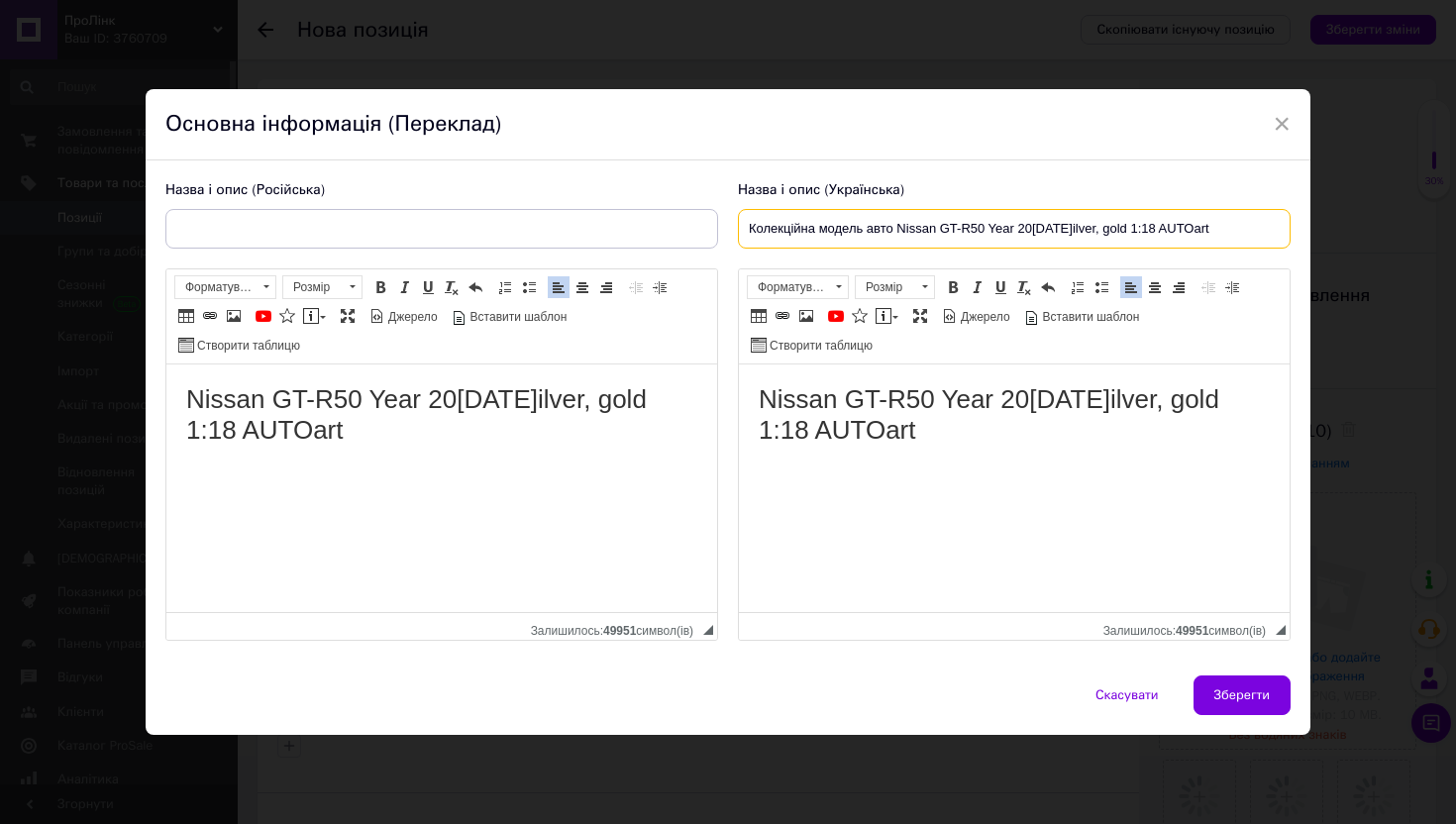 click on "× Основна інформація (Переклад) Назва і опис (Російська) Nissan GT-R50 Year [DATE] silver, gold 1:18 AUTOart
Розширений текстовий редактор, 560912AB-50E8-4776-B719-AE3B193061C8 Панель інструментів редактора Форматування Форматування Розмір Розмір   Жирний  Сполучення клавіш Command+B   Курсив  Сполучення клавіш Command+I   Підкреслений  Сполучення клавіш Command+U   Видалити форматування   Повернути  Сполучення клавіш Command+Z   Вставити/видалити нумерований список   Вставити/видалити маркований список   По лівому краю   По центру   По правому краю   Зменшити відступ   Збільшити відступ   Таблиця" at bounding box center (728, 412) 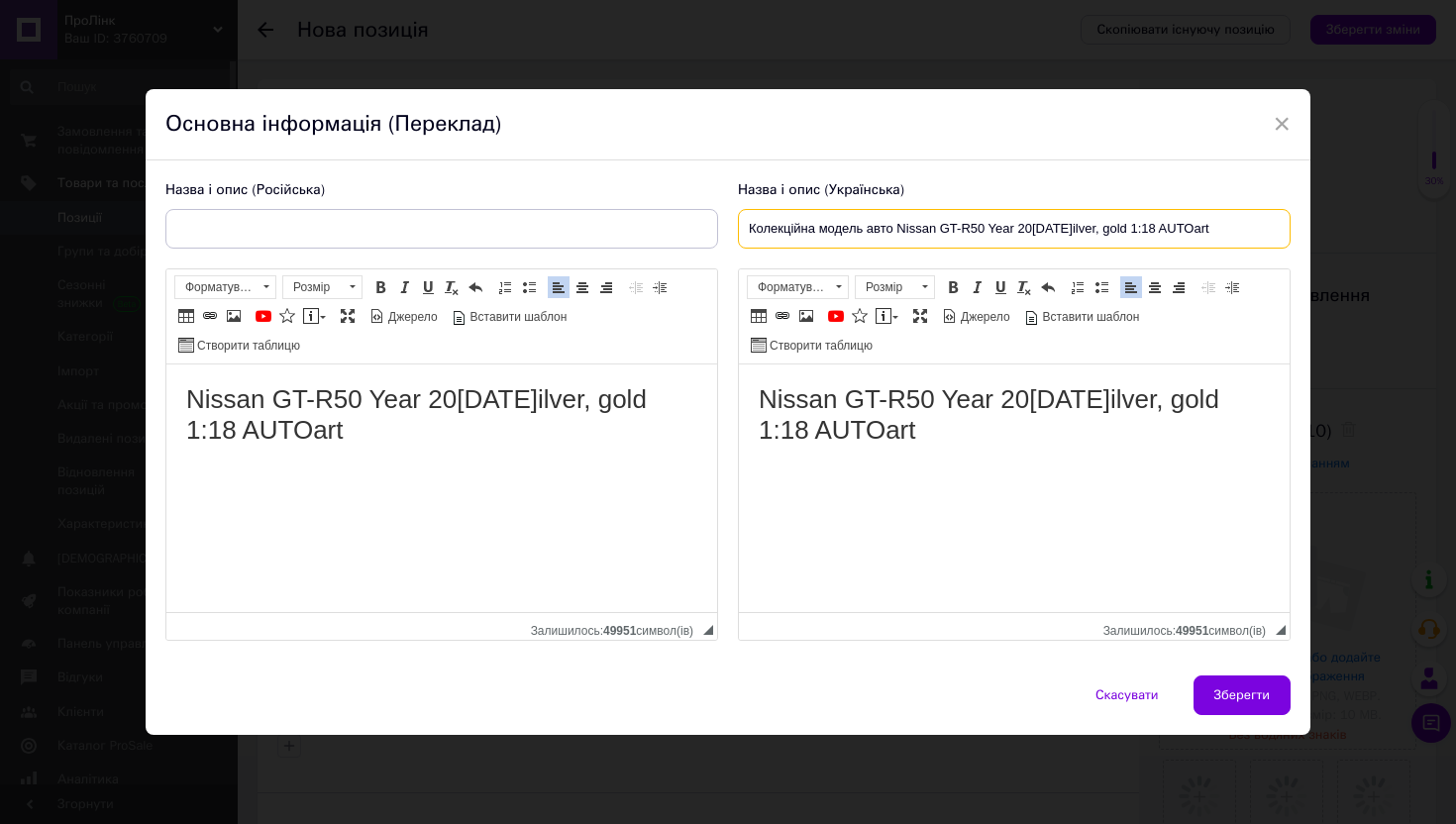 type on "Колекційна модель авто Nissan GT-R50 Year 20[DATE]ilver, gold 1:18 AUTOart" 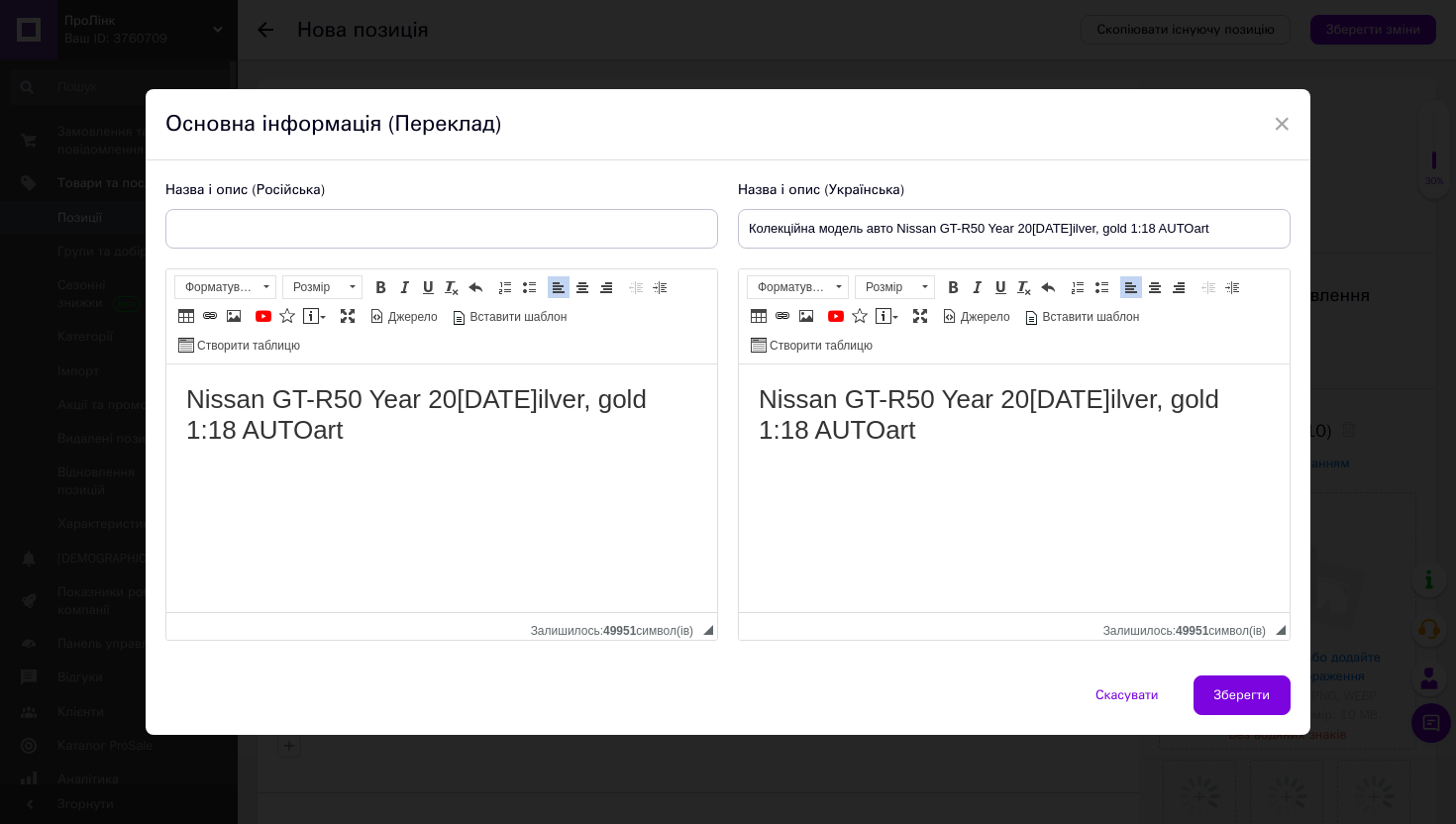 click on "Назва і опис (Російська) Nissan GT-R50 Year 20[DATE]ilver, gold 1:18 AUTOart
Розширений текстовий редактор, 560912AB-50E8-4776-B719-AE3B193061C8 Панель інструментів редактора Форматування Форматування Розмір Розмір   Жирний  Сполучення клавіш Command+B   Курсив  Сполучення клавіш Command+I   Підкреслений  Сполучення клавіш Command+U   Видалити форматування   Повернути  Сполучення клавіш Command+Z   Вставити/видалити нумерований список   Вставити/видалити маркований список   По лівому краю   По центру   По правому краю   Зменшити відступ   Збільшити відступ   Таблиця   Вставити/Редагувати посилання" at bounding box center [442, 411] 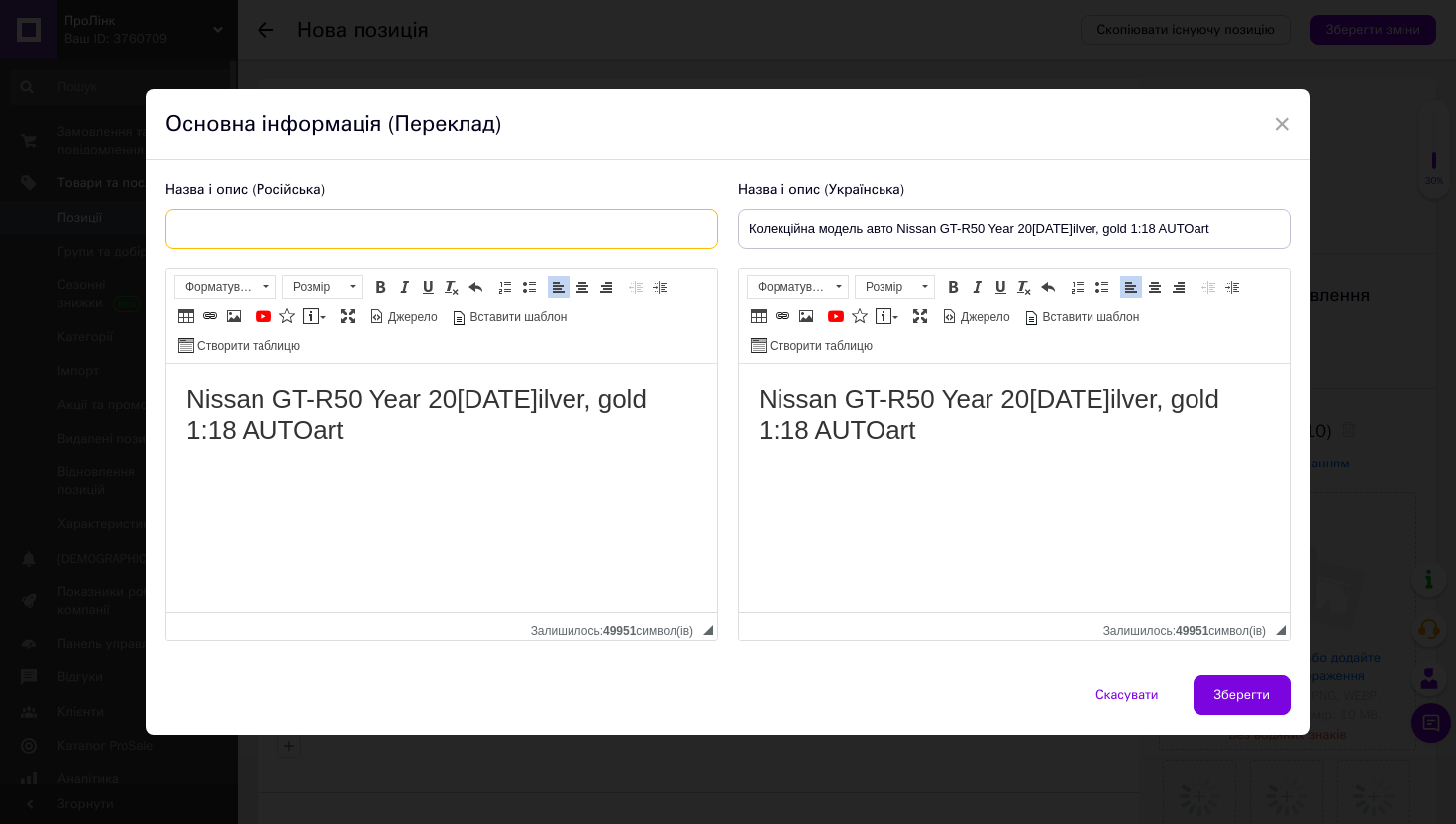 click at bounding box center [442, 229] 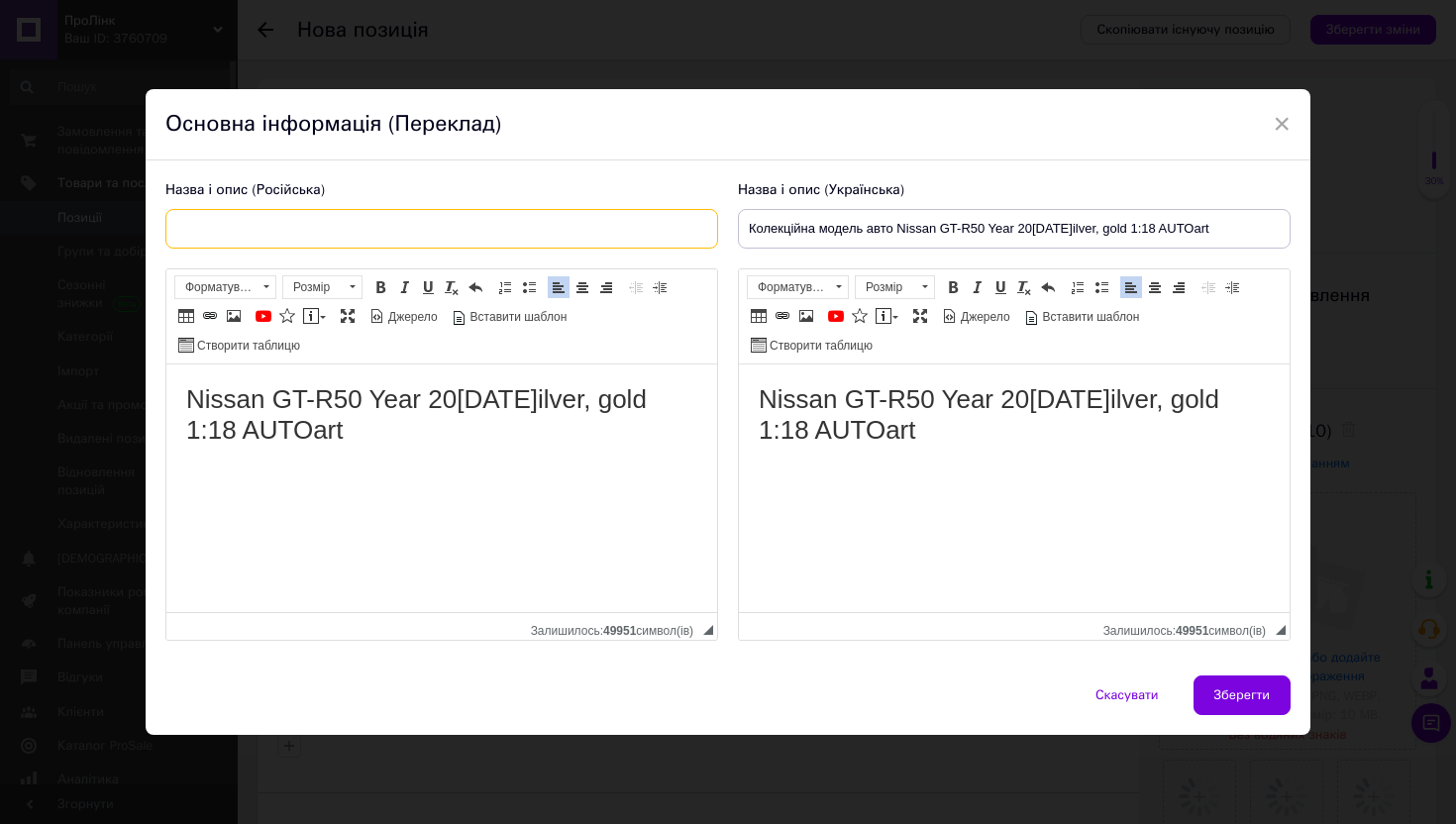 paste on "Коллекционная модель авто Nissan GT-R50 Year [DATE] silver, gold 1:18 AUTOart" 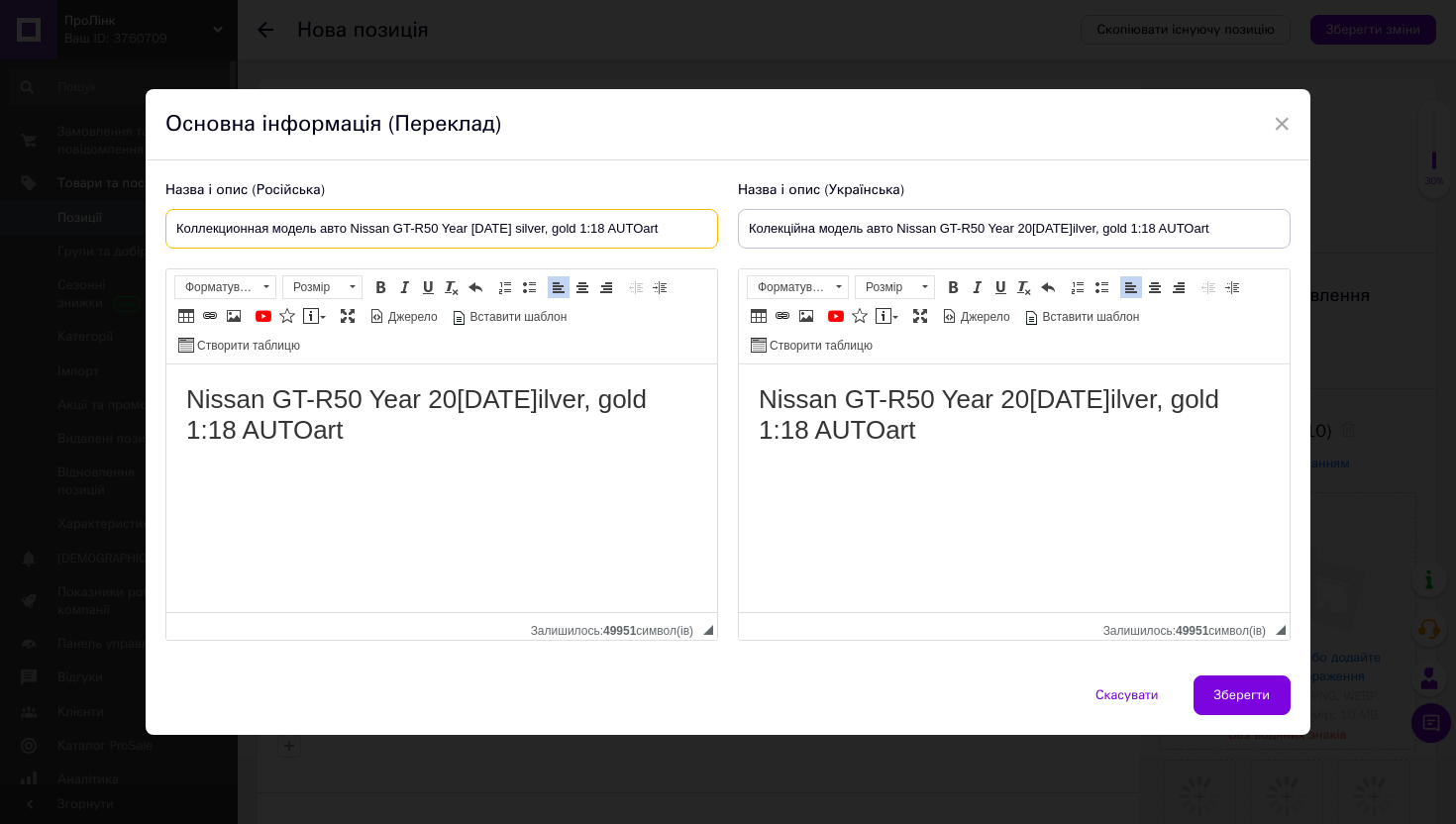 type on "Коллекционная модель авто Nissan GT-R50 Year [DATE] silver, gold 1:18 AUTOart" 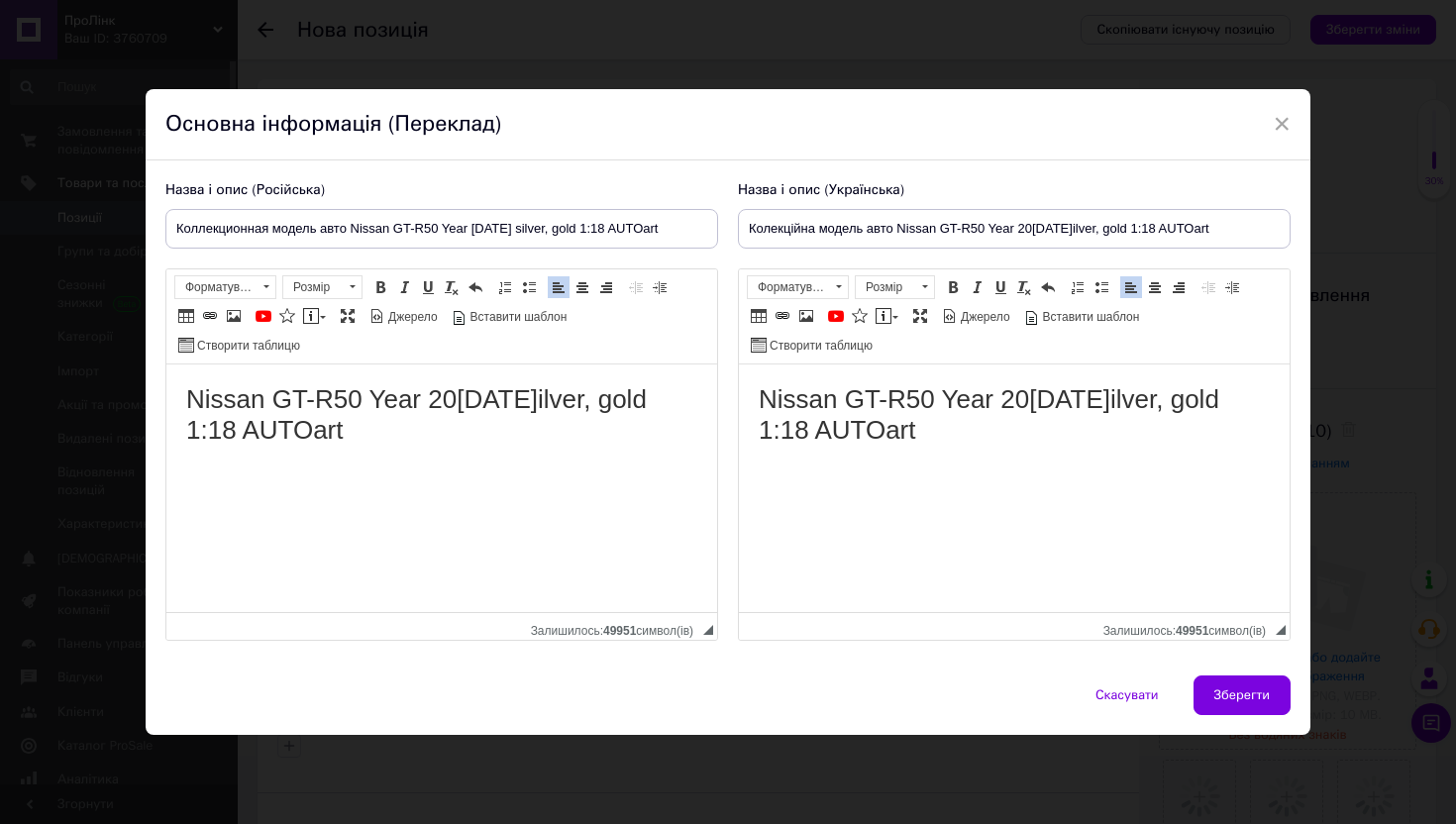 click on "Nissan GT-R50 Year 20[DATE]ilver, gold 1:18 AUTOart" at bounding box center (1014, 415) 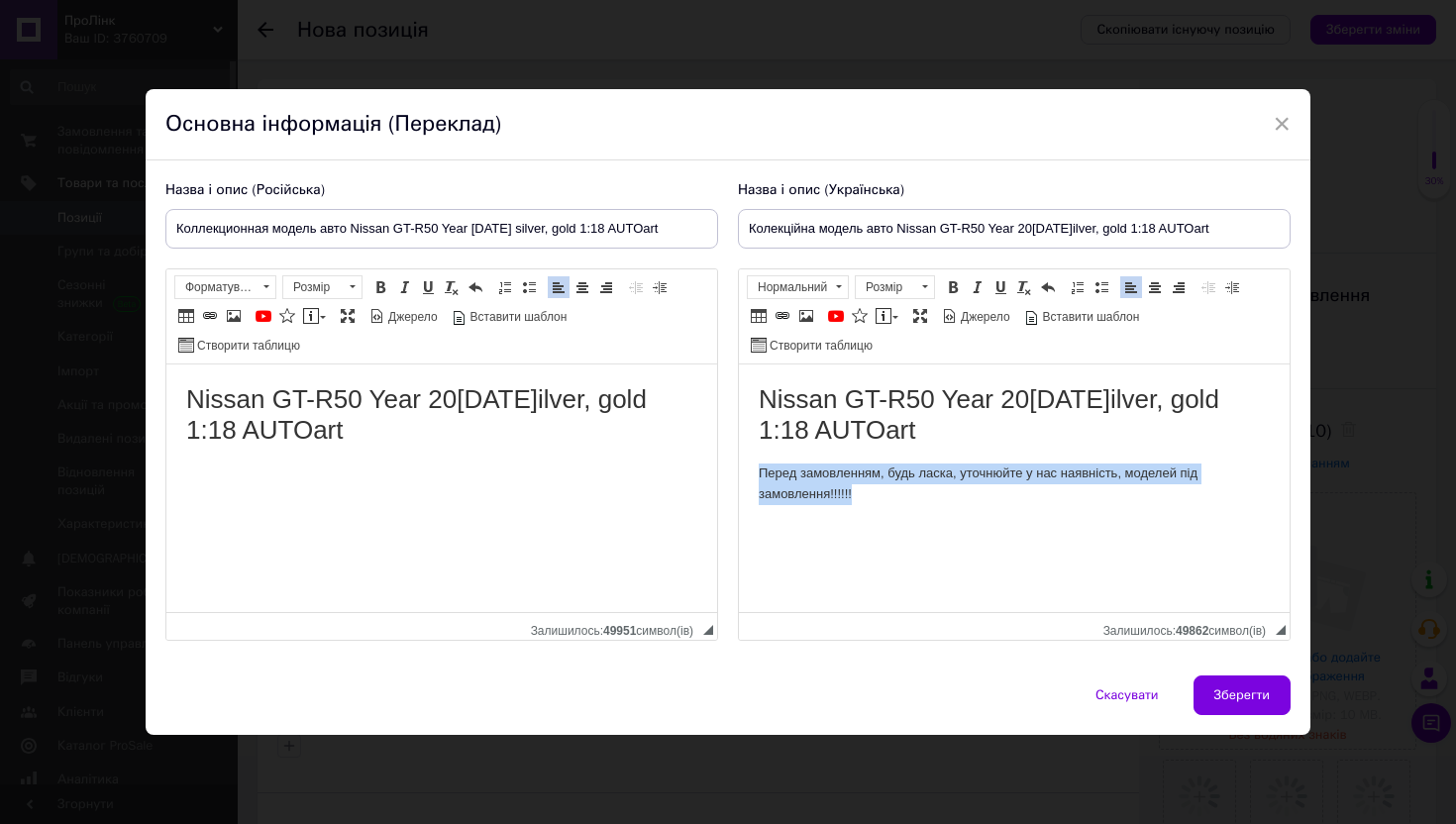 drag, startPoint x: 752, startPoint y: 482, endPoint x: 965, endPoint y: 494, distance: 213.33776 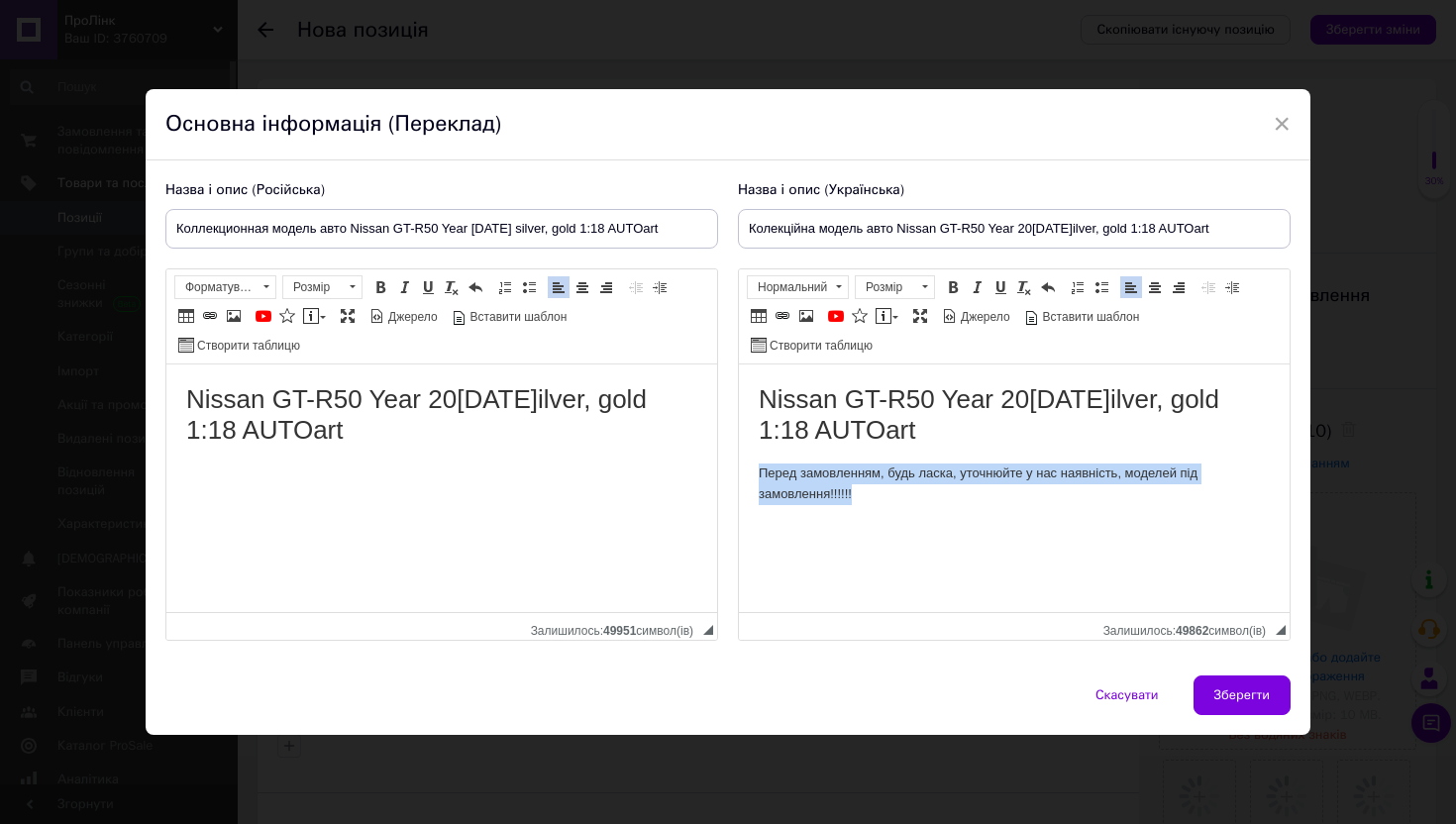 click on "Nissan GT-R50 Year 20[DATE]ilver, gold 1:18 AUTOart Перед замовленням, будь ласка, уточнюйте у нас наявність, моделей під замовлення!!!!!!" at bounding box center [1014, 444] 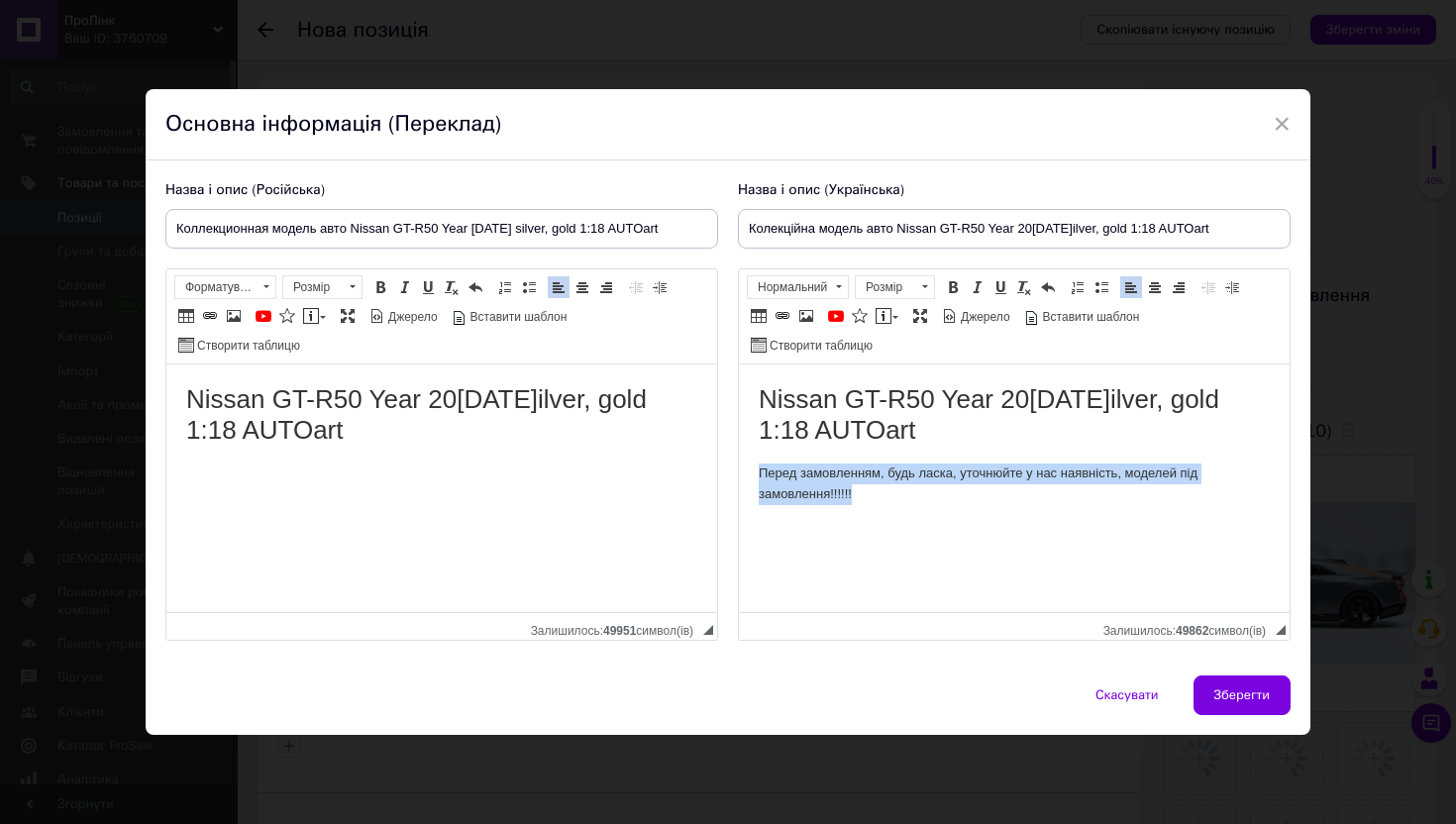 click on "Жирний  Сполучення клавіш Command+B   Курсив  Сполучення клавіш Command+I   Підкреслений  Сполучення клавіш Command+U   Видалити форматування   Повернути  Сполучення клавіш Command+Z" at bounding box center (1000, 287) 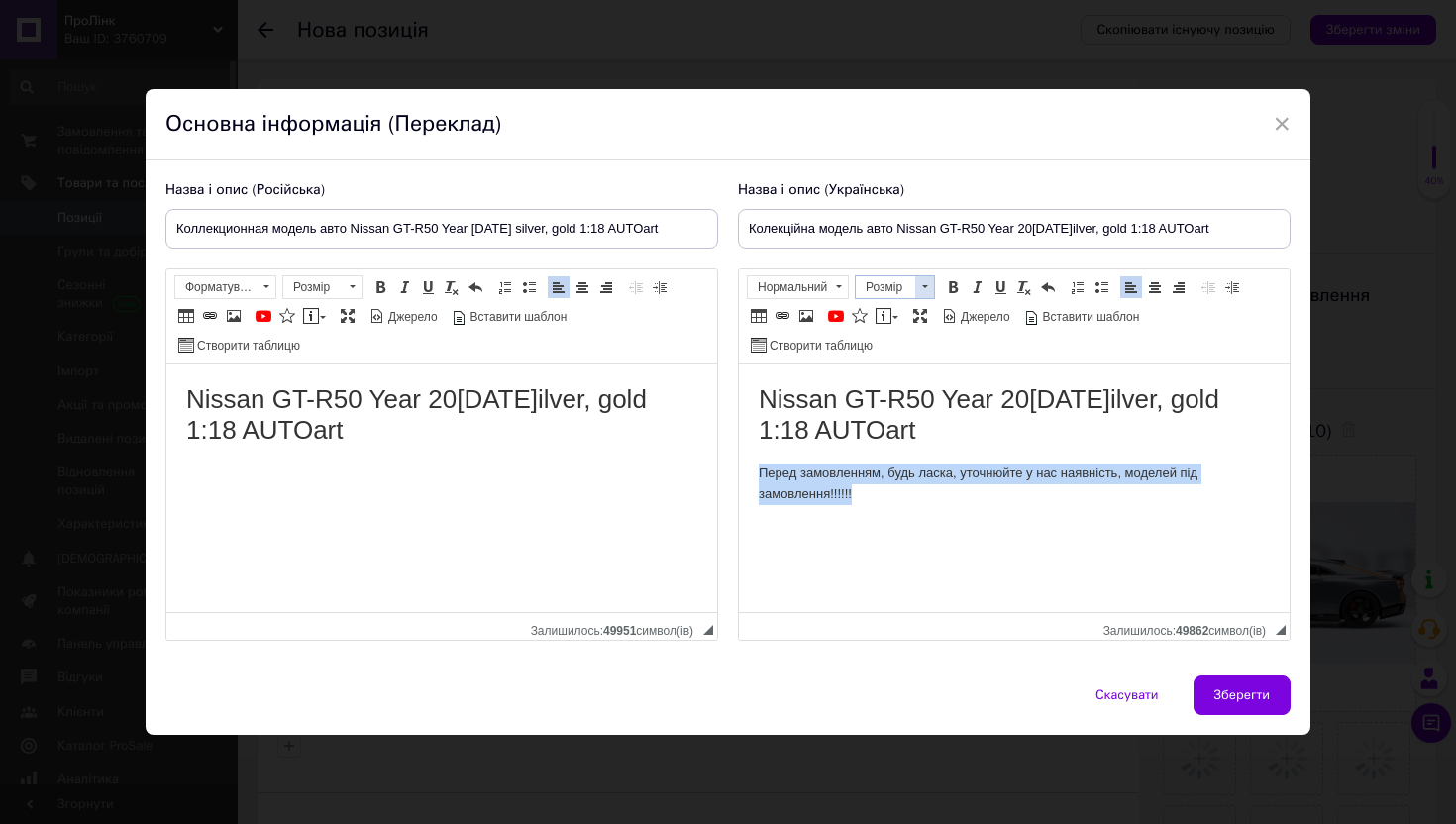 click on "Розмір" at bounding box center [885, 287] 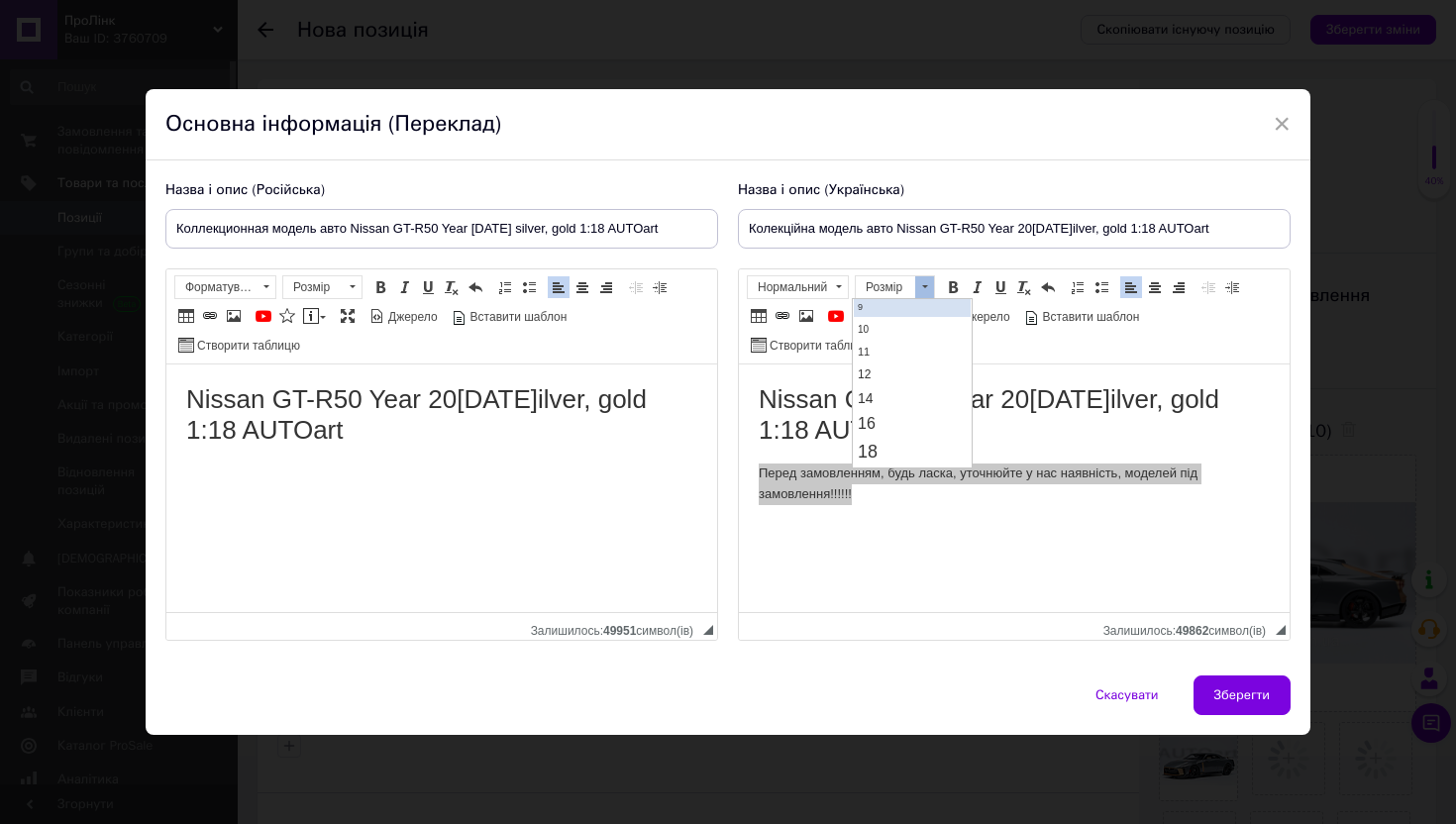 scroll, scrollTop: 94, scrollLeft: 0, axis: vertical 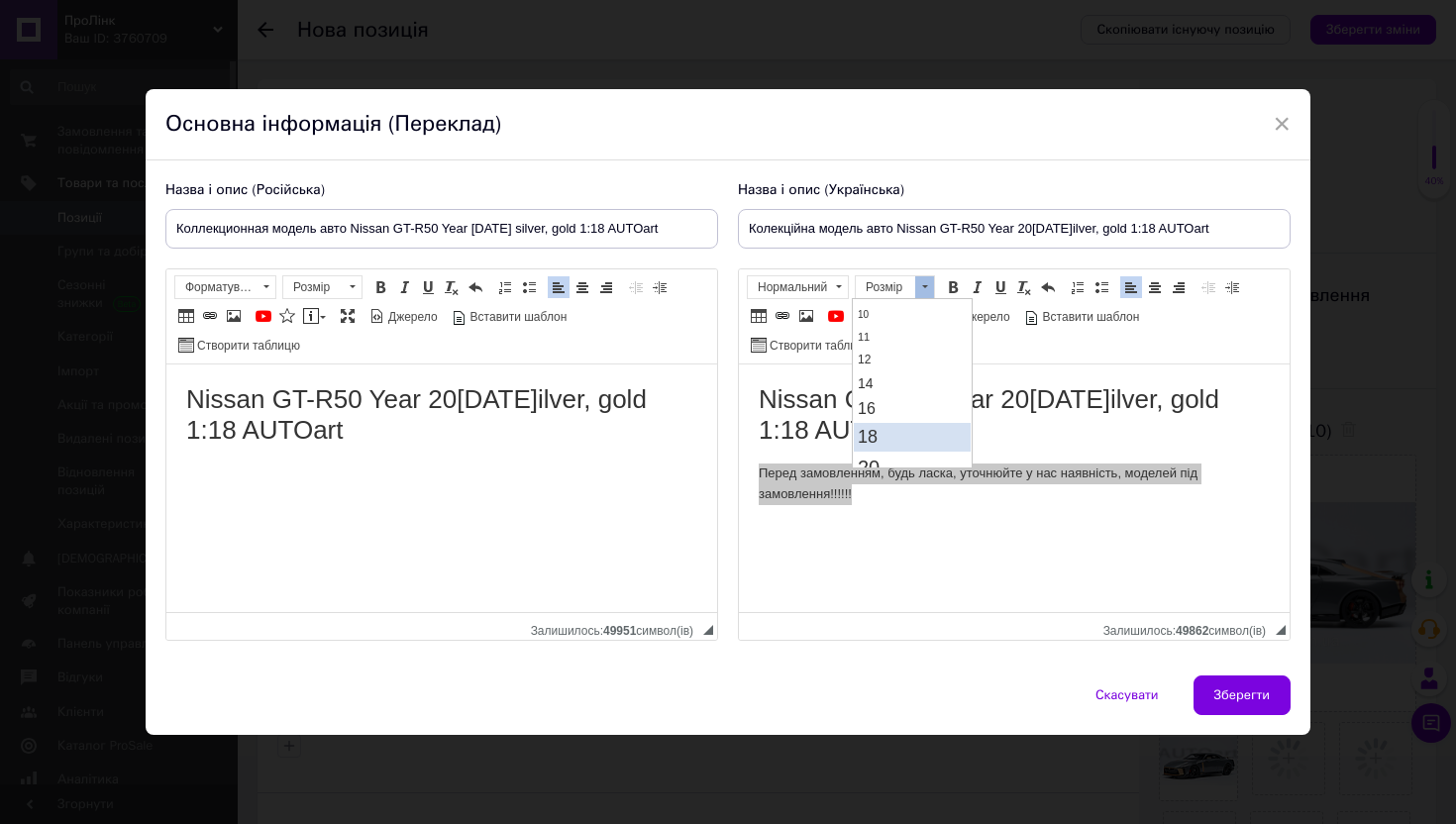 drag, startPoint x: 884, startPoint y: 429, endPoint x: 1001, endPoint y: 315, distance: 163.35544 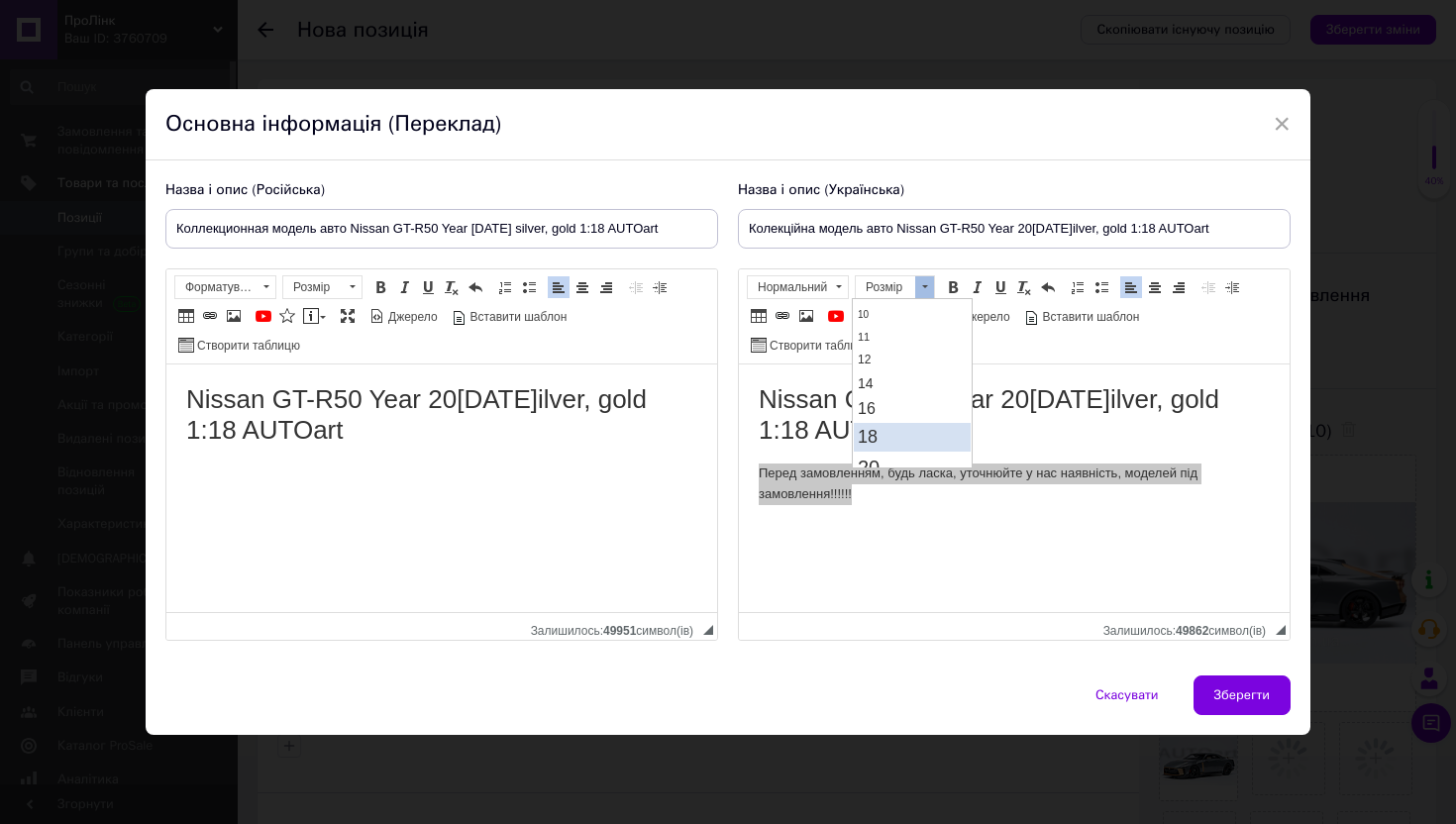 click on "18" at bounding box center (911, 437) 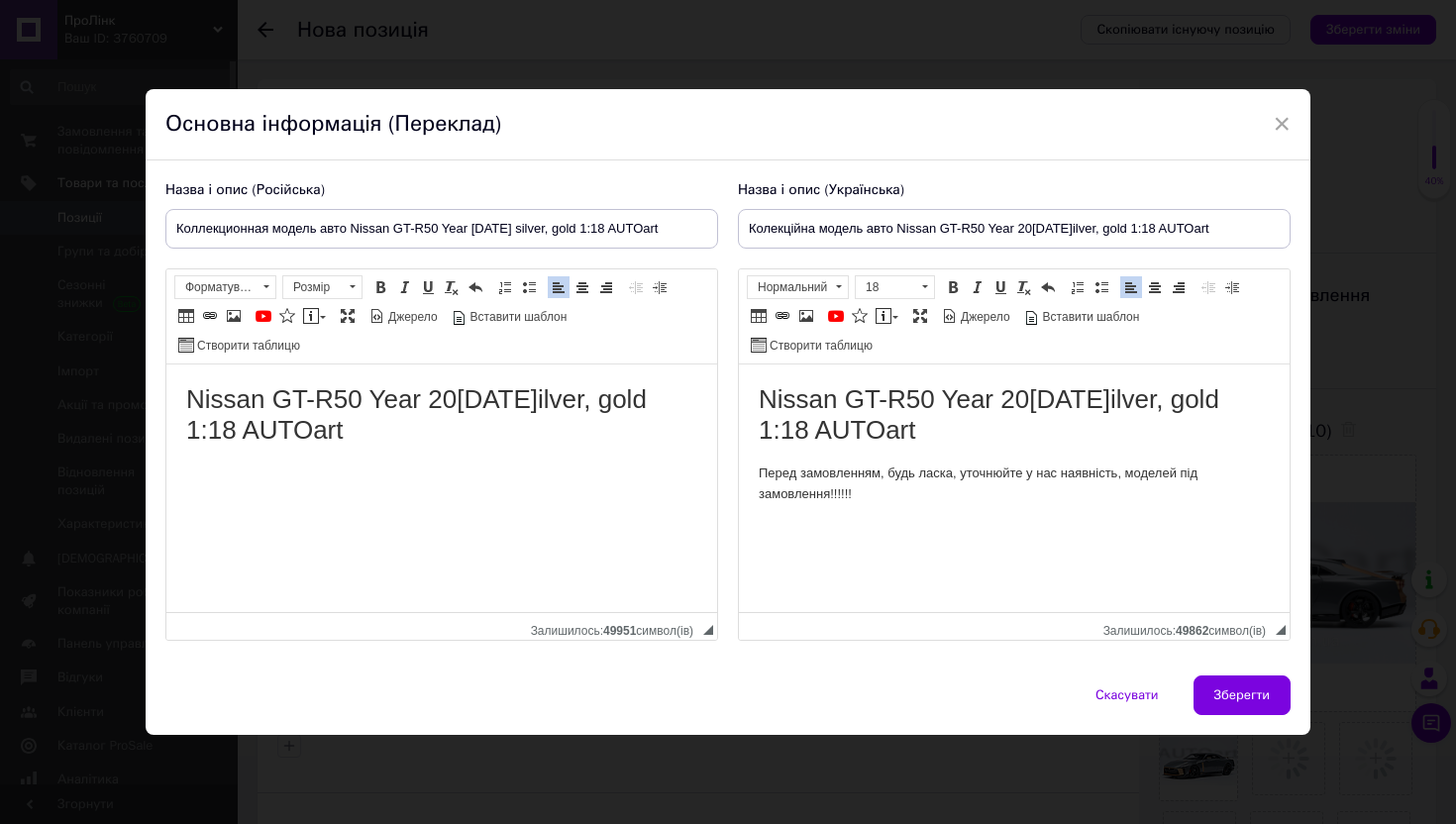 scroll, scrollTop: 0, scrollLeft: 0, axis: both 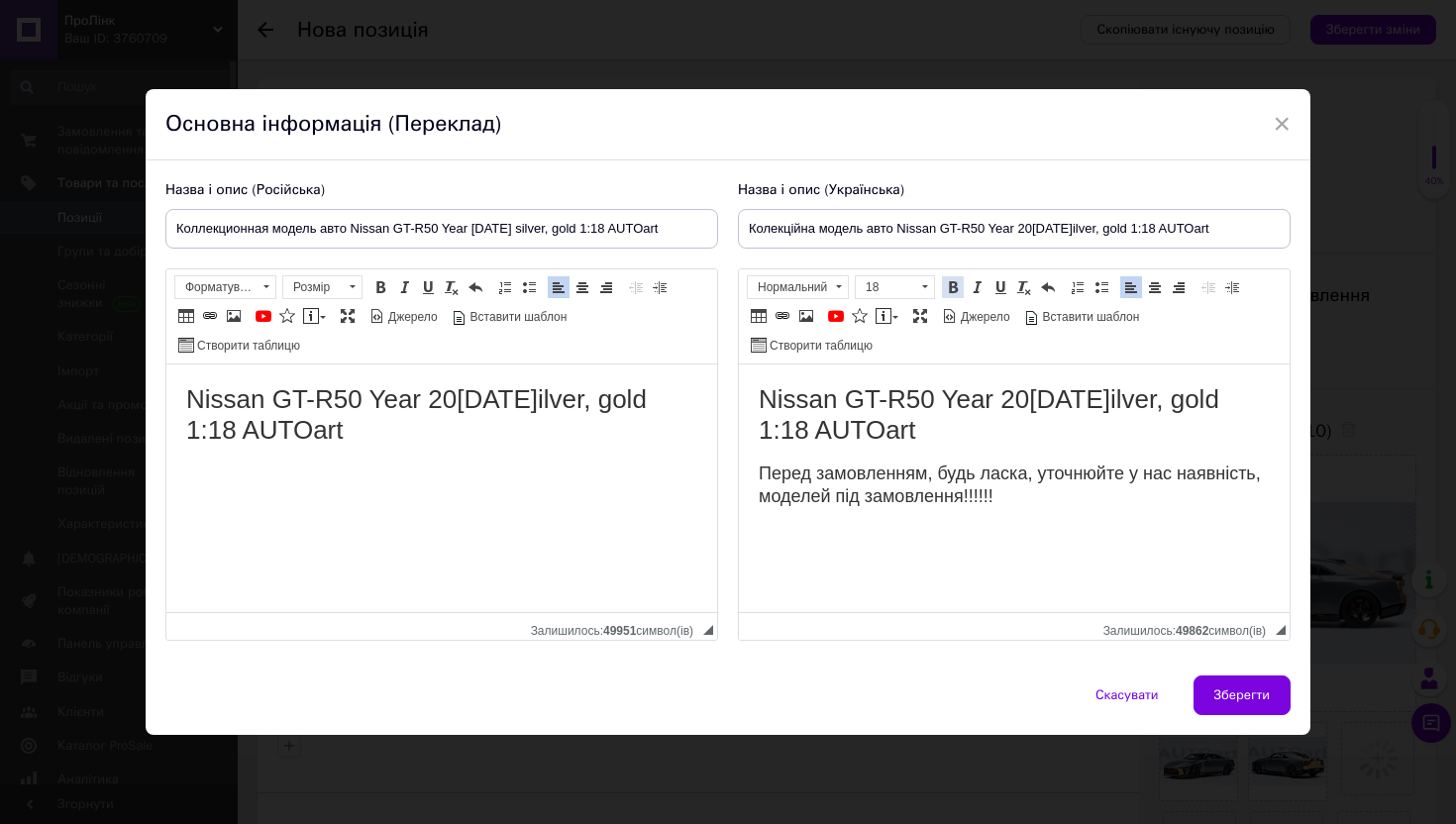 click on "Жирний  Сполучення клавіш Command+B" at bounding box center [953, 287] 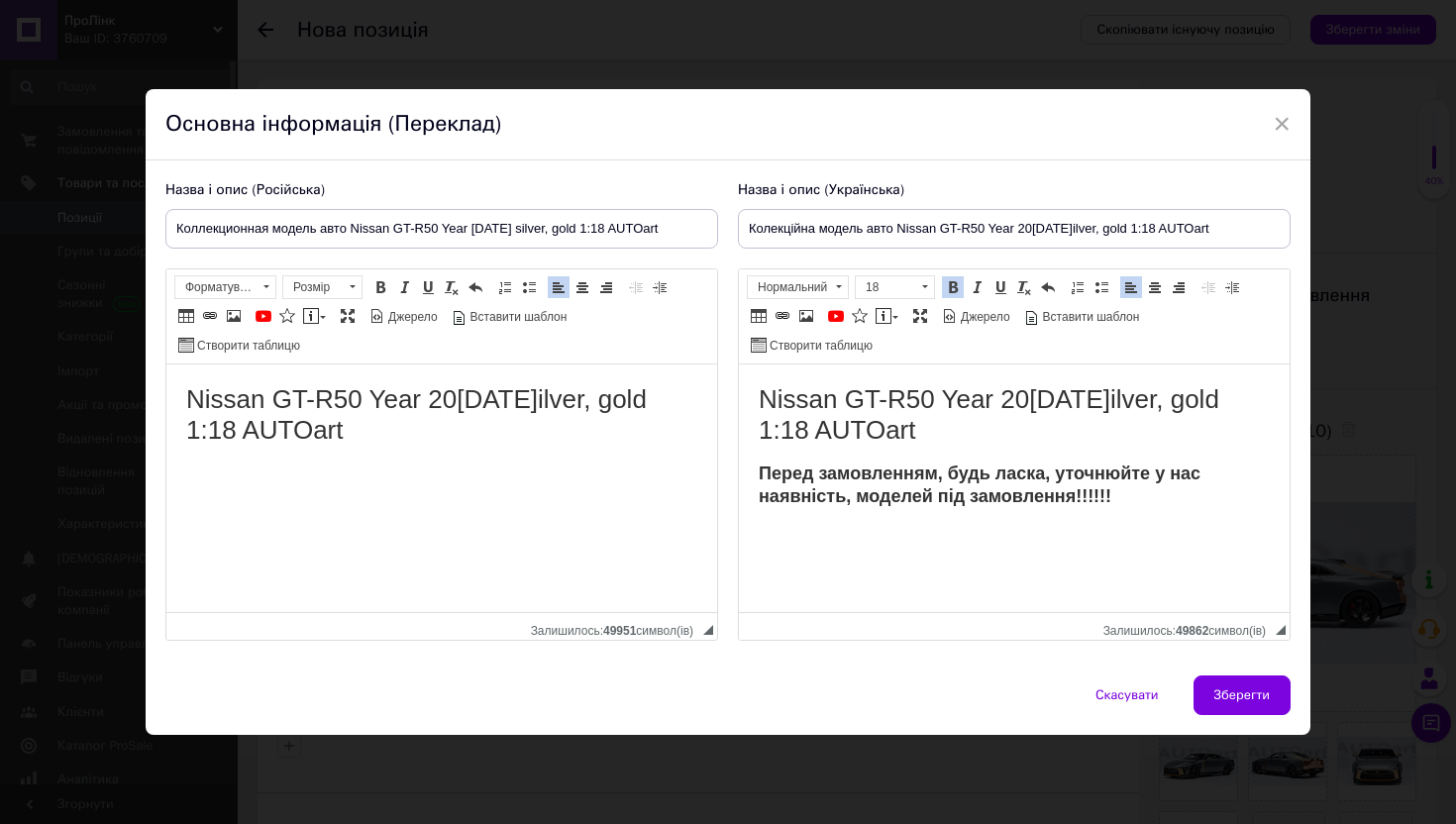click on "Nissan GT-R50 Year 20[DATE]ilver, gold 1:18 AUTOart" at bounding box center [442, 415] 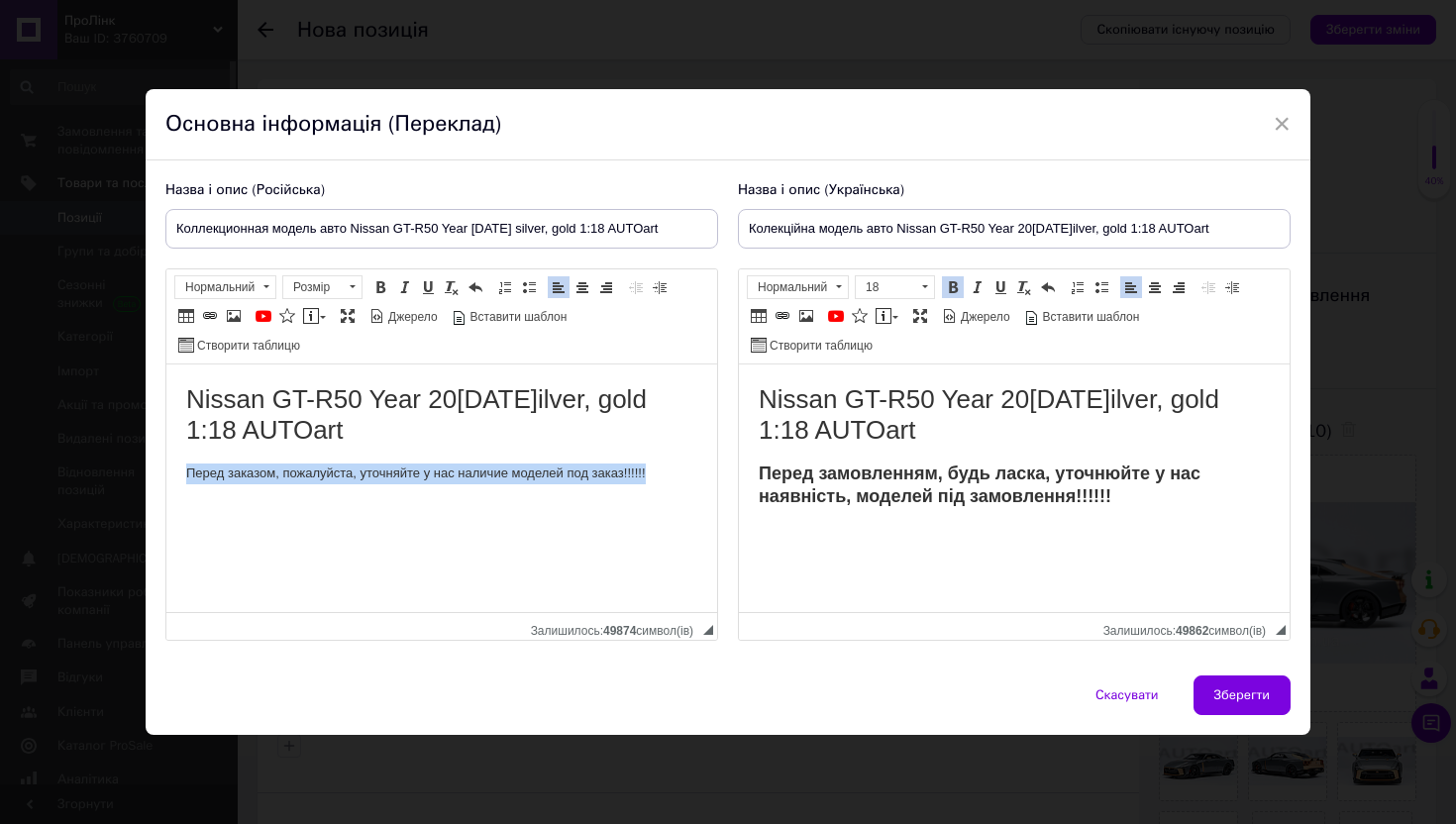 drag, startPoint x: 464, startPoint y: 471, endPoint x: 791, endPoint y: 472, distance: 327.0015 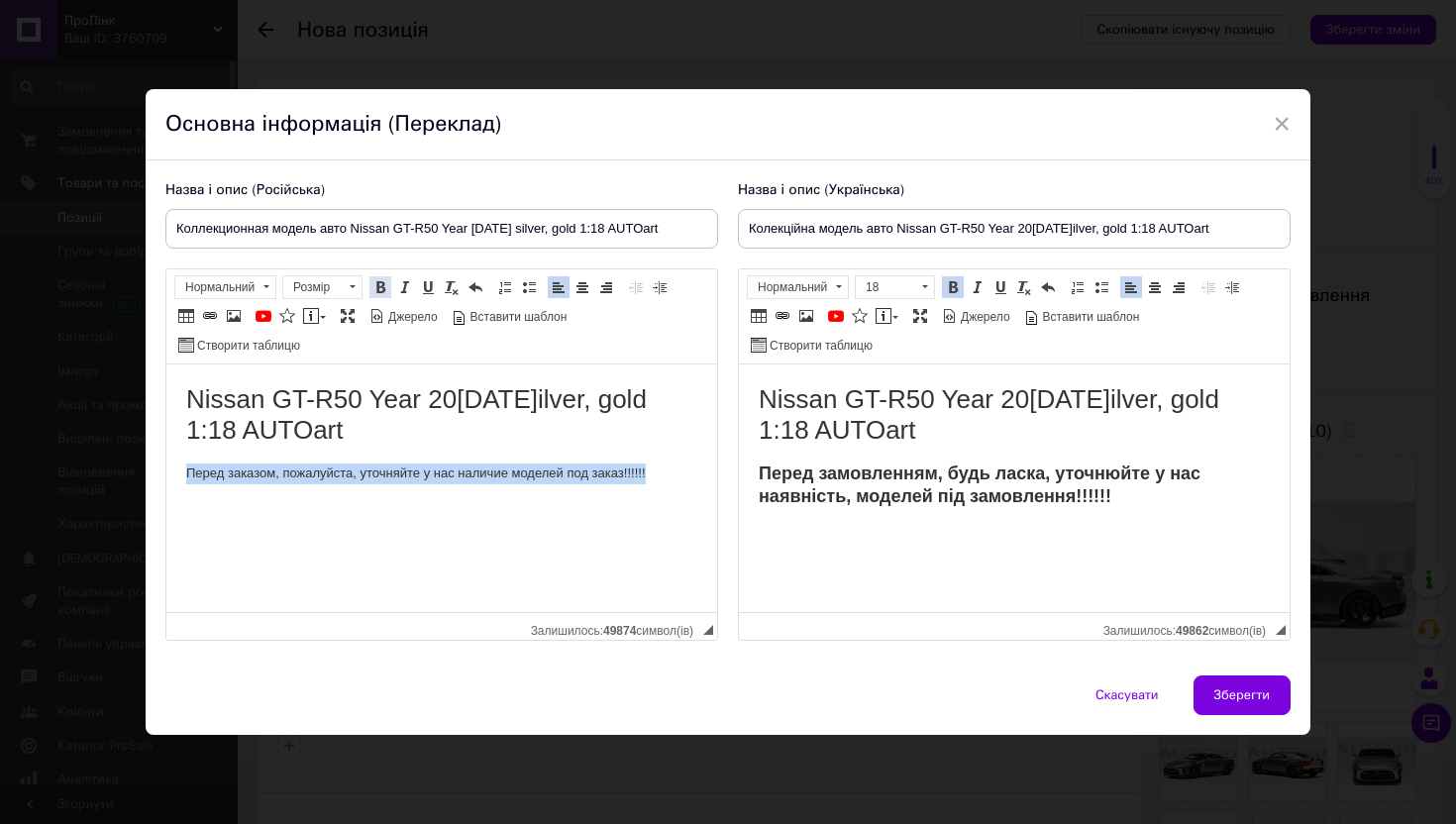 click at bounding box center (380, 287) 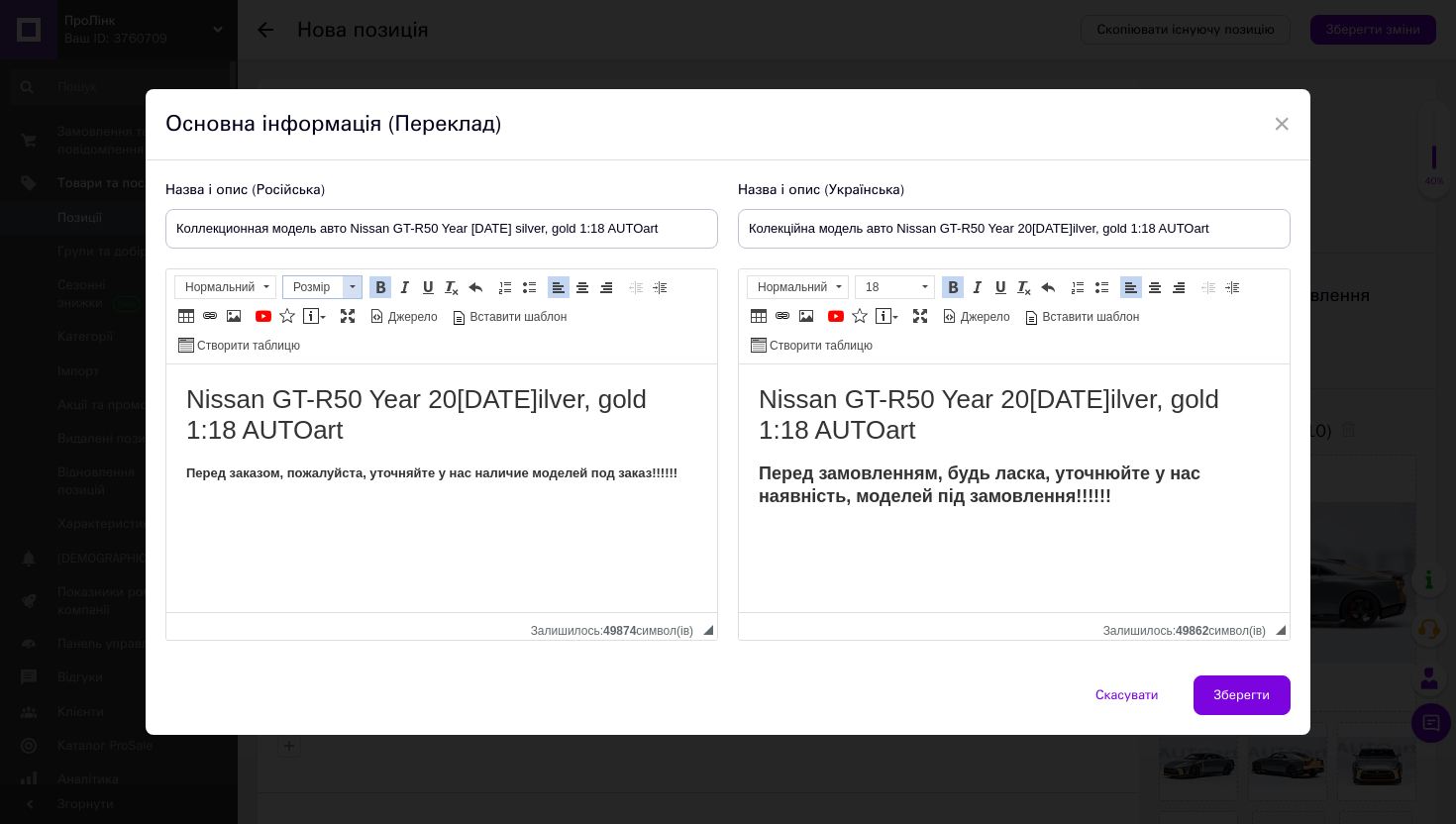 click at bounding box center (353, 286) 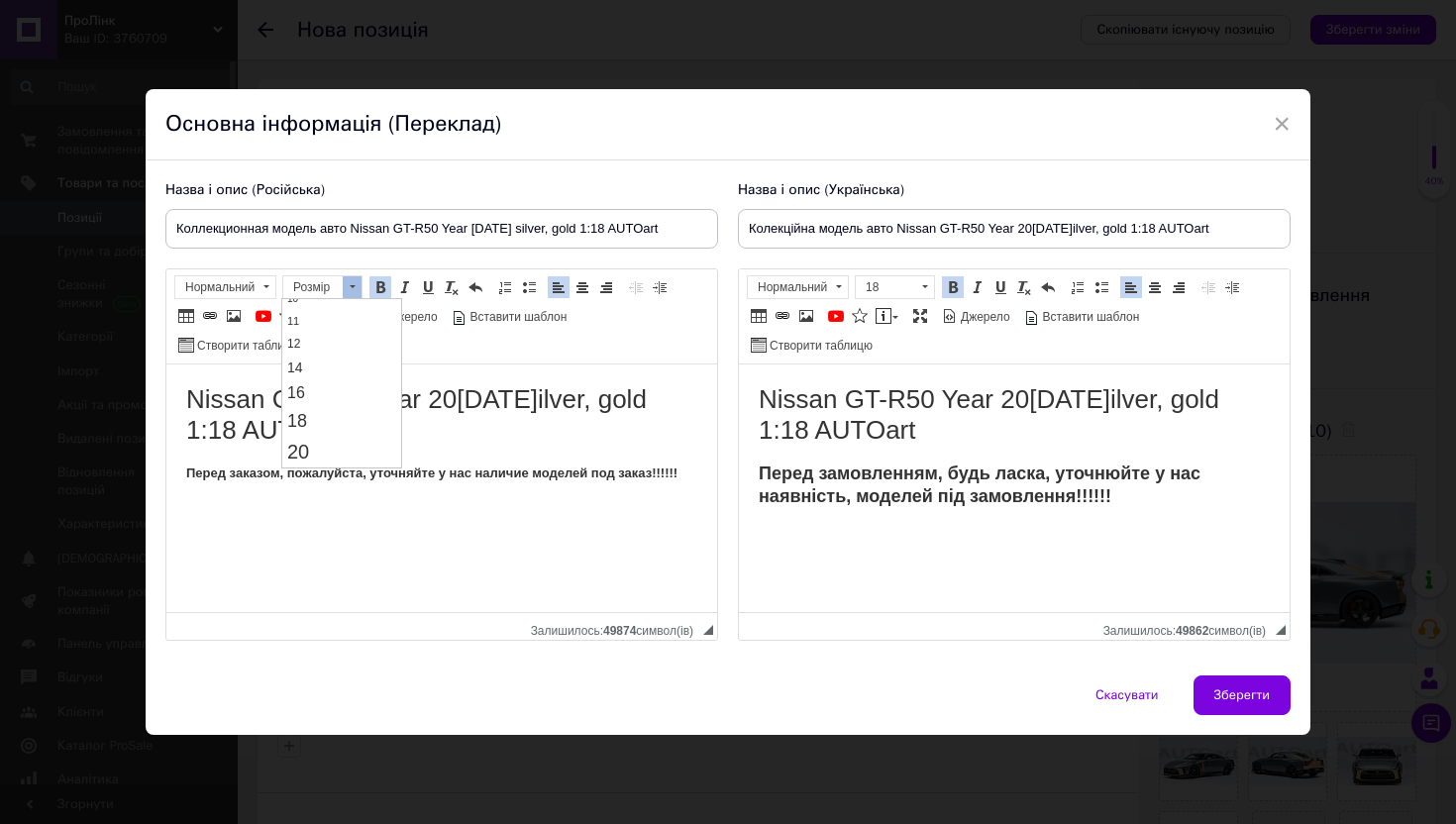 scroll, scrollTop: 136, scrollLeft: 0, axis: vertical 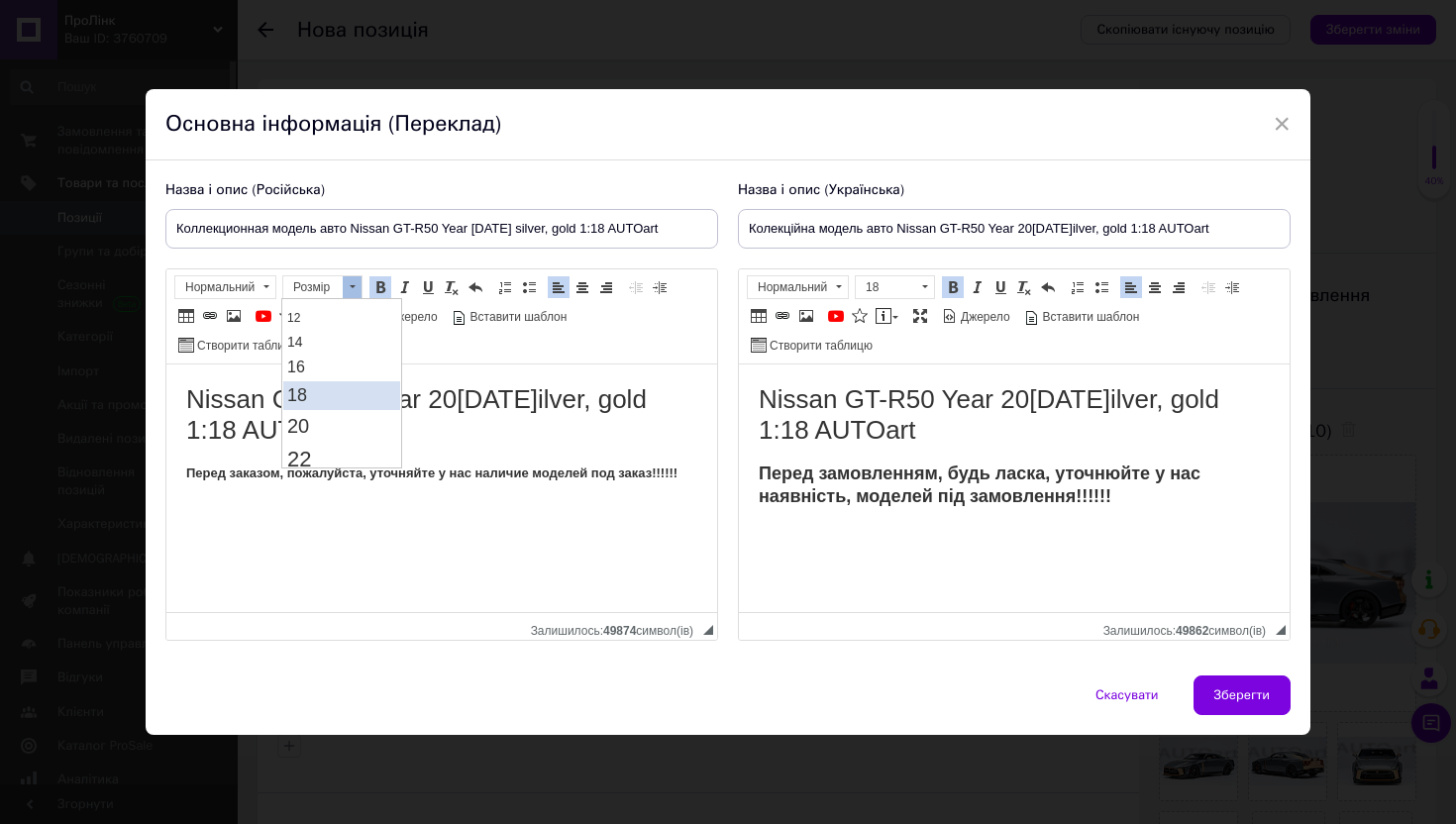 click on "18" at bounding box center [342, 395] 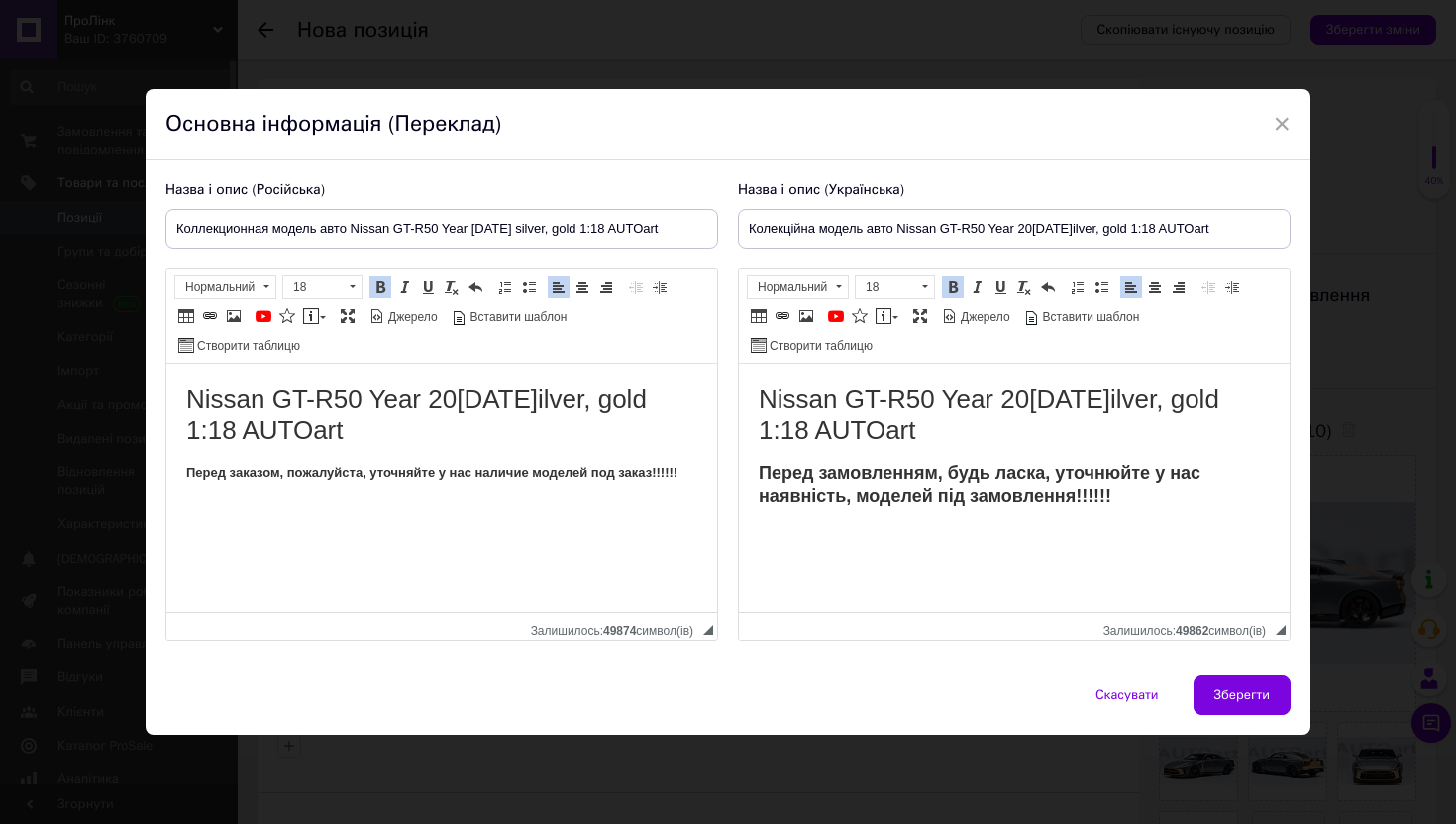 scroll, scrollTop: 0, scrollLeft: 0, axis: both 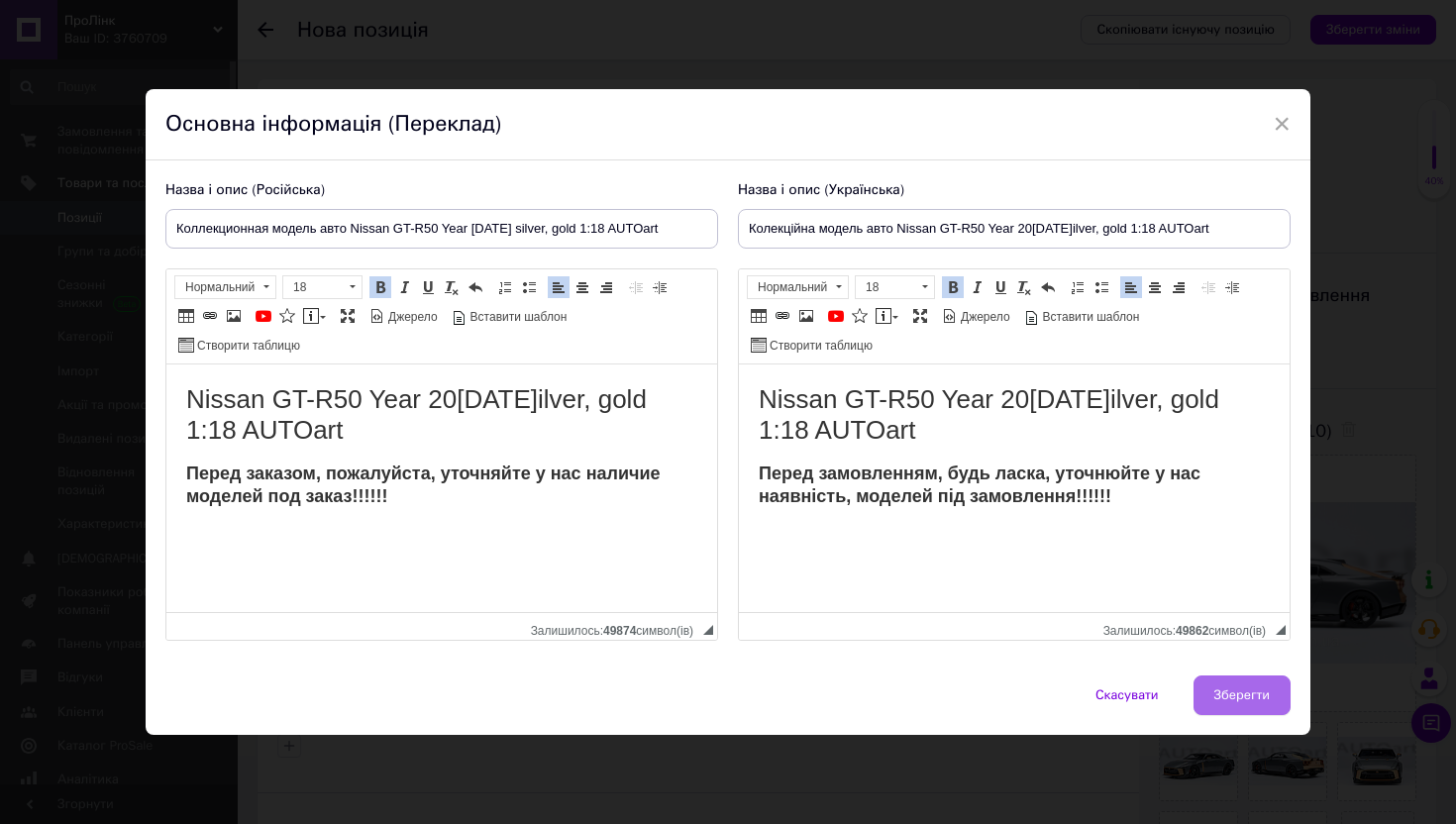 click on "Зберегти" at bounding box center (1242, 695) 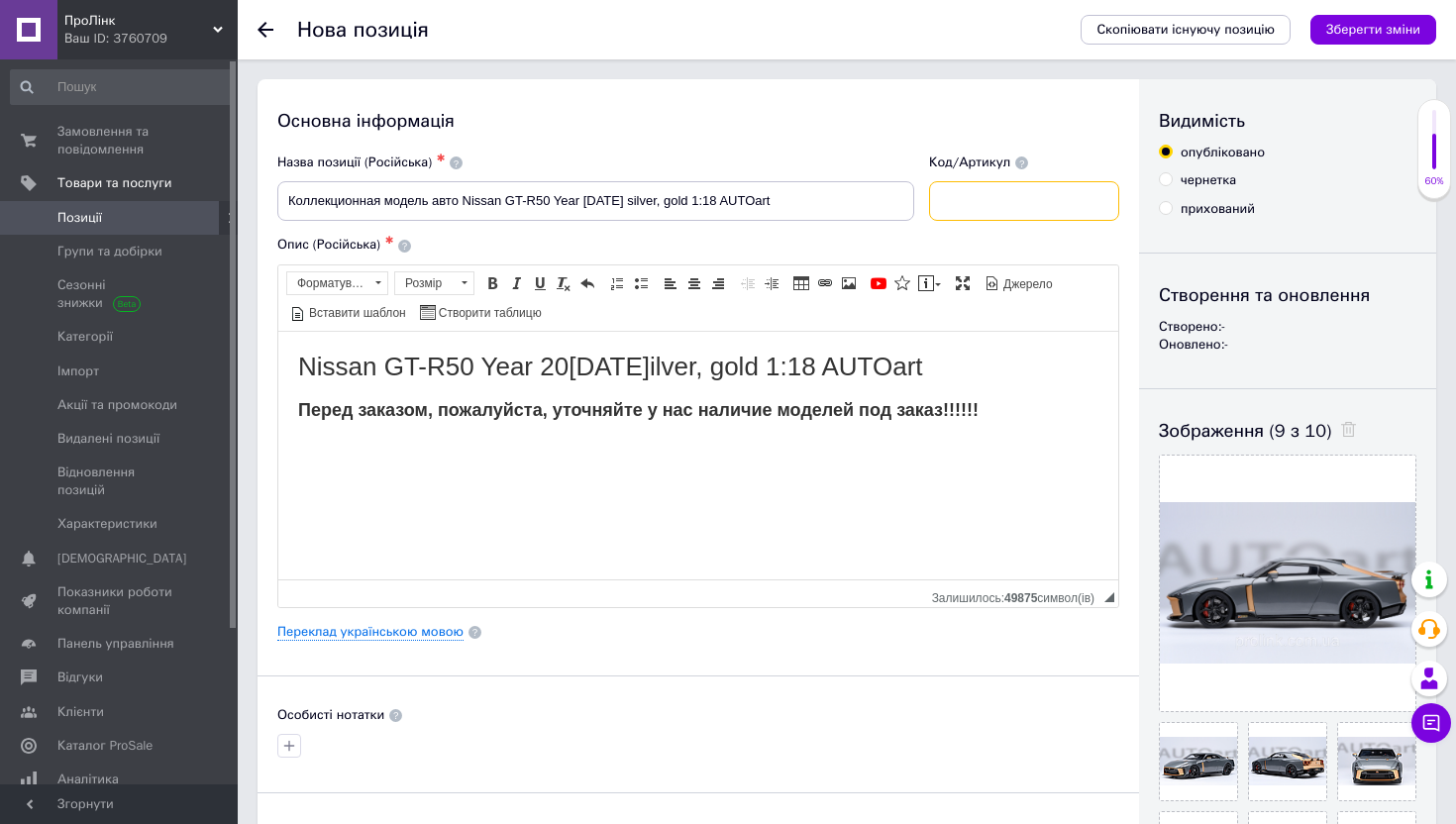 click at bounding box center (1024, 201) 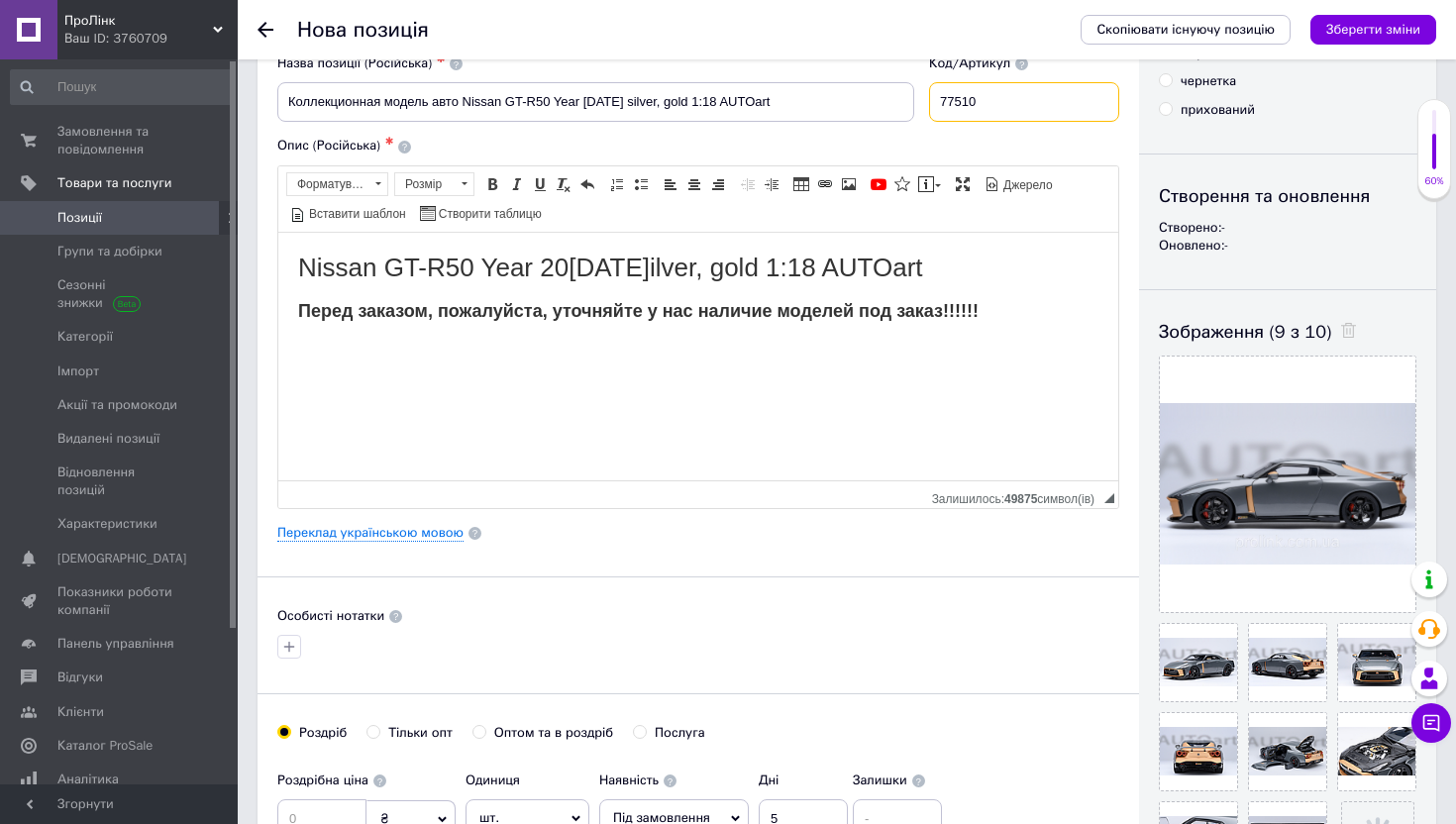scroll, scrollTop: 262, scrollLeft: 0, axis: vertical 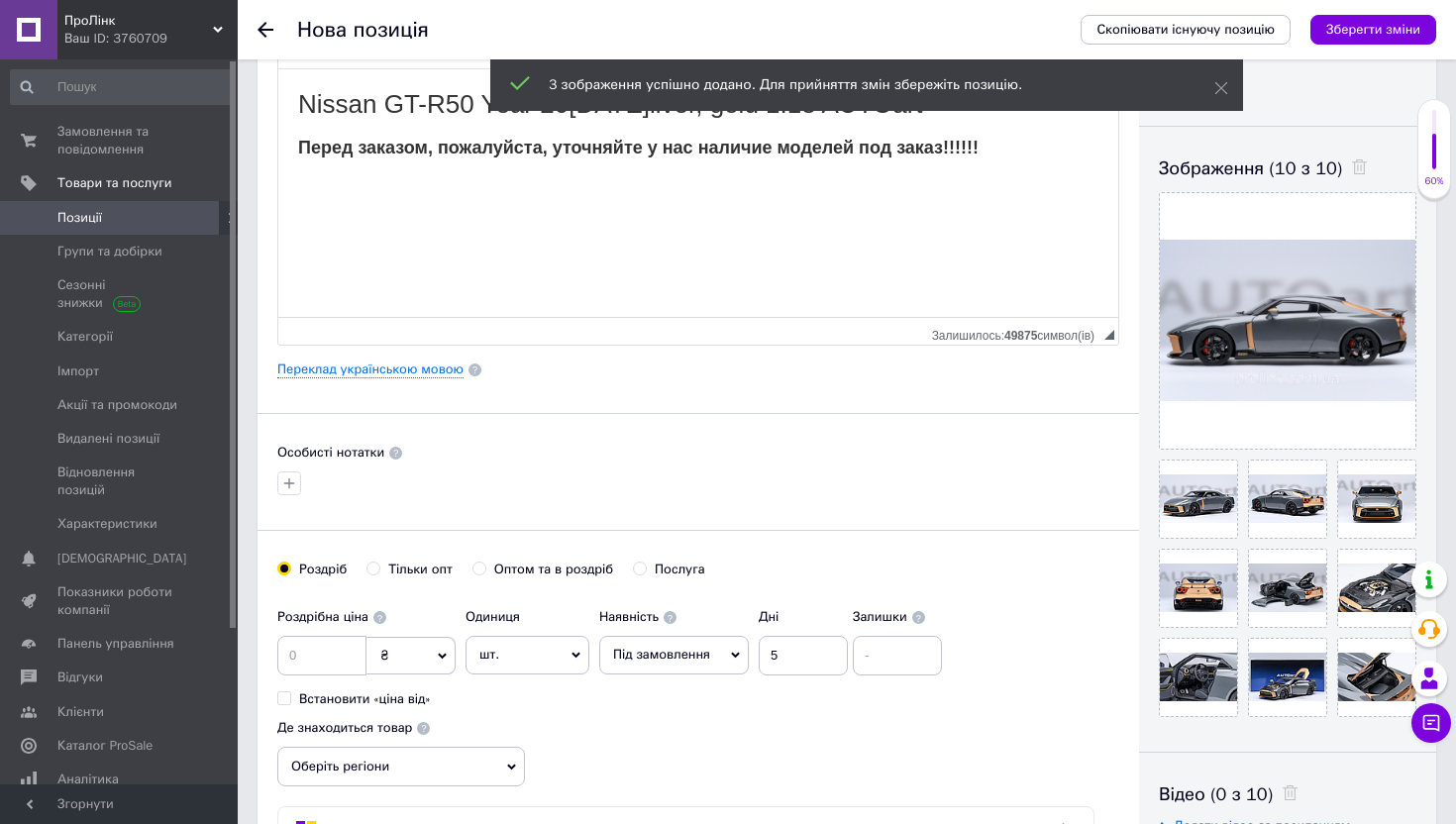 type on "77510" 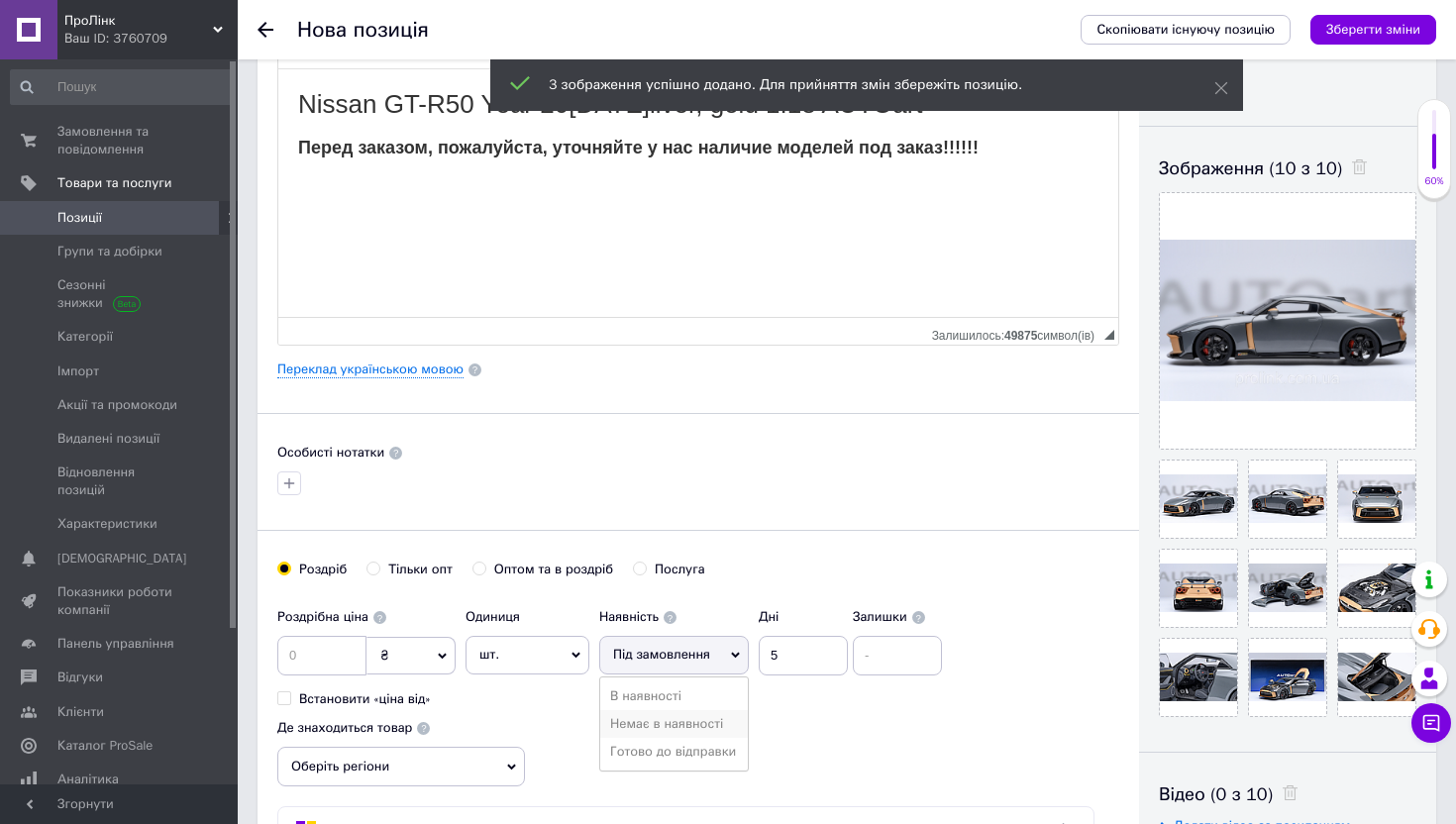 click on "Немає в наявності" at bounding box center [674, 724] 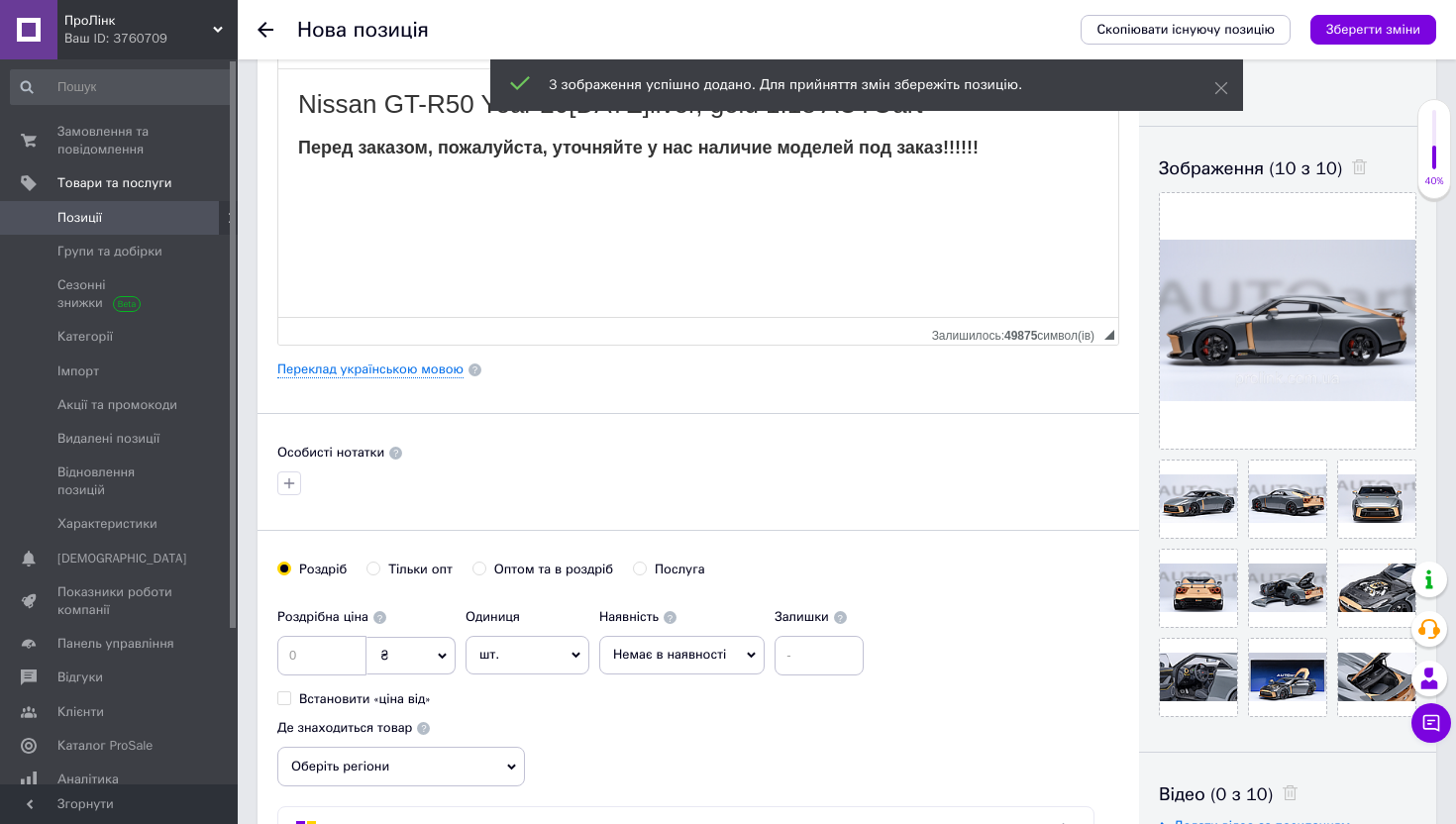 click on "Немає в наявності" at bounding box center (670, 654) 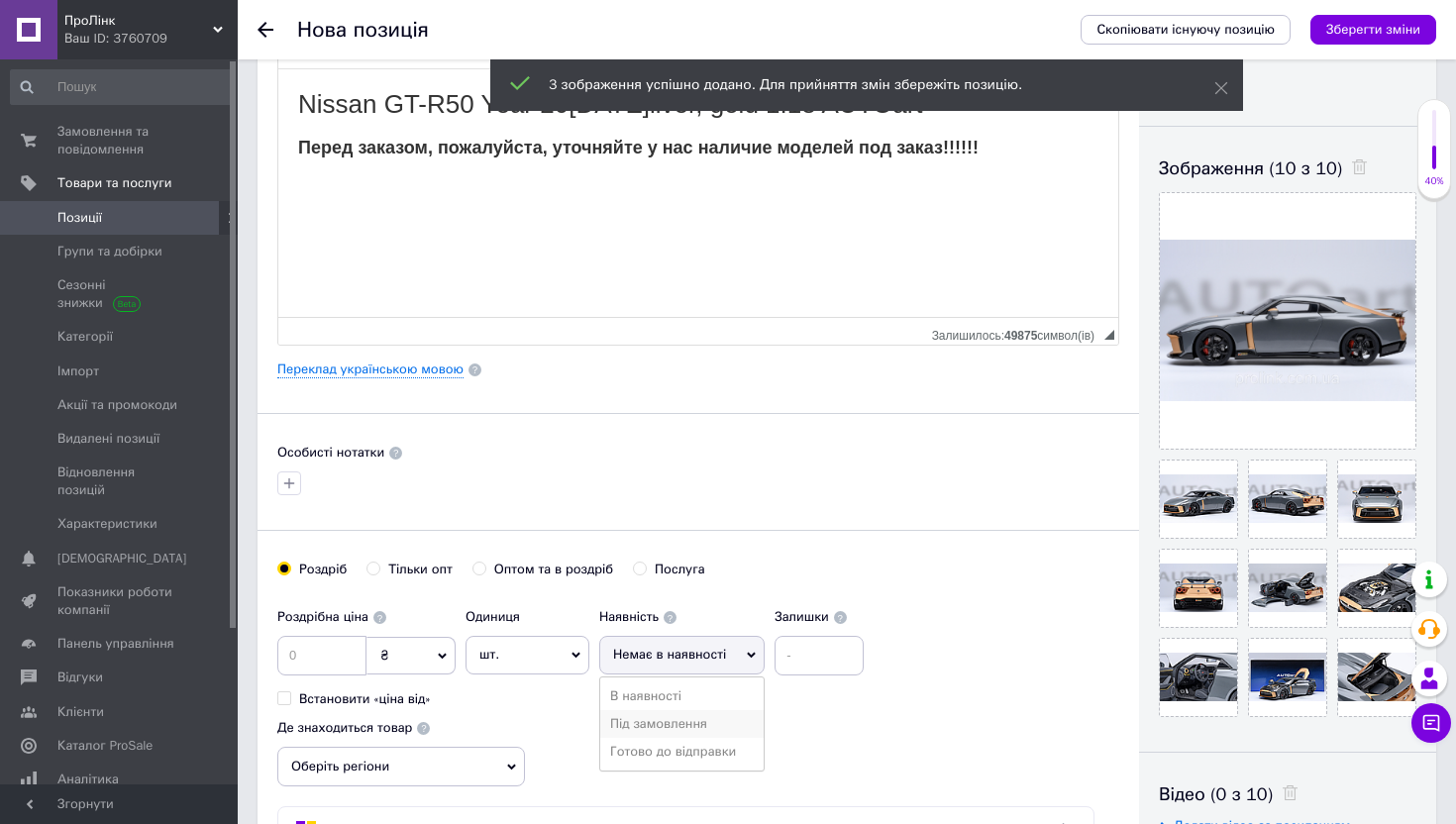 click on "Під замовлення" at bounding box center [681, 724] 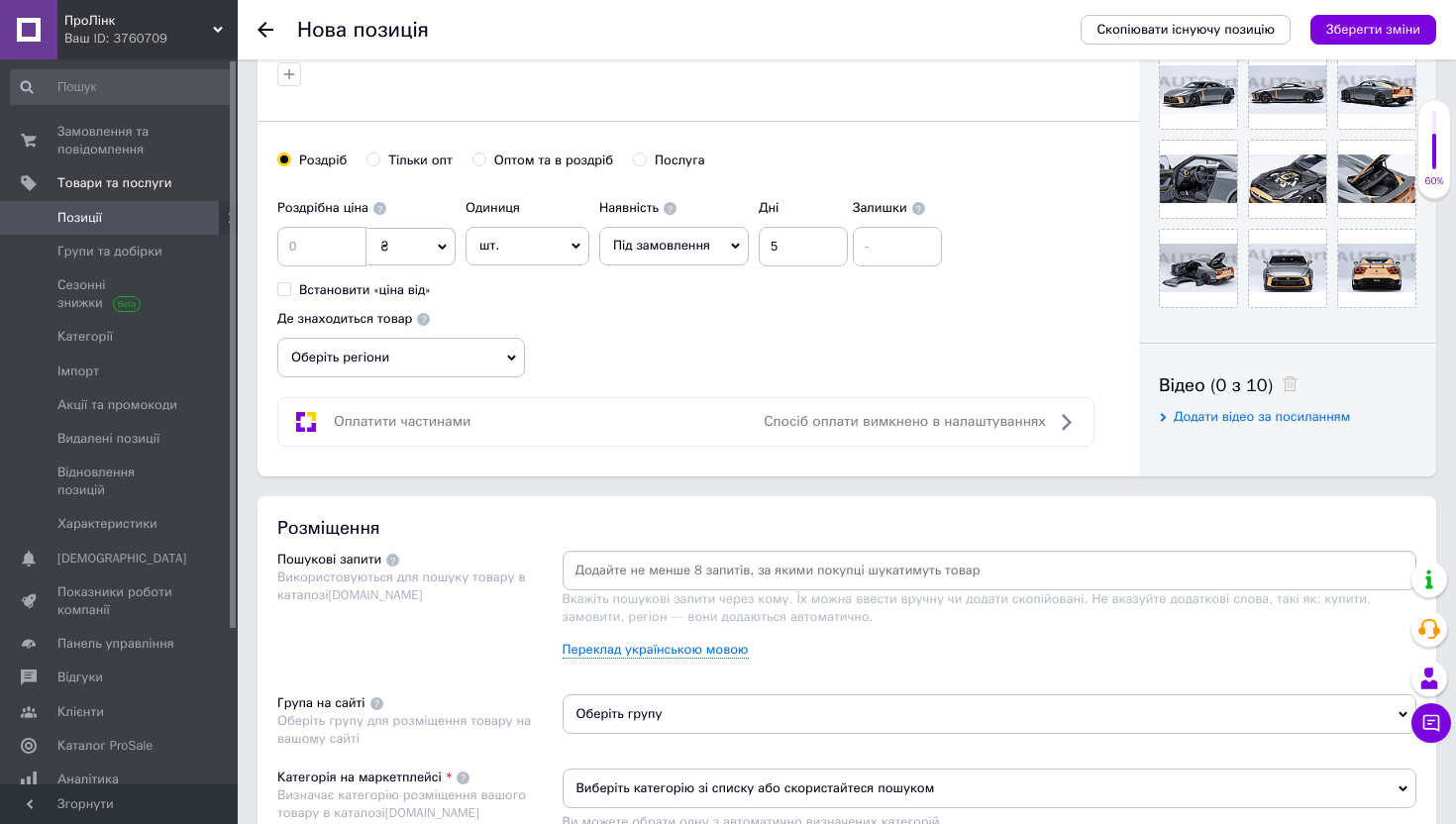 scroll, scrollTop: 970, scrollLeft: 0, axis: vertical 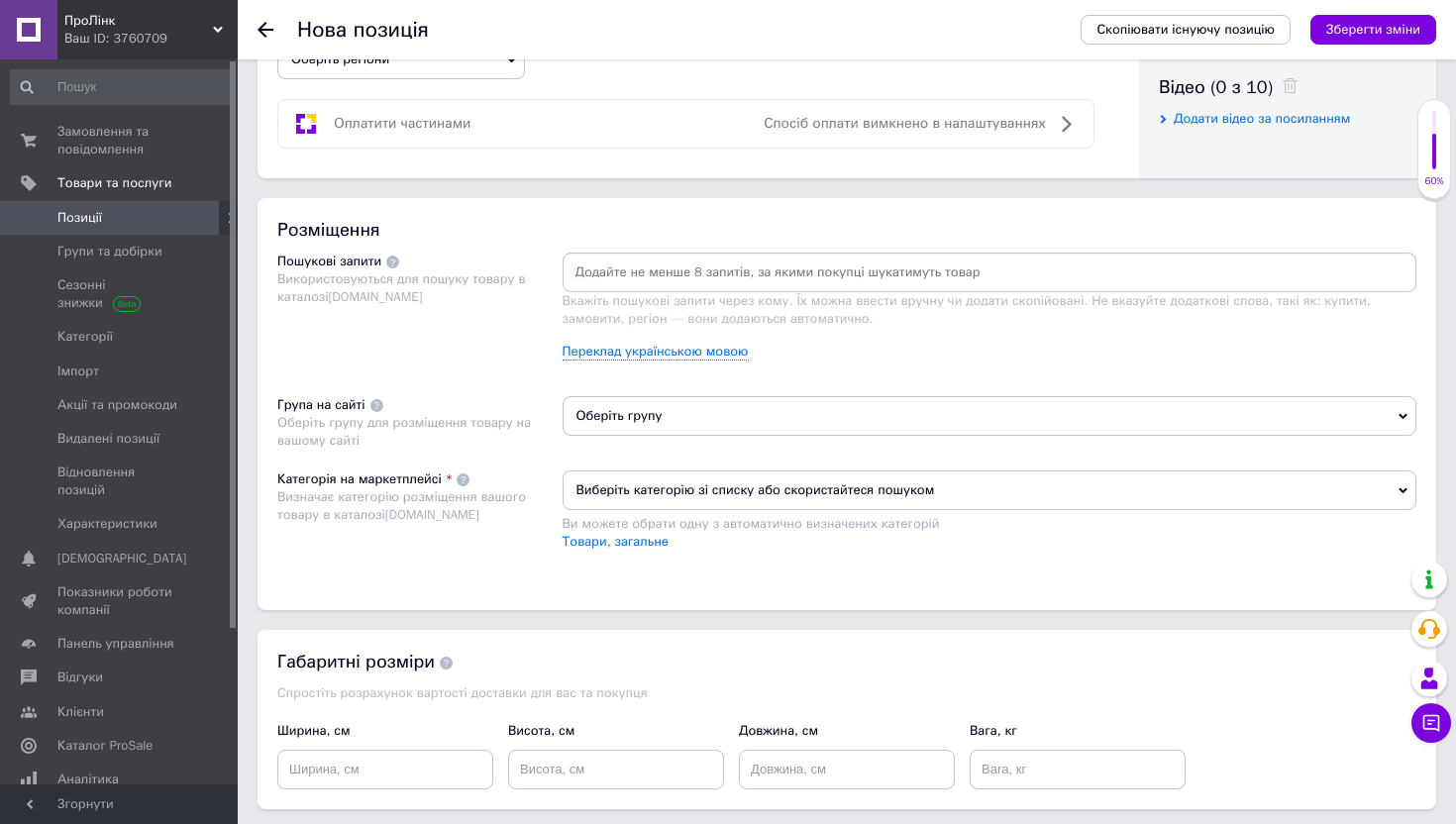 click on "Виберіть категорію зі списку або скористайтеся пошуком" at bounding box center (989, 490) 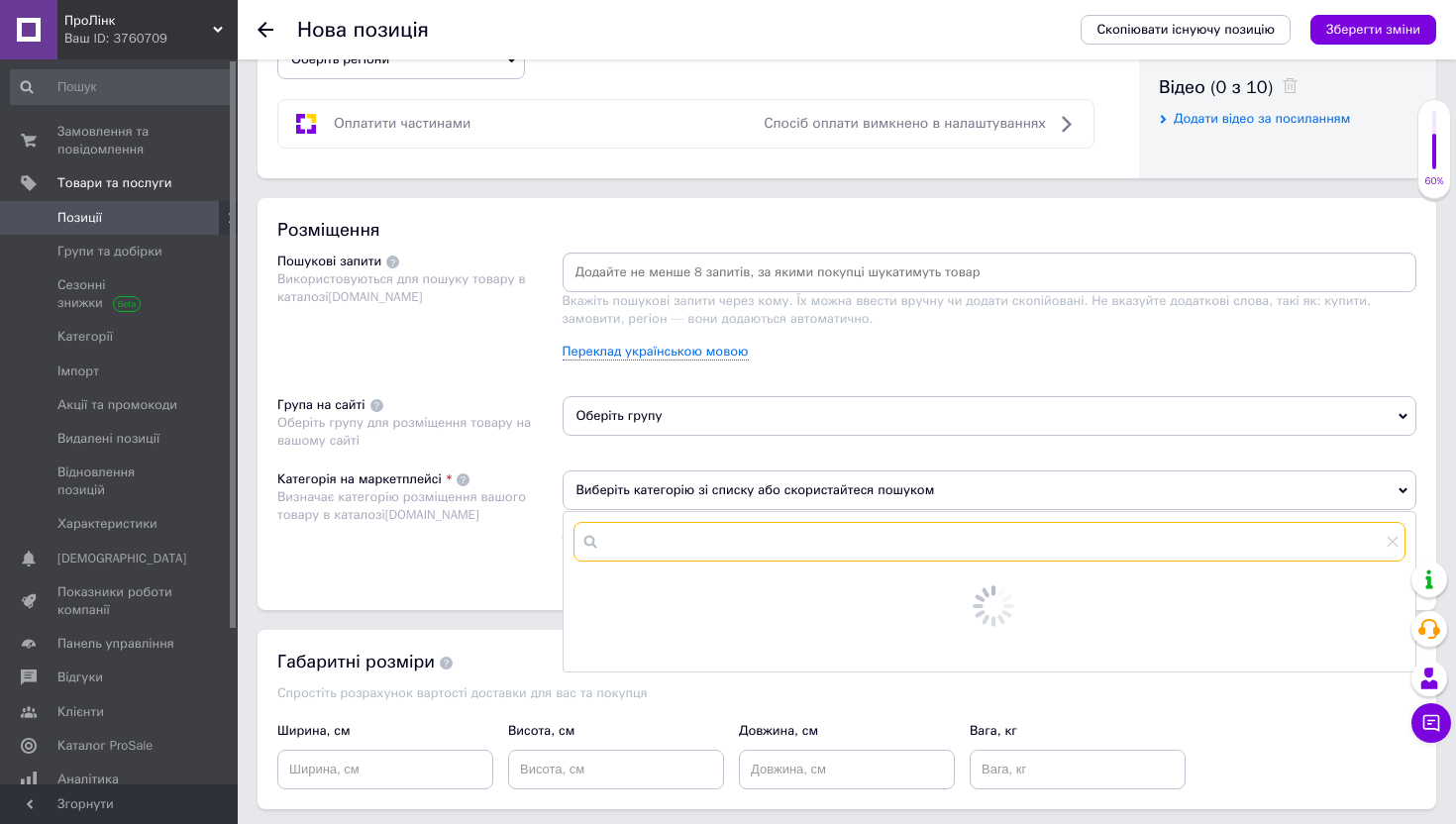 click at bounding box center (989, 542) 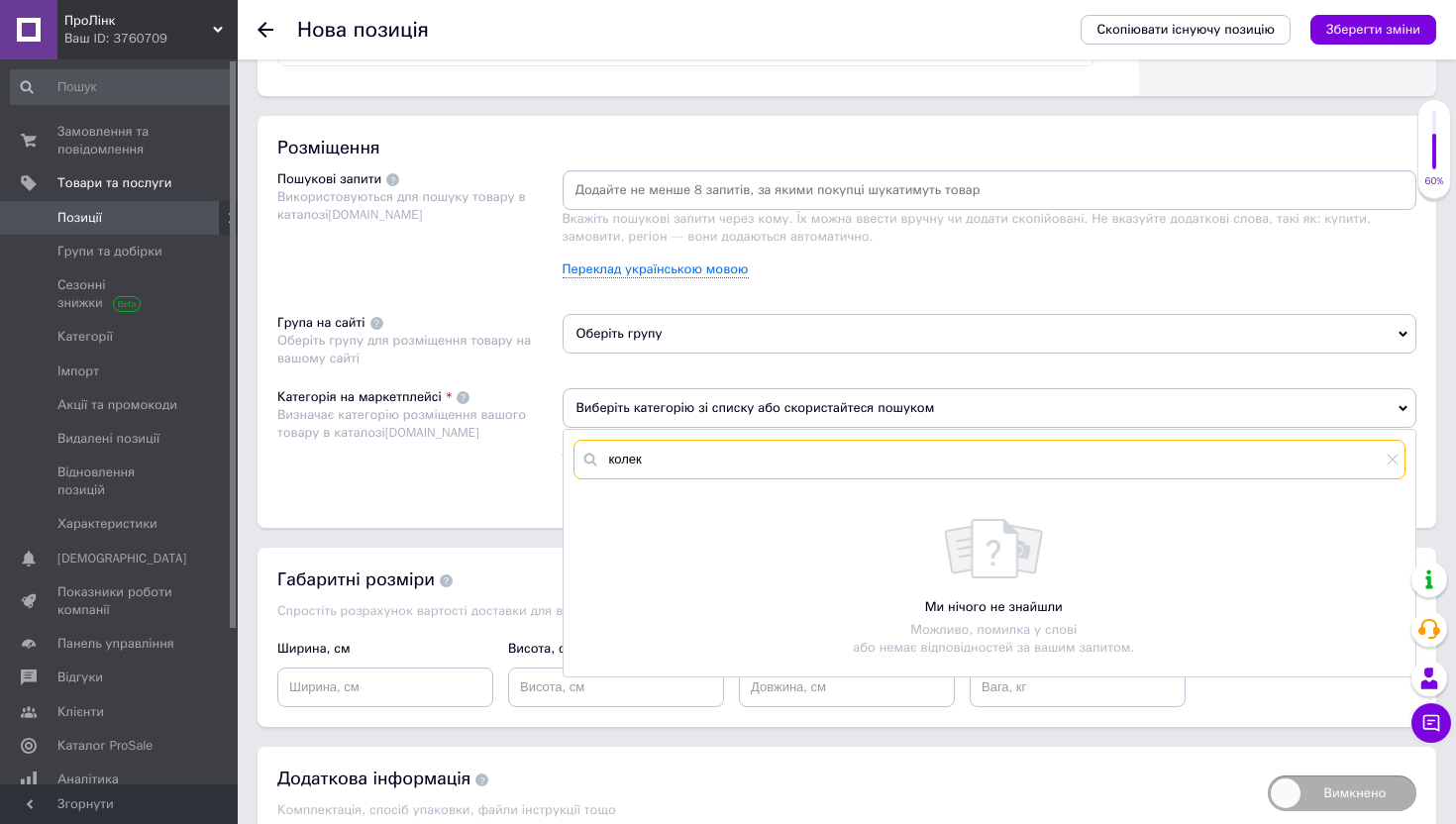scroll, scrollTop: 1131, scrollLeft: 0, axis: vertical 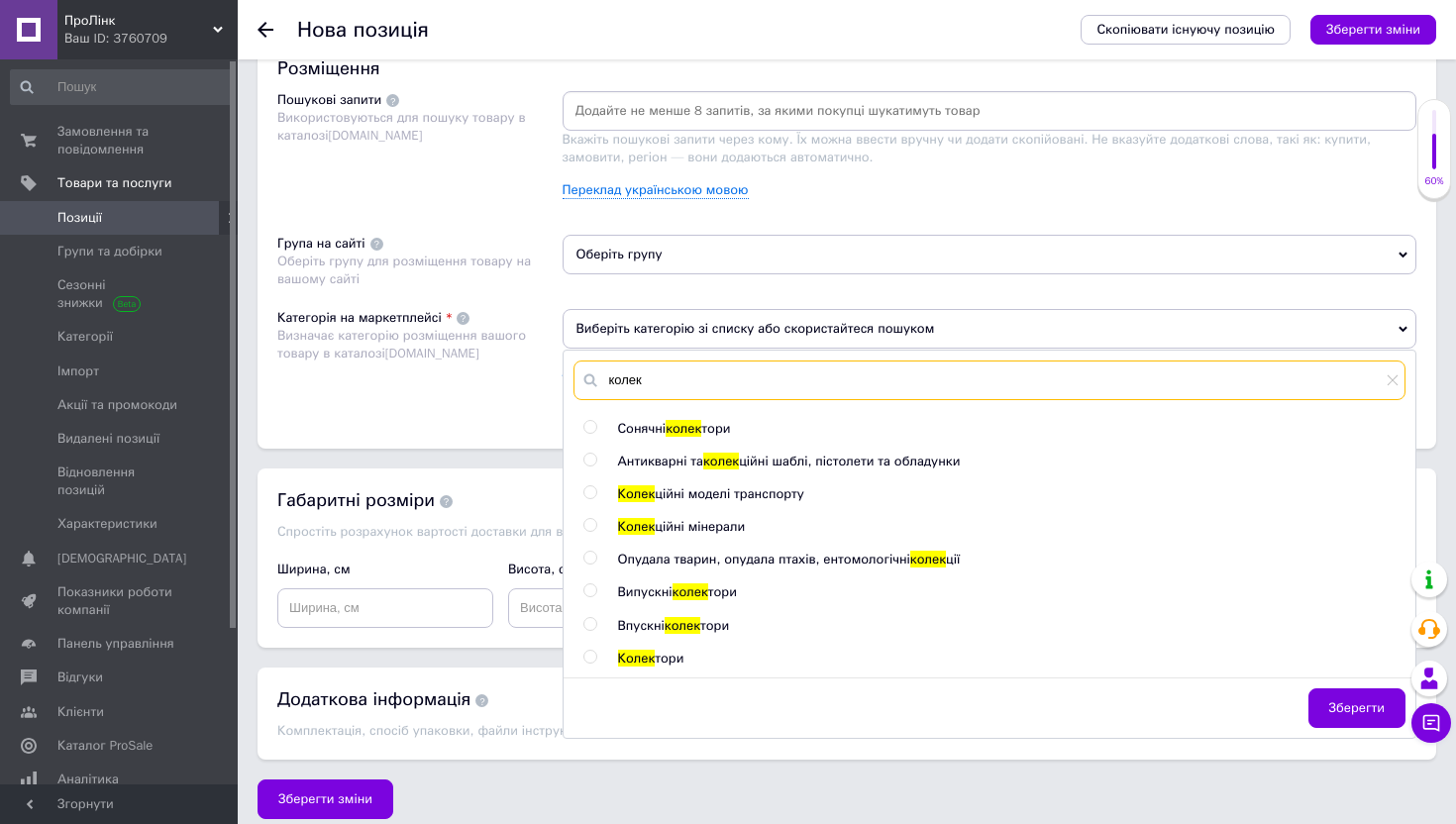 type on "колек" 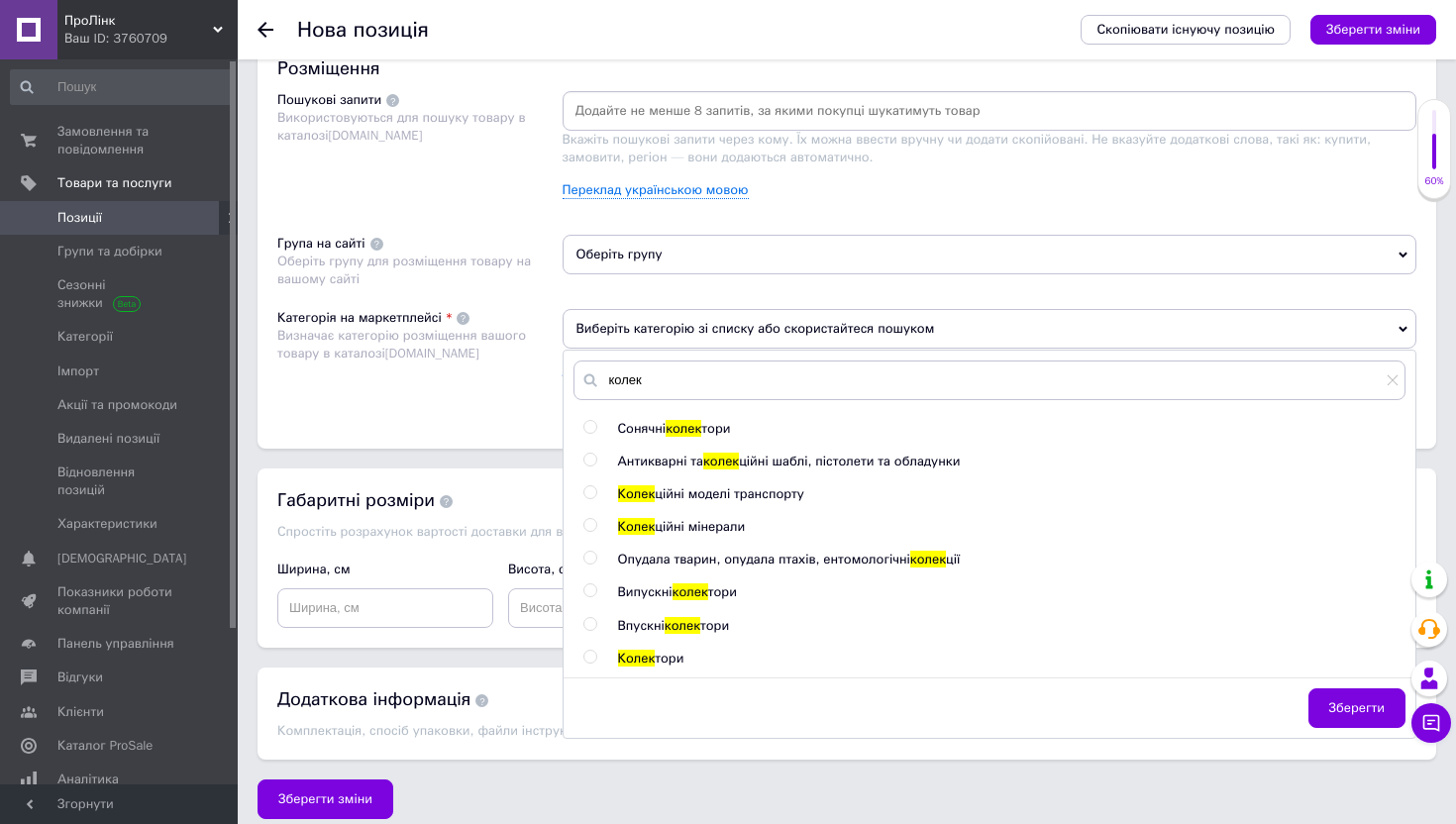 click on "ційні моделі транспорту" at bounding box center (729, 493) 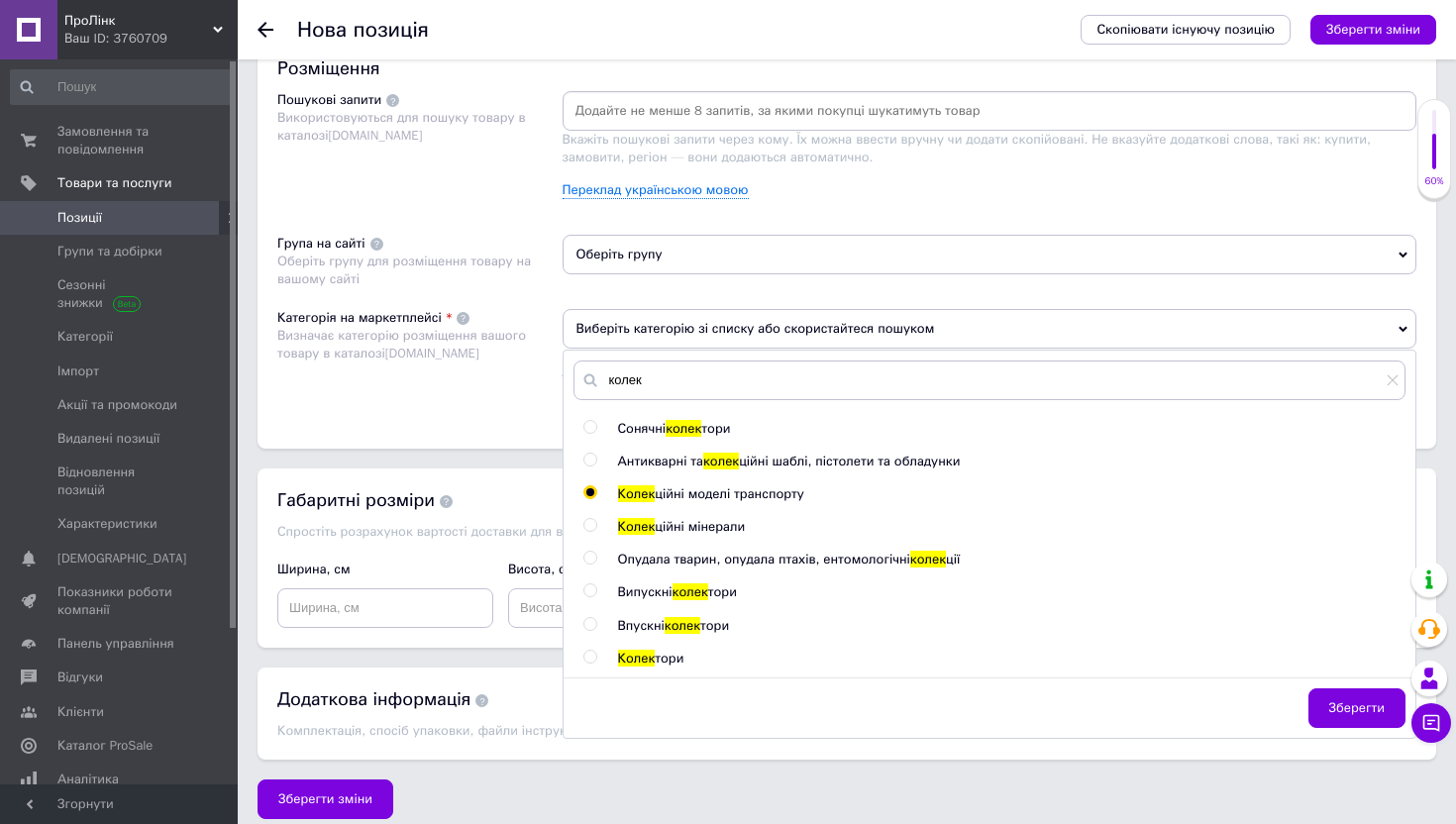 radio on "true" 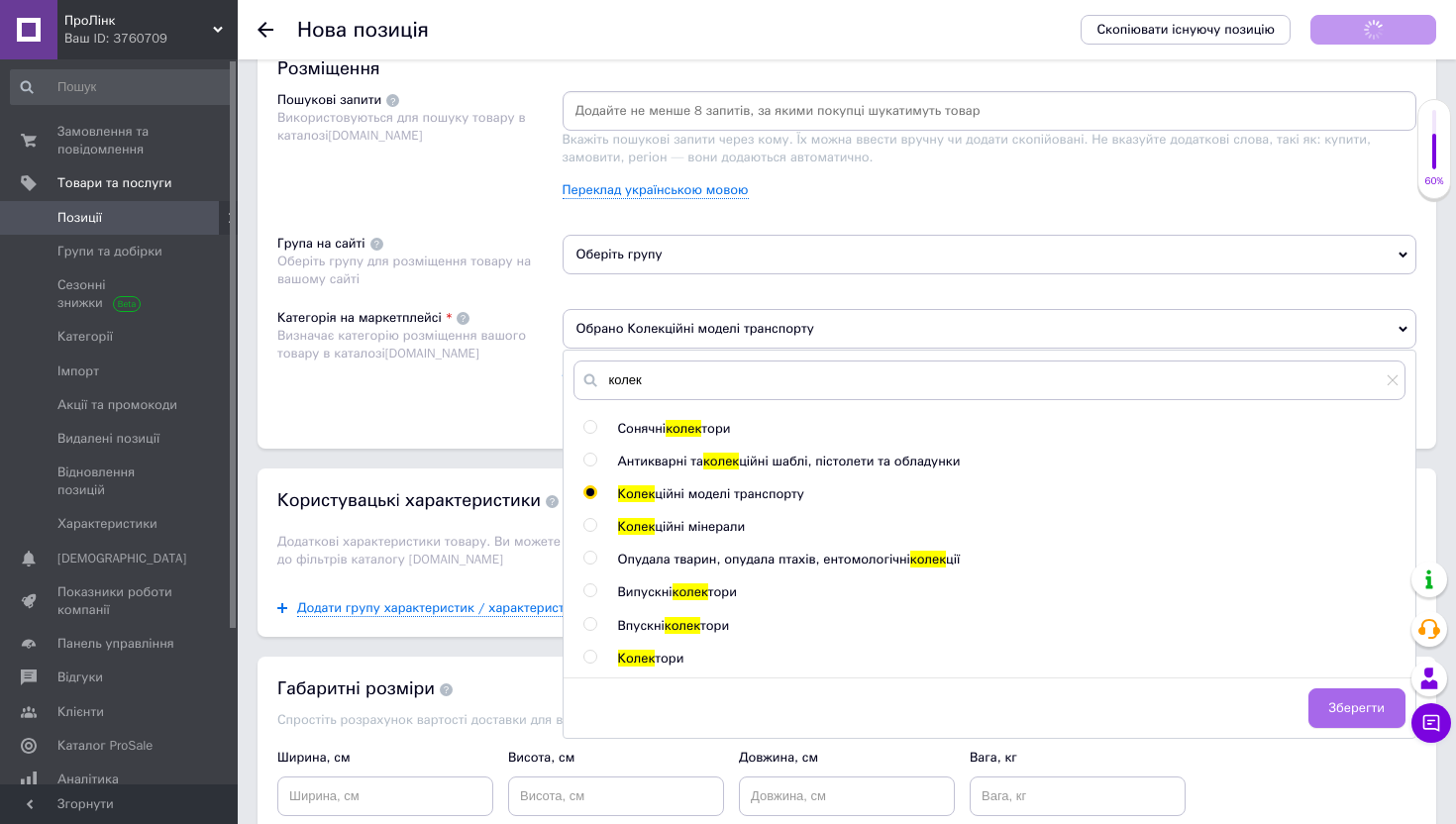 click on "Зберегти" at bounding box center (1357, 708) 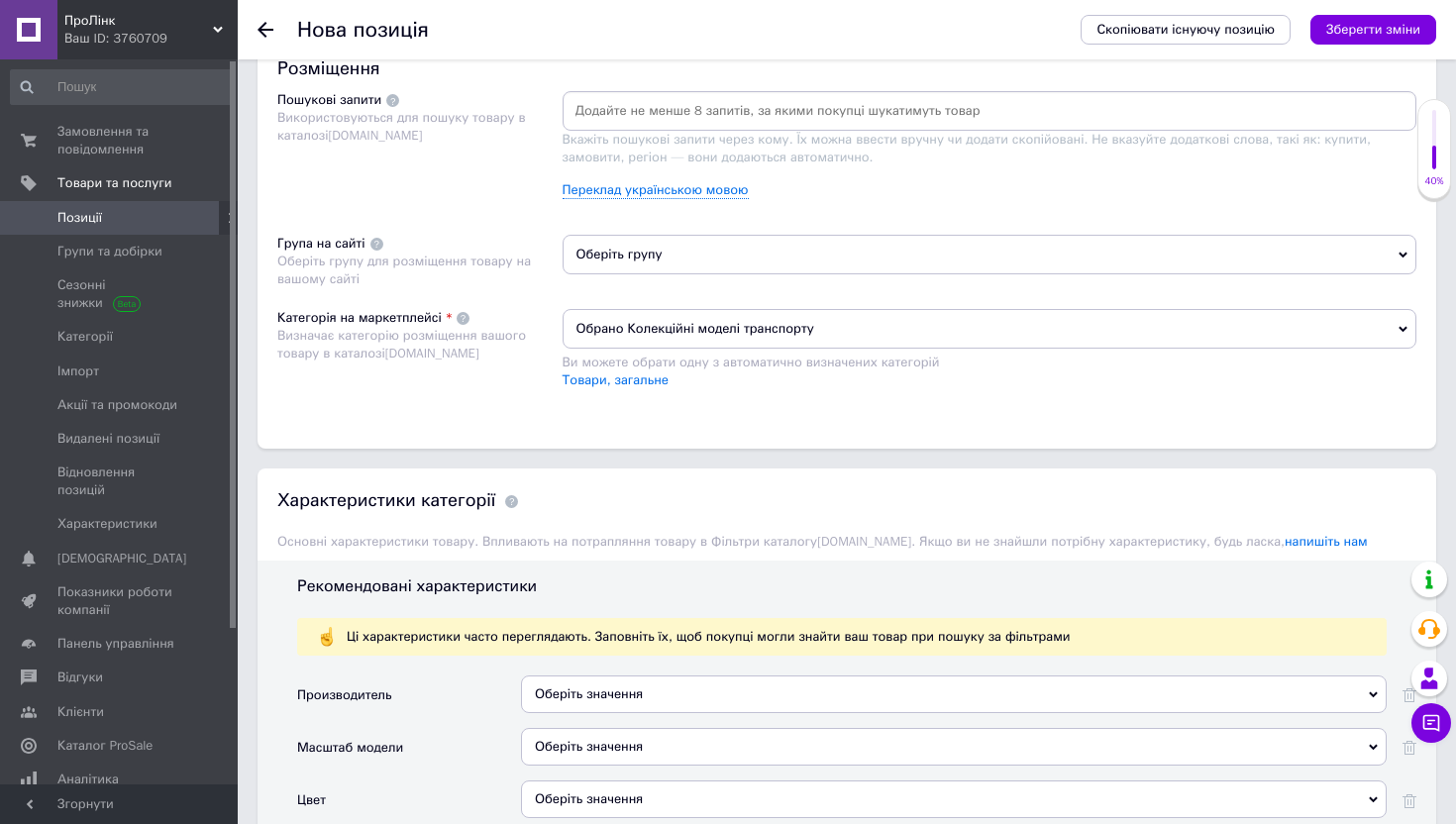 click on "Оберіть групу" at bounding box center (989, 255) 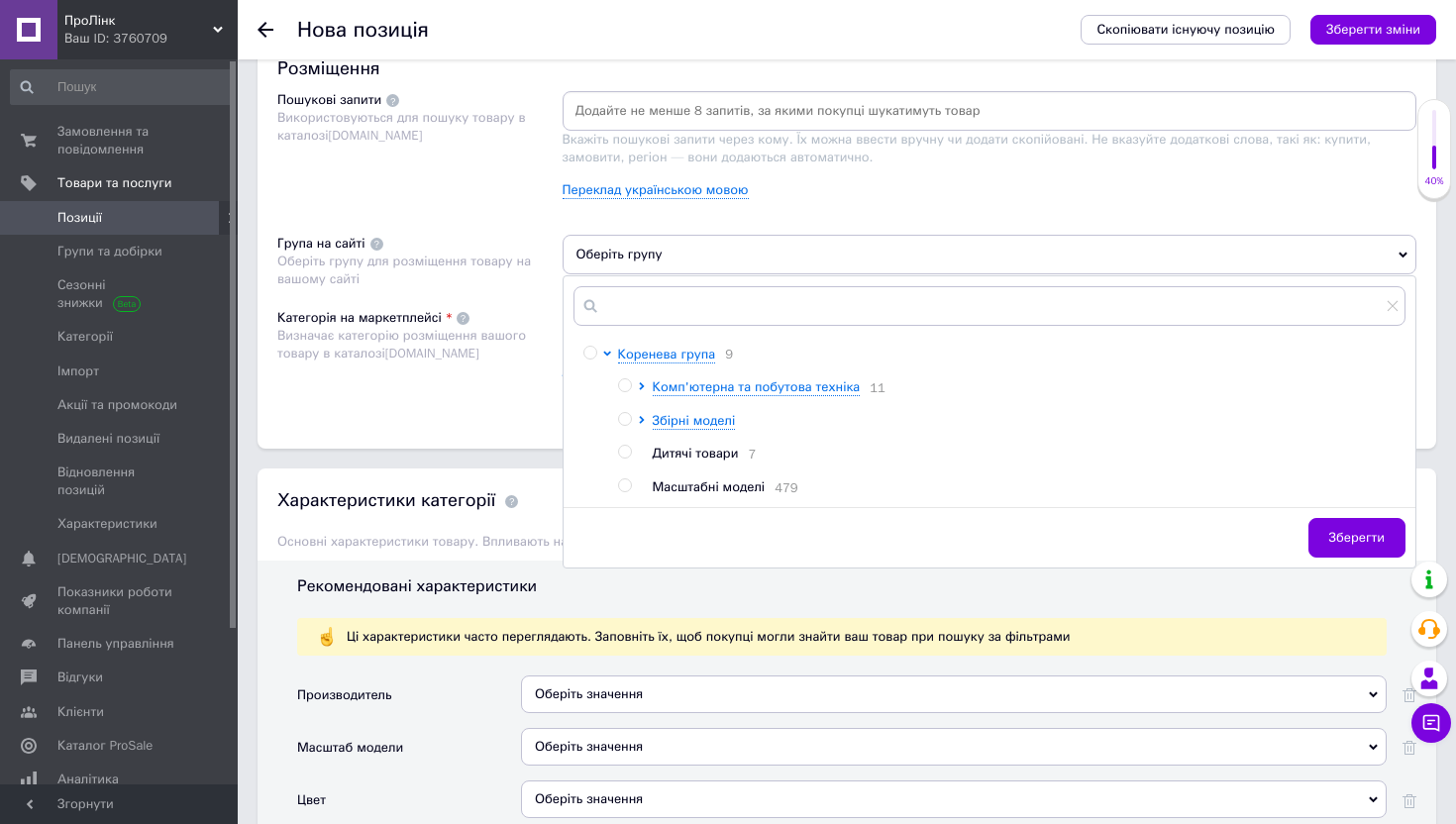 click on "Масштабні моделі" at bounding box center [709, 486] 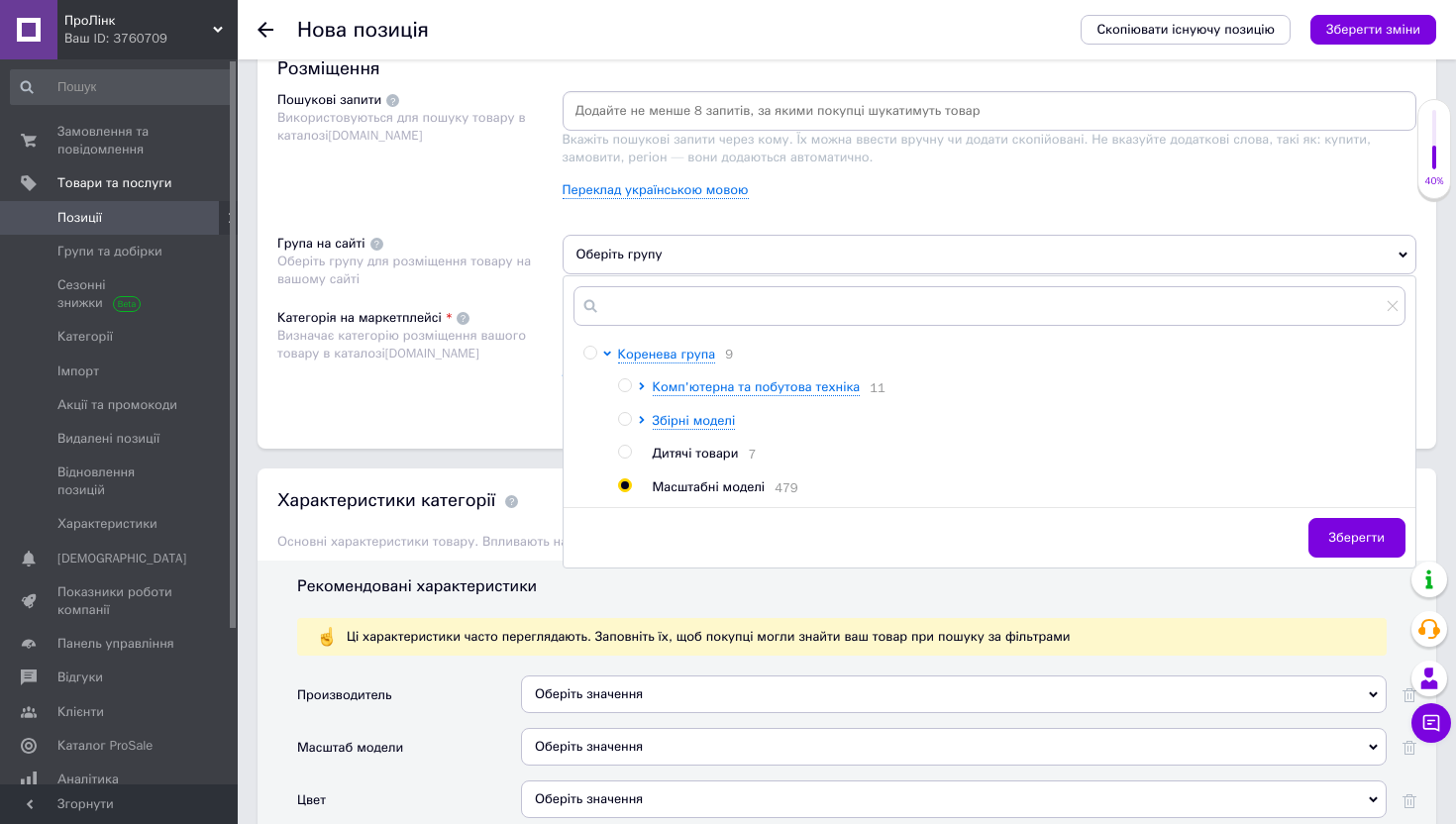 radio on "true" 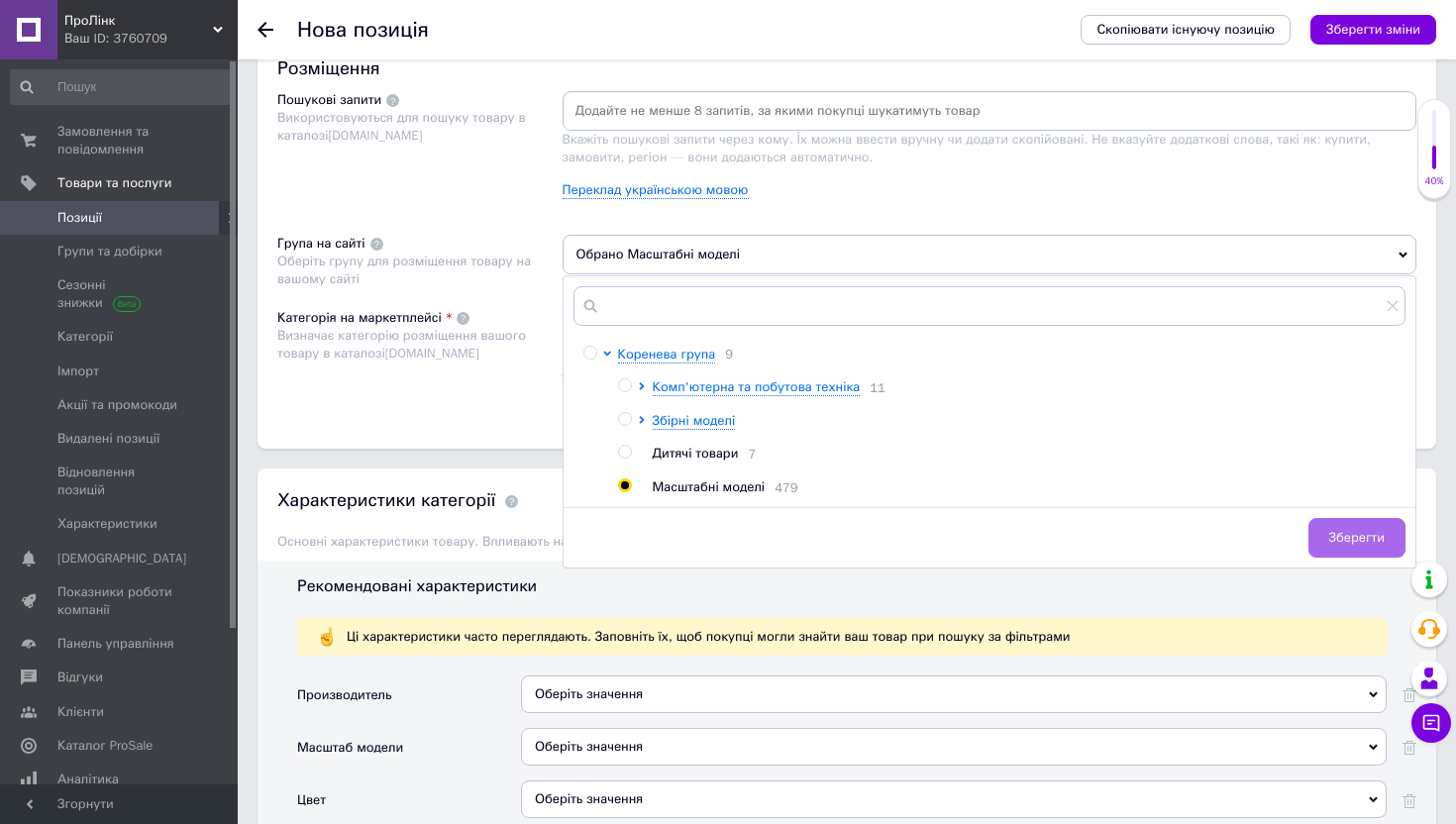 click on "Зберегти" at bounding box center (1357, 538) 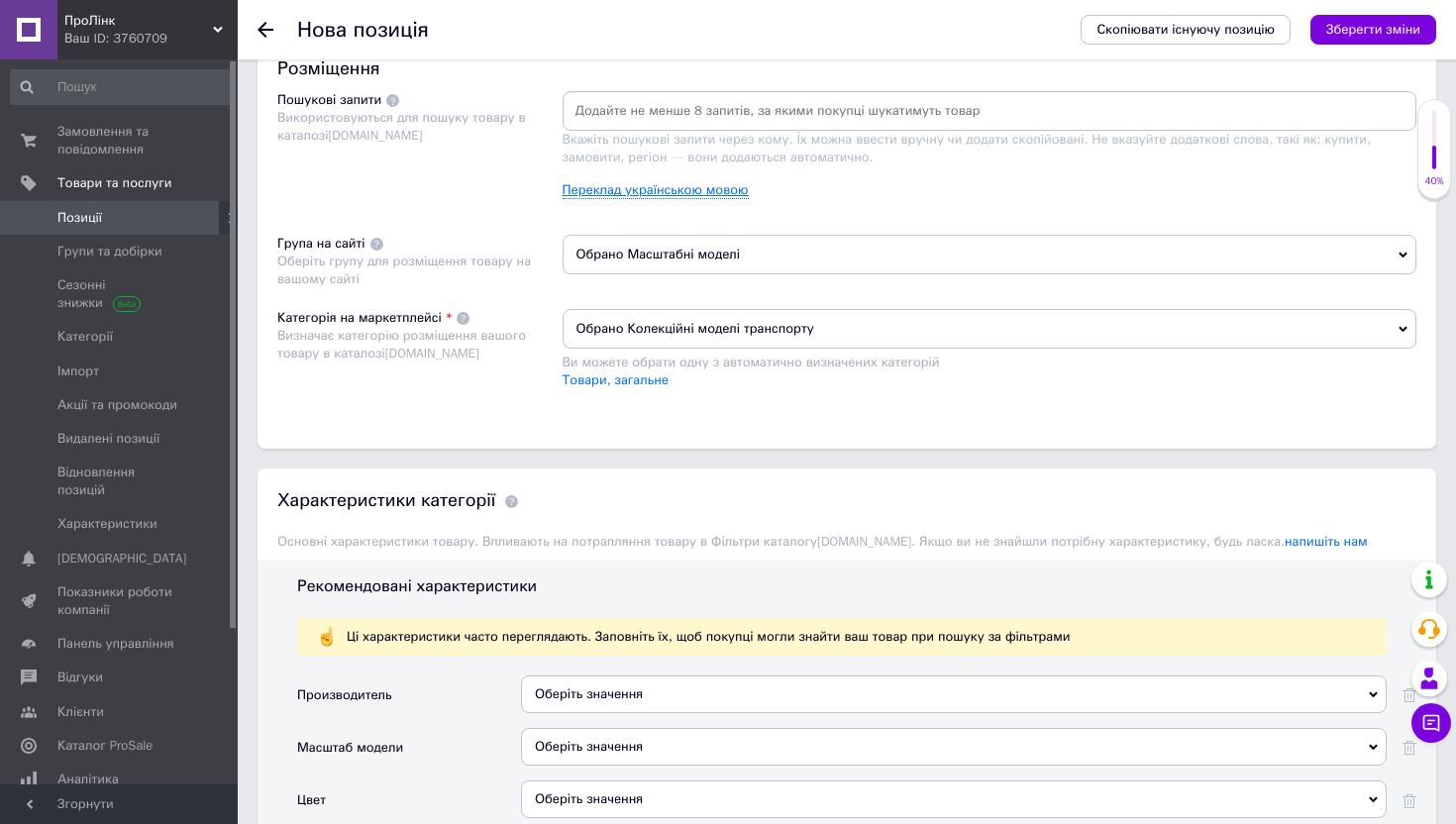 click on "Переклад українською мовою" at bounding box center [656, 190] 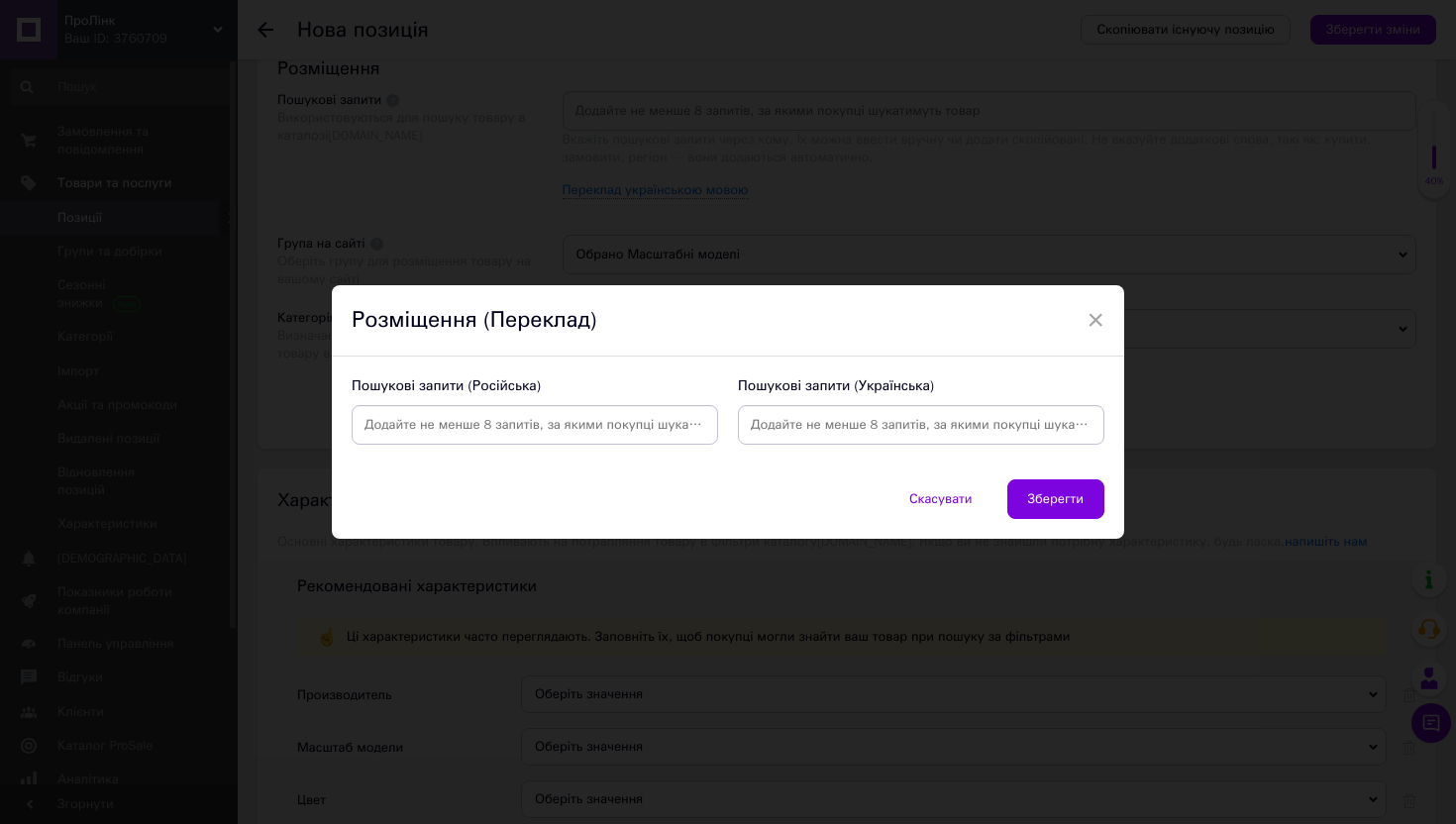click at bounding box center (535, 425) 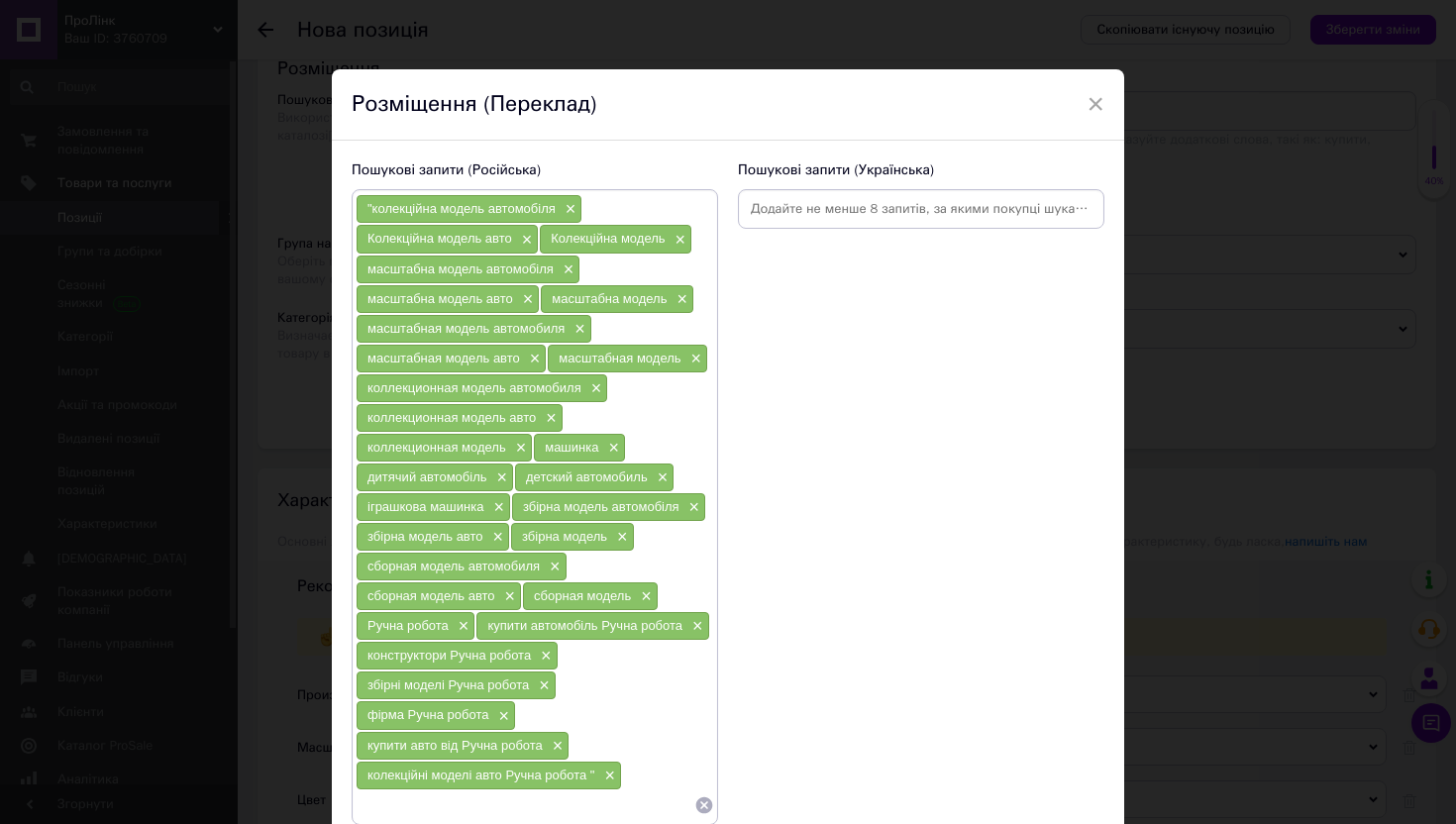 click at bounding box center (921, 209) 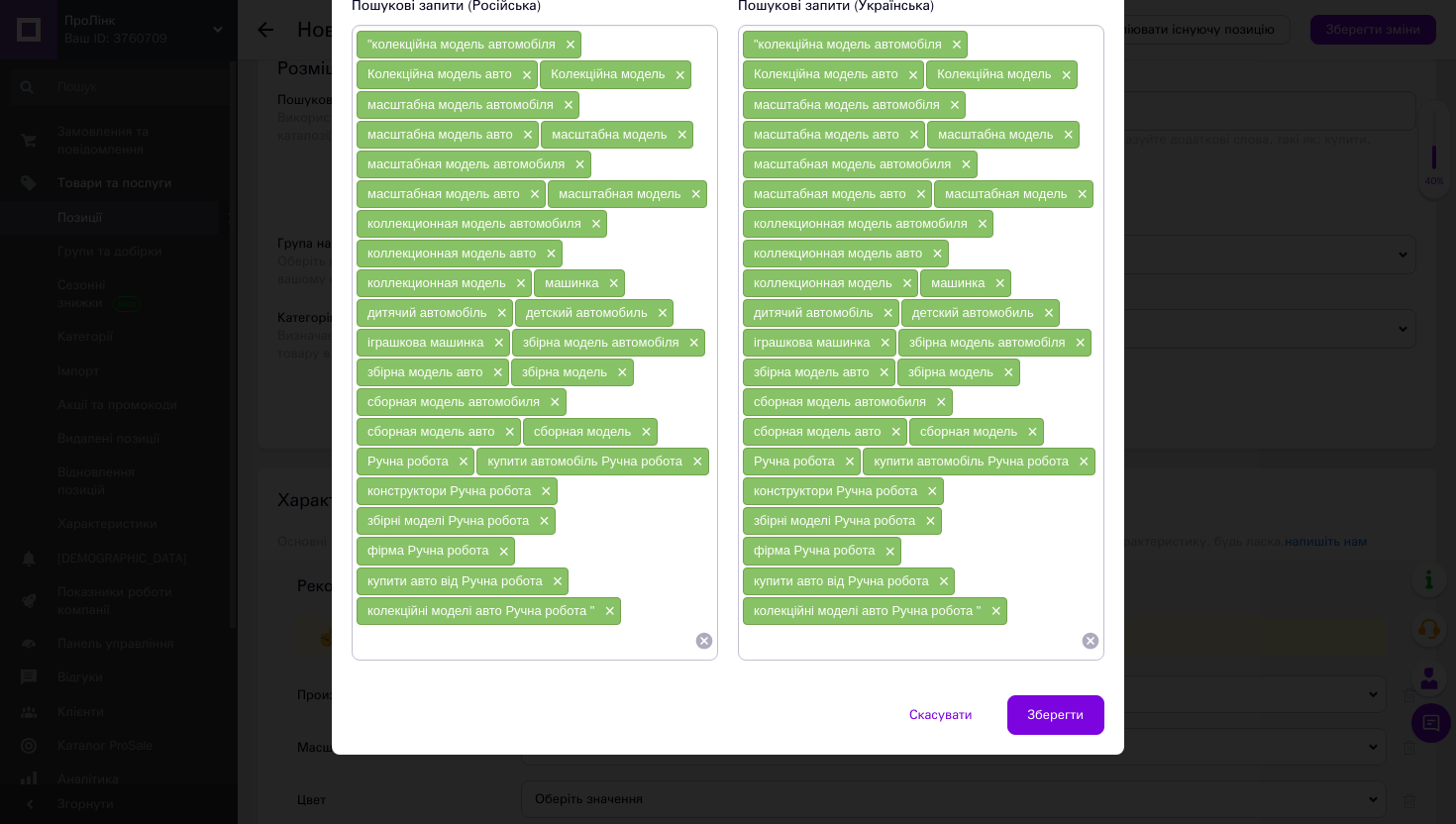 paste on "Nissan GT-R50" 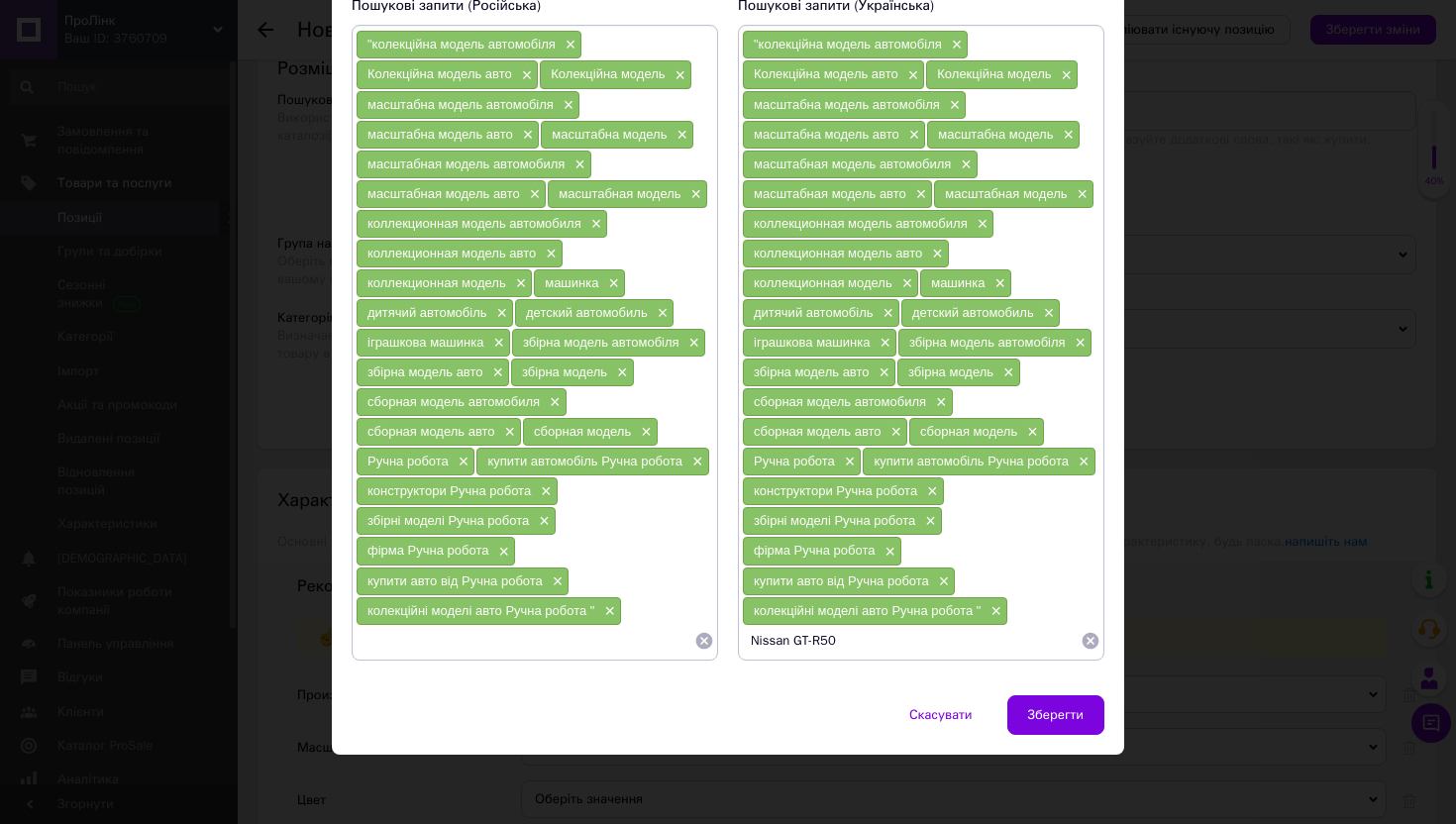 type 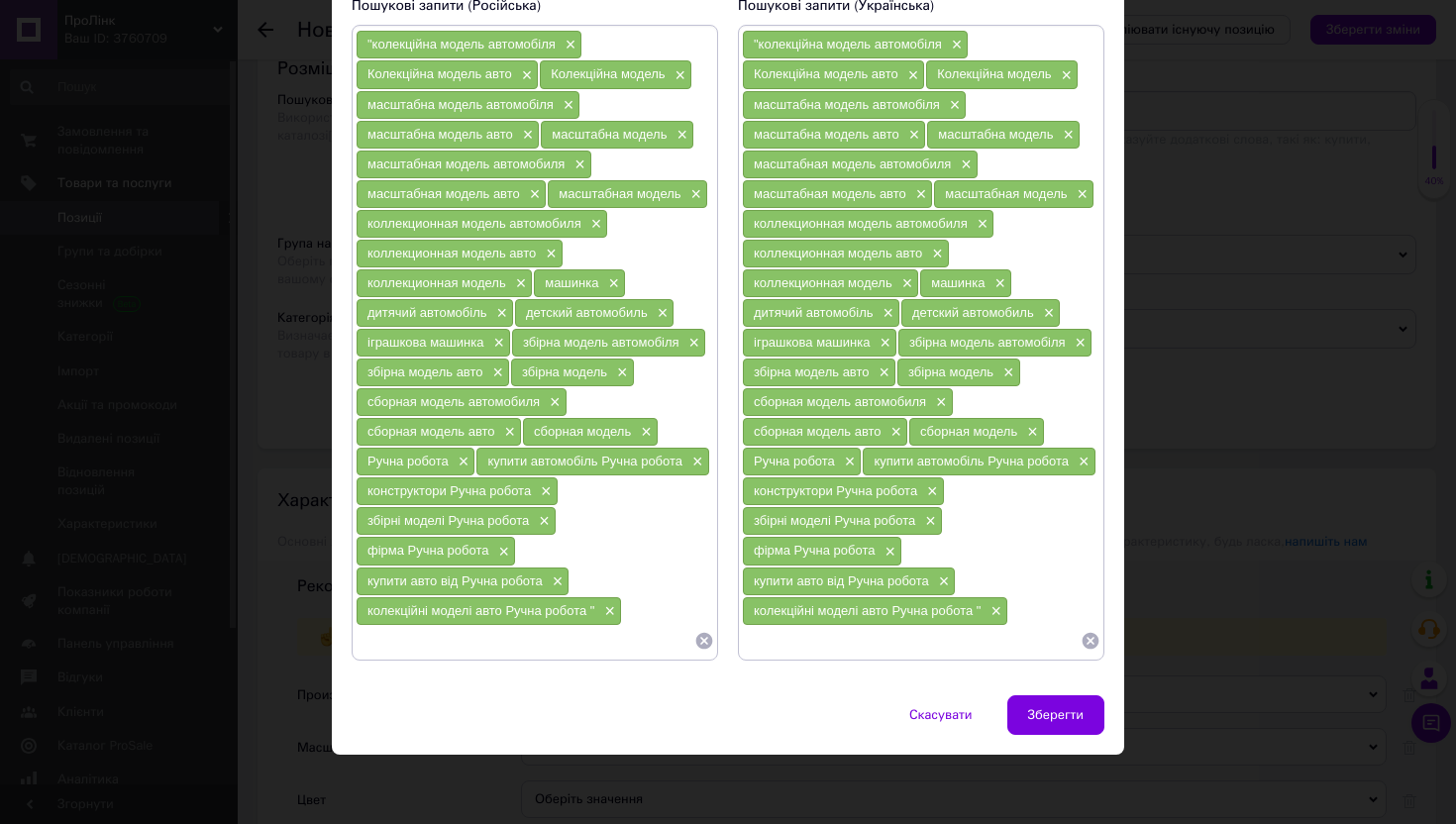 scroll, scrollTop: 195, scrollLeft: 0, axis: vertical 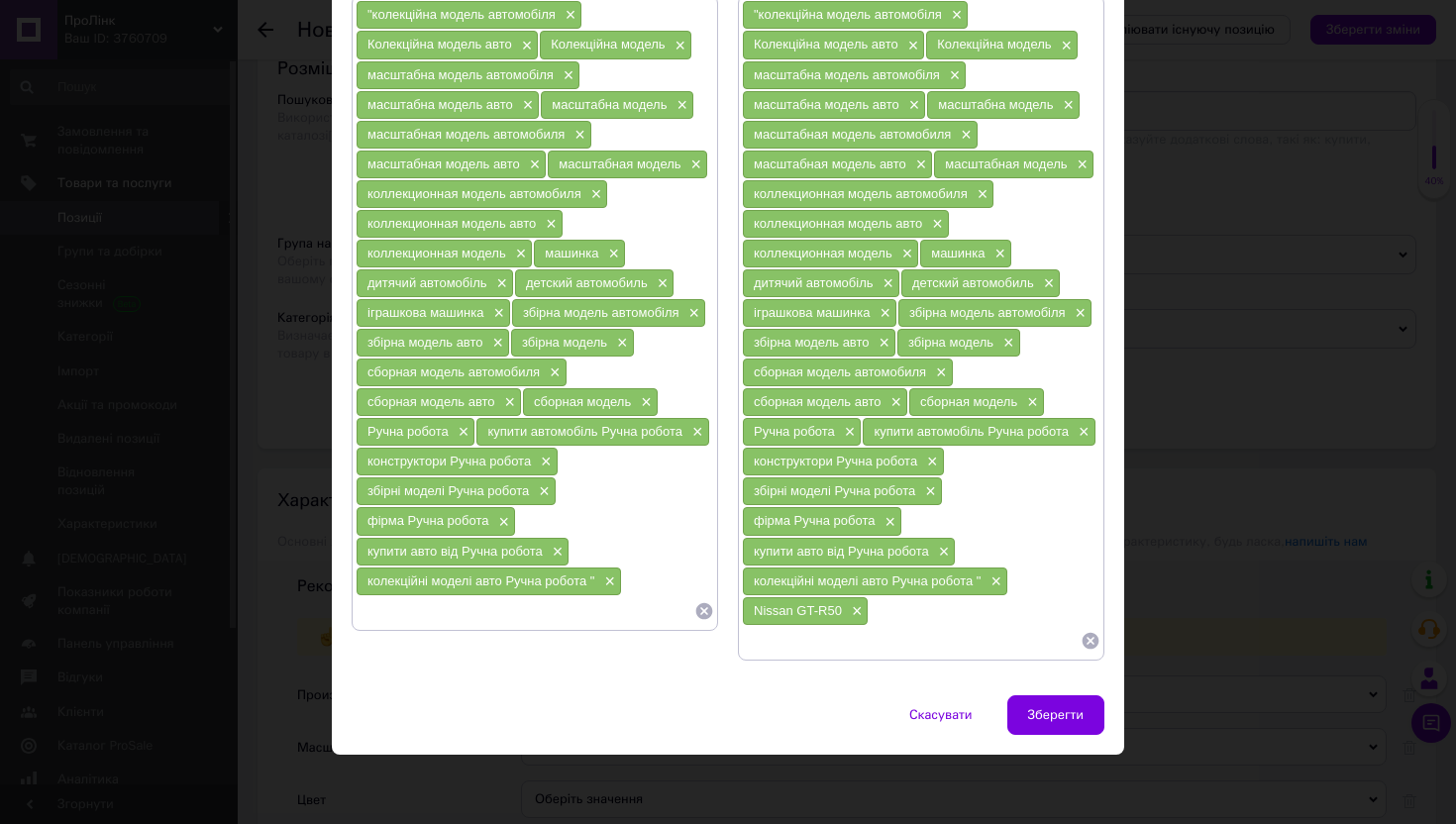 click at bounding box center [525, 611] 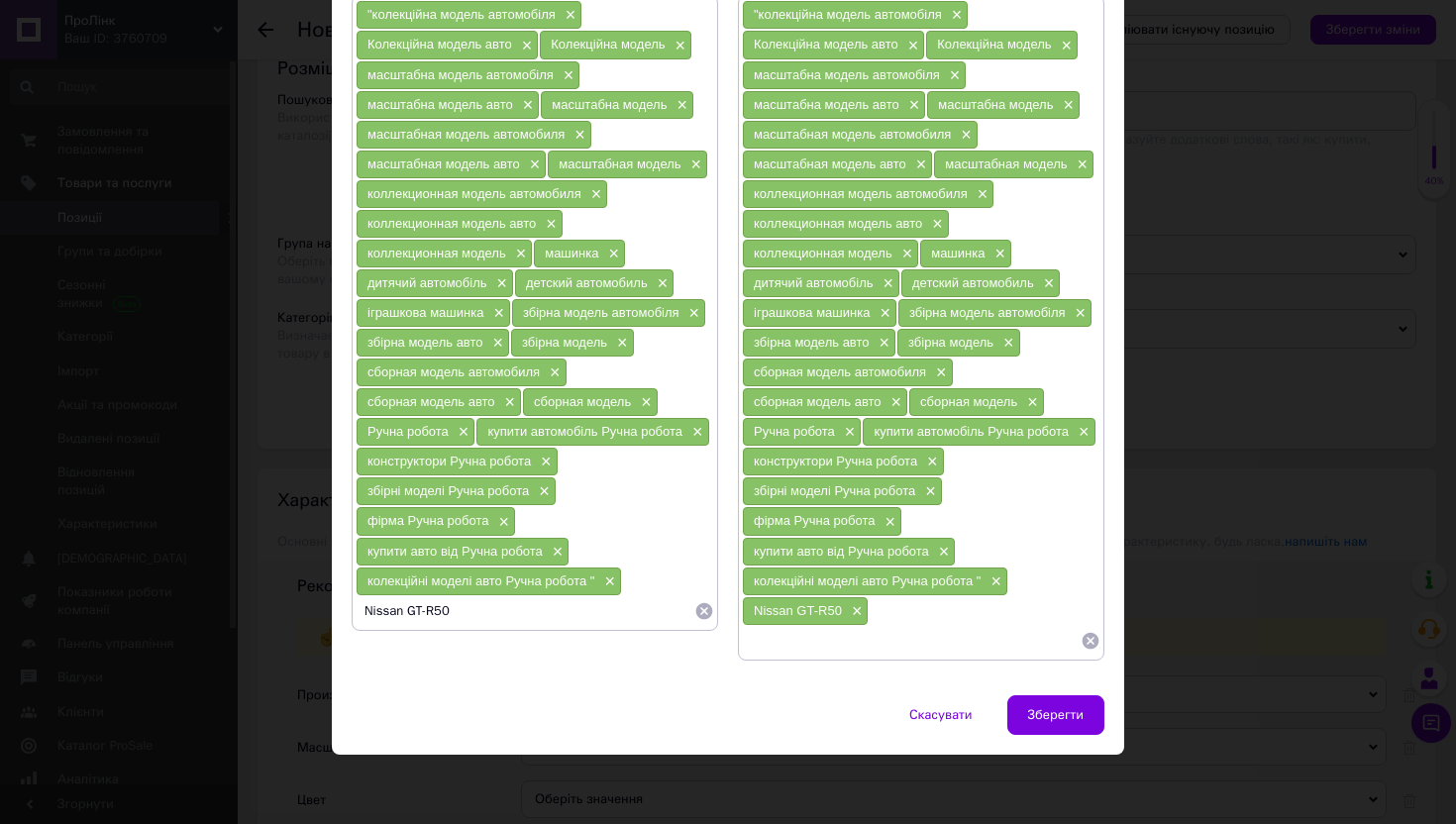 type 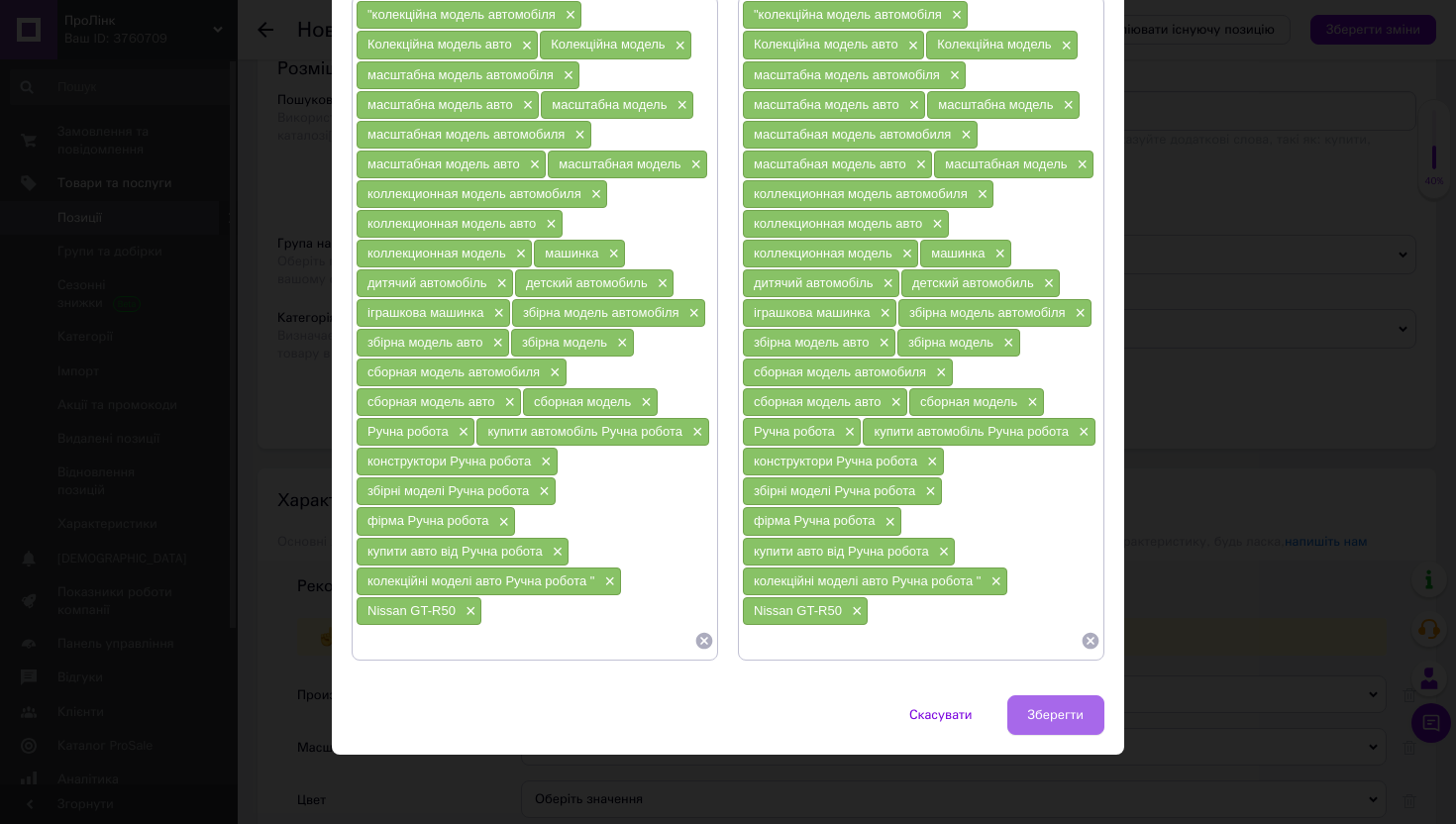 click on "Зберегти" at bounding box center [1056, 715] 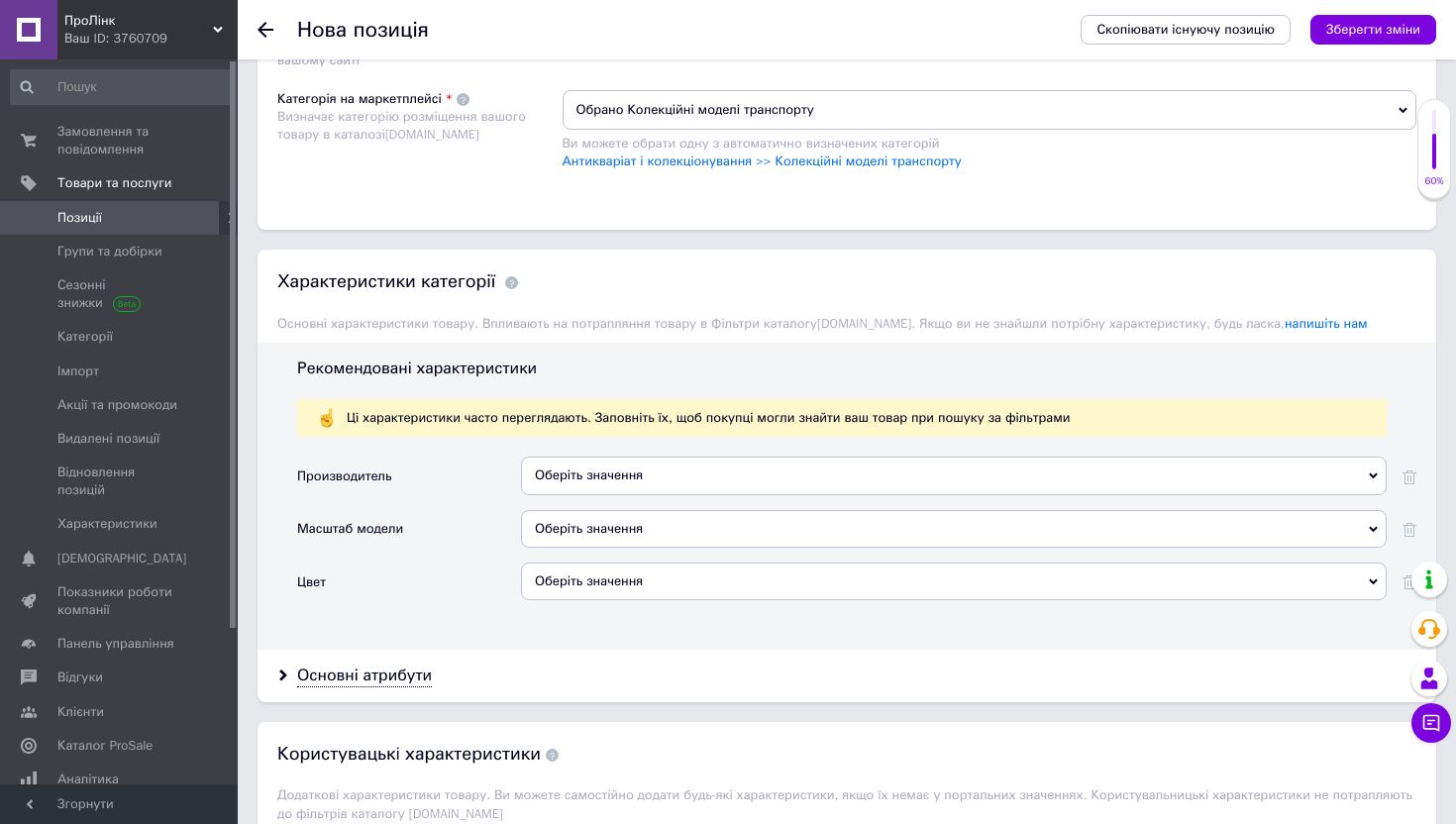 scroll, scrollTop: 1639, scrollLeft: 0, axis: vertical 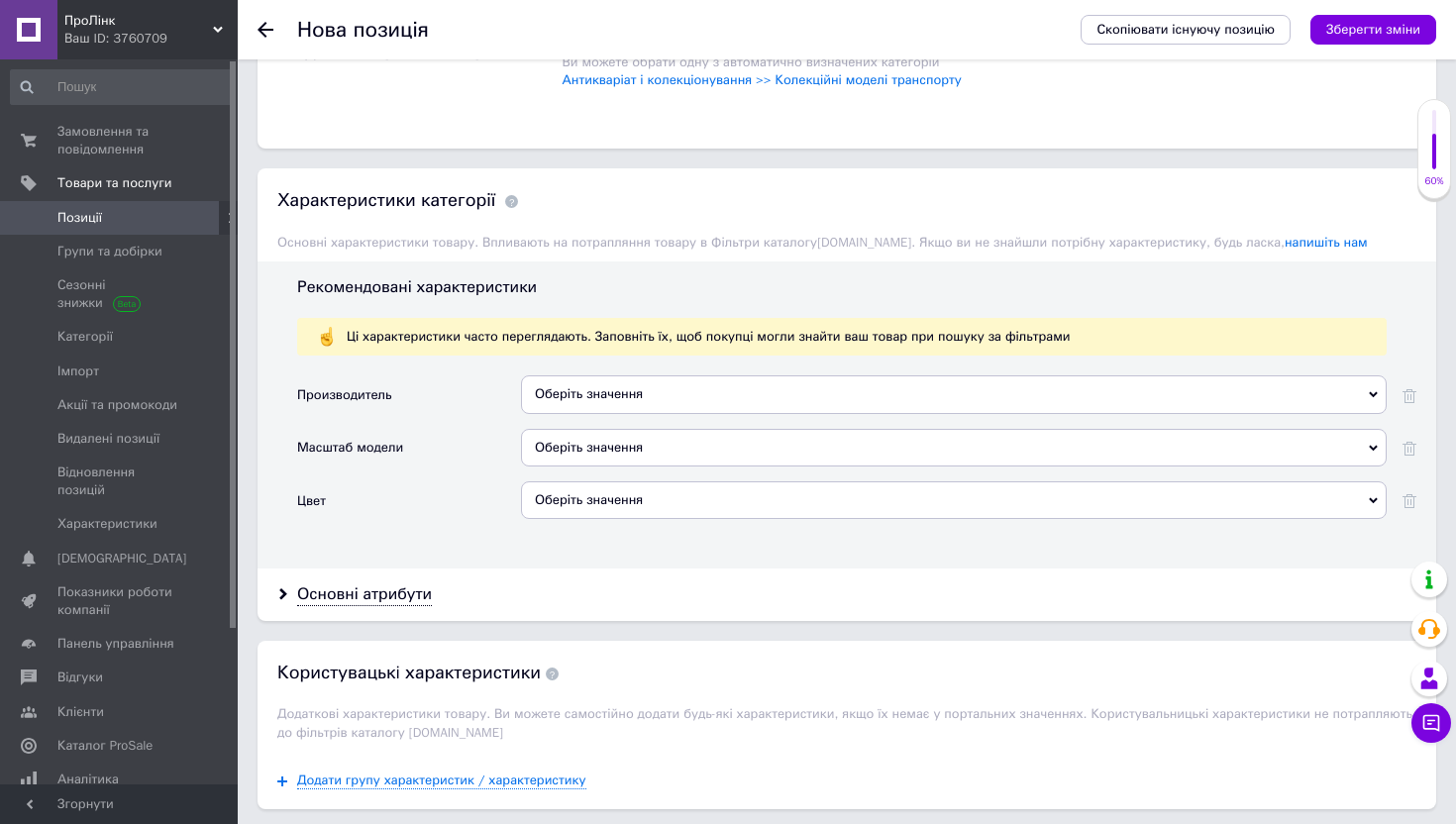 click on "Рекомендовані характеристики Ці характеристики часто переглядають. Заповніть їх, щоб
покупці могли знайти ваш товар при пошуку за фільтрами Производитель Оберіть значення Масштаб модели Оберіть значення Цвет Оберіть значення" at bounding box center (847, 415) 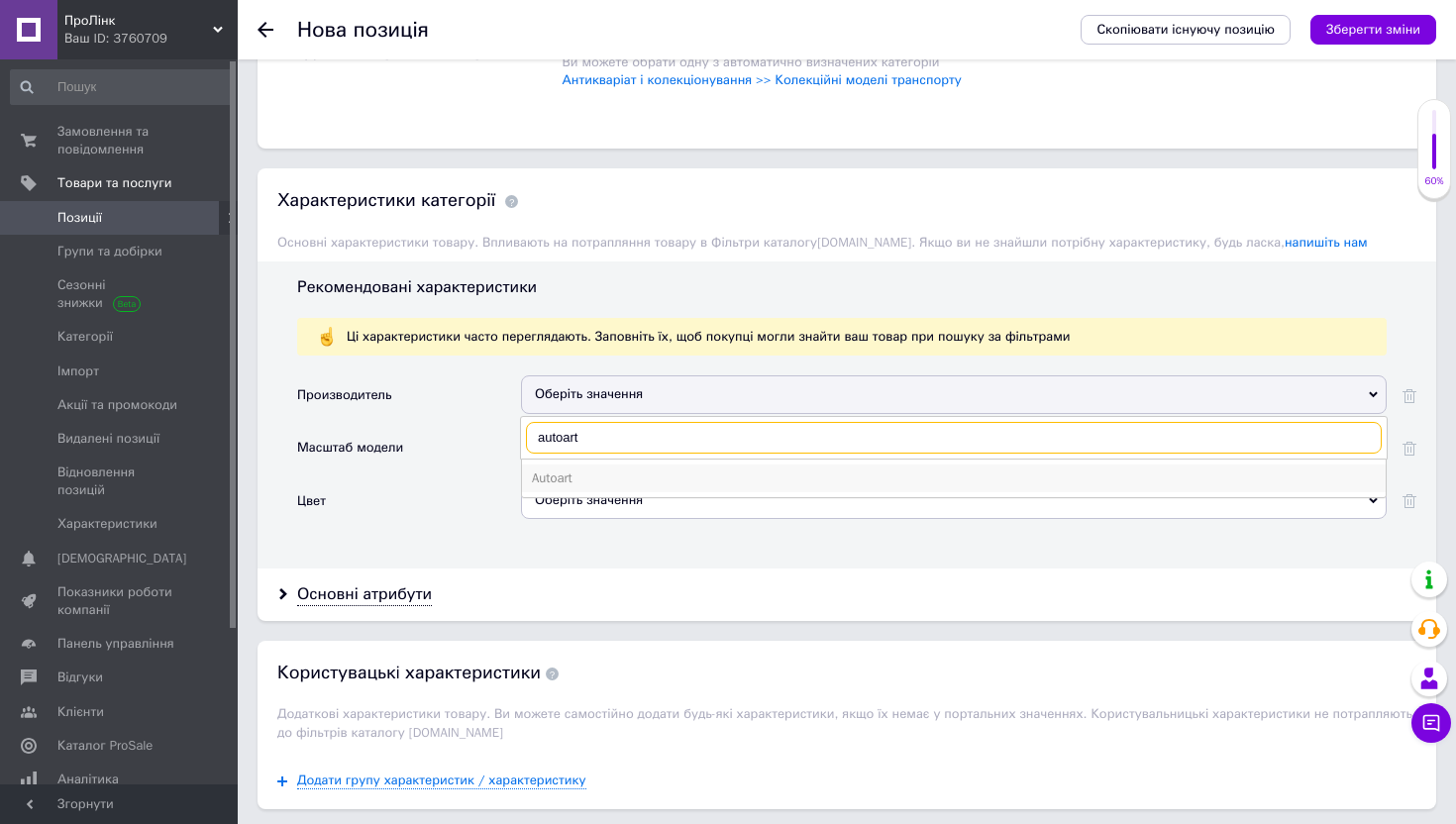 type on "autoart" 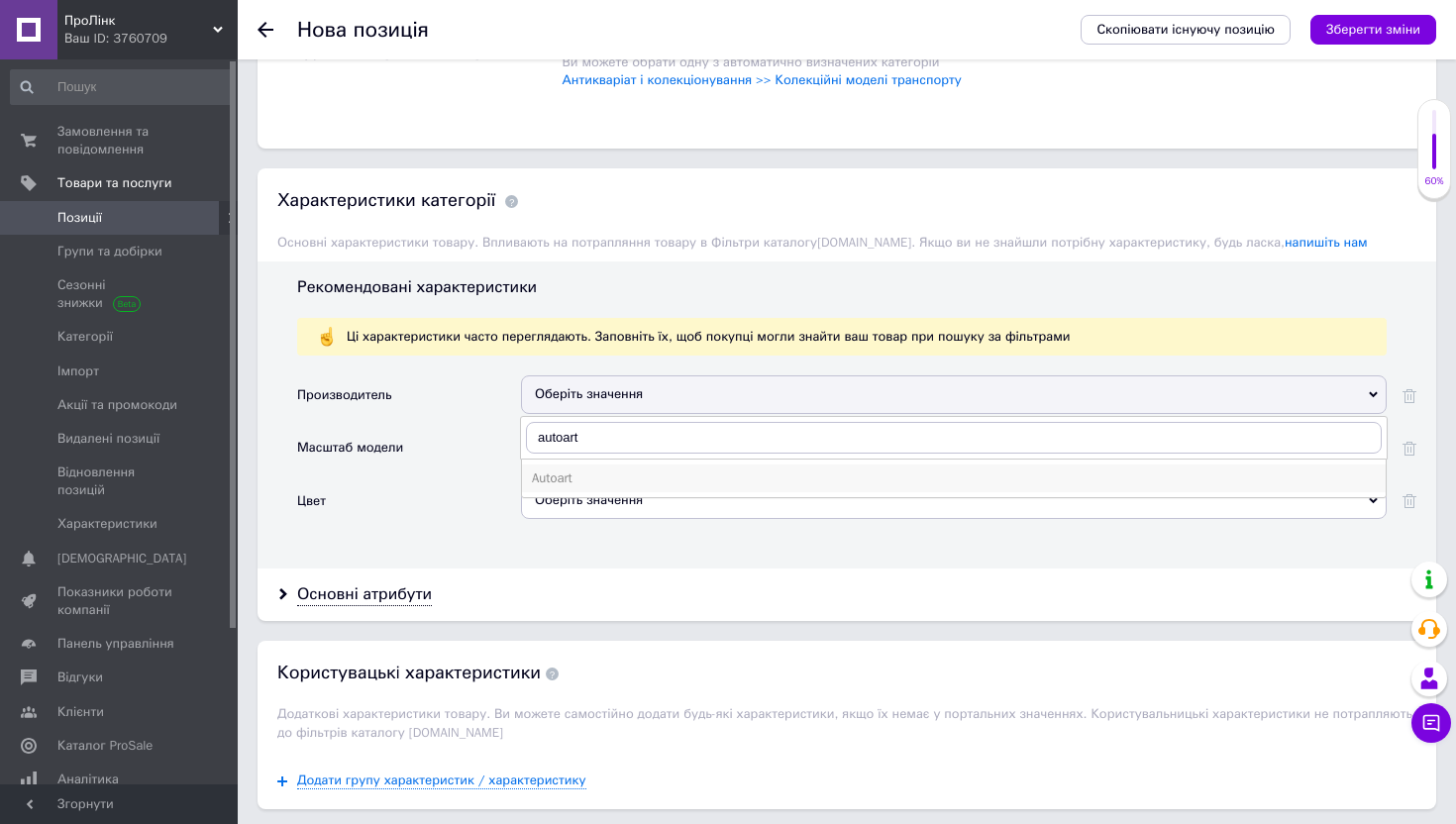click on "Autoart" at bounding box center [954, 478] 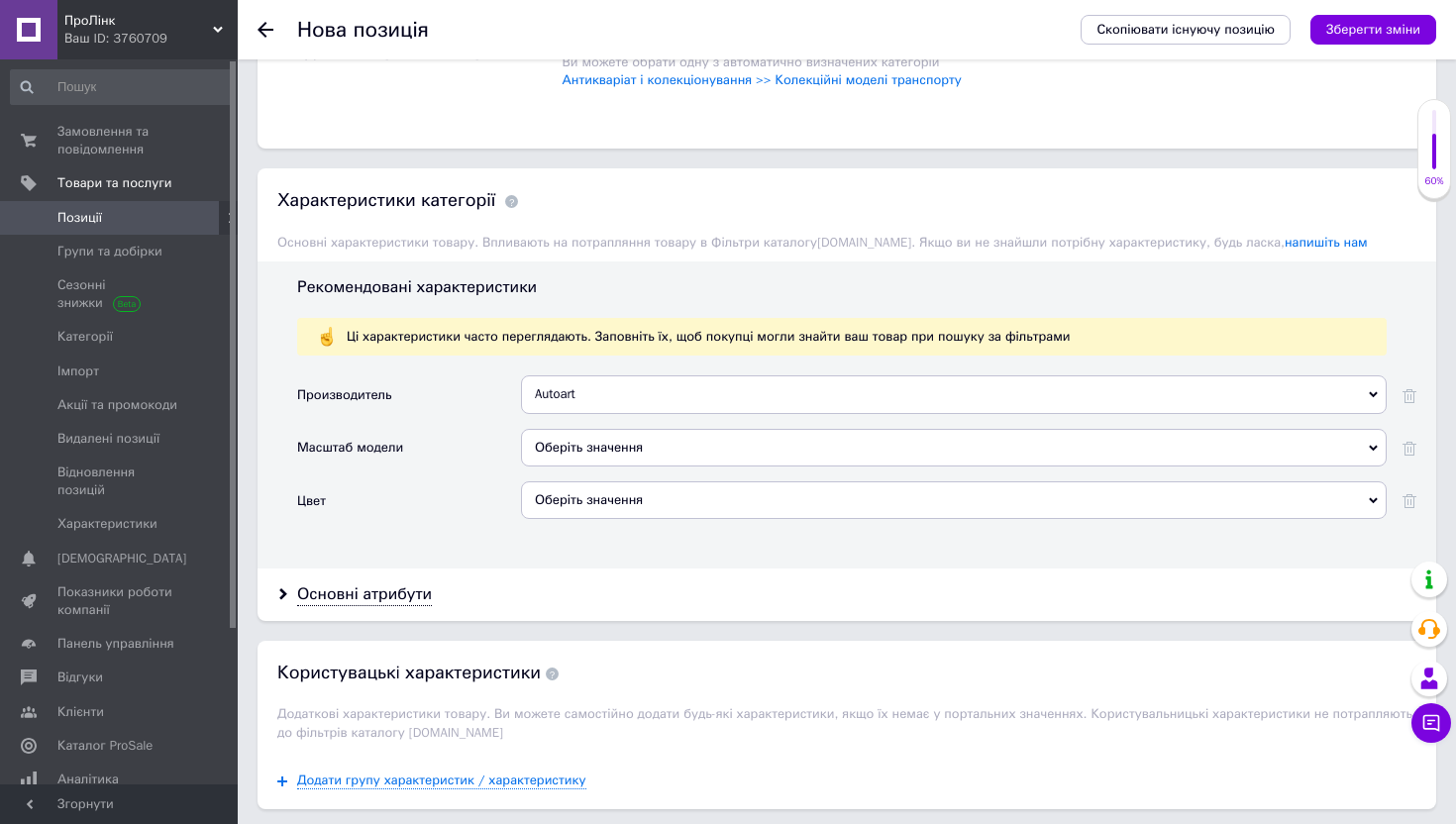 click on "Оберіть значення" at bounding box center (954, 448) 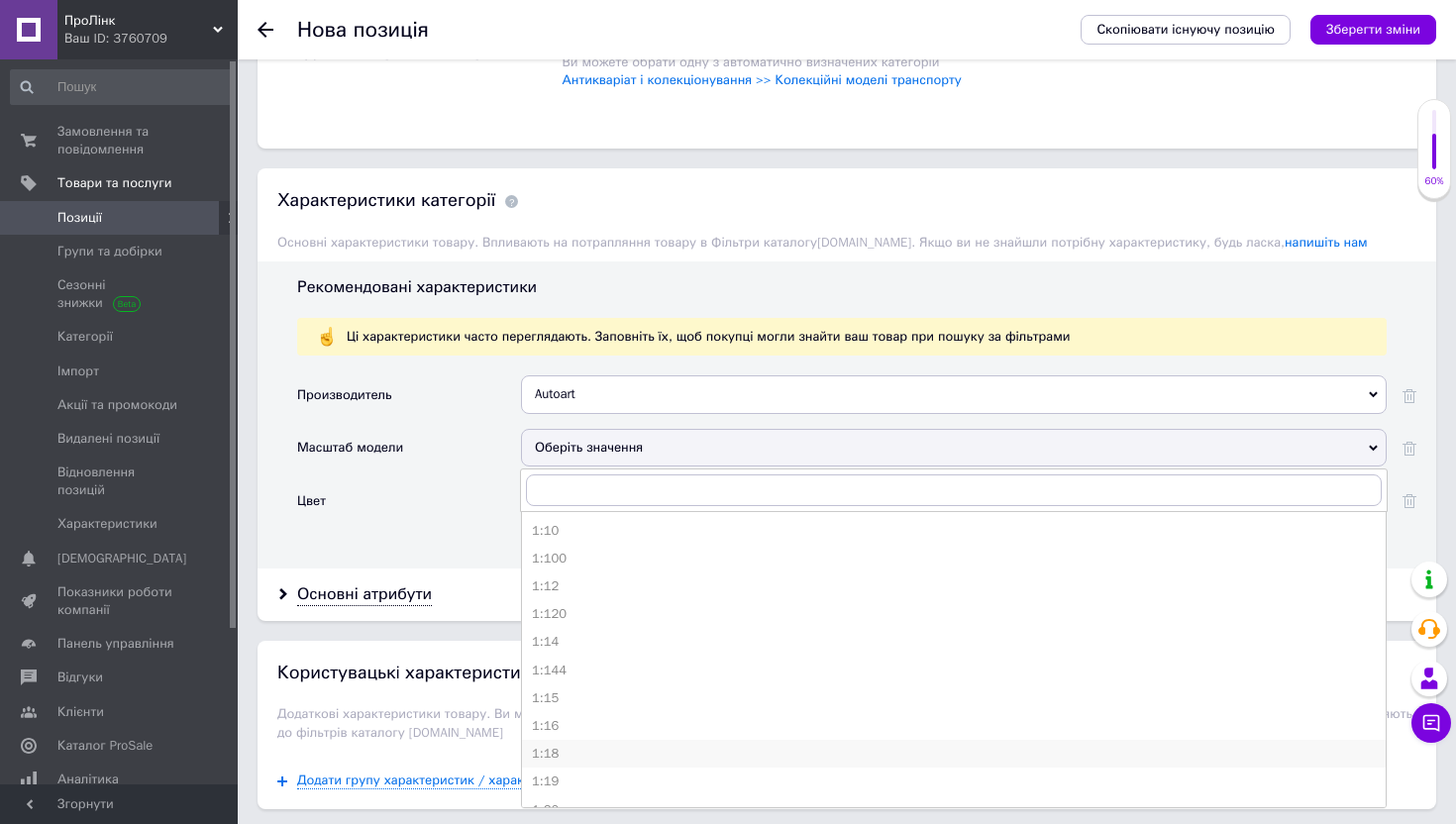 click on "1:18" at bounding box center (954, 754) 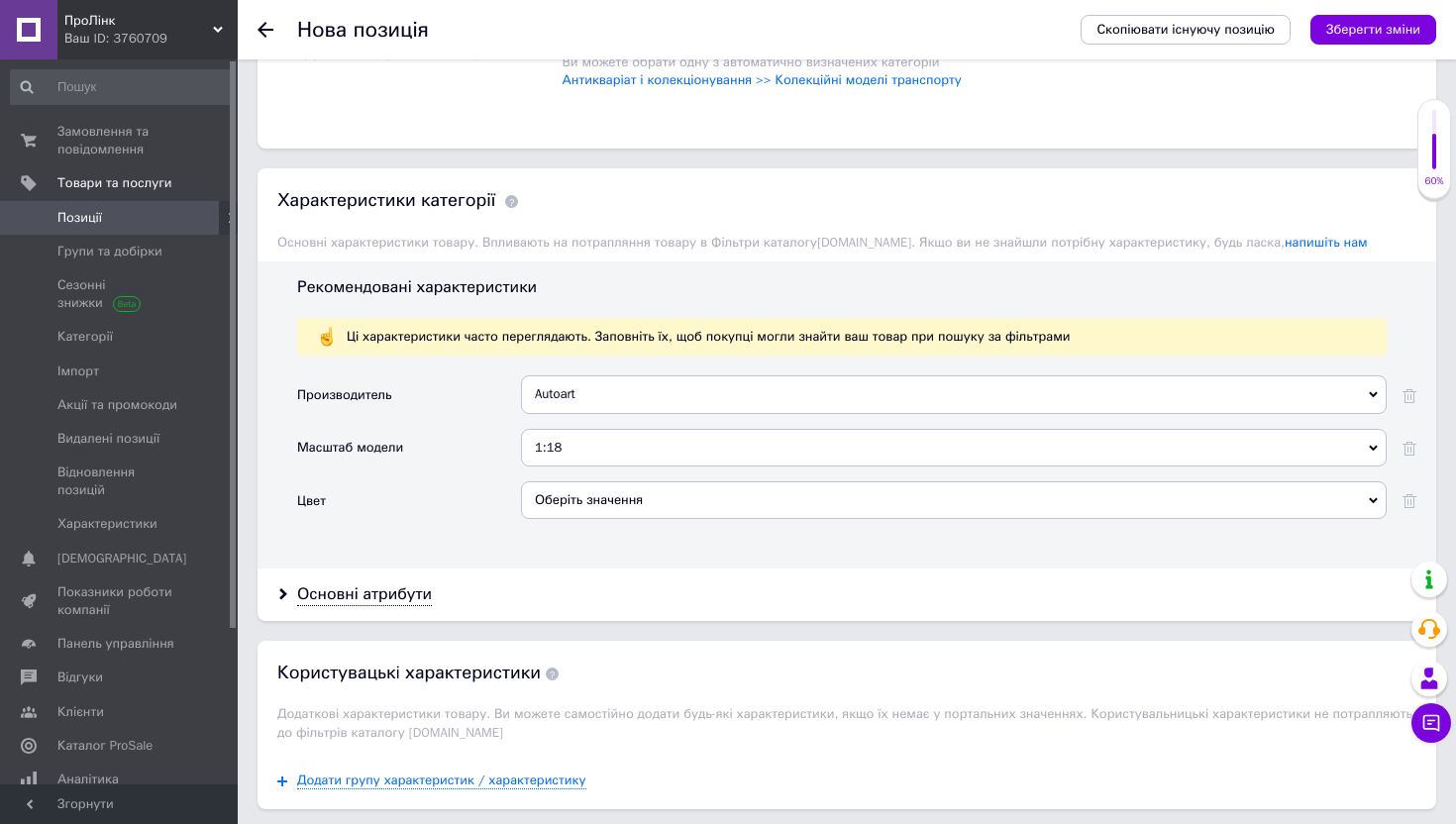 click on "Оберіть значення" at bounding box center (954, 500) 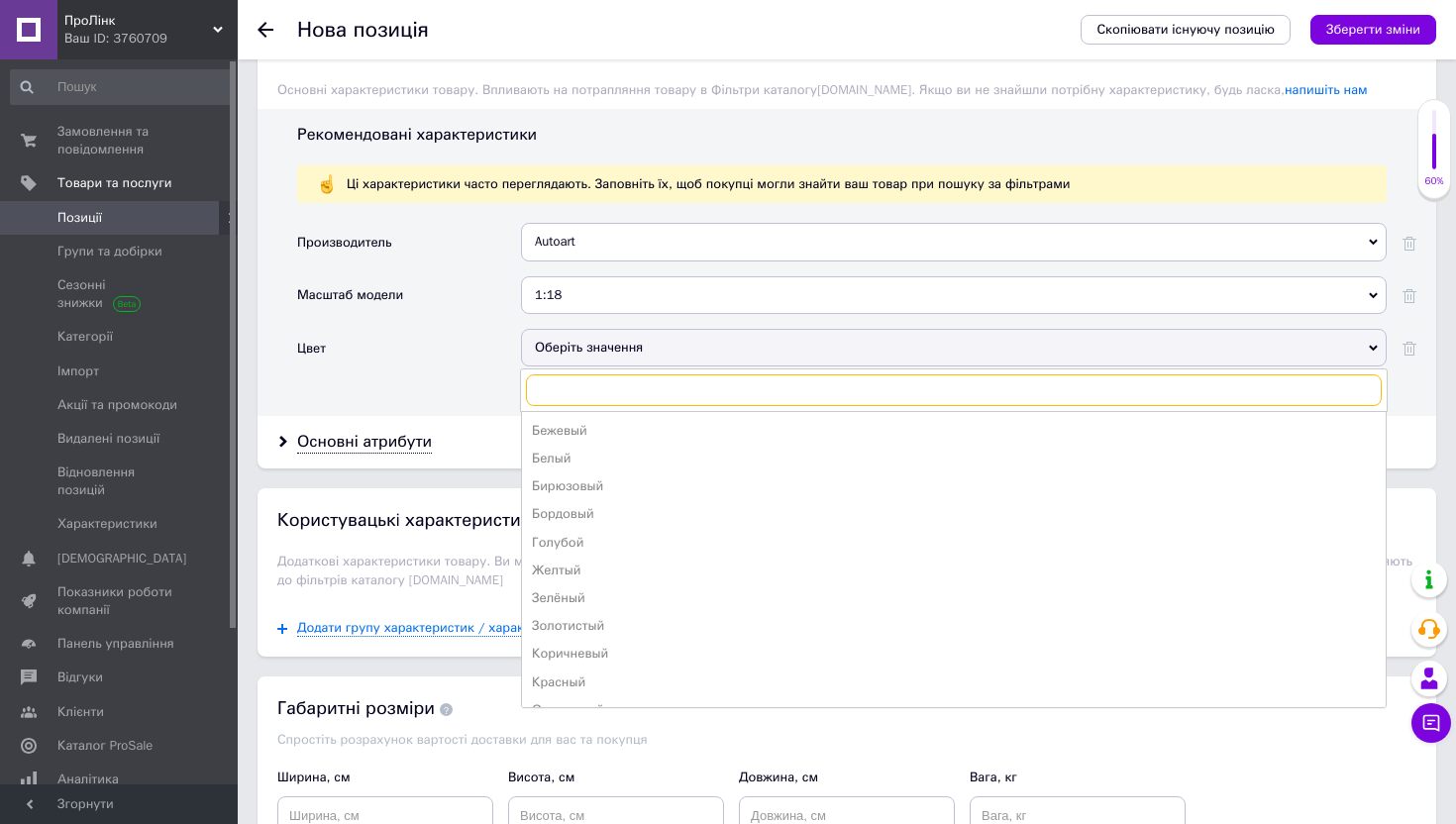 scroll, scrollTop: 1796, scrollLeft: 0, axis: vertical 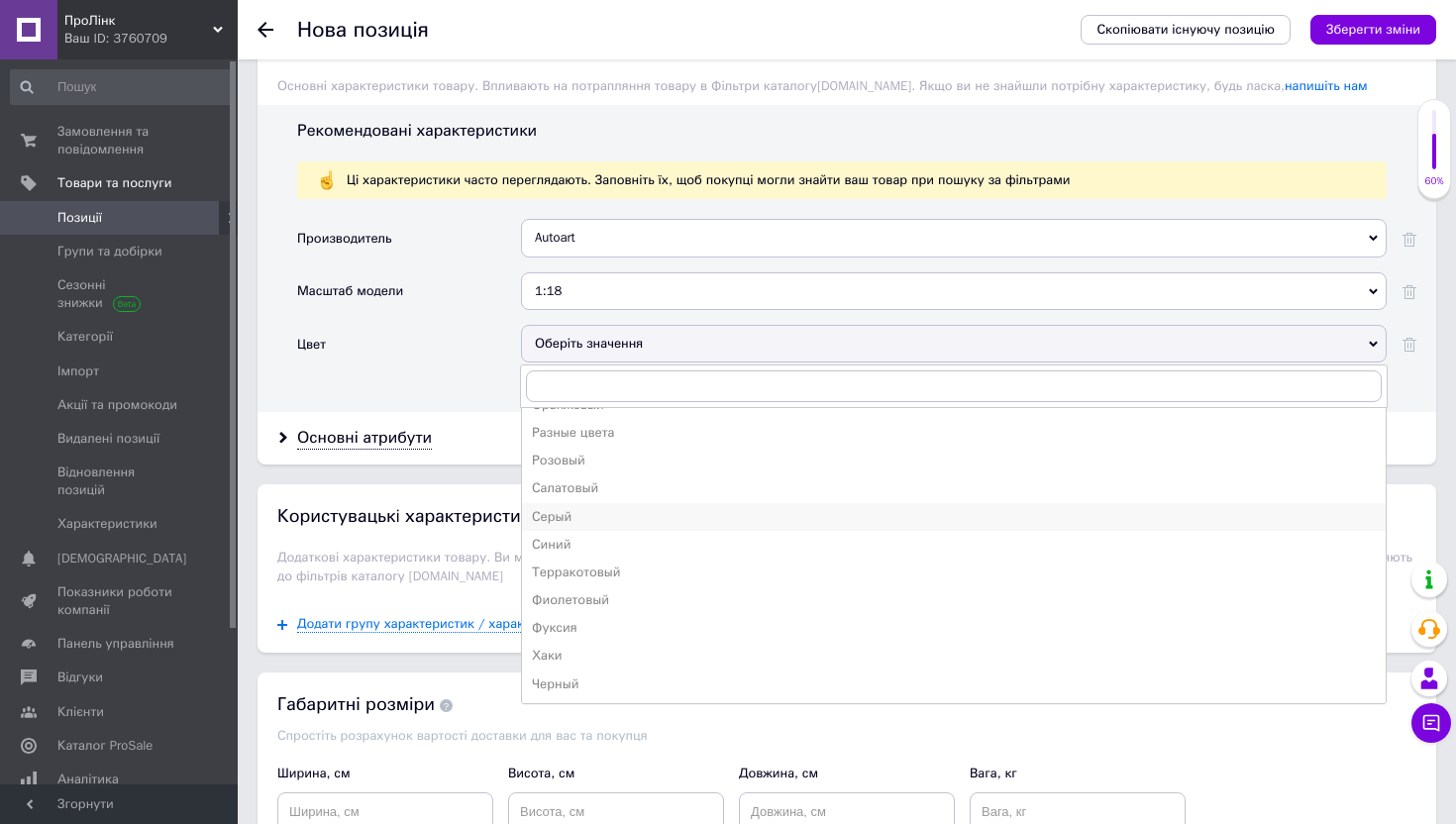 click on "Серый" at bounding box center [954, 517] 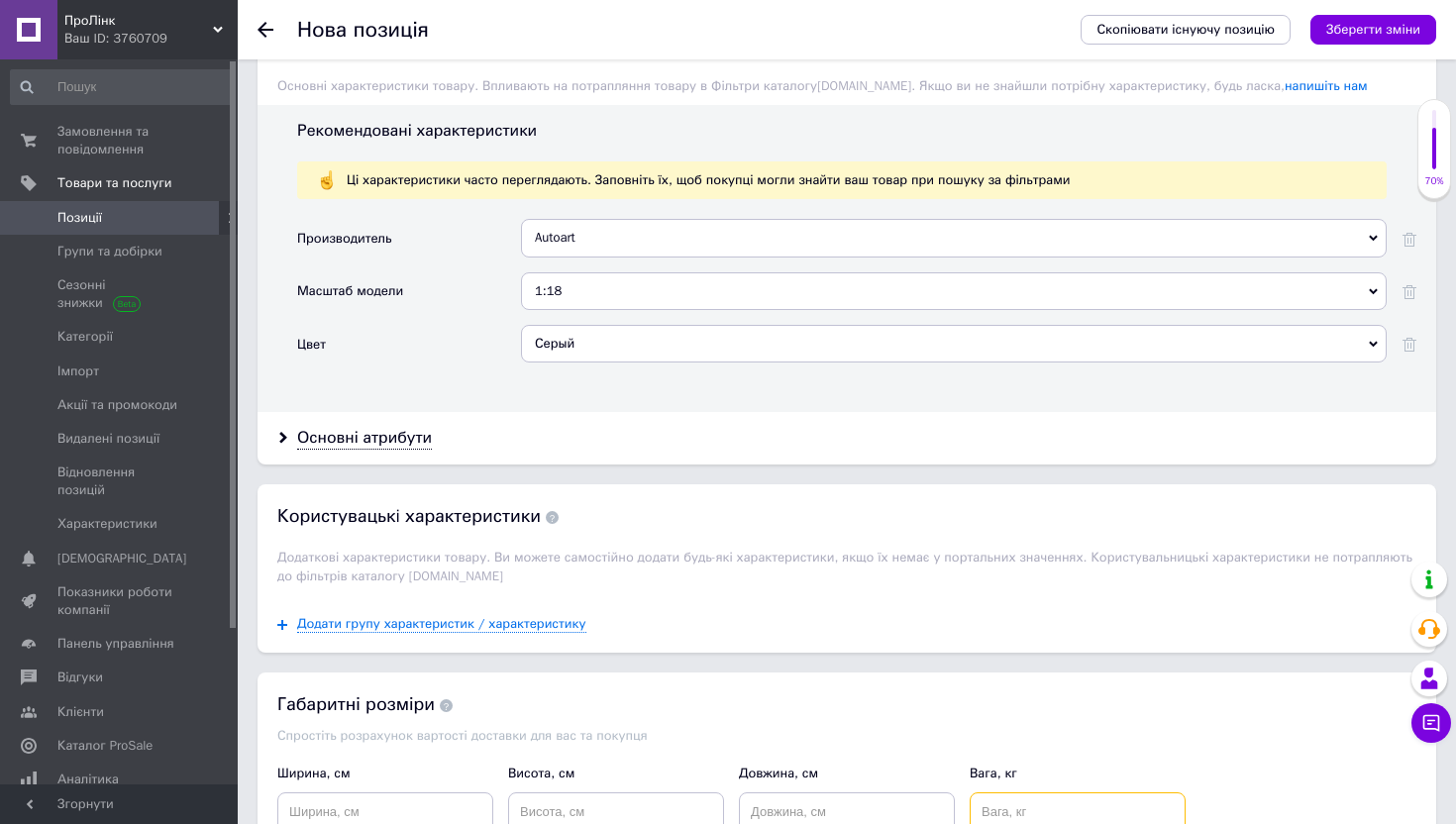 click at bounding box center [1078, 812] 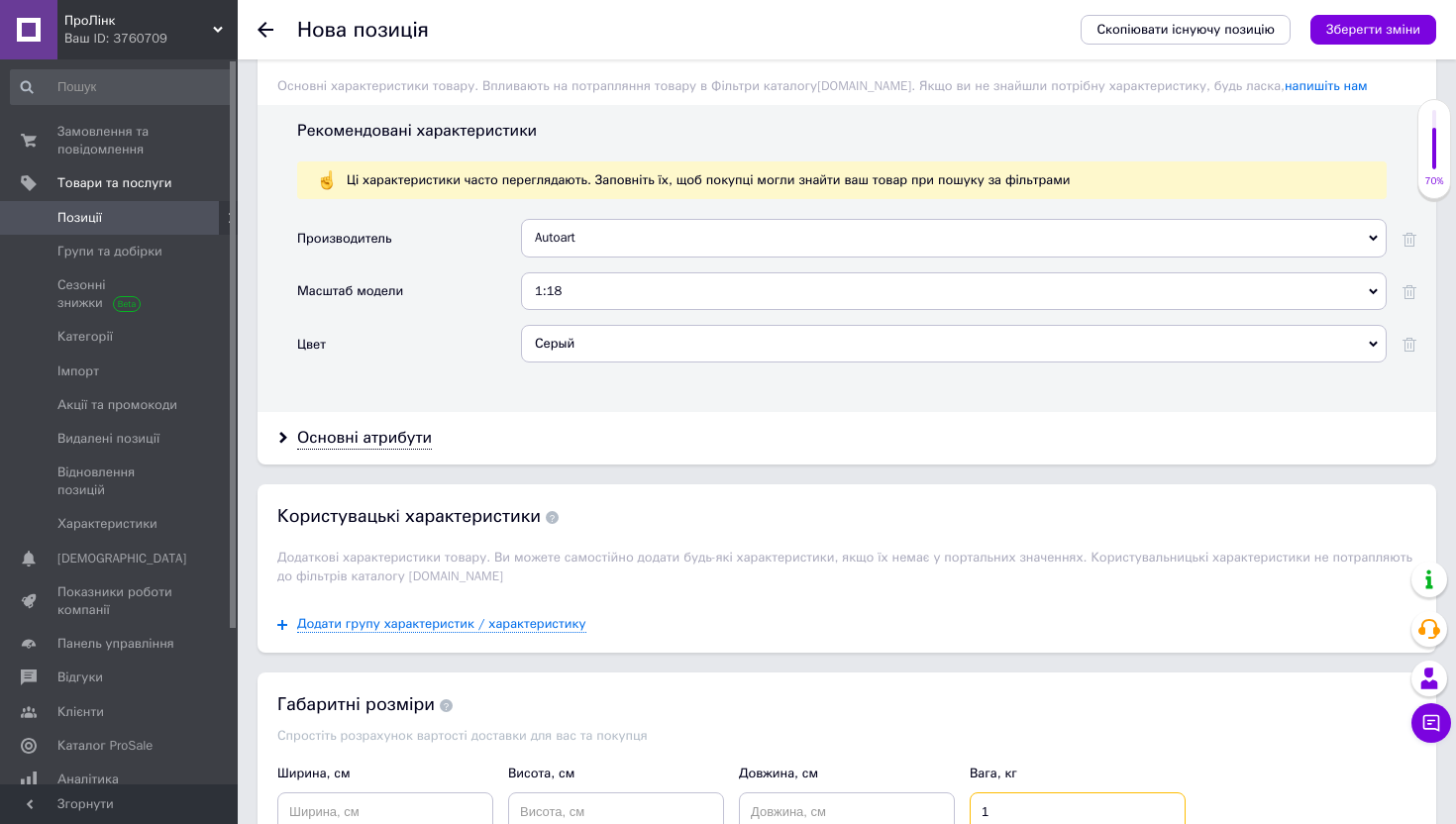 type on "1" 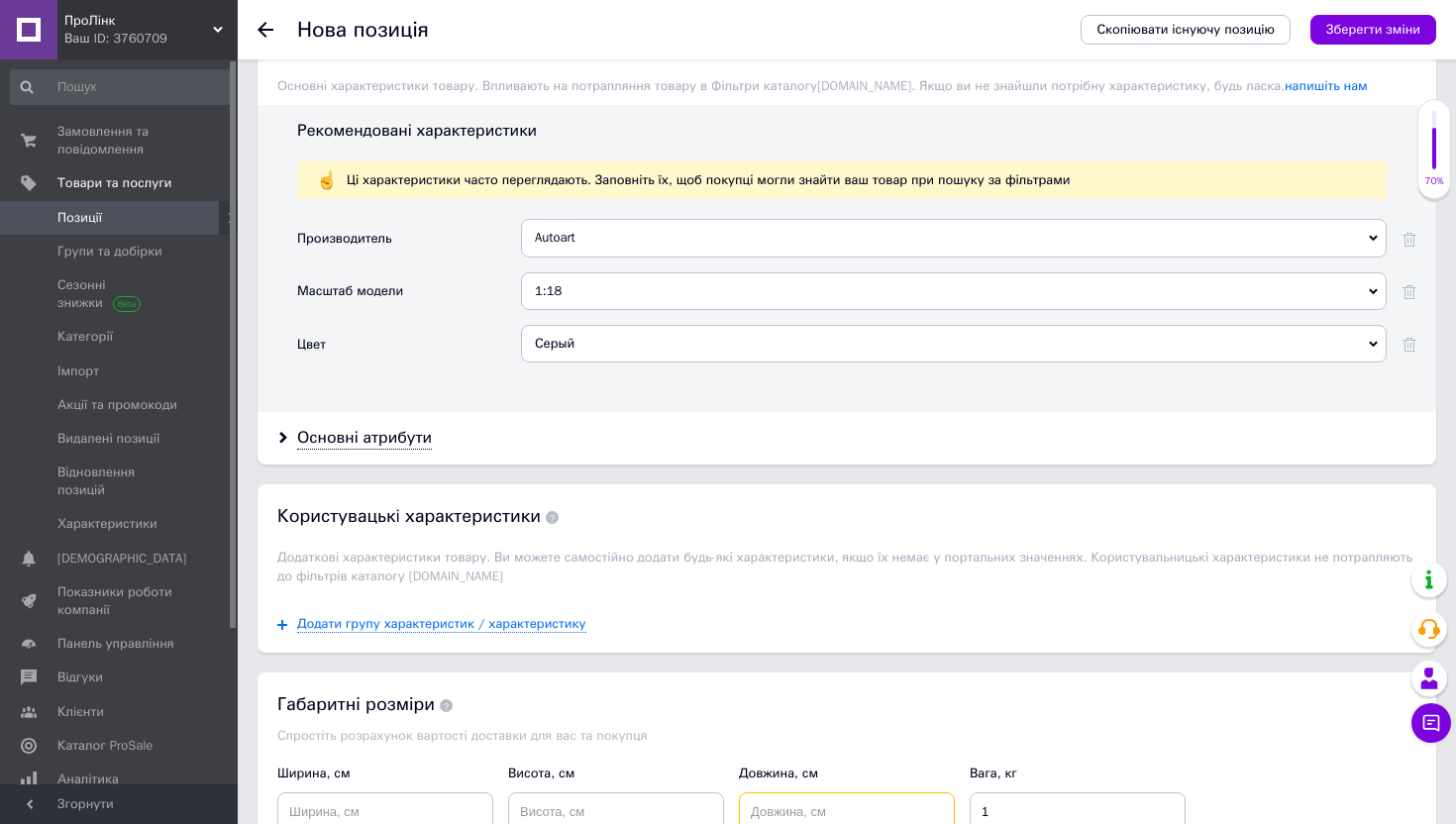 click at bounding box center [847, 812] 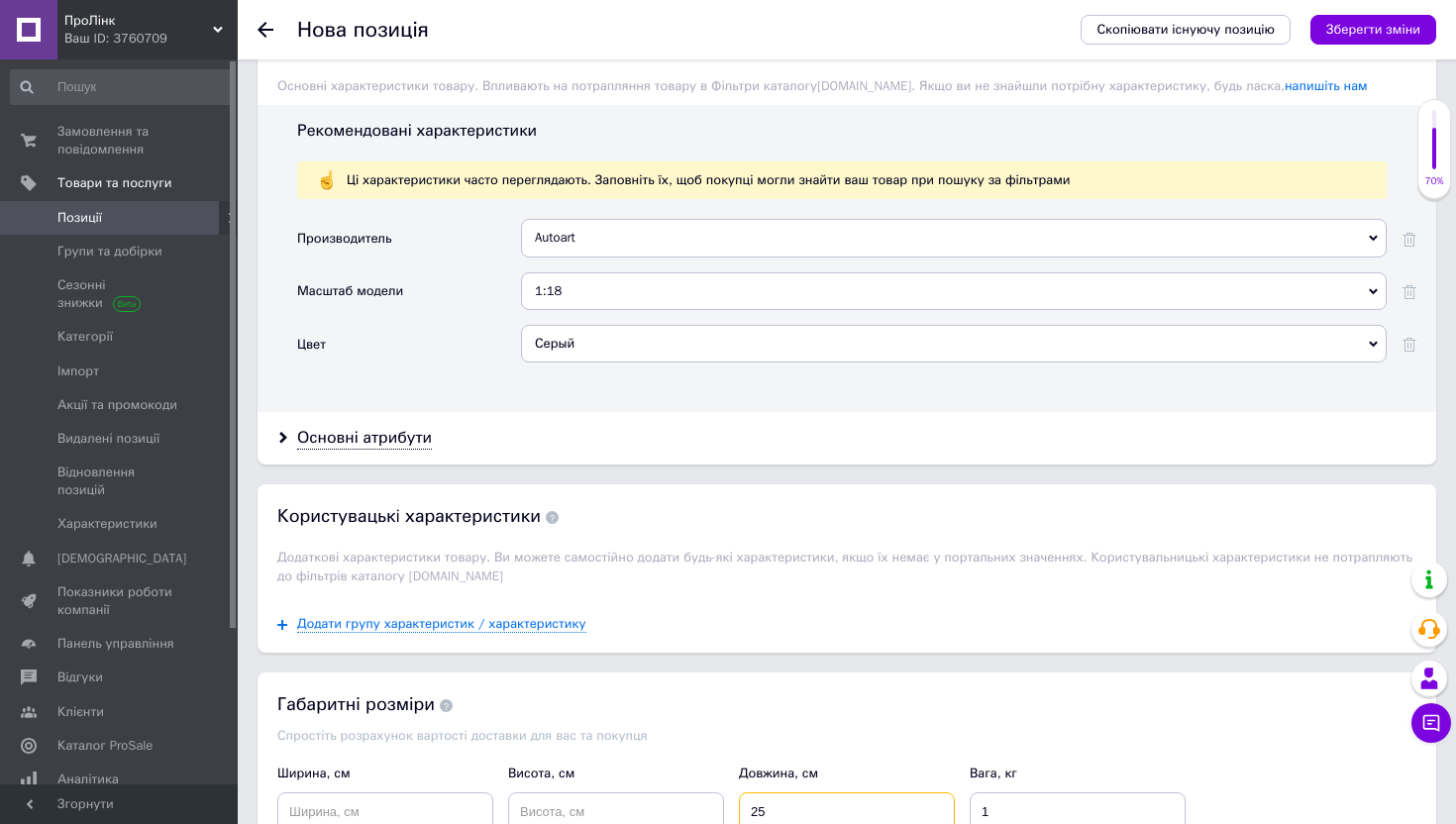 type on "25" 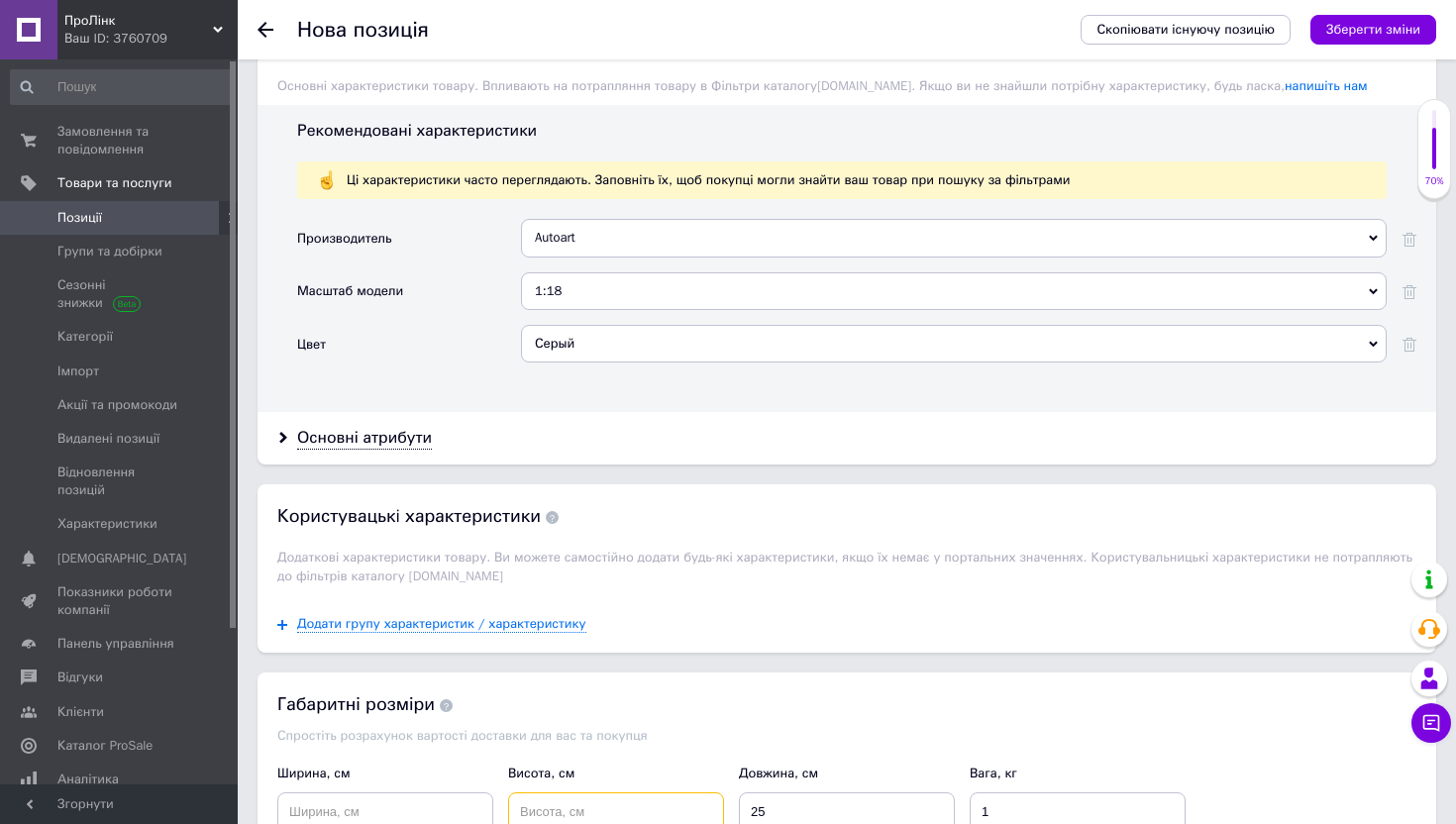 click at bounding box center [616, 812] 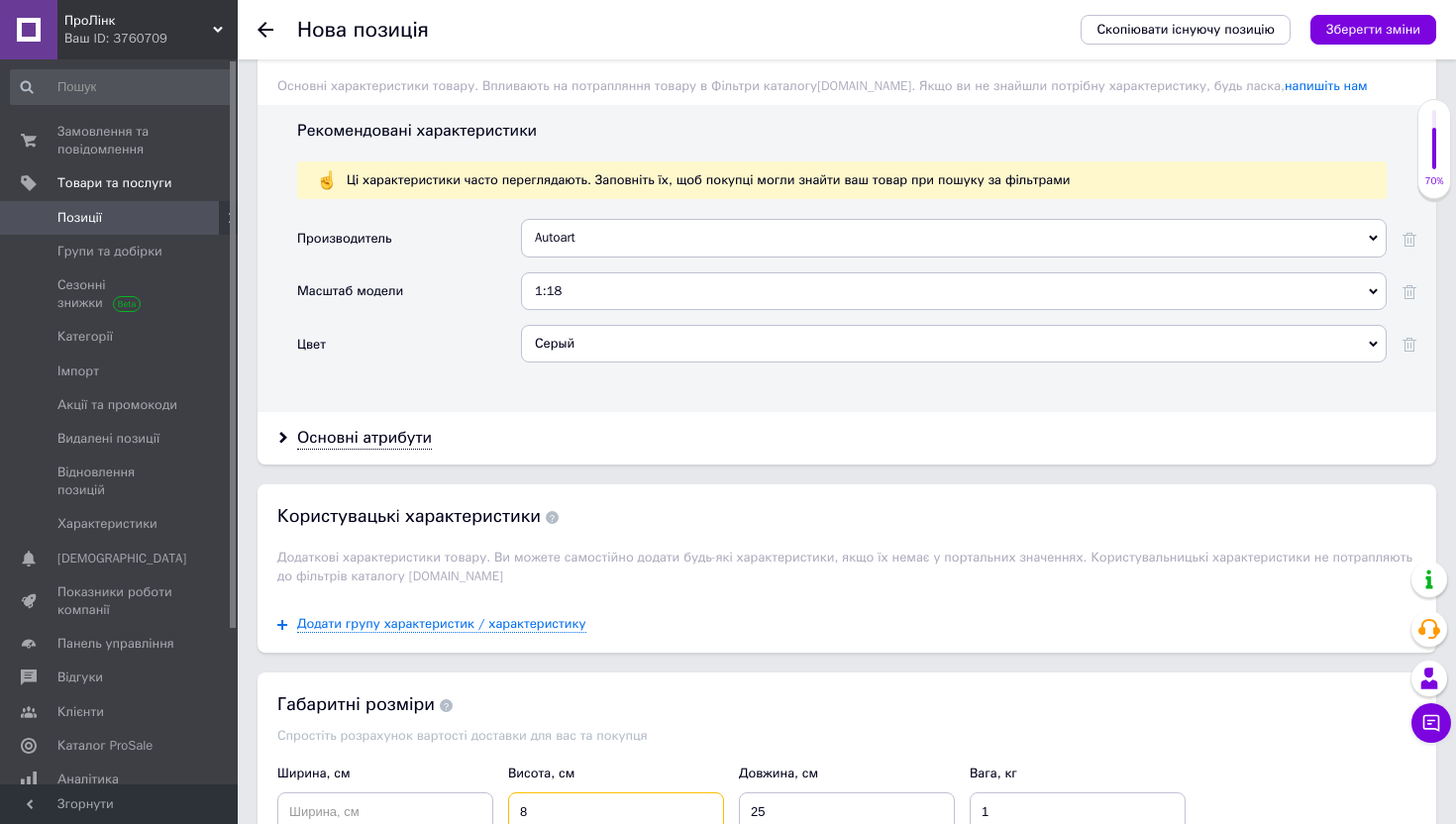 type on "8" 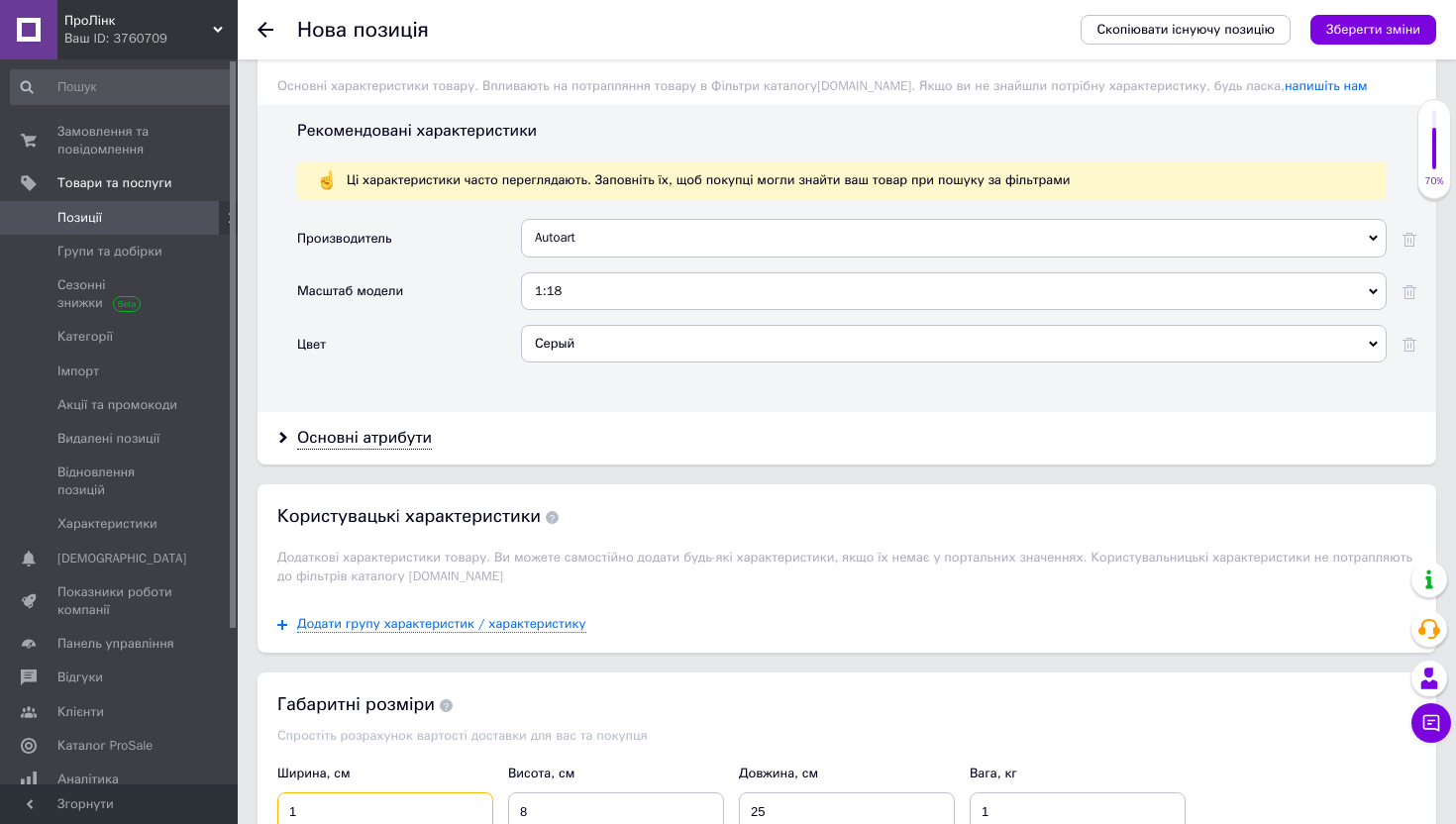 click on "1" at bounding box center [385, 812] 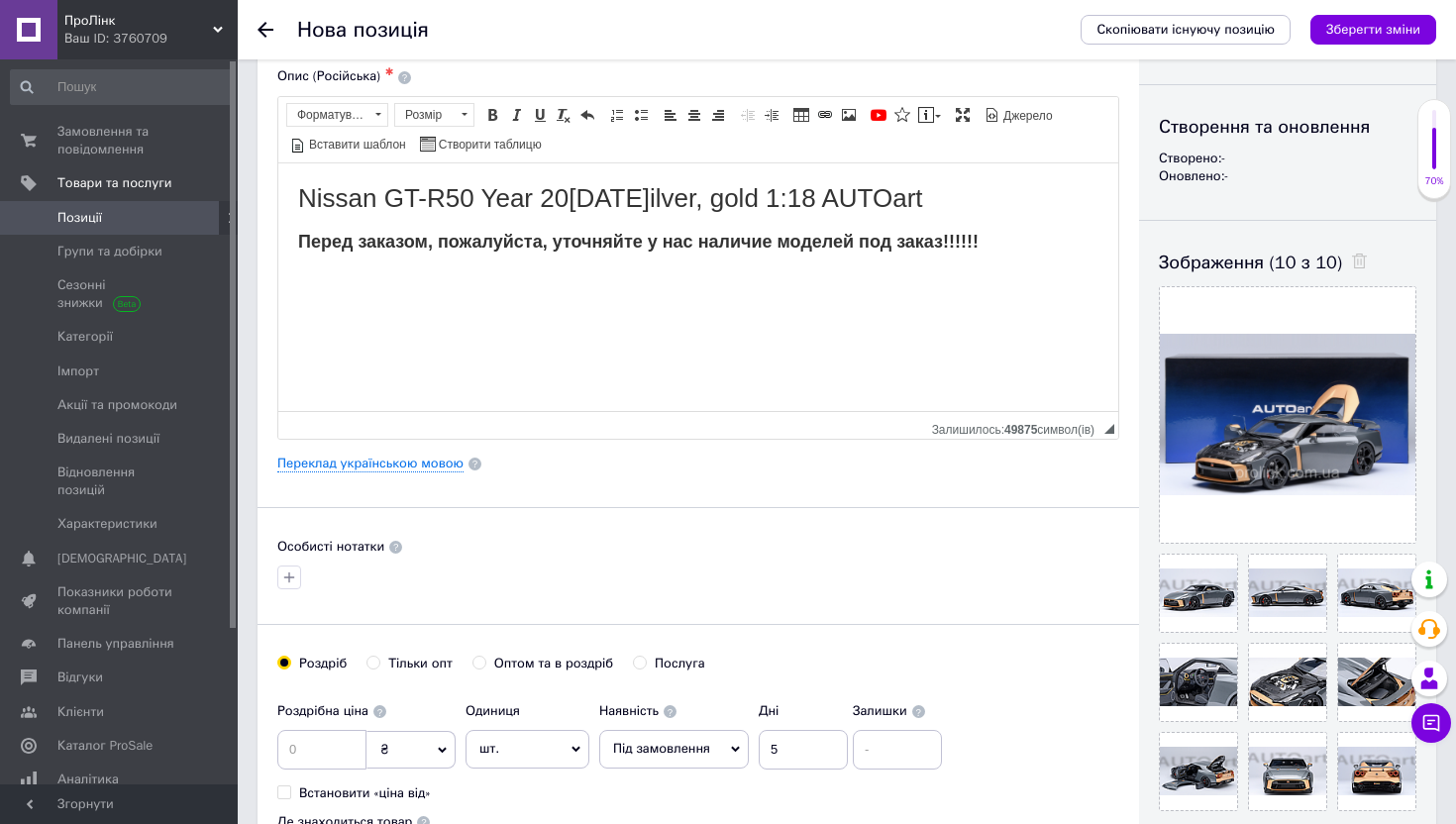 scroll, scrollTop: 167, scrollLeft: 0, axis: vertical 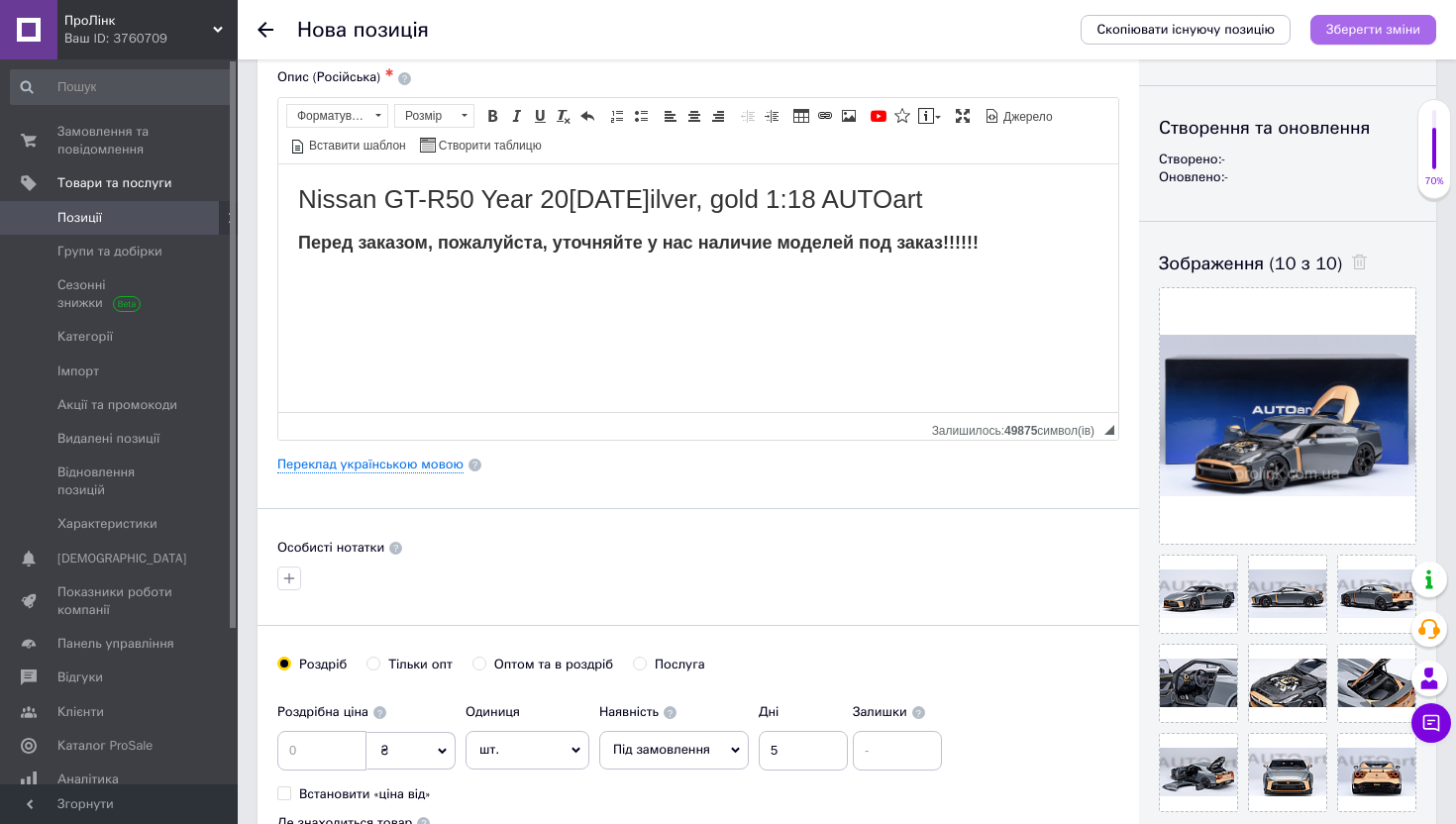 type on "10" 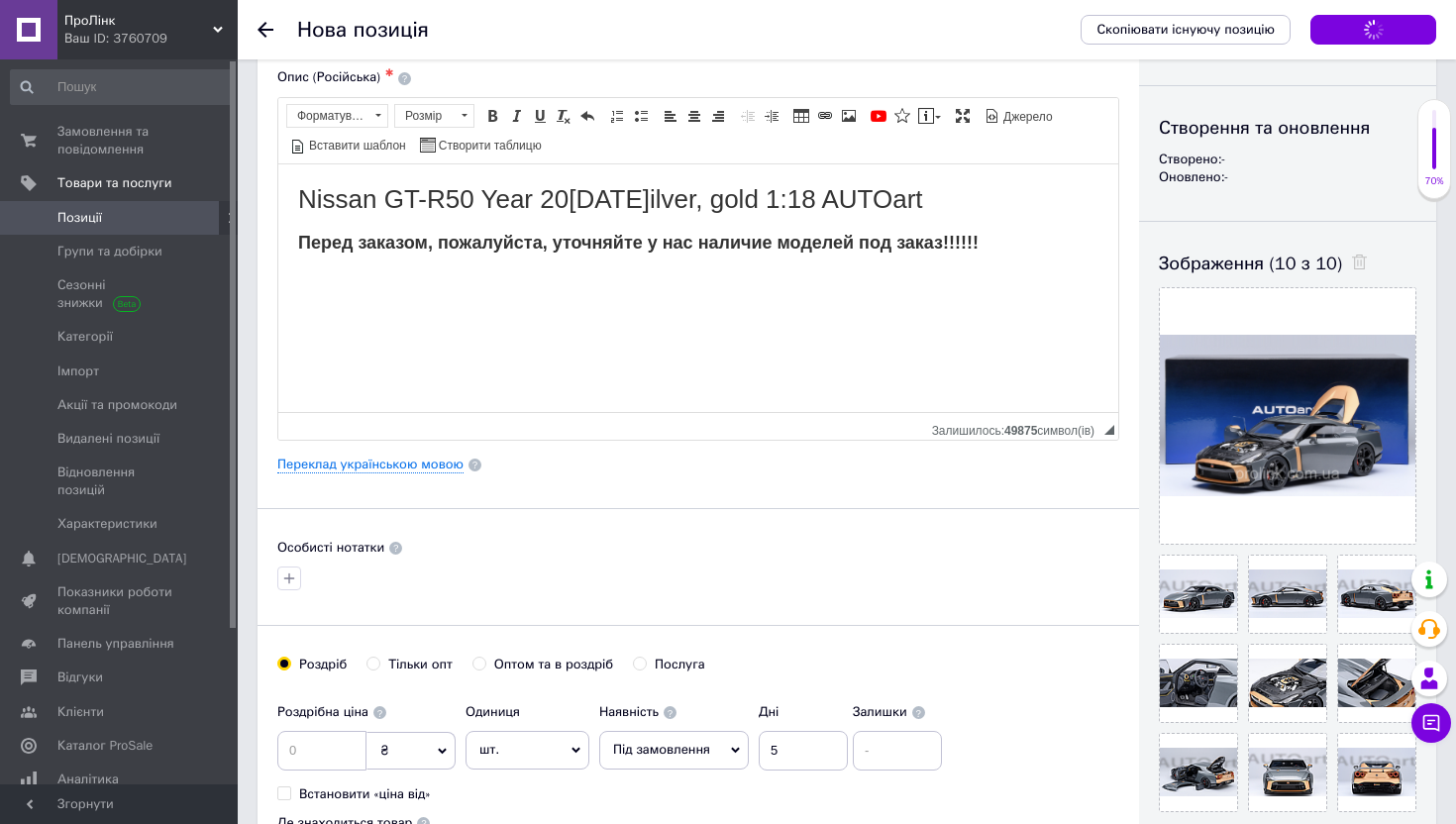 scroll, scrollTop: 0, scrollLeft: 0, axis: both 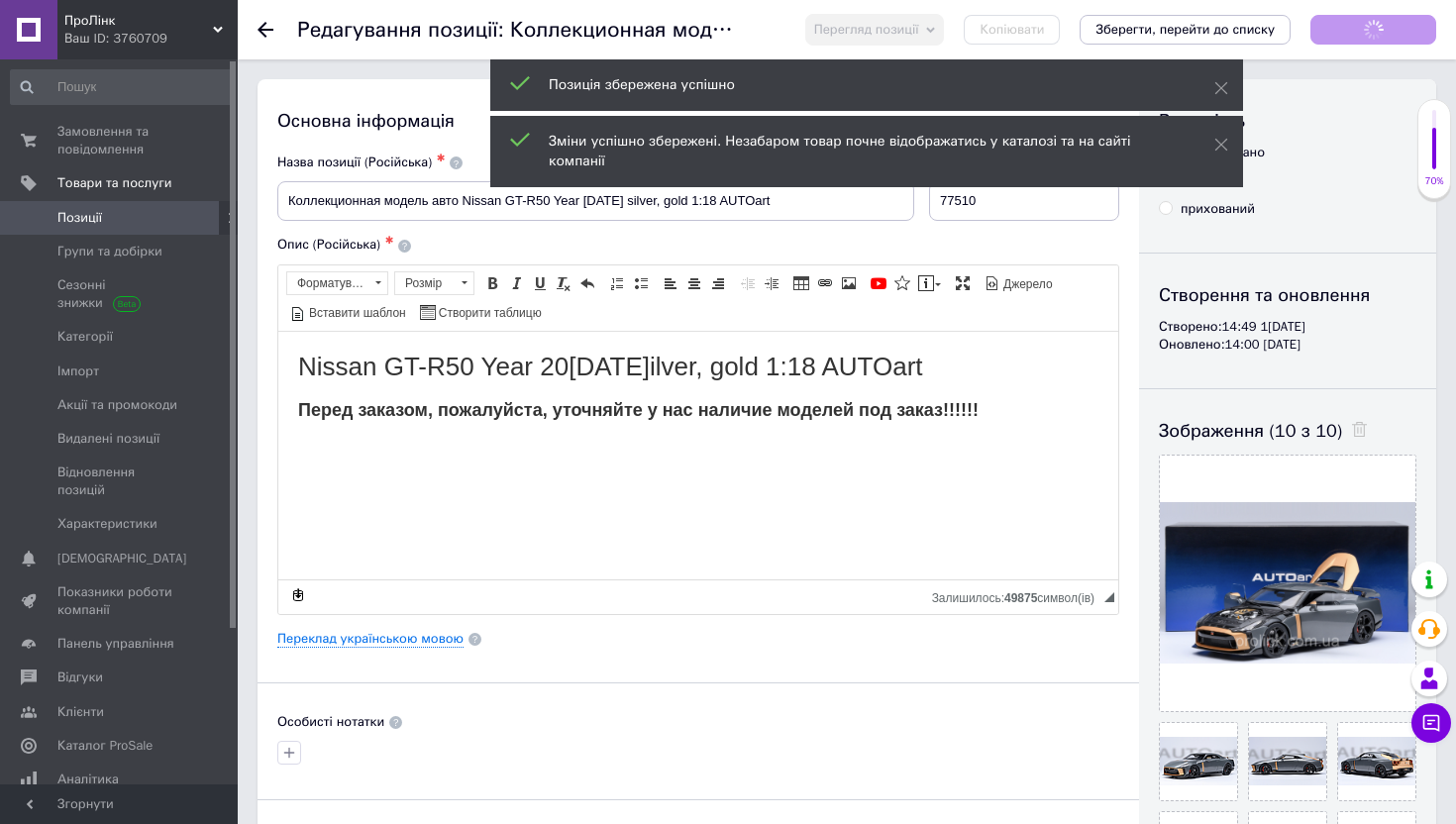 click 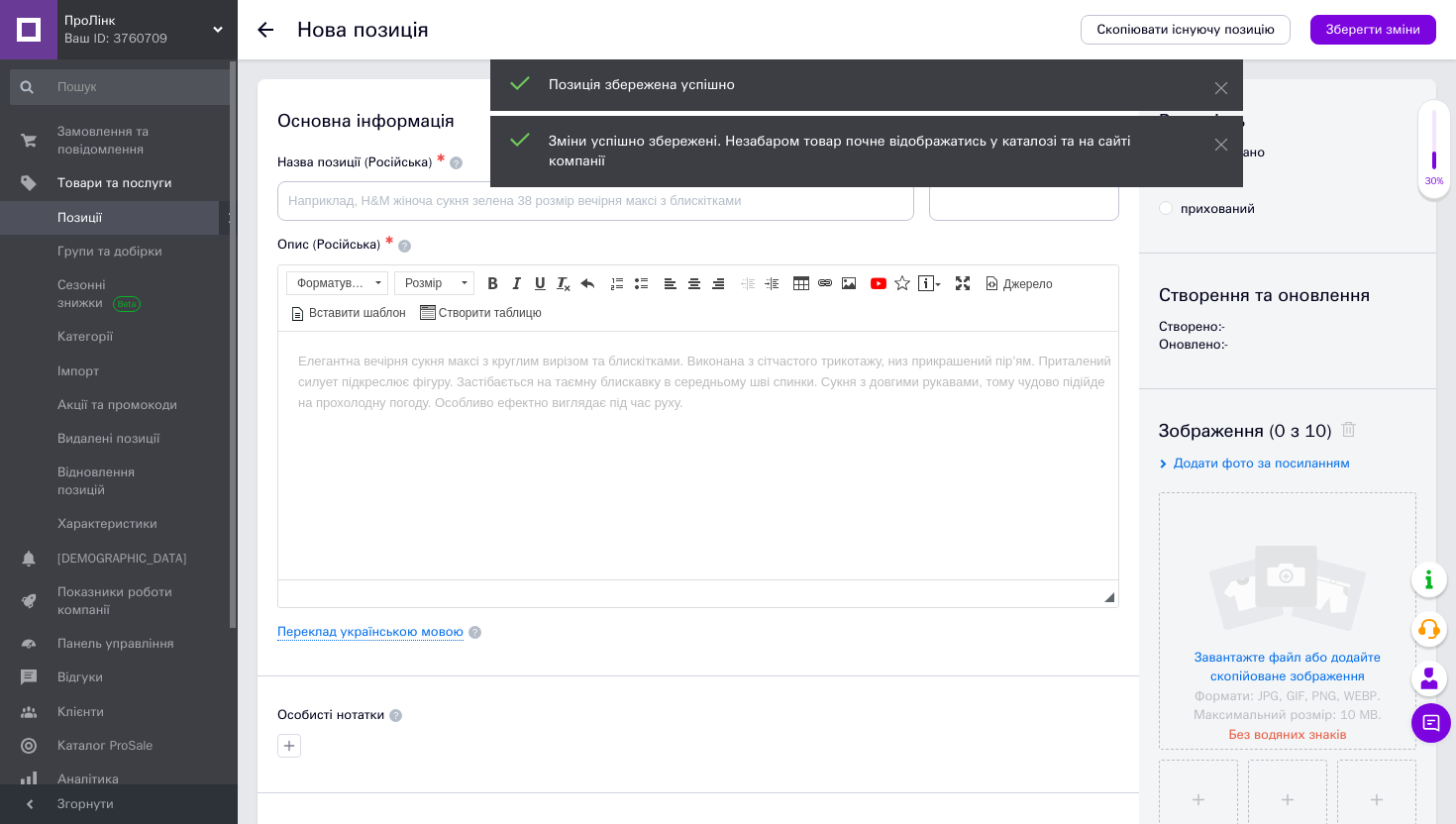 scroll, scrollTop: 0, scrollLeft: 0, axis: both 